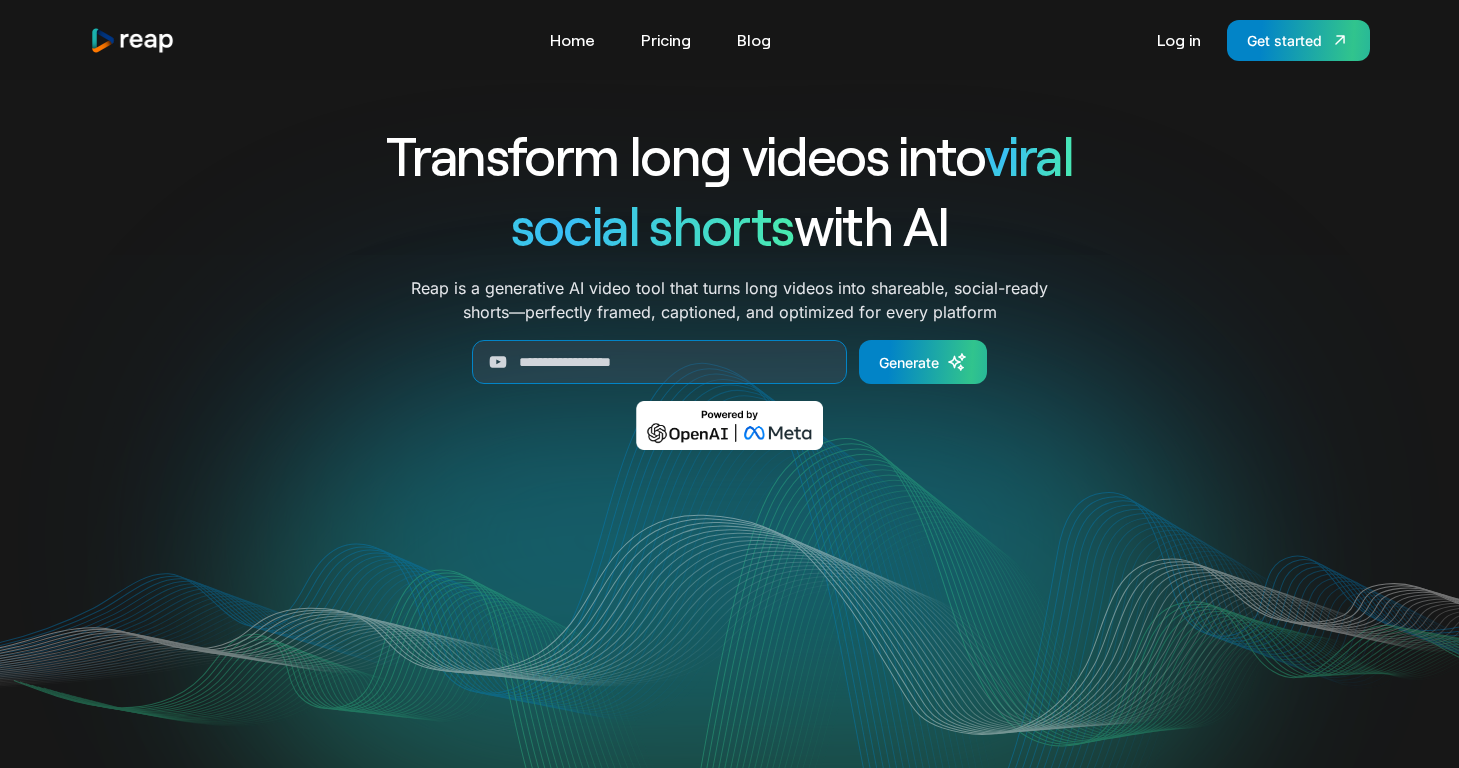 scroll, scrollTop: 0, scrollLeft: 0, axis: both 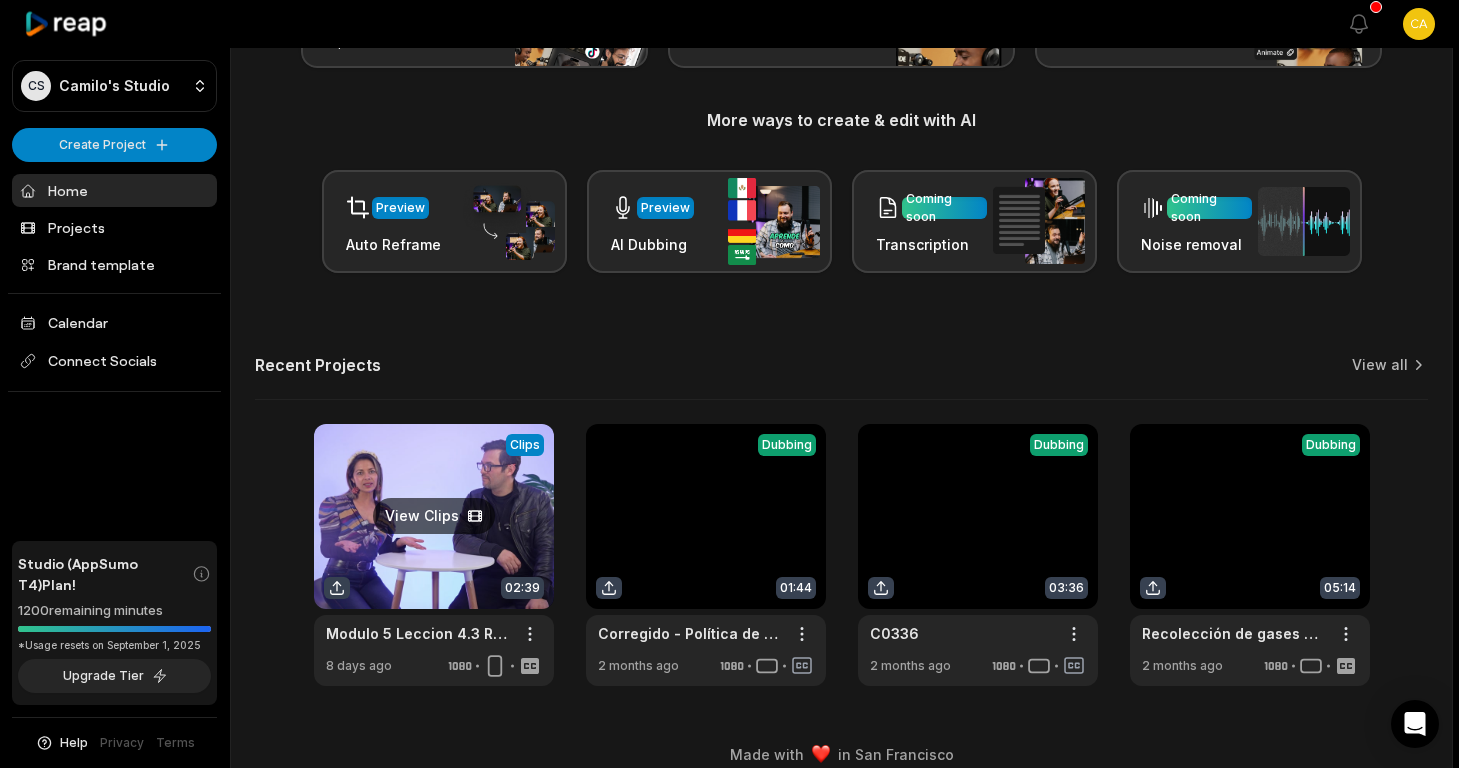 click at bounding box center (434, 555) 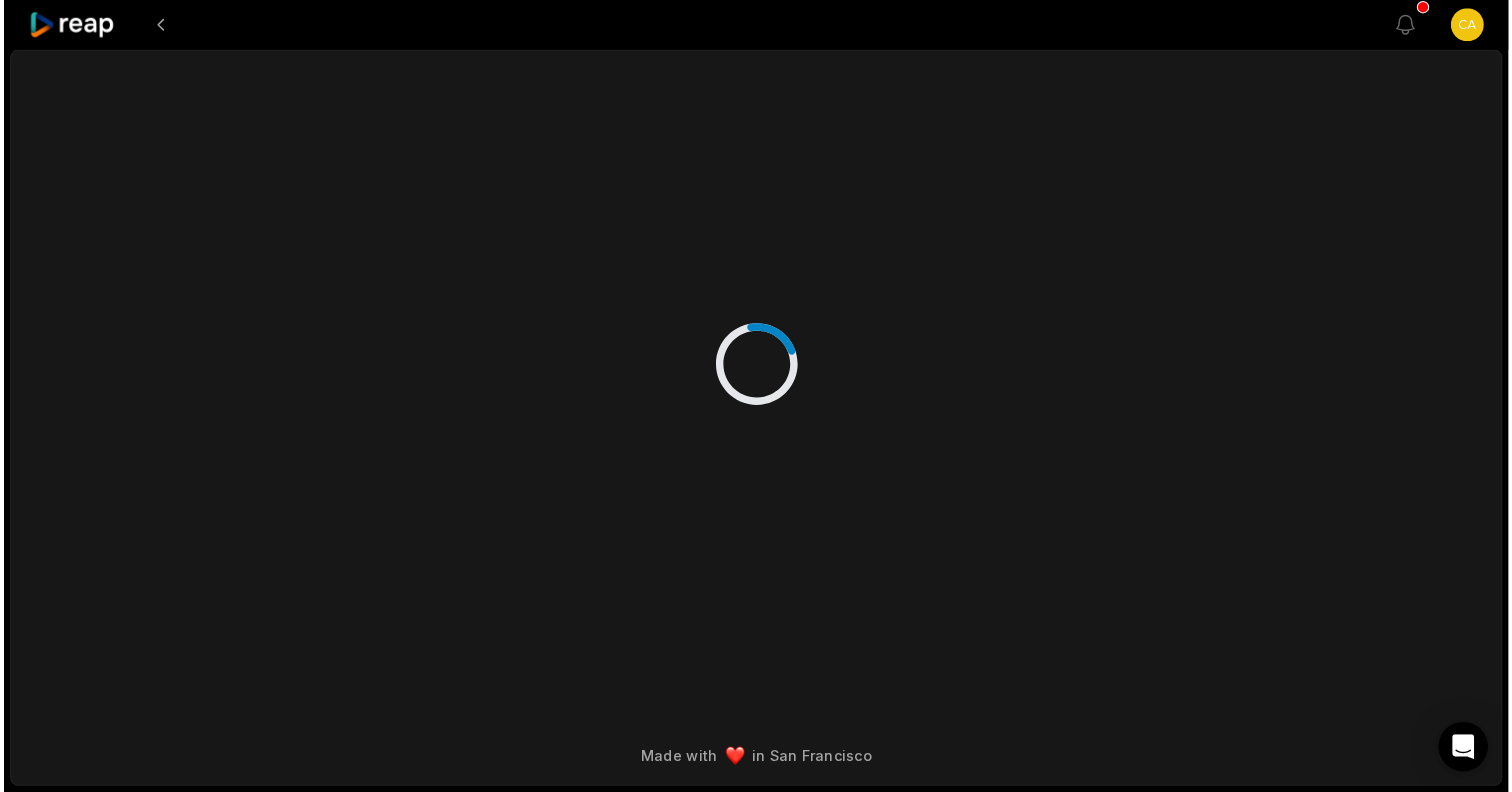 scroll, scrollTop: 0, scrollLeft: 0, axis: both 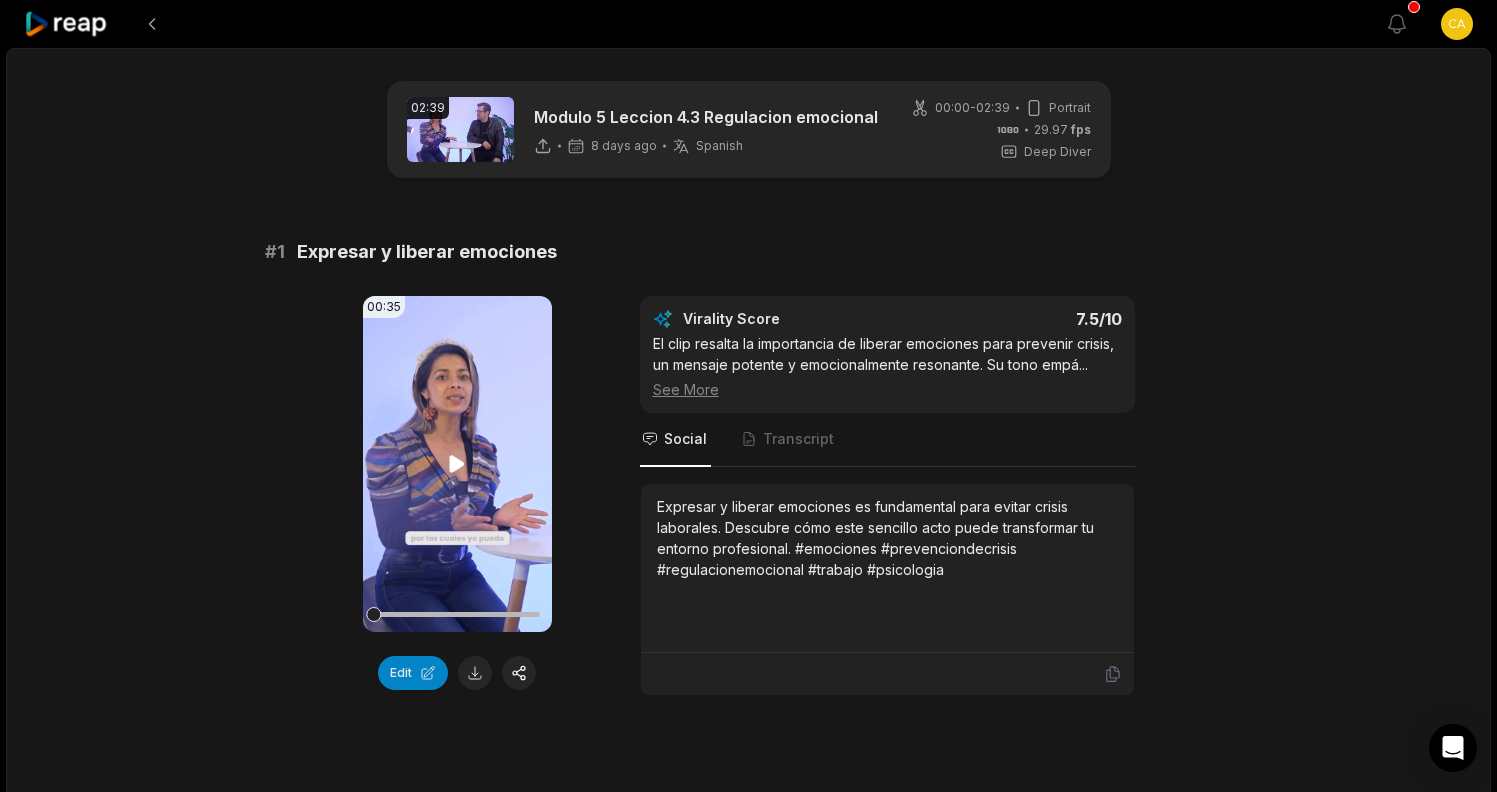 click 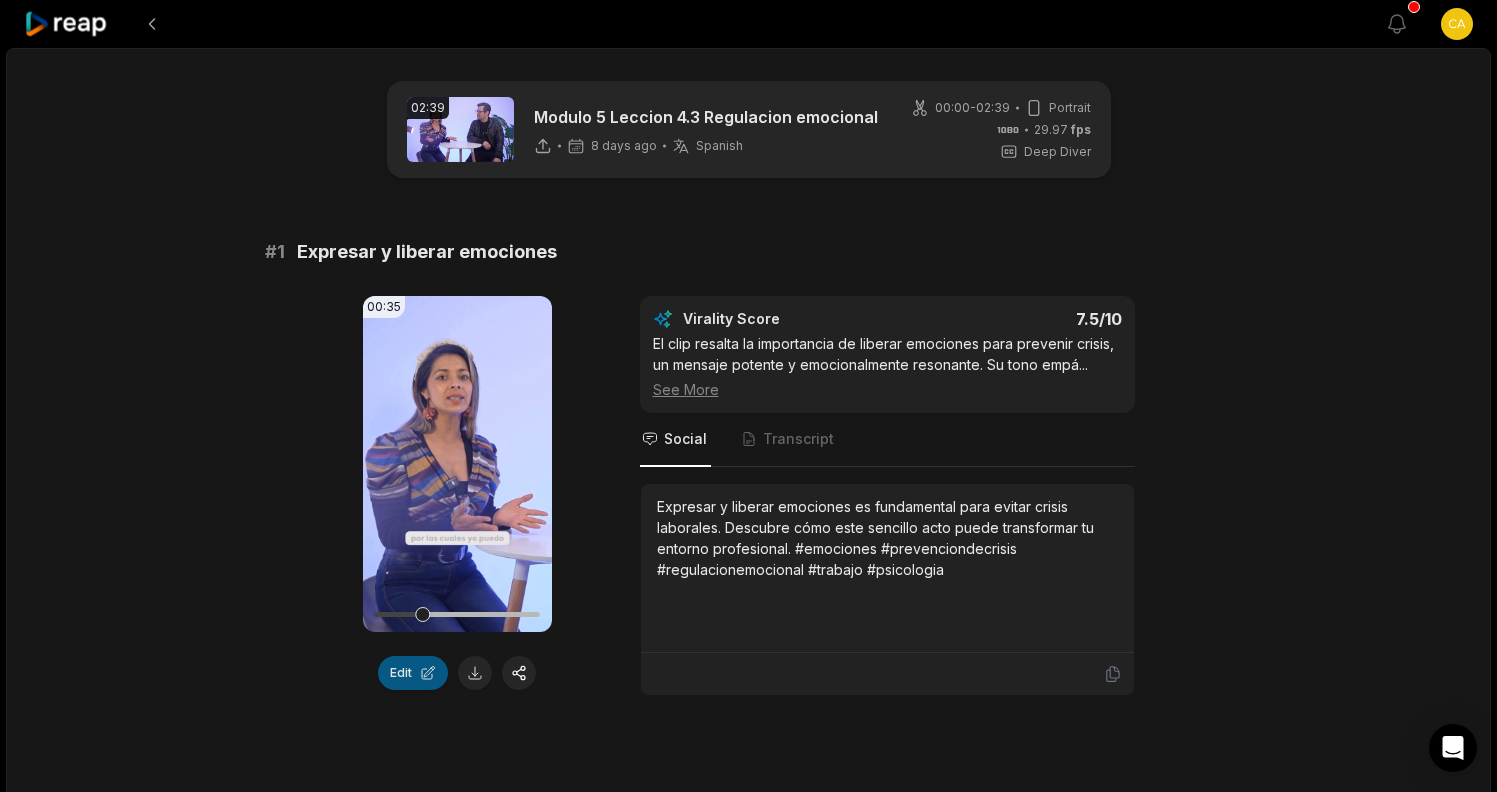 click on "Edit" at bounding box center [413, 673] 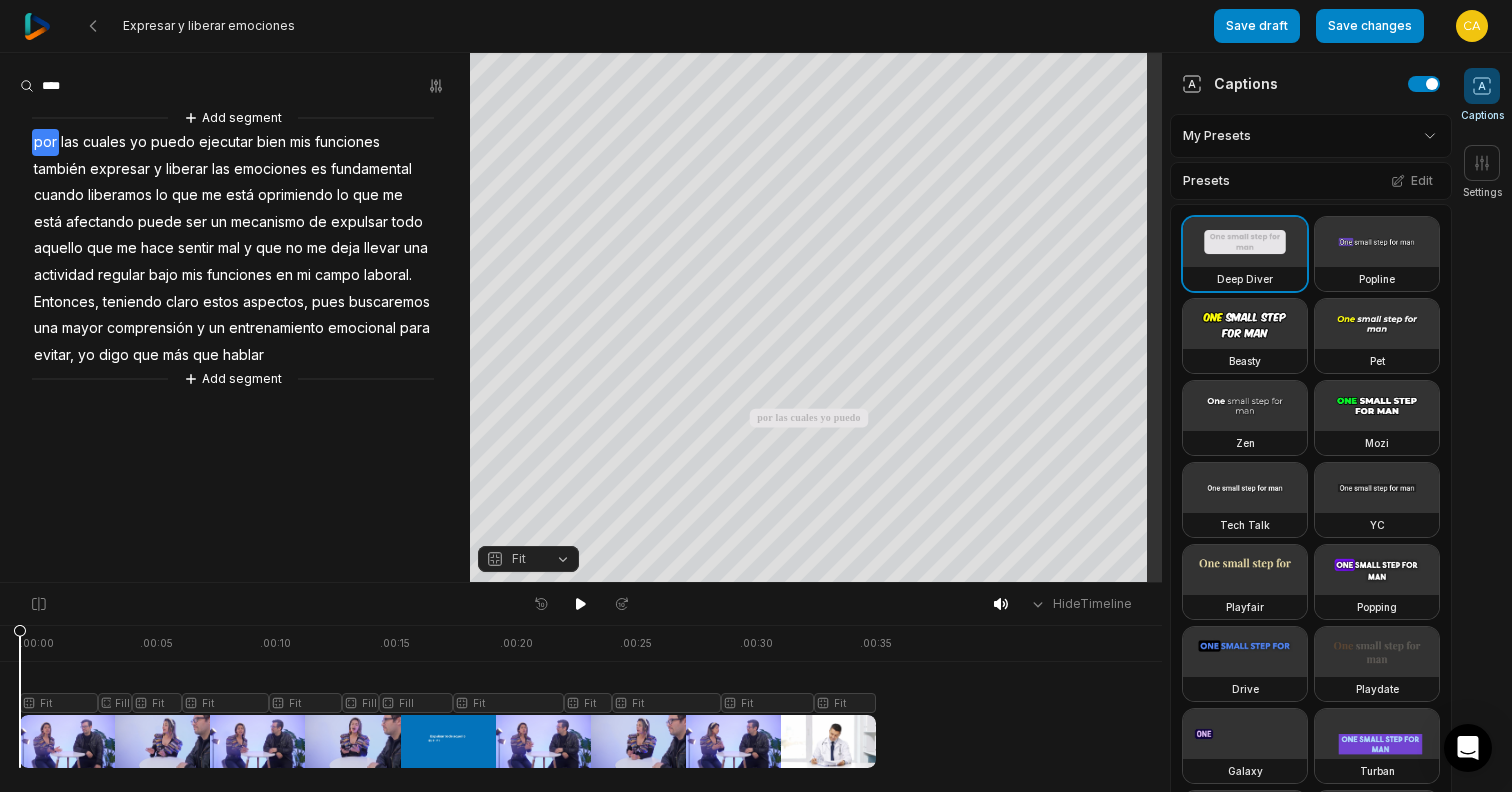 click on "yo" at bounding box center [138, 142] 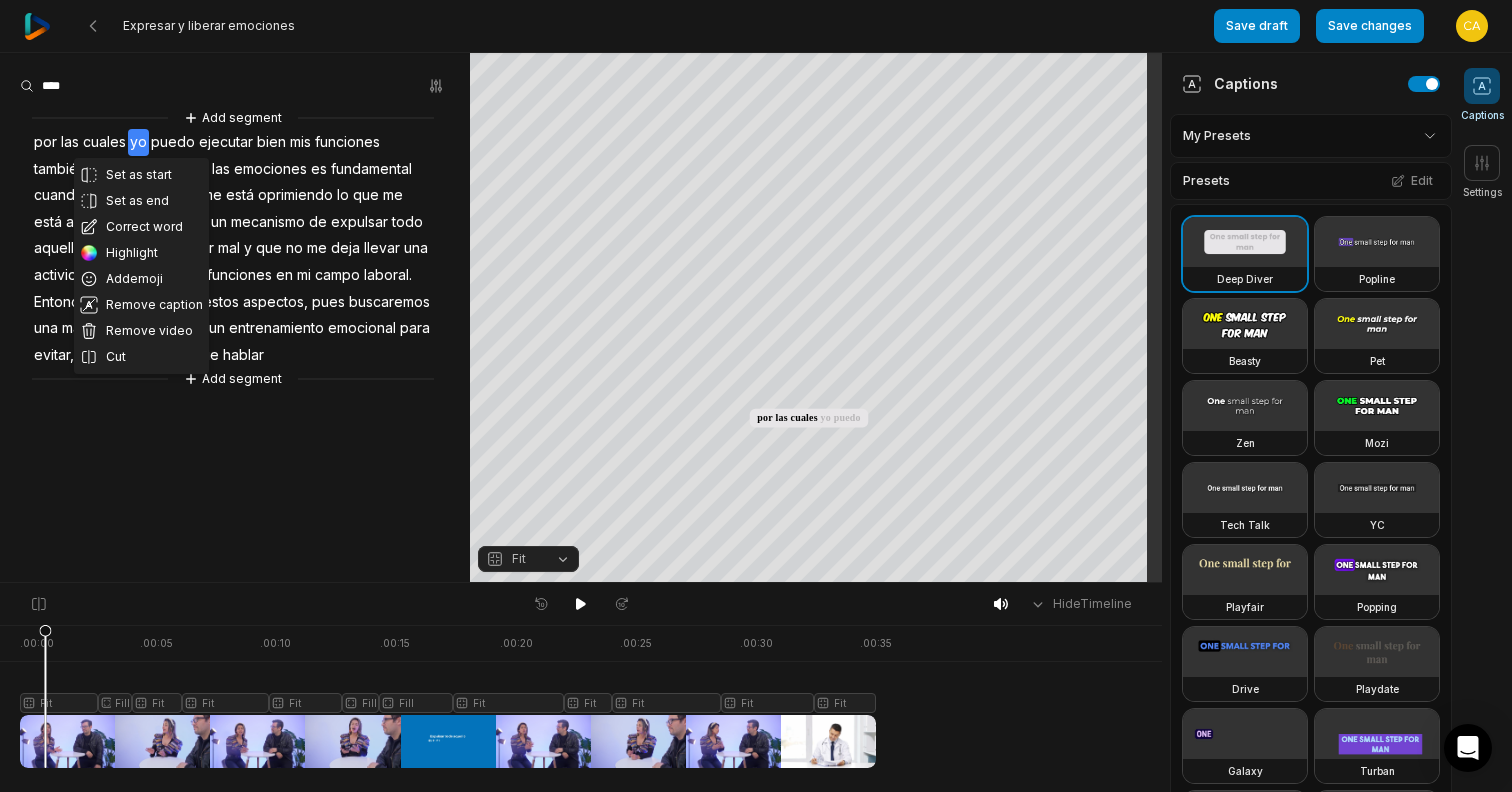 click on "por" at bounding box center (45, 142) 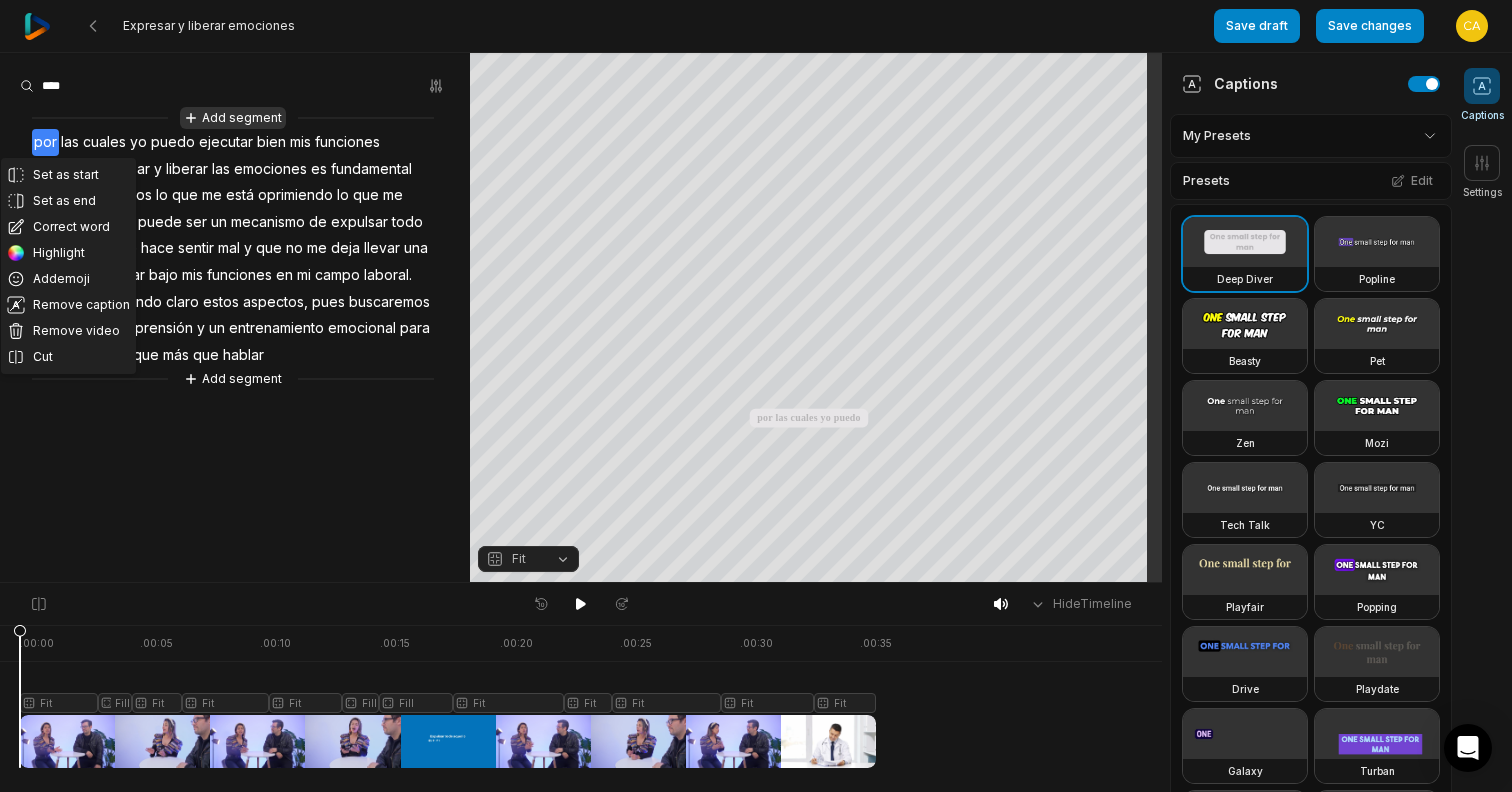 click on "Add segment" at bounding box center [233, 118] 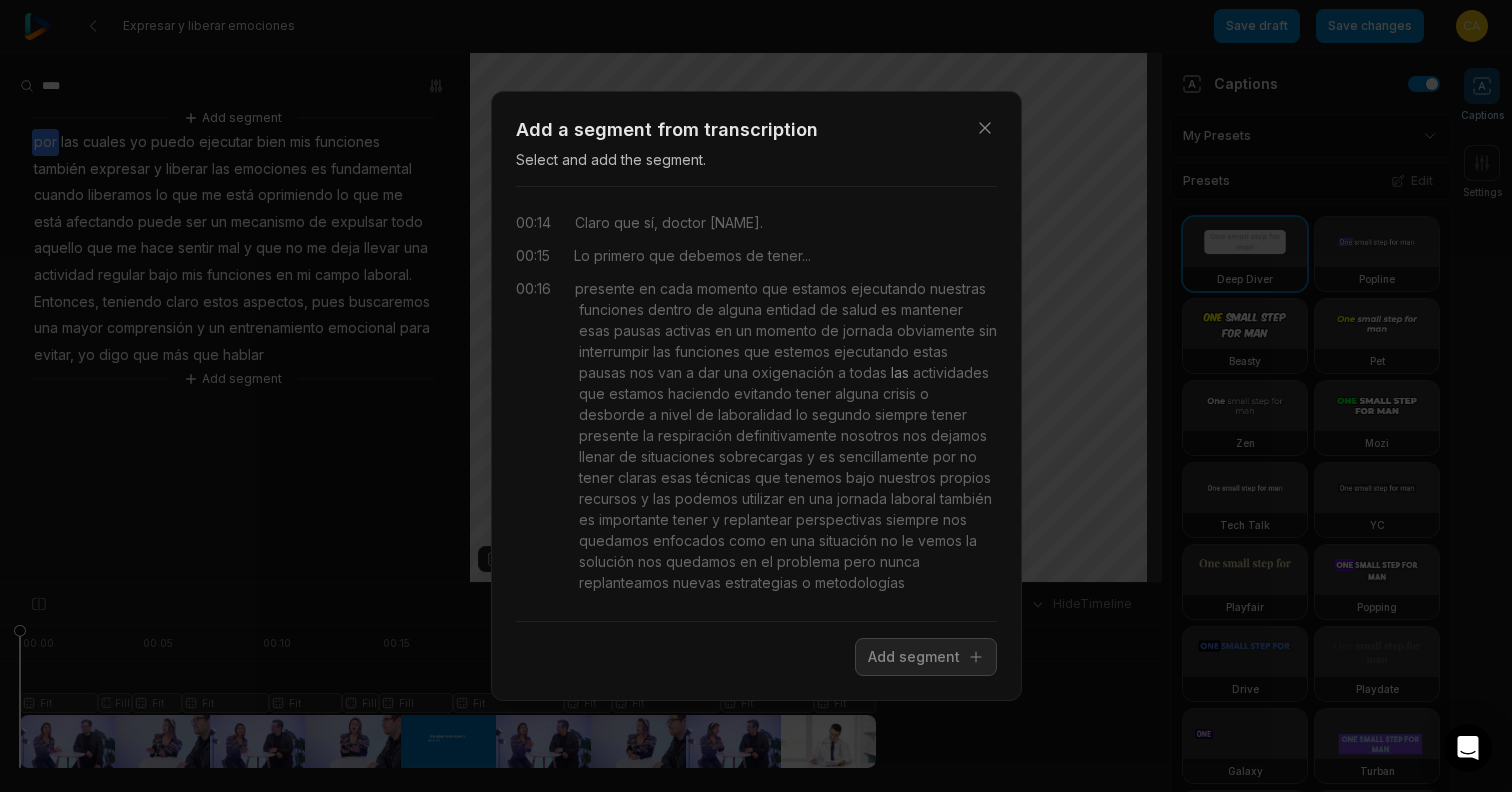 scroll, scrollTop: 0, scrollLeft: 0, axis: both 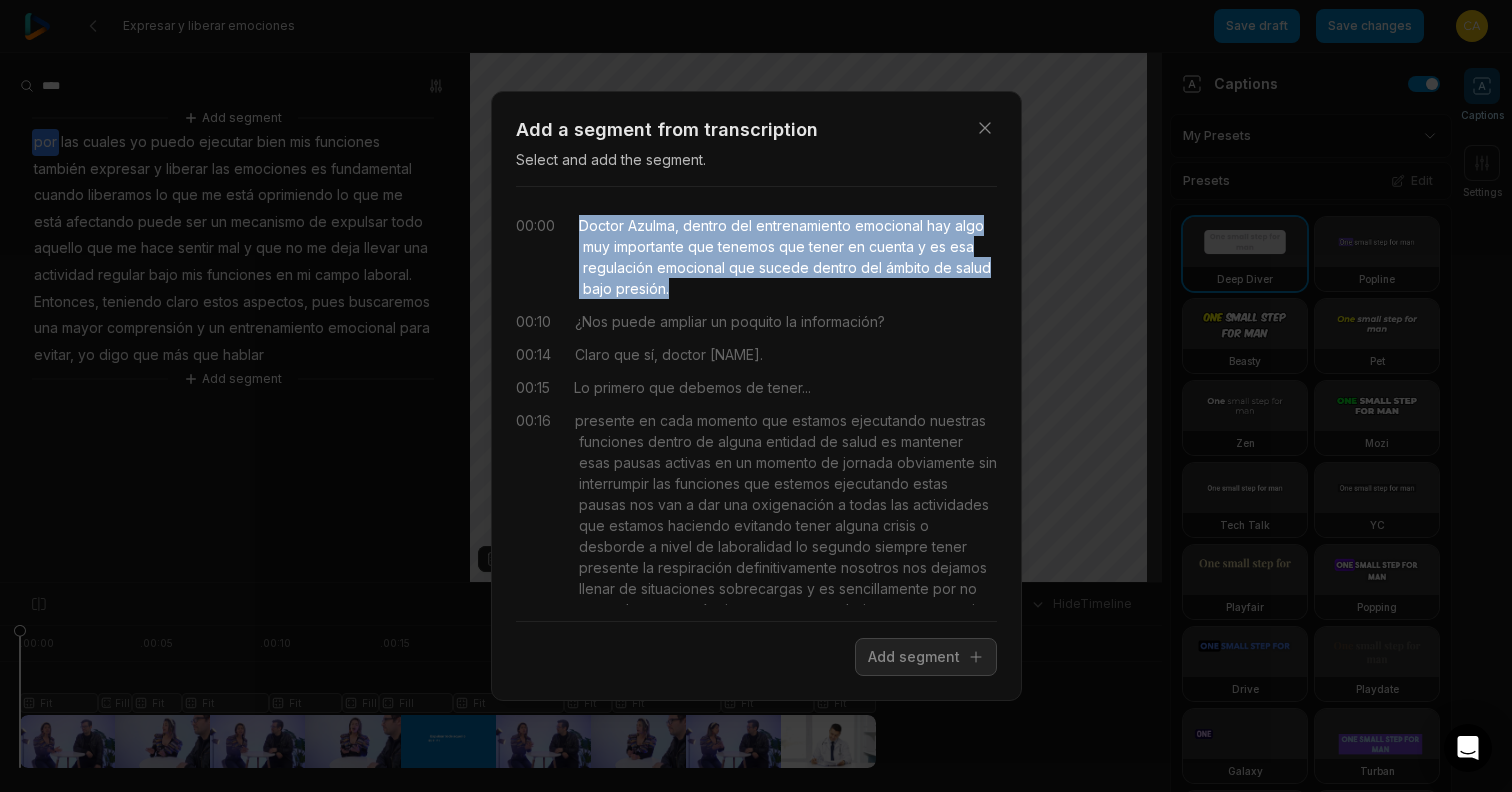drag, startPoint x: 713, startPoint y: 294, endPoint x: 573, endPoint y: 217, distance: 159.77797 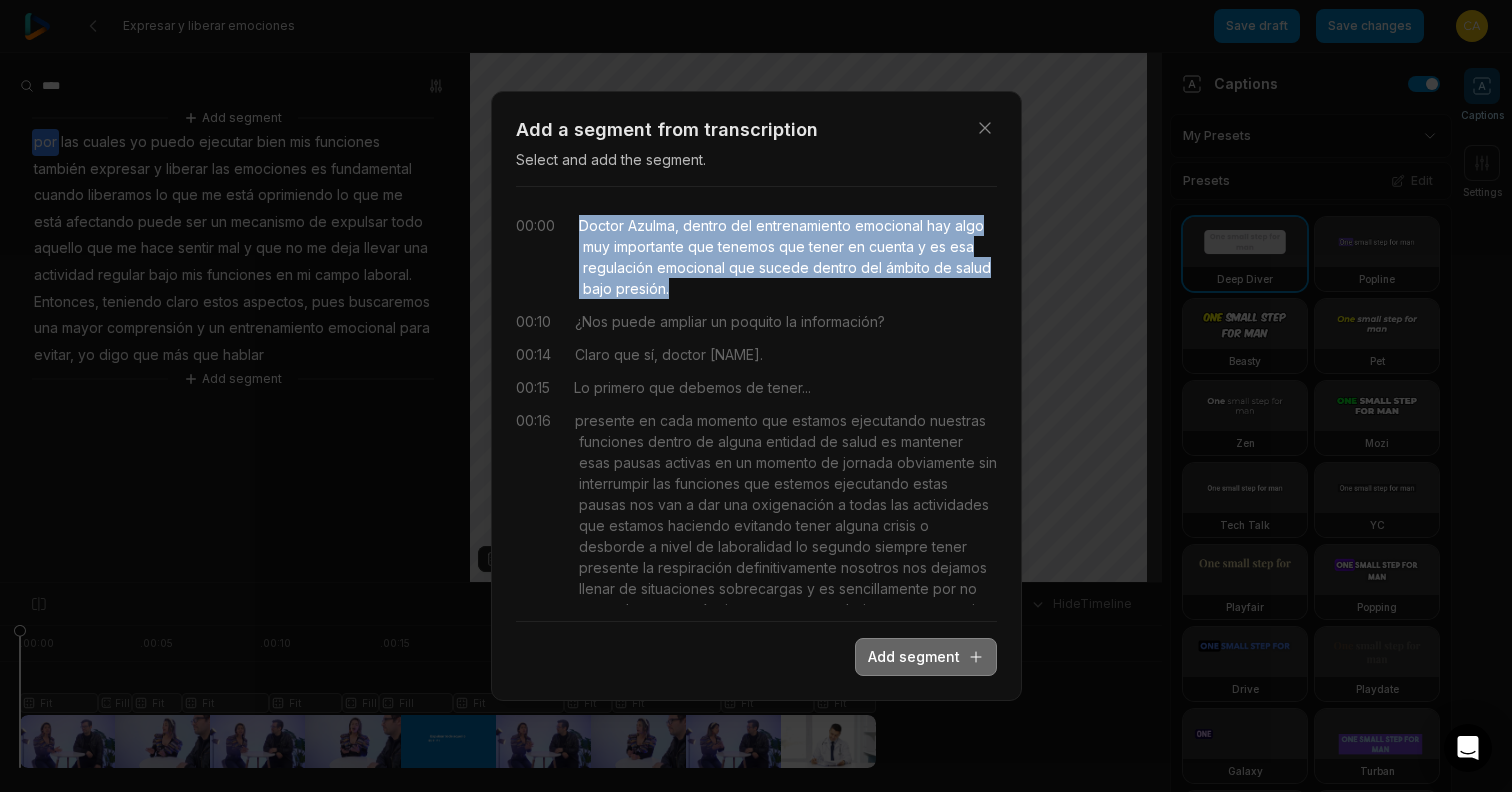 click on "Add segment" at bounding box center (926, 657) 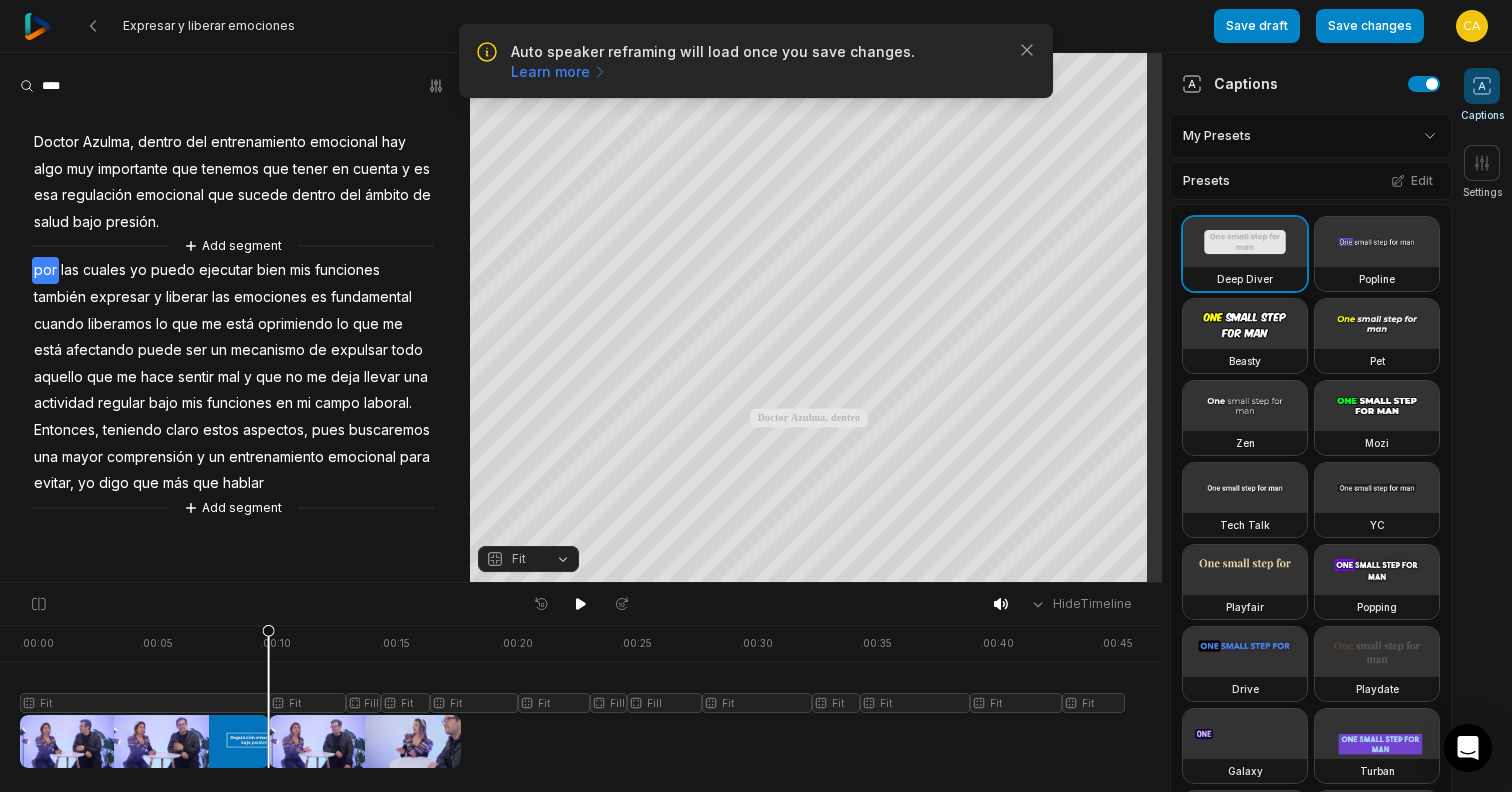 click on "muy" at bounding box center (80, 169) 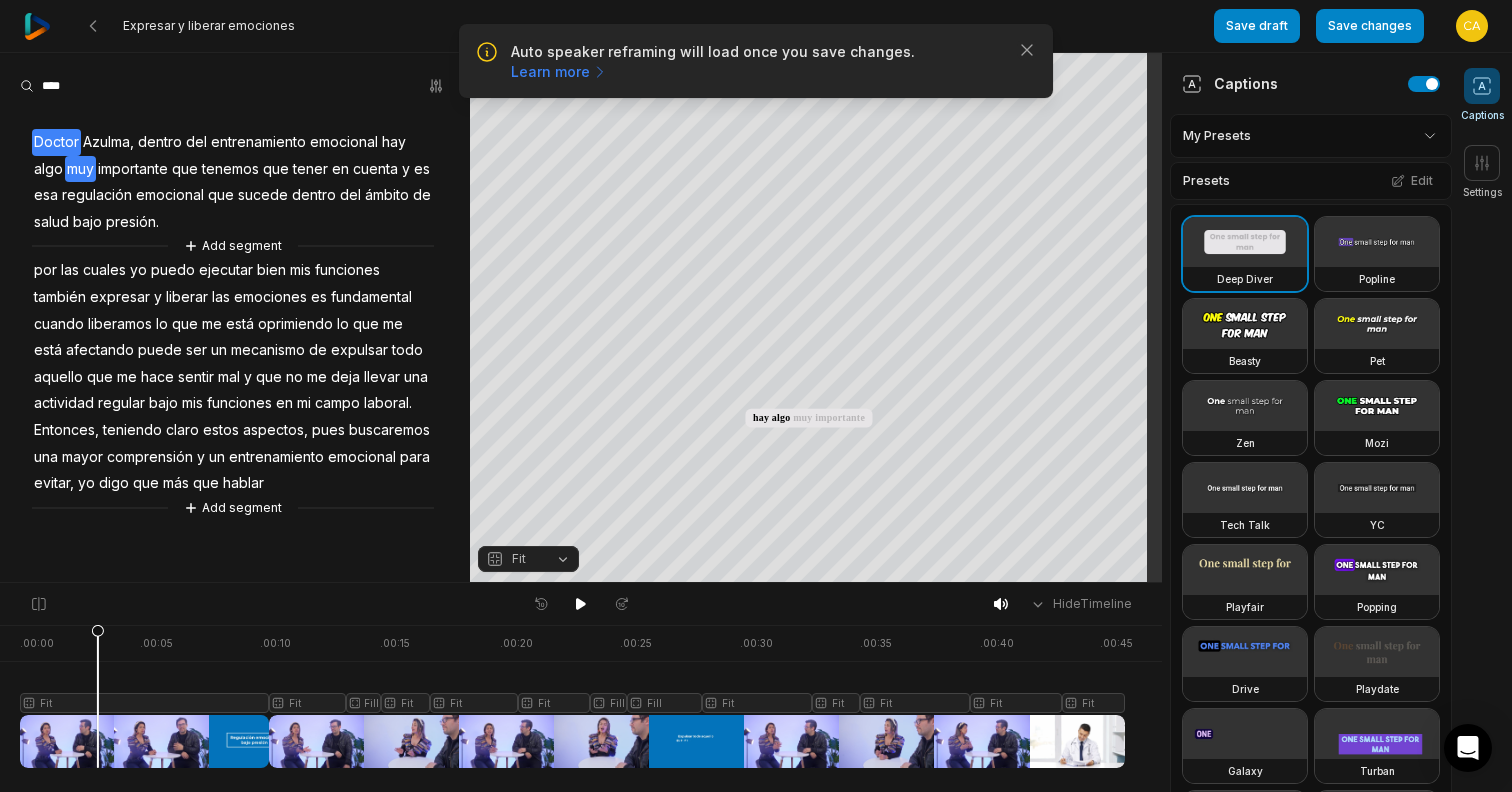 click on "Doctor" at bounding box center (56, 142) 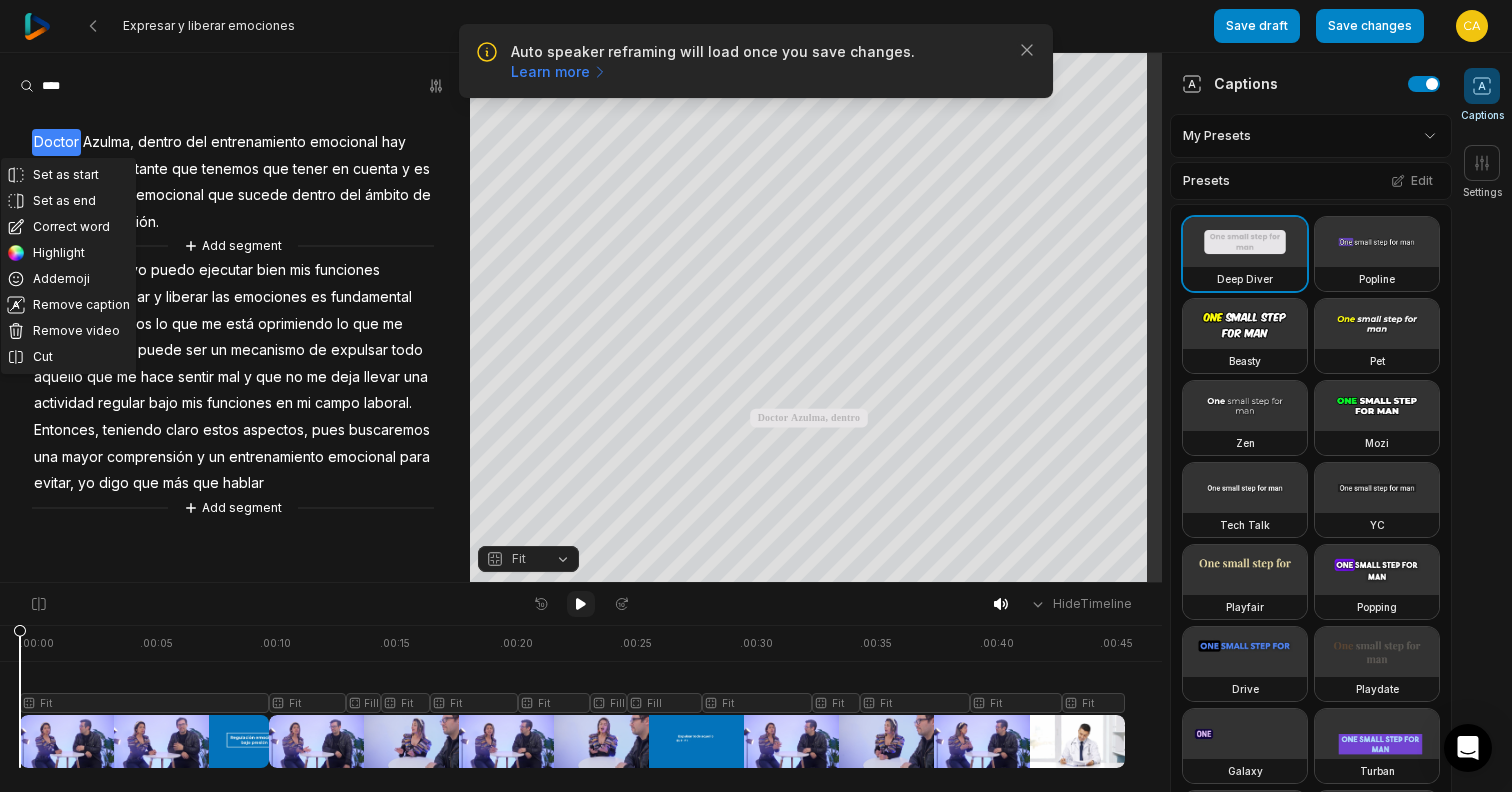 click at bounding box center [581, 604] 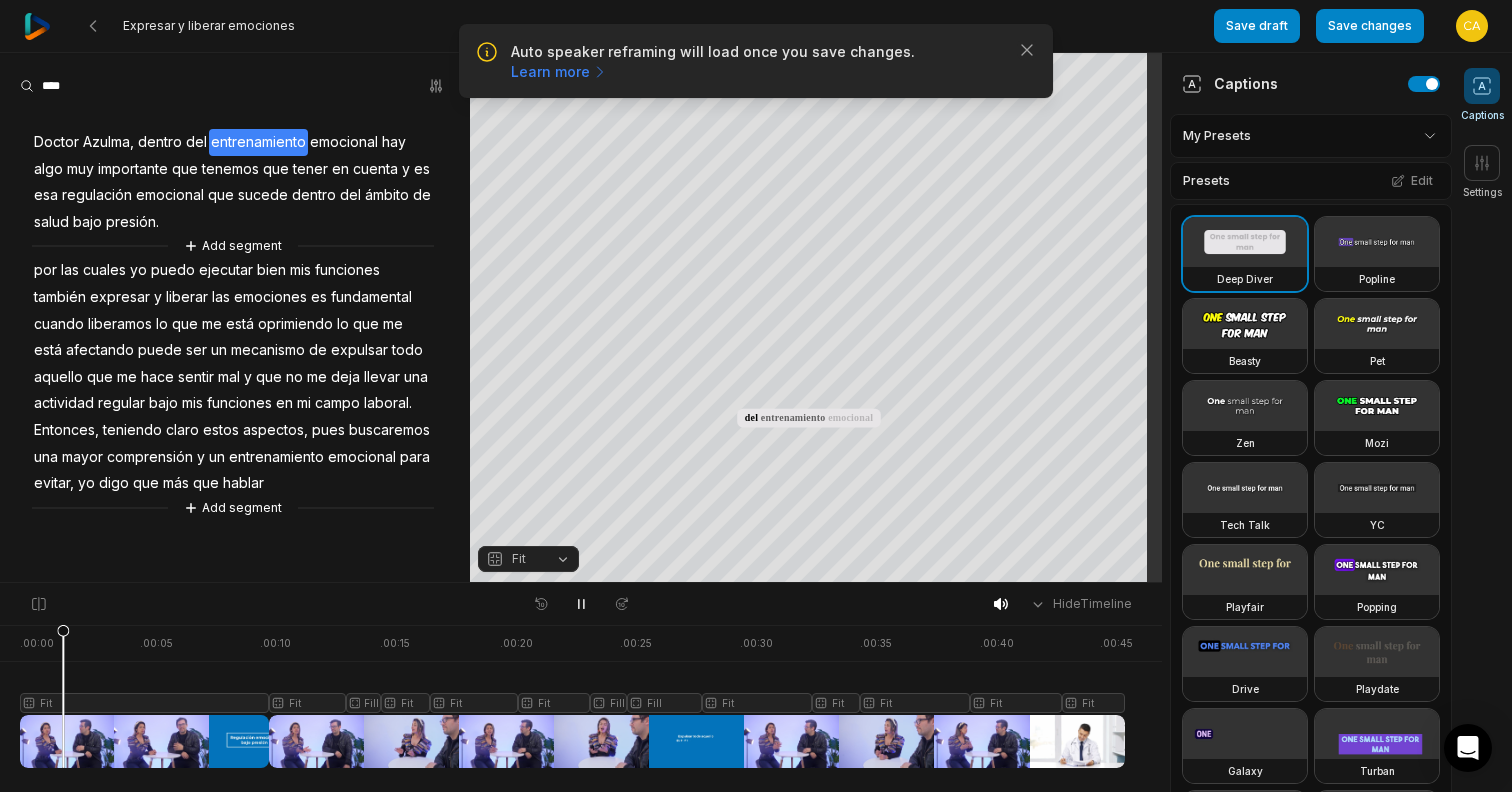 scroll, scrollTop: 0, scrollLeft: 0, axis: both 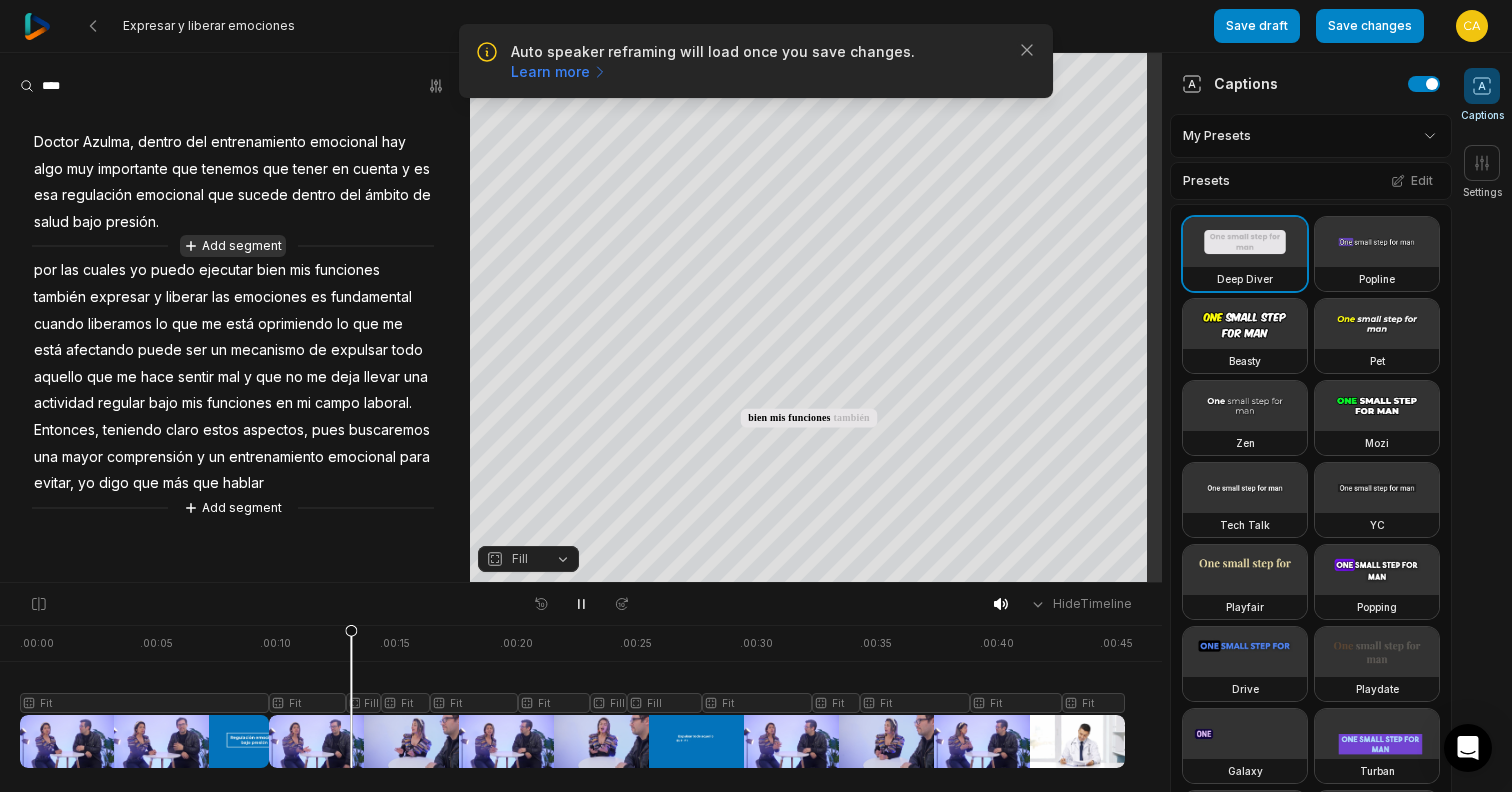 click on "Add segment" at bounding box center [233, 246] 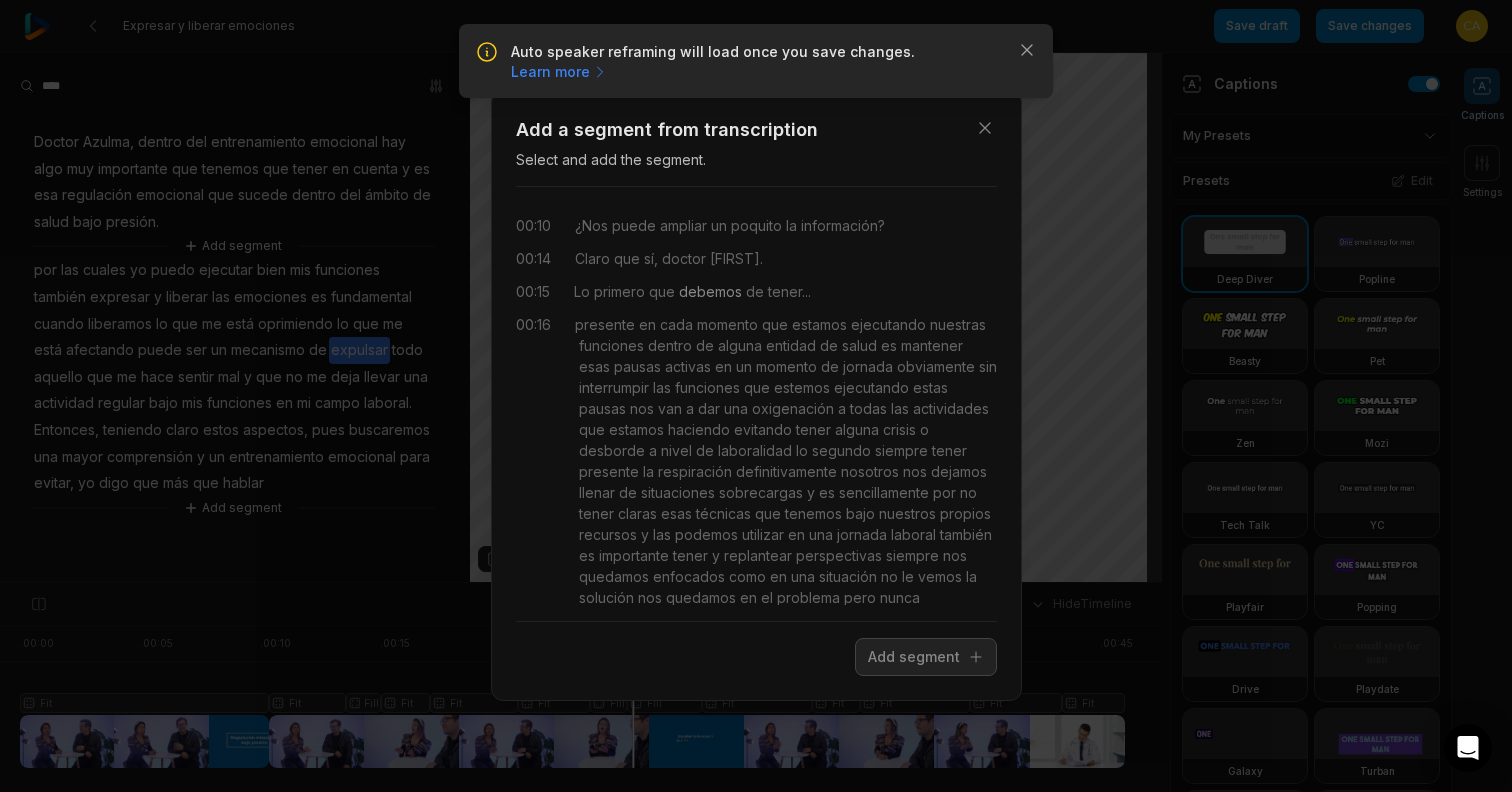 click on "debemos" at bounding box center (708, 291) 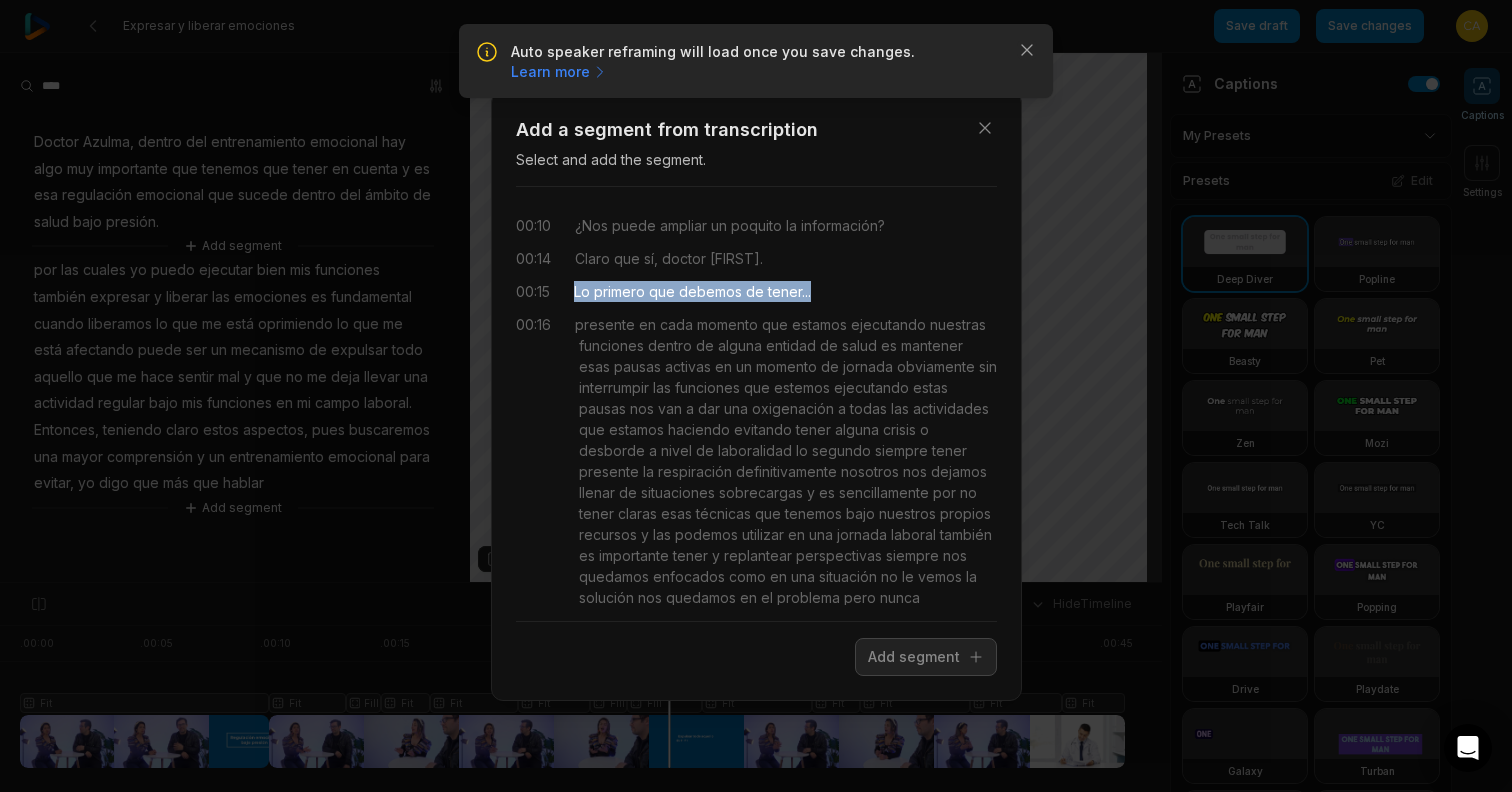 drag, startPoint x: 816, startPoint y: 295, endPoint x: 570, endPoint y: 291, distance: 246.03252 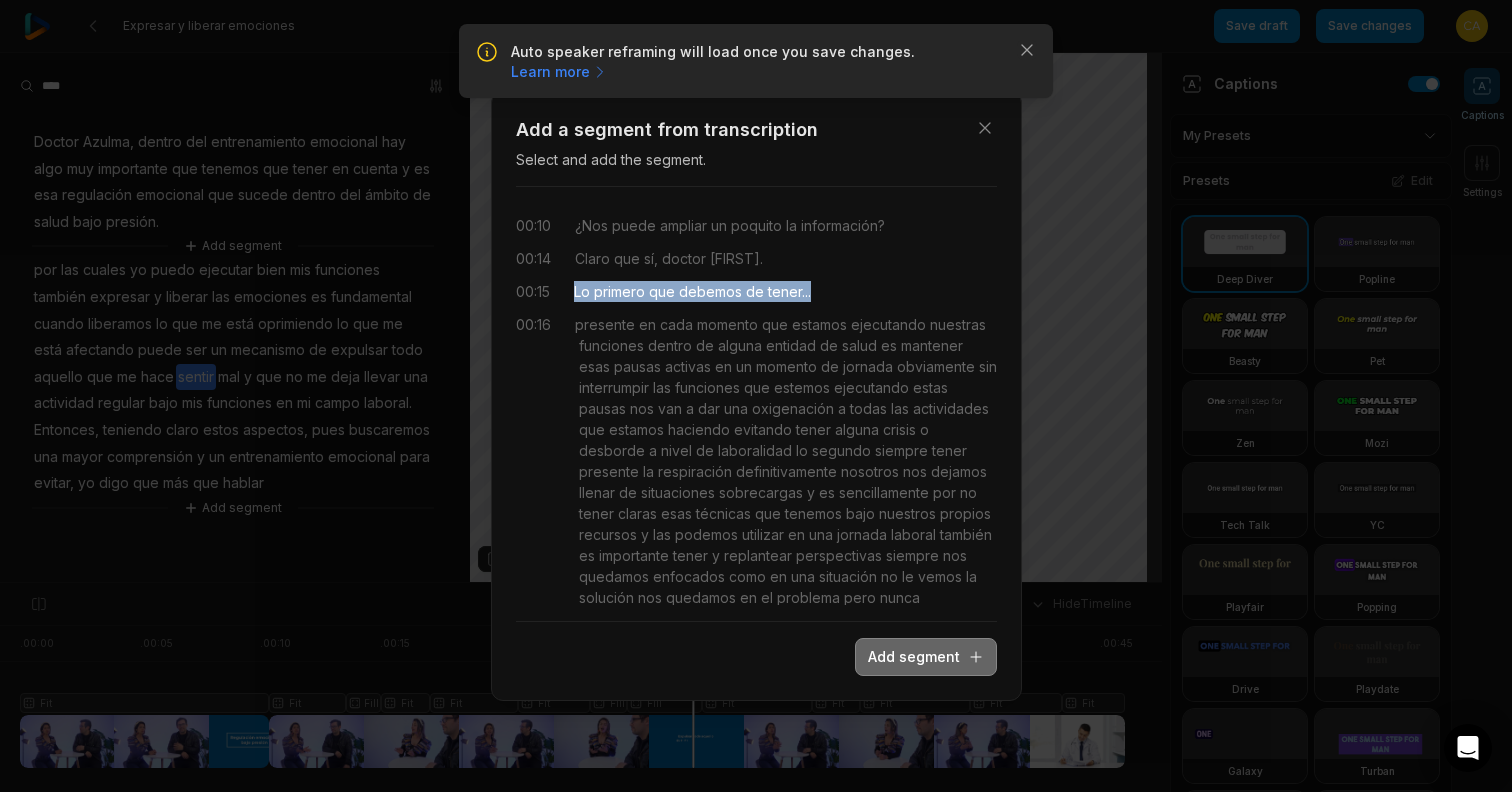 click on "Add segment" at bounding box center [926, 657] 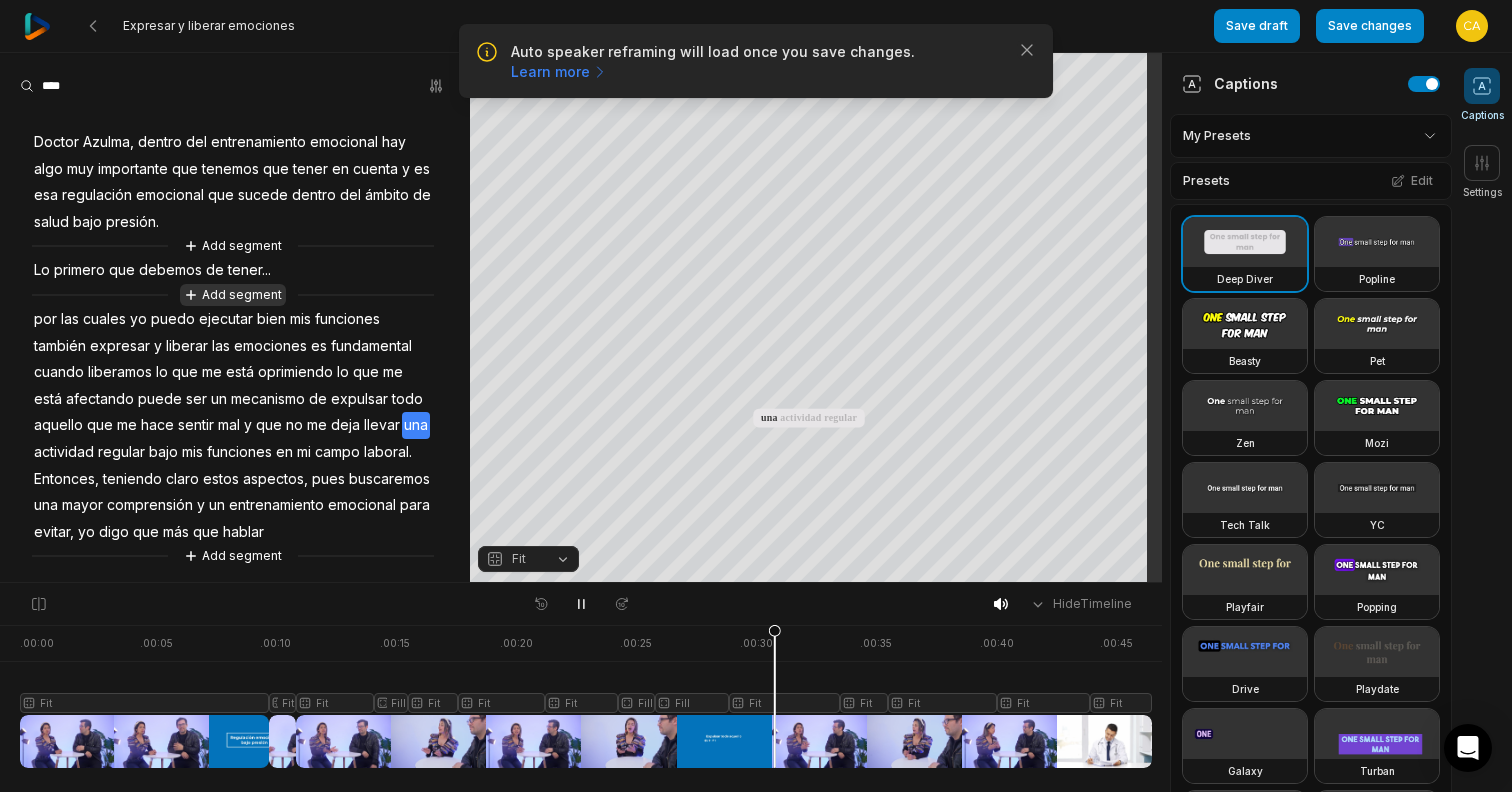 click on "Add segment" at bounding box center [233, 295] 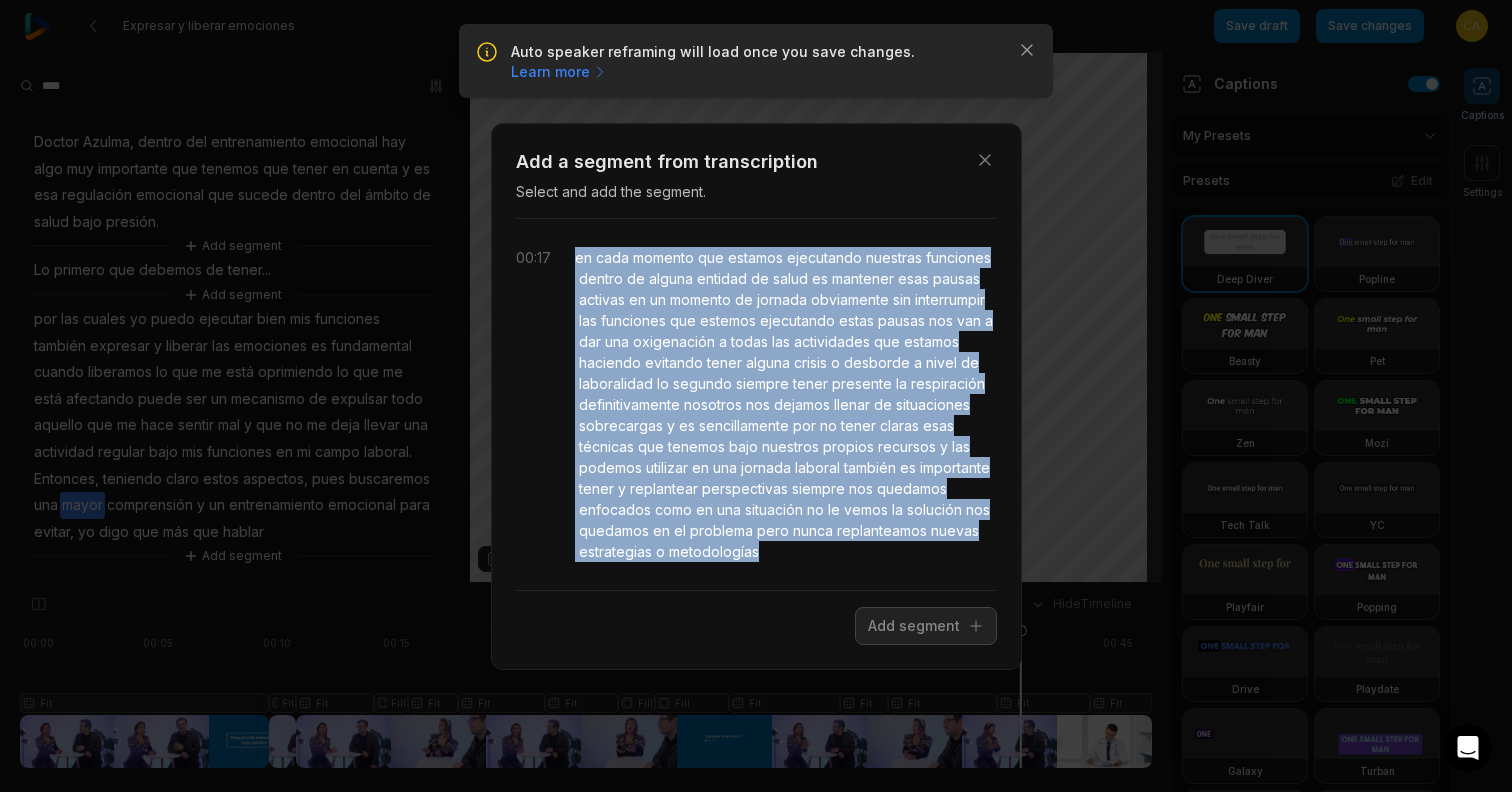 drag, startPoint x: 728, startPoint y: 485, endPoint x: 578, endPoint y: 253, distance: 276.26797 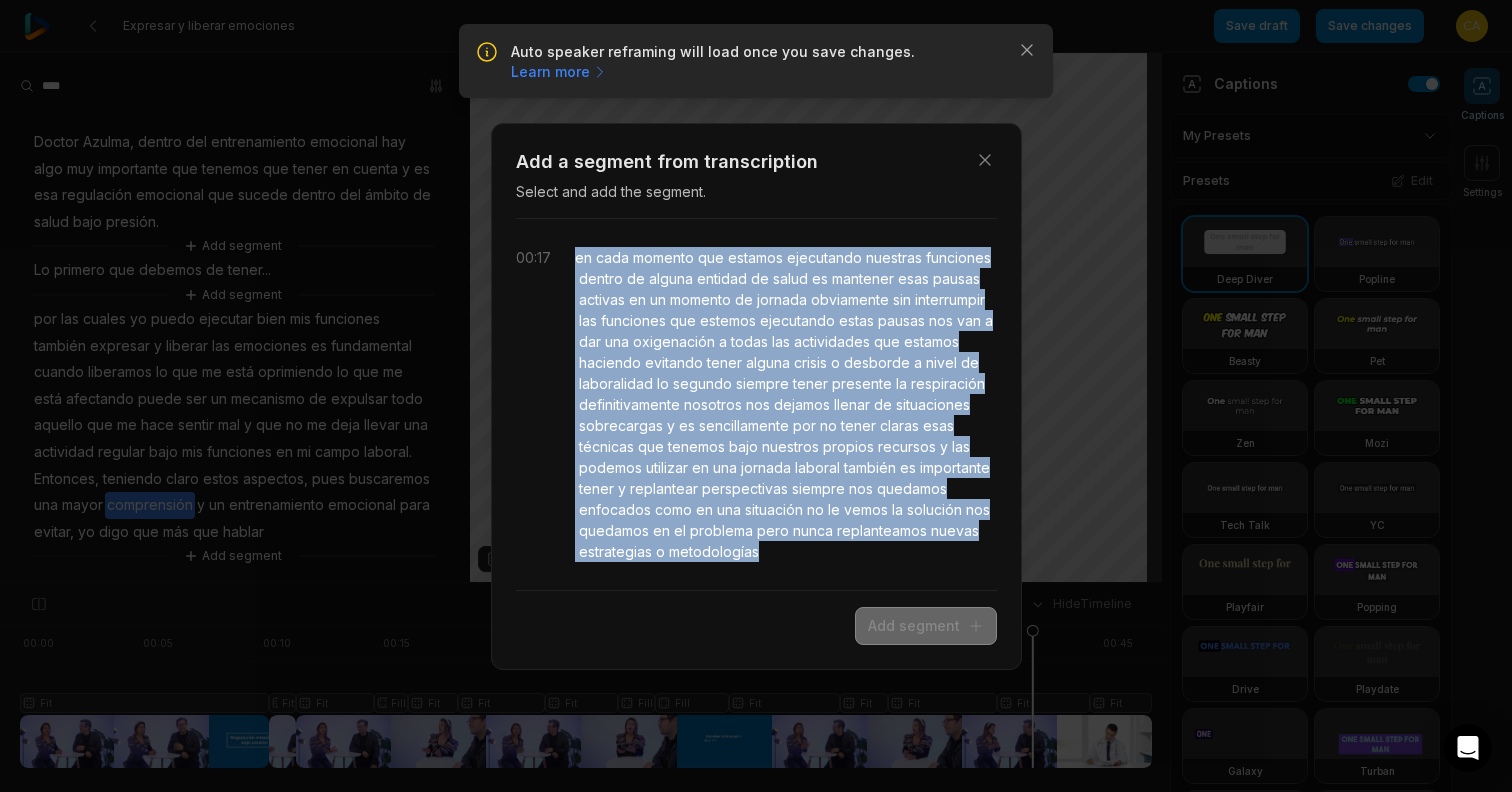 click on "Add segment" at bounding box center (926, 626) 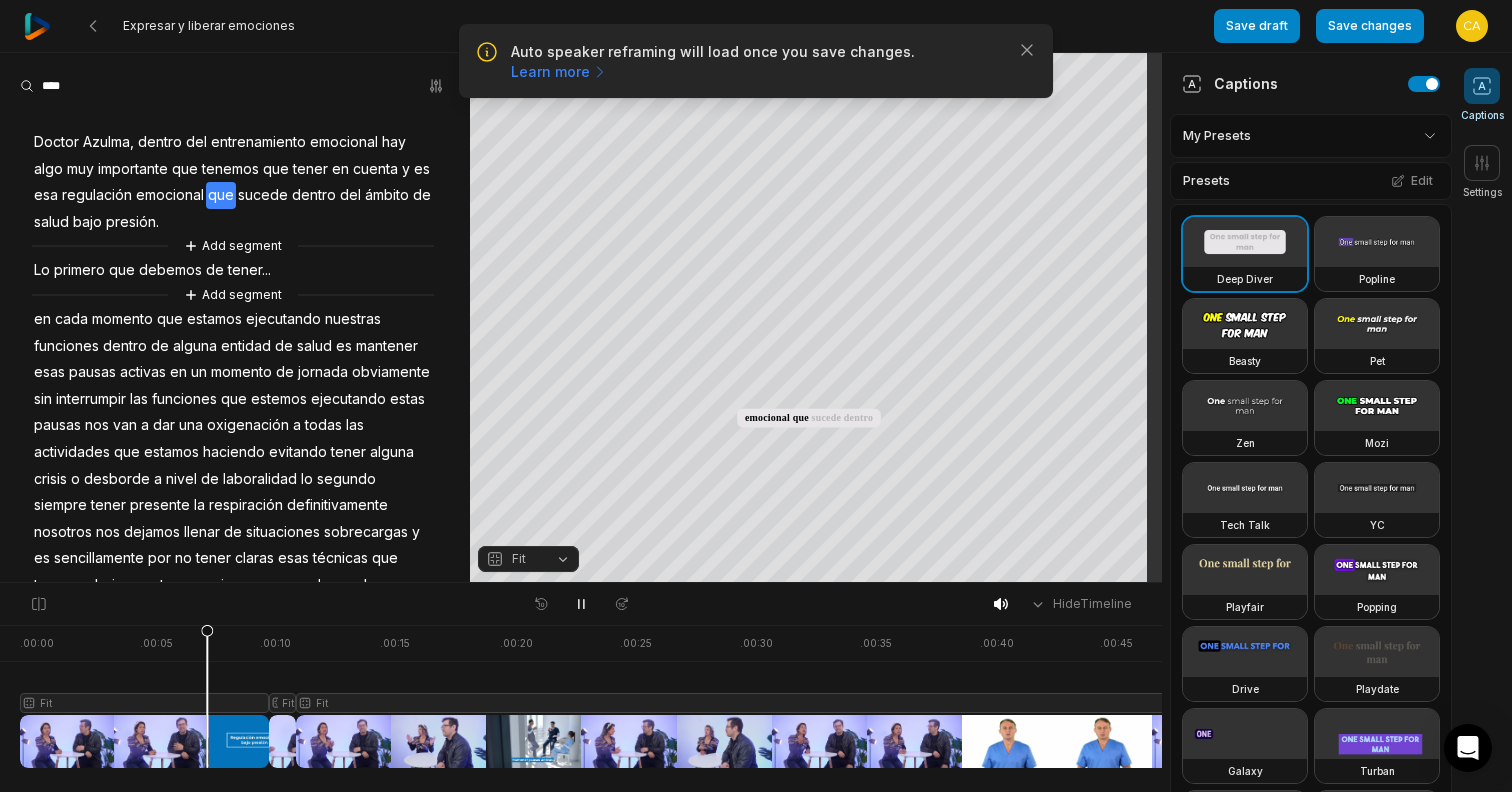 scroll, scrollTop: 0, scrollLeft: 0, axis: both 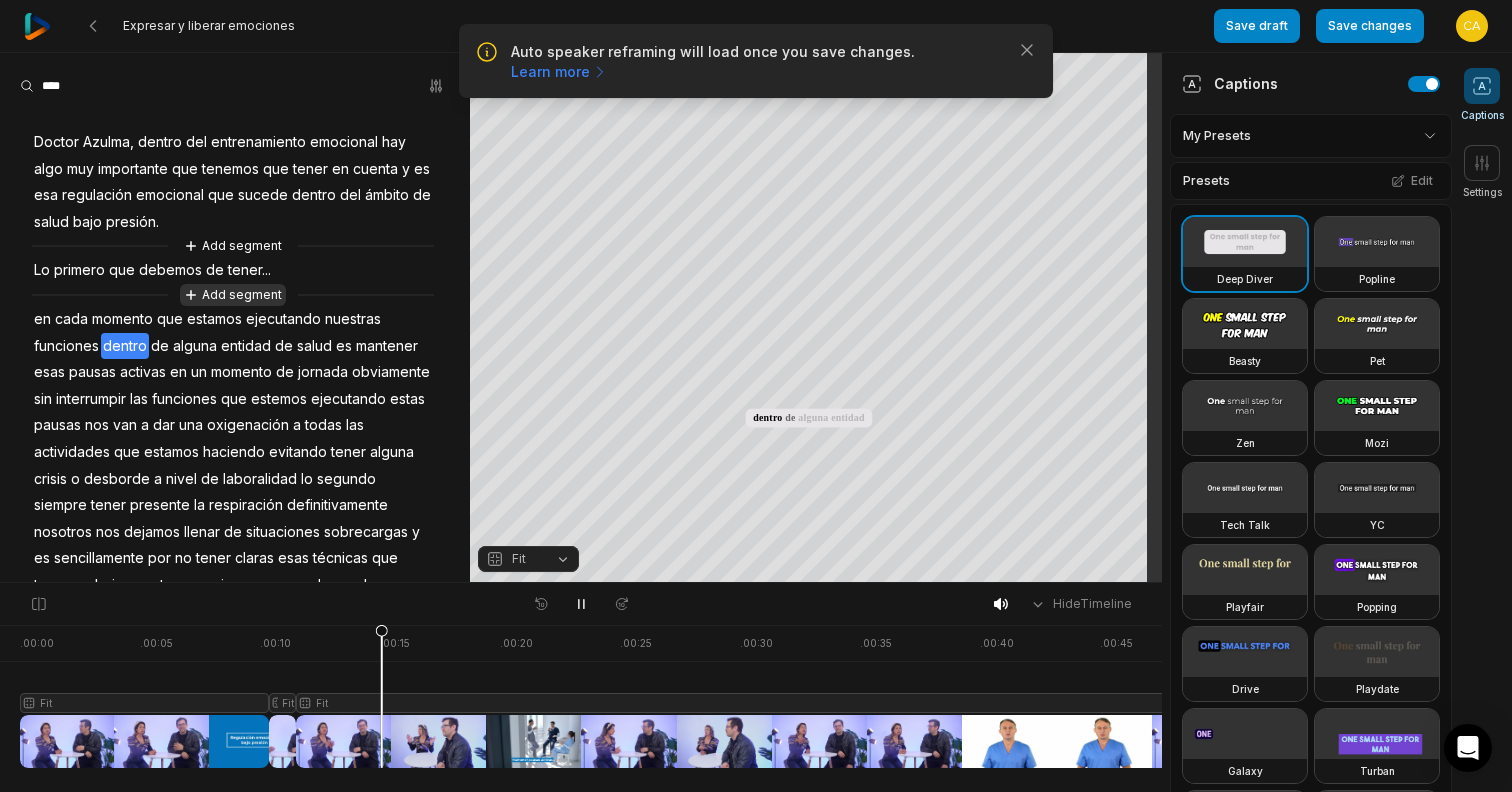 click on "Add segment" at bounding box center (233, 295) 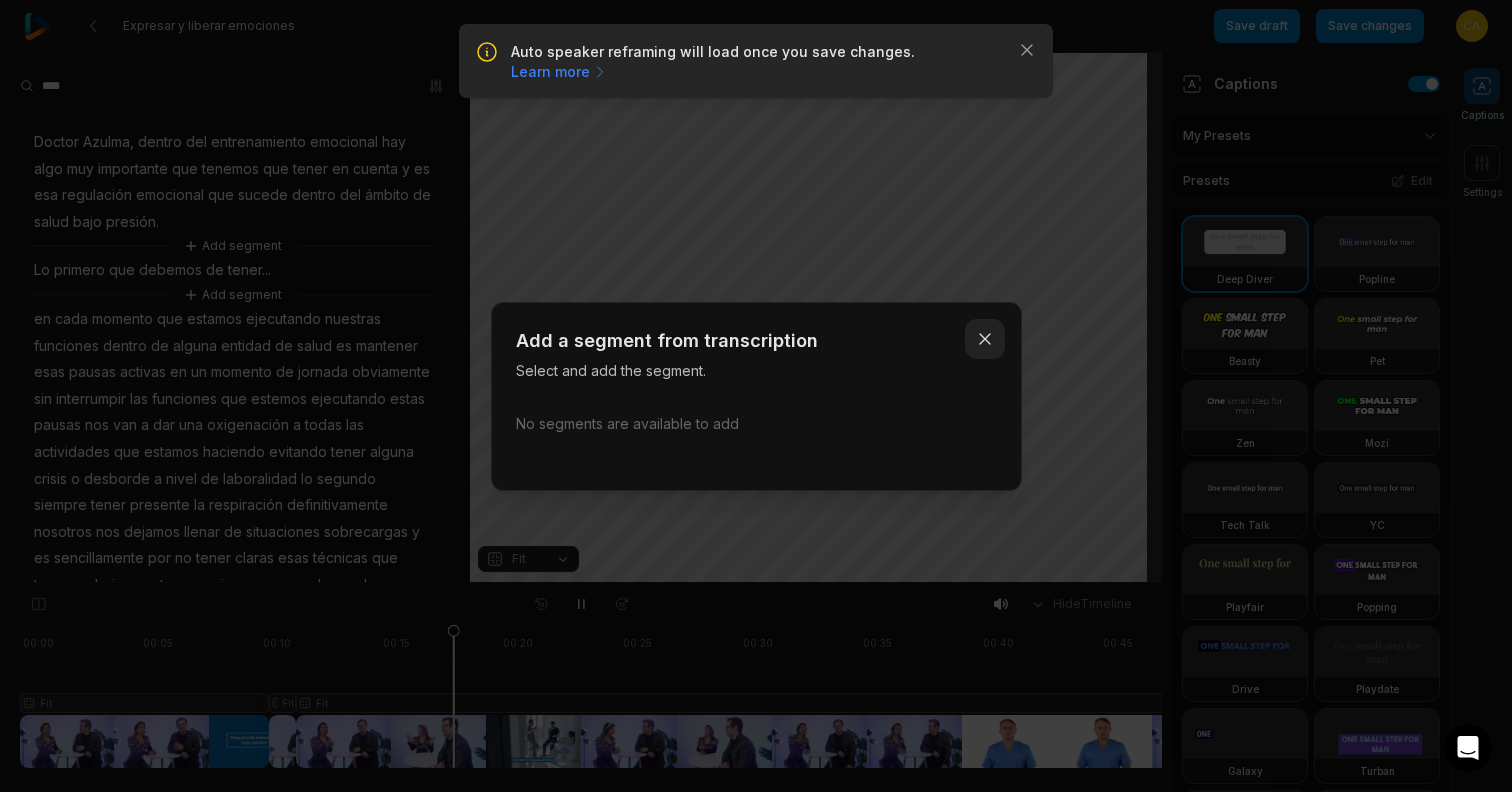 click 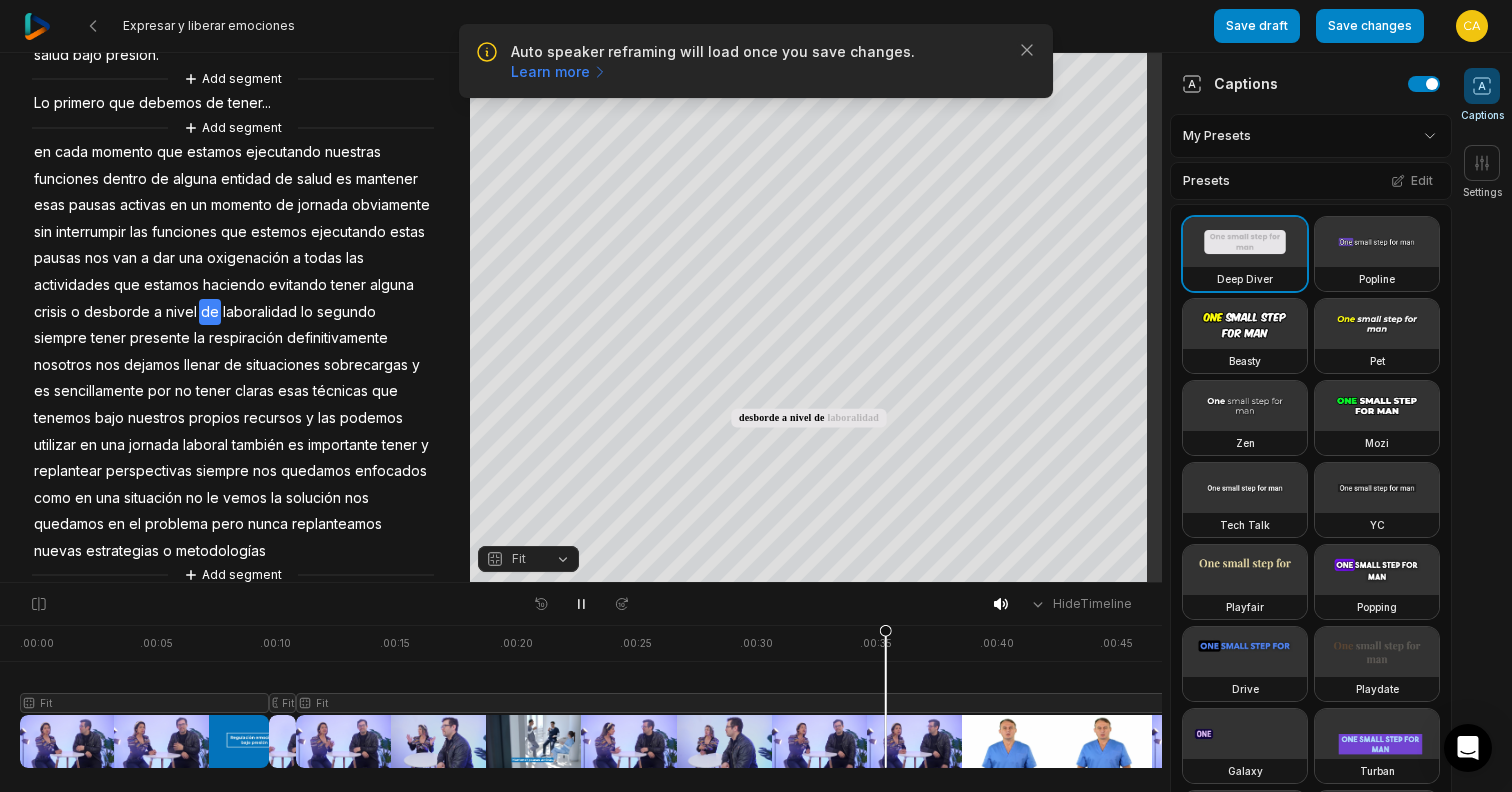 scroll, scrollTop: 186, scrollLeft: 0, axis: vertical 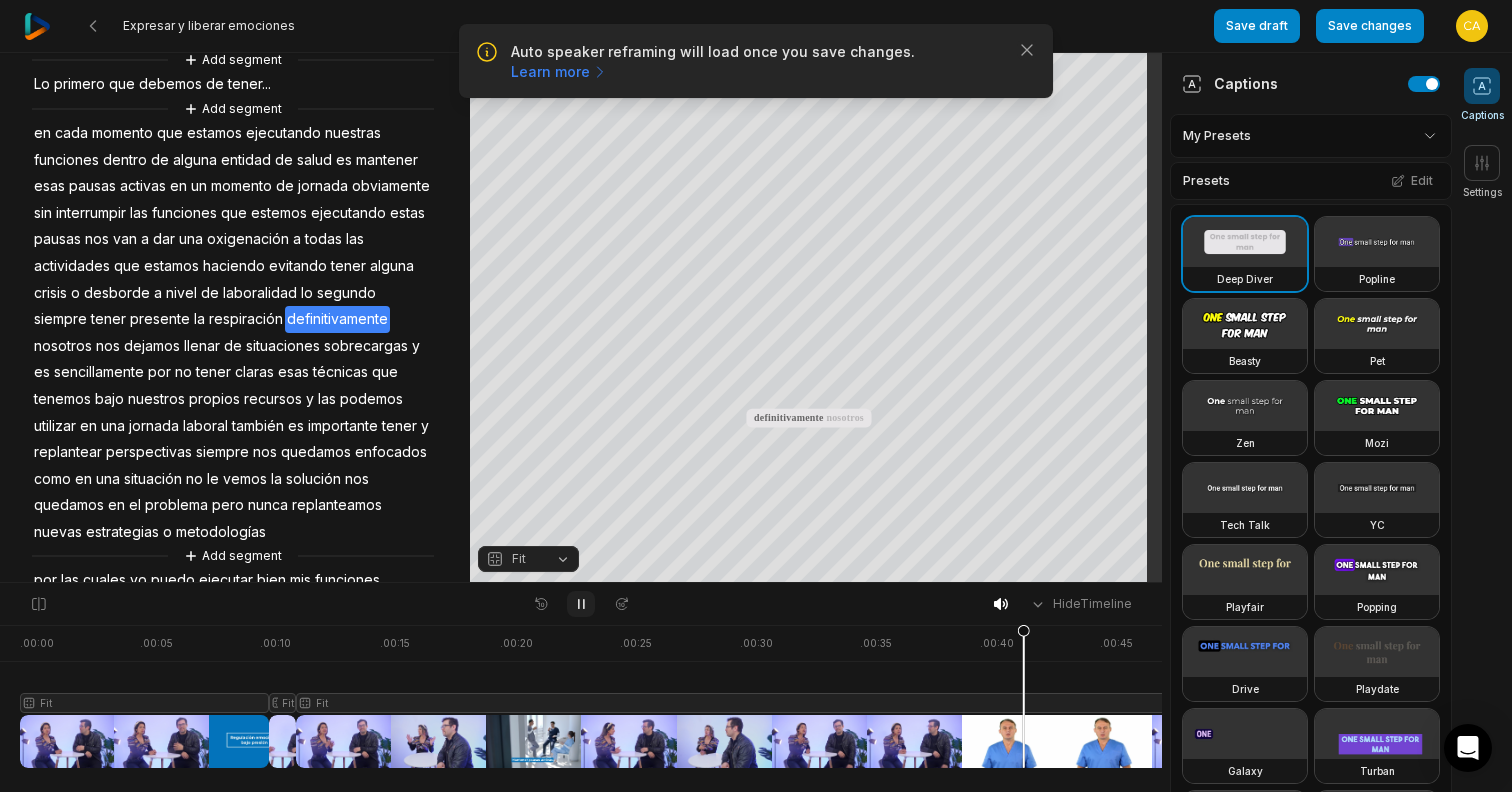 click 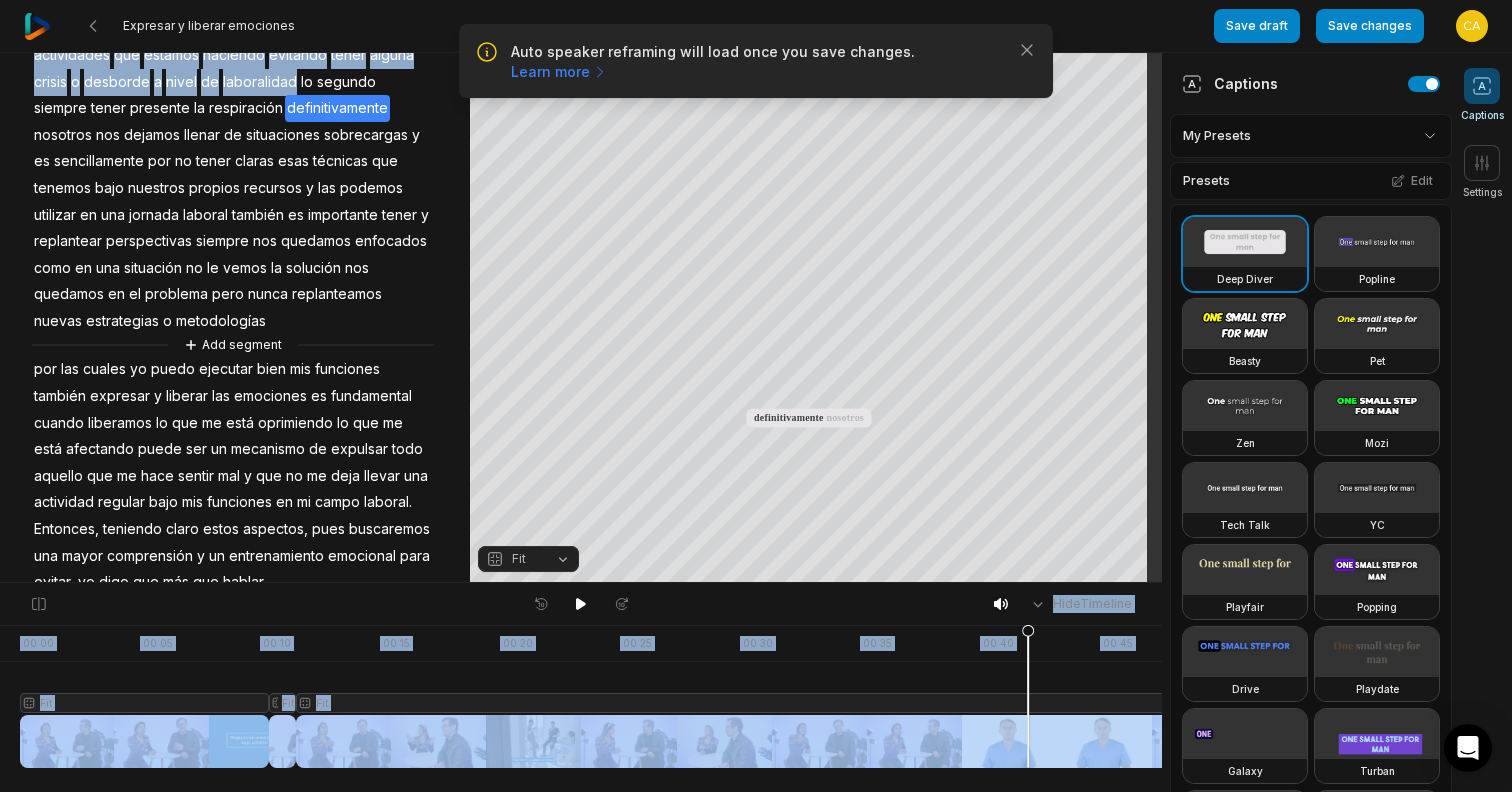 scroll, scrollTop: 504, scrollLeft: 0, axis: vertical 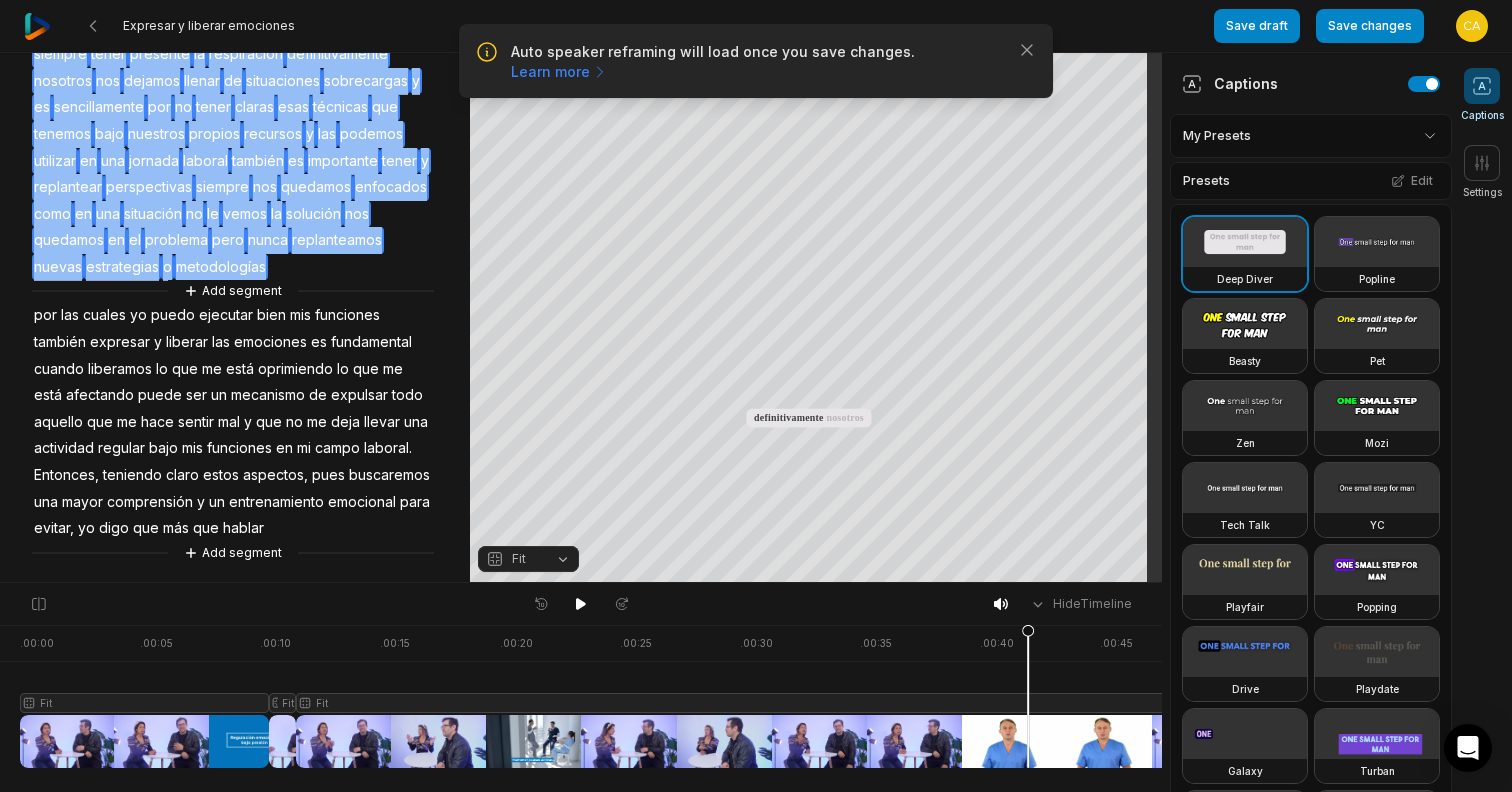drag, startPoint x: 394, startPoint y: 301, endPoint x: 241, endPoint y: 236, distance: 166.23477 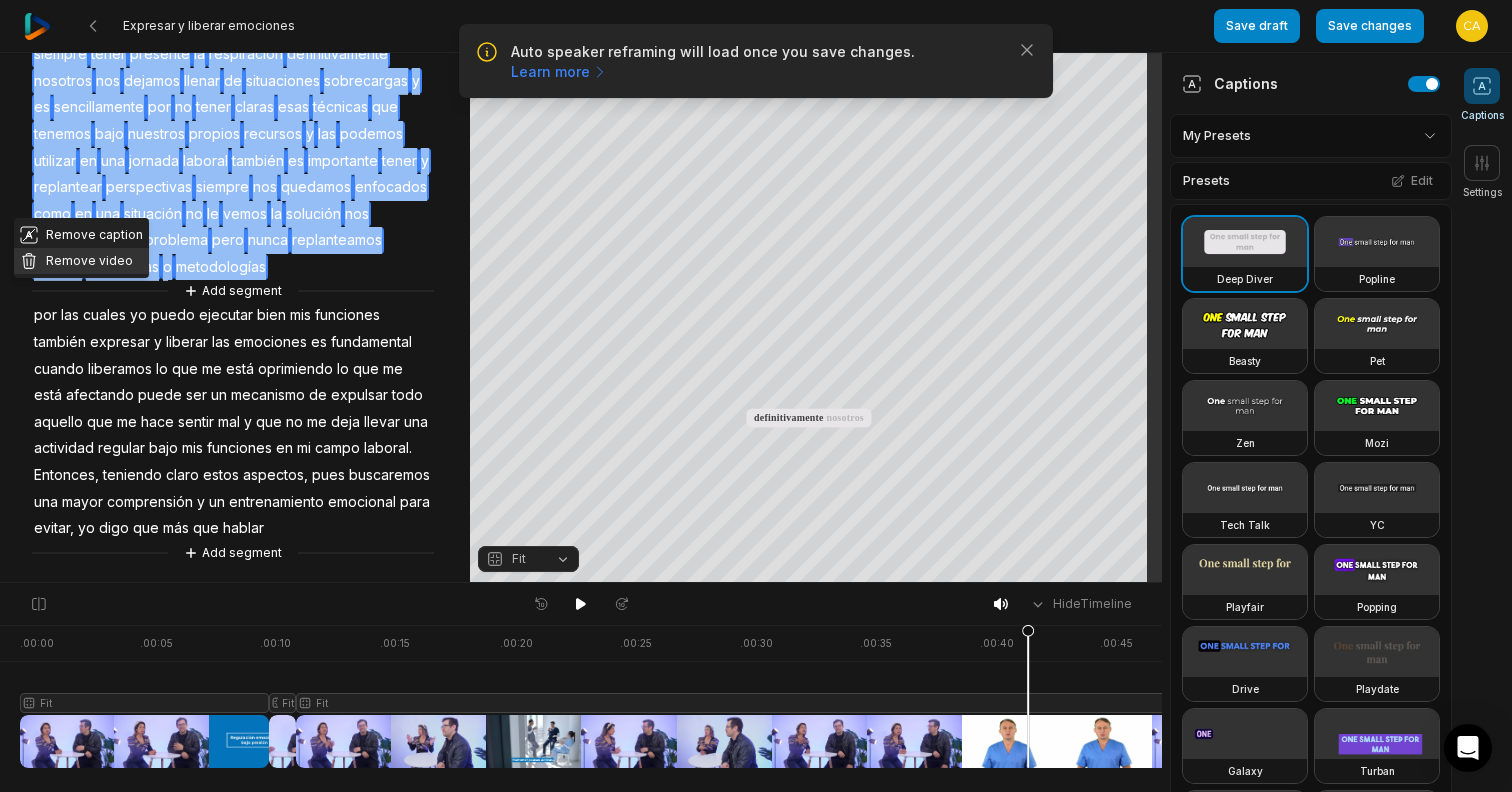 click on "Remove video" at bounding box center (81, 261) 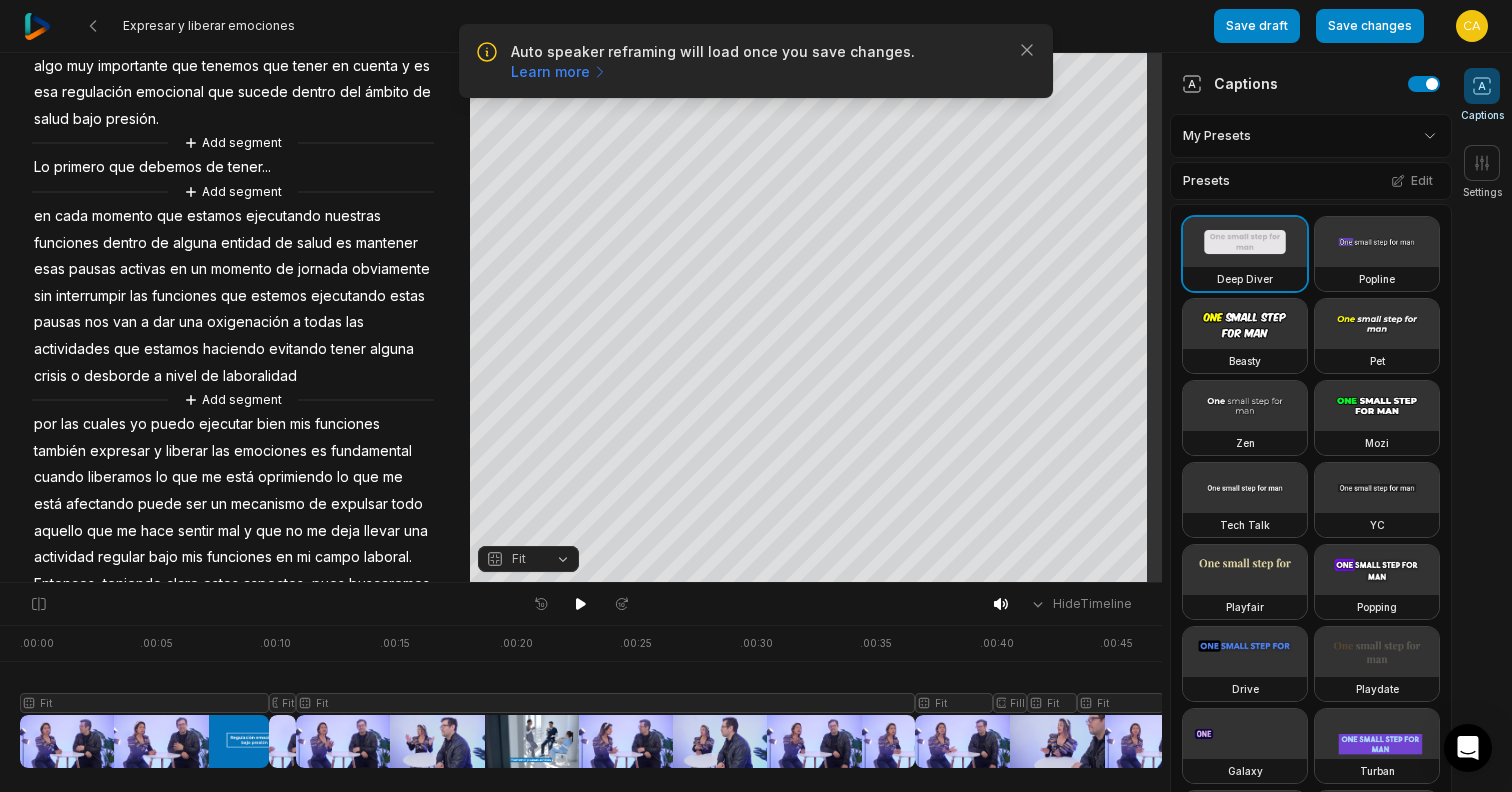 scroll, scrollTop: 0, scrollLeft: 0, axis: both 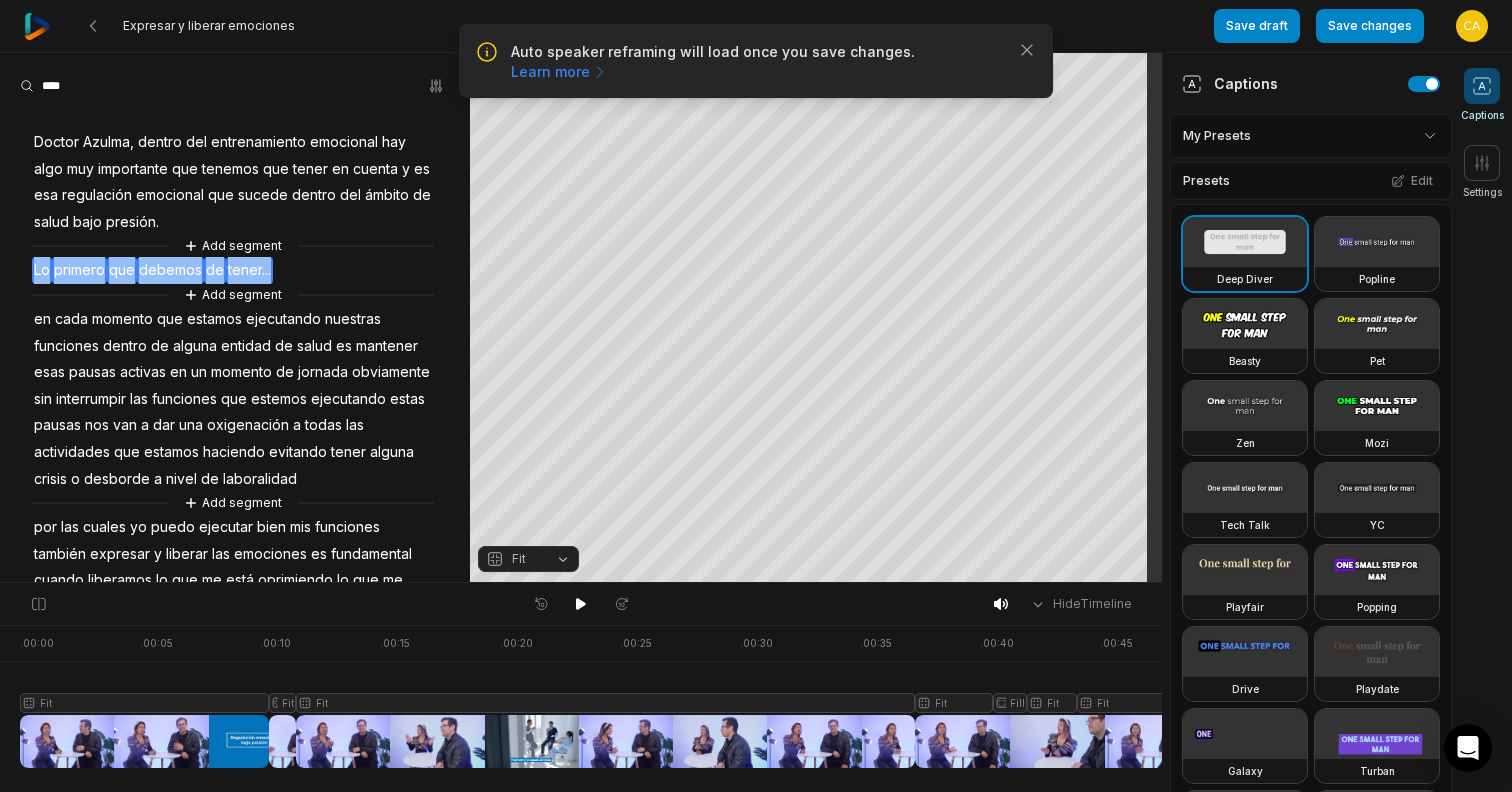 drag, startPoint x: 287, startPoint y: 269, endPoint x: 0, endPoint y: 267, distance: 287.00696 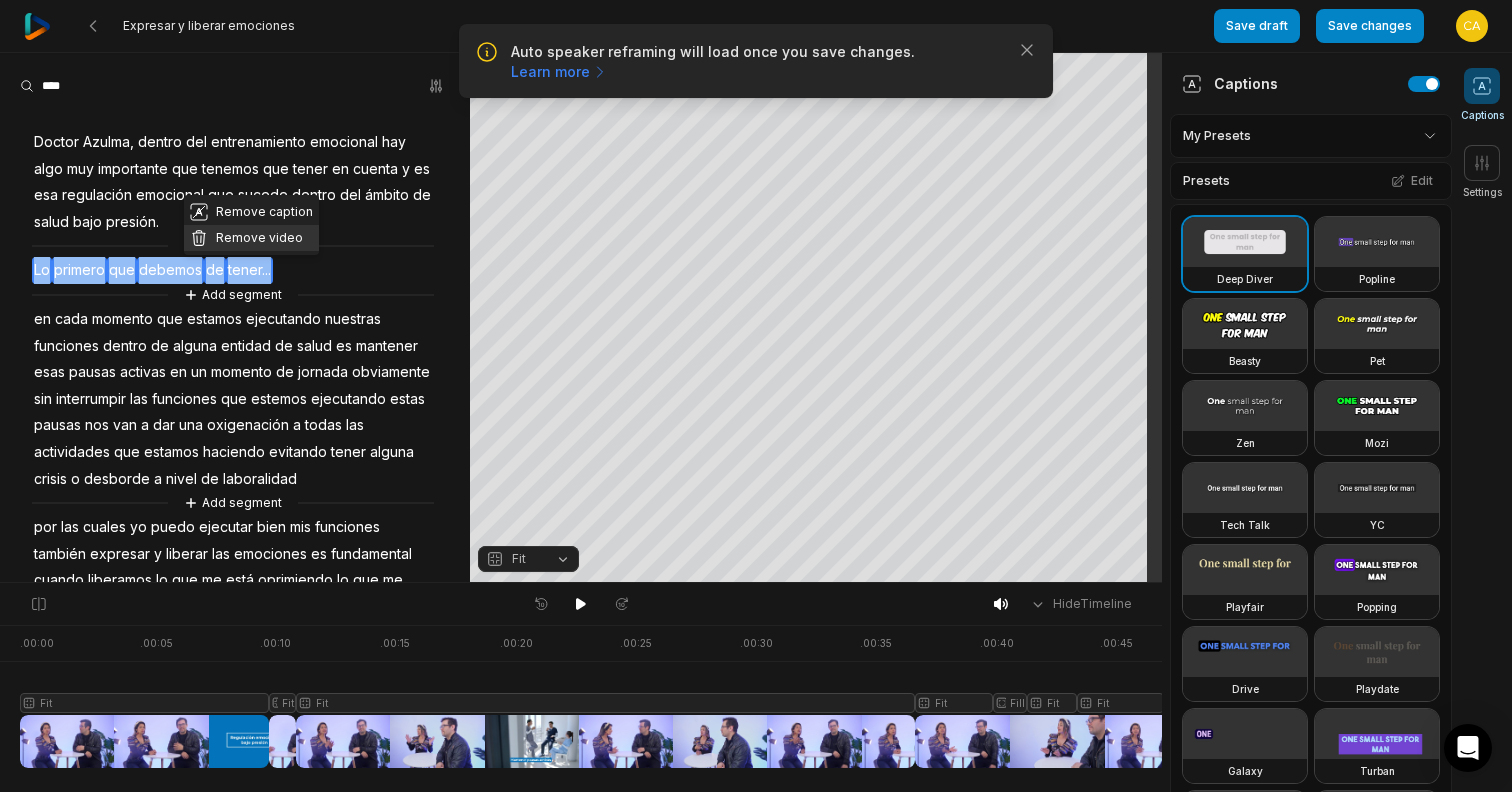 click on "Remove video" at bounding box center [251, 238] 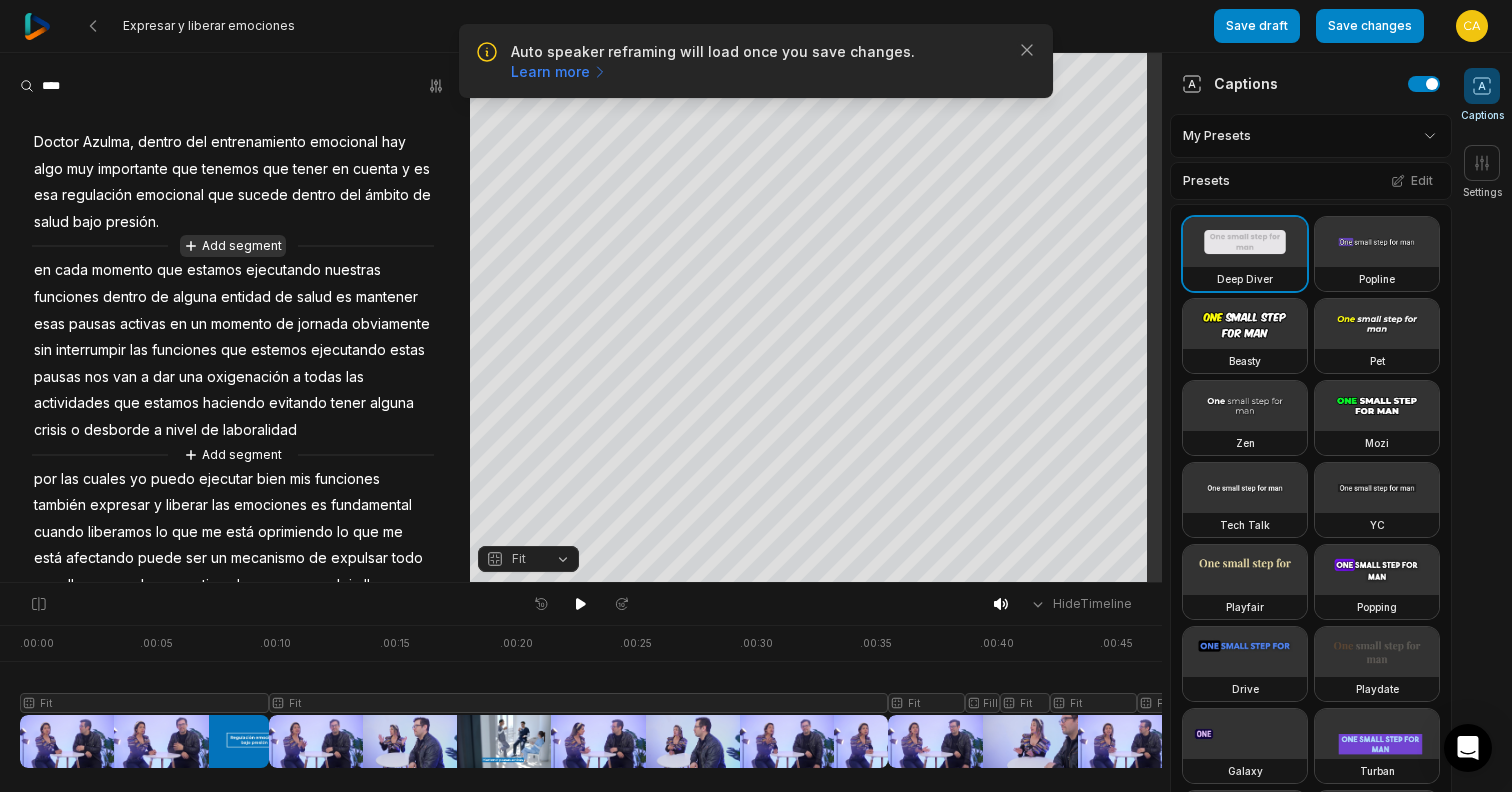 click on "Add segment" at bounding box center (233, 246) 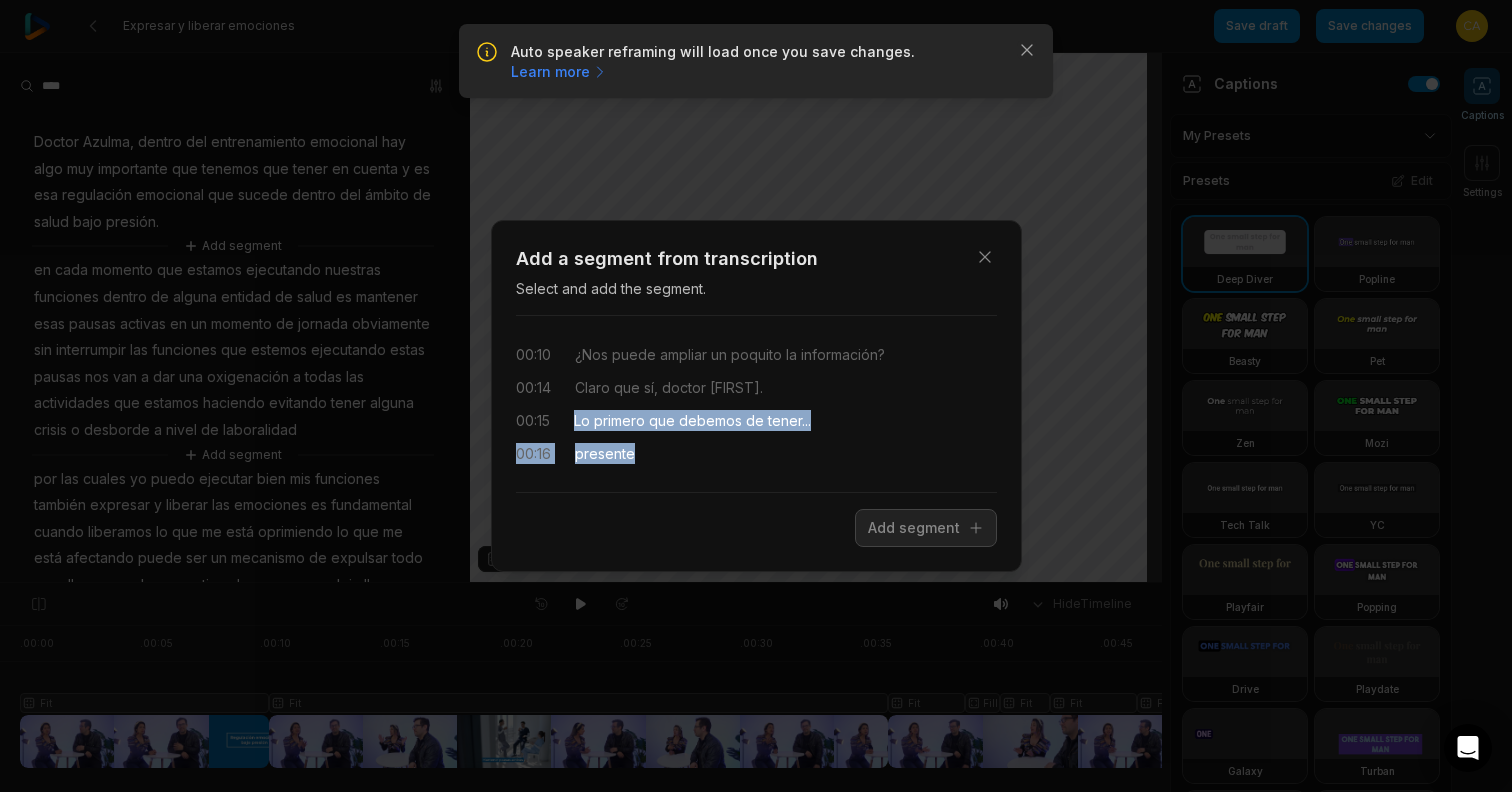 drag, startPoint x: 630, startPoint y: 445, endPoint x: 573, endPoint y: 423, distance: 61.09828 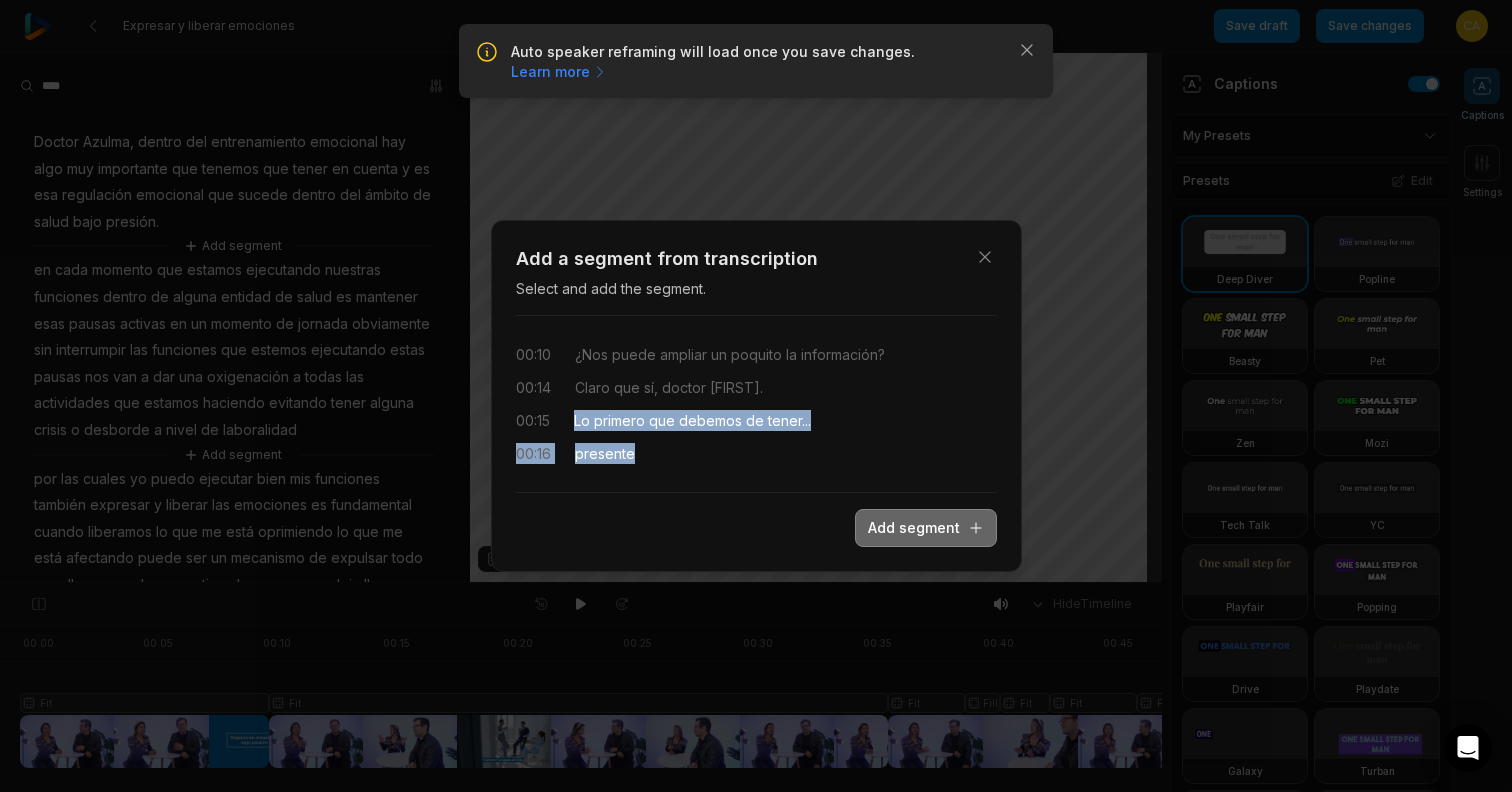 click on "Add segment" at bounding box center [926, 528] 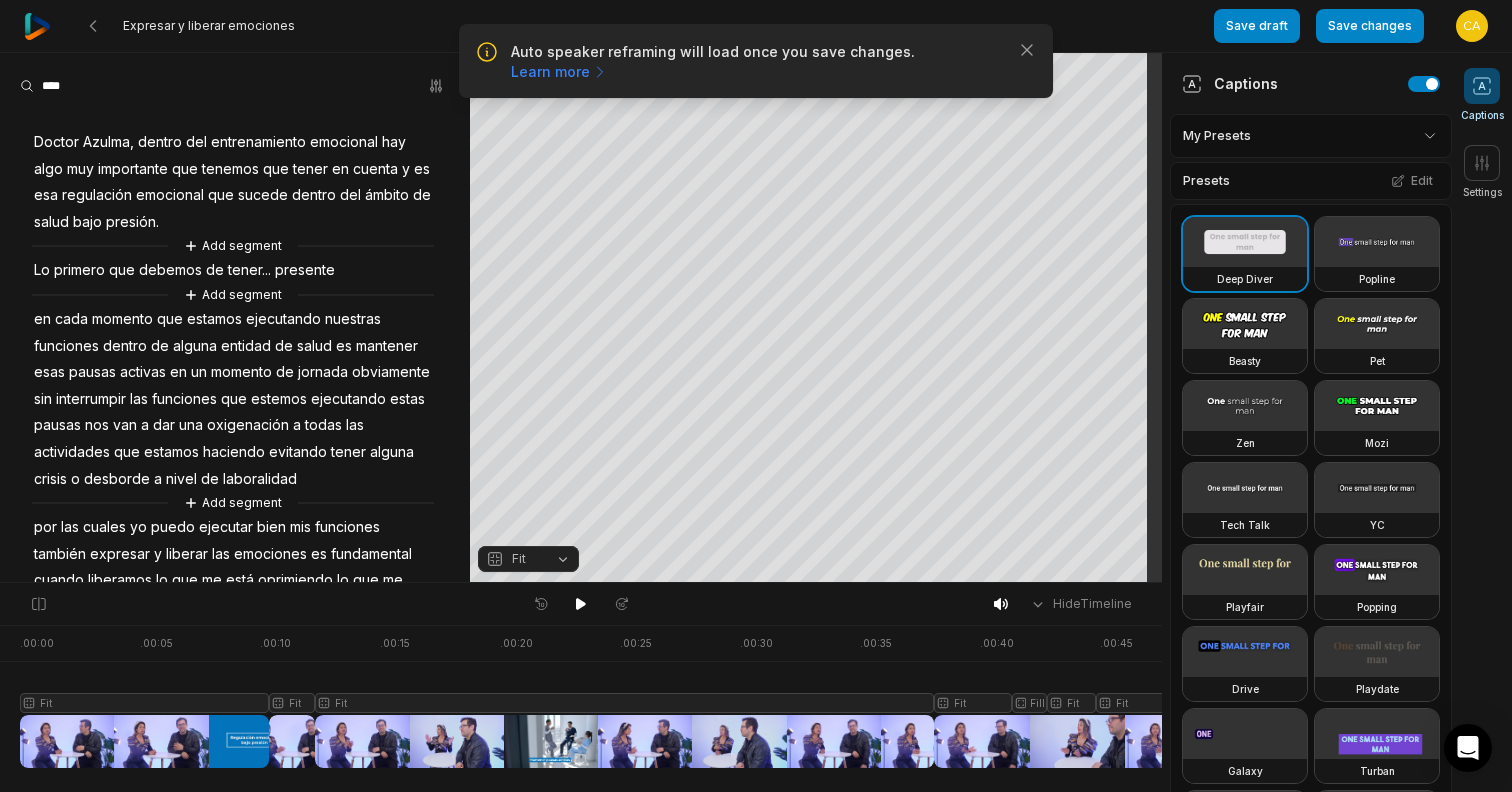 click on "Lo" at bounding box center (42, 270) 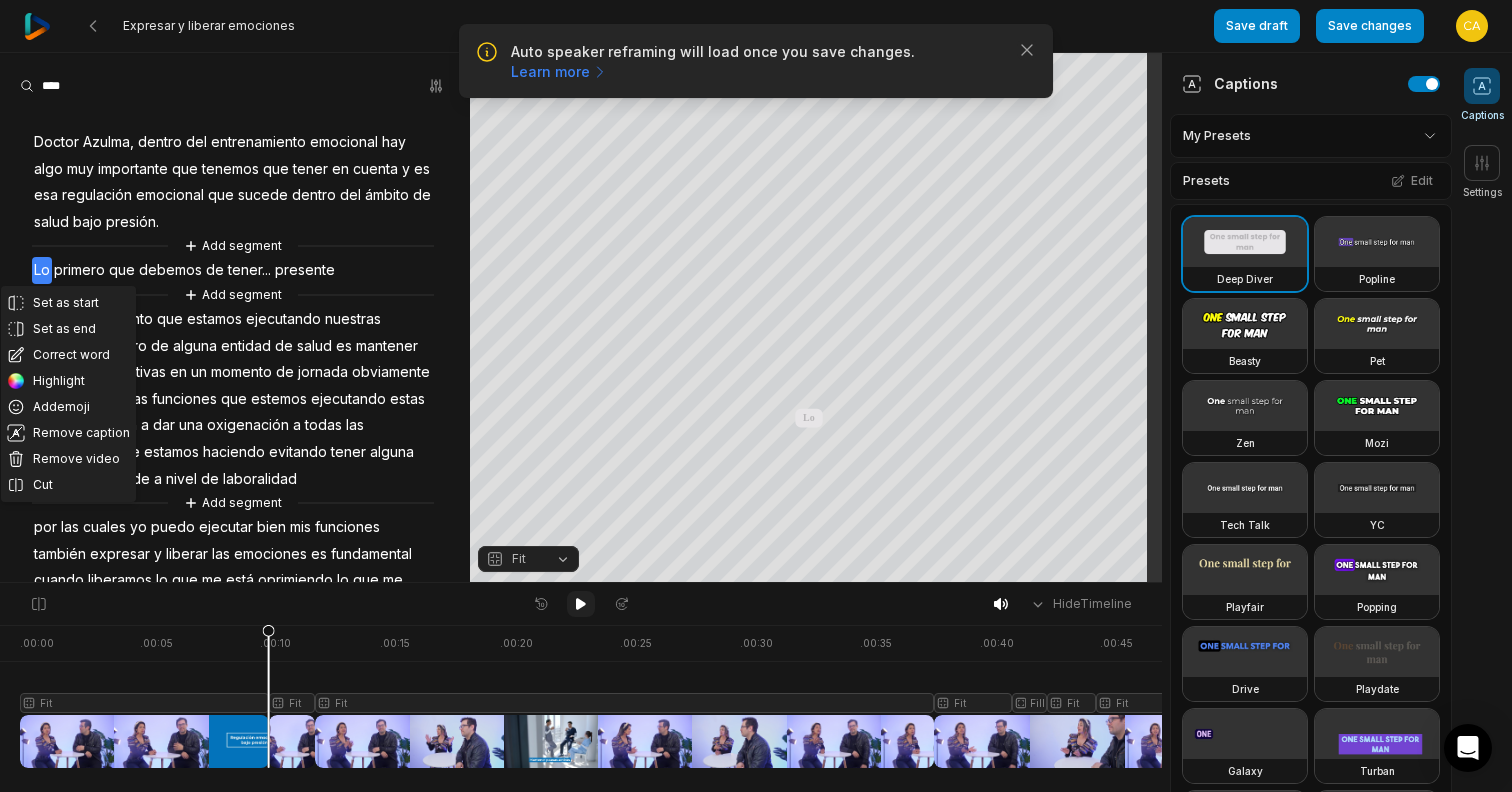 click 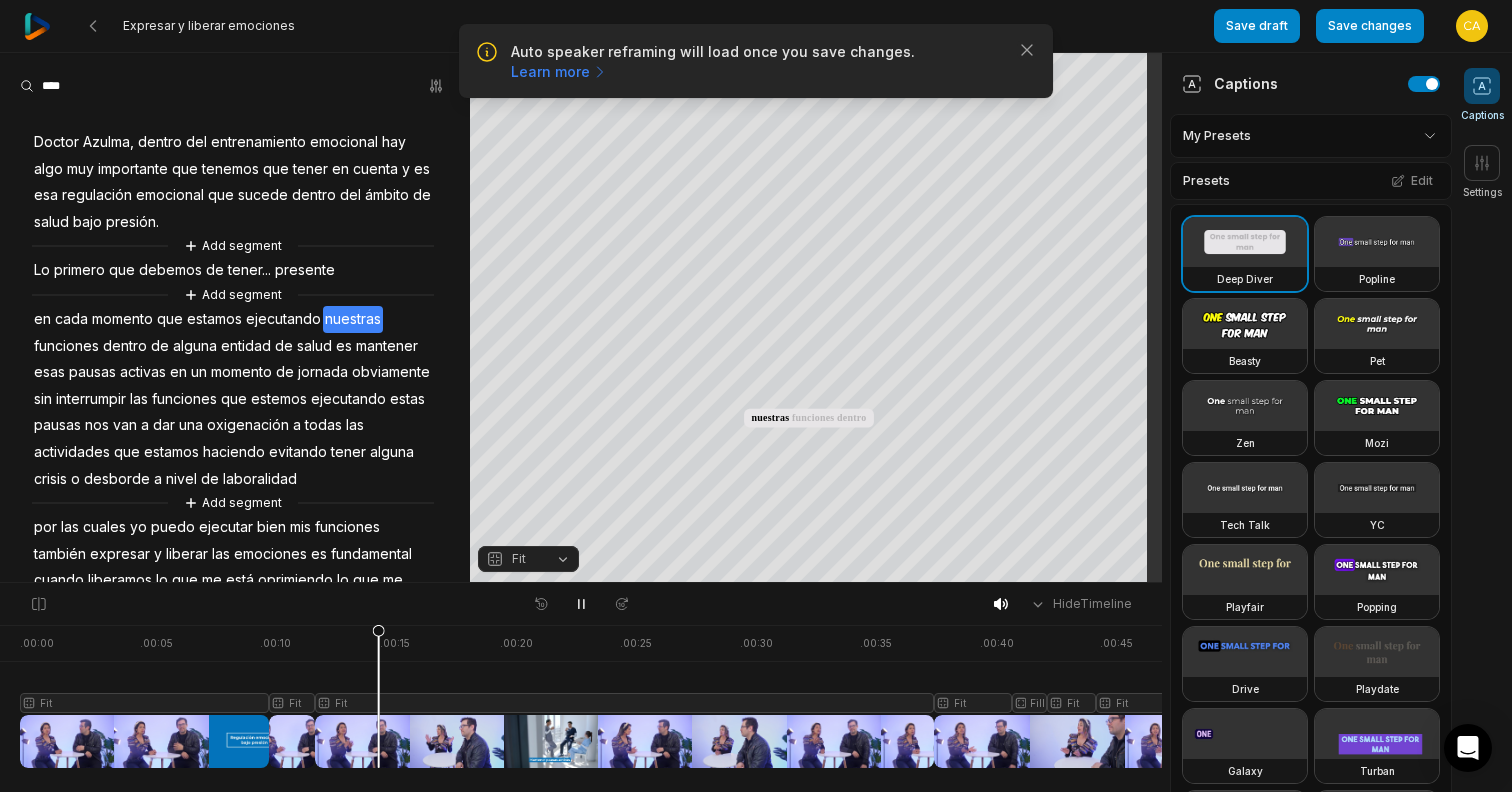 scroll, scrollTop: 0, scrollLeft: 0, axis: both 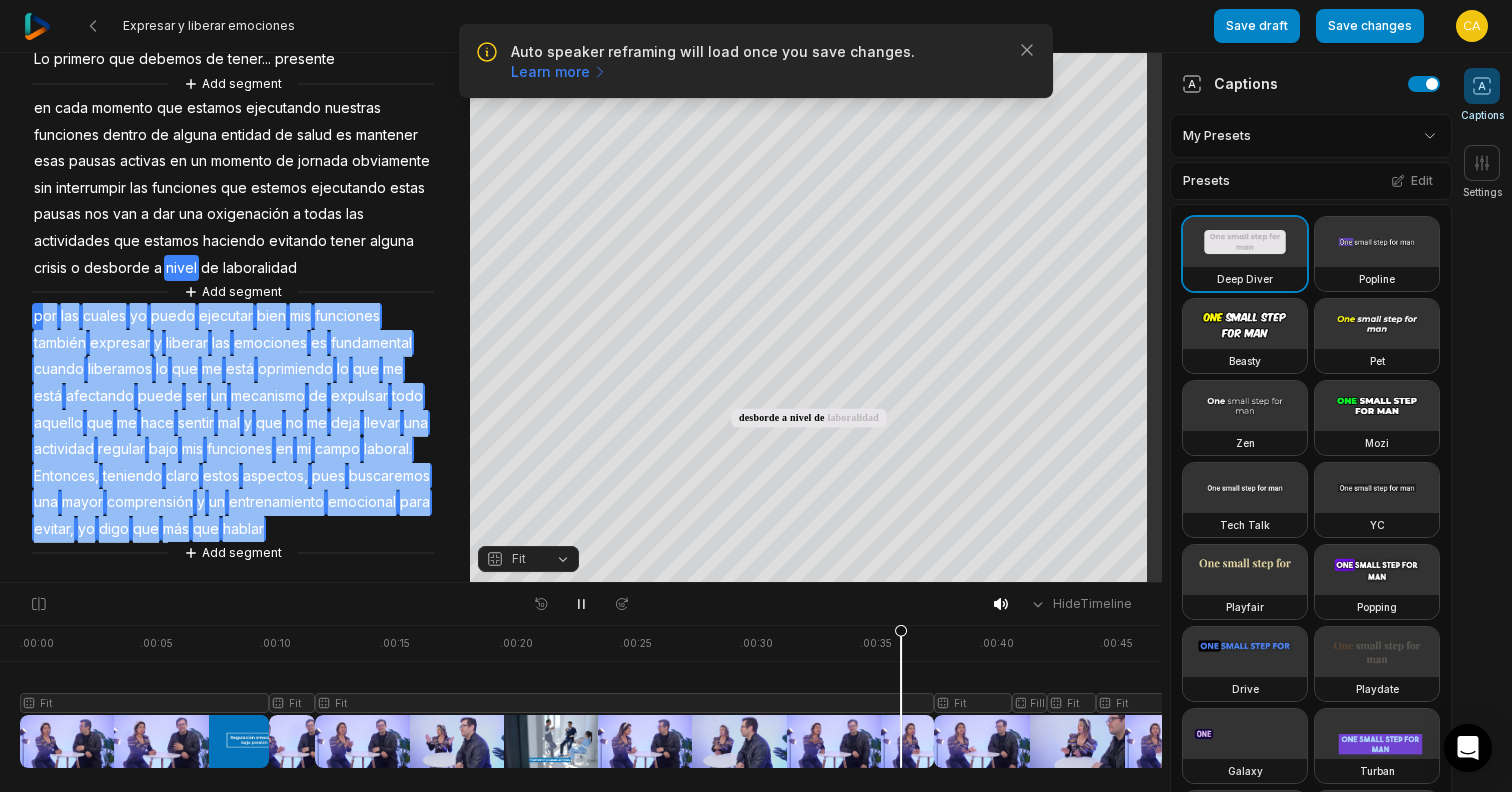 drag, startPoint x: 125, startPoint y: 526, endPoint x: 39, endPoint y: 295, distance: 246.48935 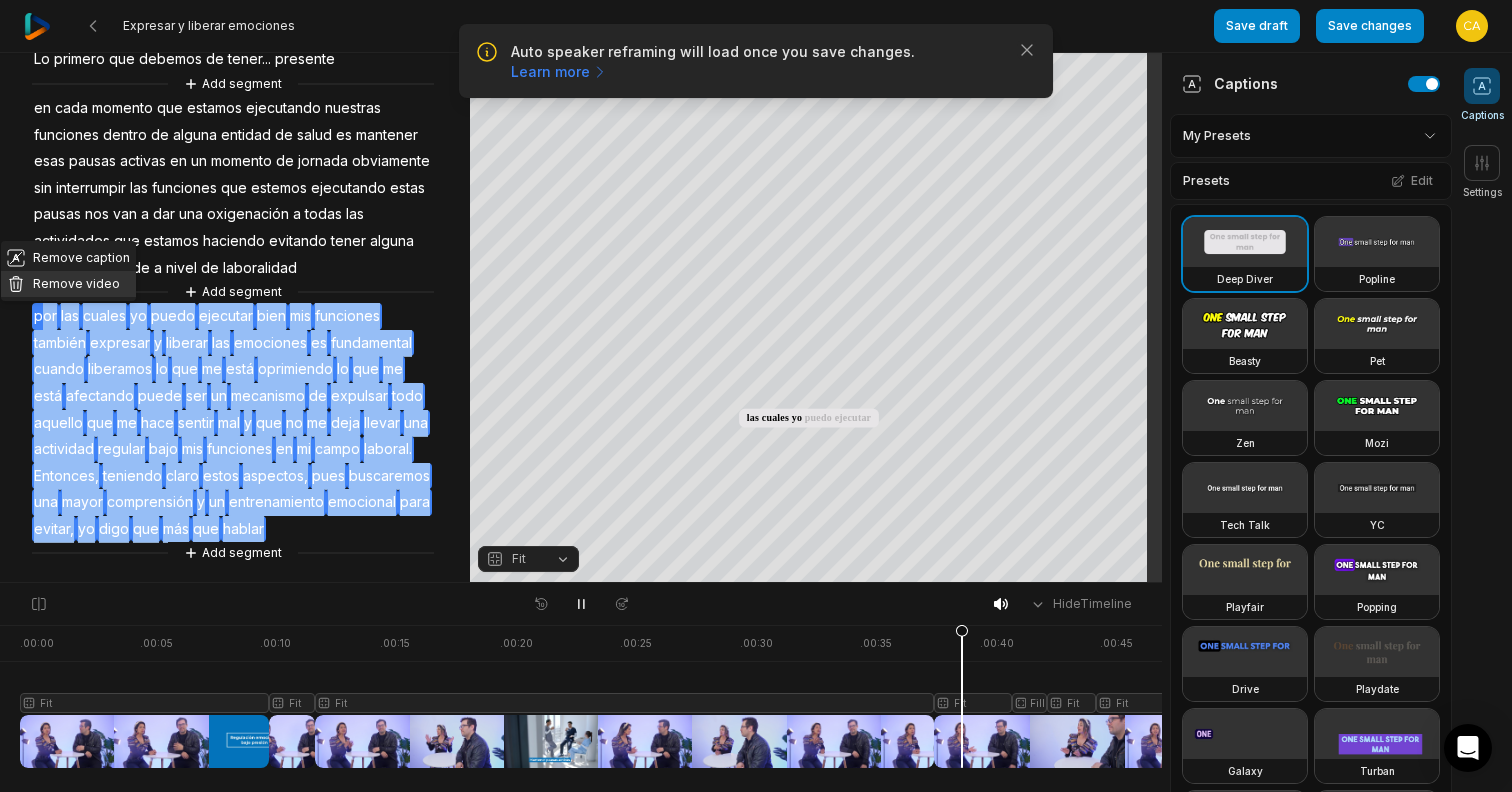 click on "Remove video" at bounding box center (68, 284) 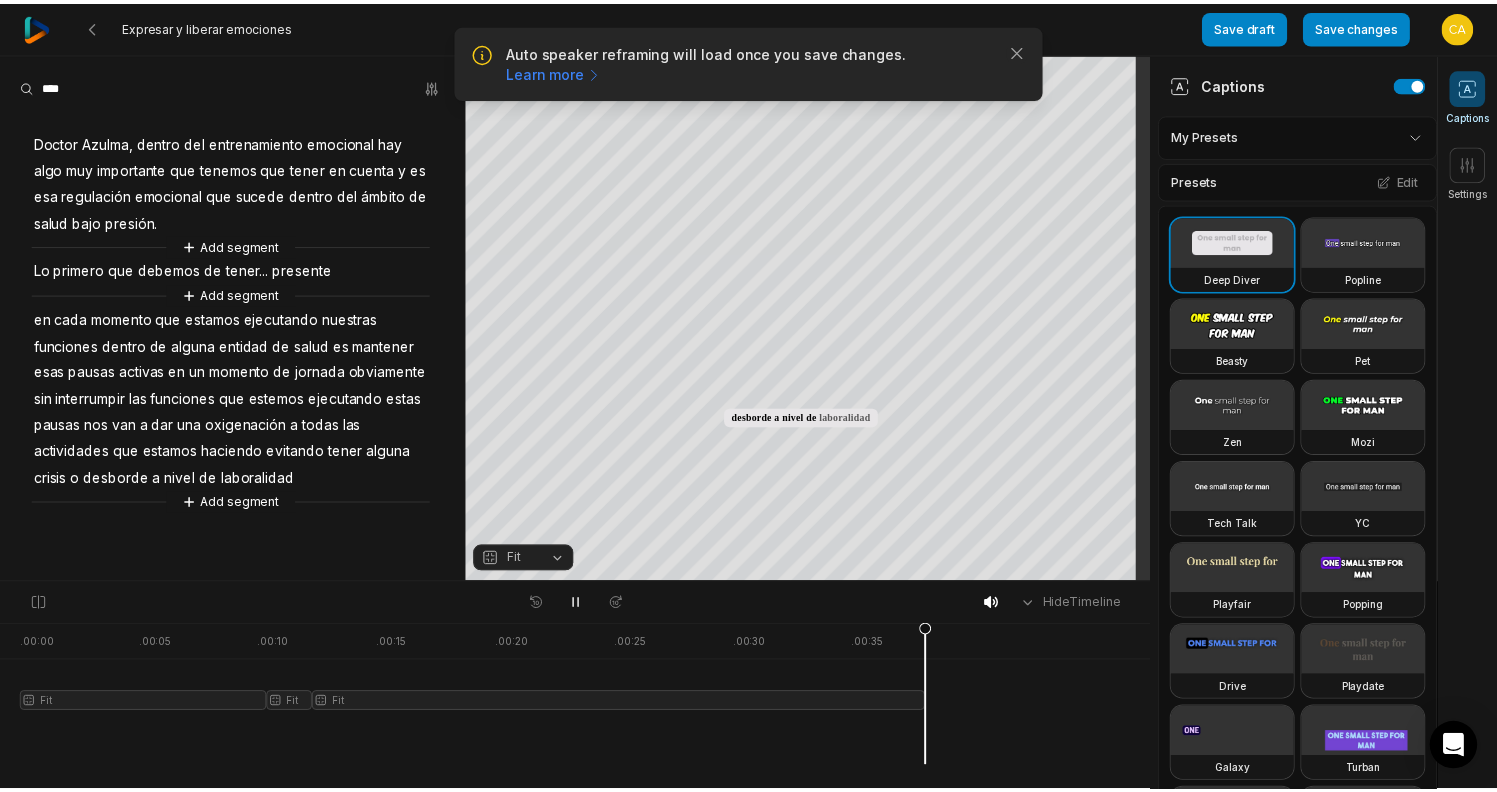 scroll, scrollTop: 0, scrollLeft: 0, axis: both 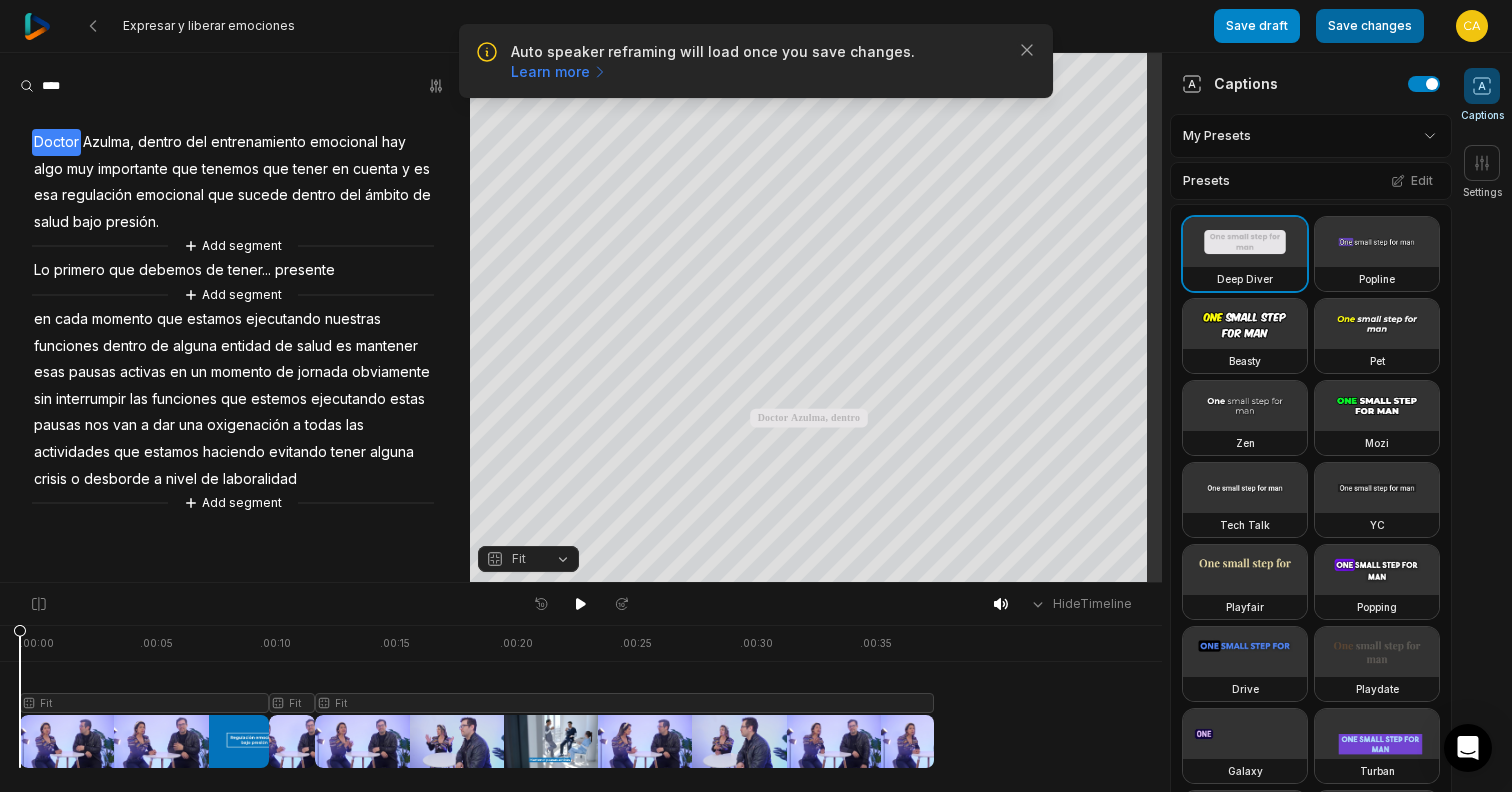 click on "Save changes" at bounding box center [1370, 26] 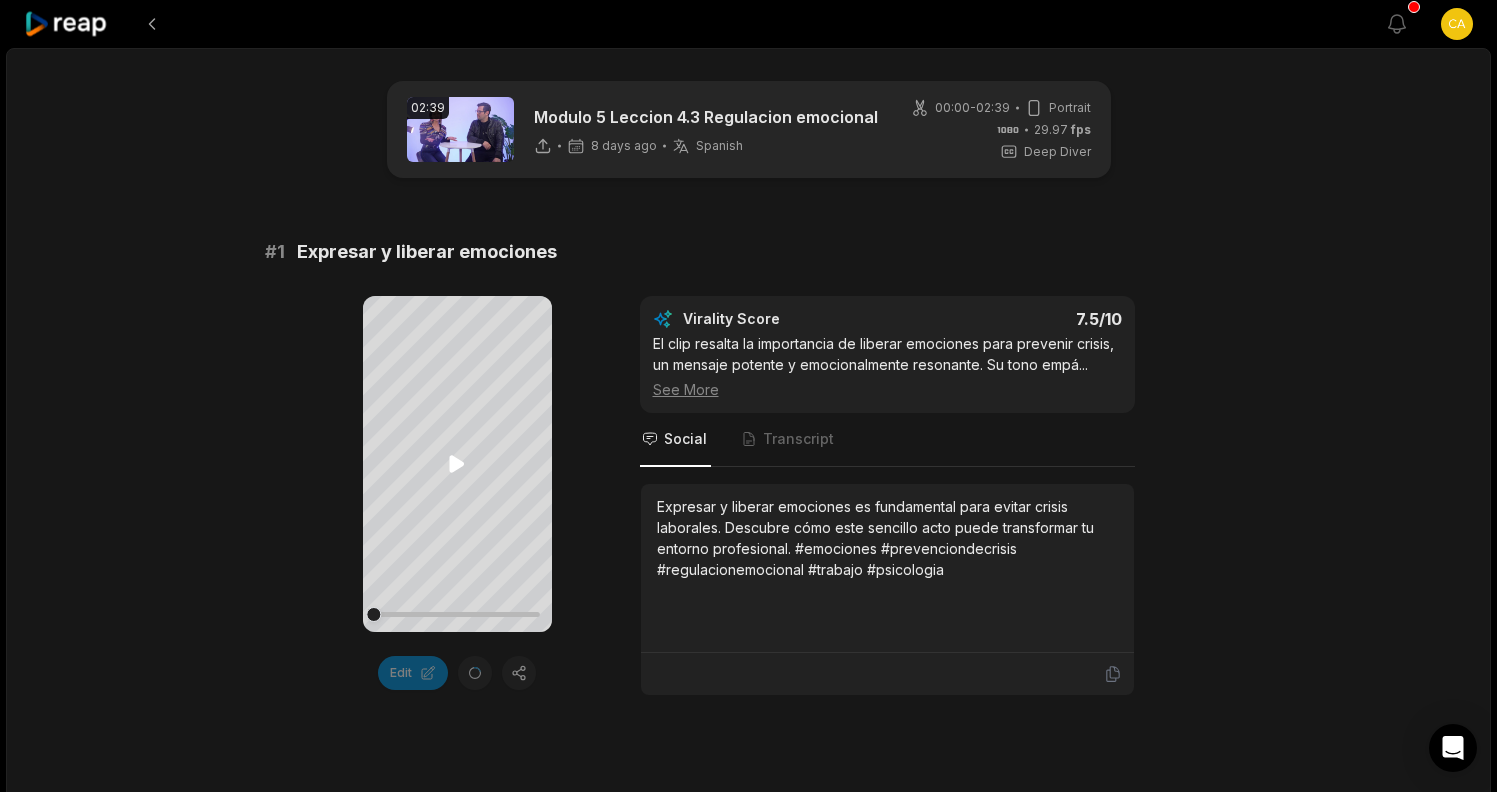 click 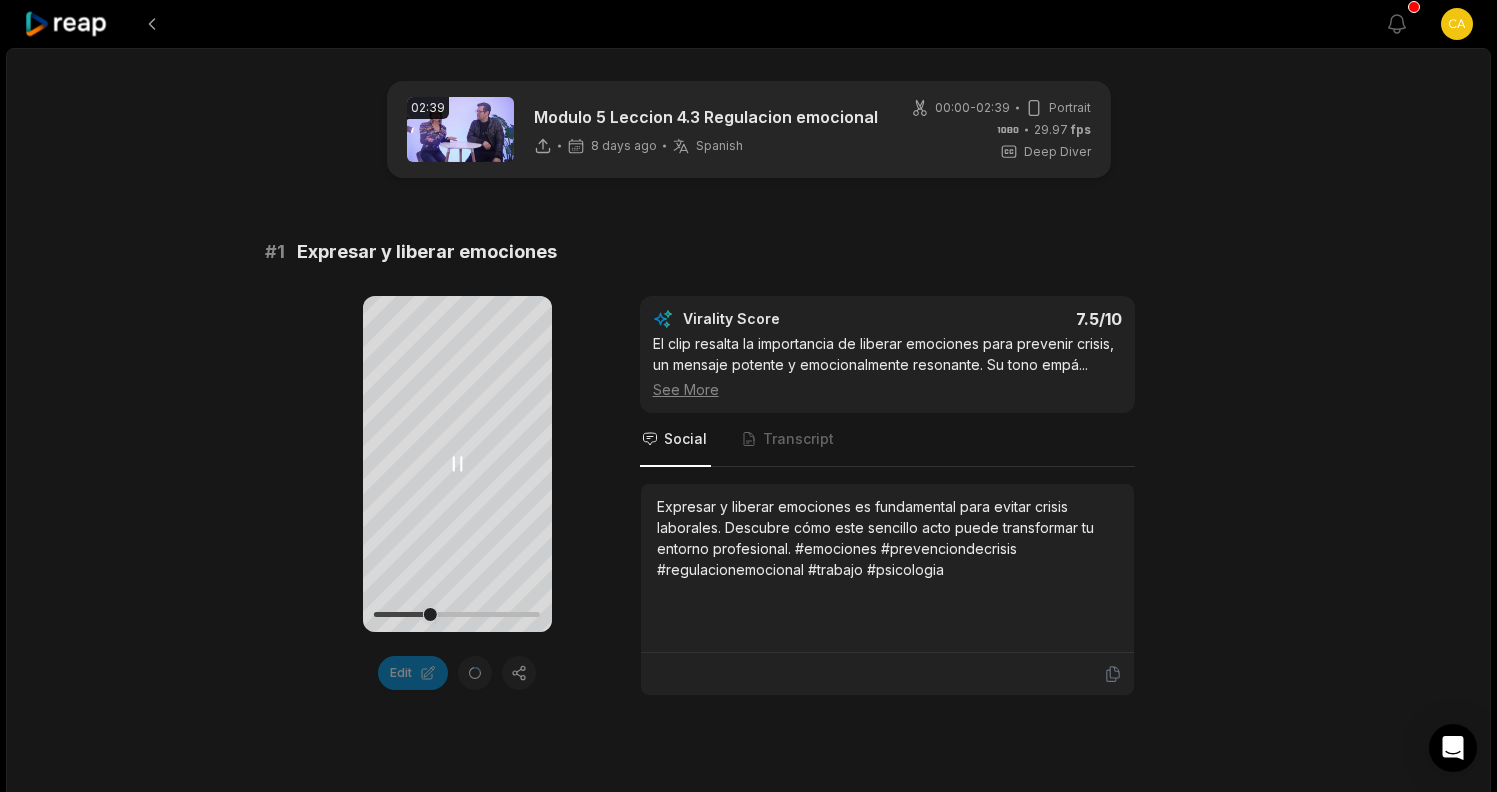 click 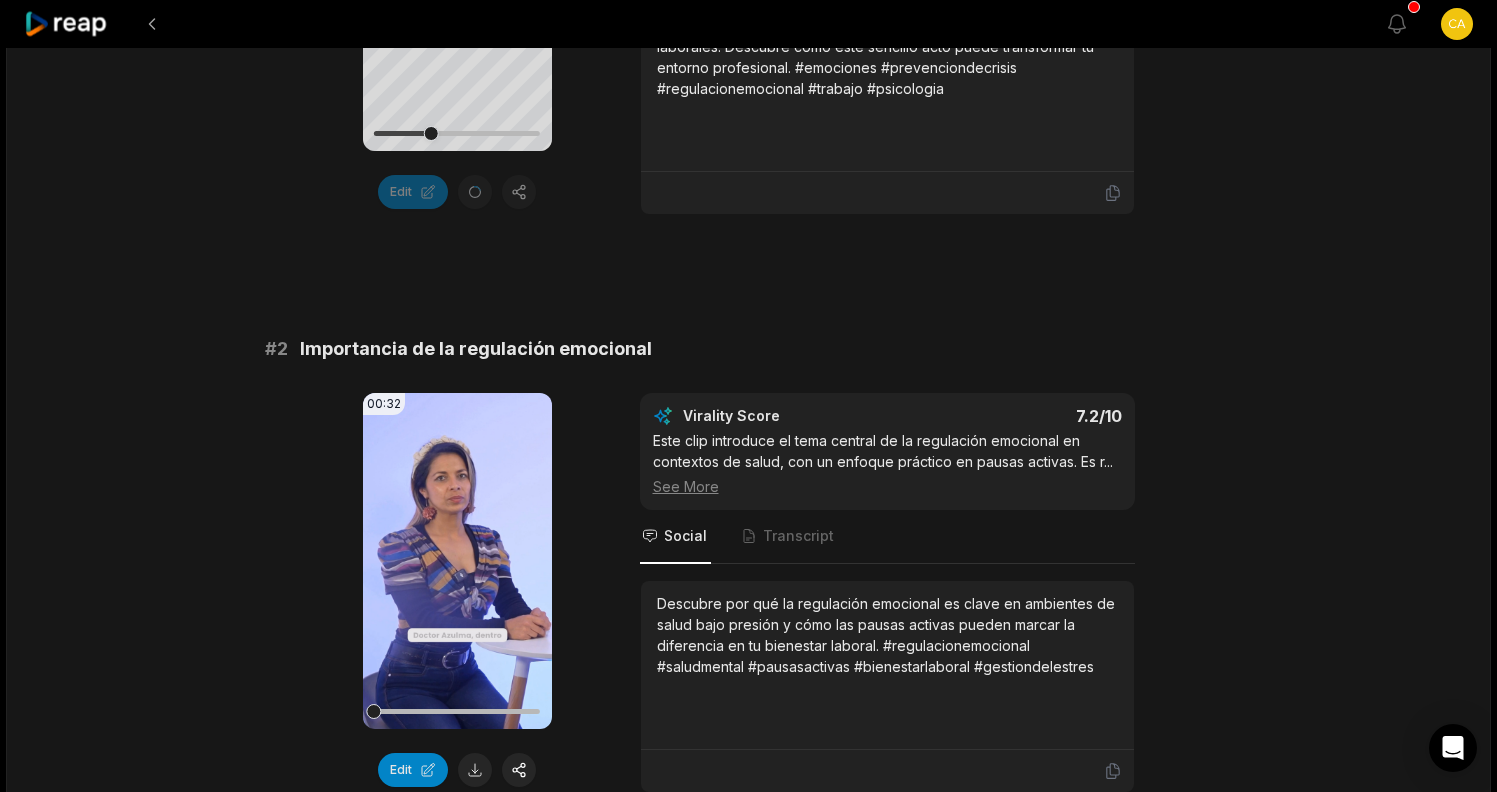 scroll, scrollTop: 547, scrollLeft: 0, axis: vertical 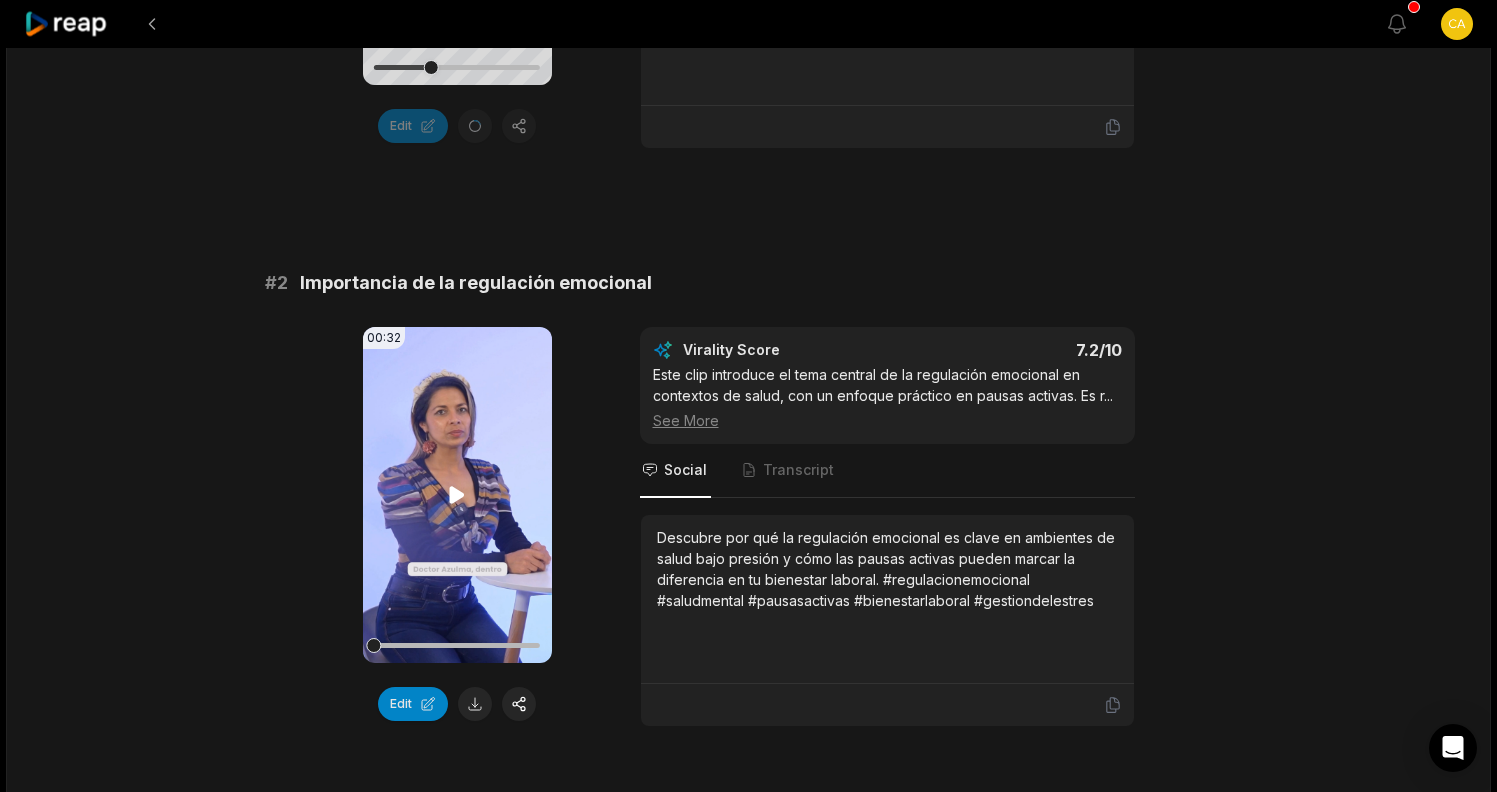 click 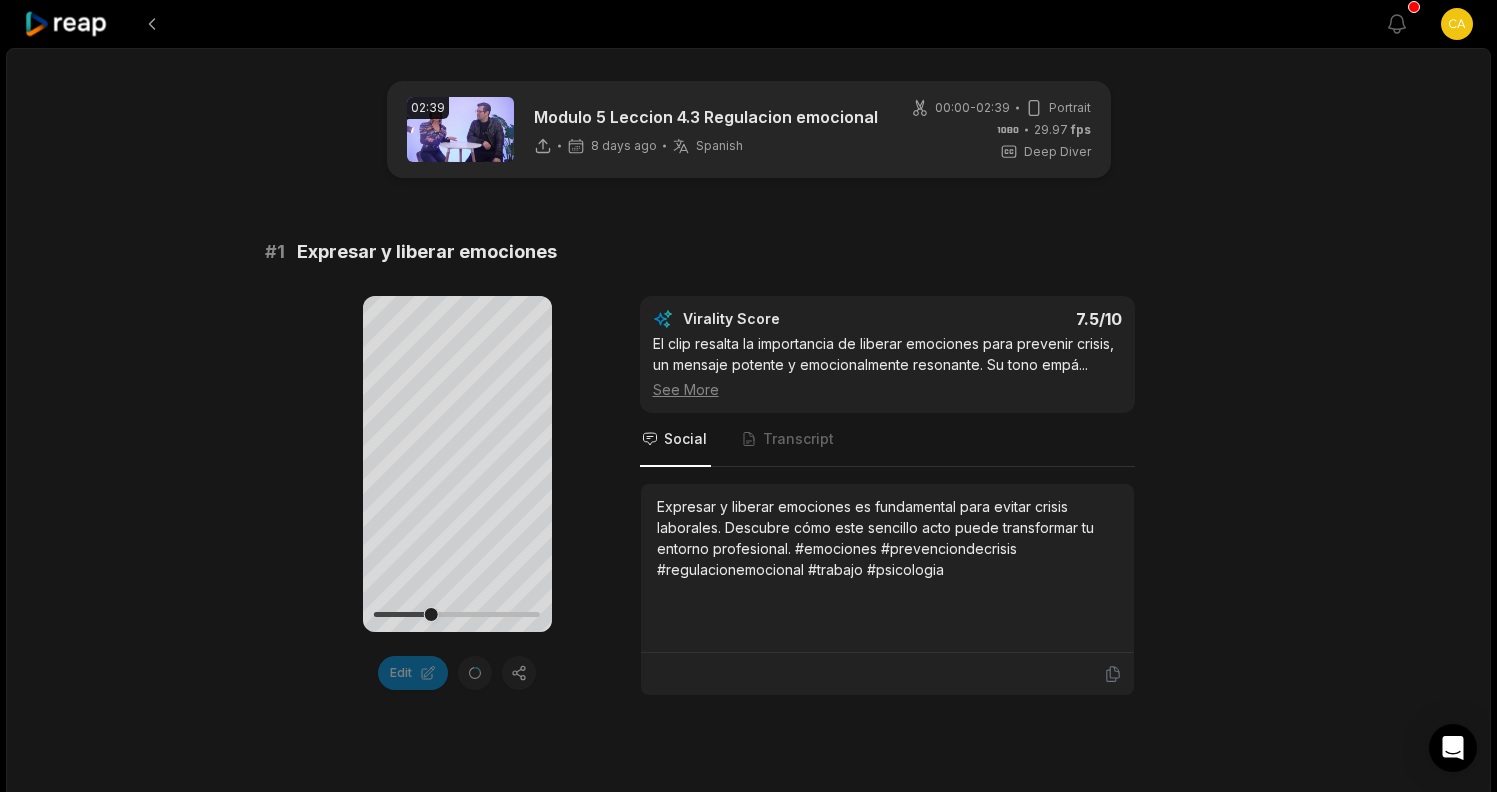 scroll, scrollTop: 547, scrollLeft: 0, axis: vertical 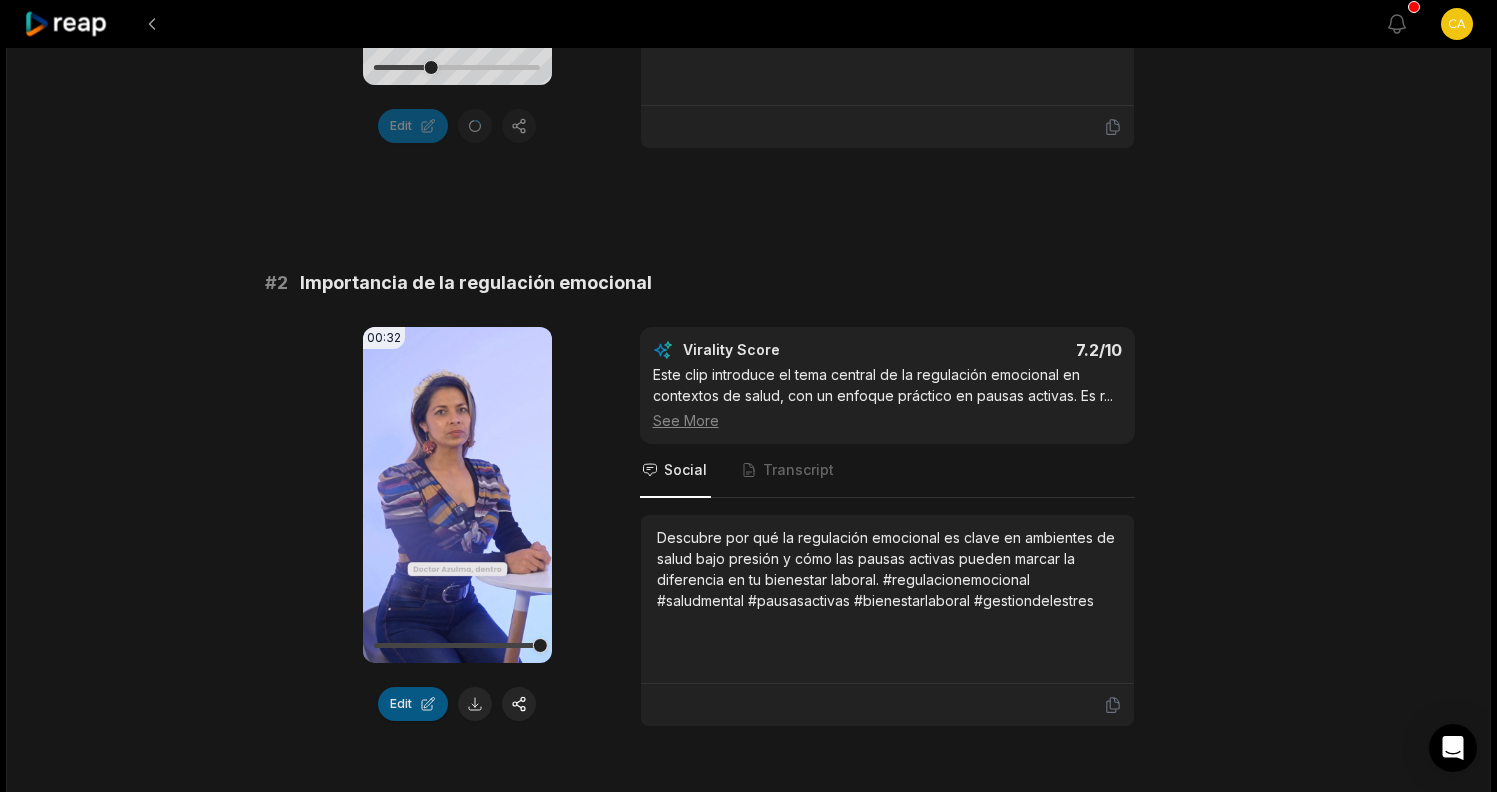 click on "Edit" at bounding box center (413, 704) 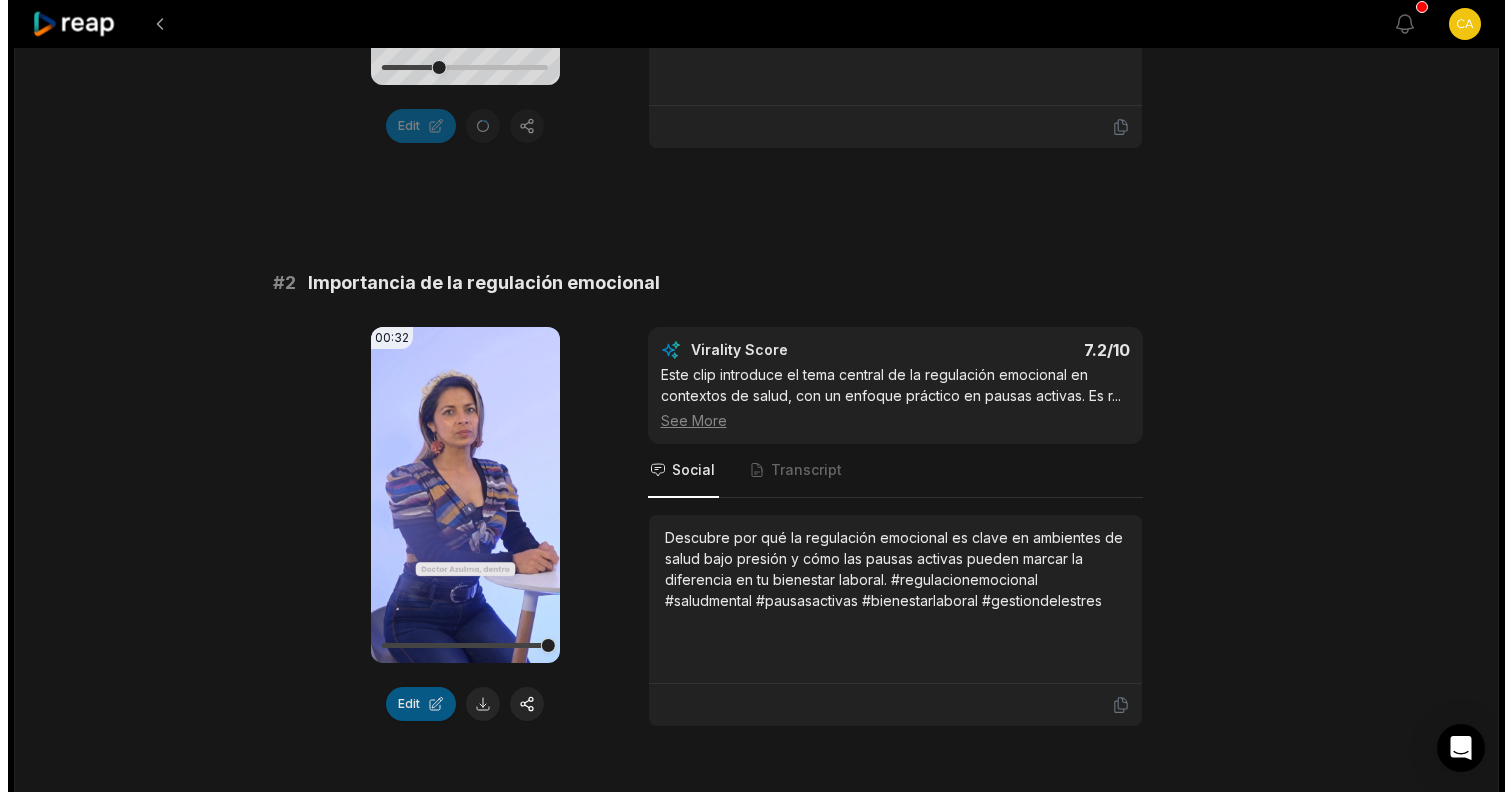 scroll, scrollTop: 0, scrollLeft: 0, axis: both 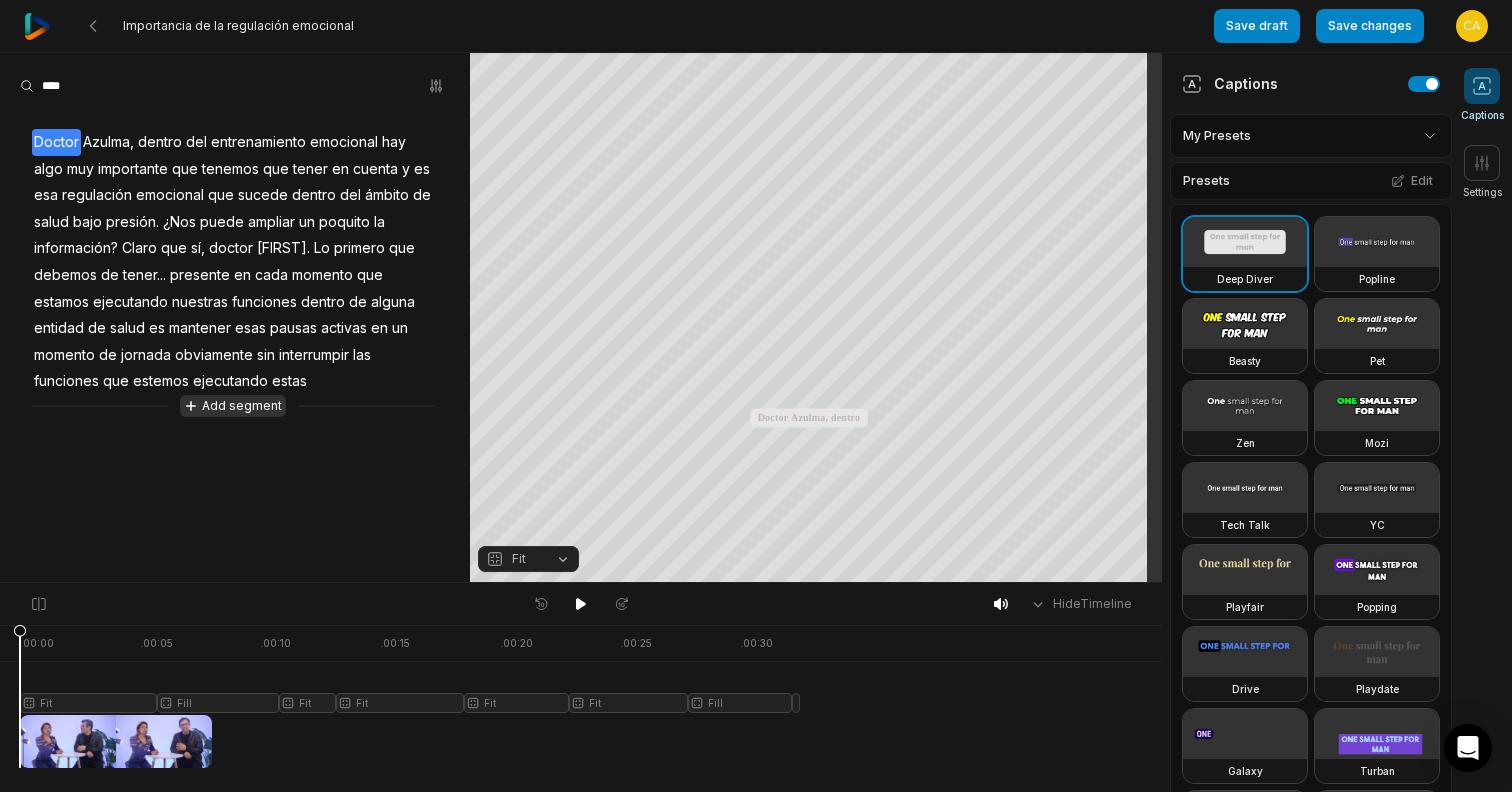 click on "Add segment" at bounding box center [233, 406] 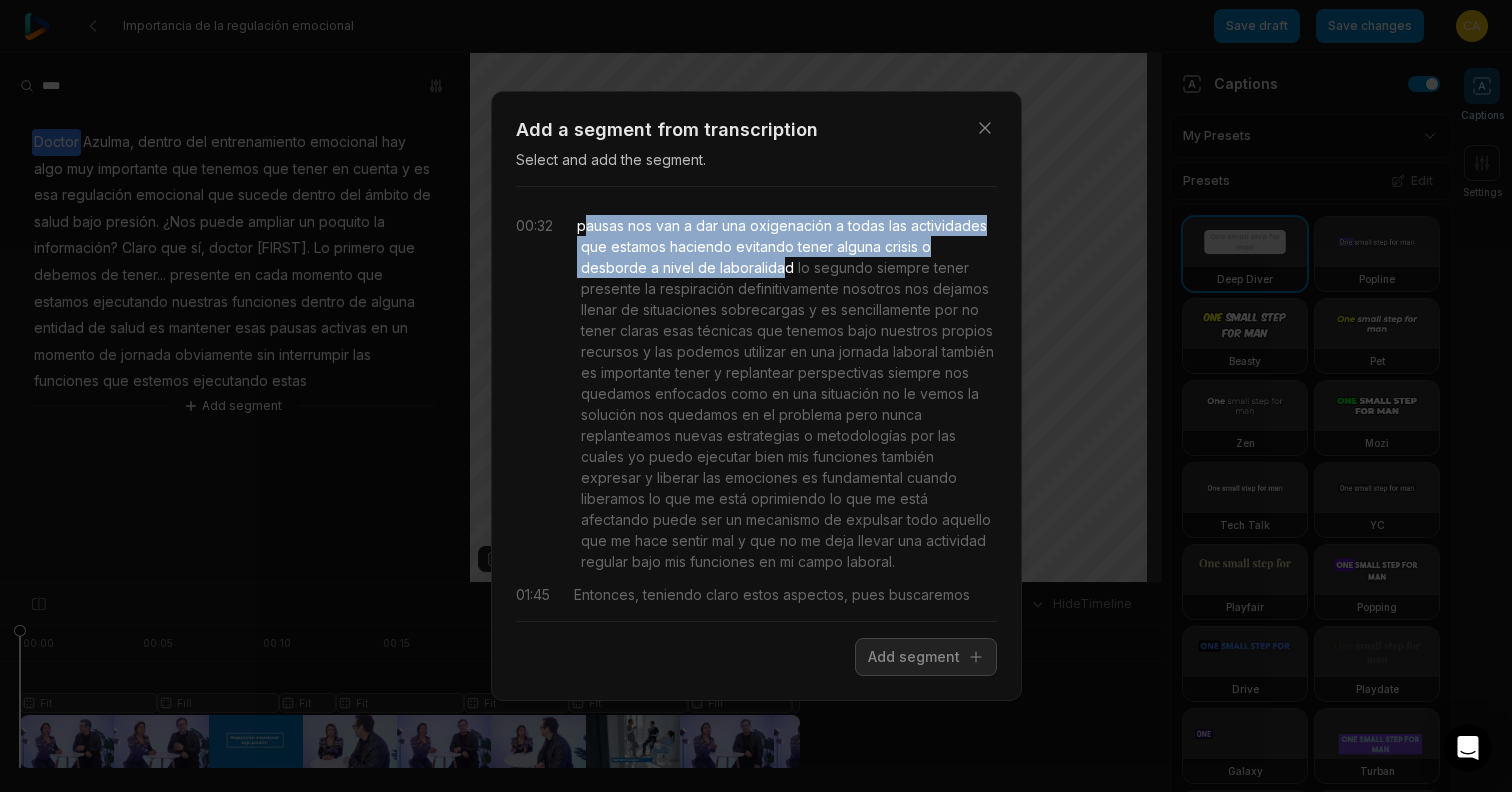 drag, startPoint x: 583, startPoint y: 225, endPoint x: 829, endPoint y: 264, distance: 249.07228 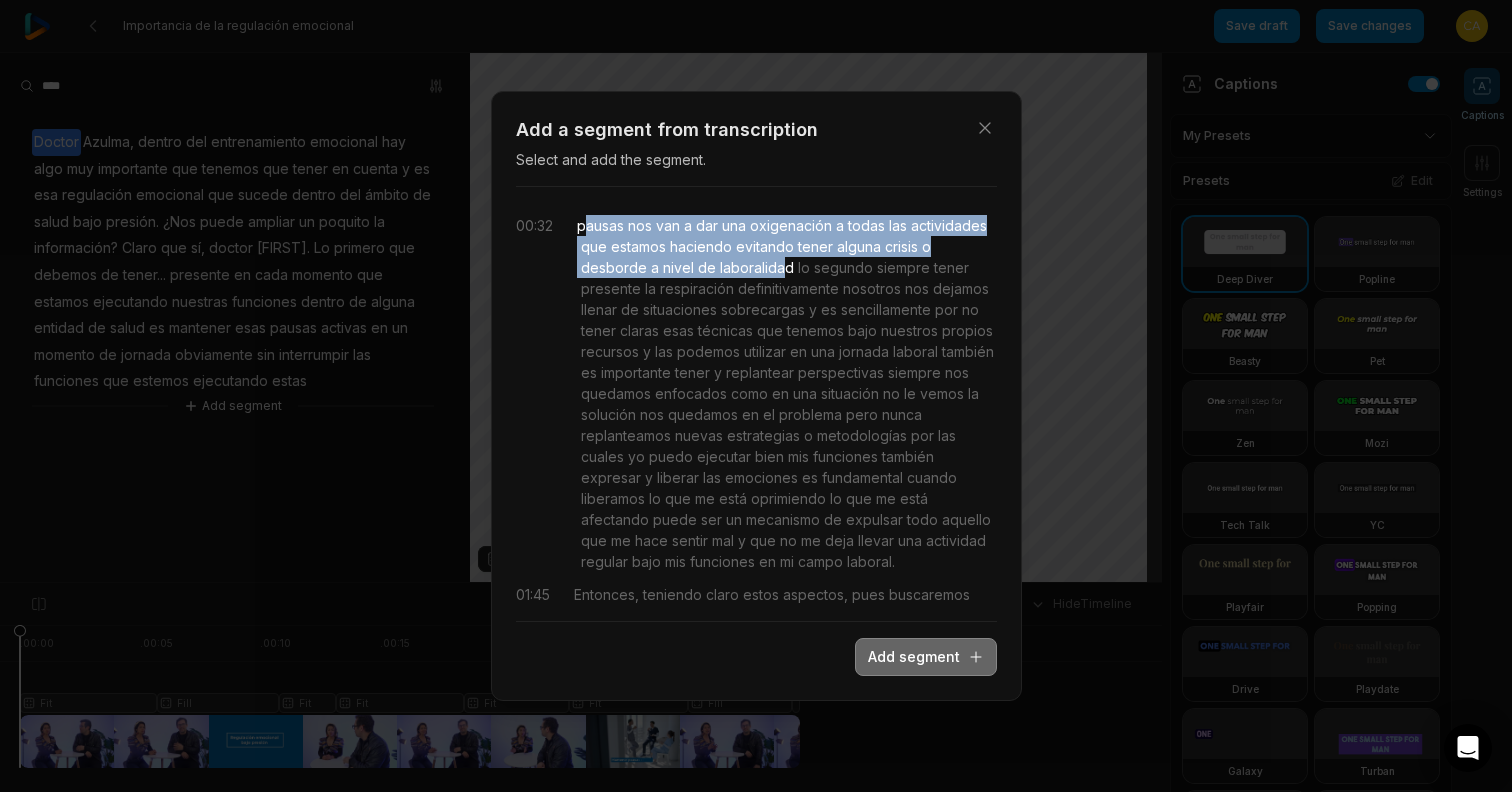 click on "Add segment" at bounding box center (926, 657) 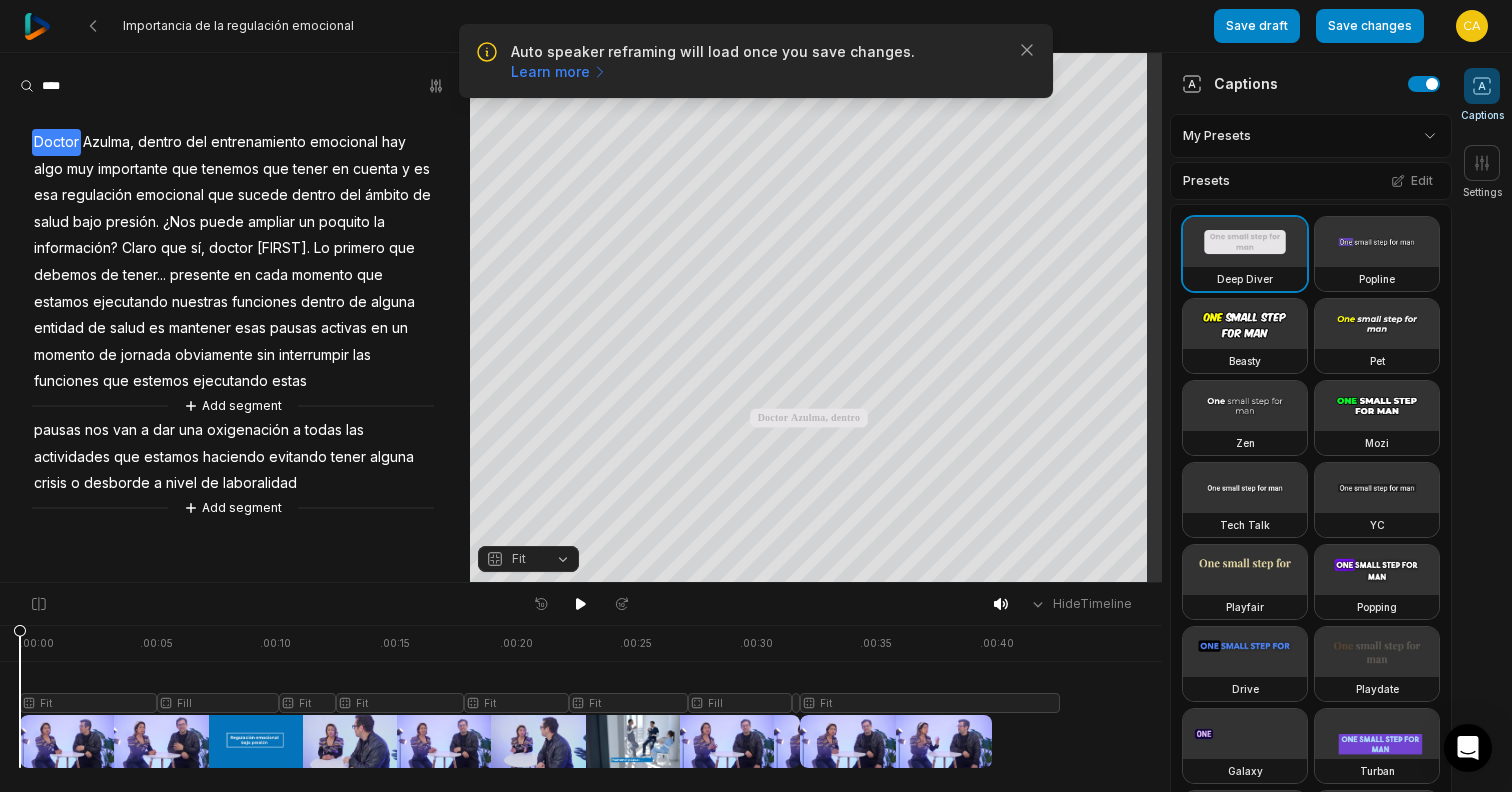 click on "Azulma," at bounding box center [108, 142] 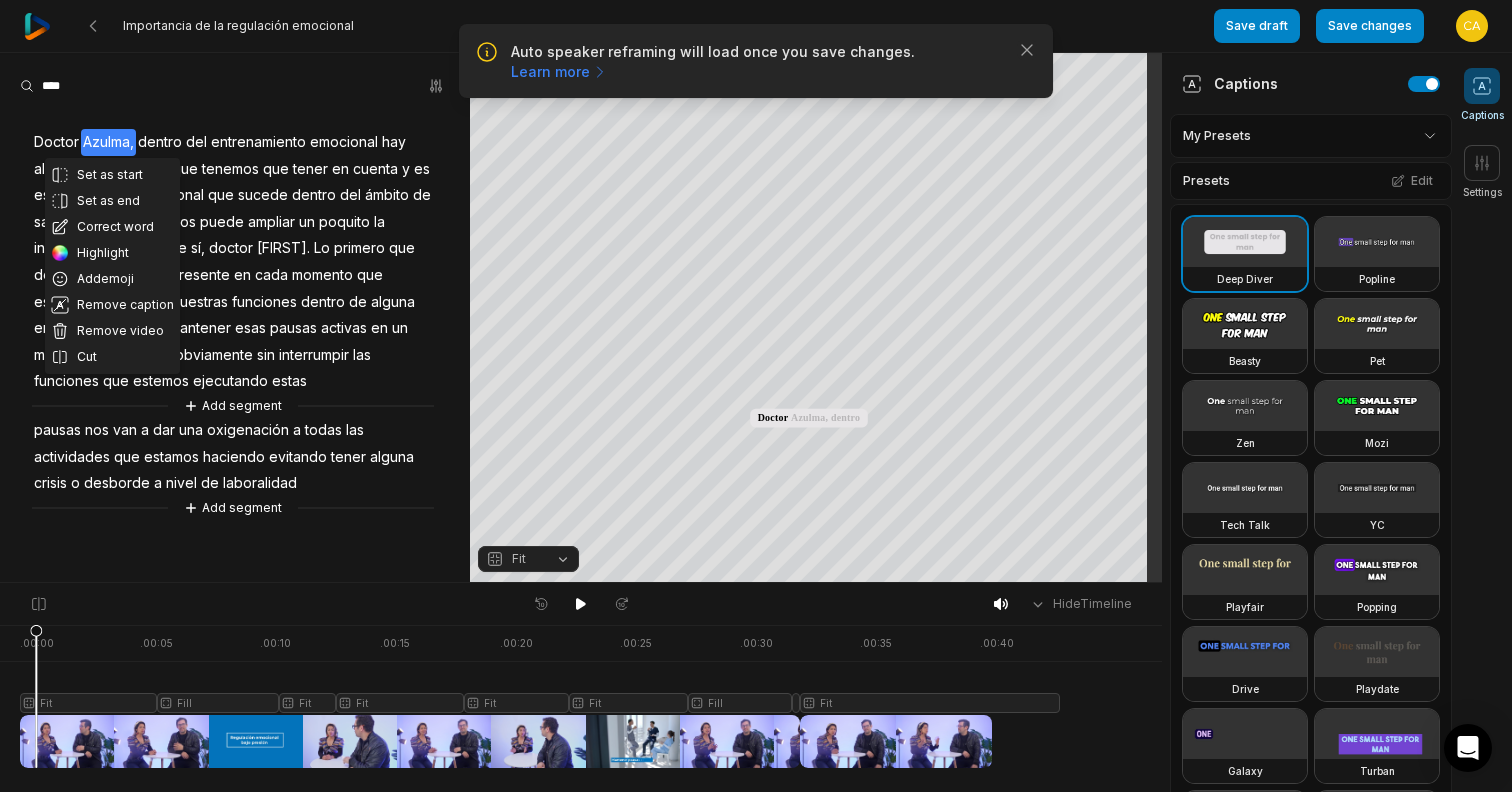 click on "Doctor" at bounding box center (56, 142) 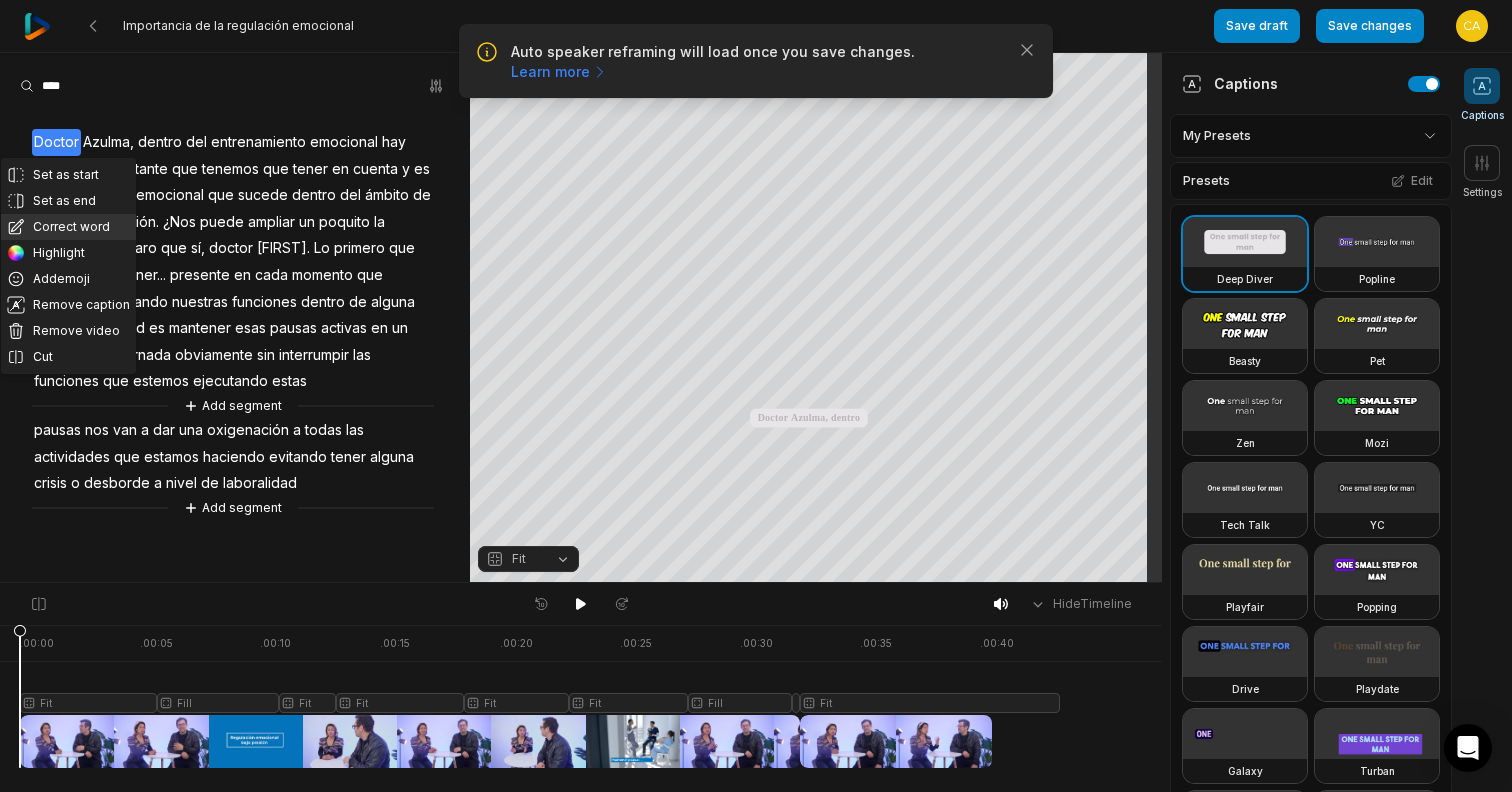 click on "Correct word" at bounding box center [68, 227] 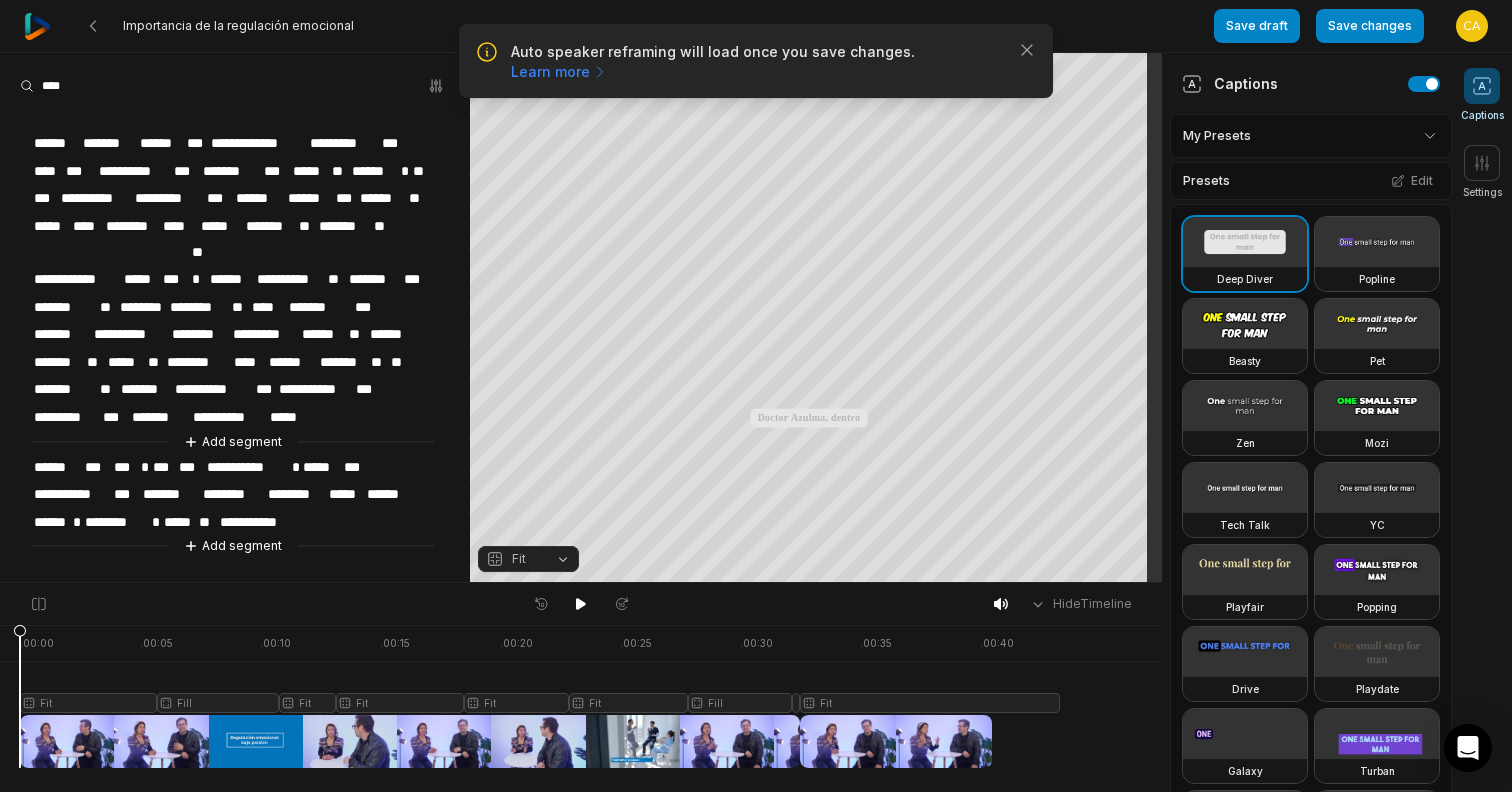 type 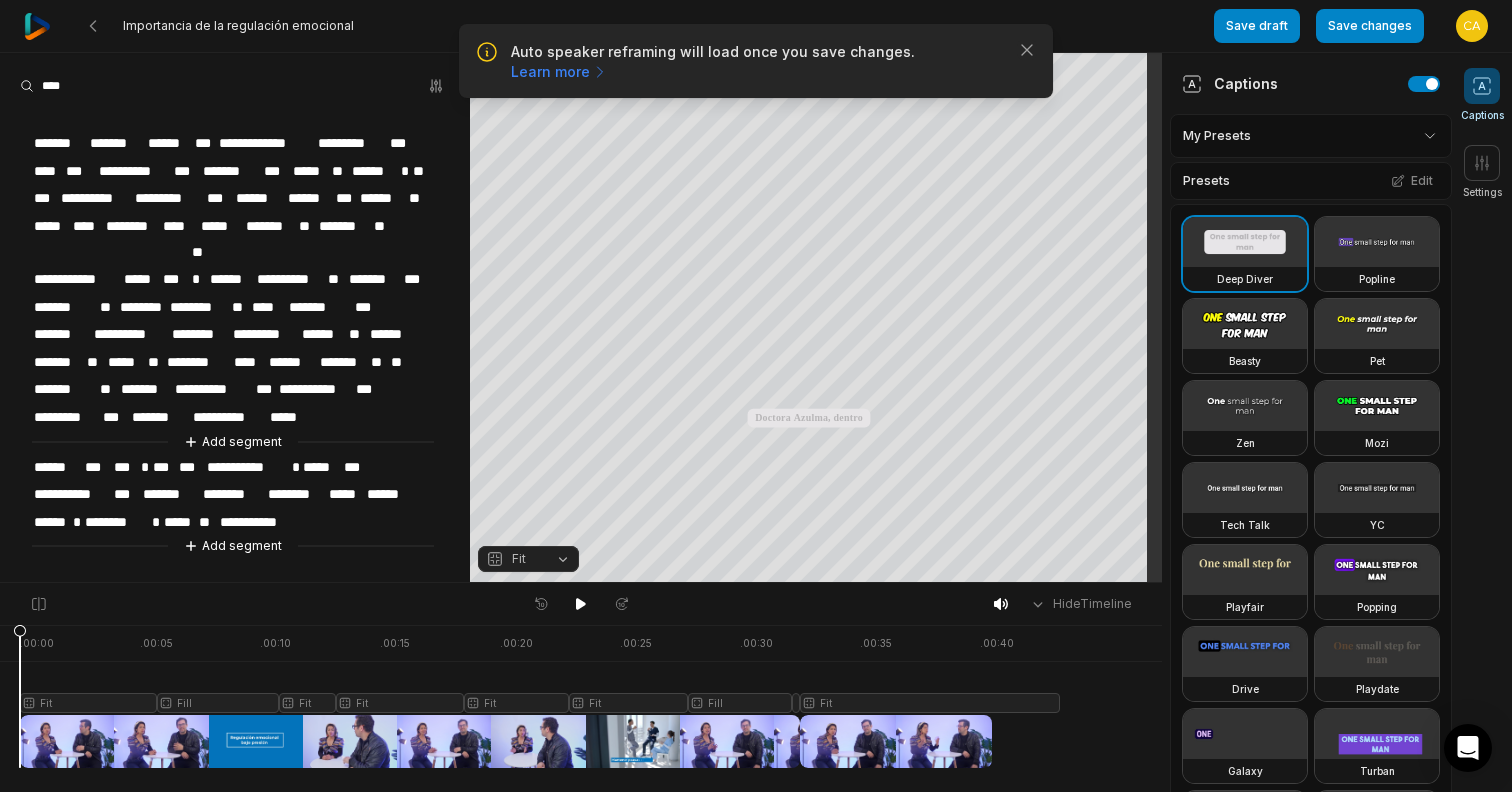 click on "*******" at bounding box center (116, 143) 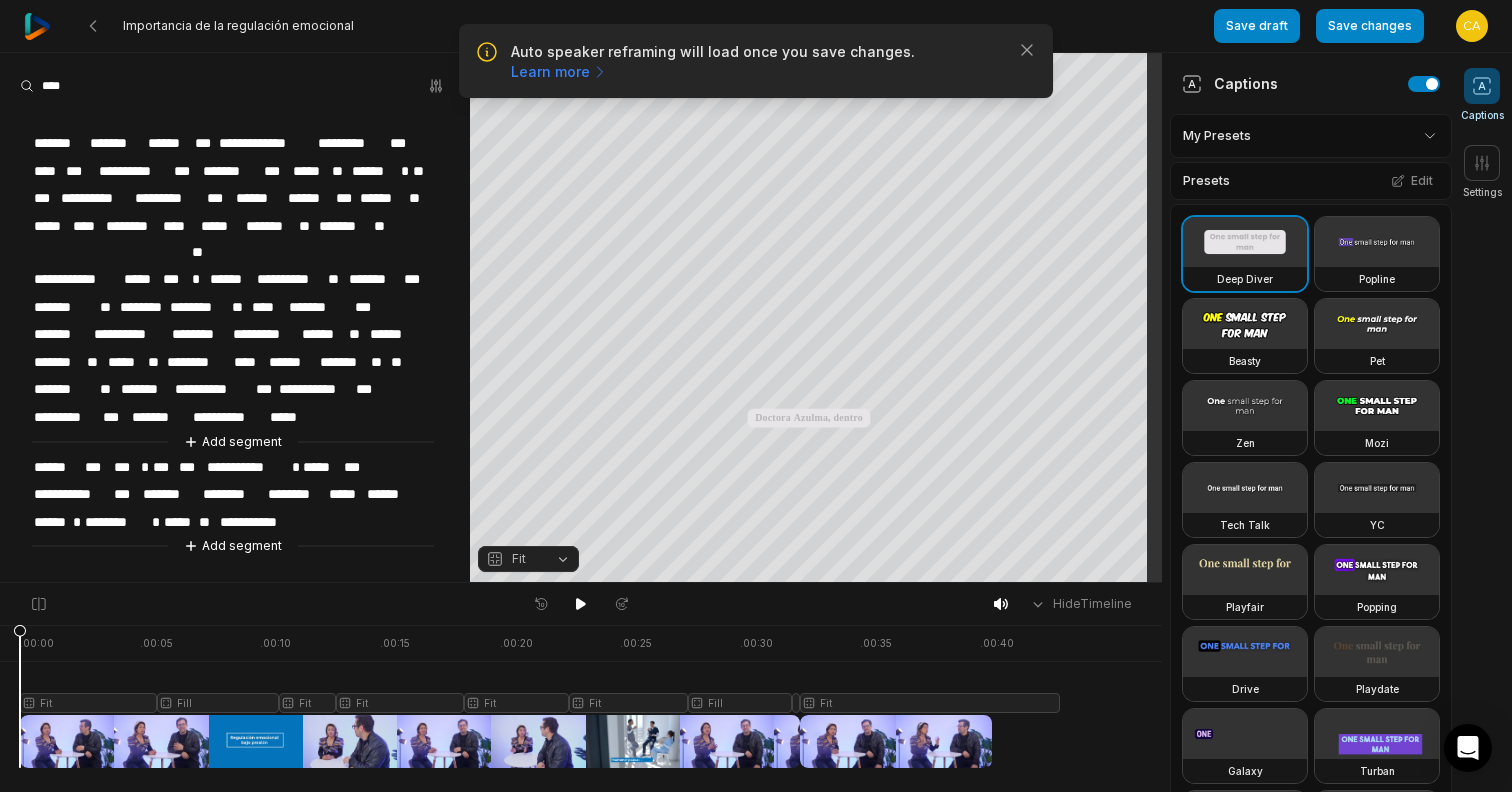 click on "*******" at bounding box center (116, 143) 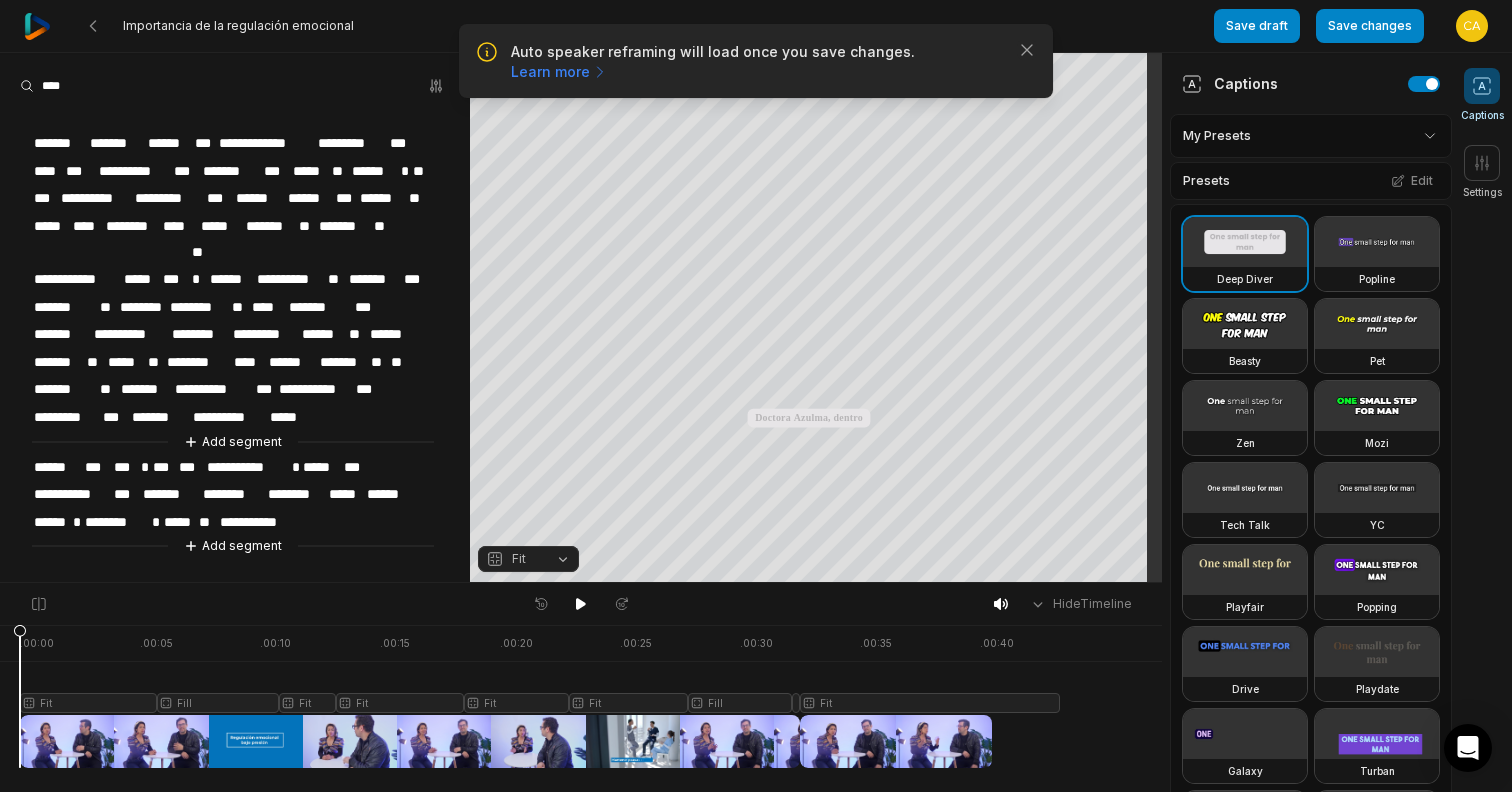 type 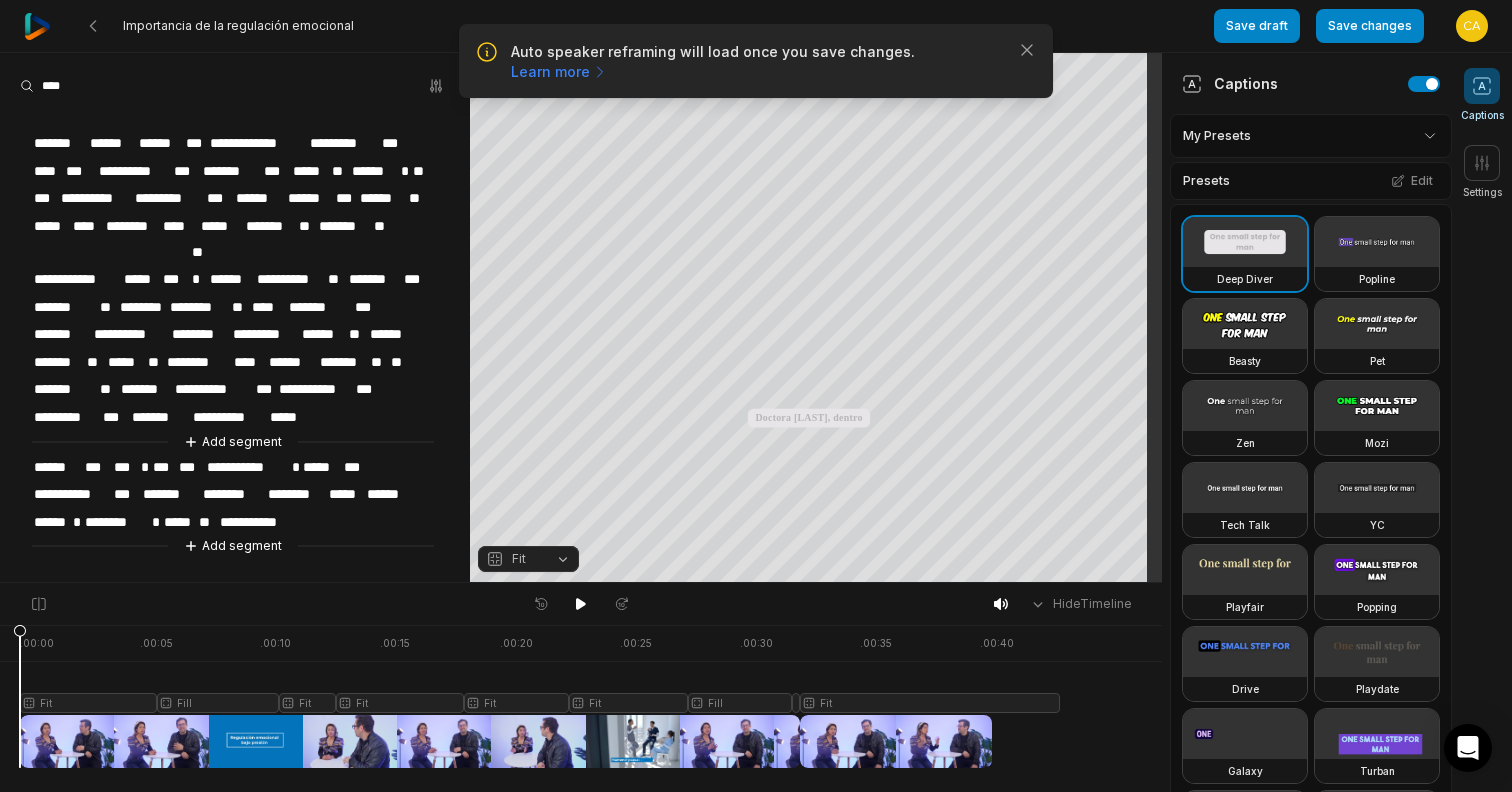 click at bounding box center [540, 696] 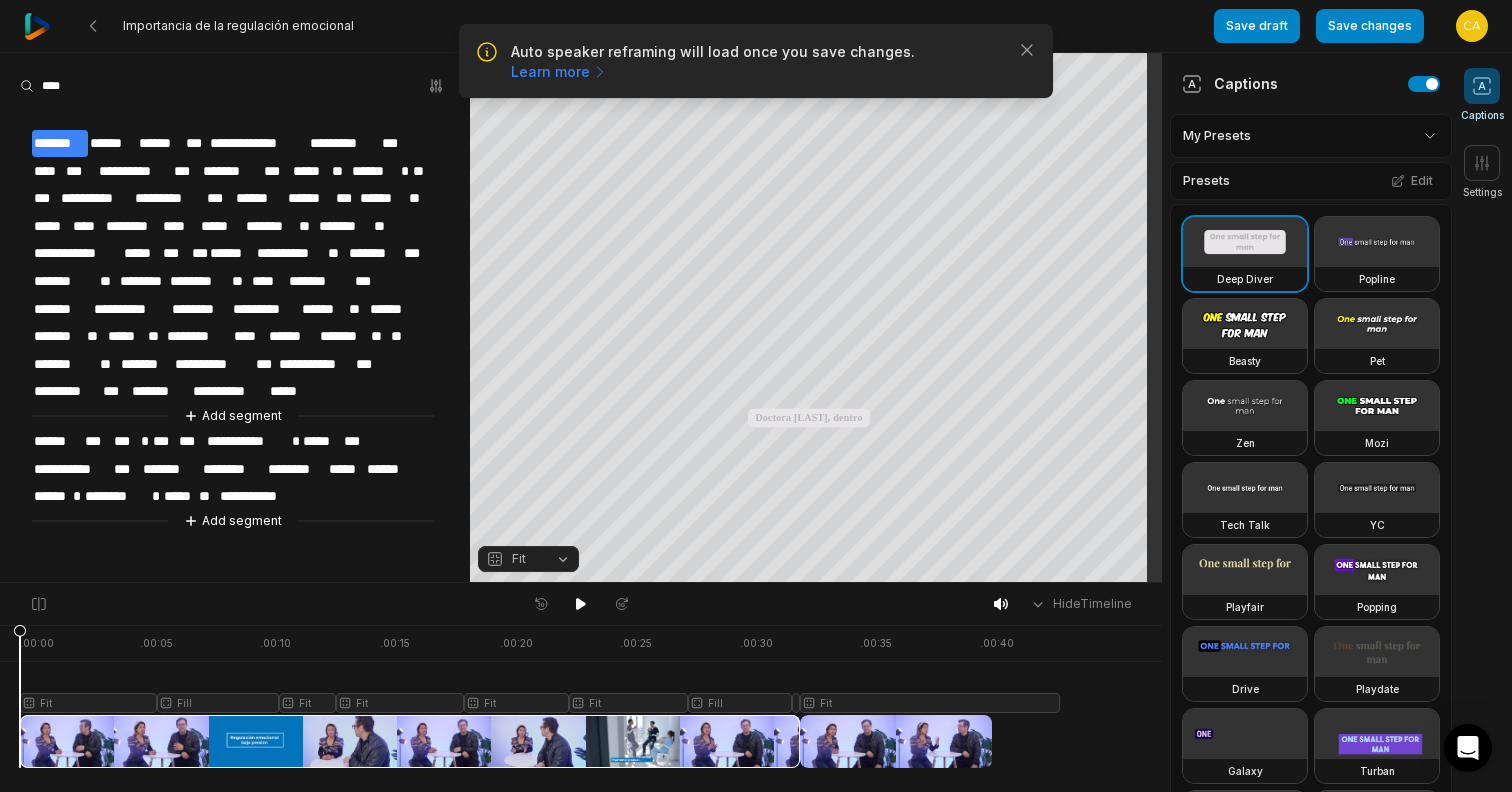 drag, startPoint x: 94, startPoint y: 635, endPoint x: 14, endPoint y: 622, distance: 81.04937 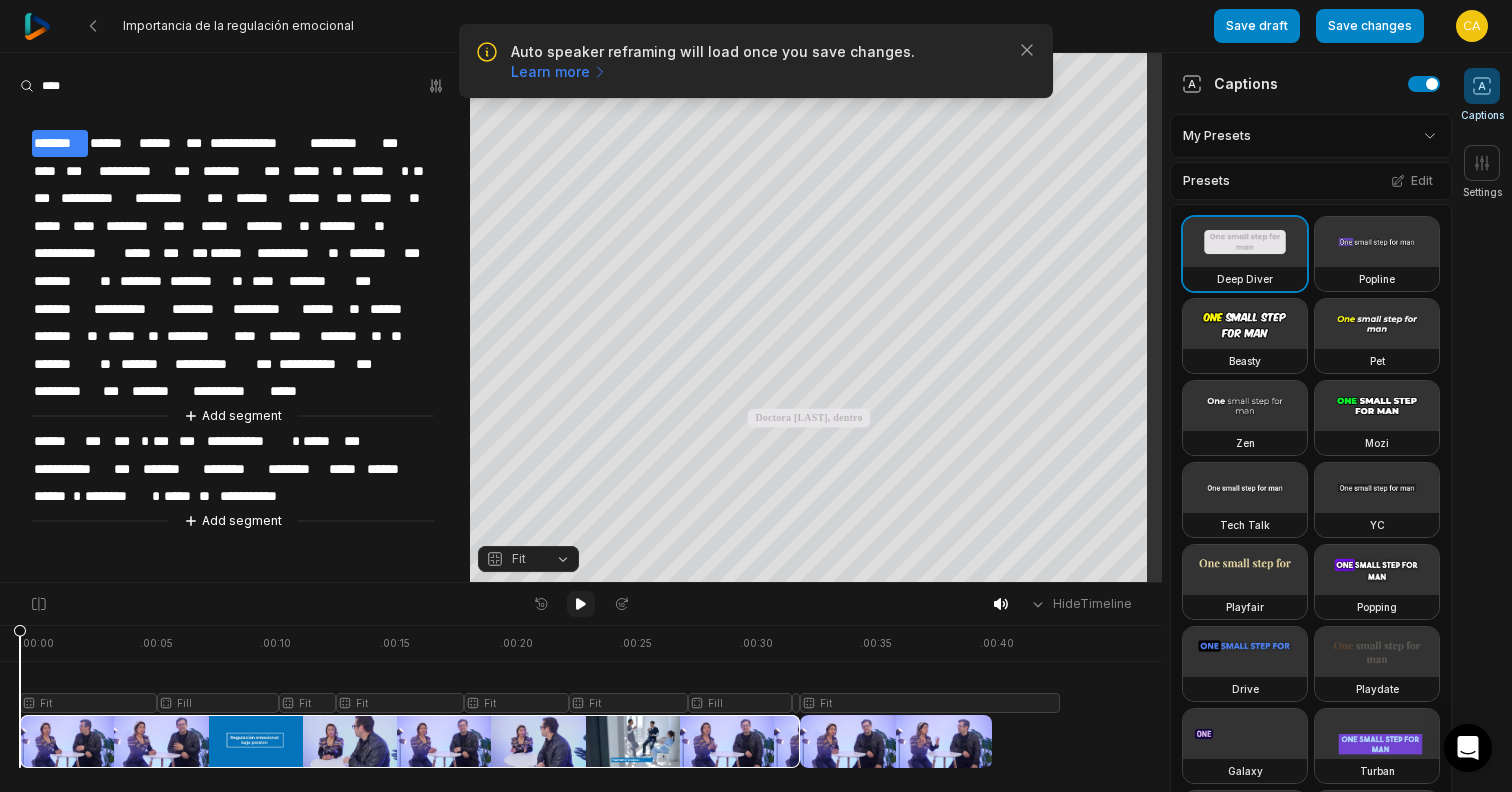 click 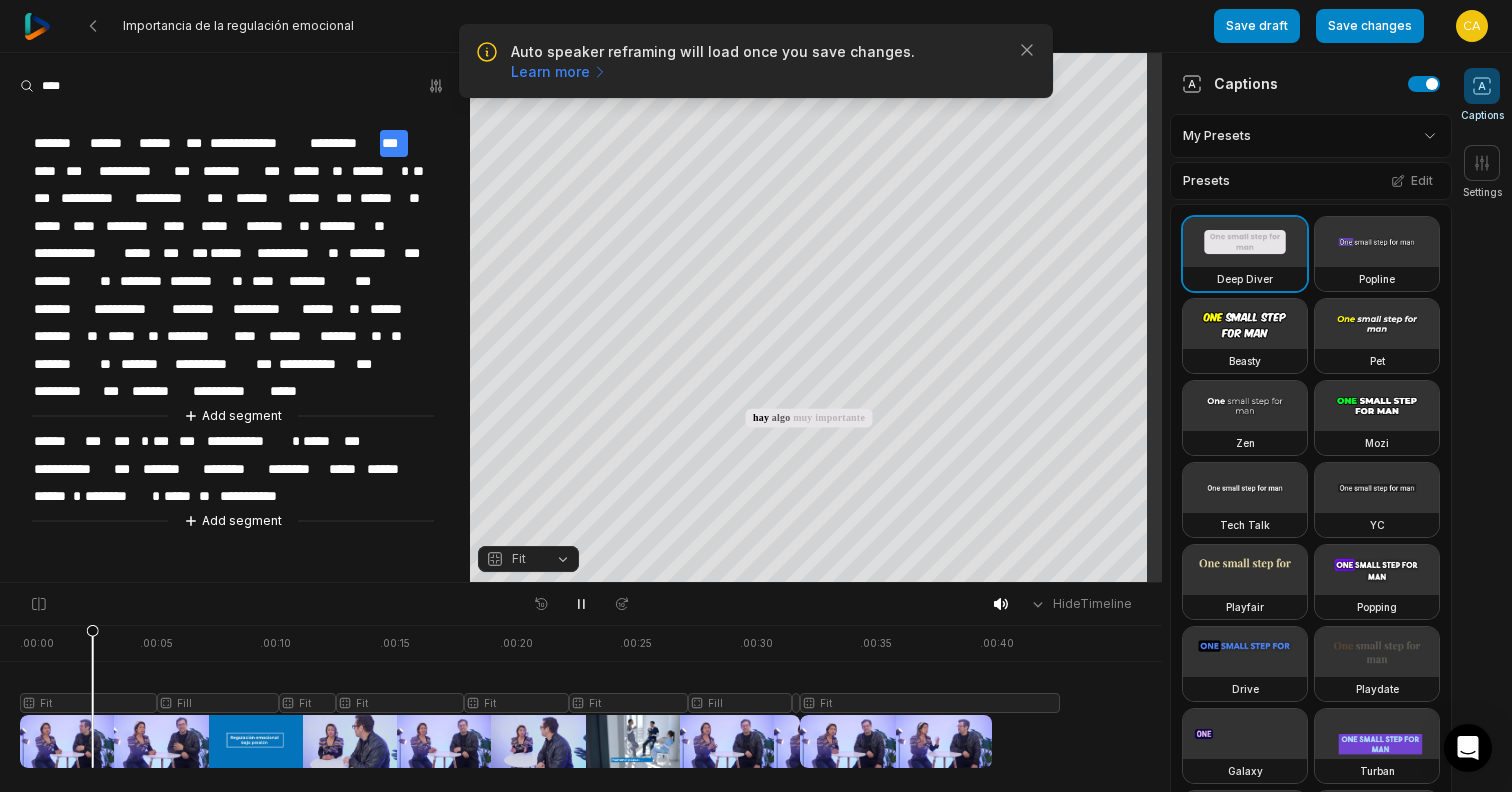 click on "Fit" at bounding box center [528, 559] 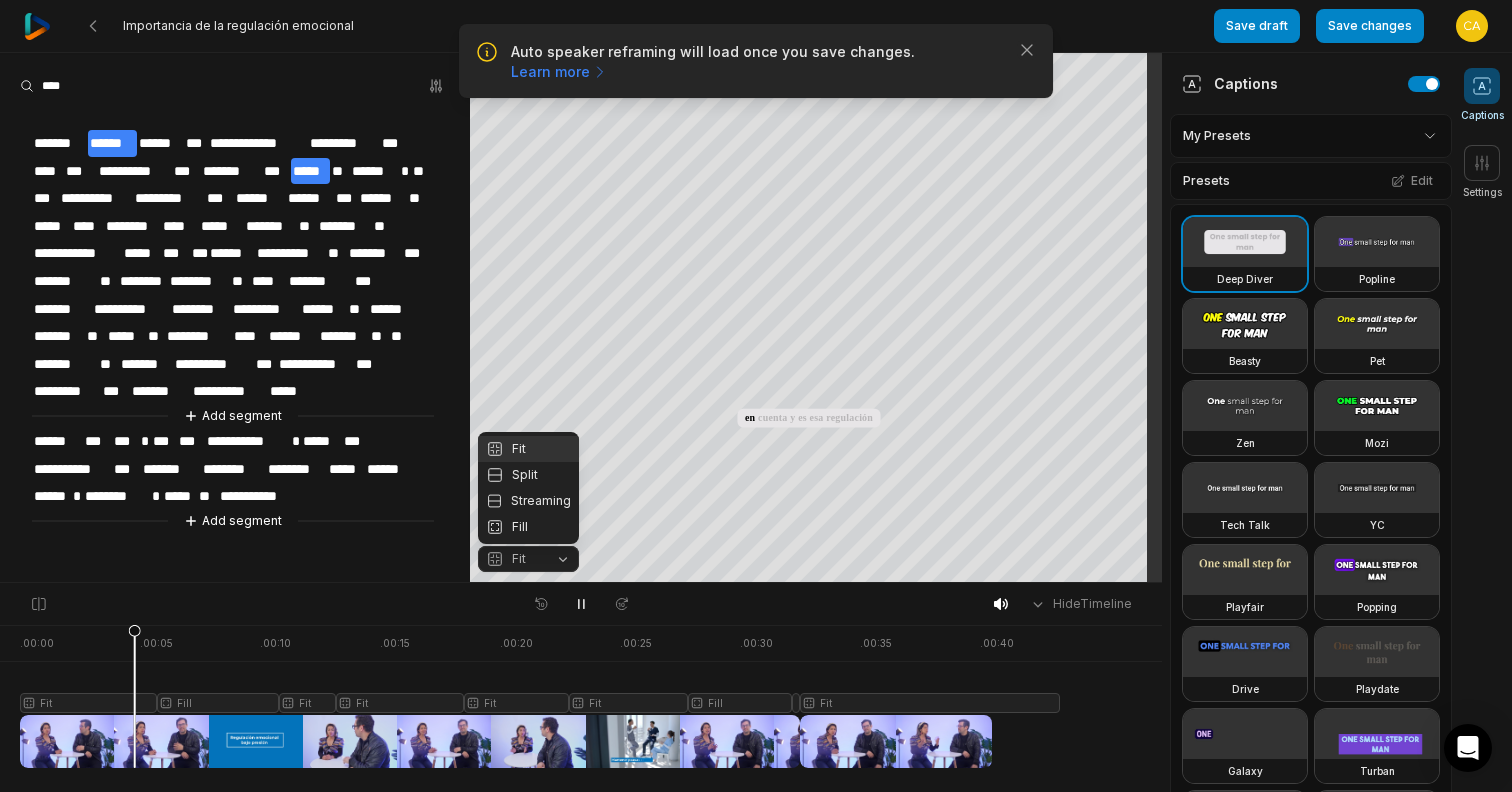 click on "Fit" at bounding box center (528, 559) 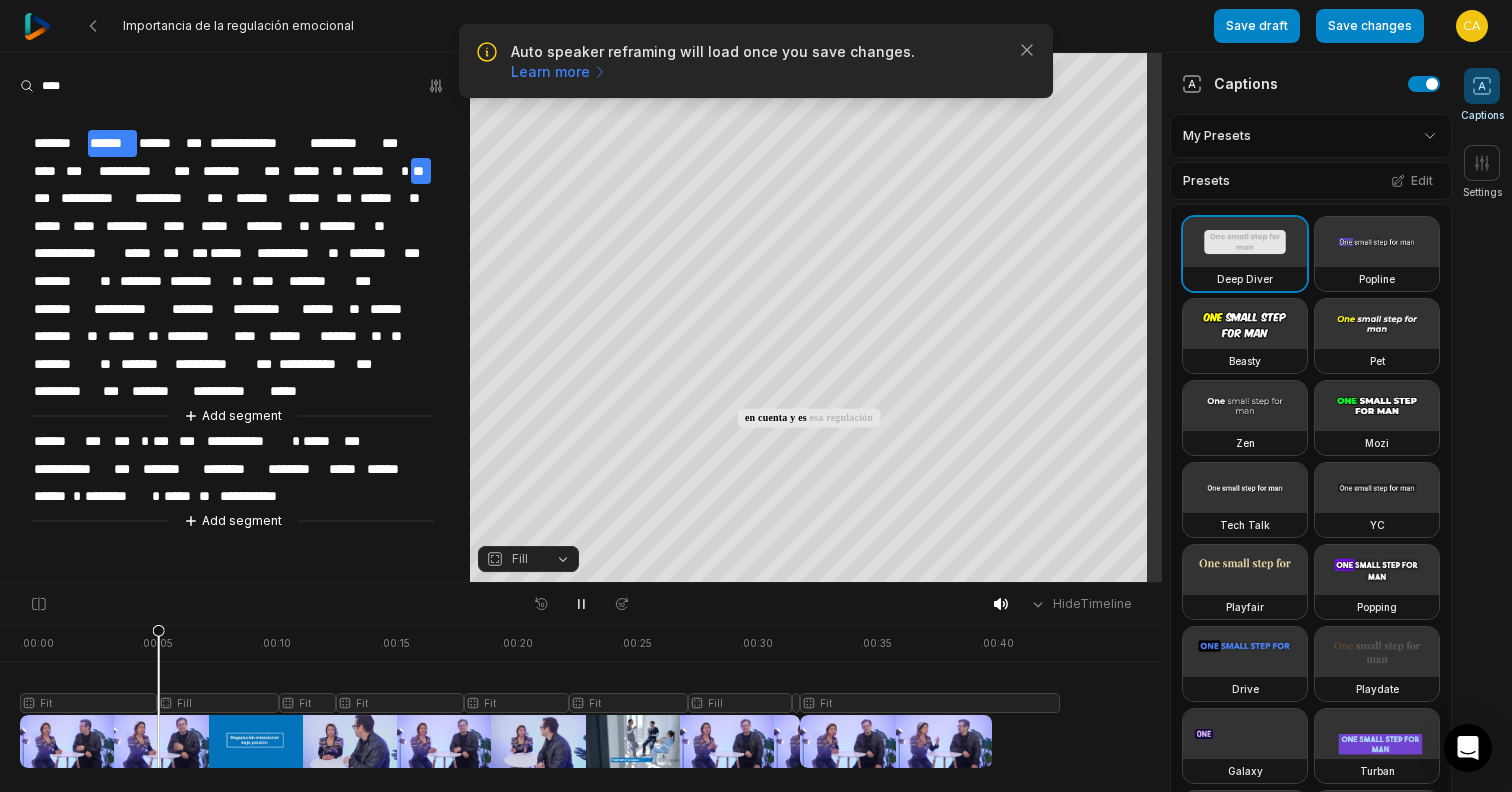 type 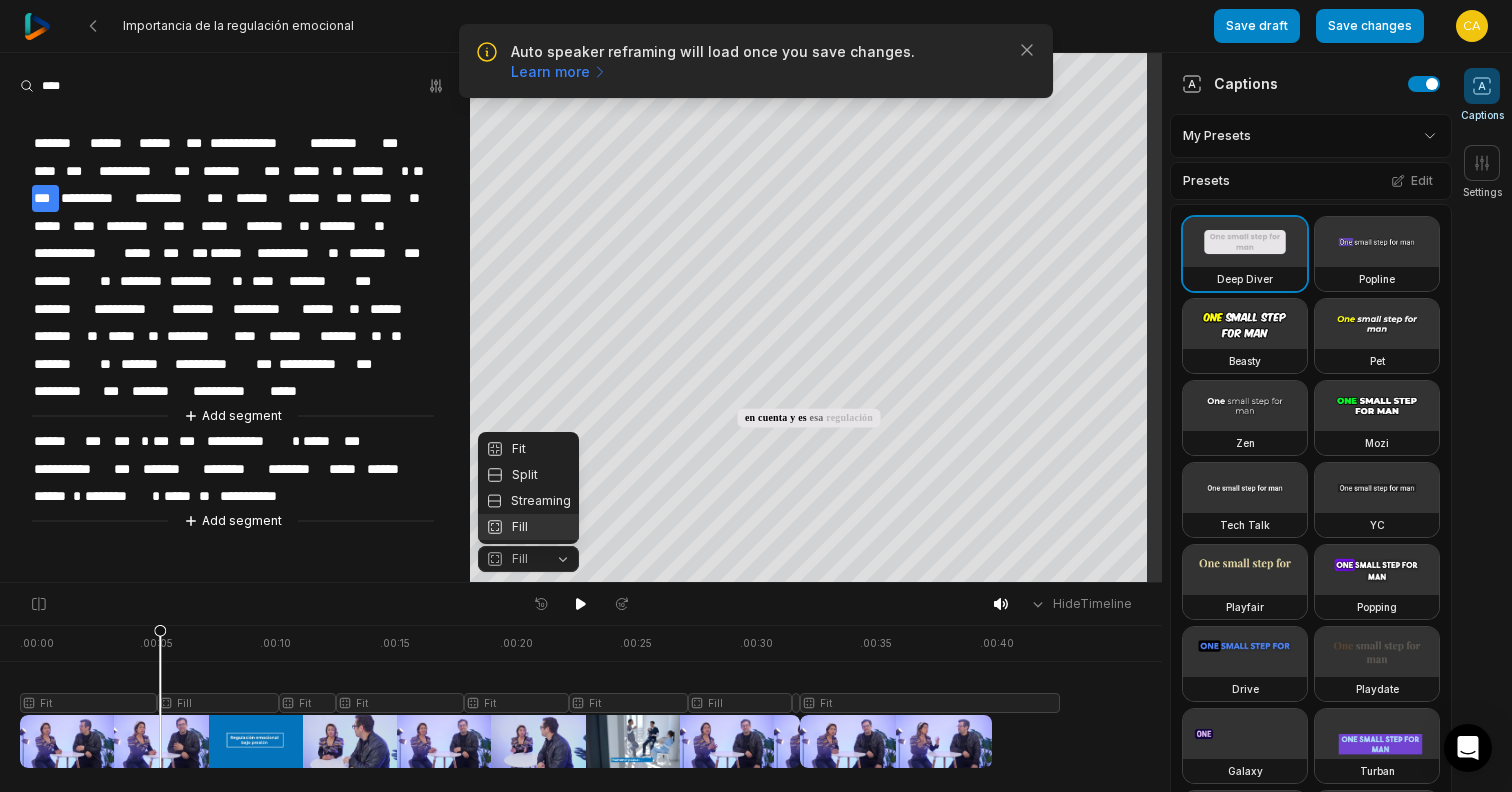 drag, startPoint x: 155, startPoint y: 631, endPoint x: 21, endPoint y: 629, distance: 134.01492 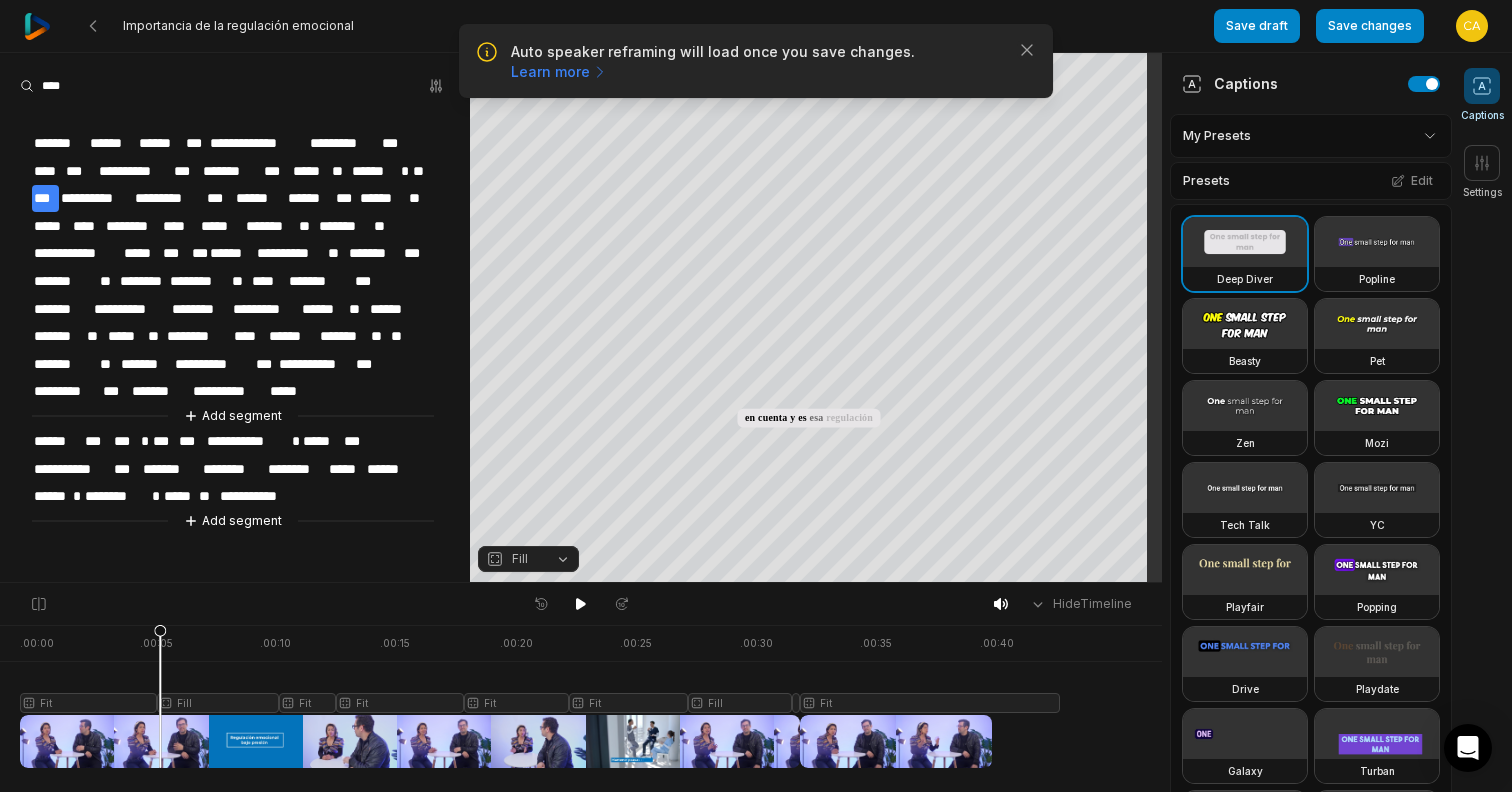click at bounding box center [540, 696] 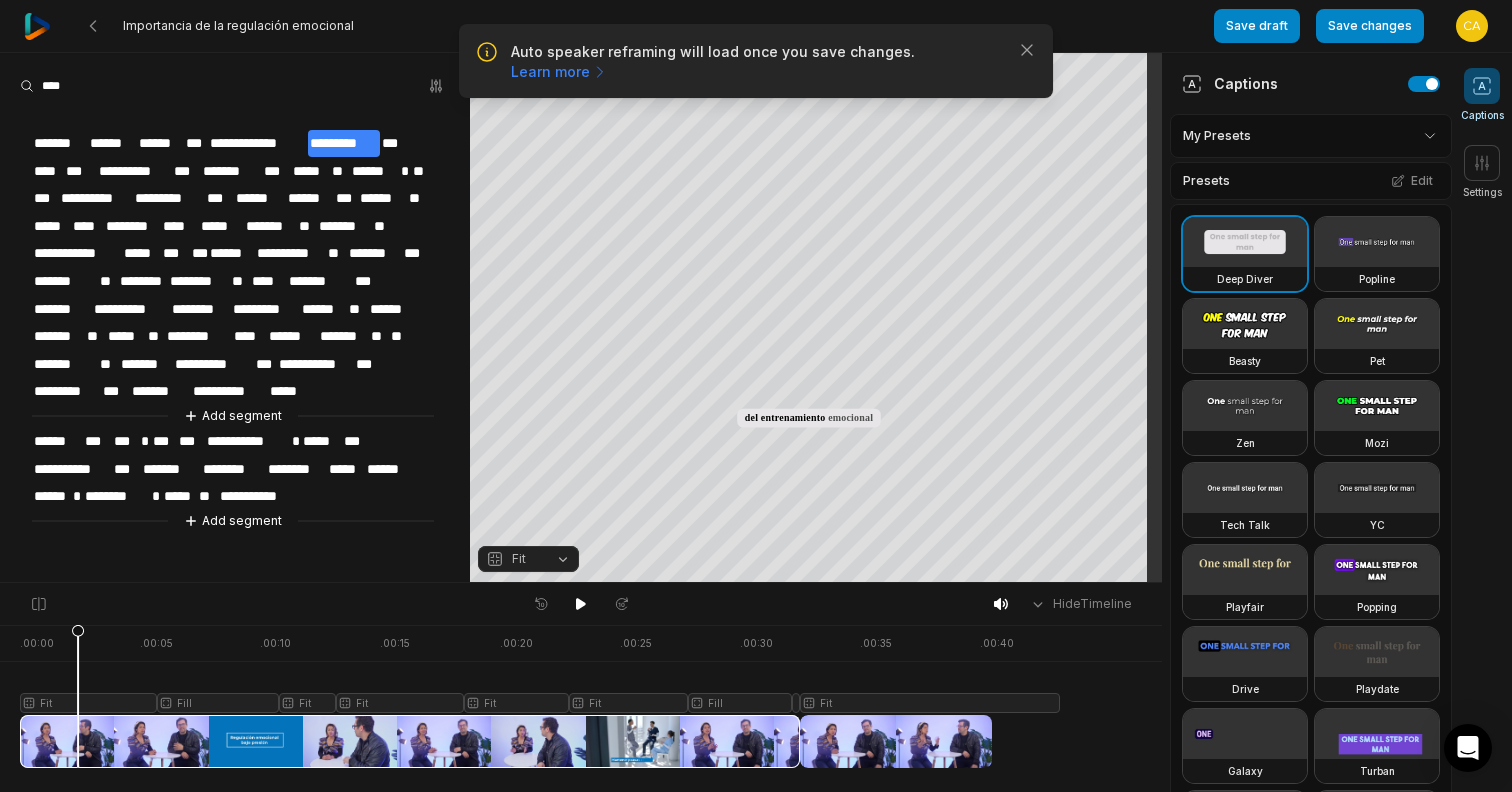 drag, startPoint x: 63, startPoint y: 628, endPoint x: 79, endPoint y: 633, distance: 16.763054 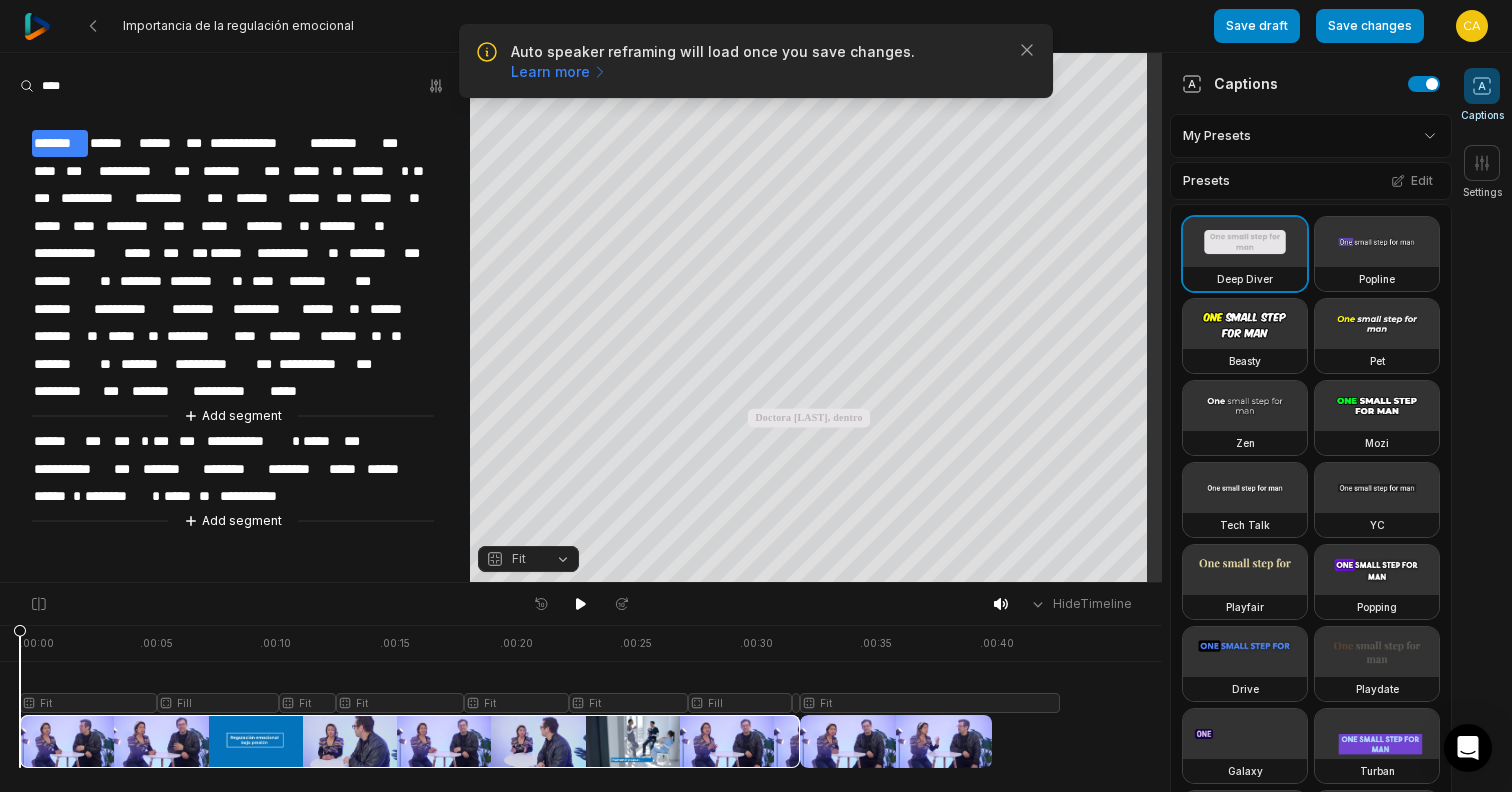 drag, startPoint x: 78, startPoint y: 631, endPoint x: 1, endPoint y: 629, distance: 77.02597 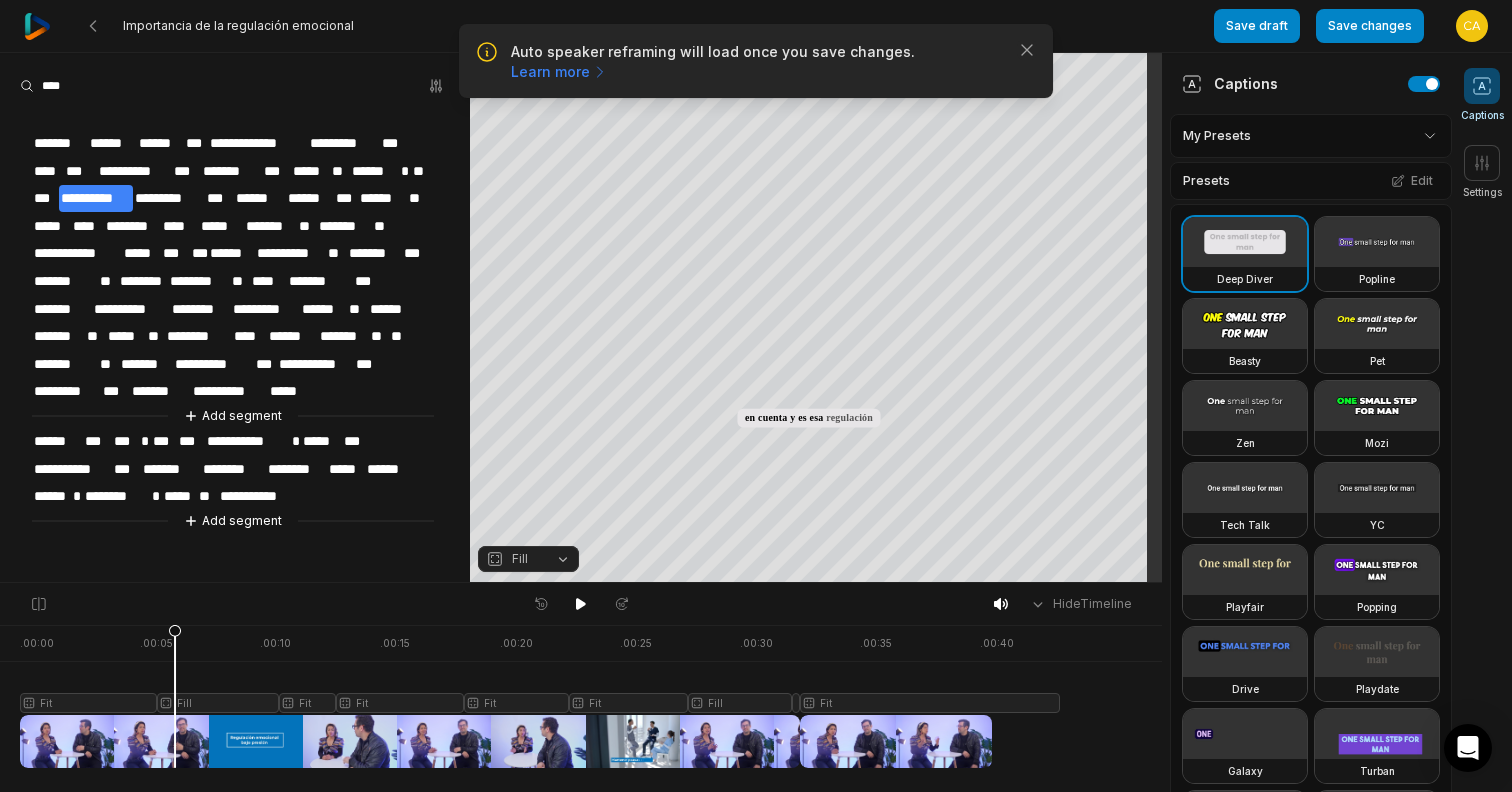 drag, startPoint x: 197, startPoint y: 638, endPoint x: 170, endPoint y: 633, distance: 27.45906 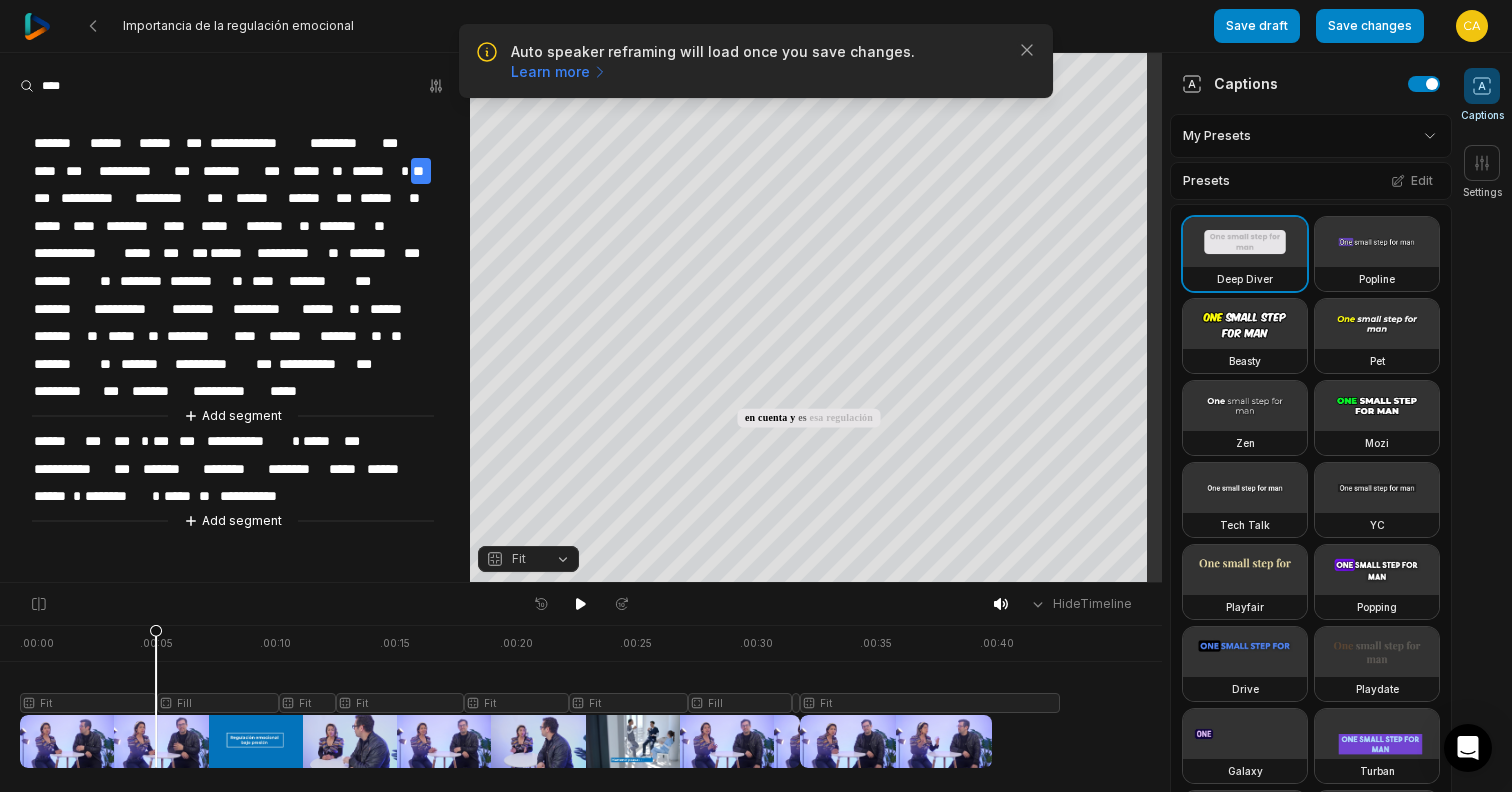 drag, startPoint x: 170, startPoint y: 633, endPoint x: 156, endPoint y: 628, distance: 14.866069 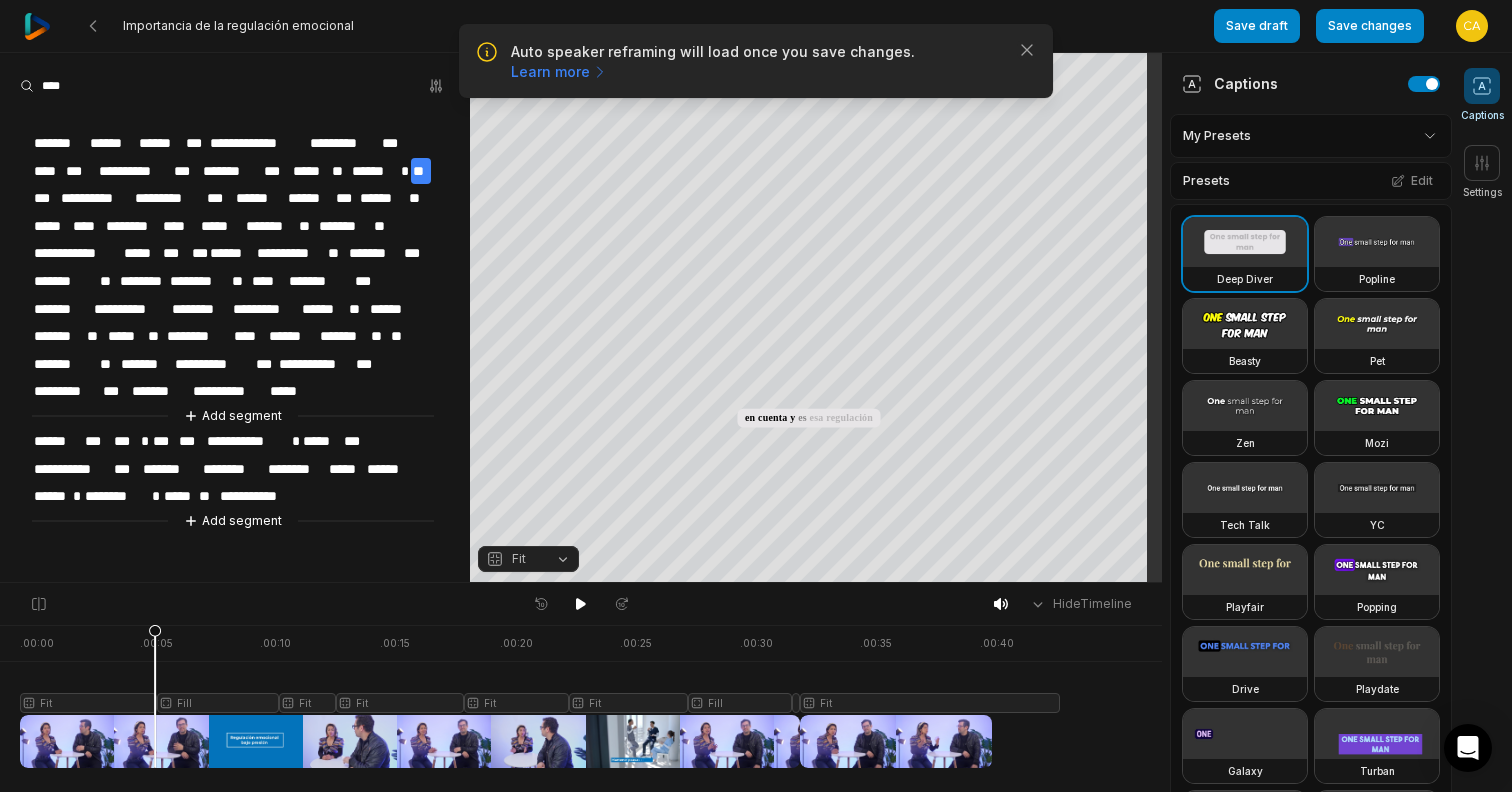 drag, startPoint x: 24, startPoint y: 632, endPoint x: 156, endPoint y: 633, distance: 132.00378 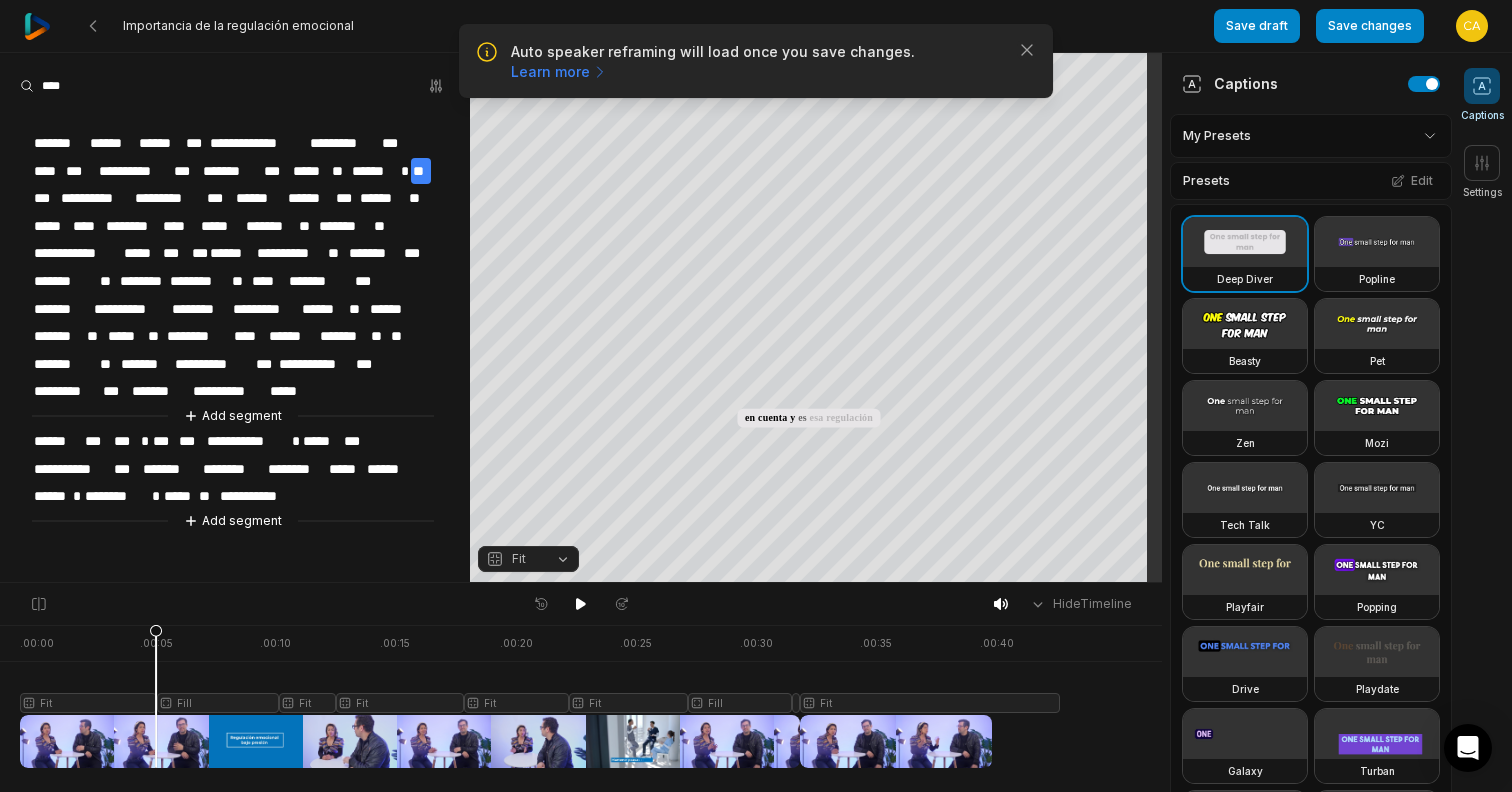 click at bounding box center (540, 696) 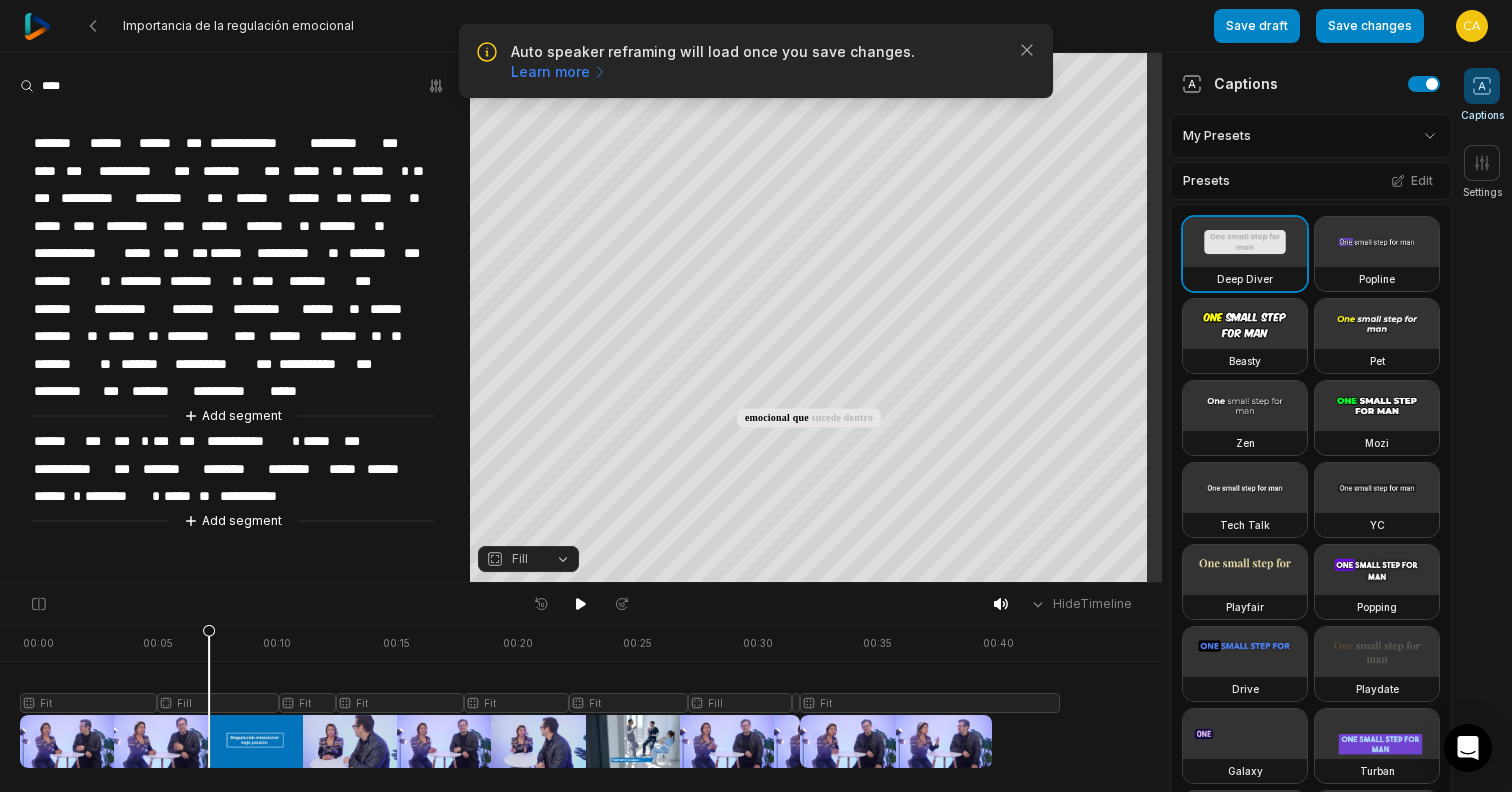 click at bounding box center (540, 696) 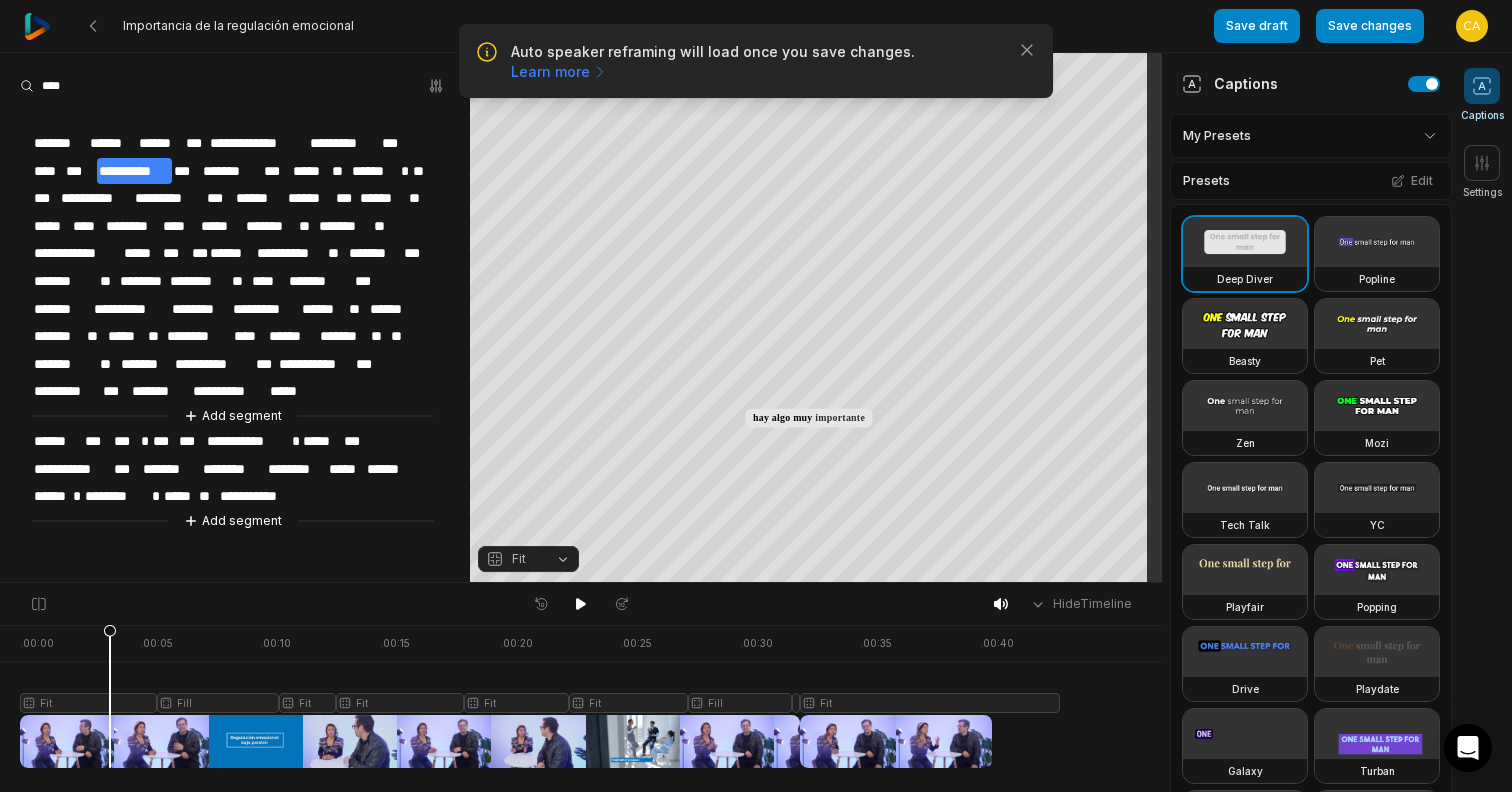 drag, startPoint x: 169, startPoint y: 626, endPoint x: 110, endPoint y: 620, distance: 59.3043 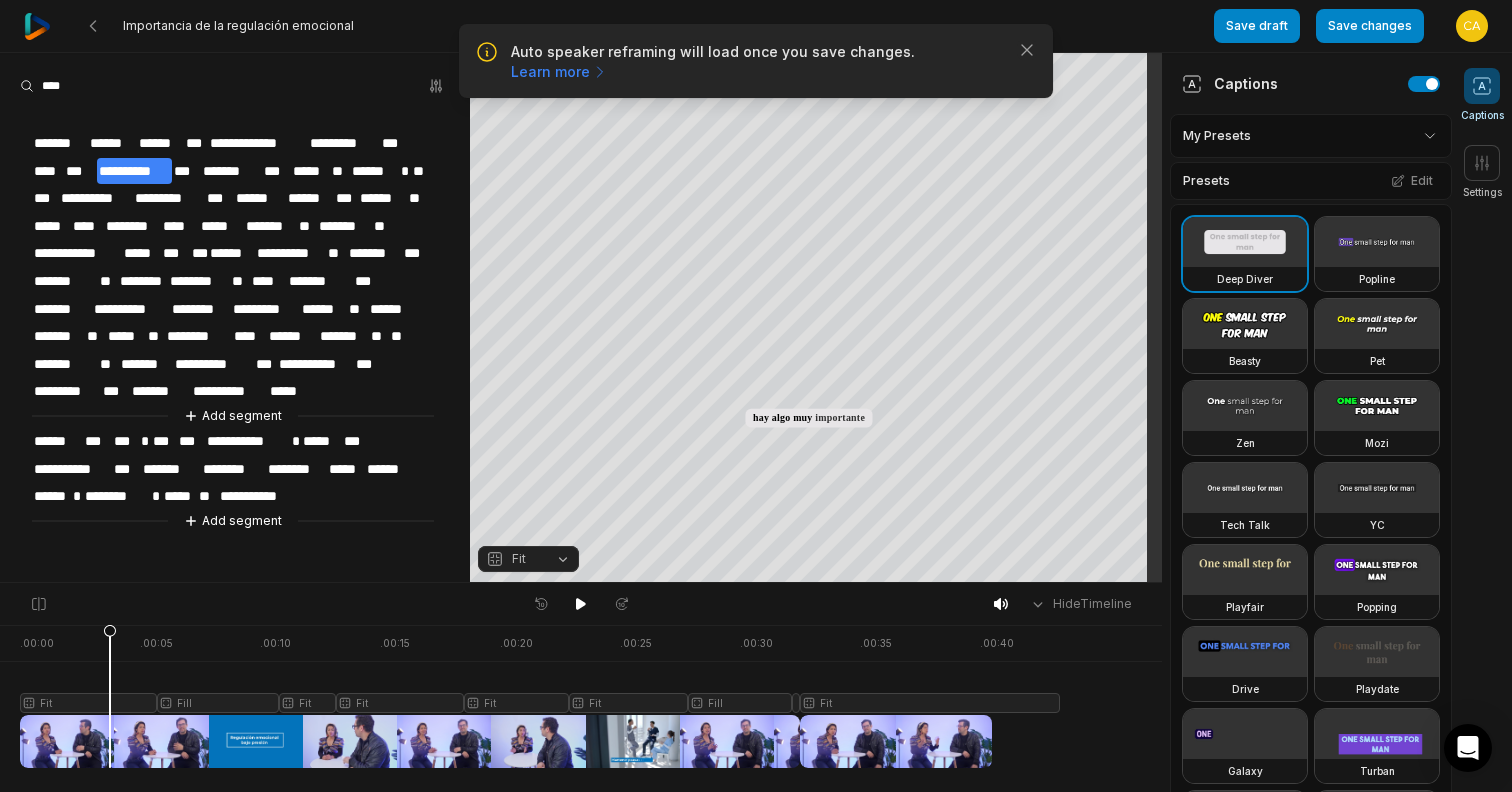click at bounding box center [540, 696] 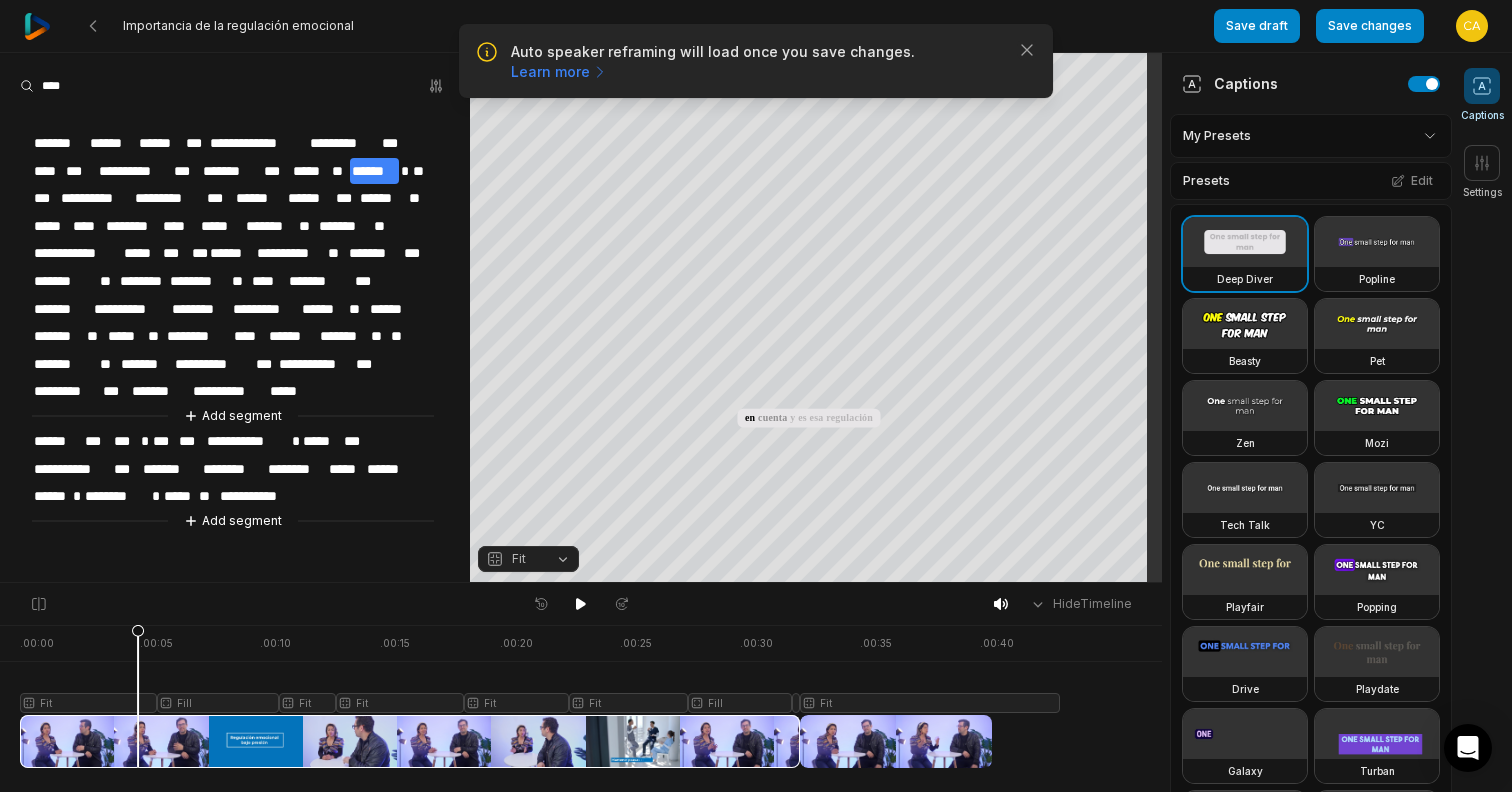 click at bounding box center [540, 696] 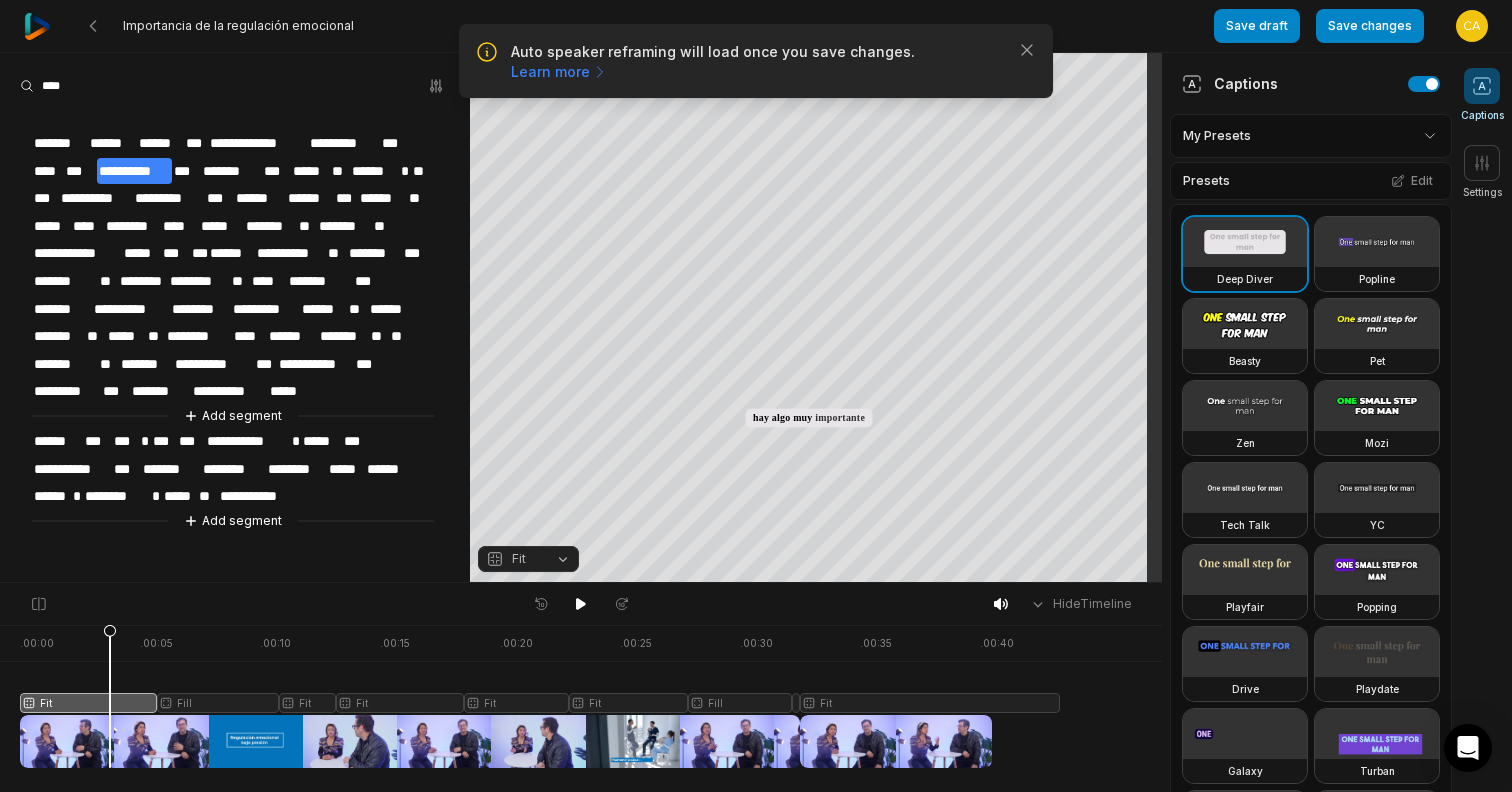 click at bounding box center (540, 696) 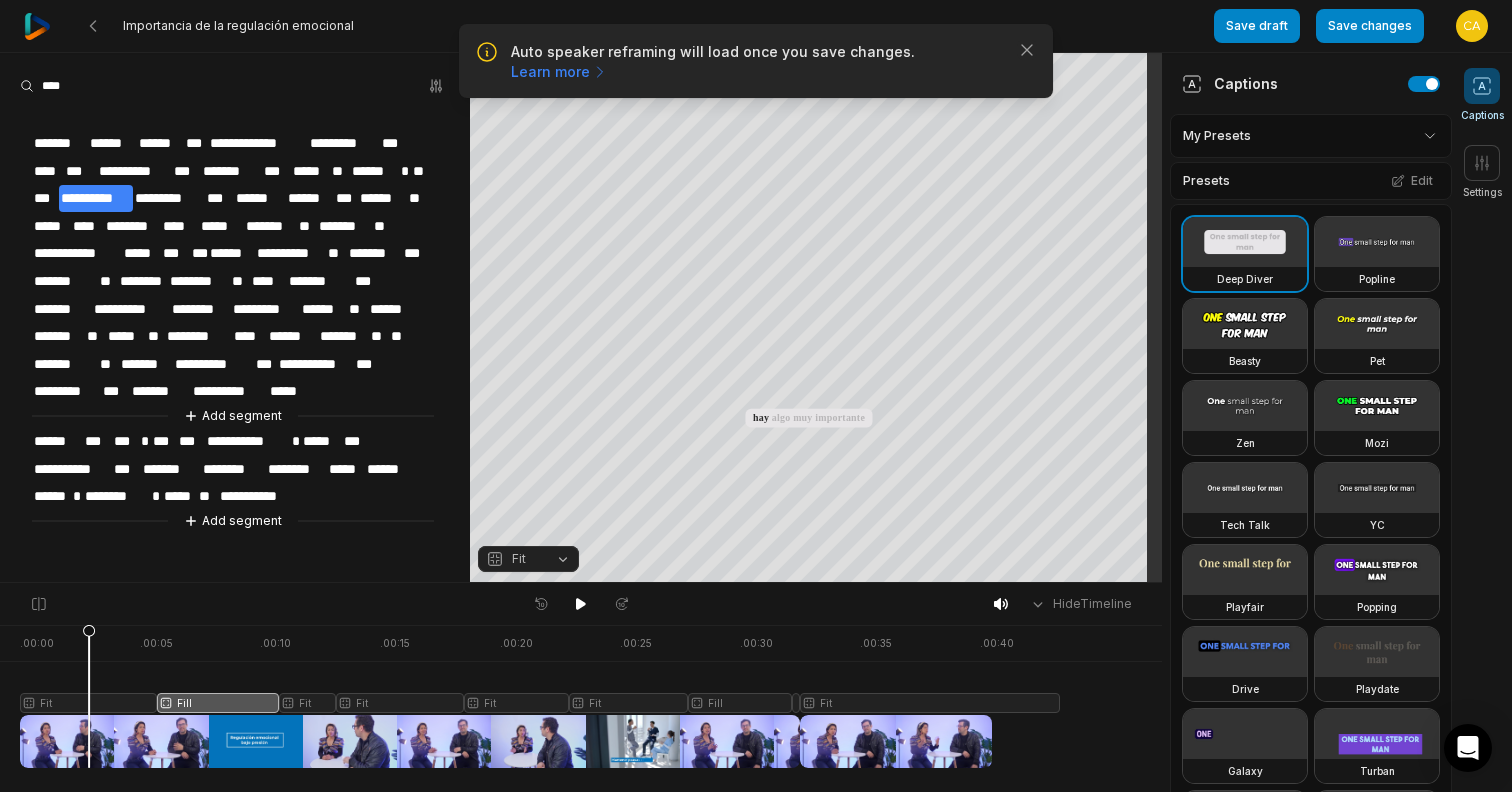click at bounding box center (540, 696) 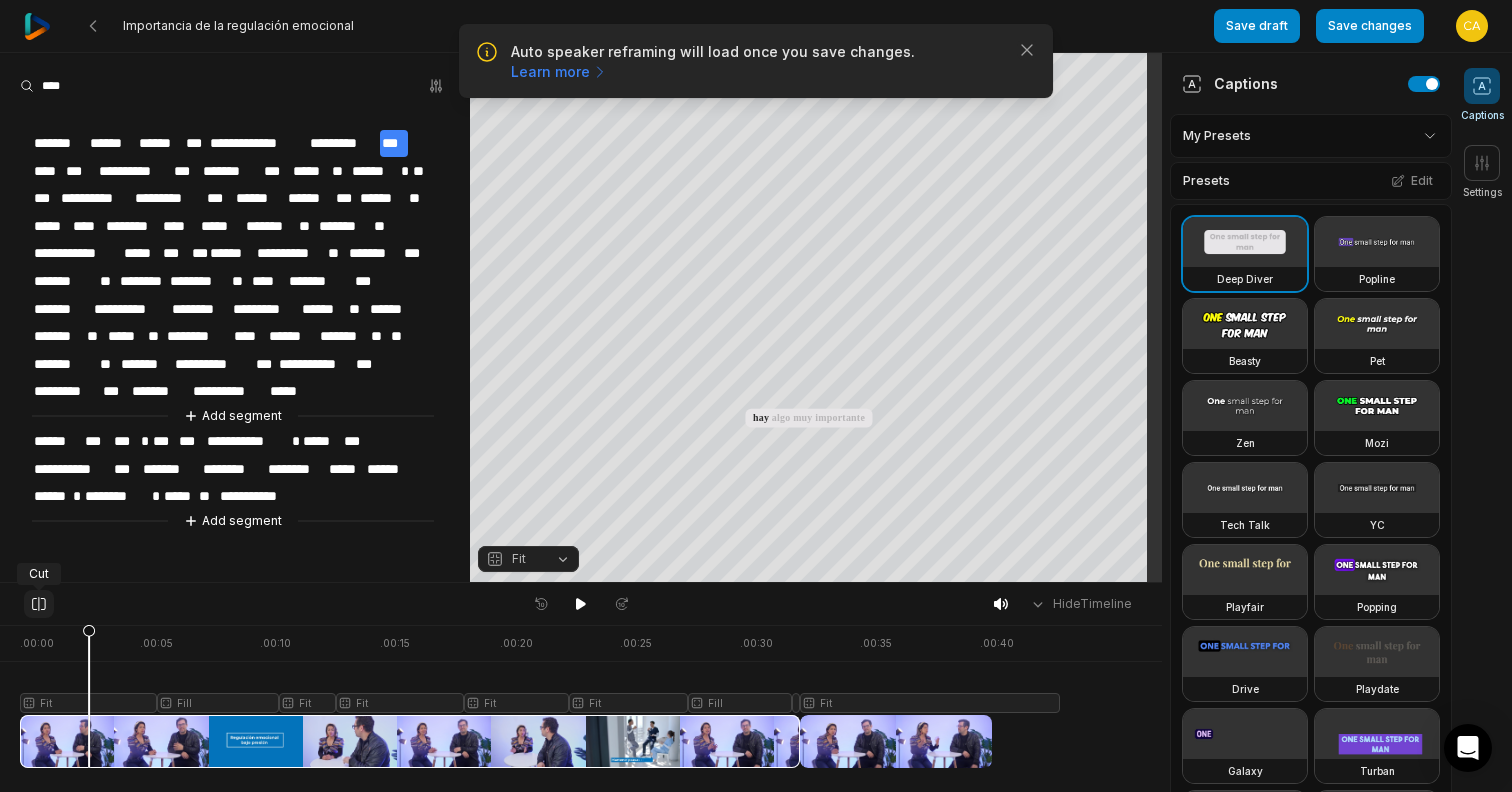 click 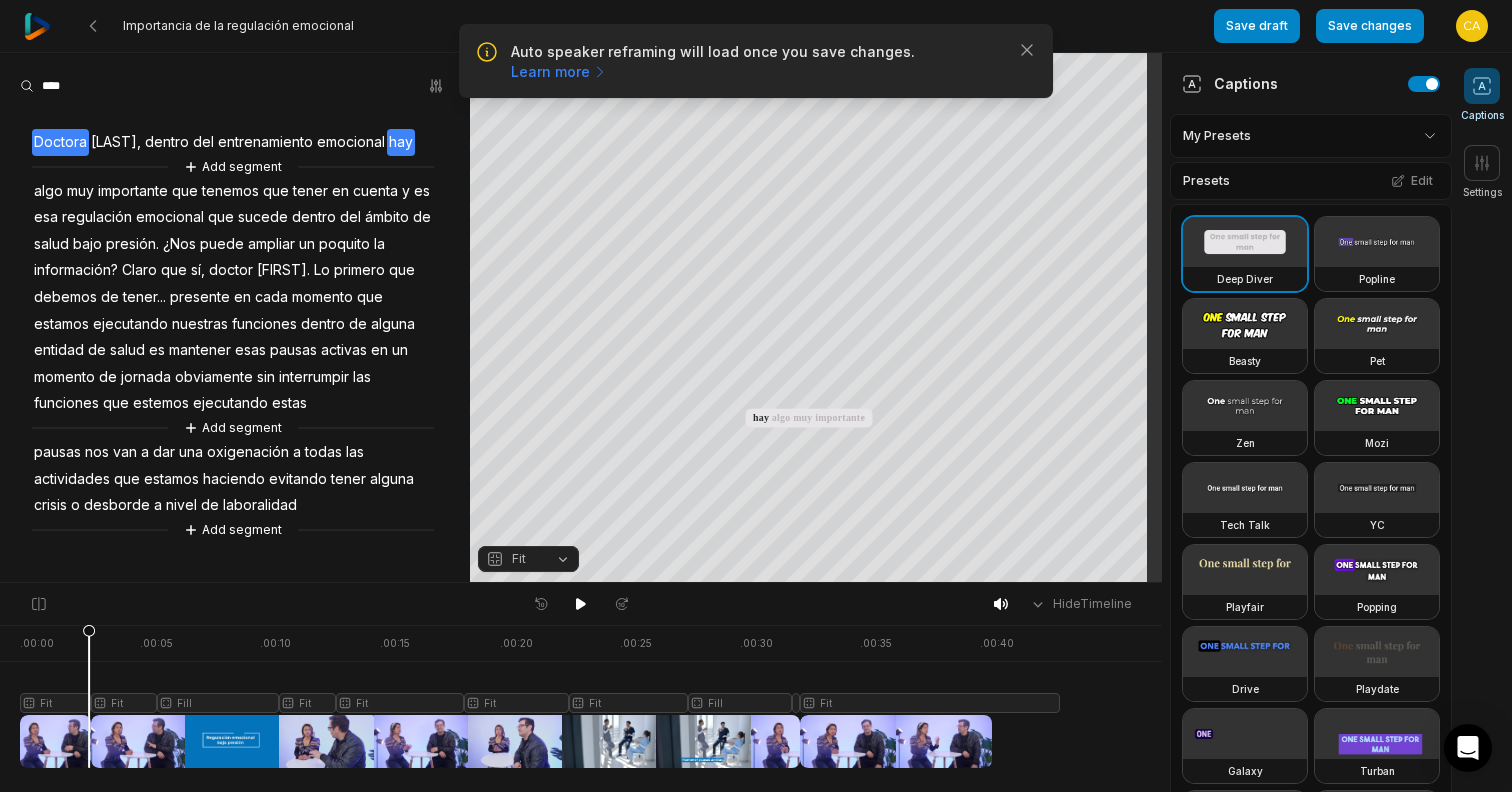scroll, scrollTop: 0, scrollLeft: 0, axis: both 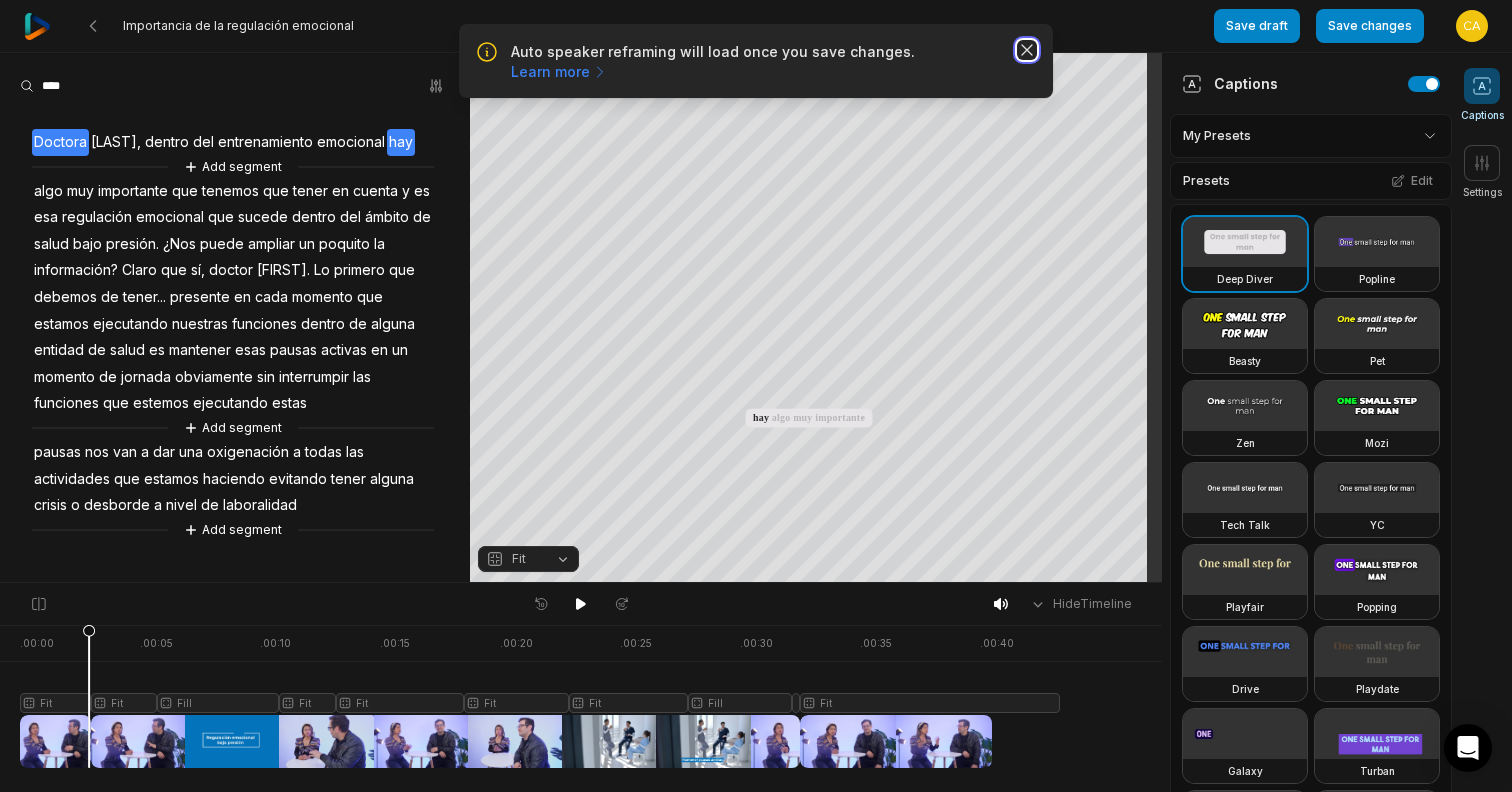 click 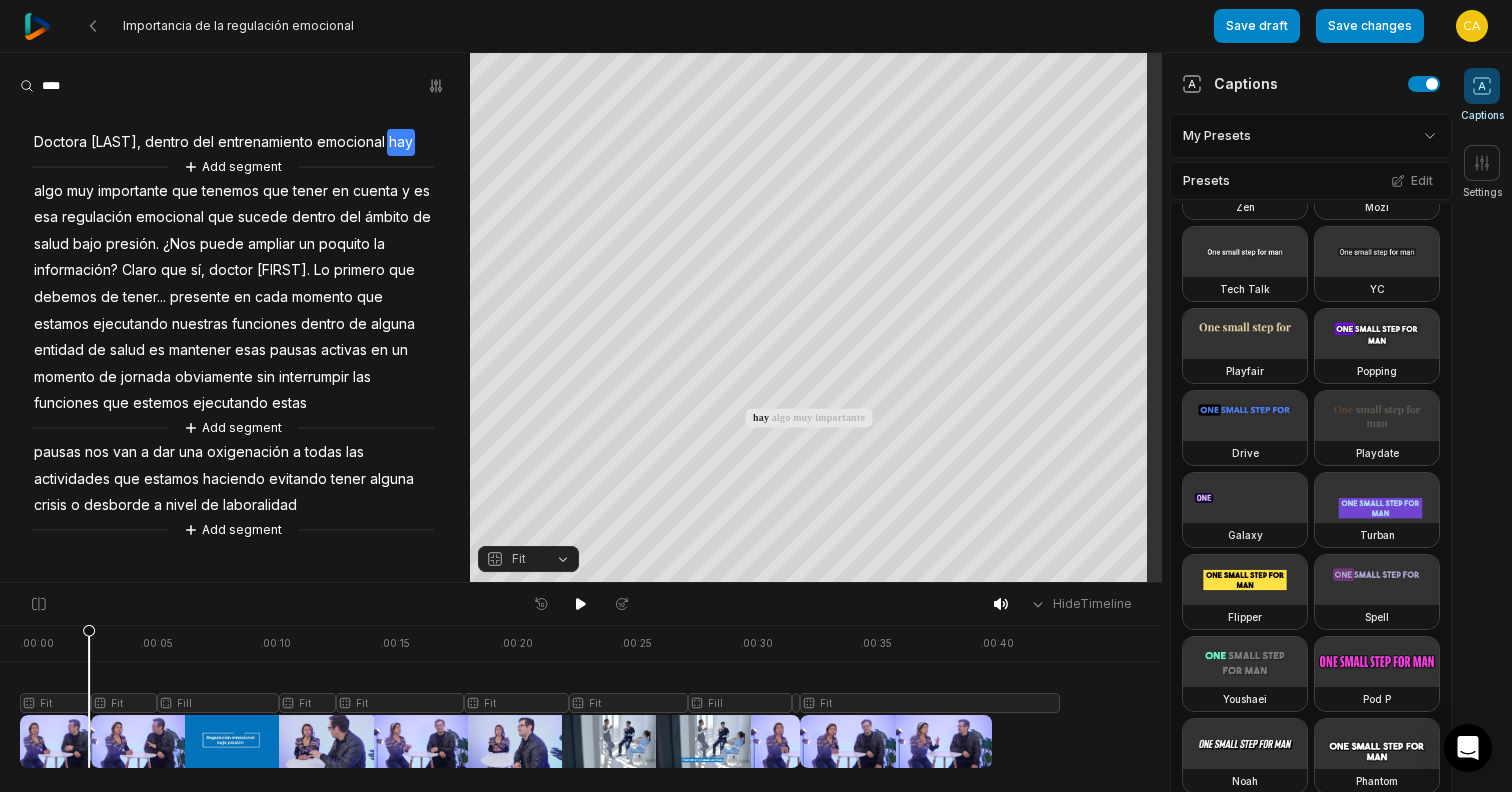 scroll, scrollTop: 785, scrollLeft: 0, axis: vertical 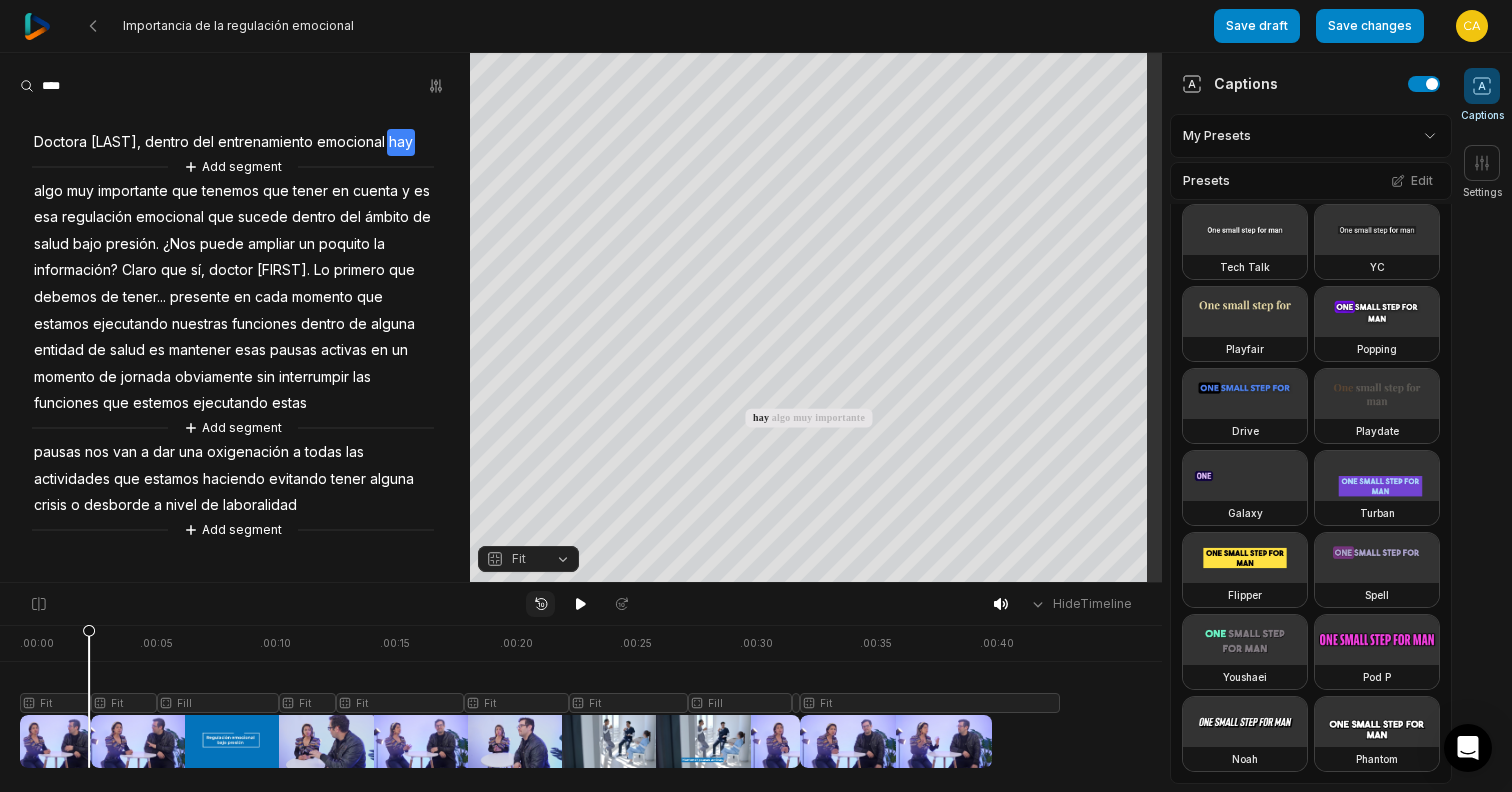 click 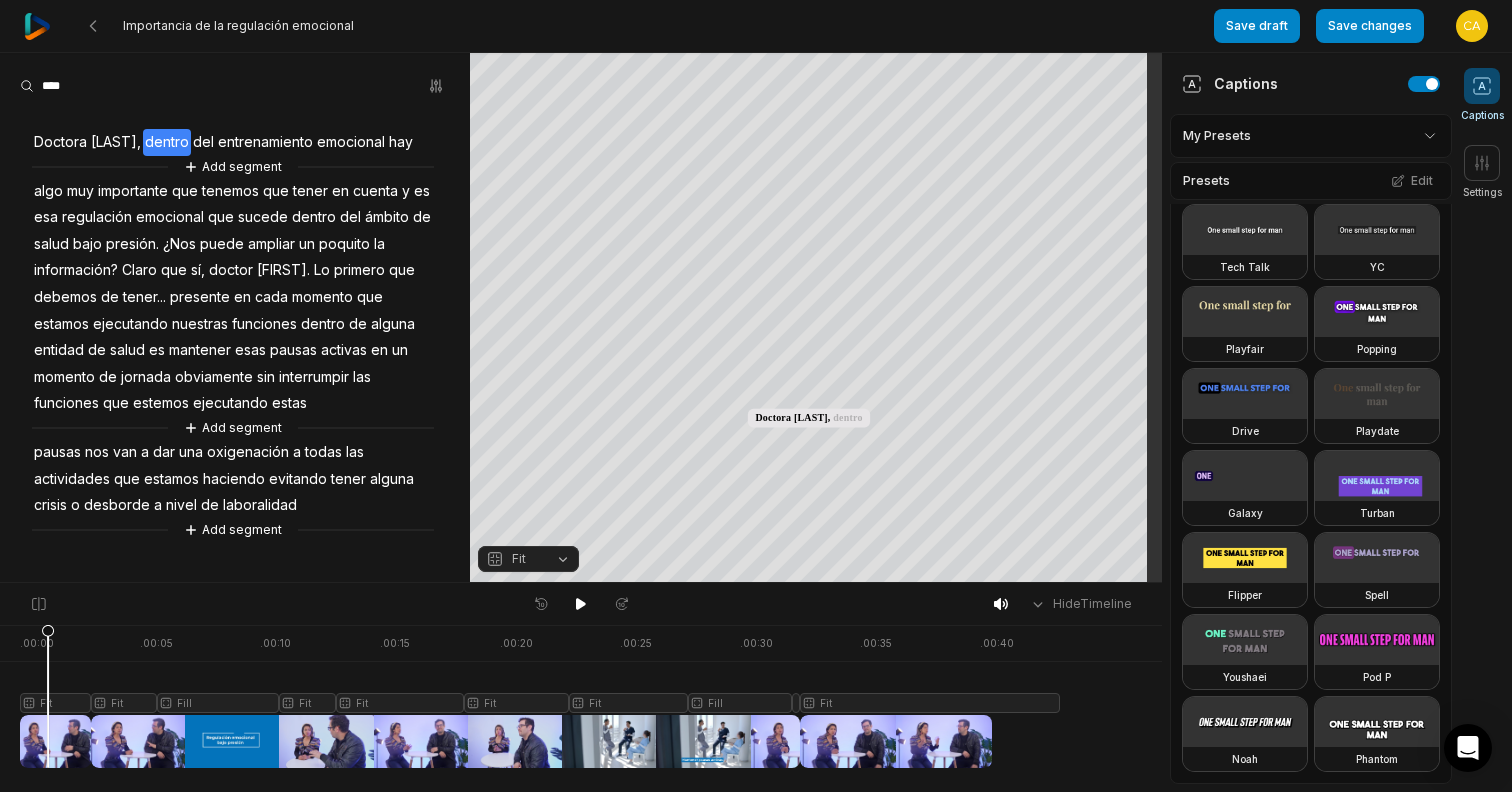 click at bounding box center [540, 696] 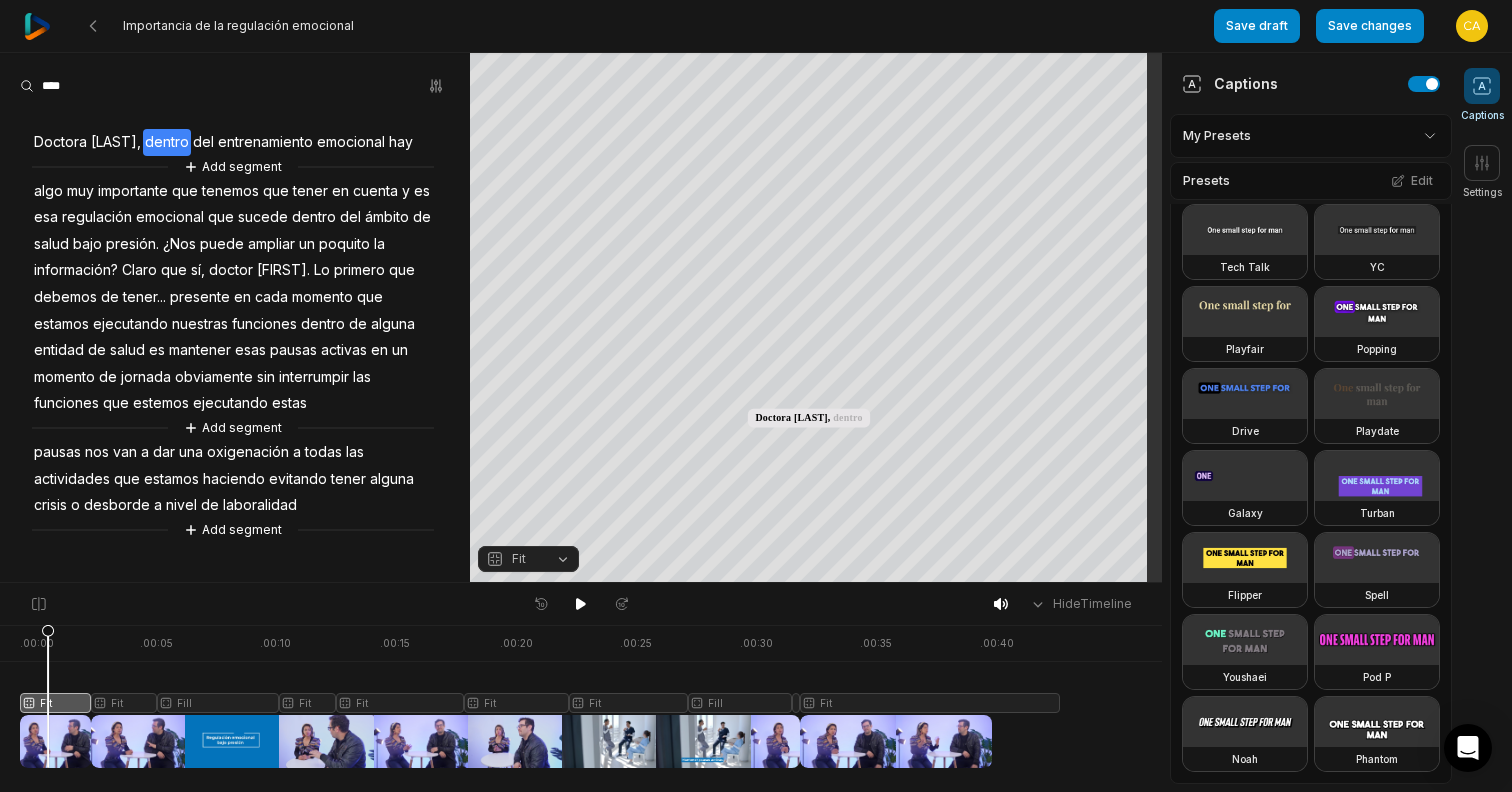 click on "Fit" at bounding box center [528, 559] 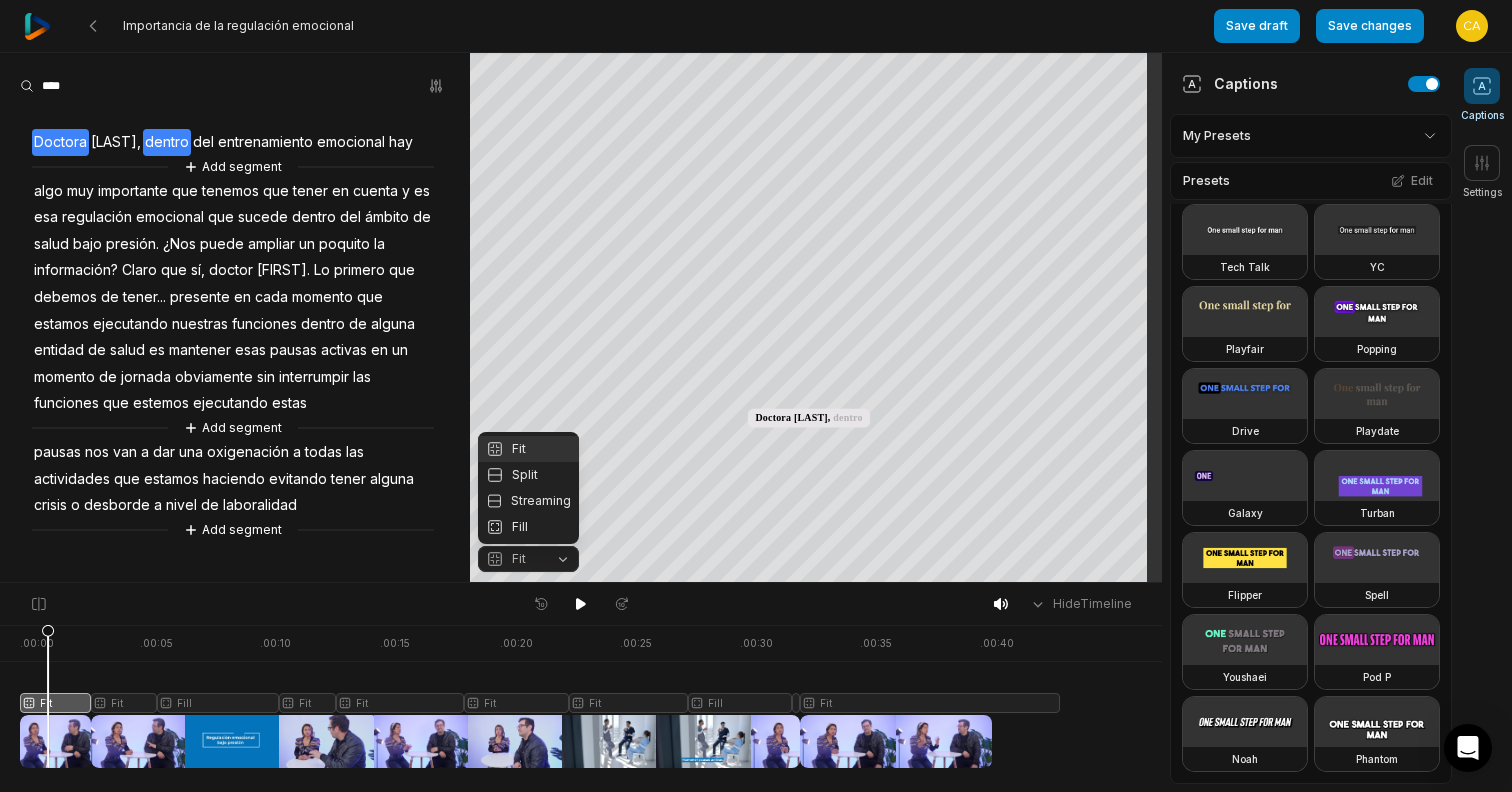 click on "Fit" at bounding box center [528, 559] 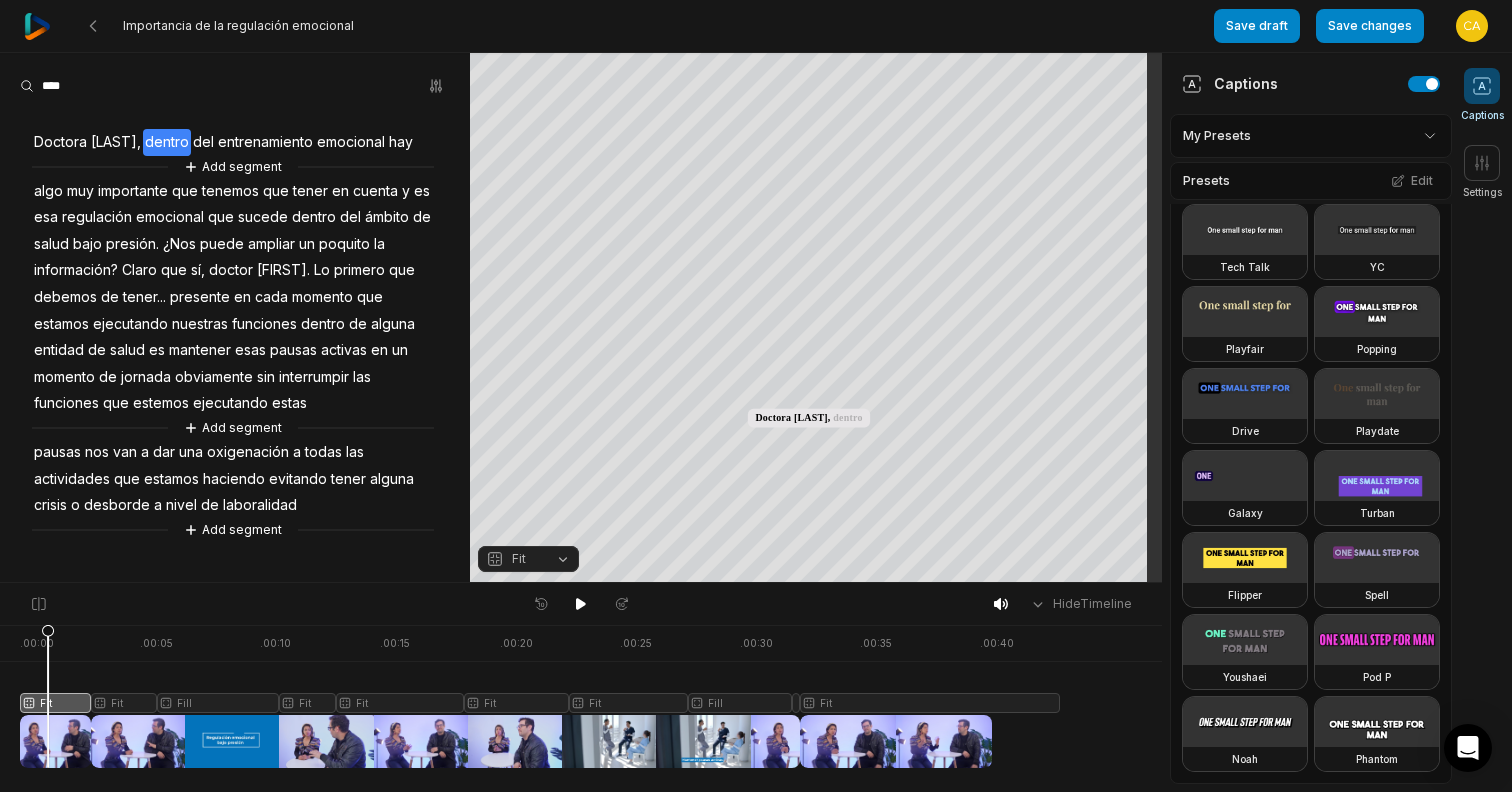 click on "Fit" at bounding box center [528, 559] 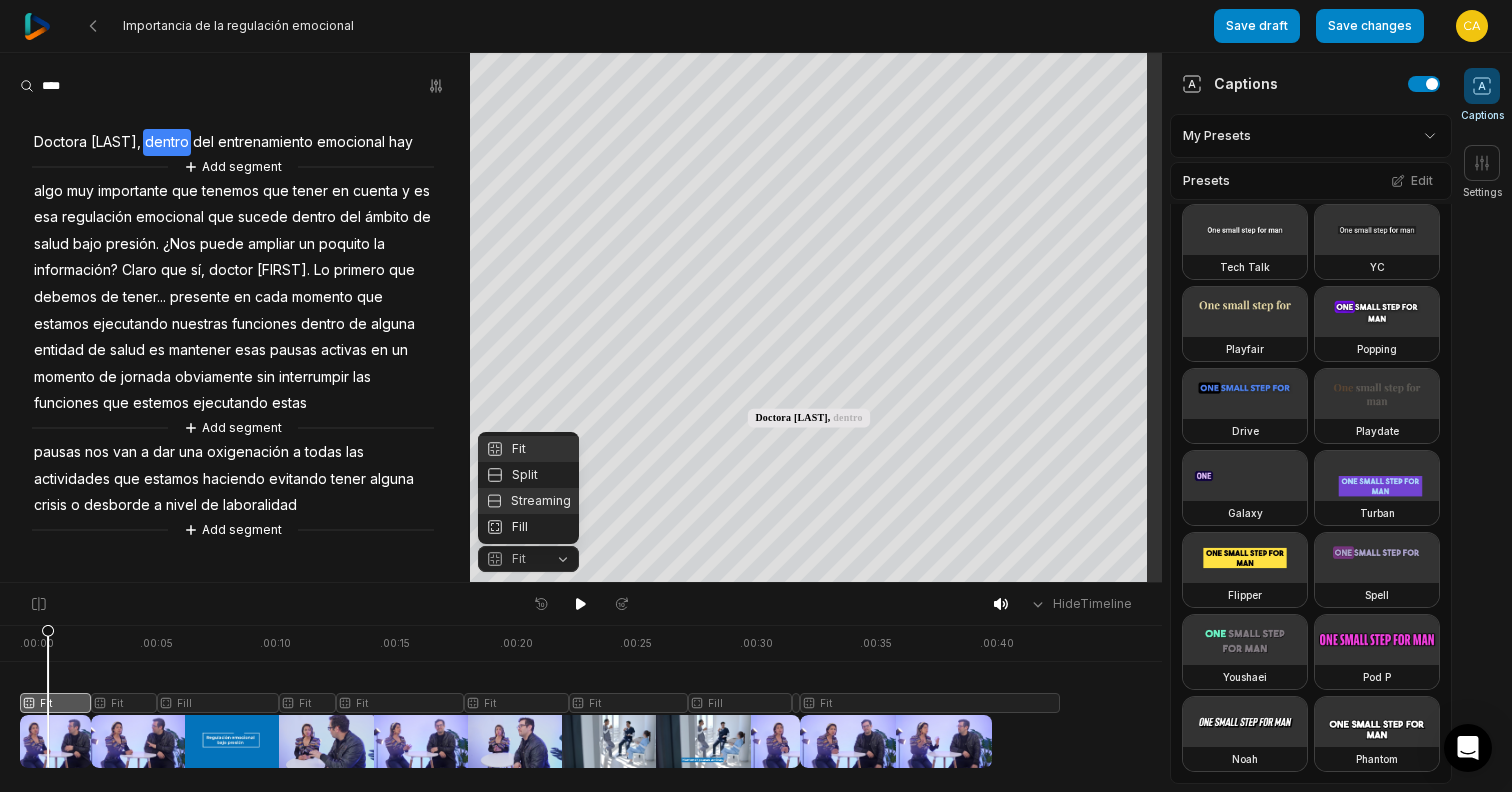 click on "Streaming" at bounding box center (528, 501) 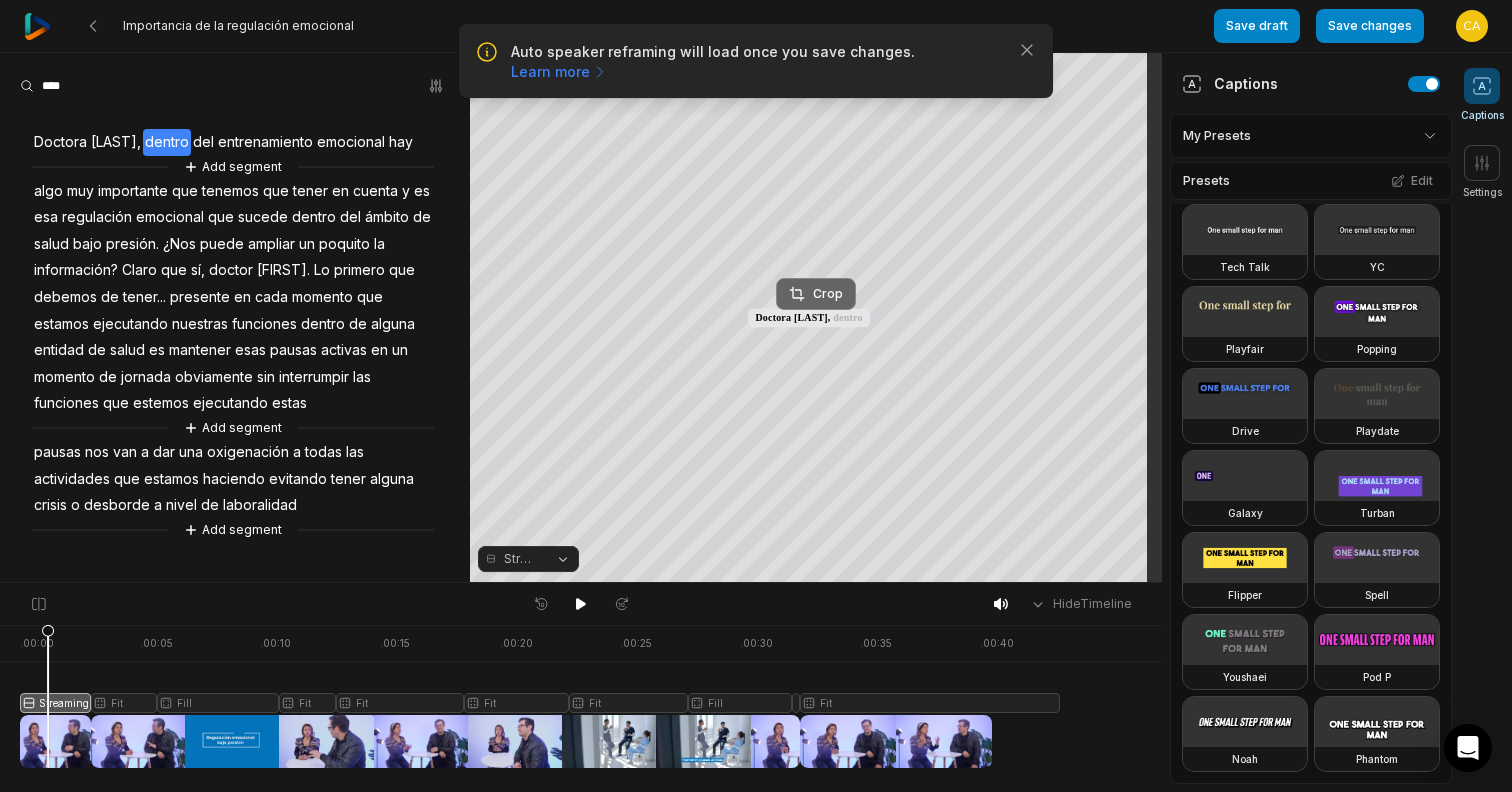 click on "Crop" at bounding box center (816, 294) 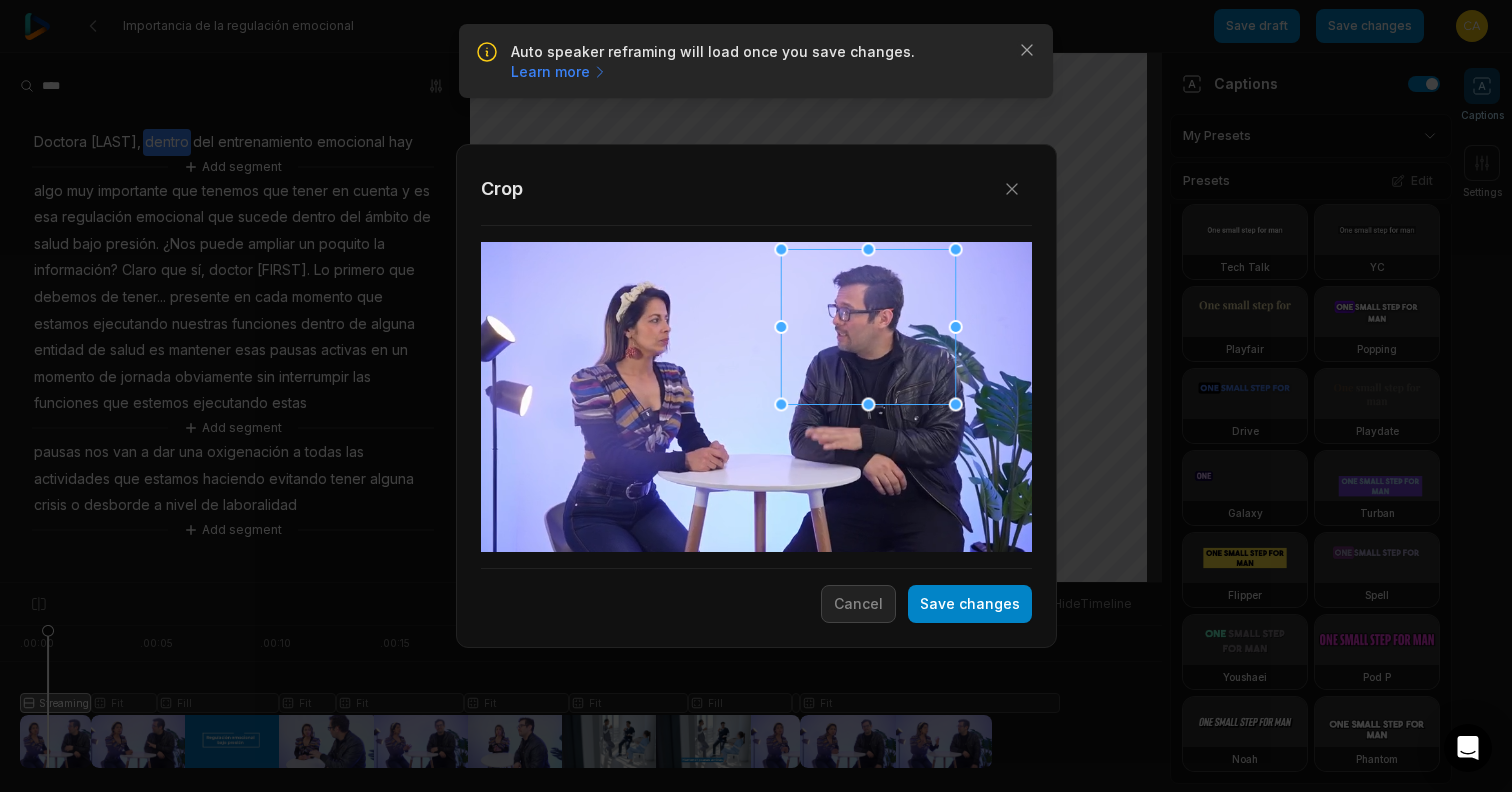 drag, startPoint x: 773, startPoint y: 372, endPoint x: 884, endPoint y: 298, distance: 133.4054 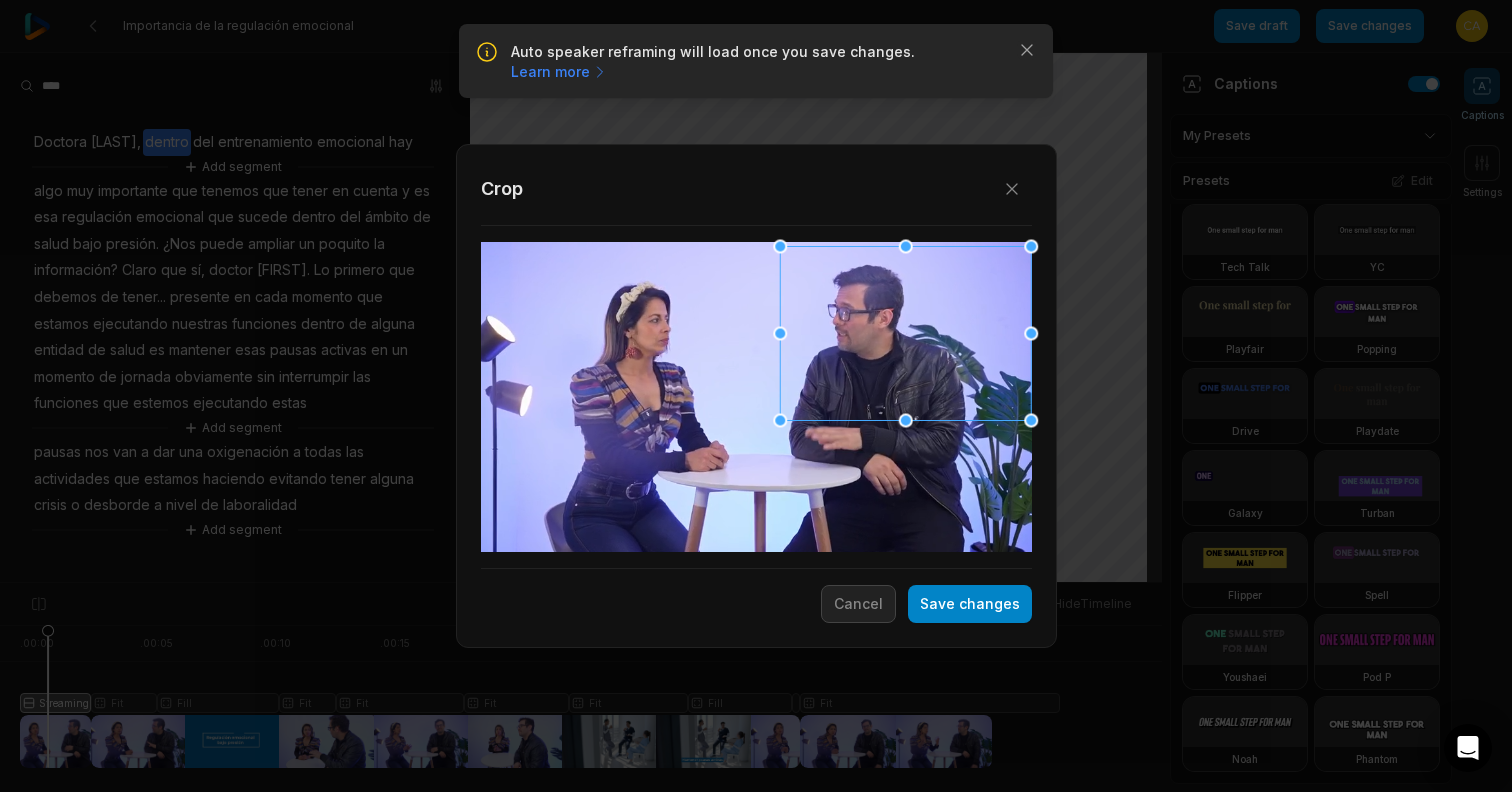 drag, startPoint x: 953, startPoint y: 400, endPoint x: 1086, endPoint y: 489, distance: 160.03125 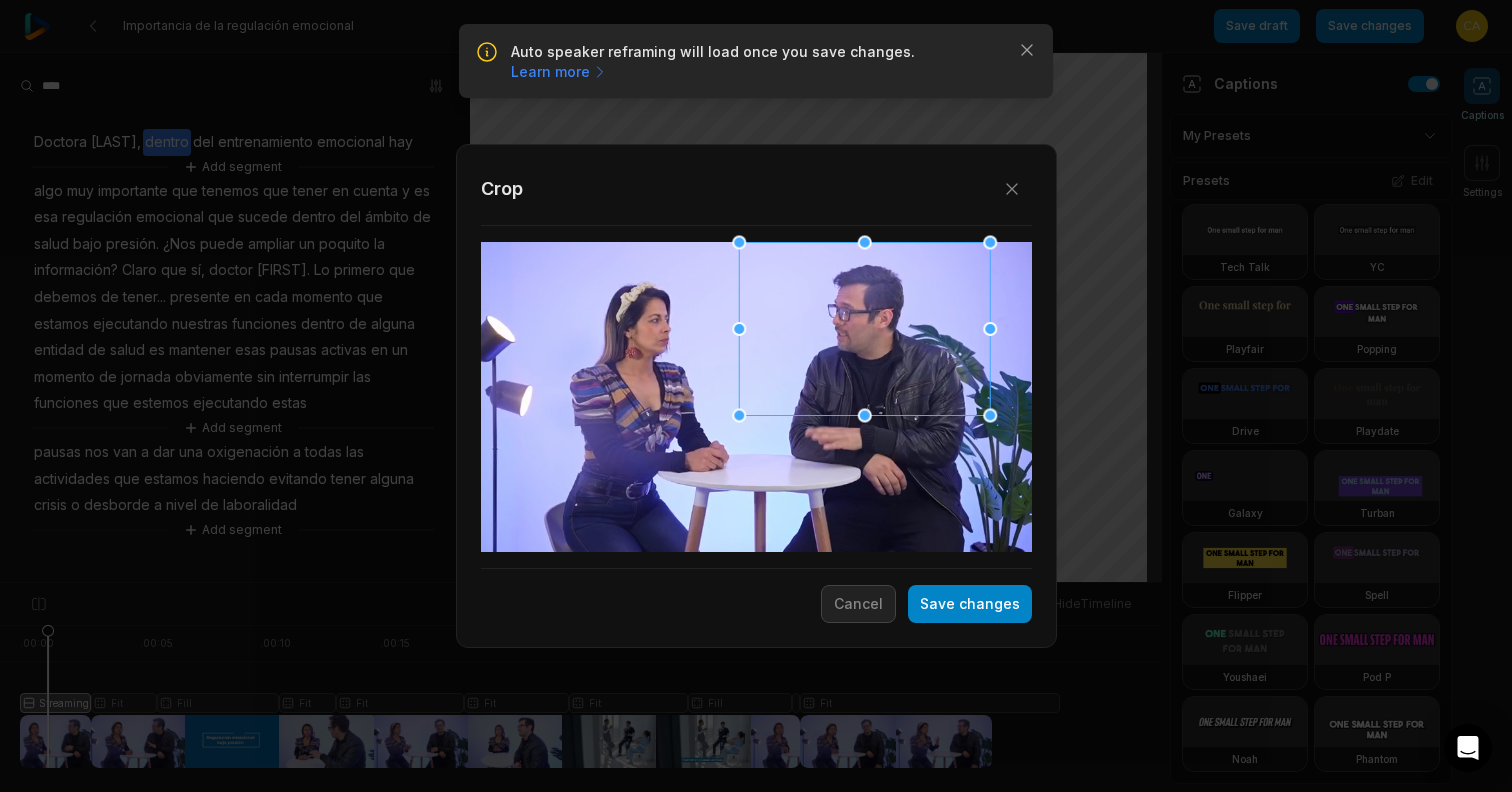 drag, startPoint x: 943, startPoint y: 375, endPoint x: 902, endPoint y: 372, distance: 41.109608 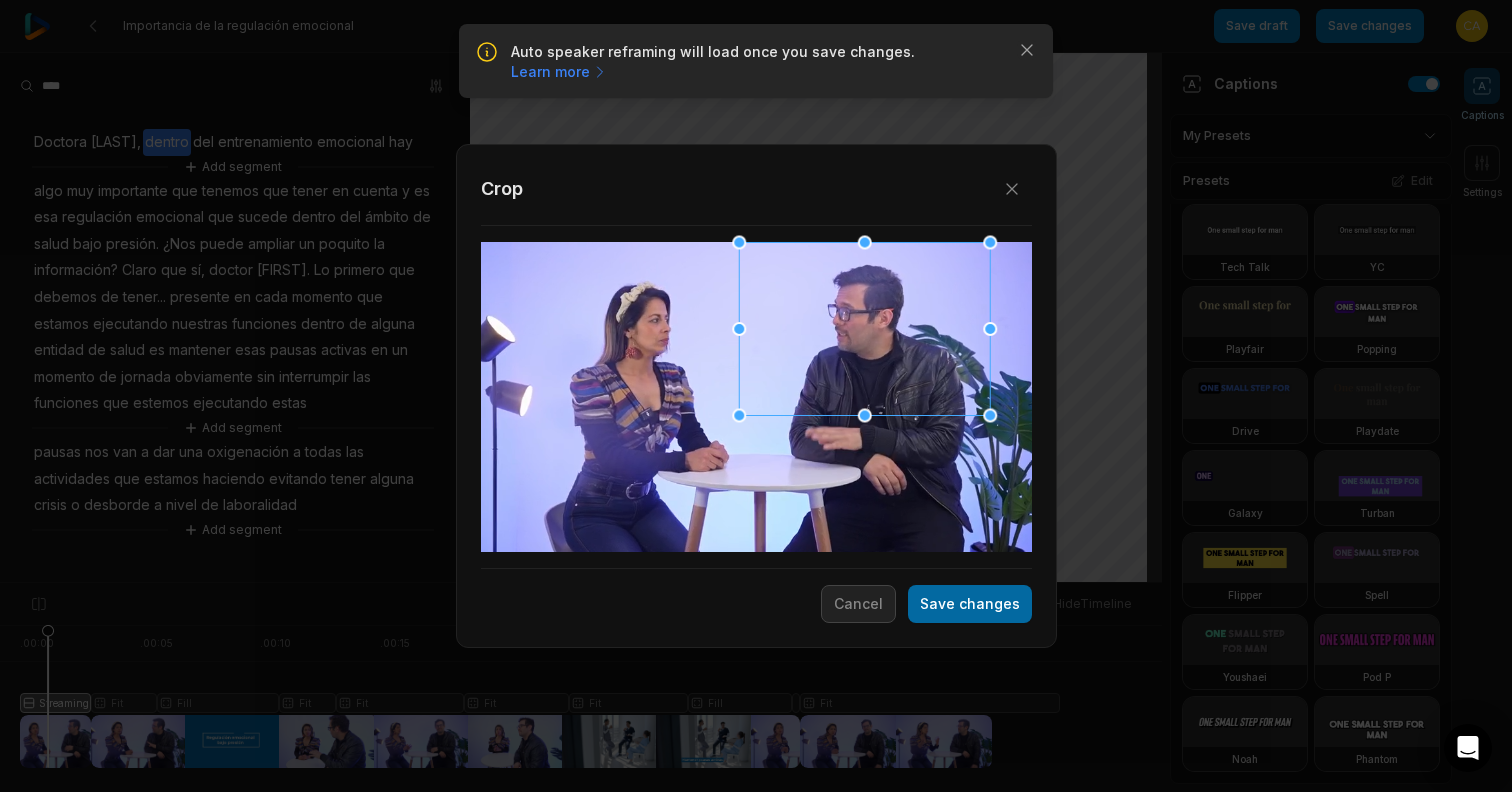 click on "Save changes" at bounding box center [970, 604] 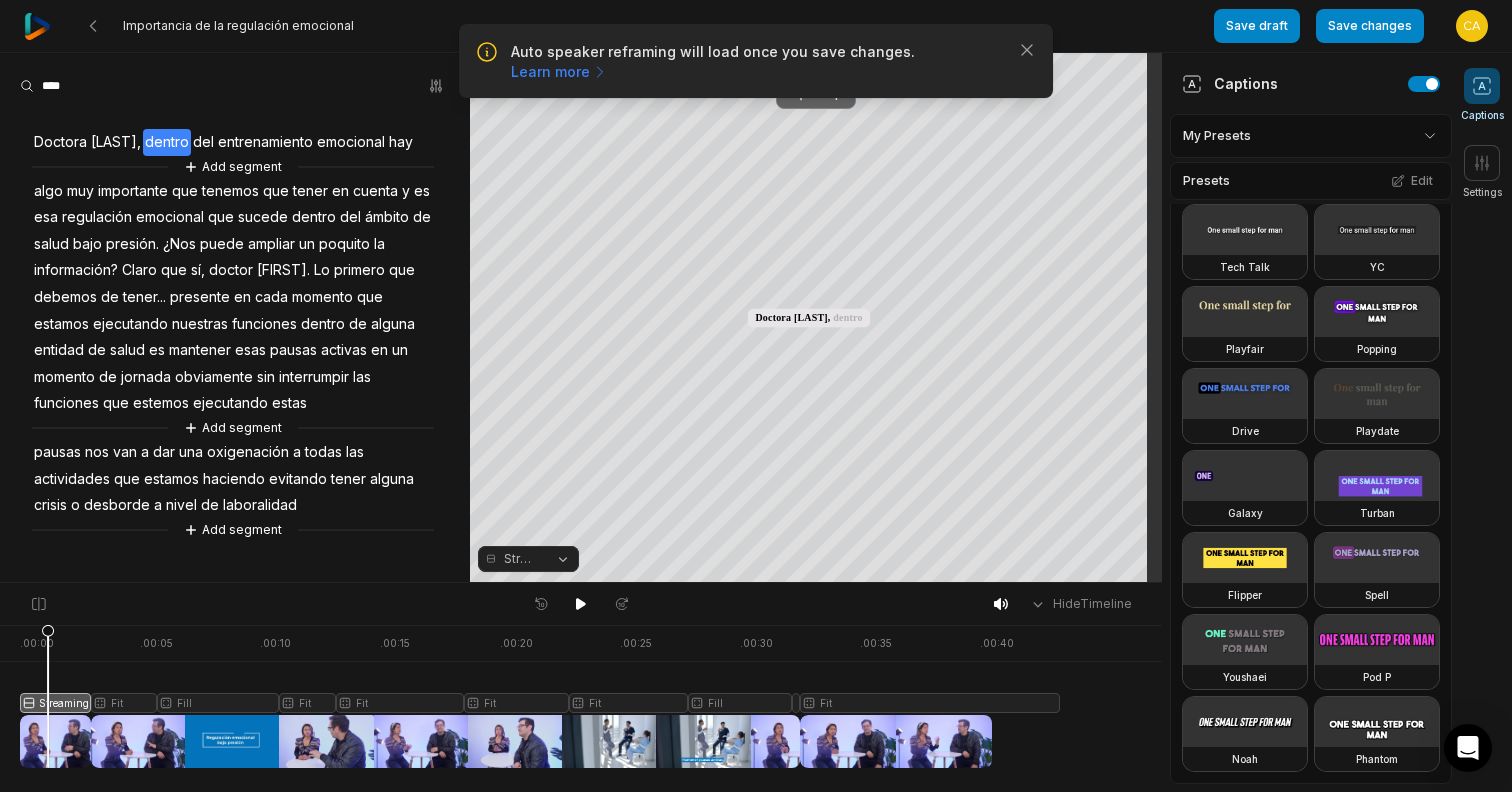 click on "Crop" at bounding box center [816, 93] 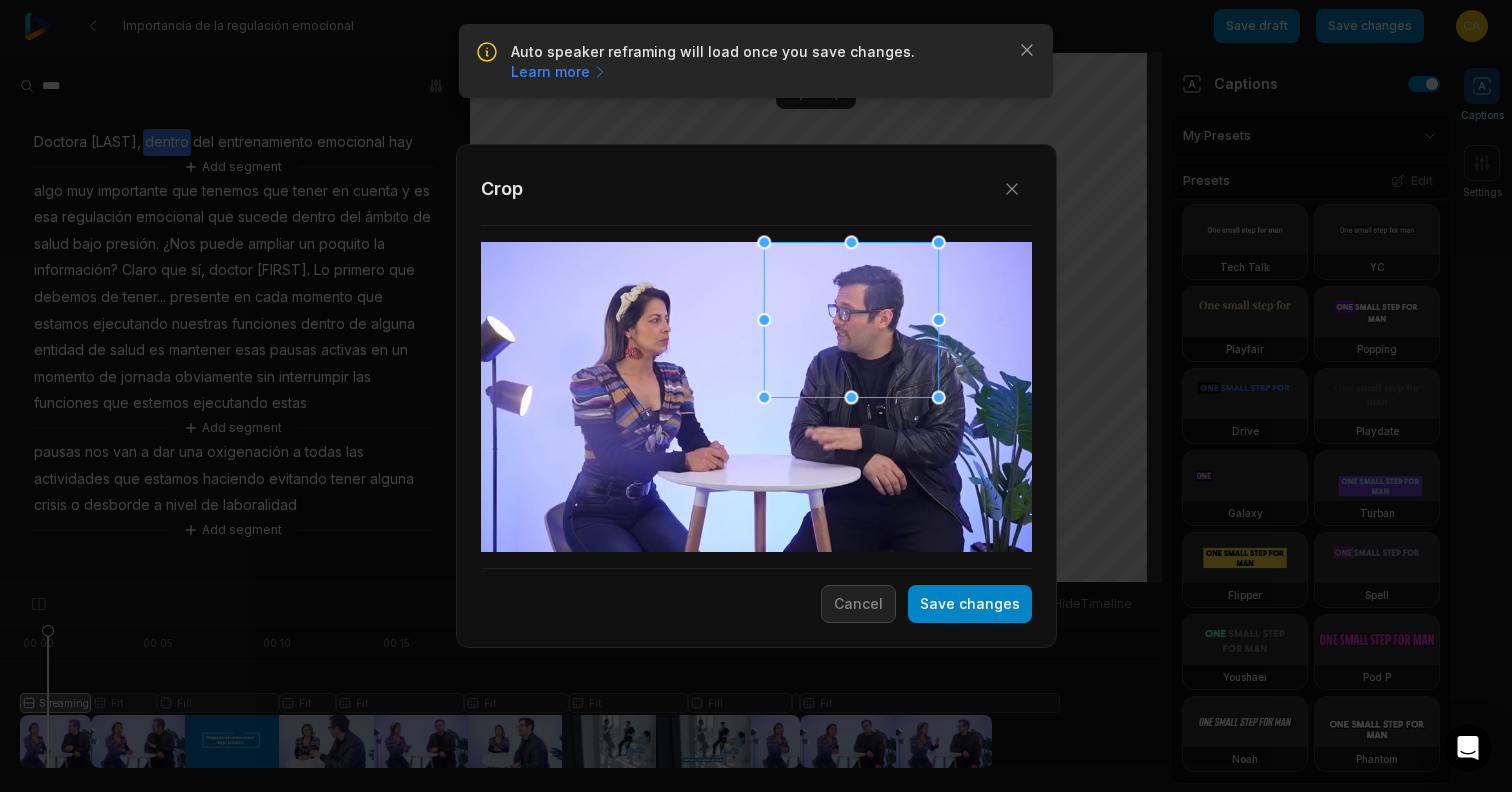drag, startPoint x: 735, startPoint y: 361, endPoint x: 830, endPoint y: 280, distance: 124.8439 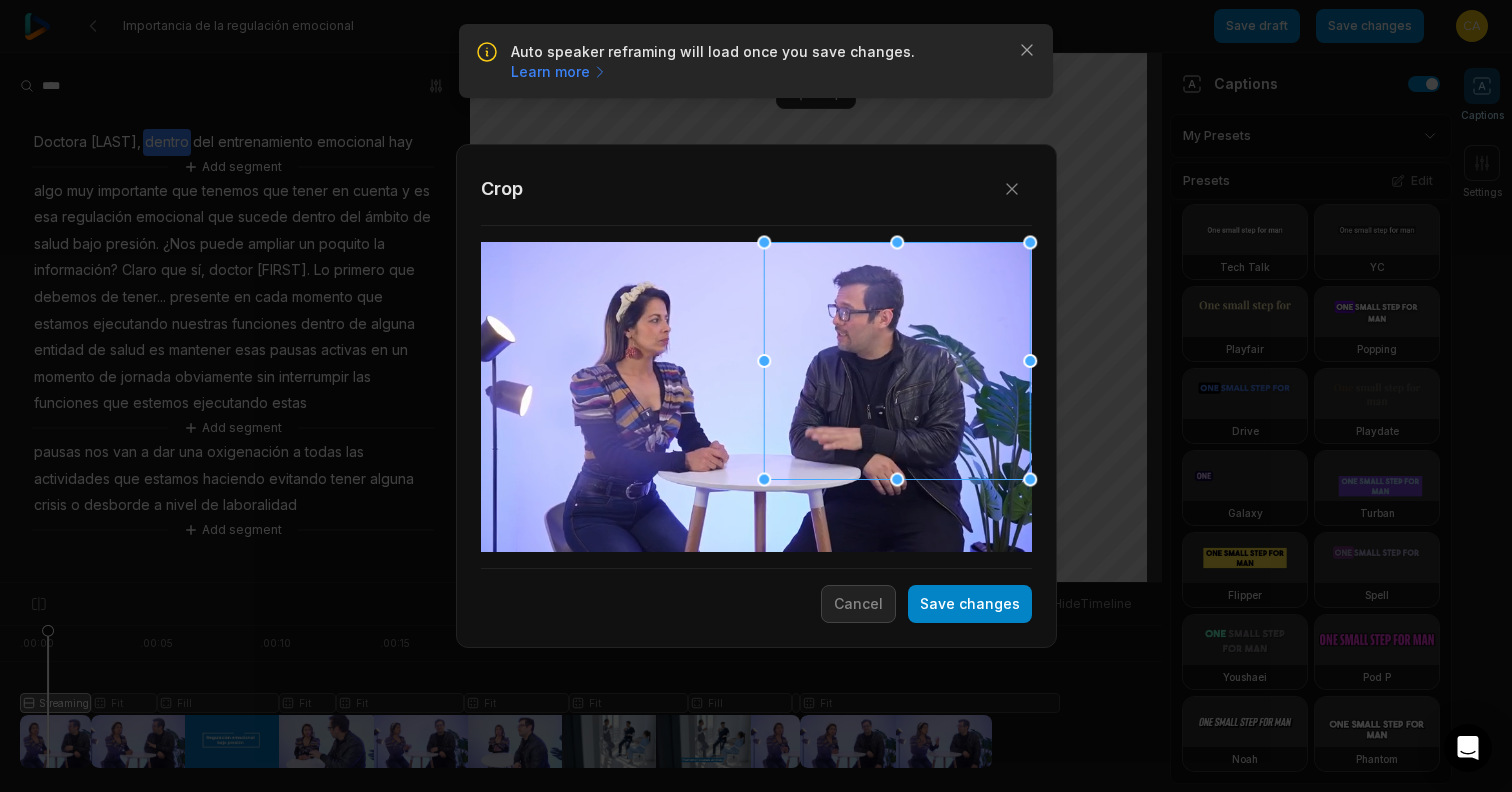 drag, startPoint x: 932, startPoint y: 397, endPoint x: 1203, endPoint y: 514, distance: 295.17792 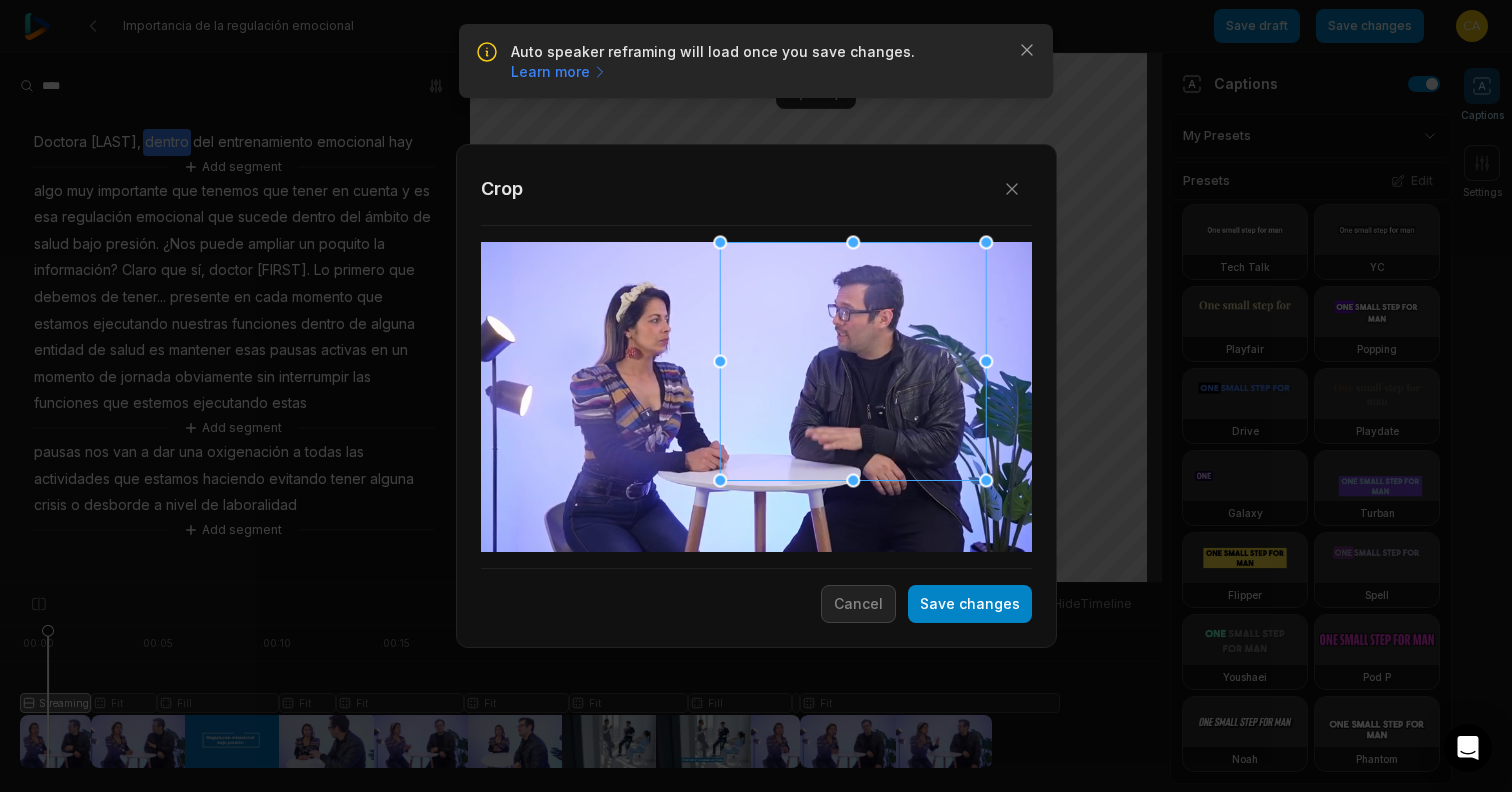 drag, startPoint x: 863, startPoint y: 378, endPoint x: 814, endPoint y: 363, distance: 51.24451 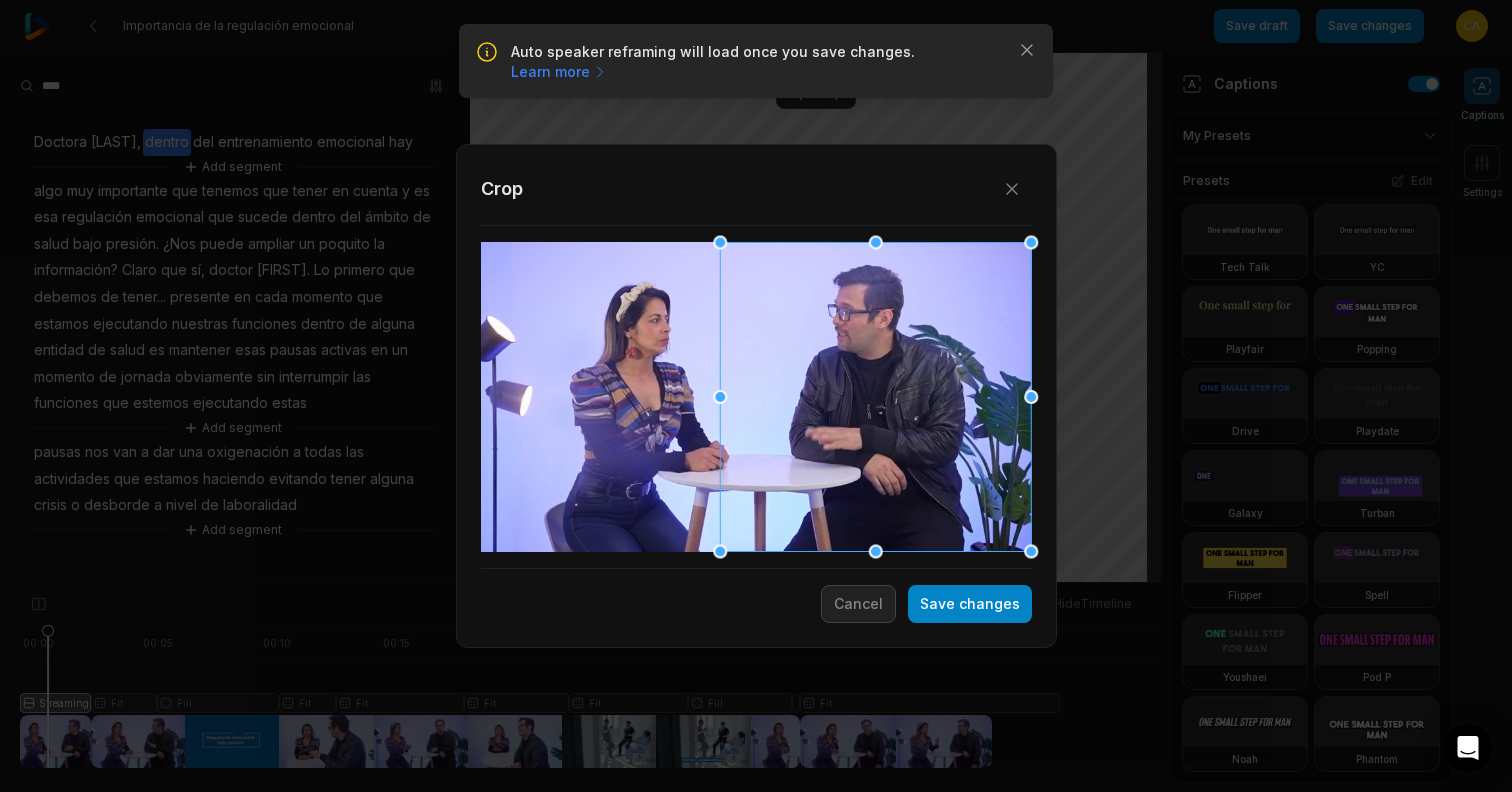 drag, startPoint x: 1035, startPoint y: 505, endPoint x: 1438, endPoint y: 725, distance: 459.1394 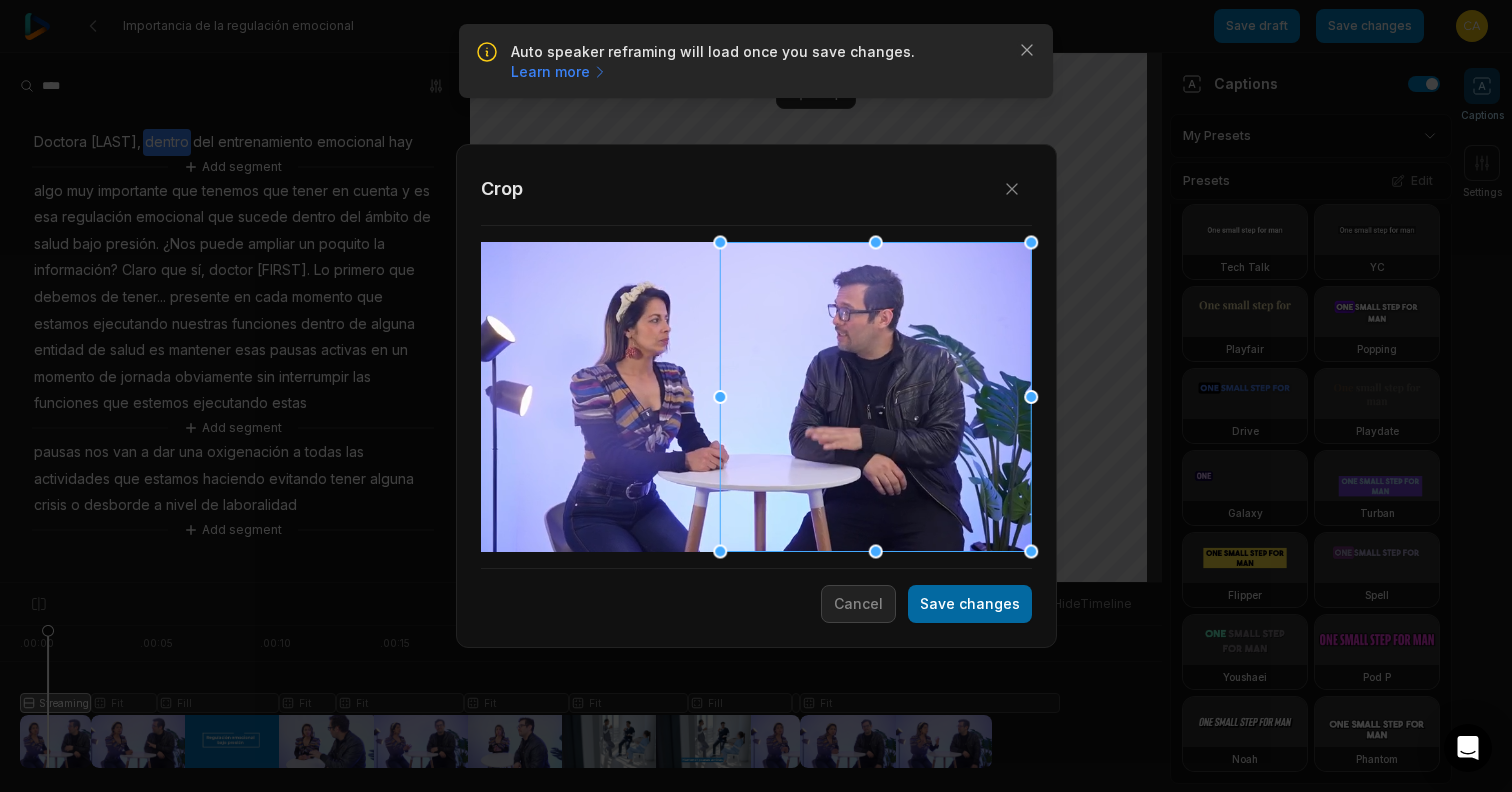 click on "Save changes" at bounding box center [970, 604] 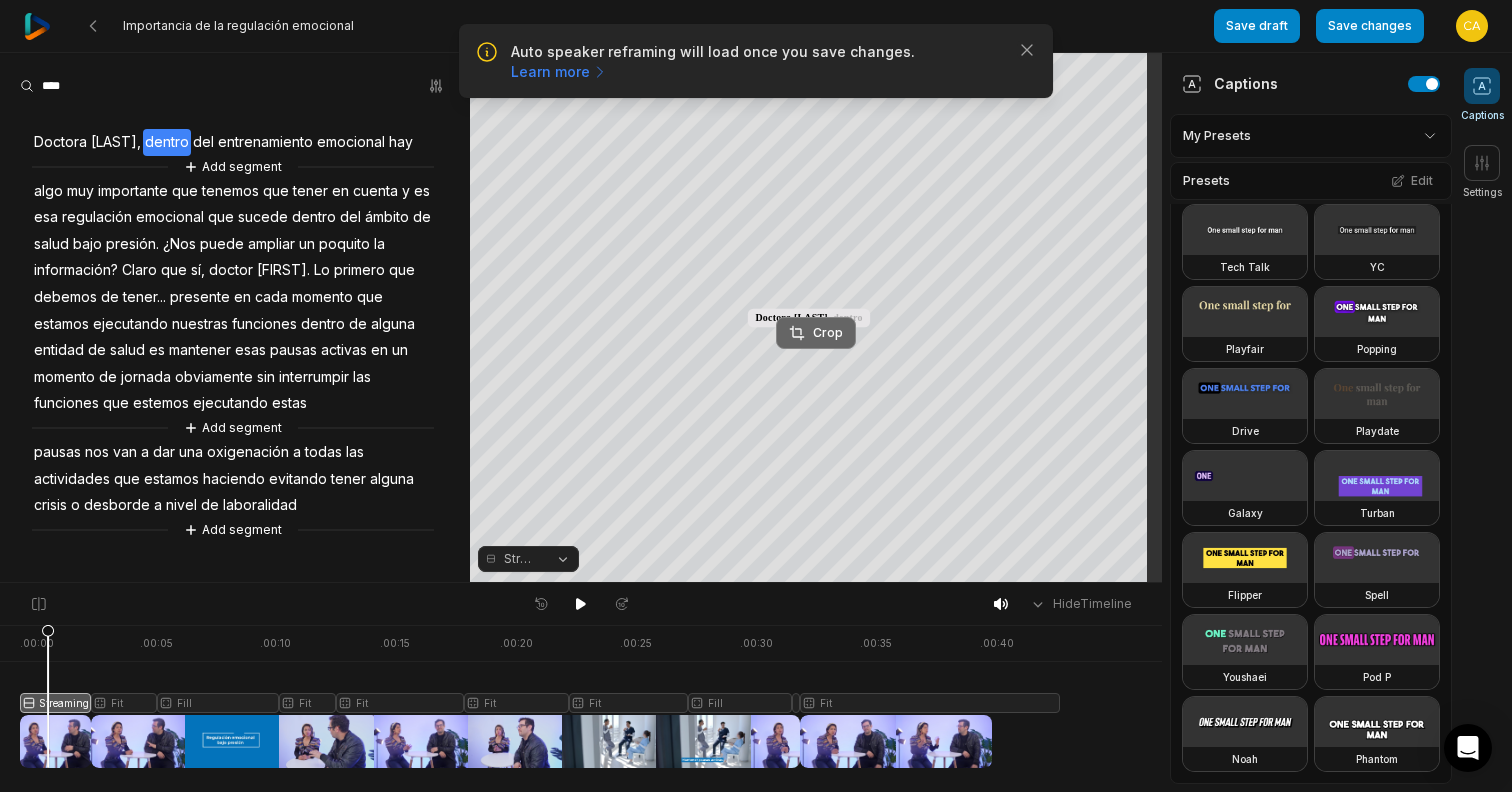 click on "Crop" at bounding box center [816, 333] 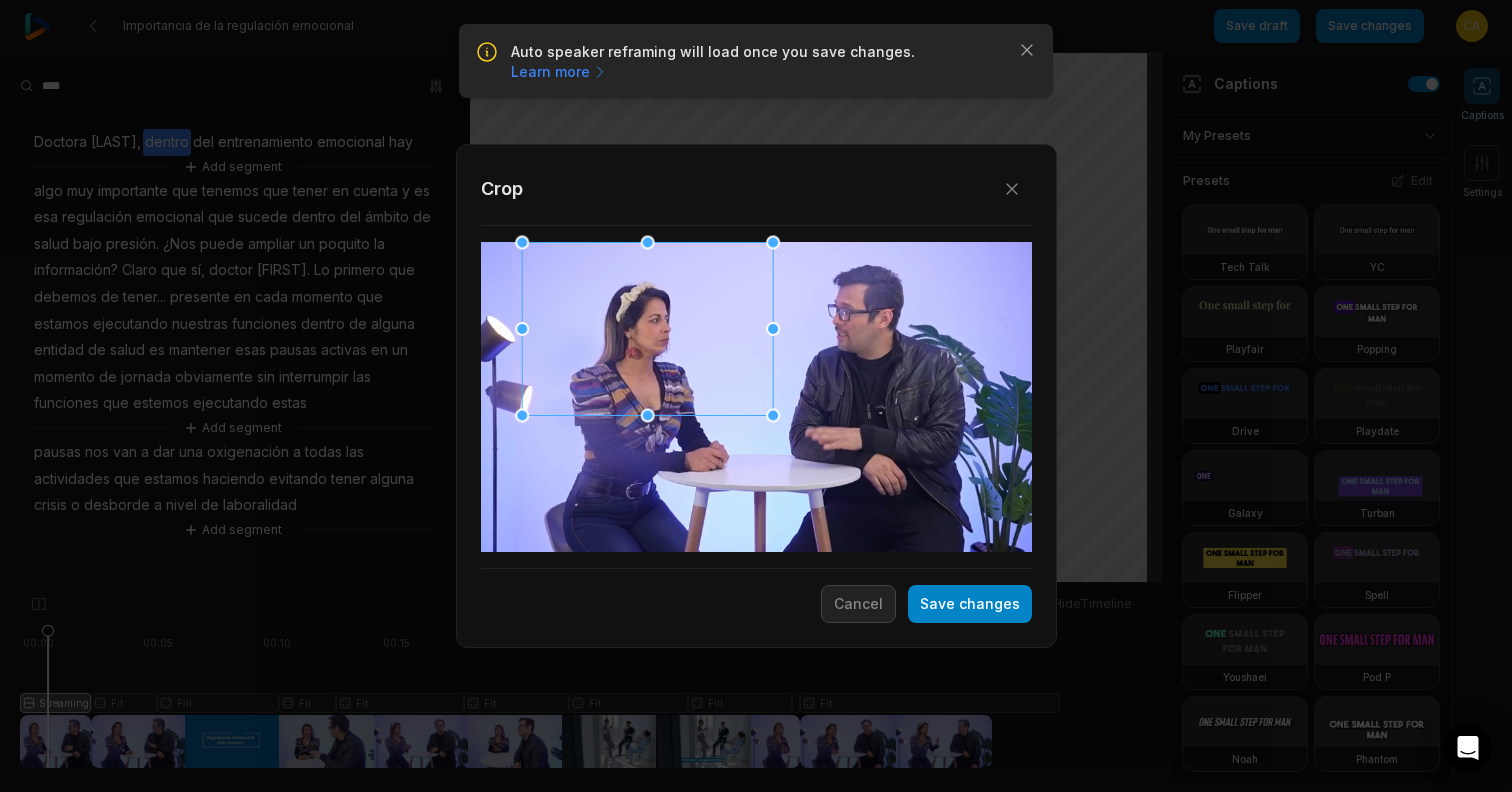 drag, startPoint x: 858, startPoint y: 316, endPoint x: 641, endPoint y: 300, distance: 217.58907 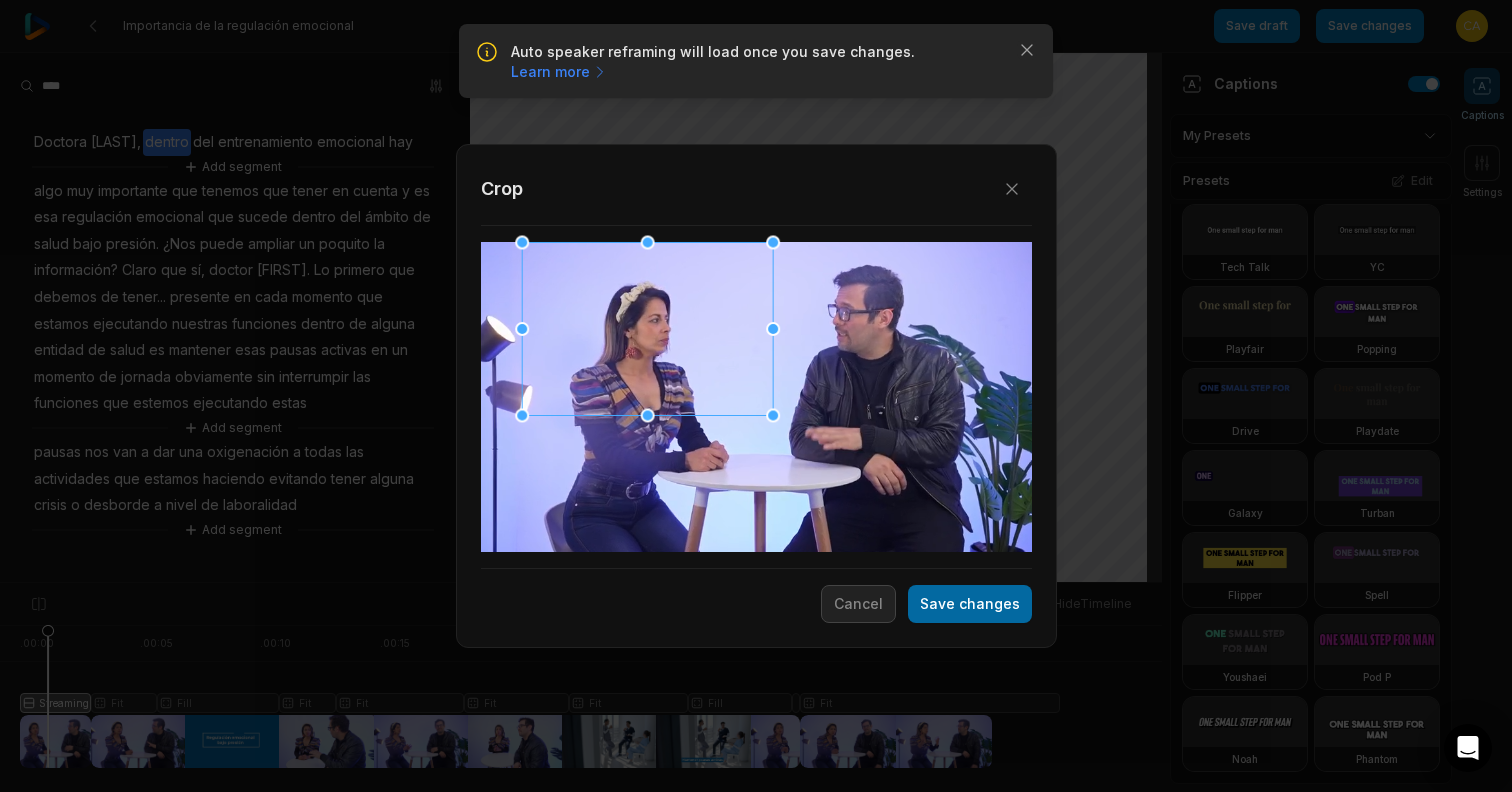 click on "Save changes" at bounding box center (970, 604) 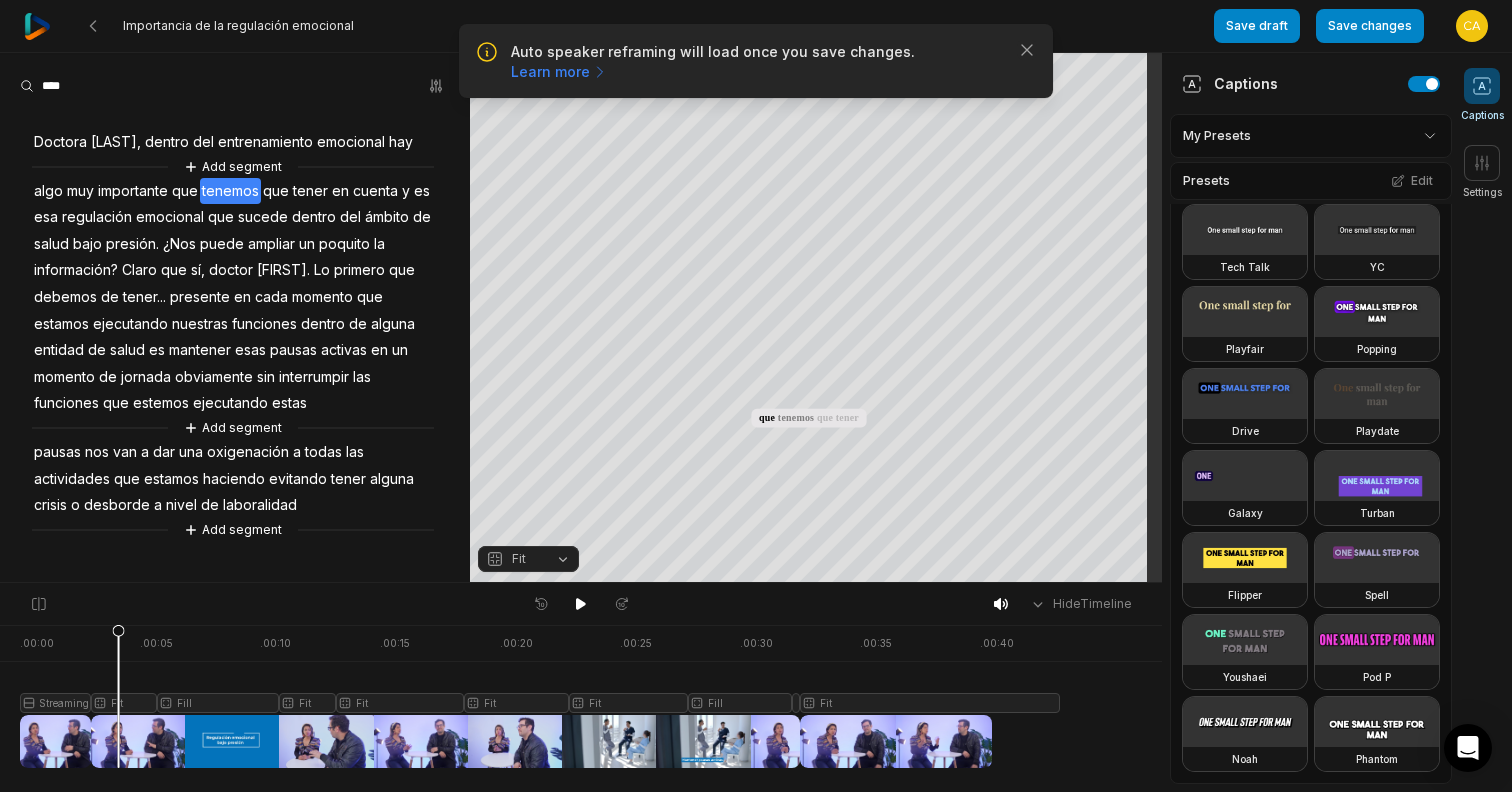 click at bounding box center [540, 696] 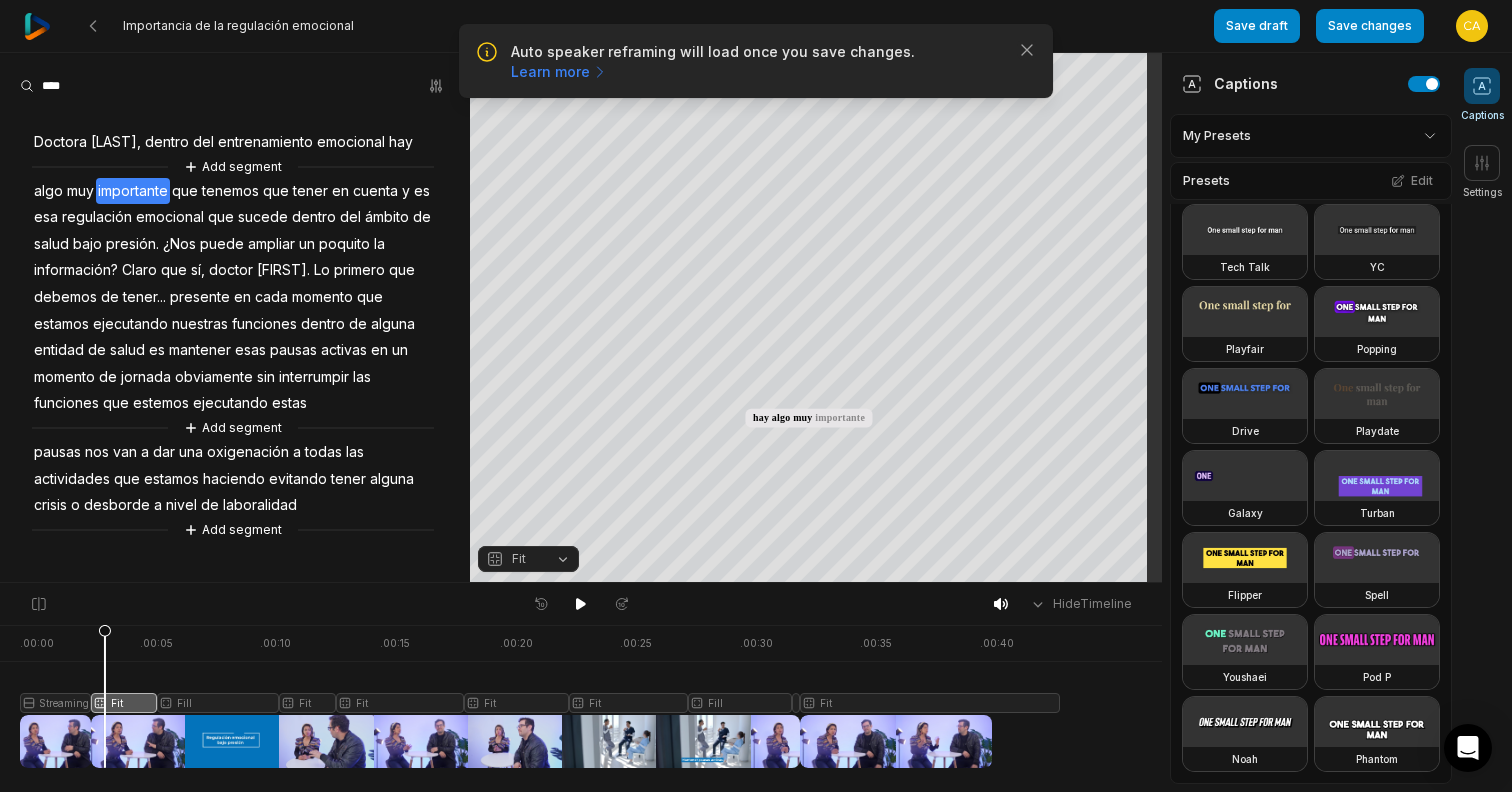 click at bounding box center [540, 696] 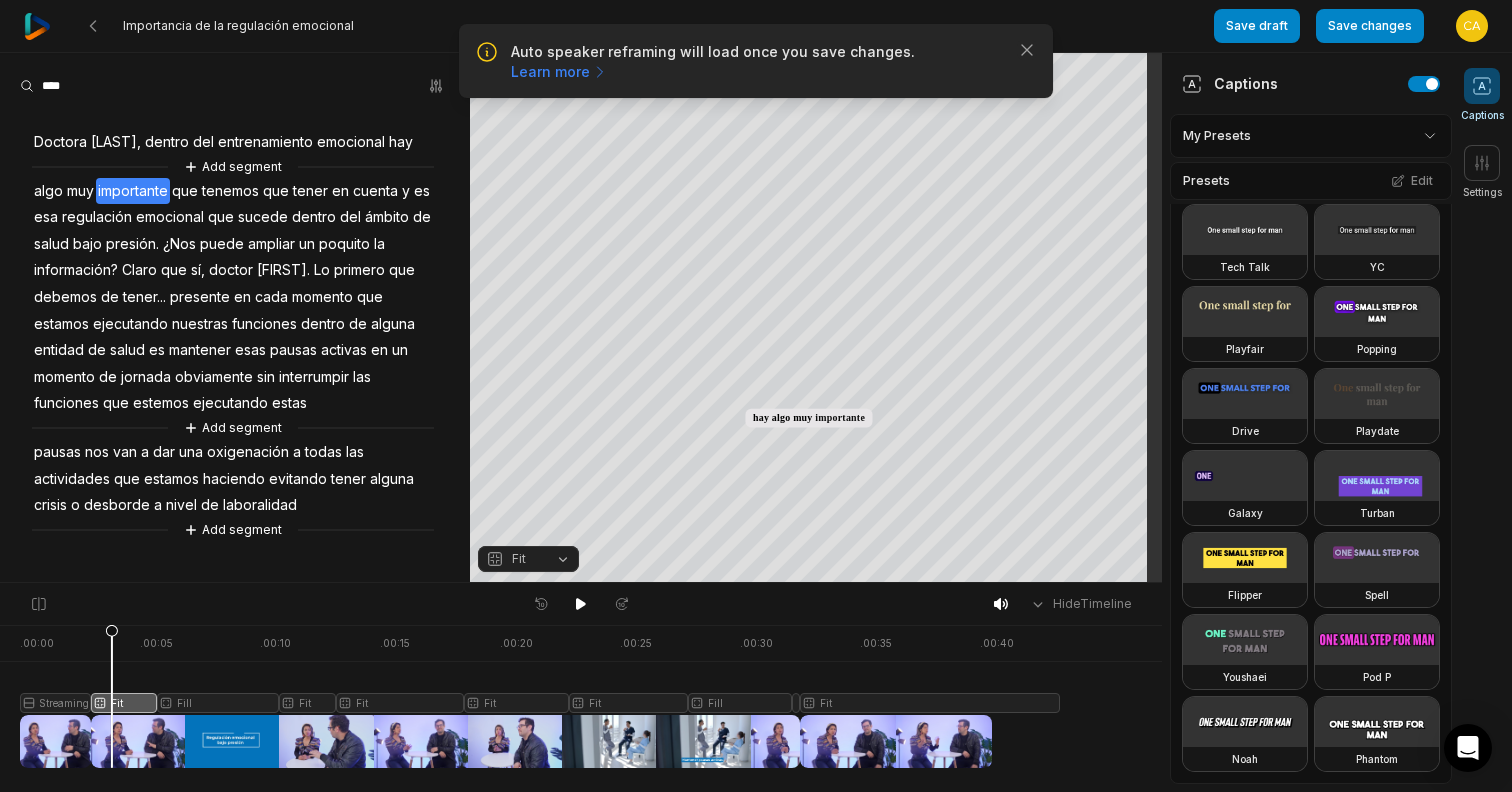 click 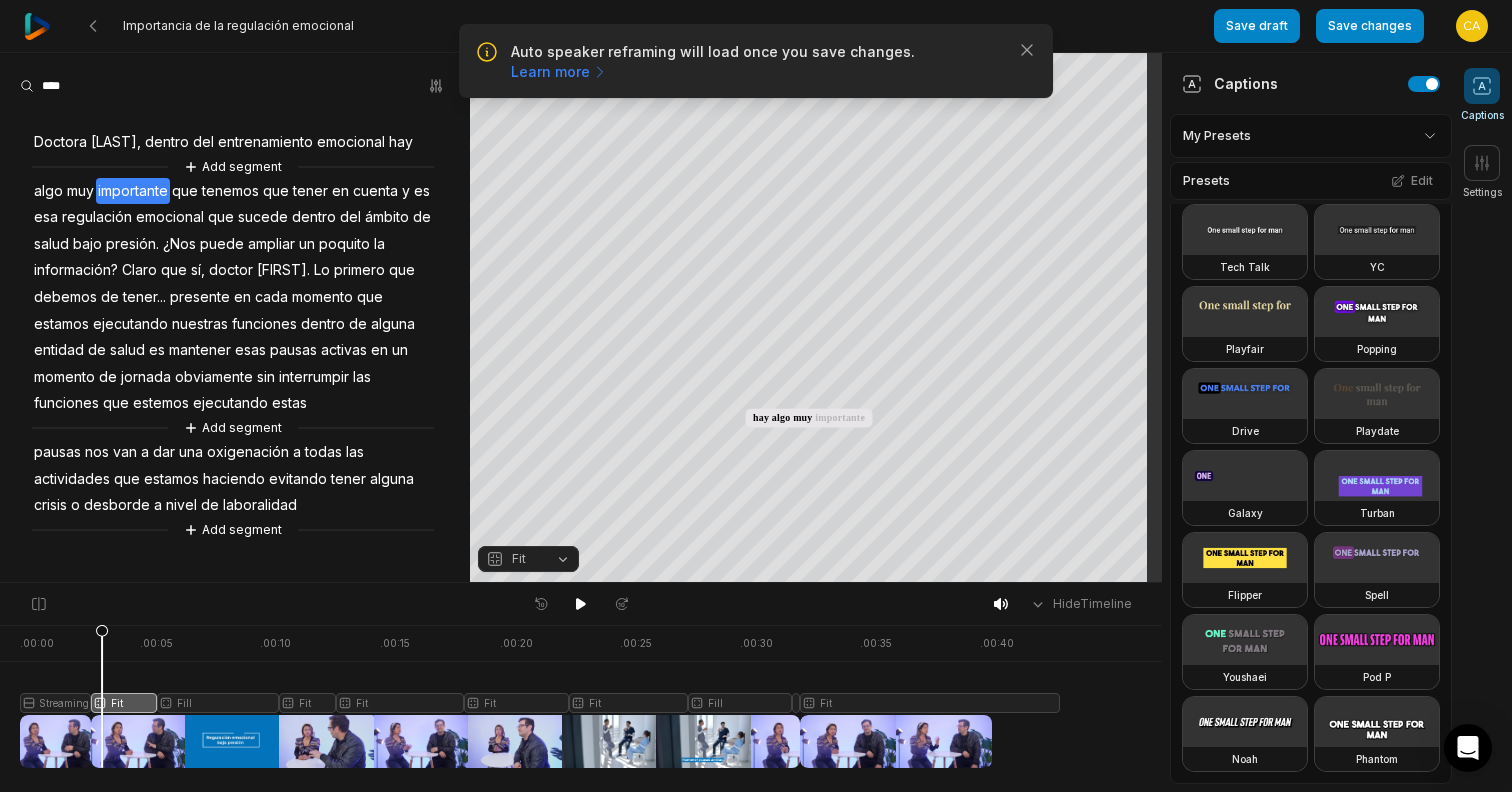 click at bounding box center [540, 696] 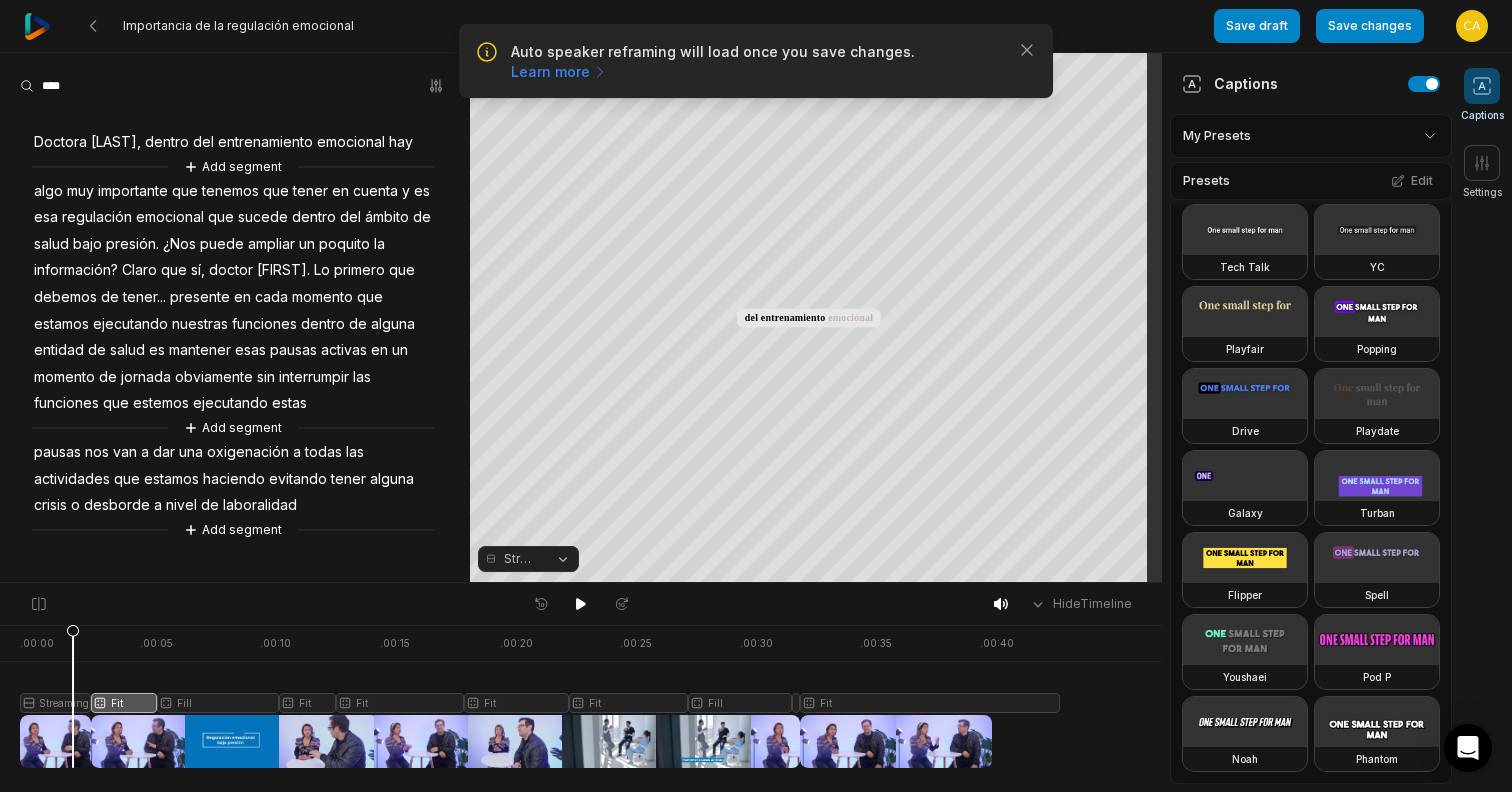 click at bounding box center (540, 696) 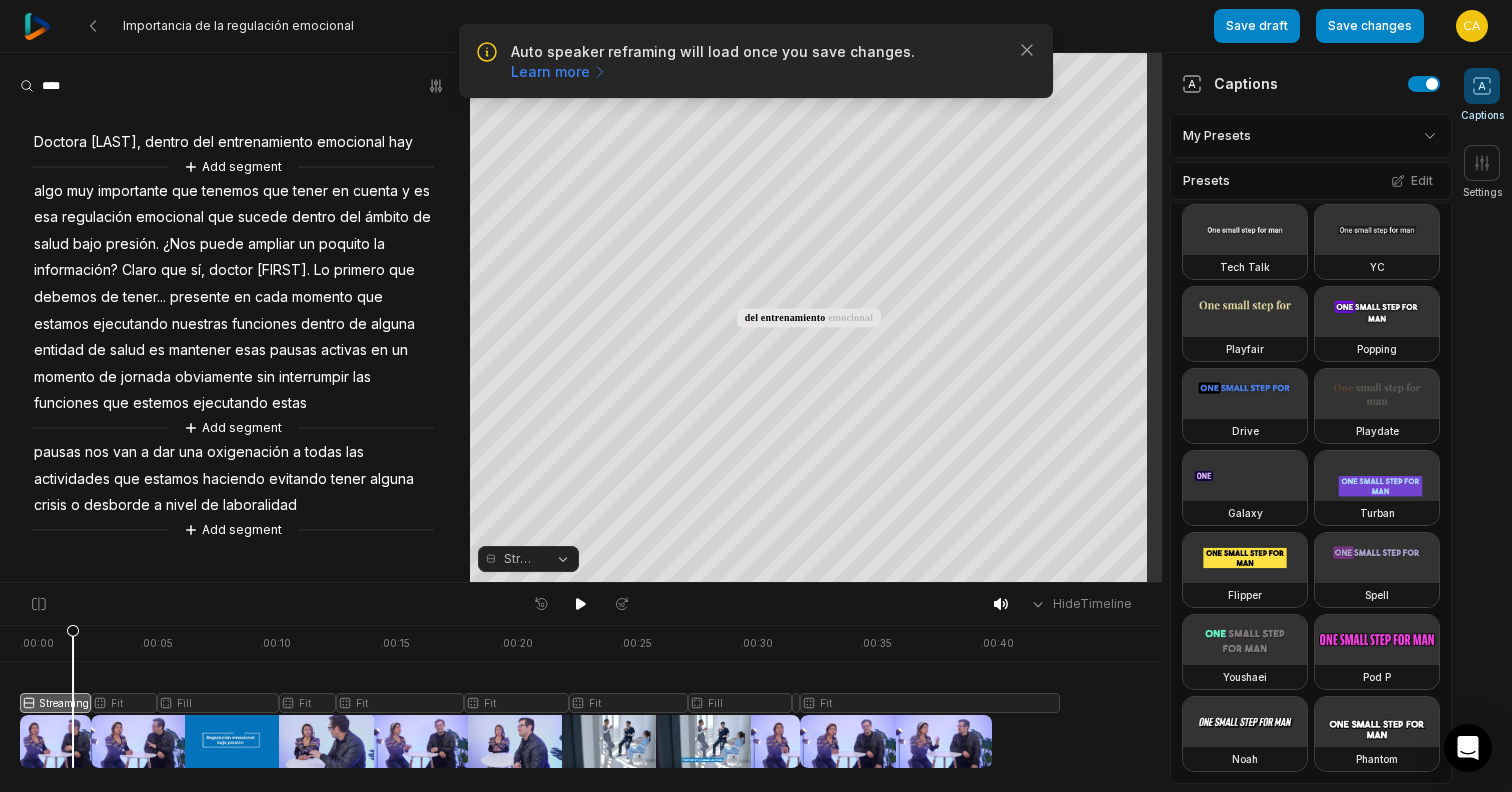 click at bounding box center (540, 696) 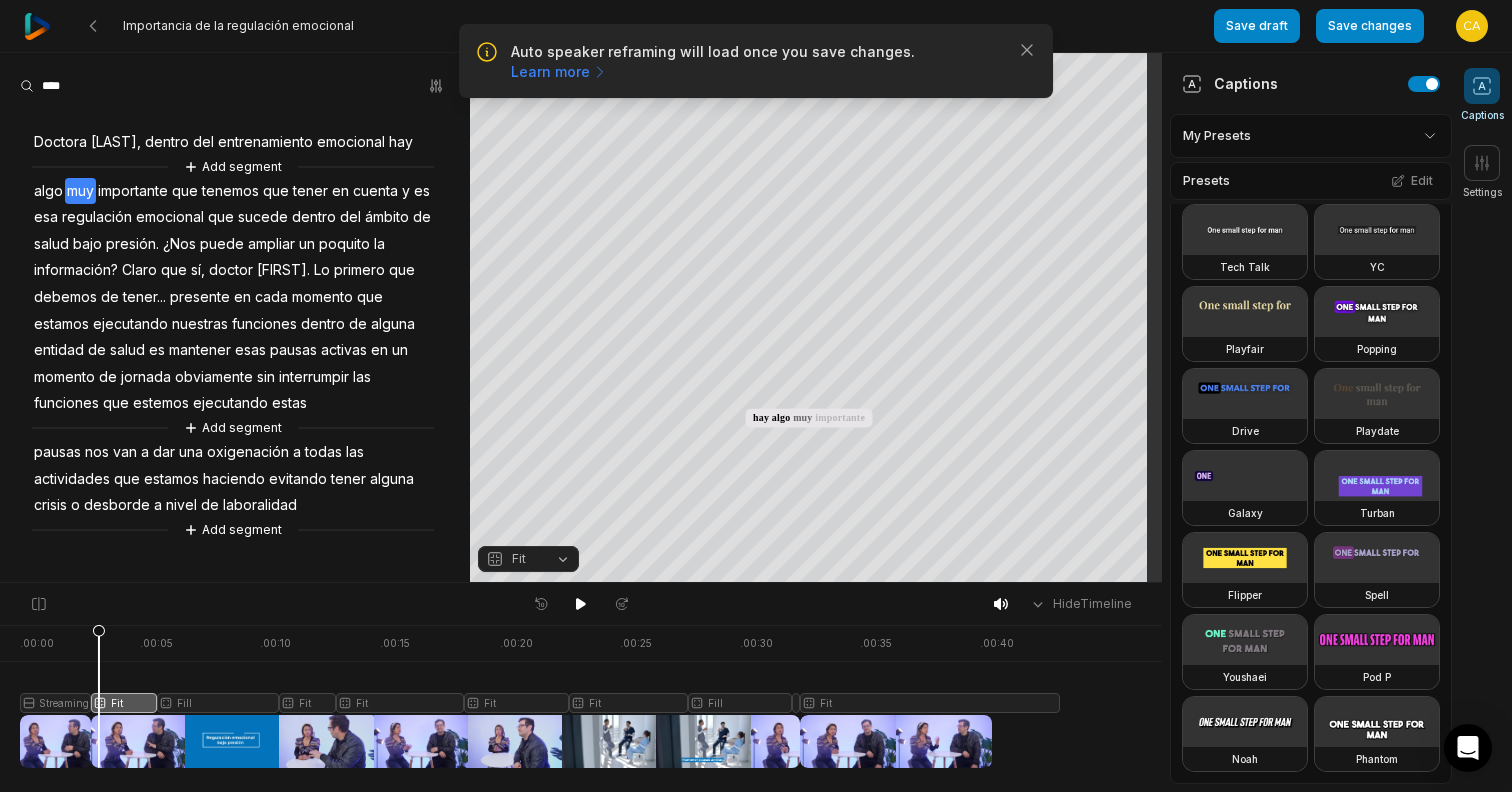 click at bounding box center (540, 696) 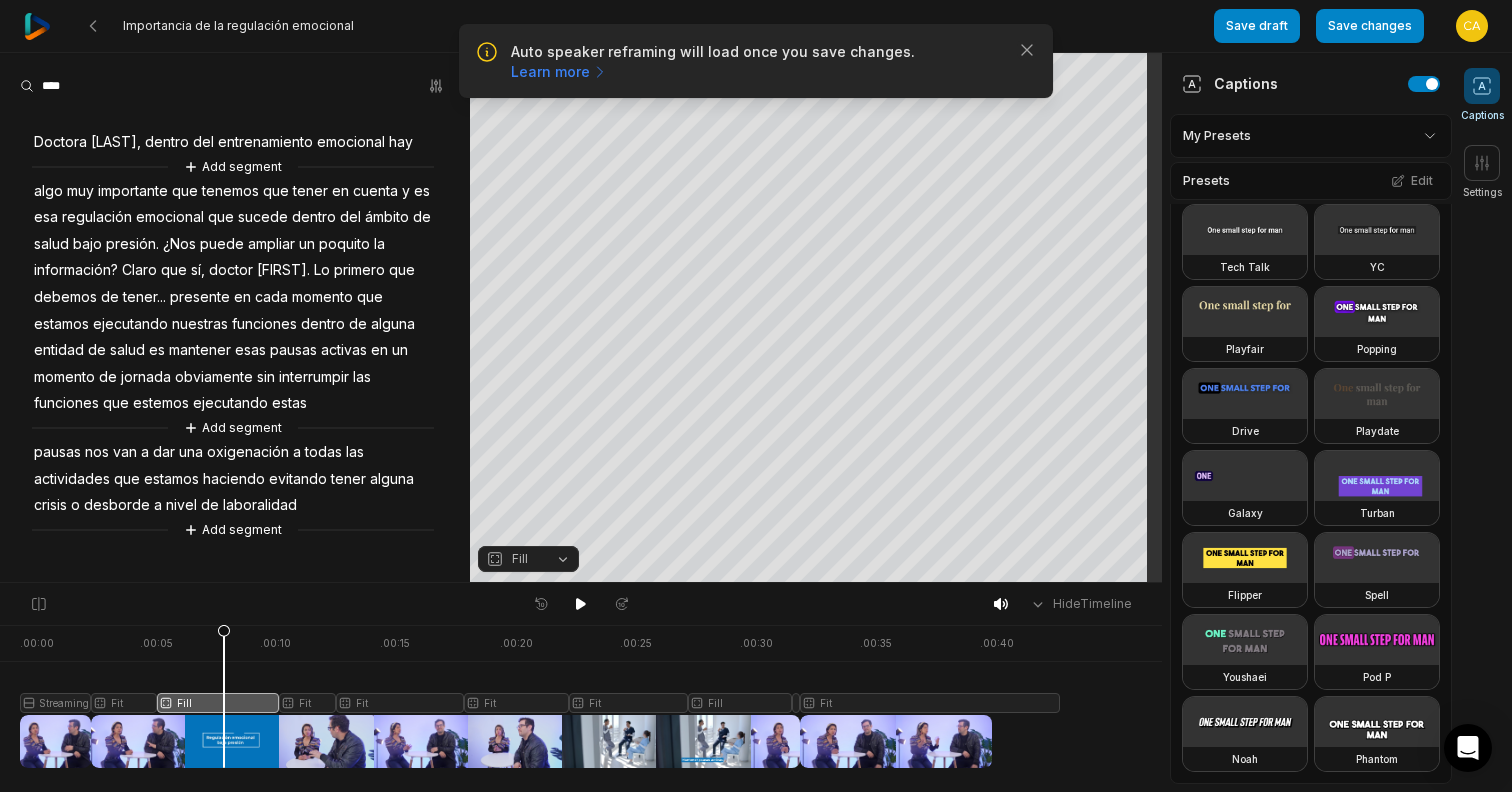click at bounding box center [540, 696] 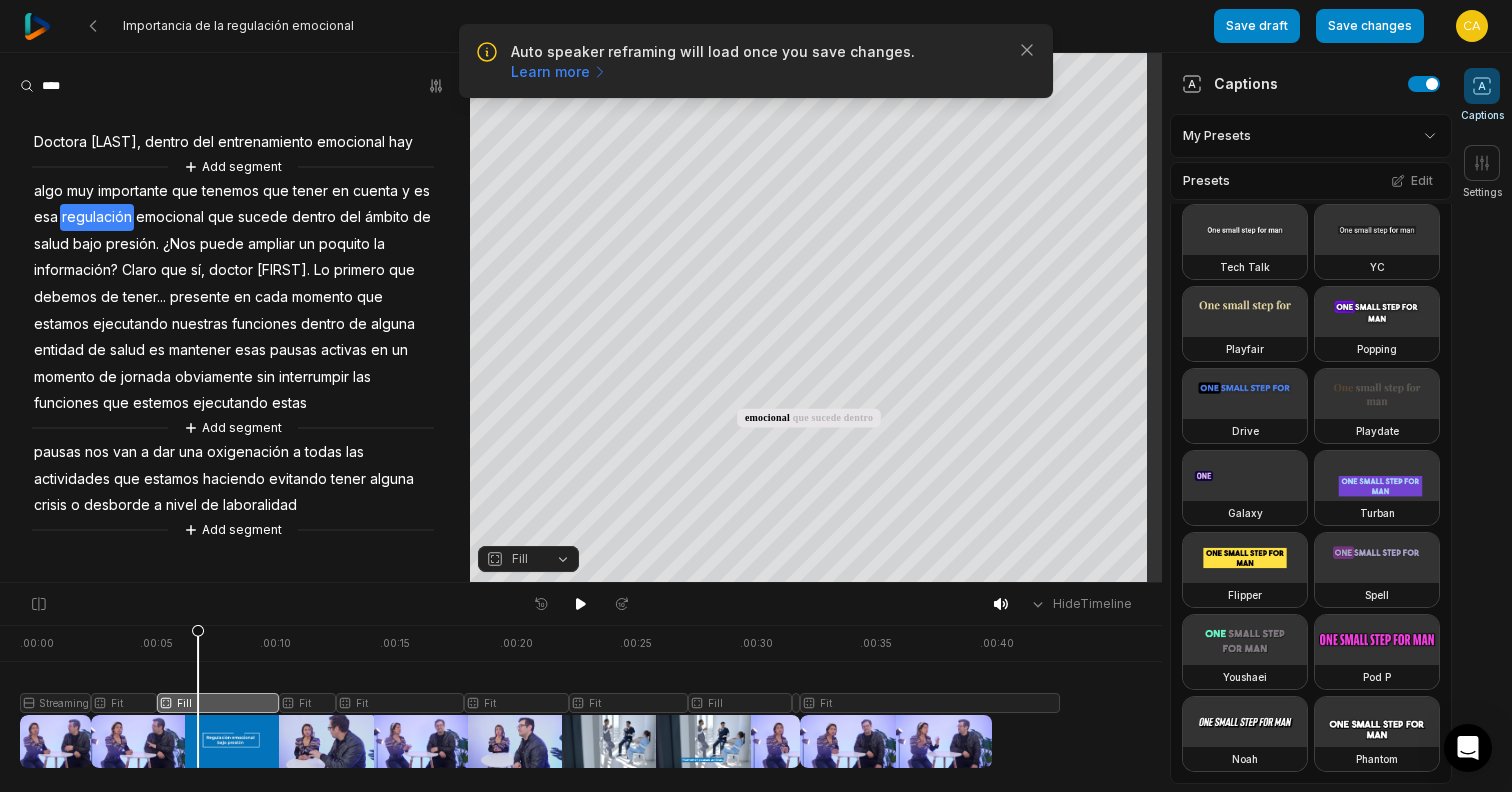 click at bounding box center (540, 696) 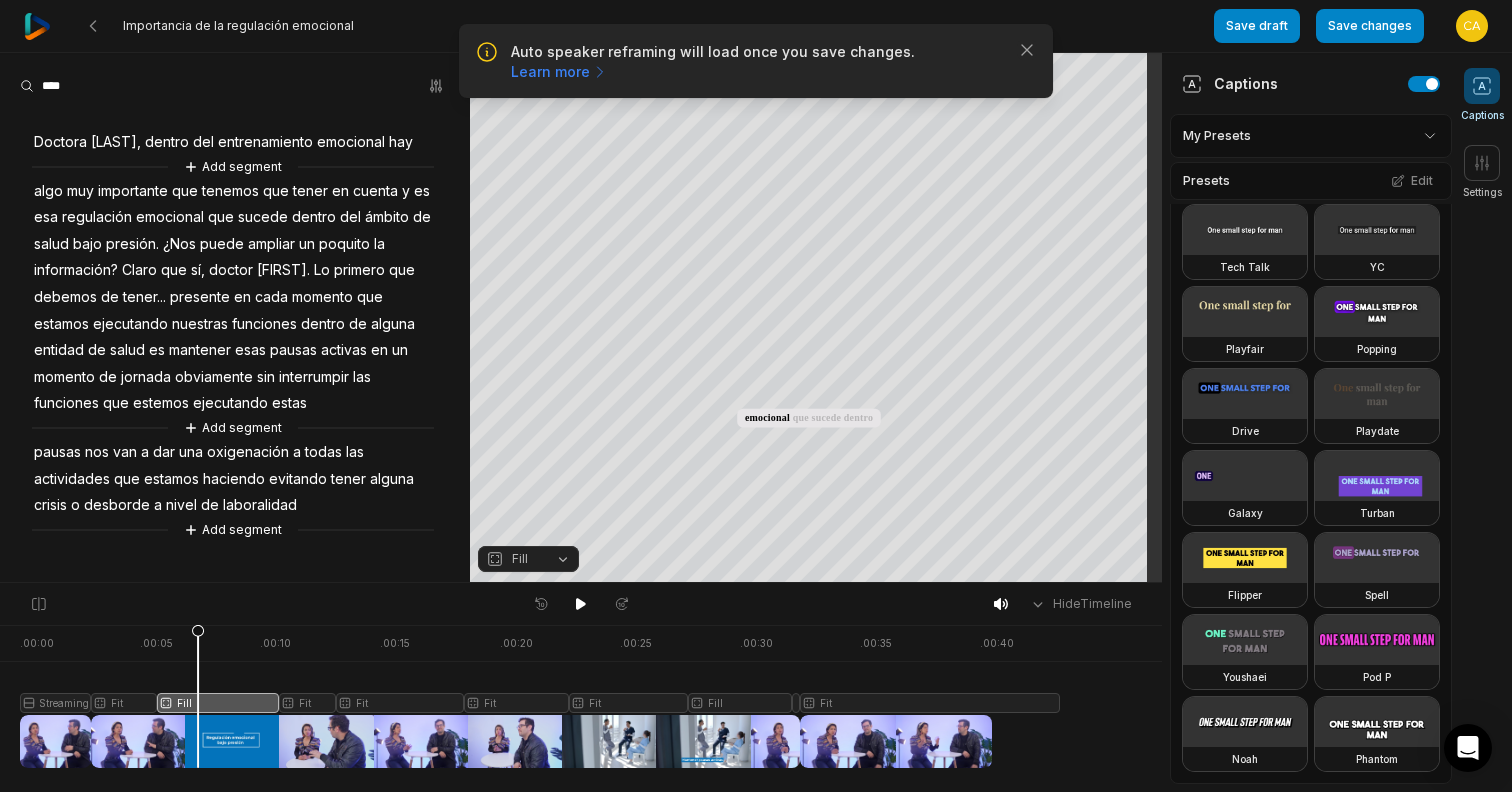 click at bounding box center (540, 696) 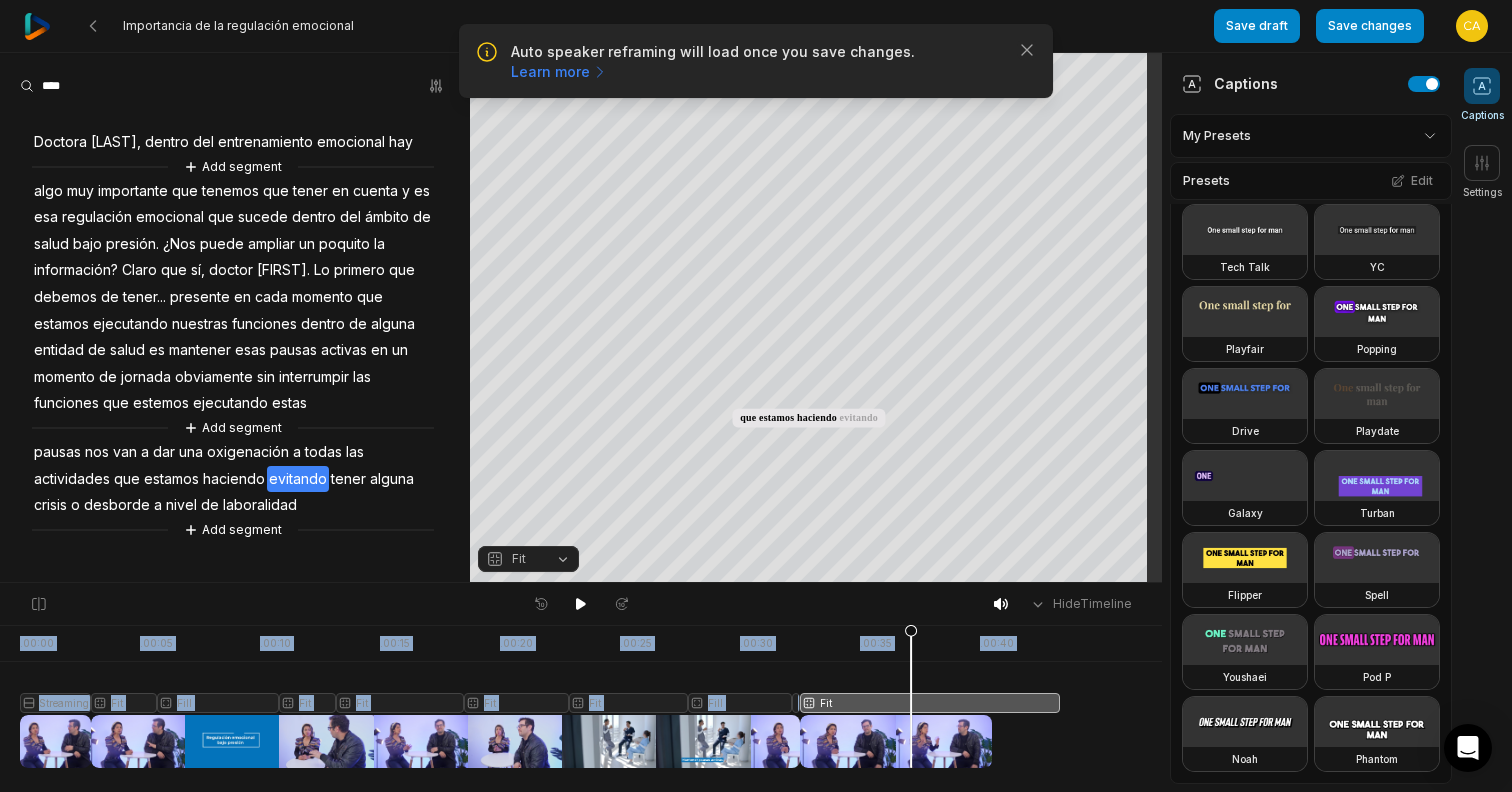 drag, startPoint x: 1060, startPoint y: 702, endPoint x: 970, endPoint y: 702, distance: 90 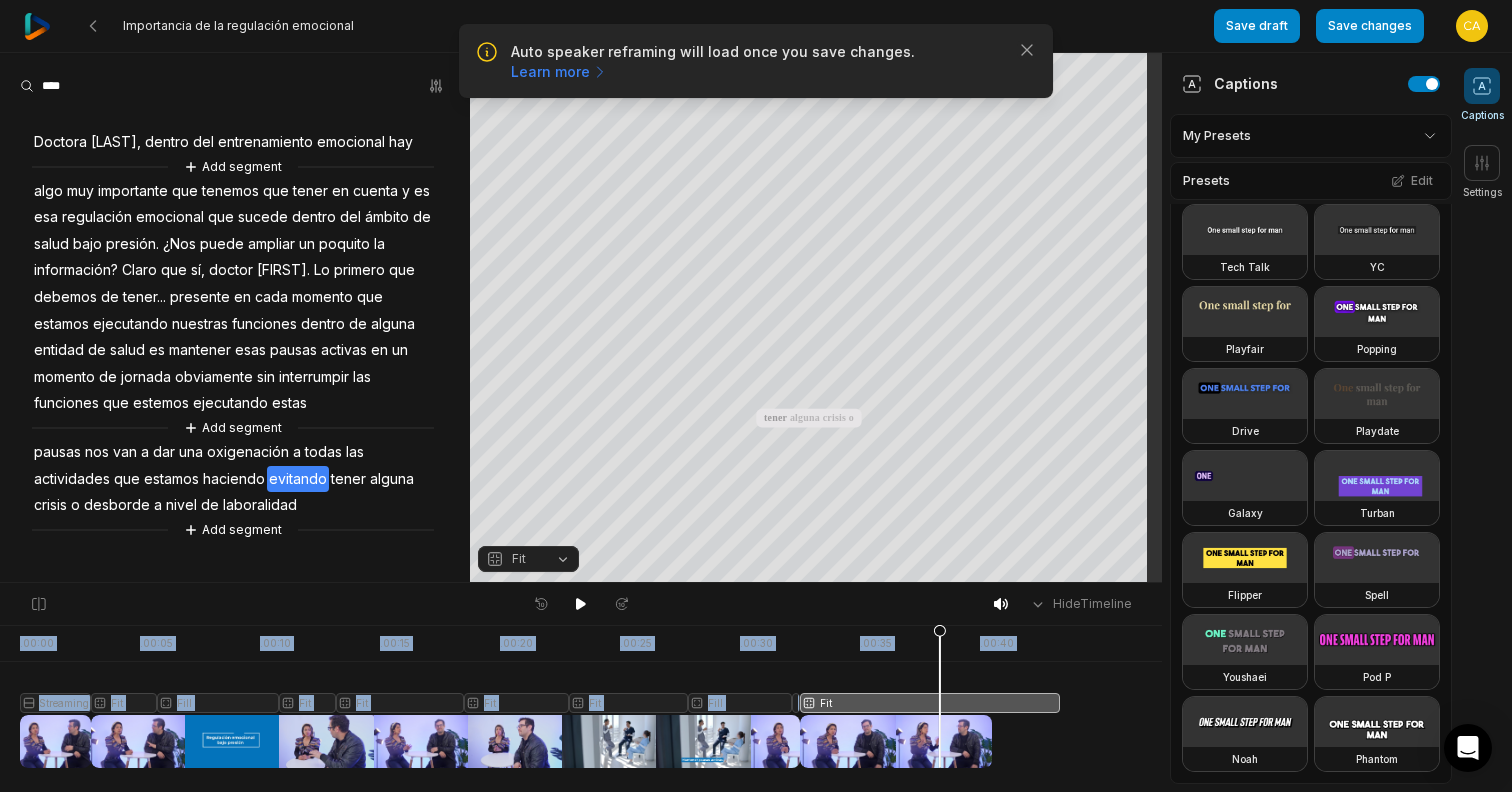 drag, startPoint x: 1018, startPoint y: 706, endPoint x: 930, endPoint y: 704, distance: 88.02273 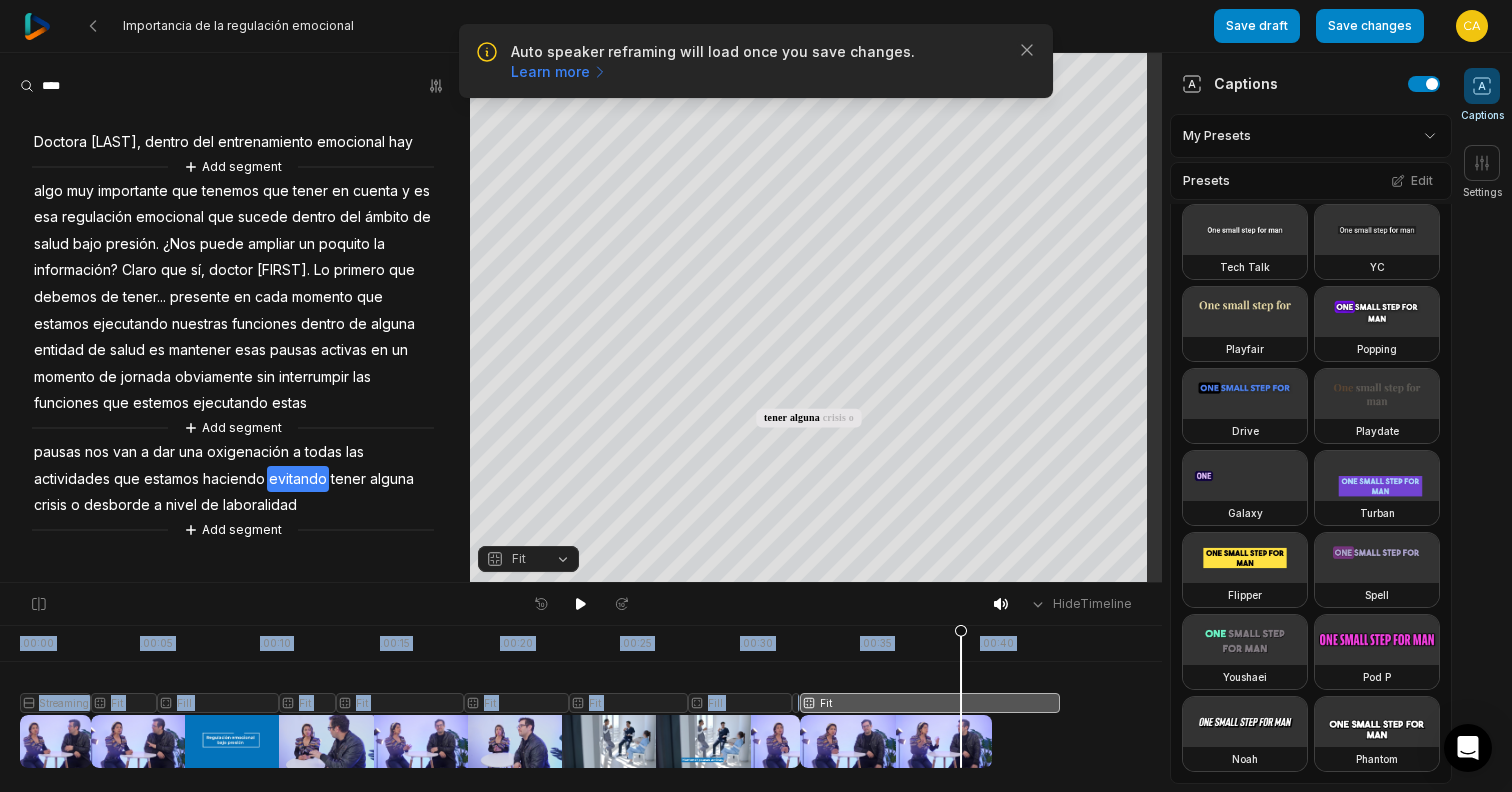drag, startPoint x: 989, startPoint y: 706, endPoint x: 1006, endPoint y: 704, distance: 17.117243 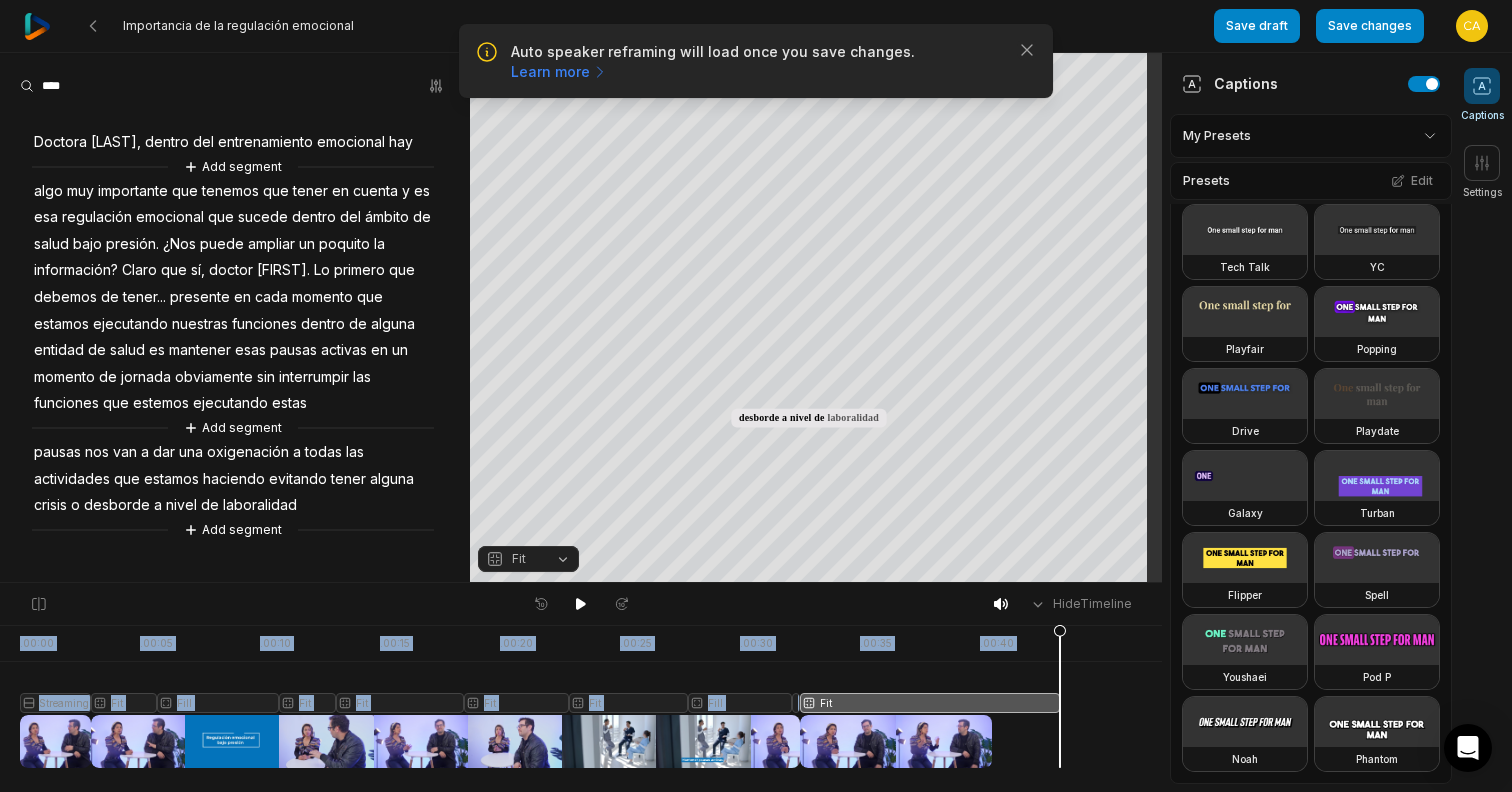 drag, startPoint x: 1029, startPoint y: 700, endPoint x: 1117, endPoint y: 700, distance: 88 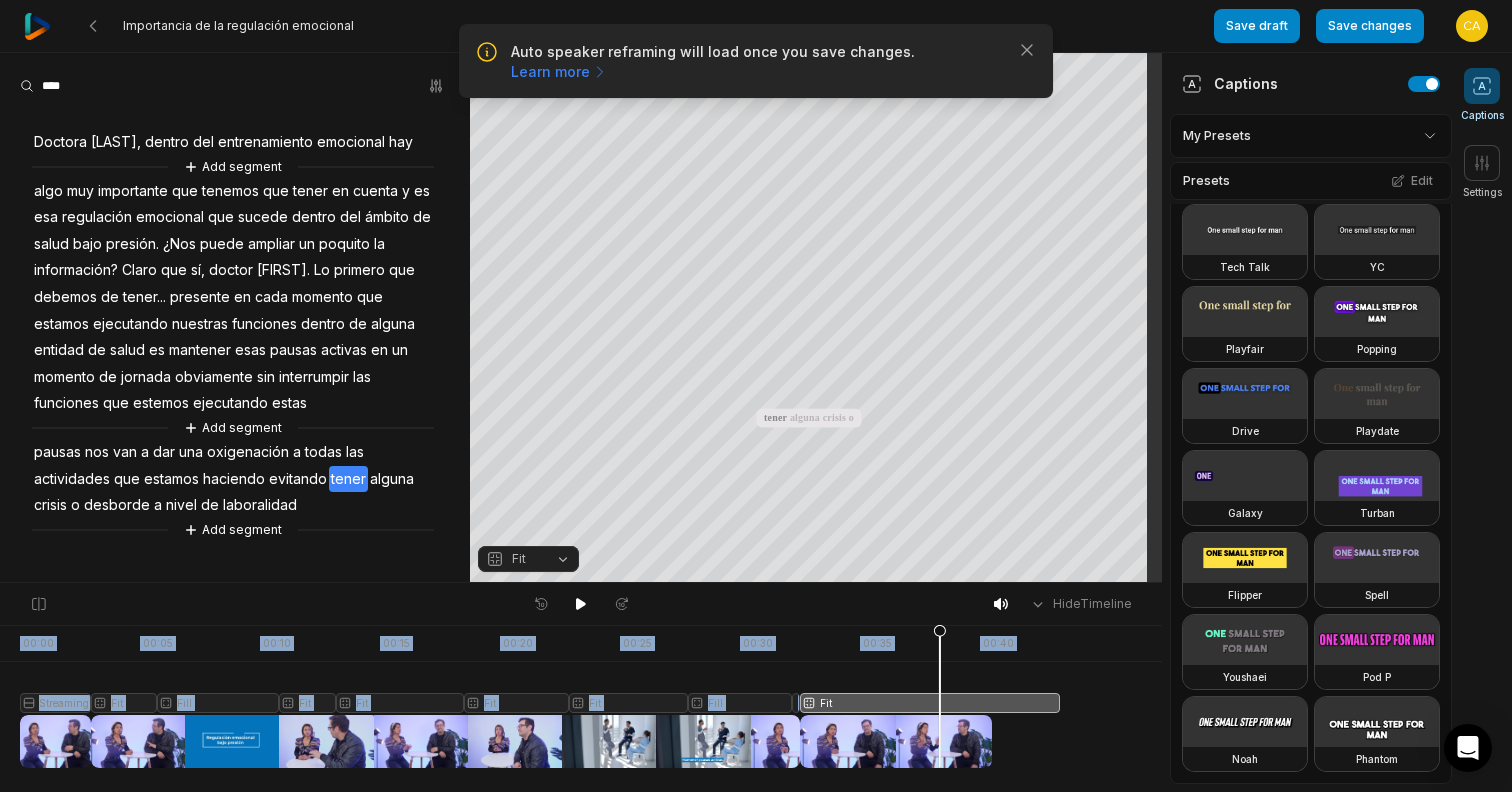 click at bounding box center [540, 696] 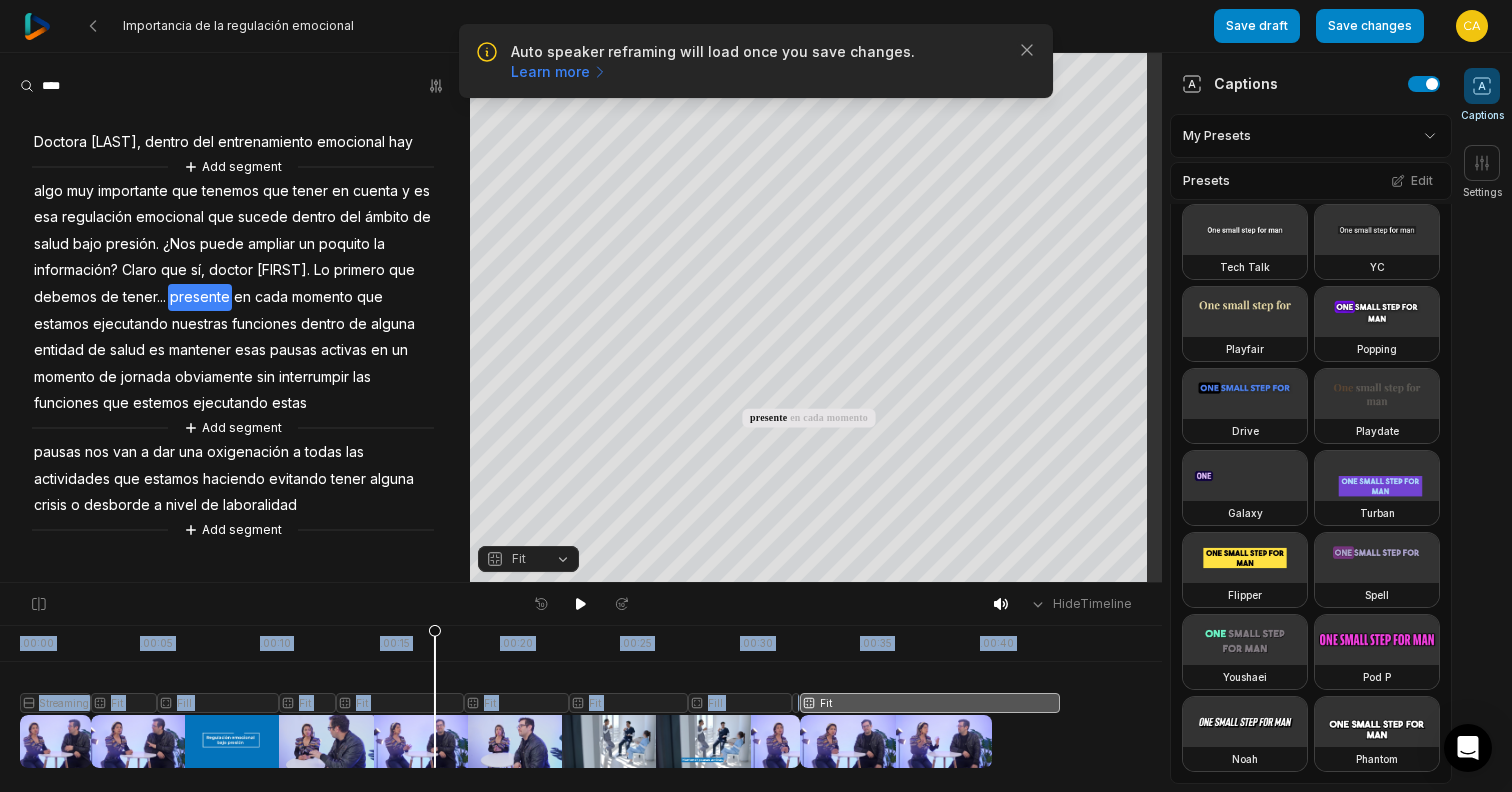 drag, startPoint x: 825, startPoint y: 699, endPoint x: 430, endPoint y: 701, distance: 395.00507 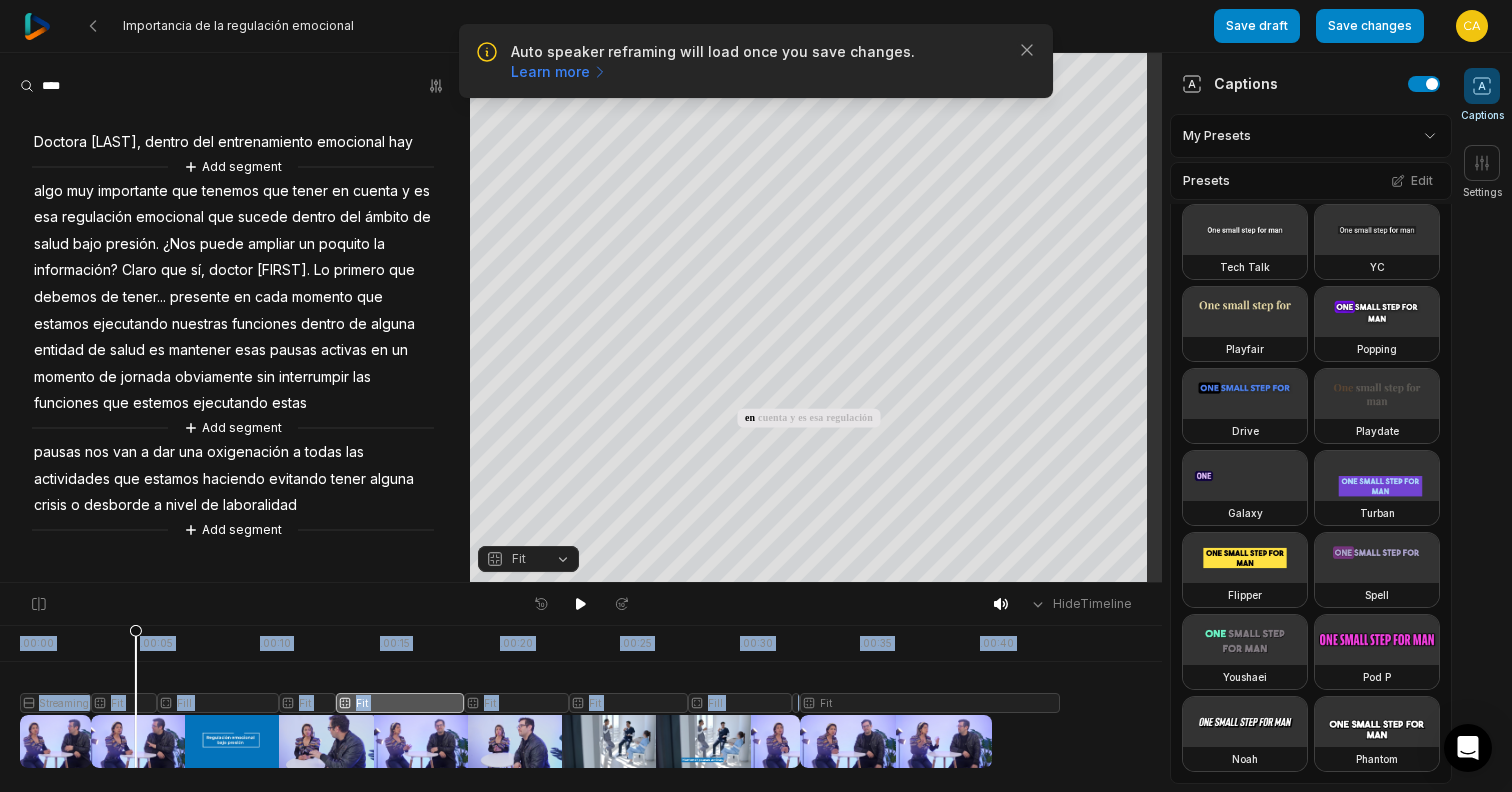 click at bounding box center [540, 696] 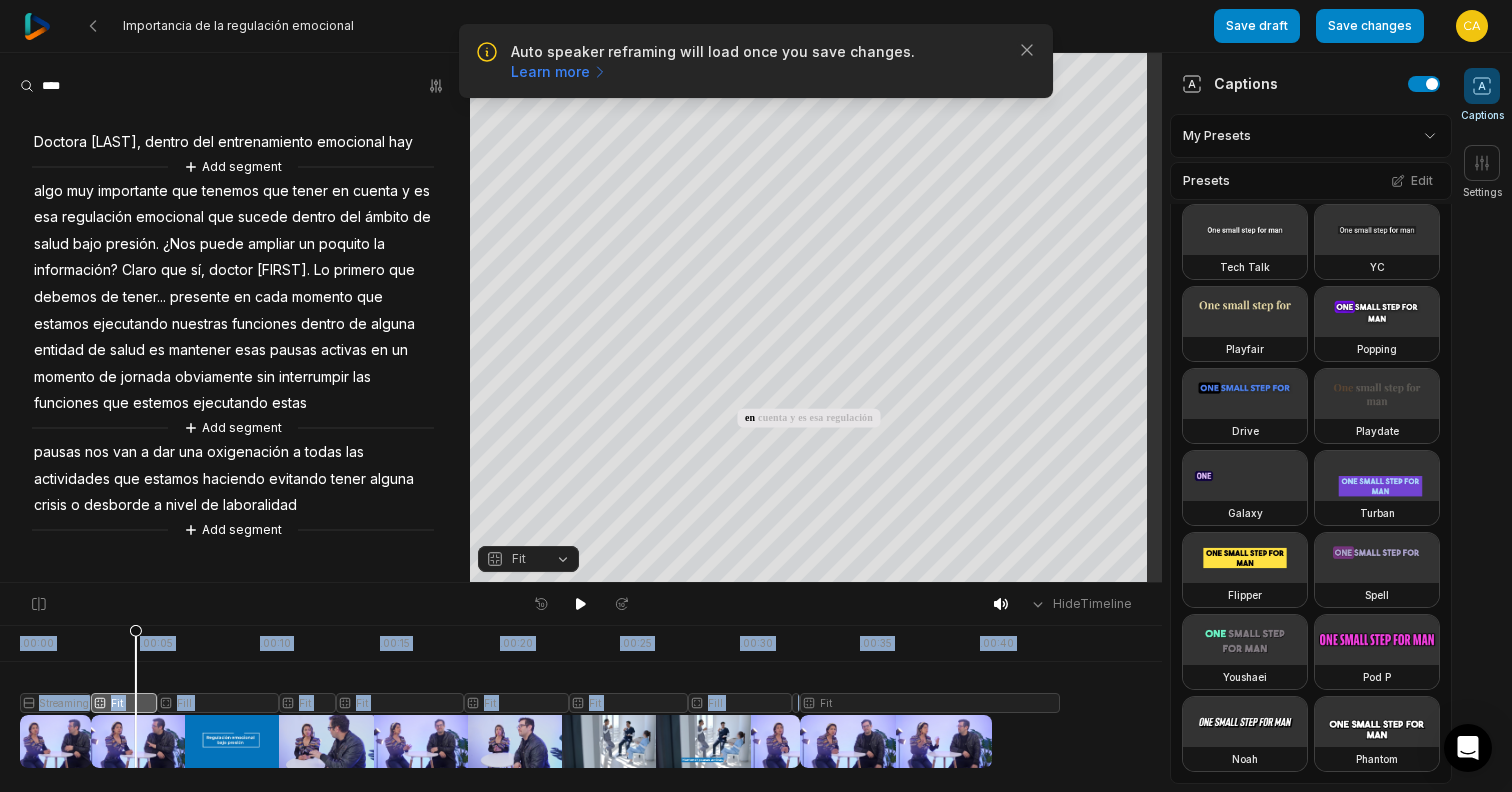 click at bounding box center (540, 696) 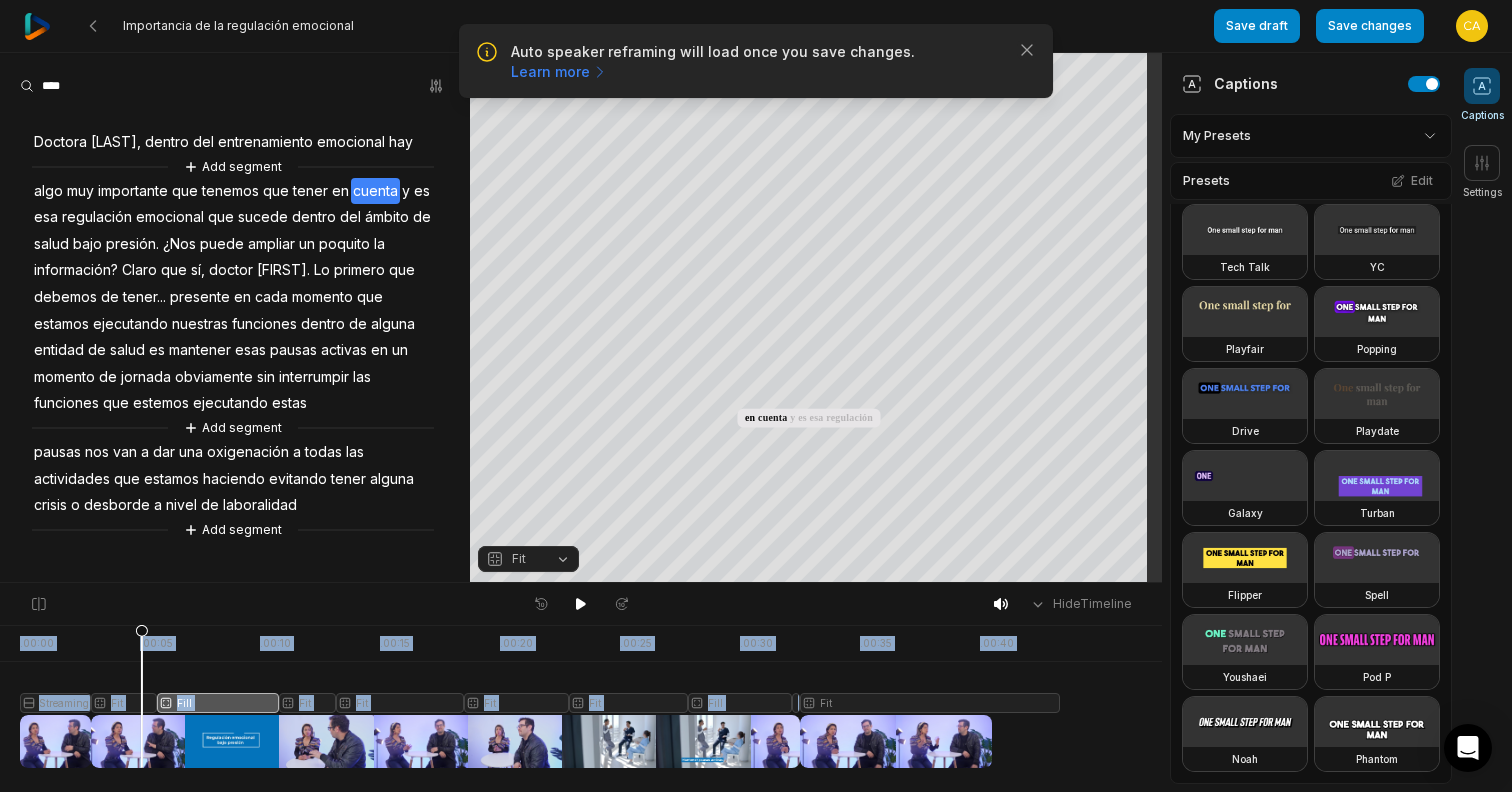 click at bounding box center [540, 696] 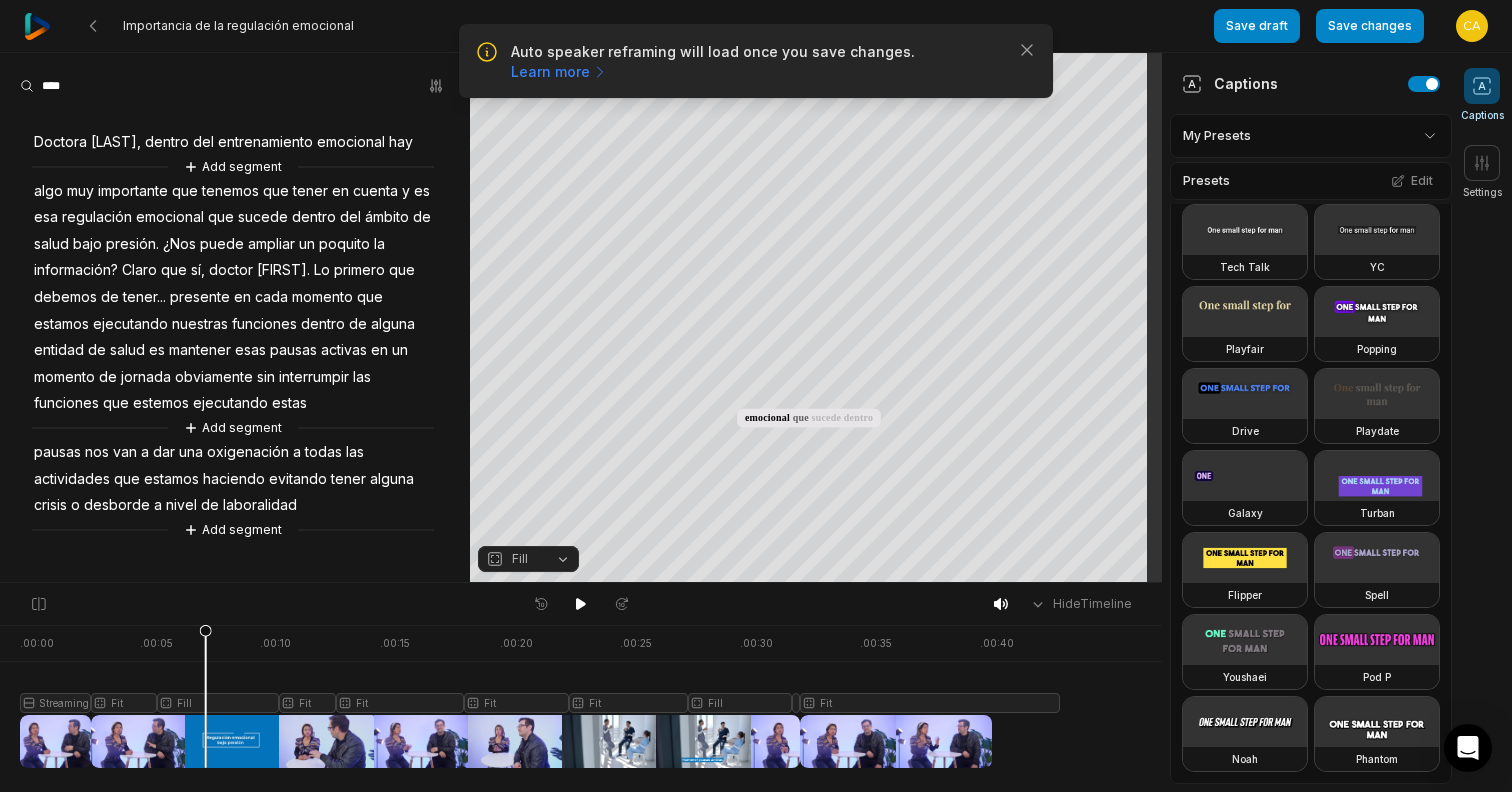 drag, startPoint x: 148, startPoint y: 606, endPoint x: 147, endPoint y: 617, distance: 11.045361 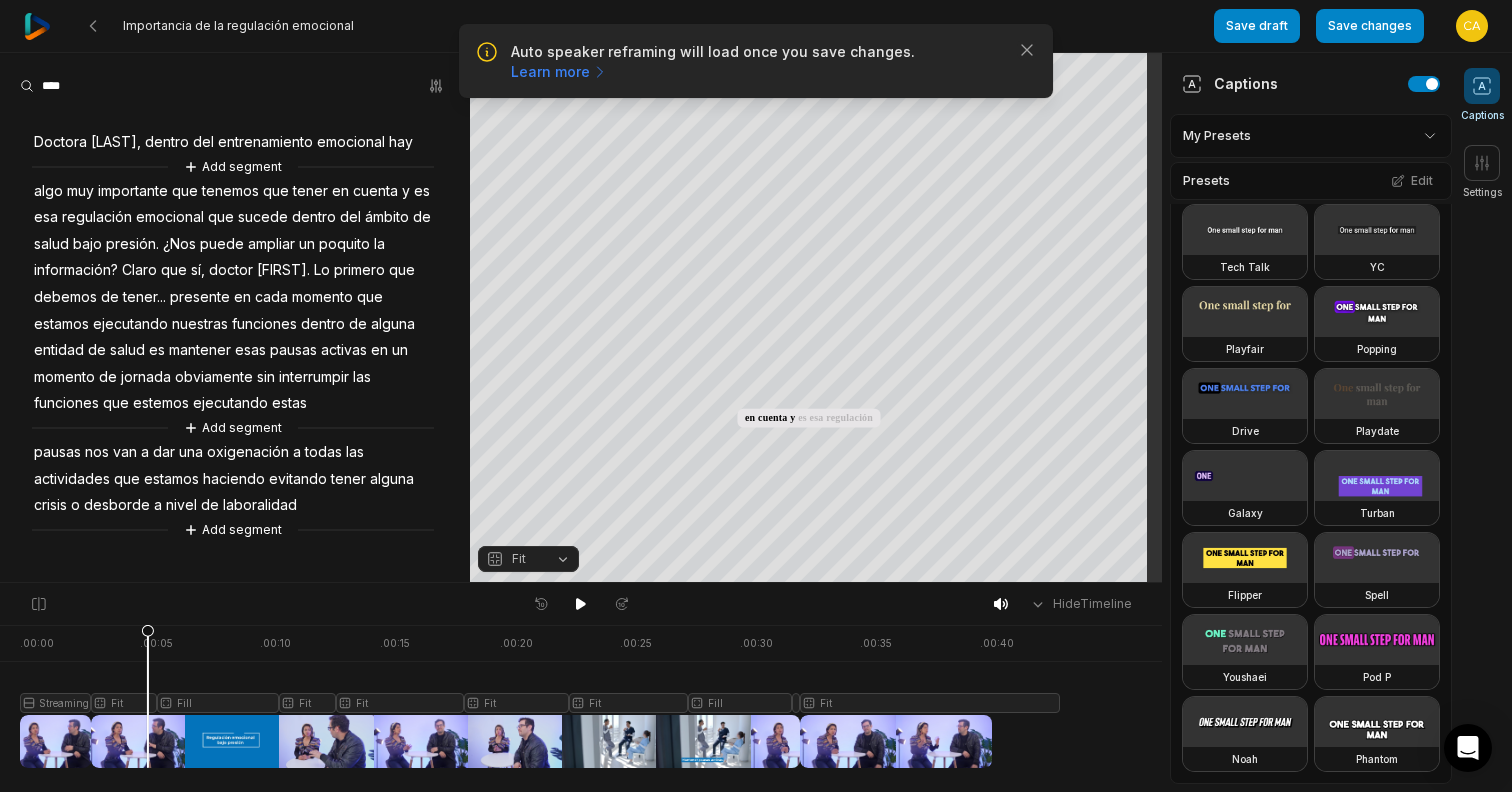 click at bounding box center (540, 696) 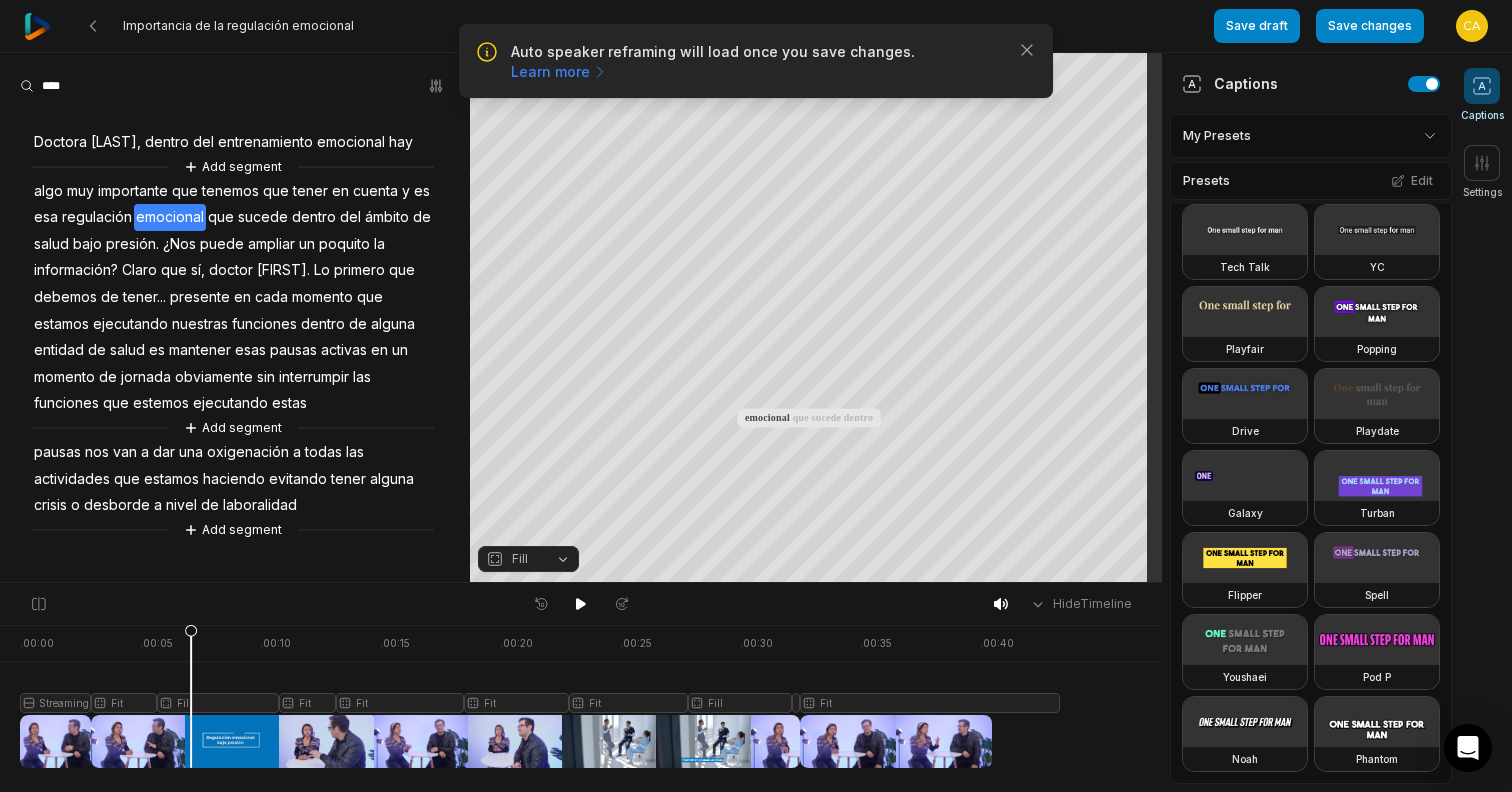 click at bounding box center [540, 696] 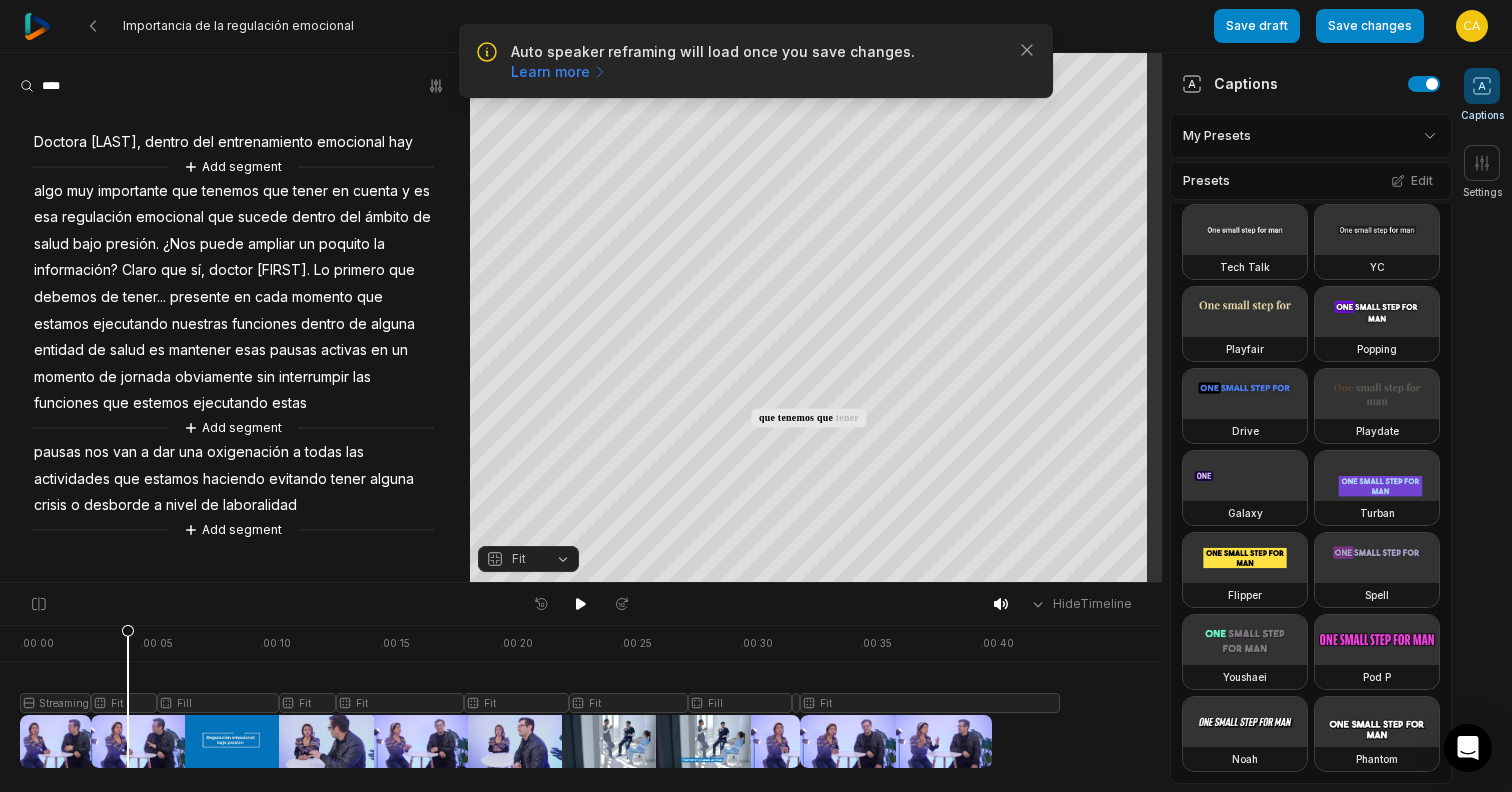 click at bounding box center [540, 696] 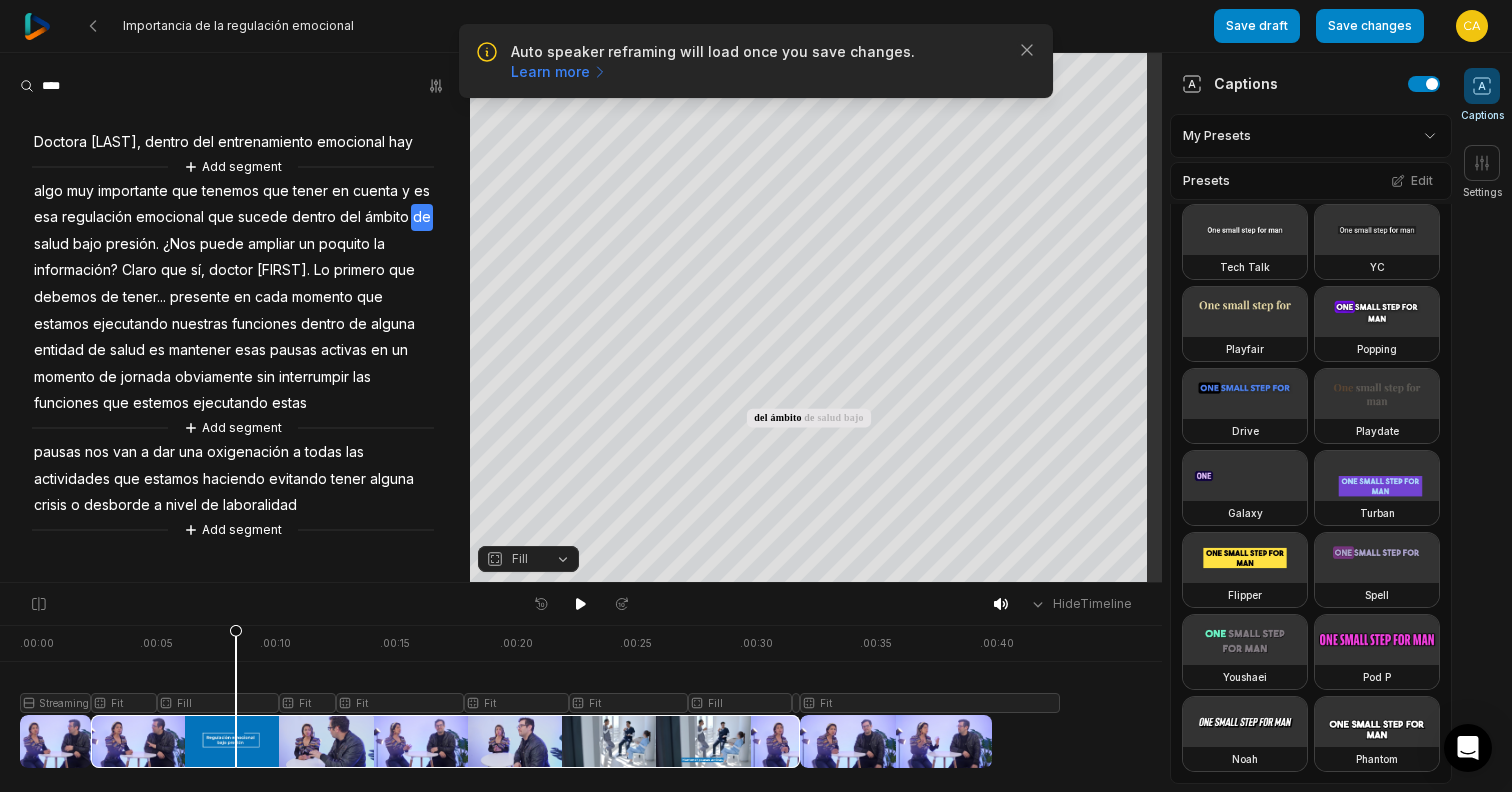 drag, startPoint x: 111, startPoint y: 734, endPoint x: 236, endPoint y: 747, distance: 125.67418 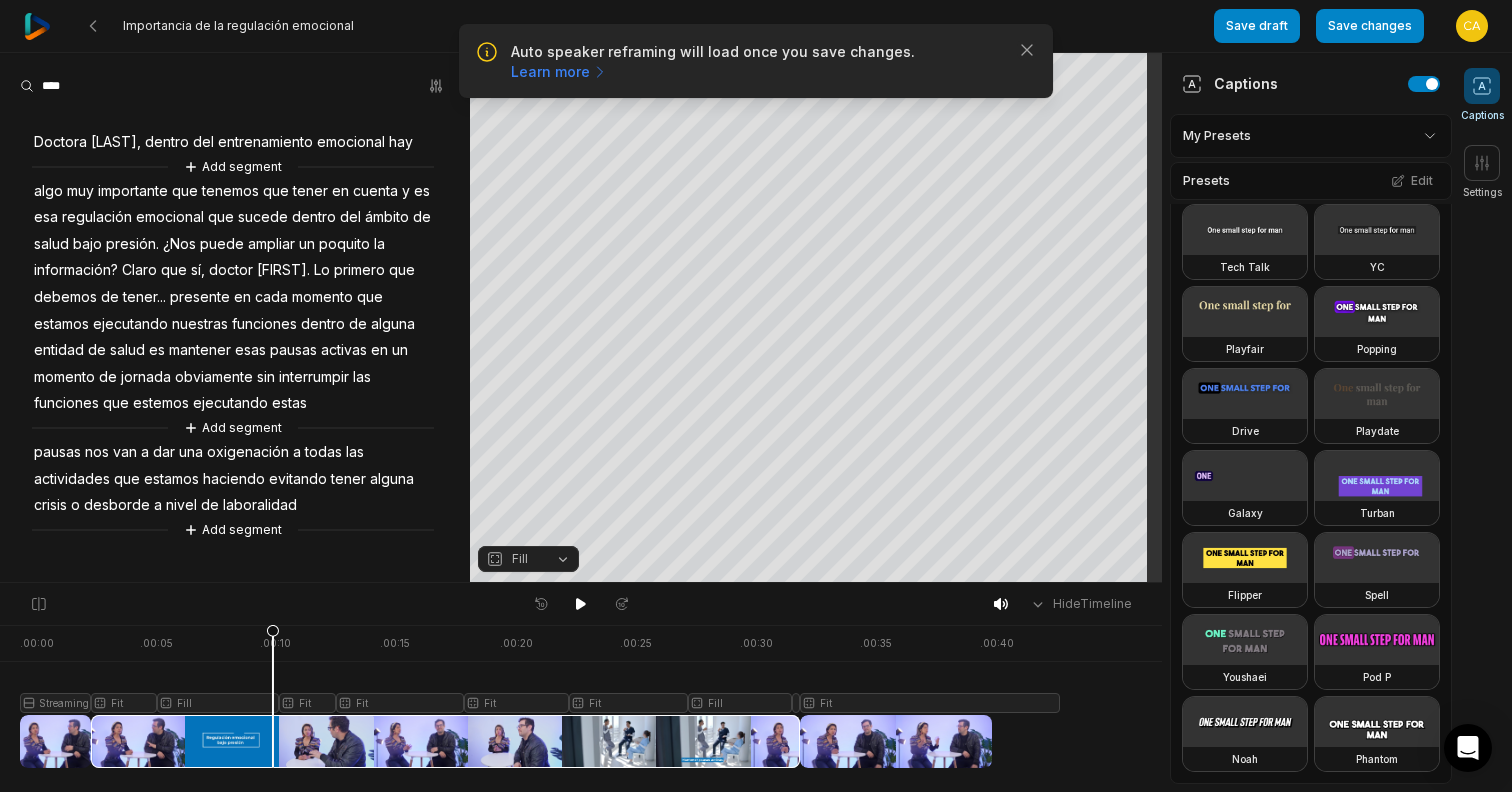 click at bounding box center [540, 696] 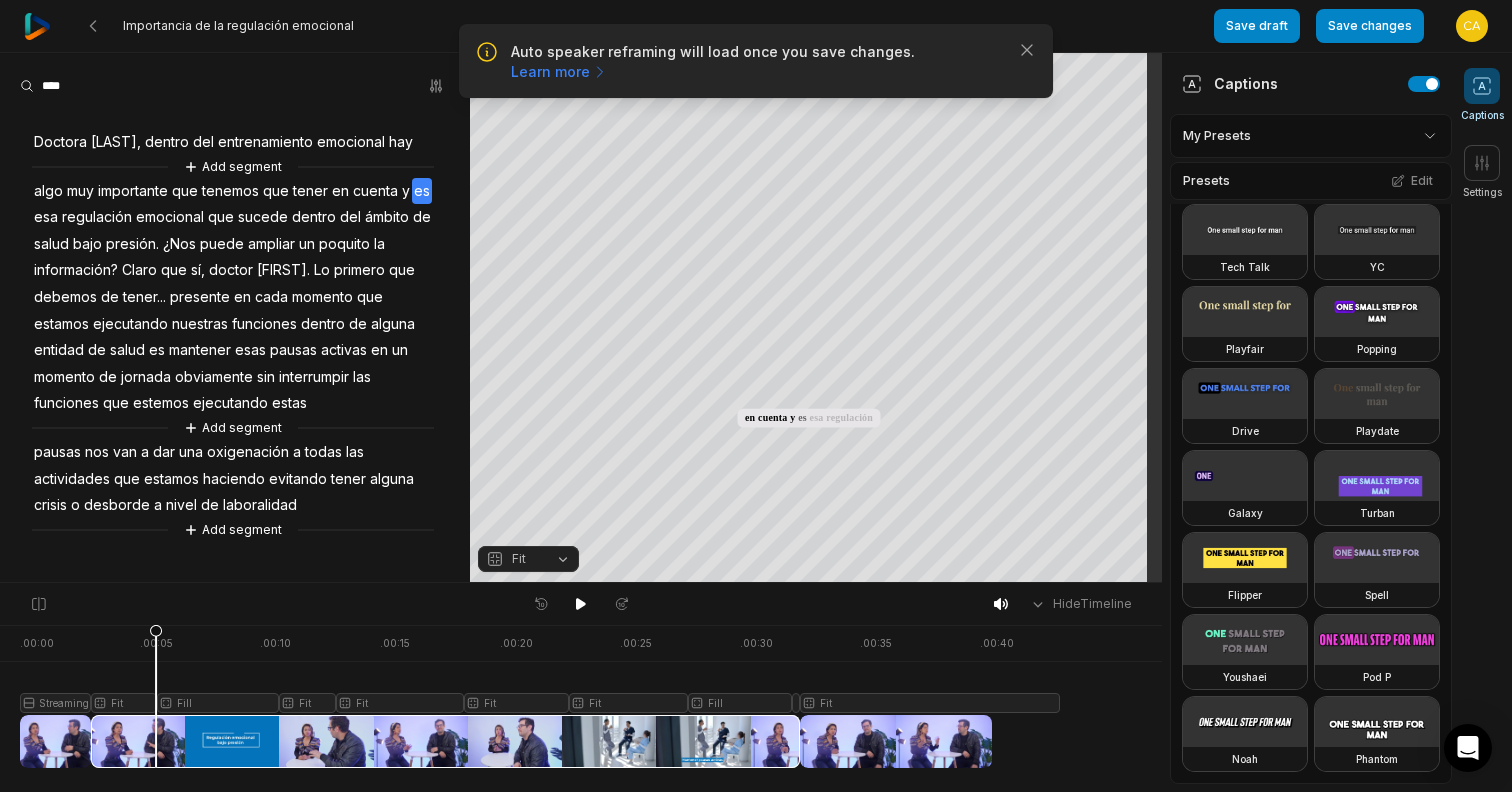 drag, startPoint x: 322, startPoint y: 738, endPoint x: 156, endPoint y: 708, distance: 168.68906 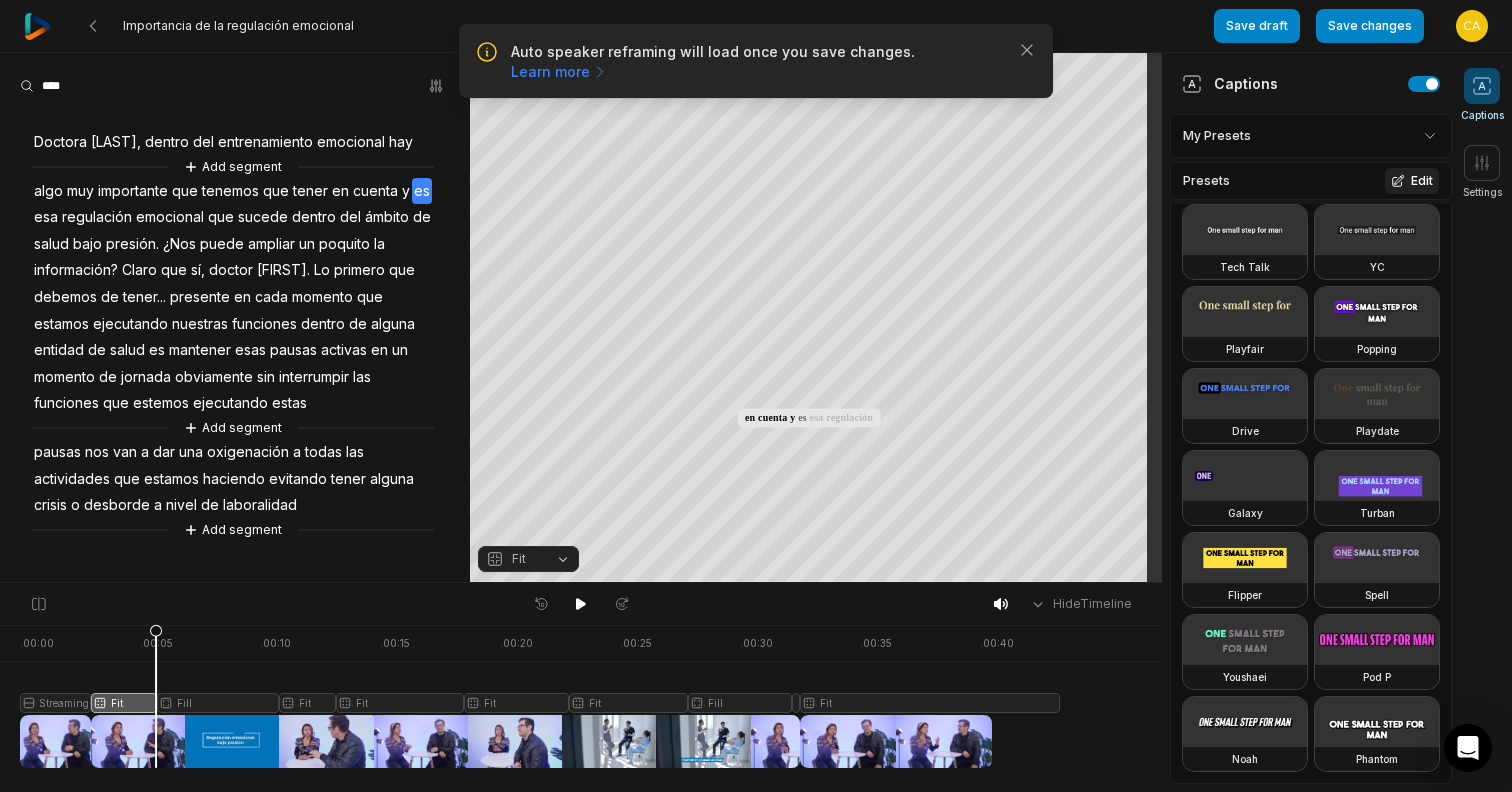 click 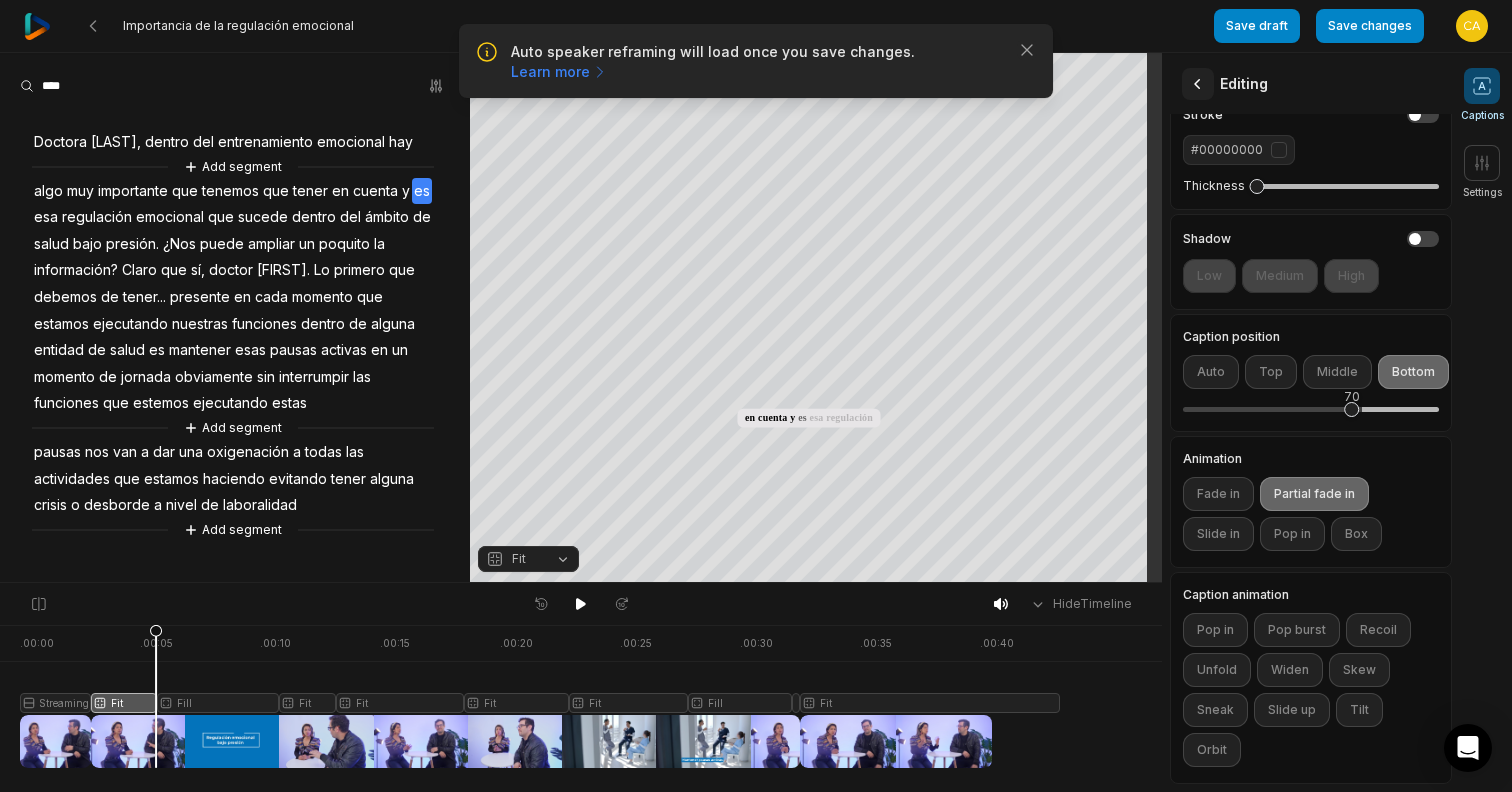 click 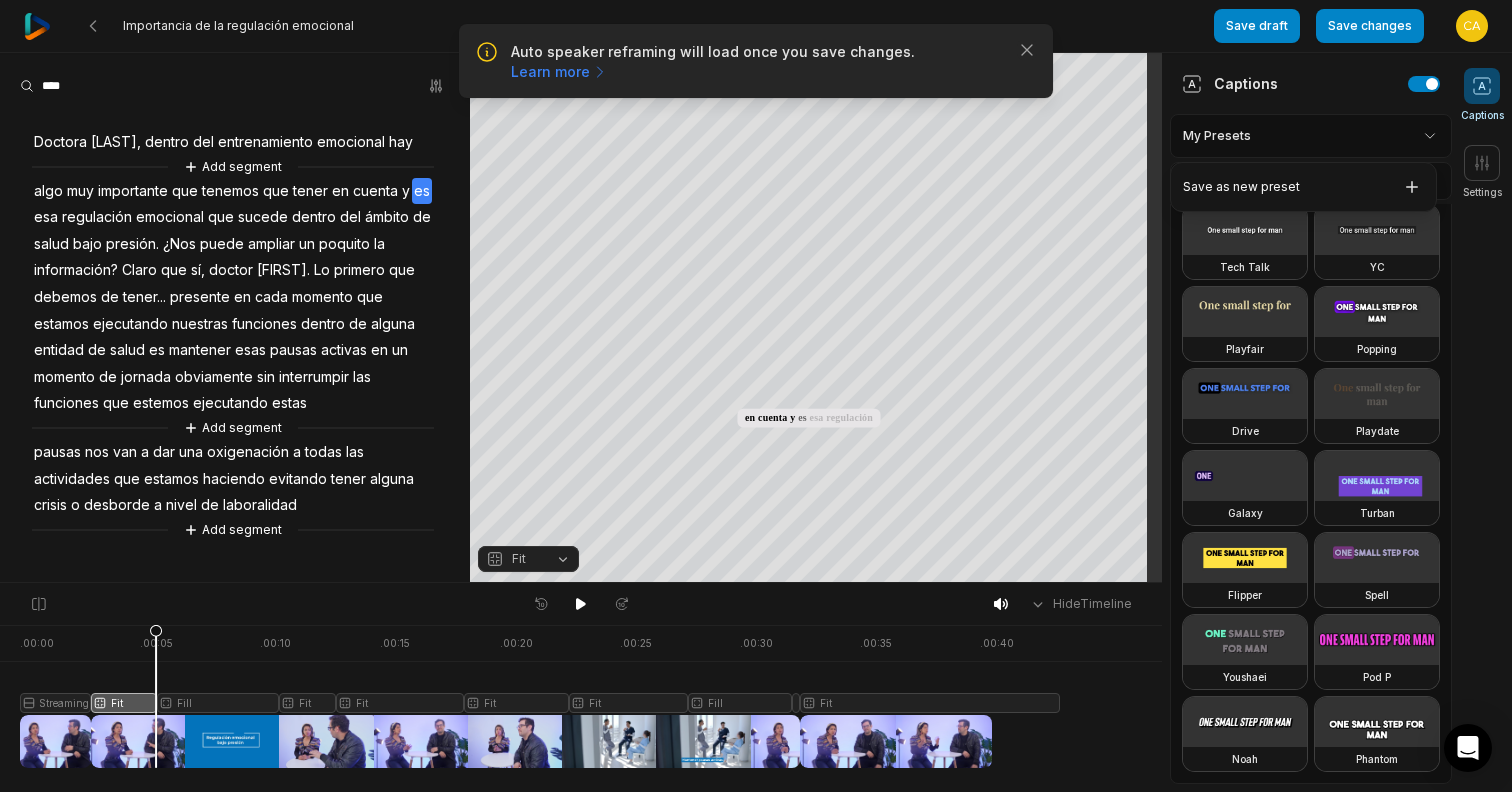 click on "Auto speaker reframing will load once you save changes.  Learn more  Close Importancia de la regulación emocional Save draft Save changes Open user menu Captions Settings Your browser does not support mp4 format. Your browser does not support mp4 format. Doctora   Sulma,   dentro del   entrenamiento   emocional hay   algo   muy   importante que   tenemos   que   tener en   cuenta   y   es   esa   regulación emocional   que   sucede   dentro del   ámbito   de   salud   bajo presión ¿Nos   puede   ampliar   un poquito   la   información? Claro   que   sí,   doctor   Alejandro Lo   primero   que   debemos de   tener.. presente   en   cada   momento que   estamos   ejecutando nuestras   funciones   dentro de   alguna   entidad   de   salud es   mantener   esas   pausas activas   en   un   momento de   jornada   obviamente sin   interrumpir   las   funciones que   estemos   ejecutando estas   pausas   nos   van   a dar   una   oxigenación" at bounding box center (756, 396) 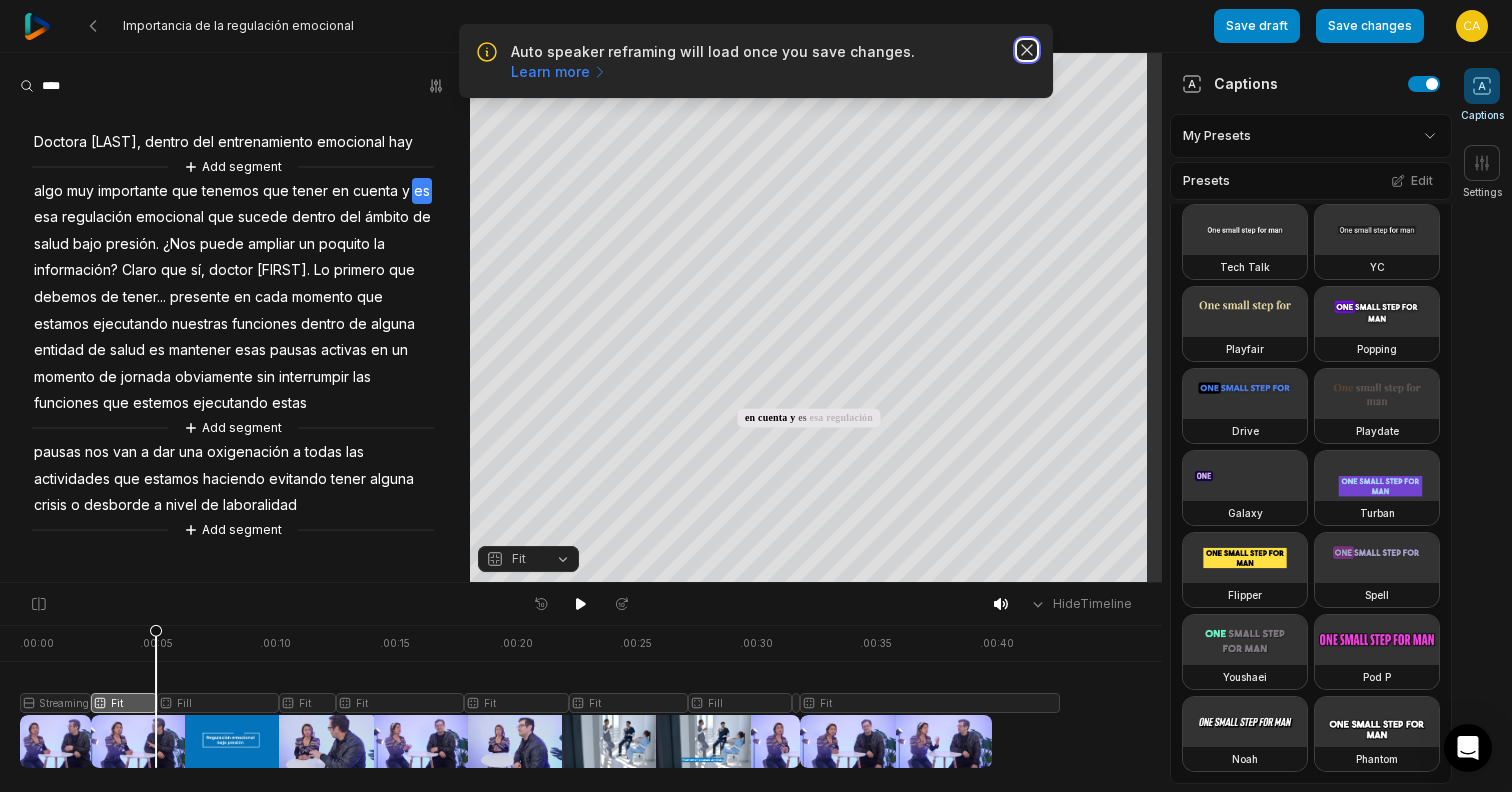 click 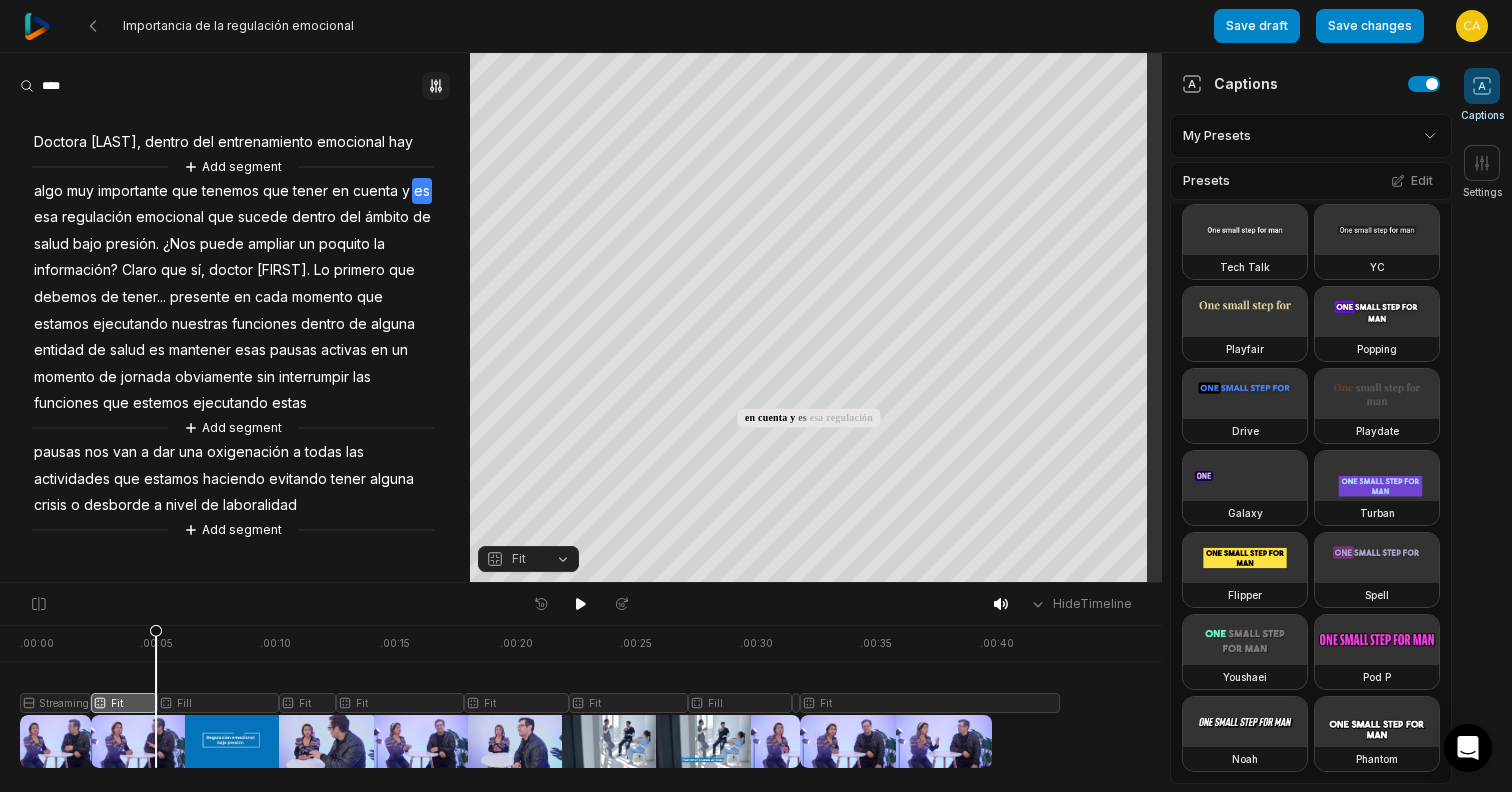 click 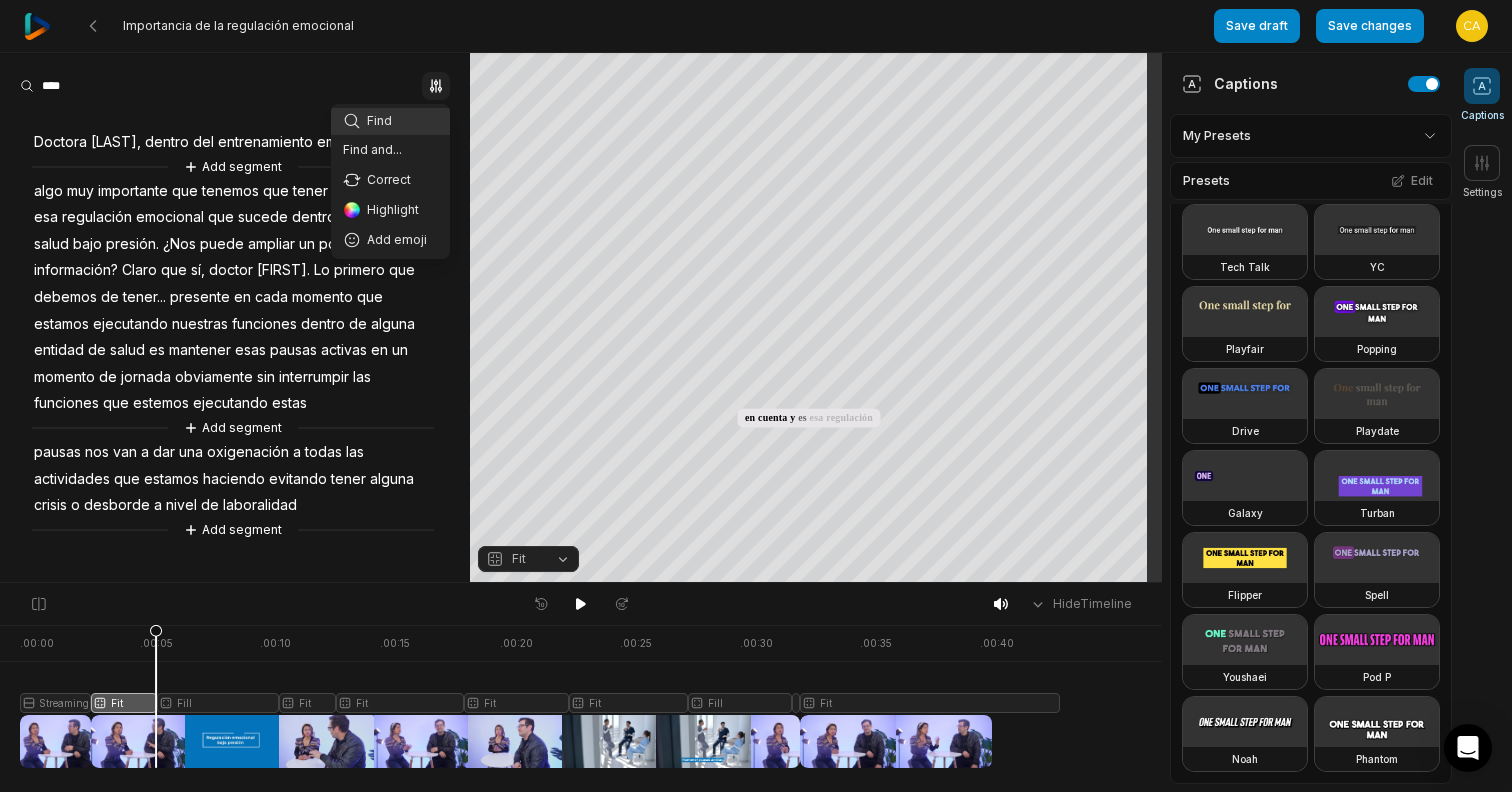 click on "Importancia de la regulación emocional Save draft Save changes Open user menu Captions Settings Your browser does not support mp4 format. Your browser does not support mp4 format. Doctora   Sulma,   dentro del   entrenamiento   emocional hay   algo   muy   importante que   tenemos   que   tener en   cuenta   y   es   esa   regulación emocional   que   sucede   dentro del   ámbito   de   salud   bajo presión ¿Nos   puede   ampliar   un poquito   la   información? Claro   que   sí,   doctor   Alejandro Lo   primero   que   debemos de   tener.. presente   en   cada   momento que   estamos   ejecutando nuestras   funciones   dentro de   alguna   entidad   de   salud es   mantener   esas   pausas activas   en   un   momento de   jornada   obviamente sin   interrumpir   las   funciones que   estemos   ejecutando estas   pausas   nos   van   a dar   una   oxigenación   a todas   las   actividades que   estamos   haciendo   evitando tener" at bounding box center (756, 396) 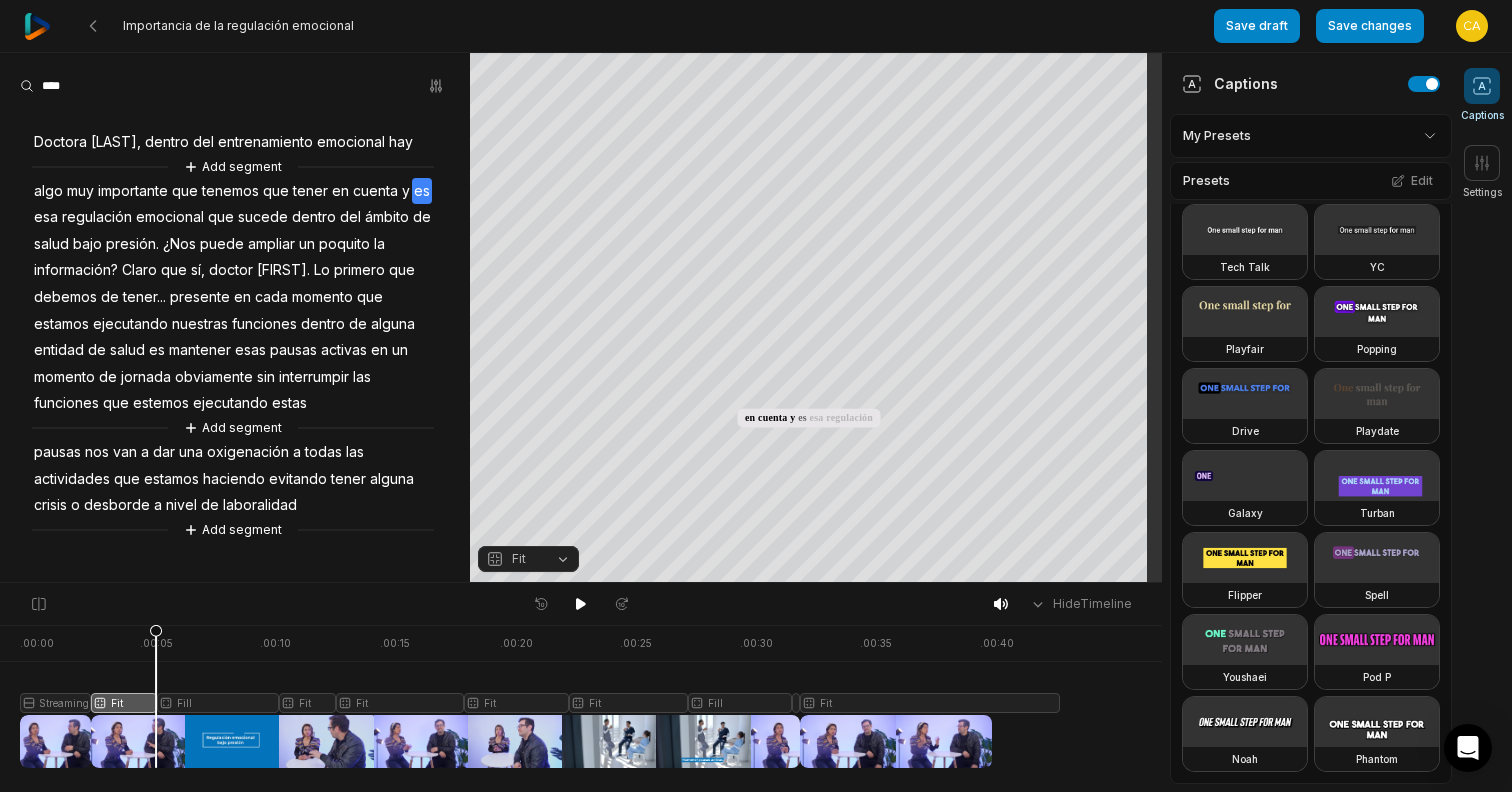 click on "Hide  Timeline" at bounding box center [581, 604] 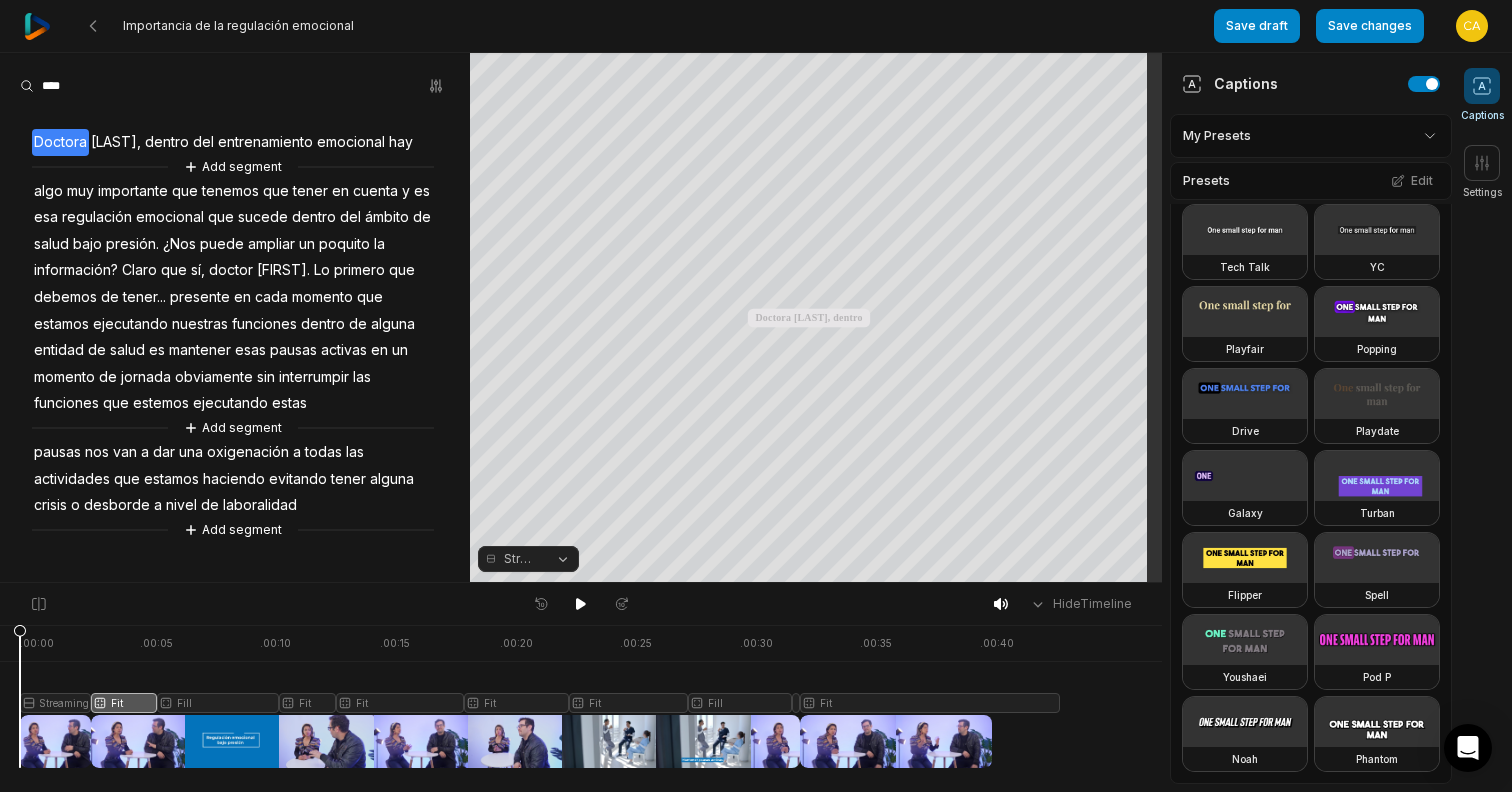 drag, startPoint x: 110, startPoint y: 637, endPoint x: 0, endPoint y: 644, distance: 110.2225 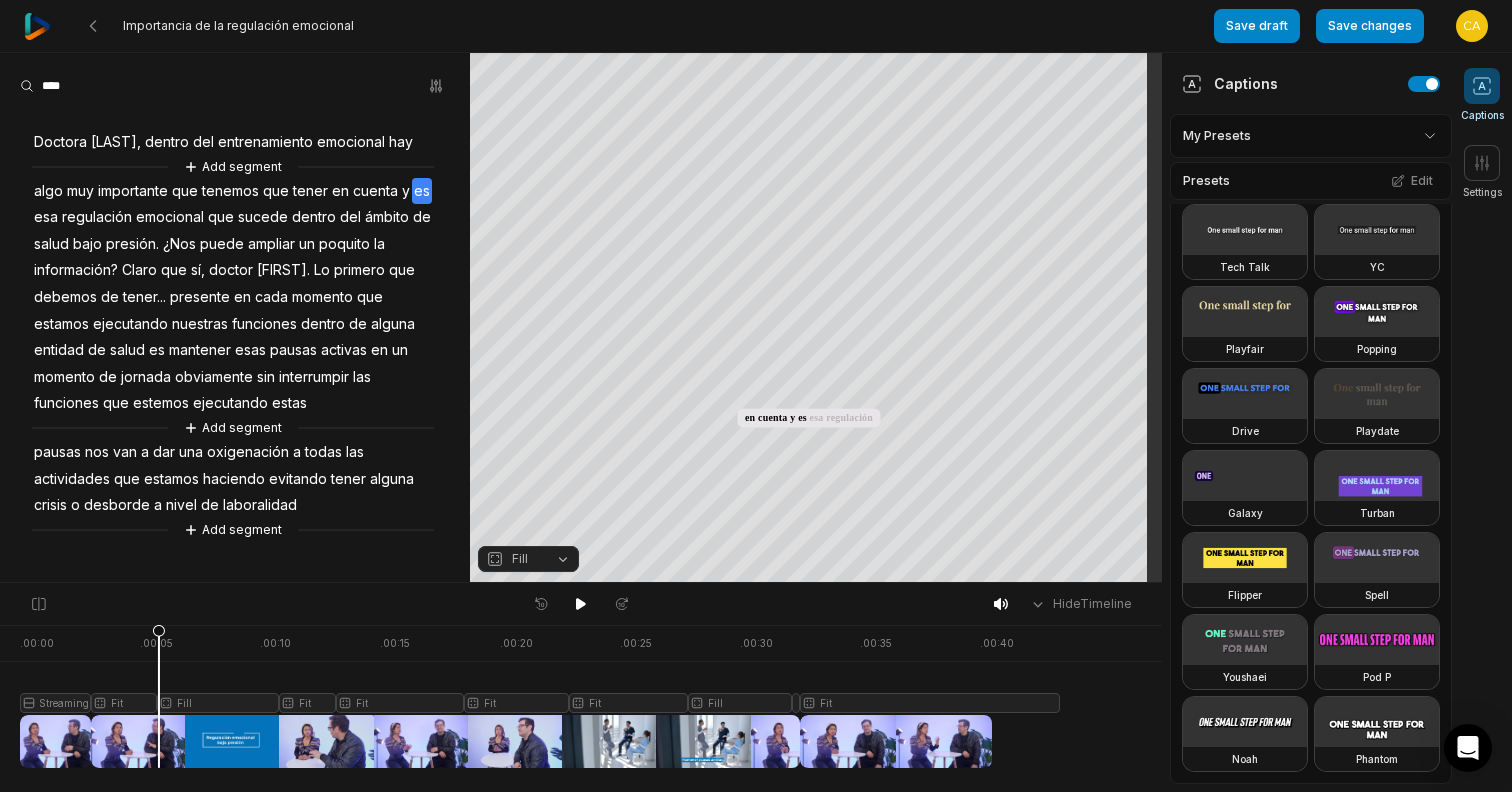 drag, startPoint x: 139, startPoint y: 631, endPoint x: 159, endPoint y: 629, distance: 20.09975 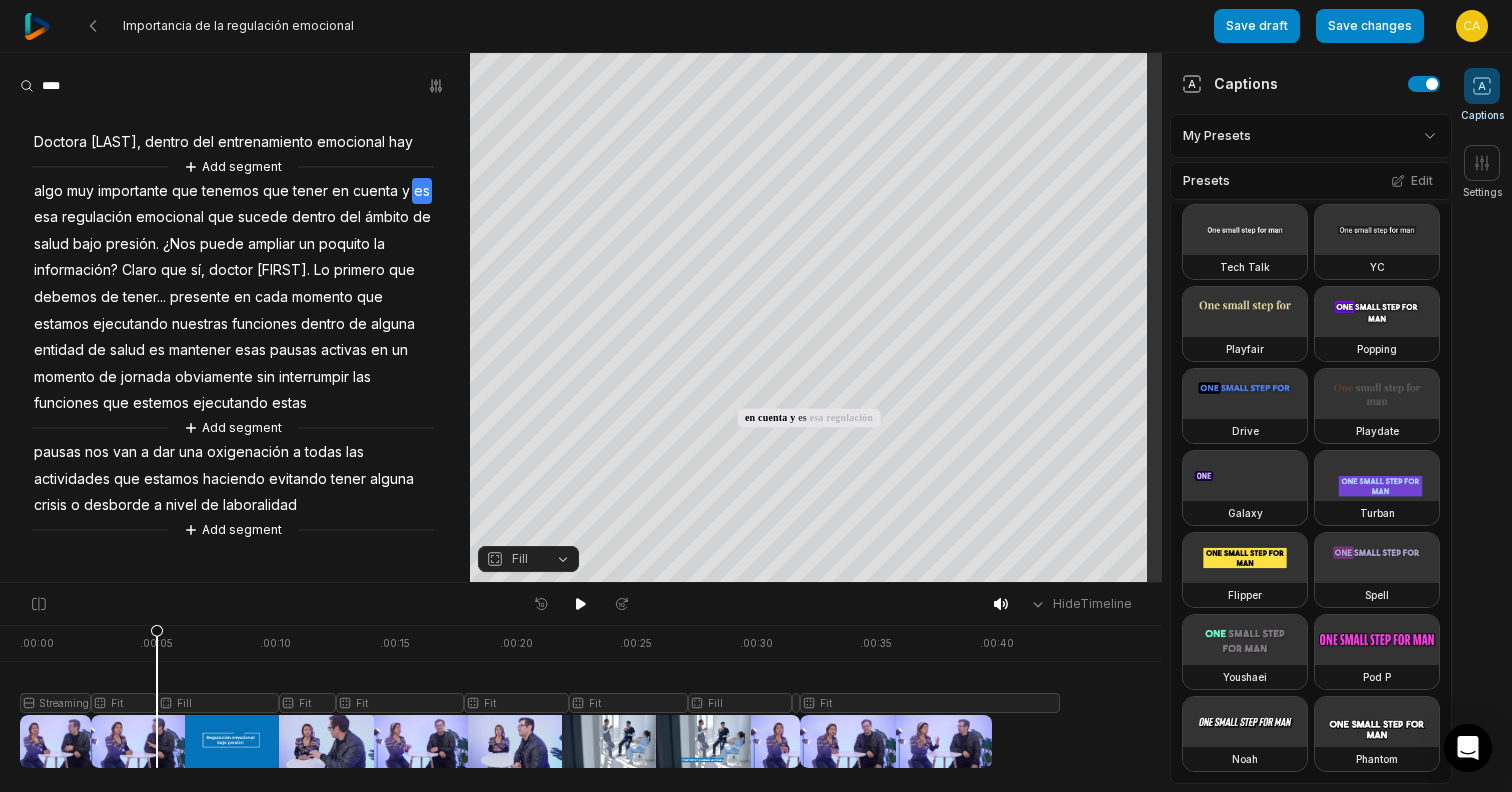 click 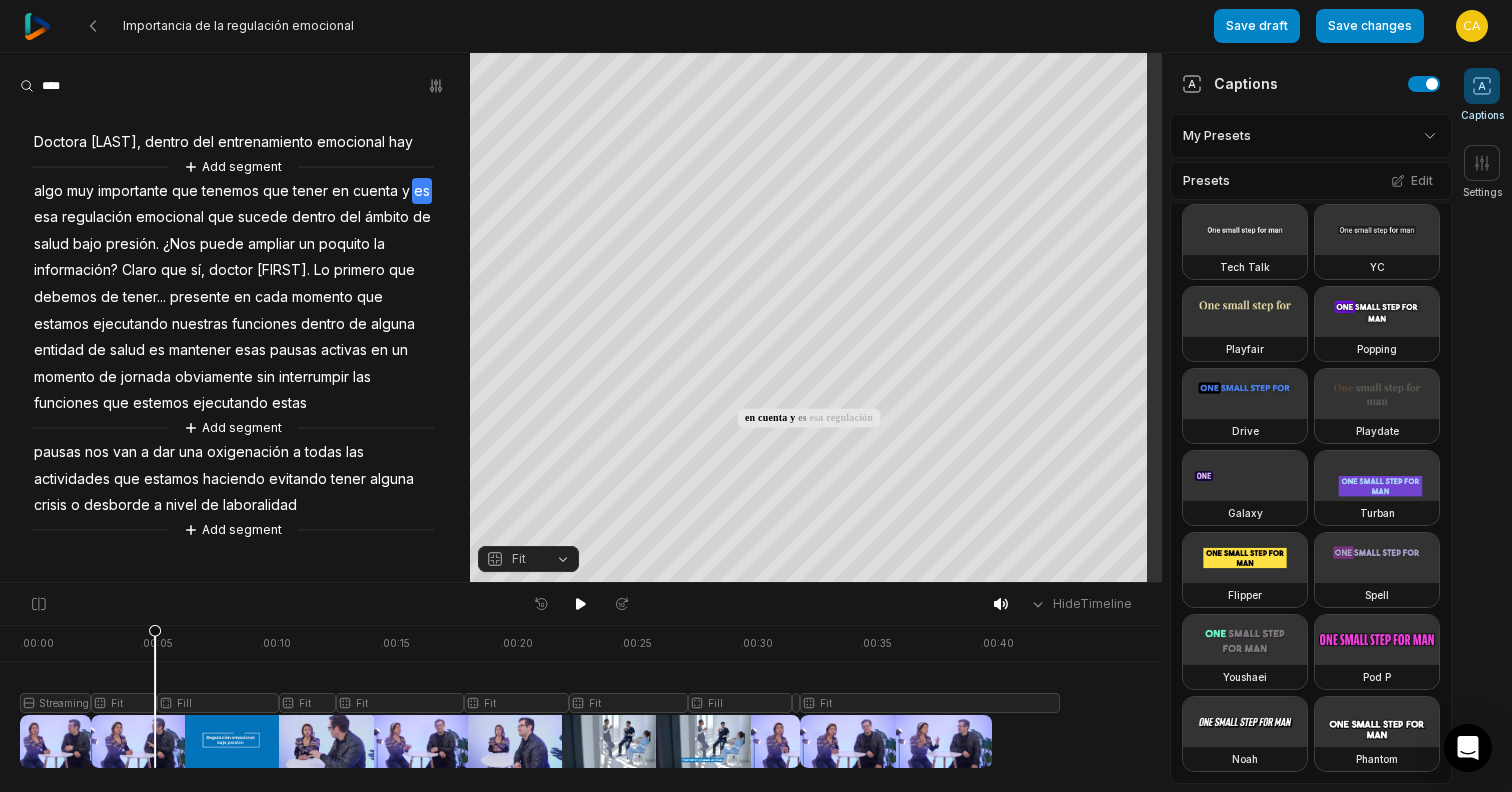 click at bounding box center (540, 696) 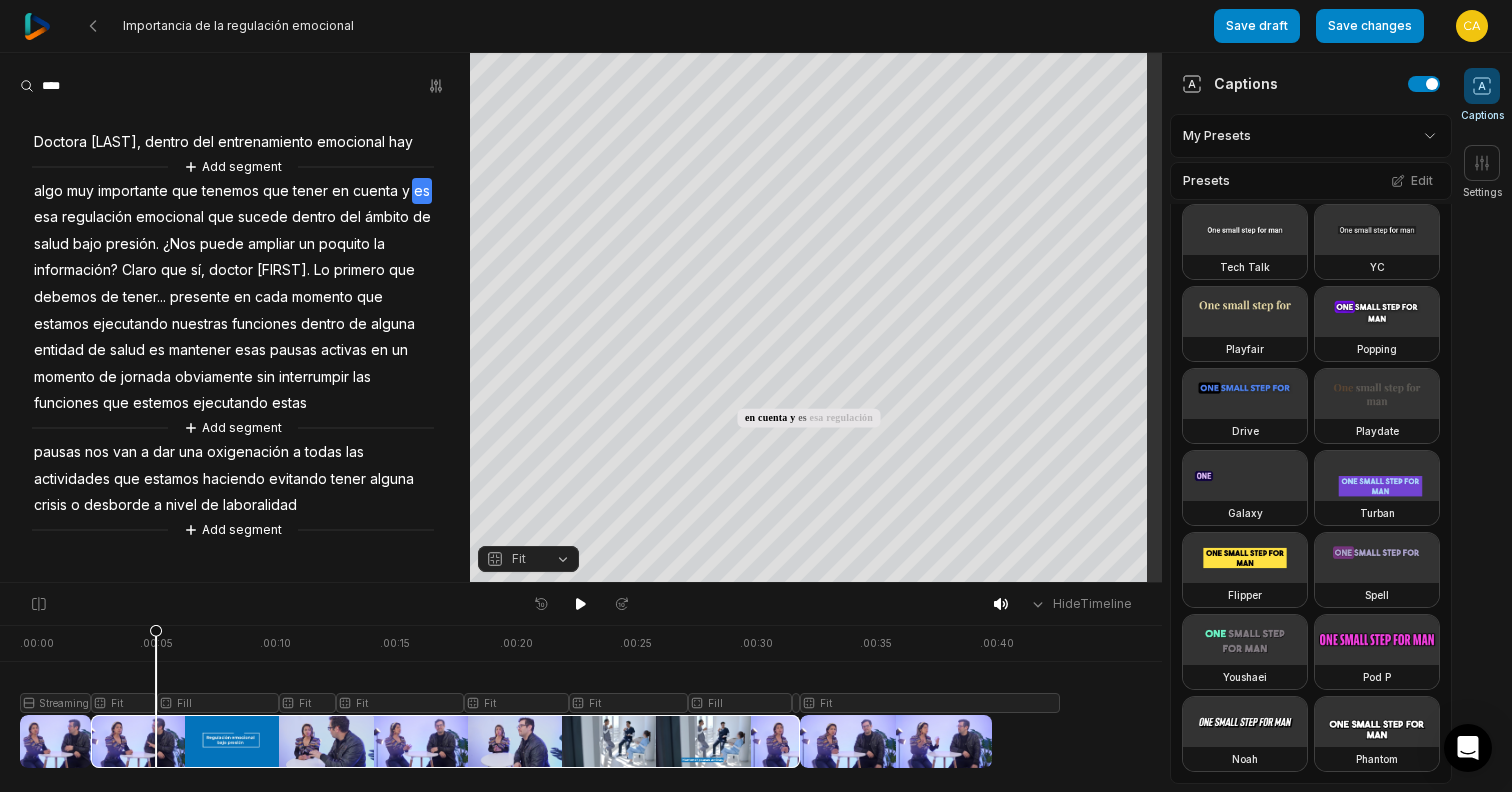 drag, startPoint x: 118, startPoint y: 628, endPoint x: 156, endPoint y: 633, distance: 38.327538 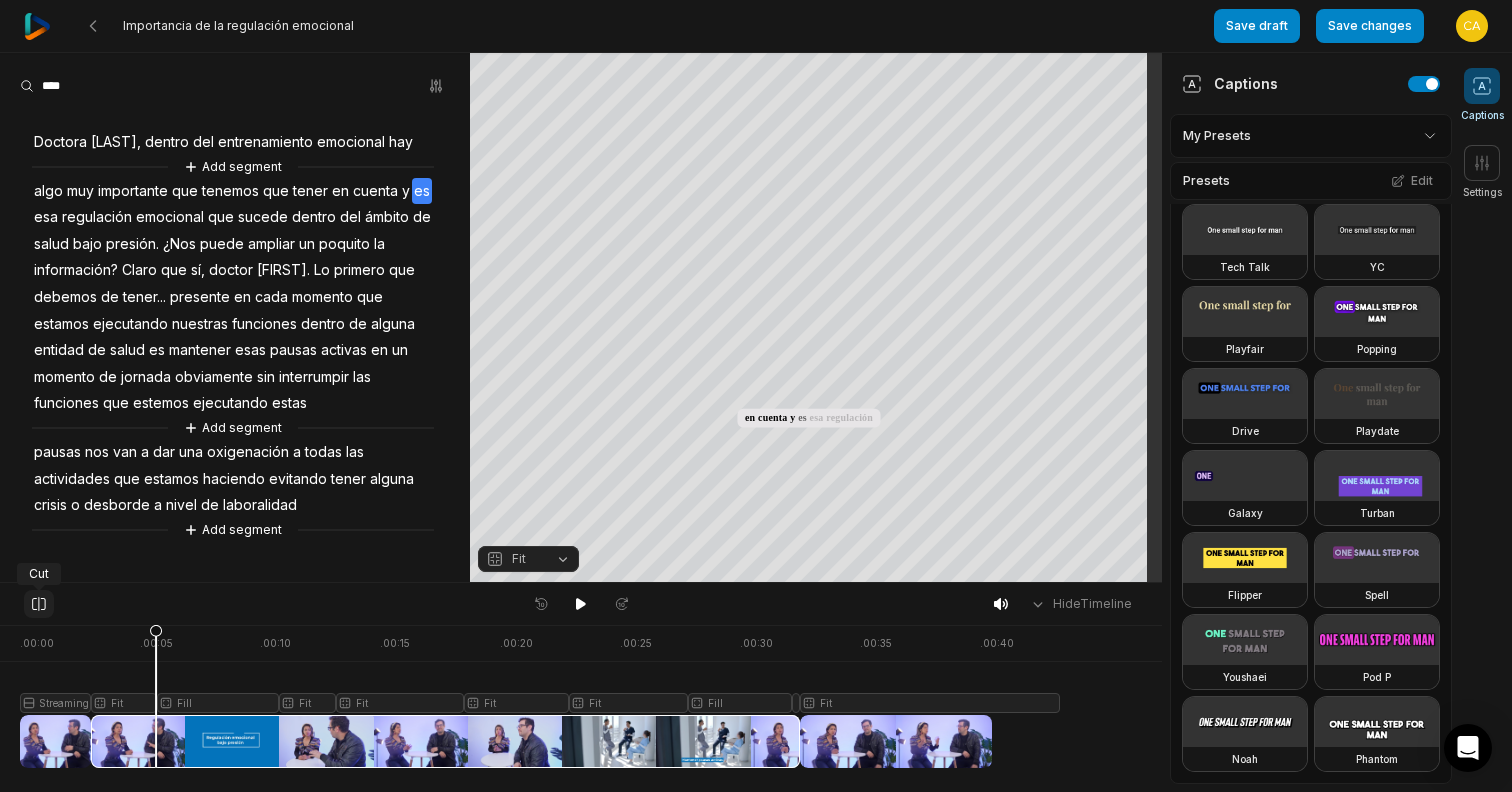 click 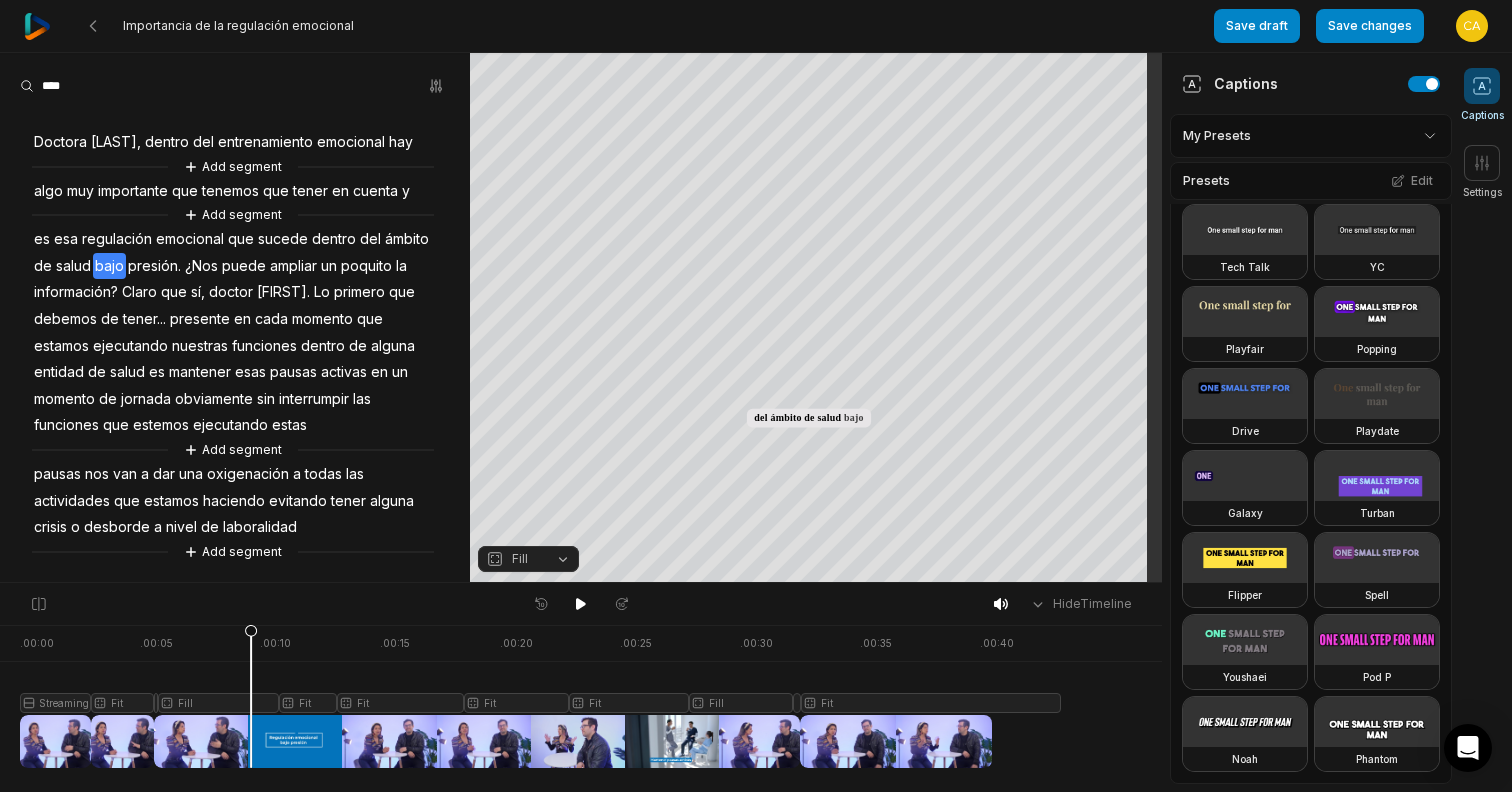 drag, startPoint x: 161, startPoint y: 631, endPoint x: 251, endPoint y: 645, distance: 91.08238 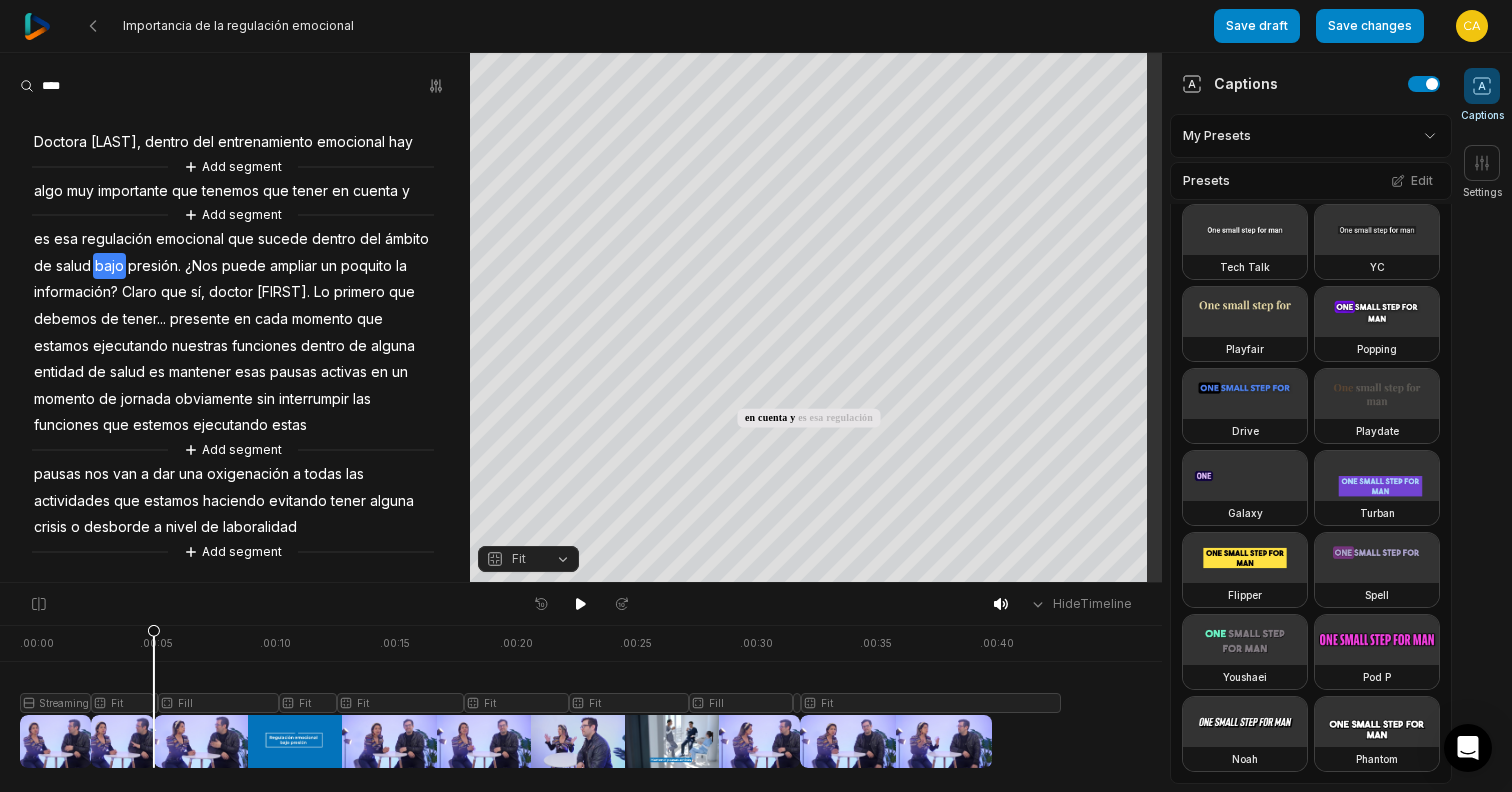 click at bounding box center [540, 696] 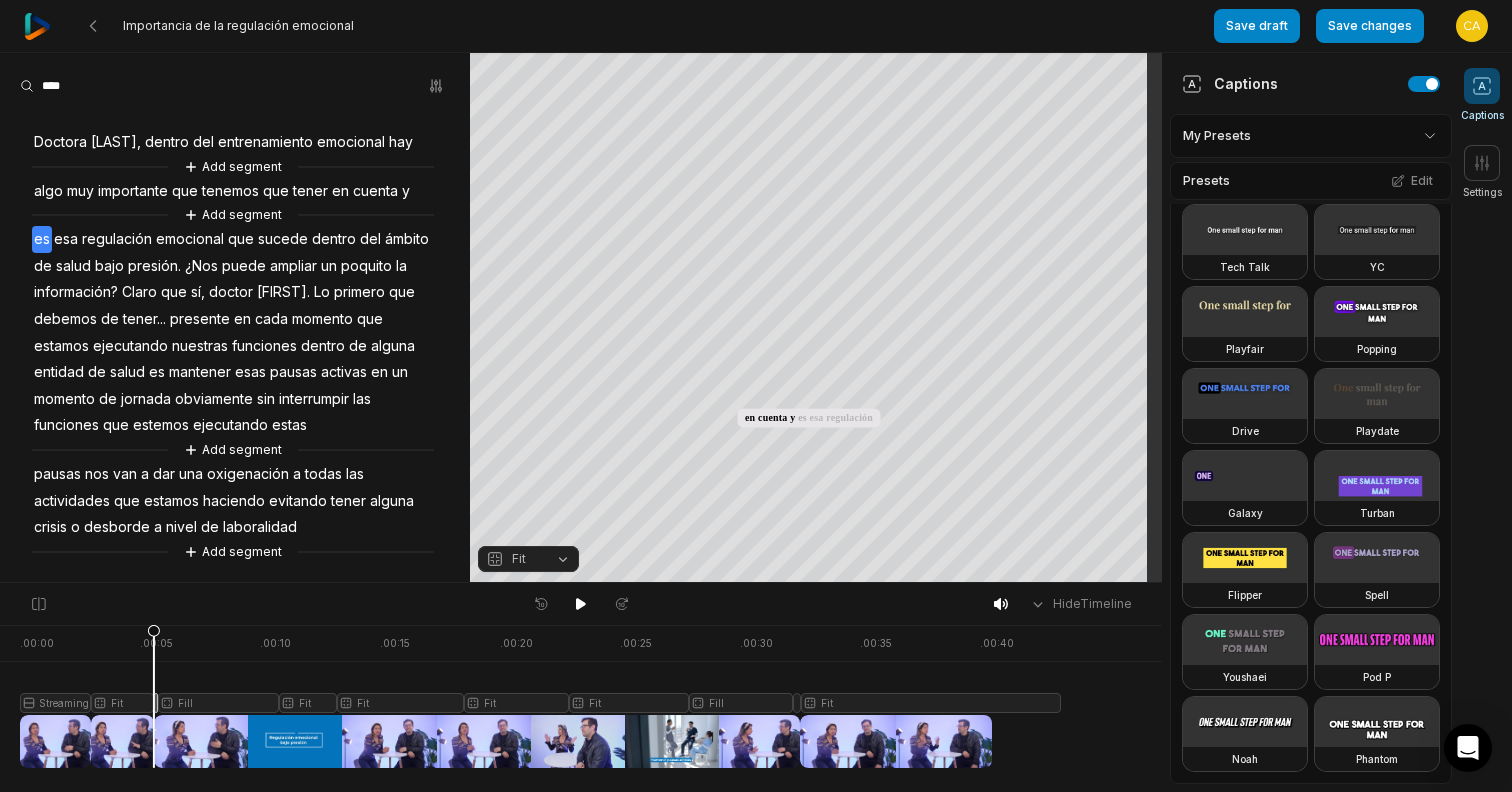 click on "Captions Settings" at bounding box center (1482, 134) 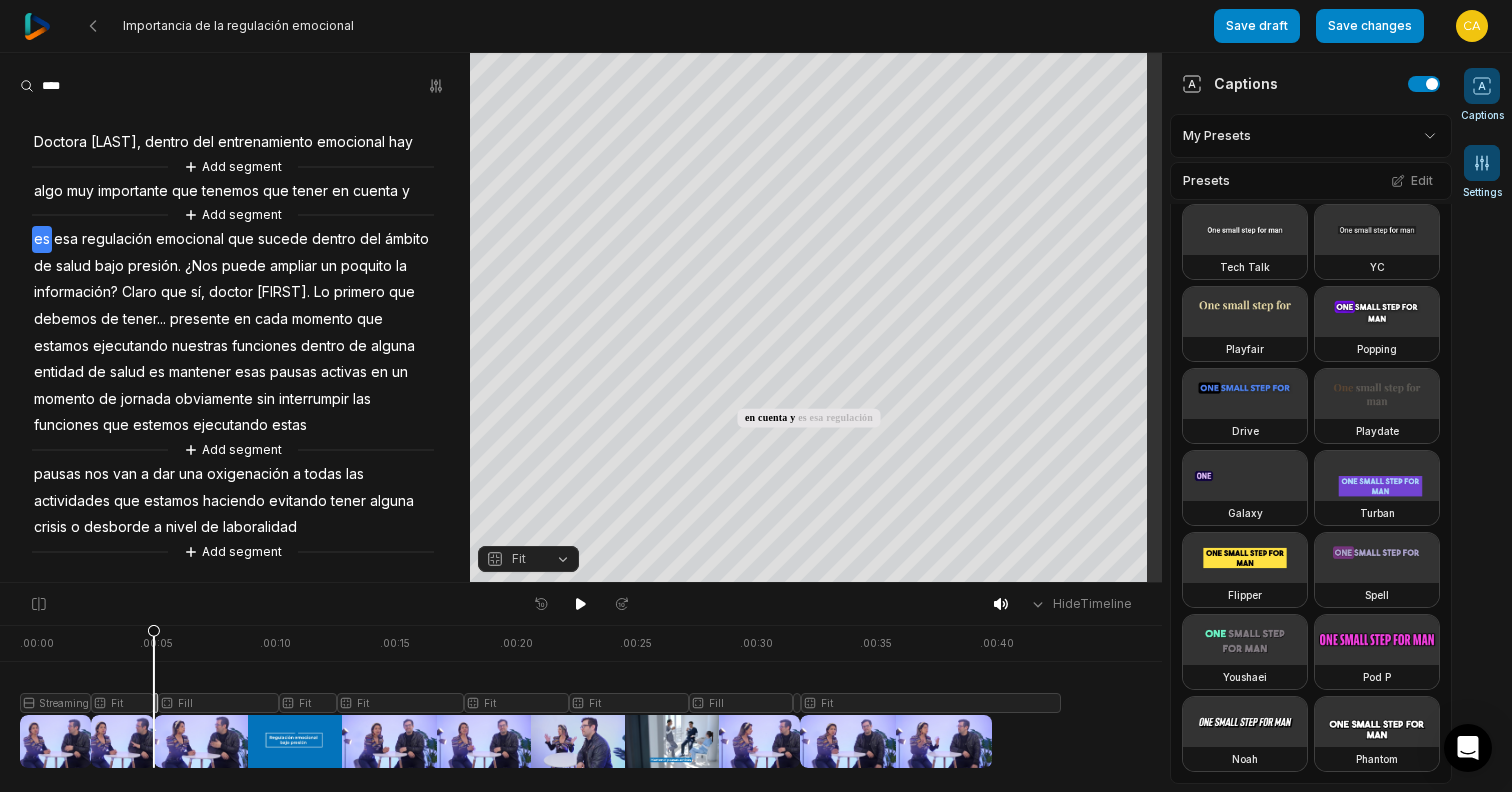 click 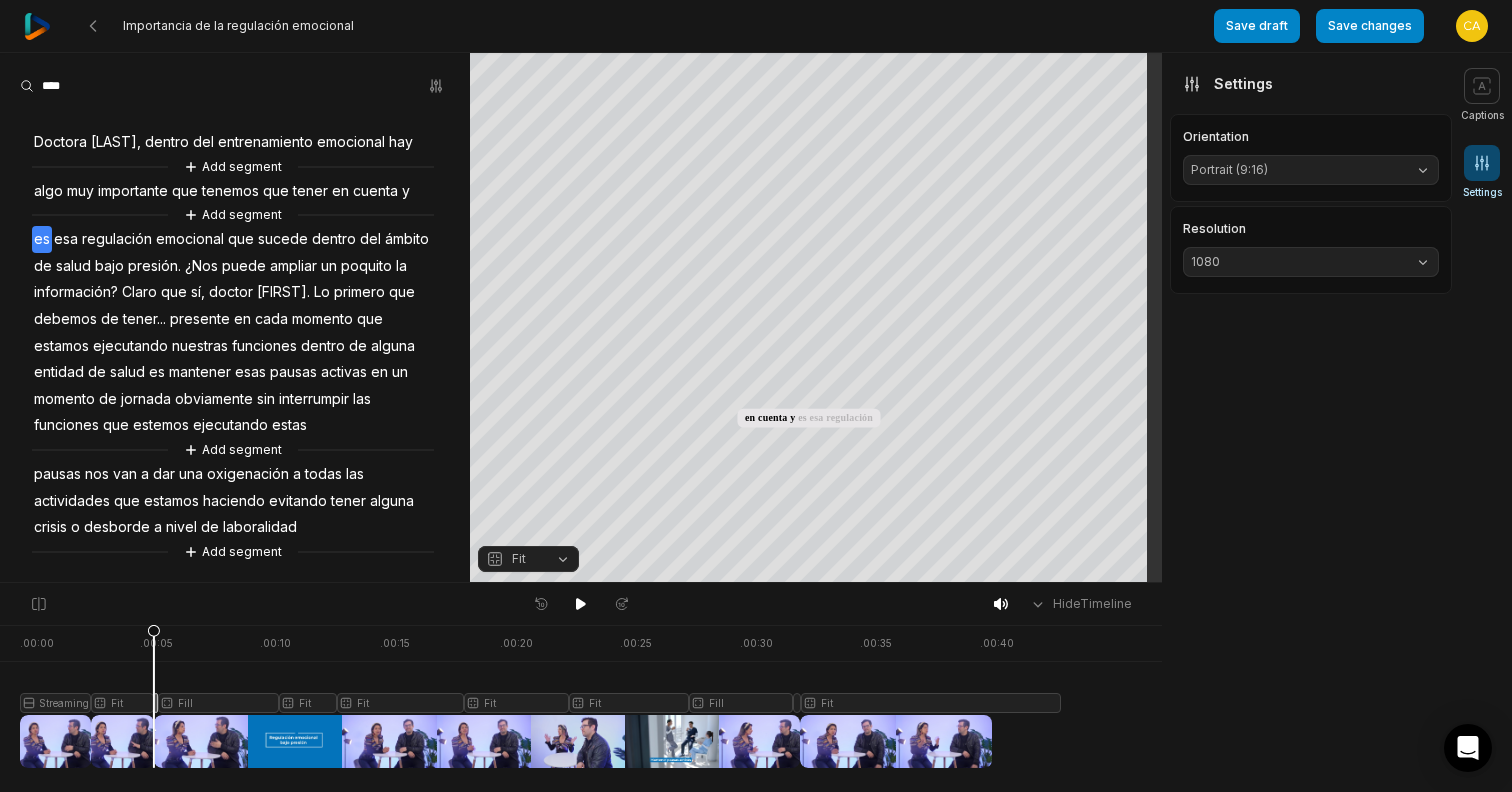 scroll, scrollTop: 0, scrollLeft: 0, axis: both 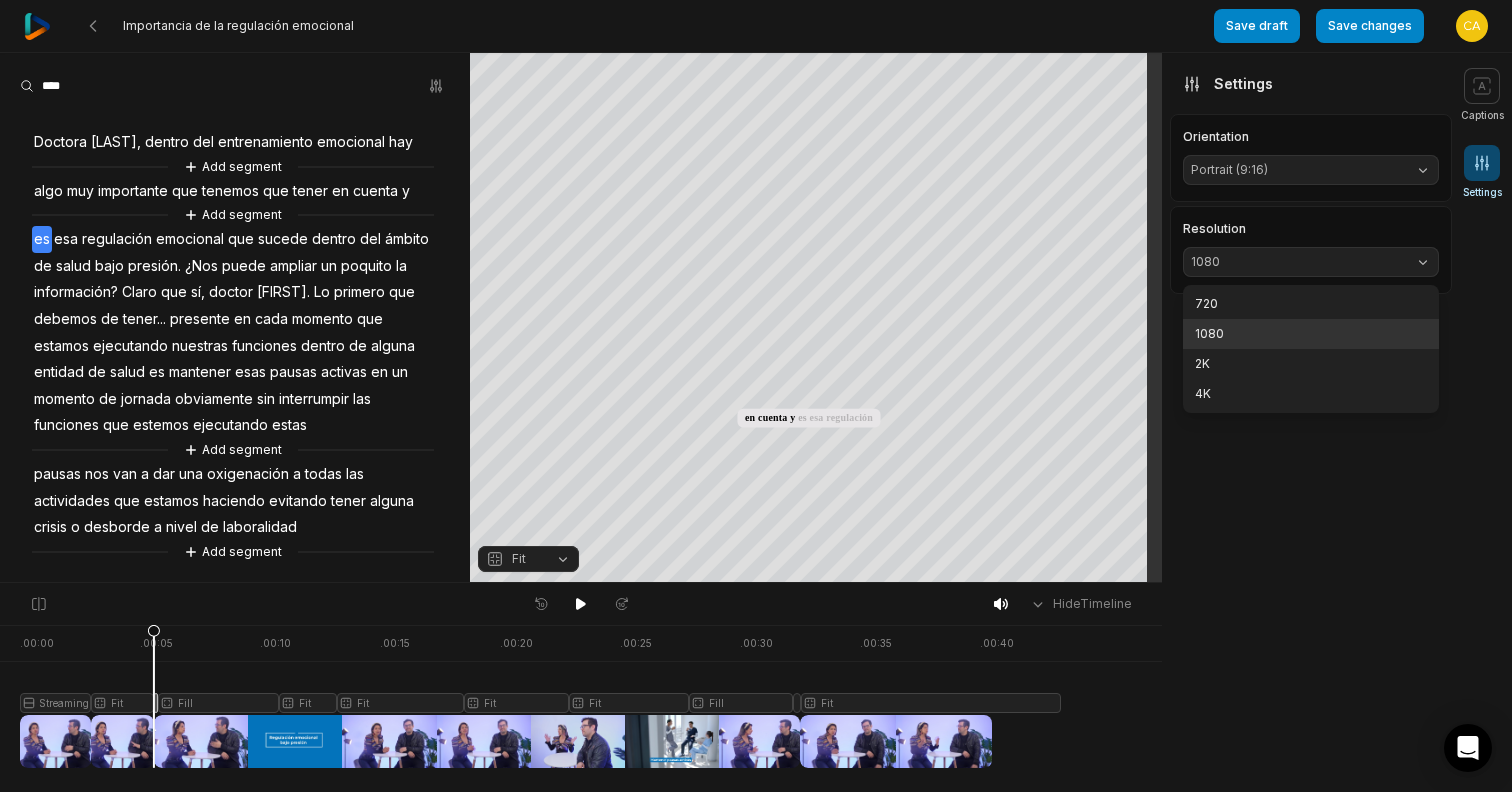 click on "1080" at bounding box center (1295, 262) 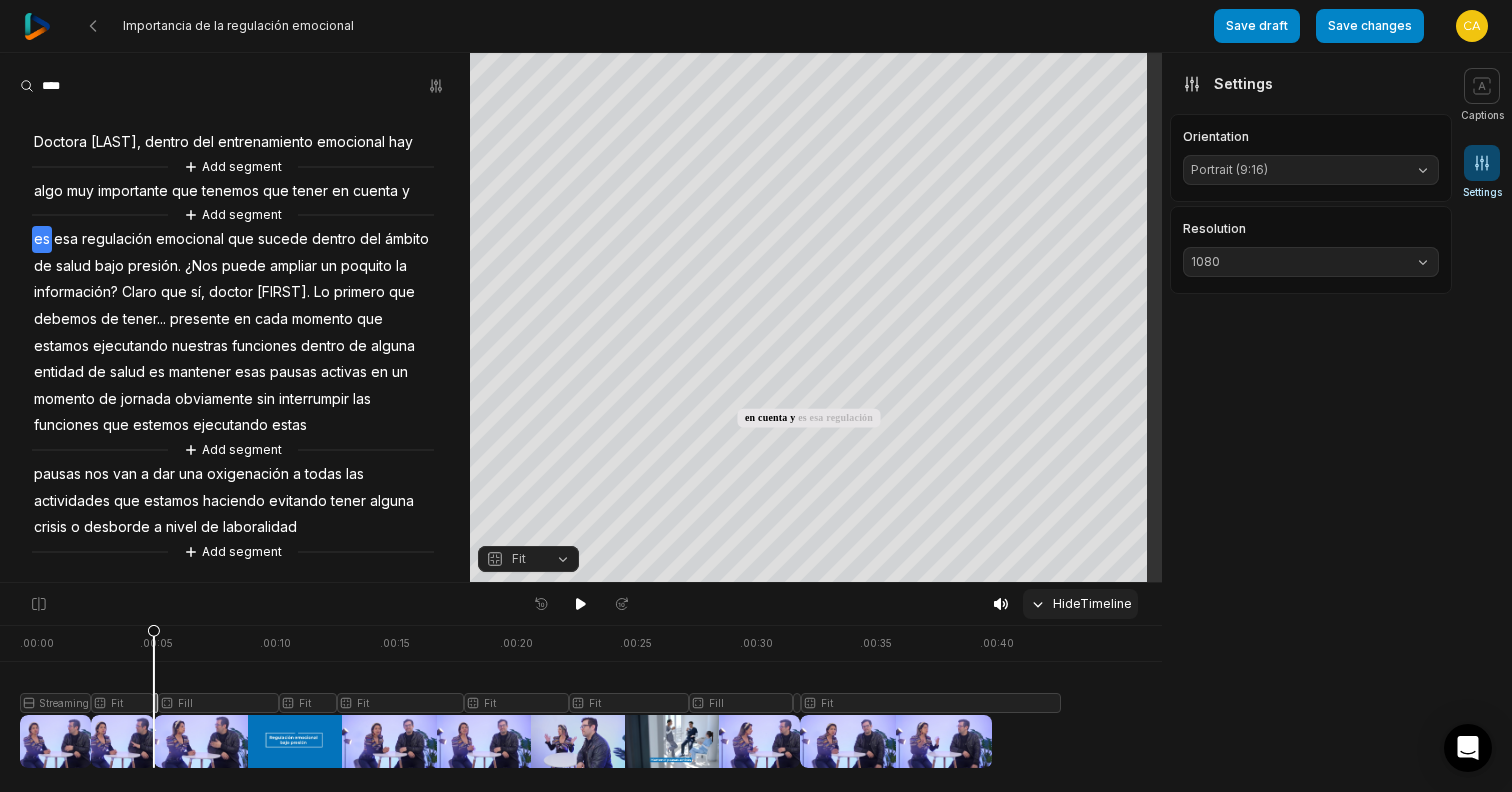 click on "Hide  Timeline" at bounding box center [1080, 604] 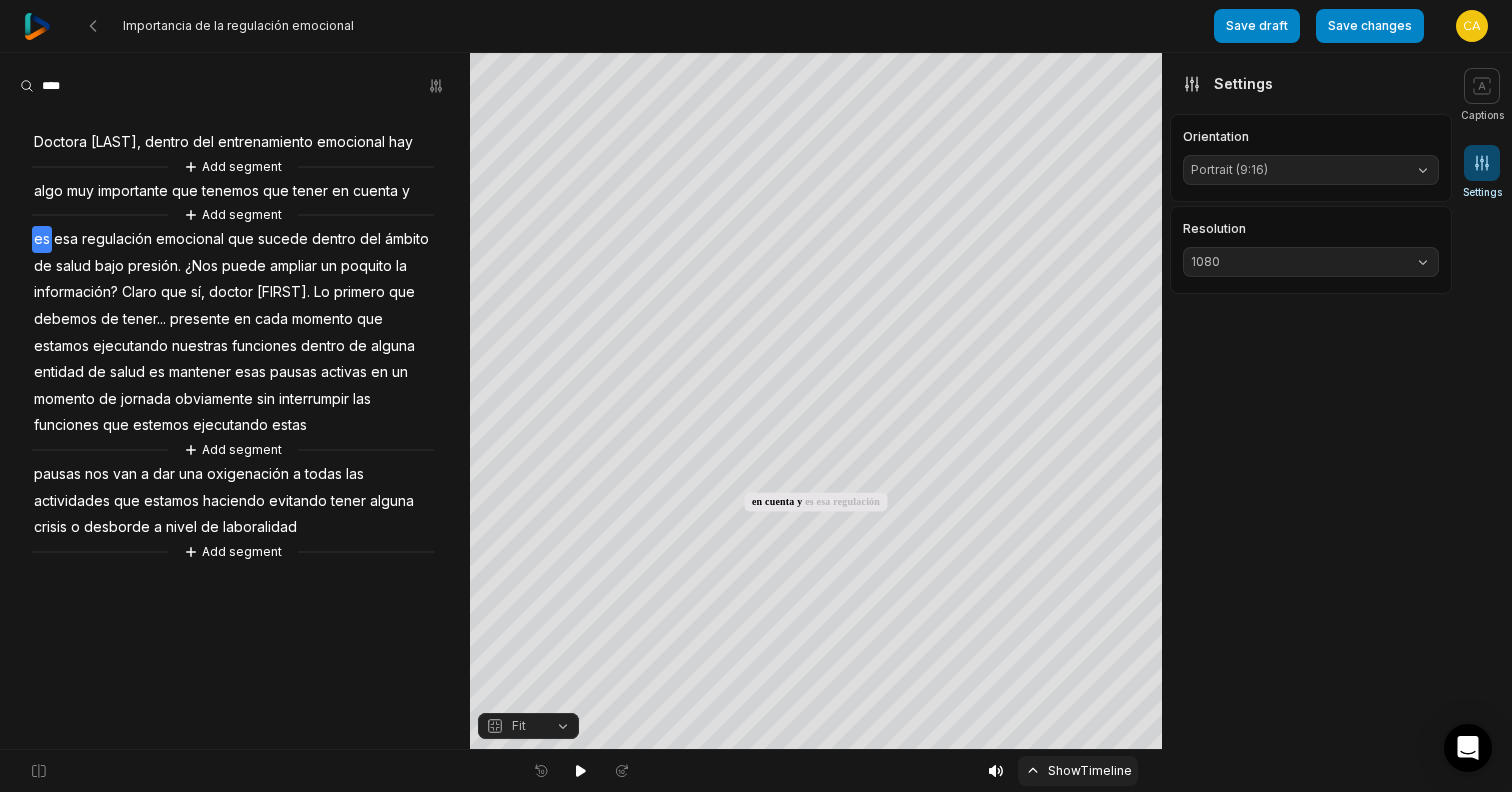 click on "Show  Timeline" at bounding box center (1078, 771) 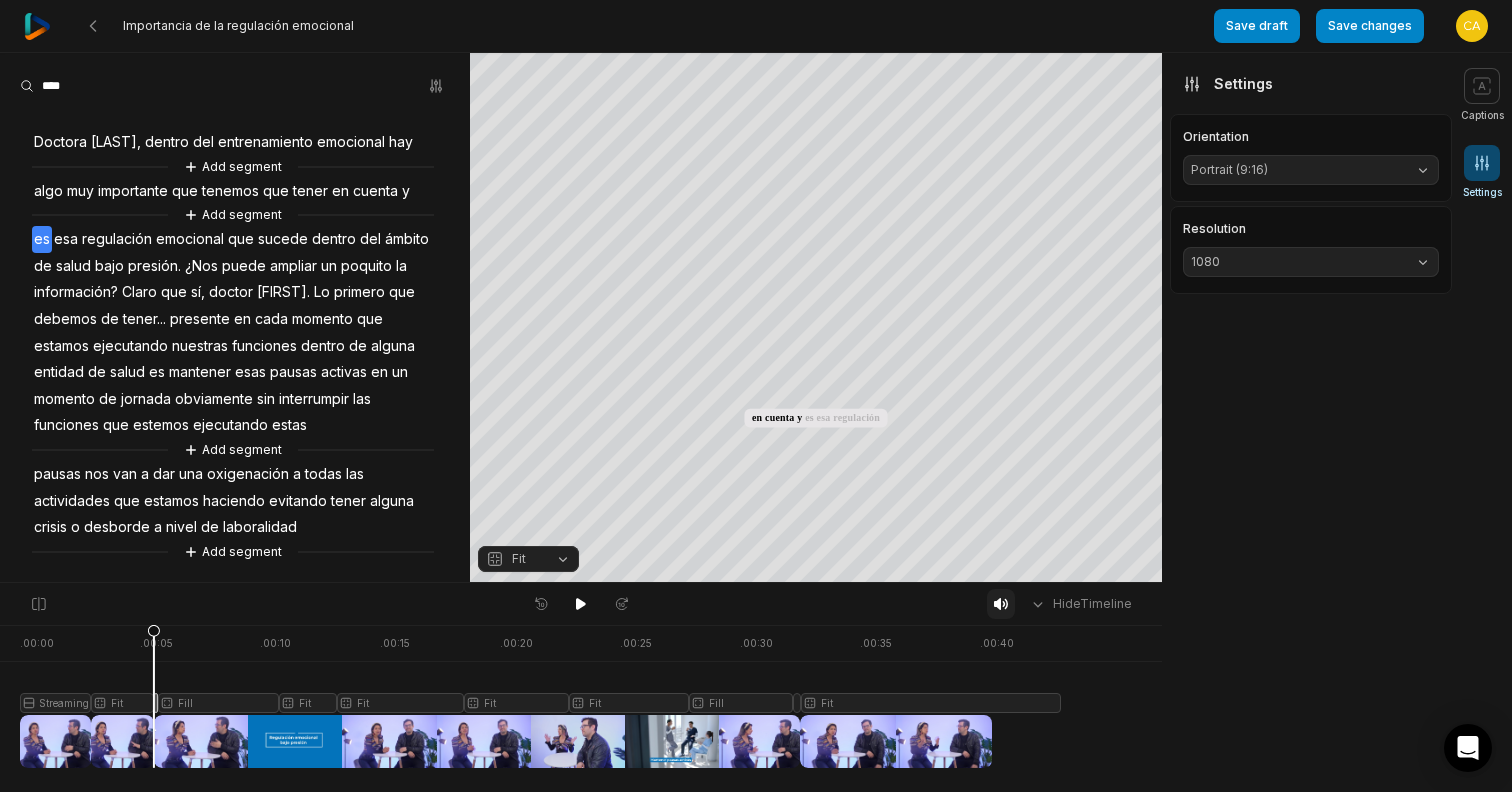 click at bounding box center [1001, 604] 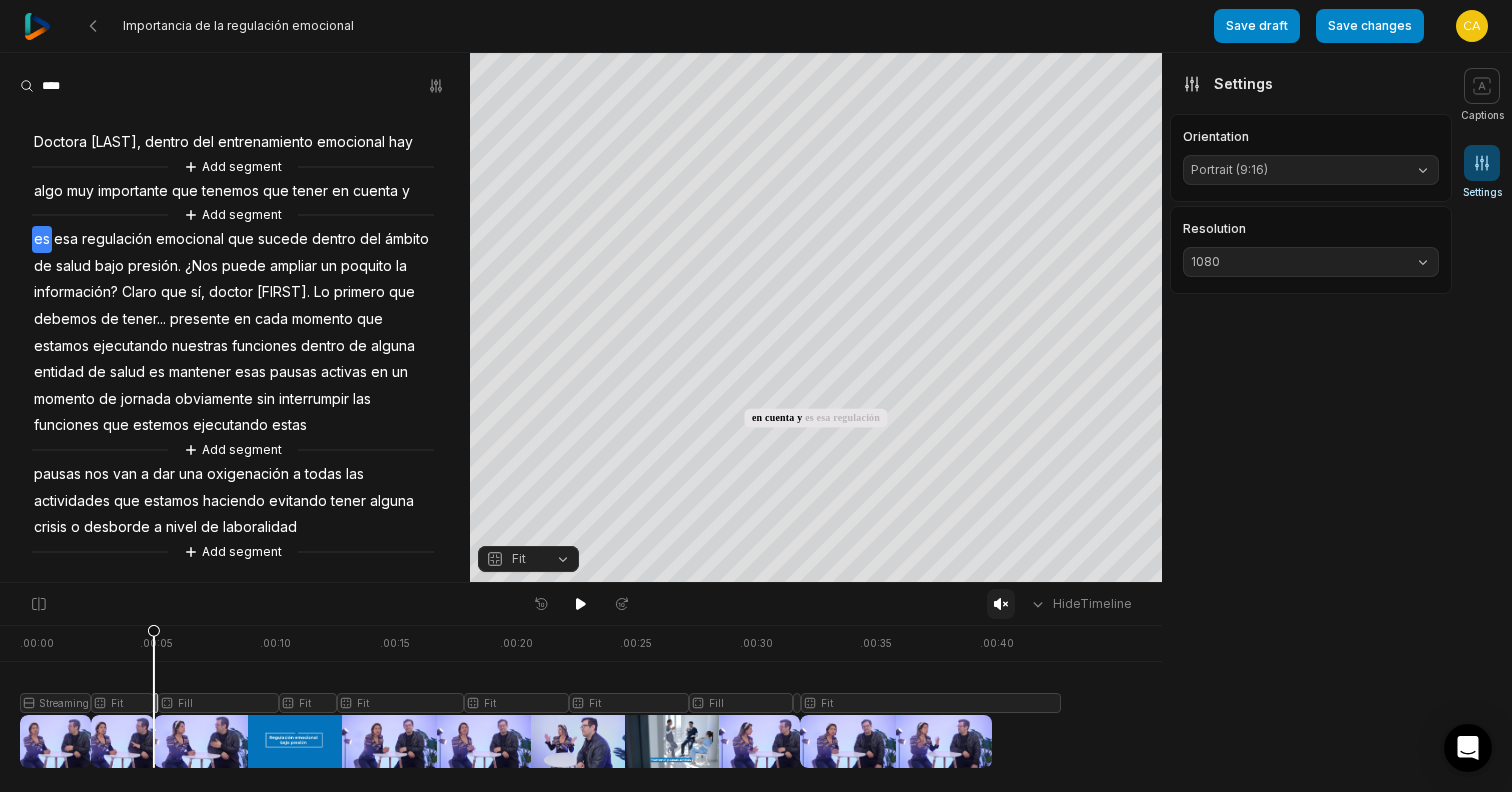 click 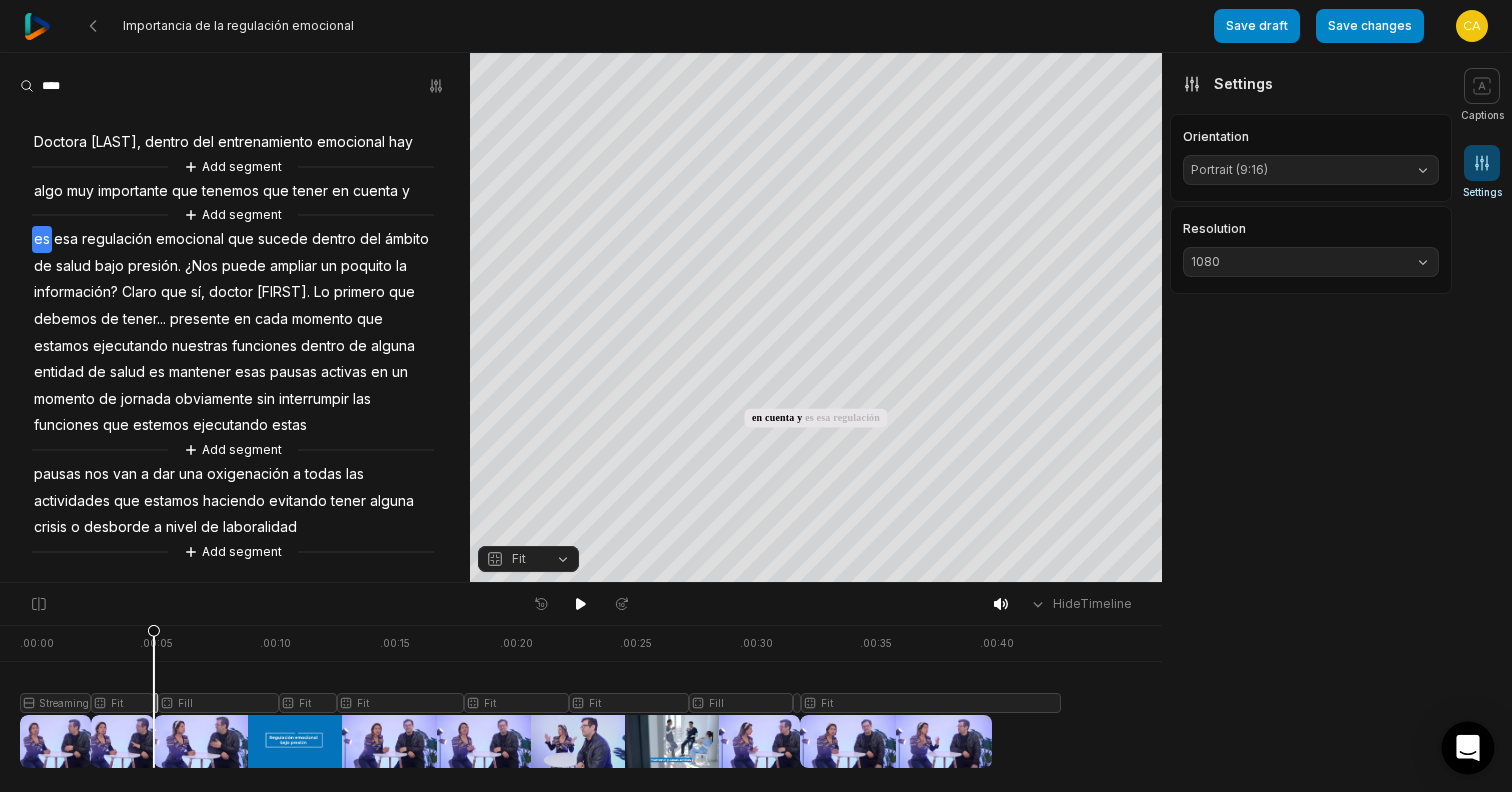 click 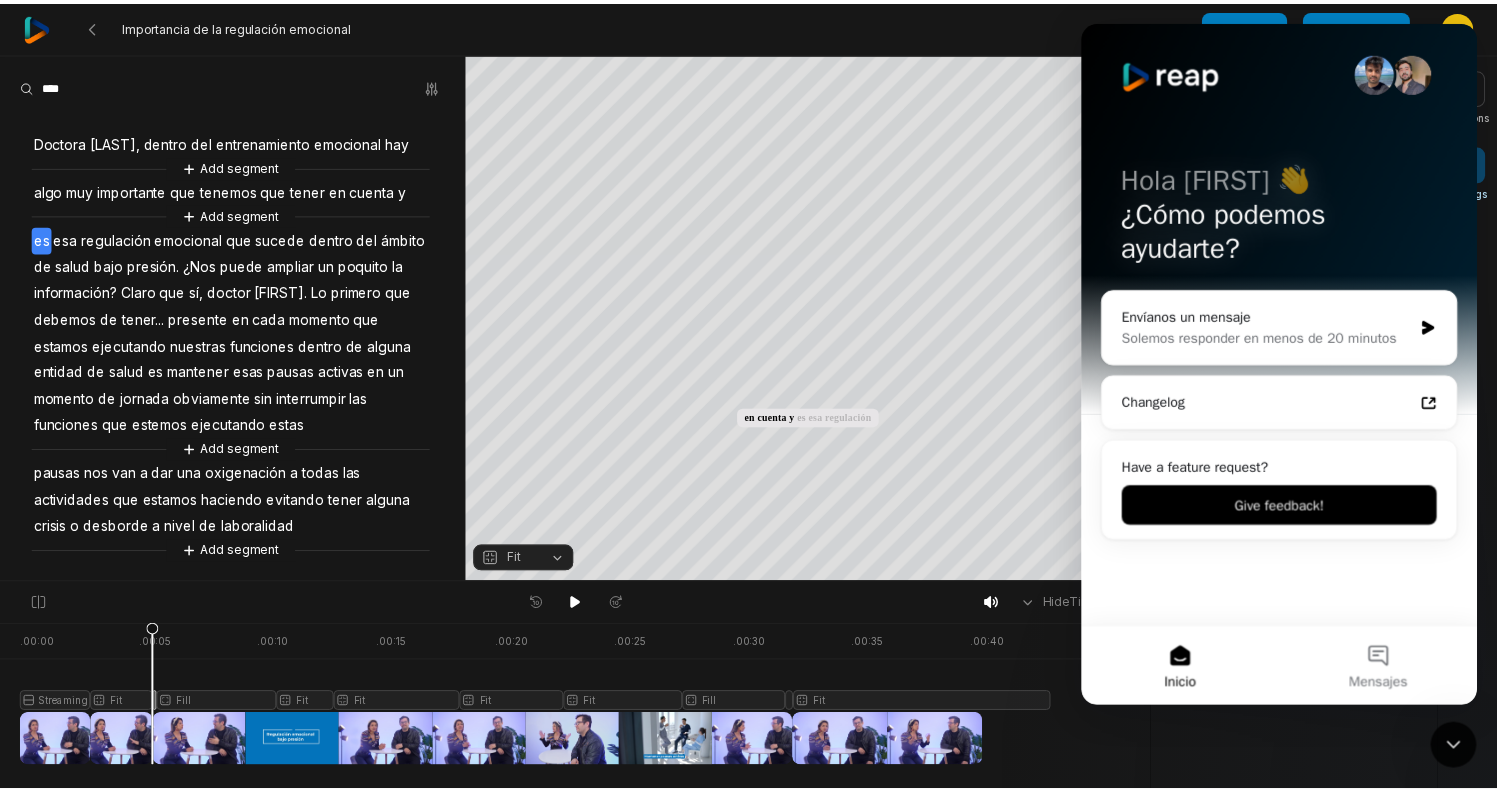 scroll, scrollTop: 0, scrollLeft: 0, axis: both 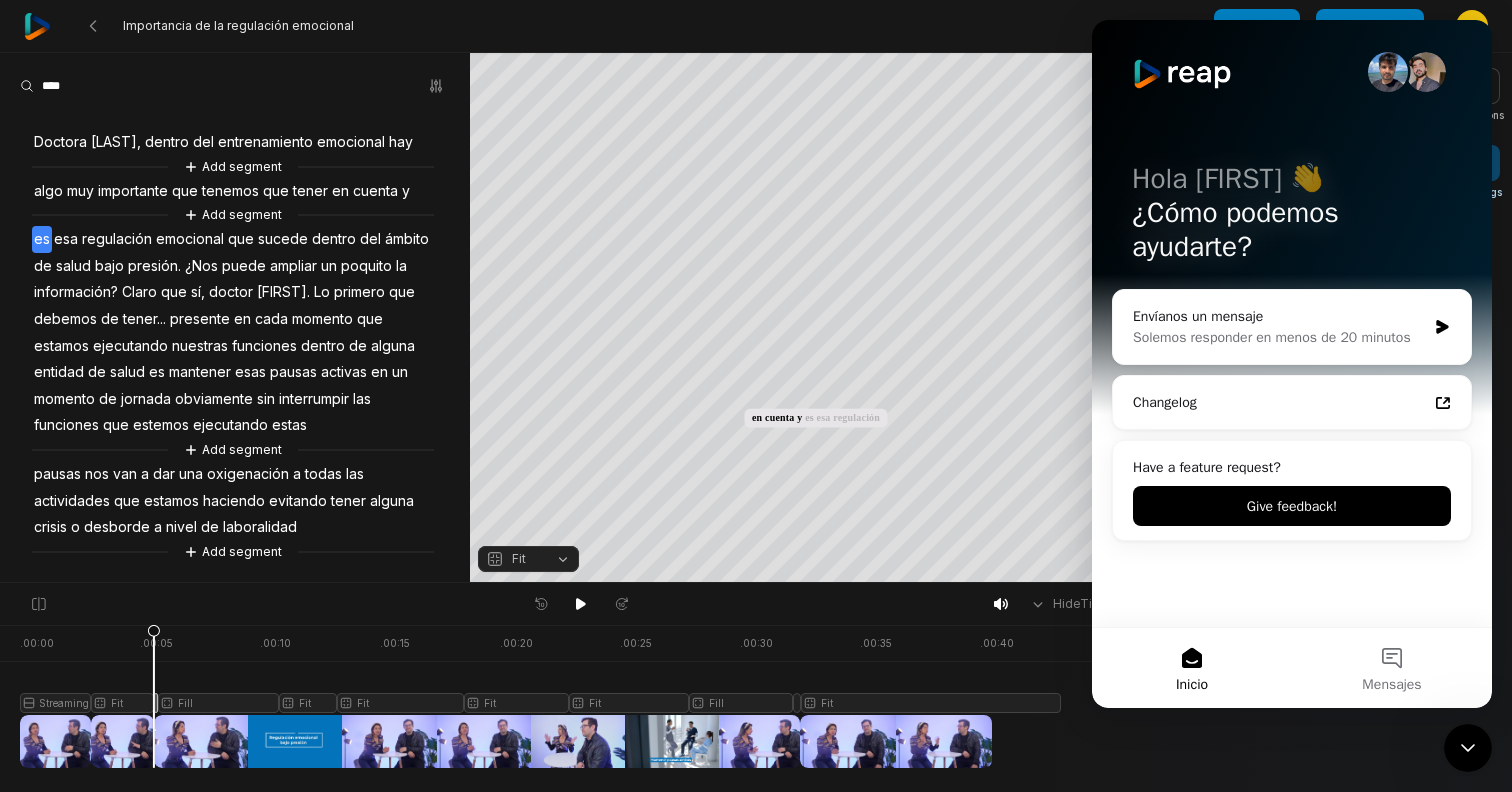 click at bounding box center [540, 696] 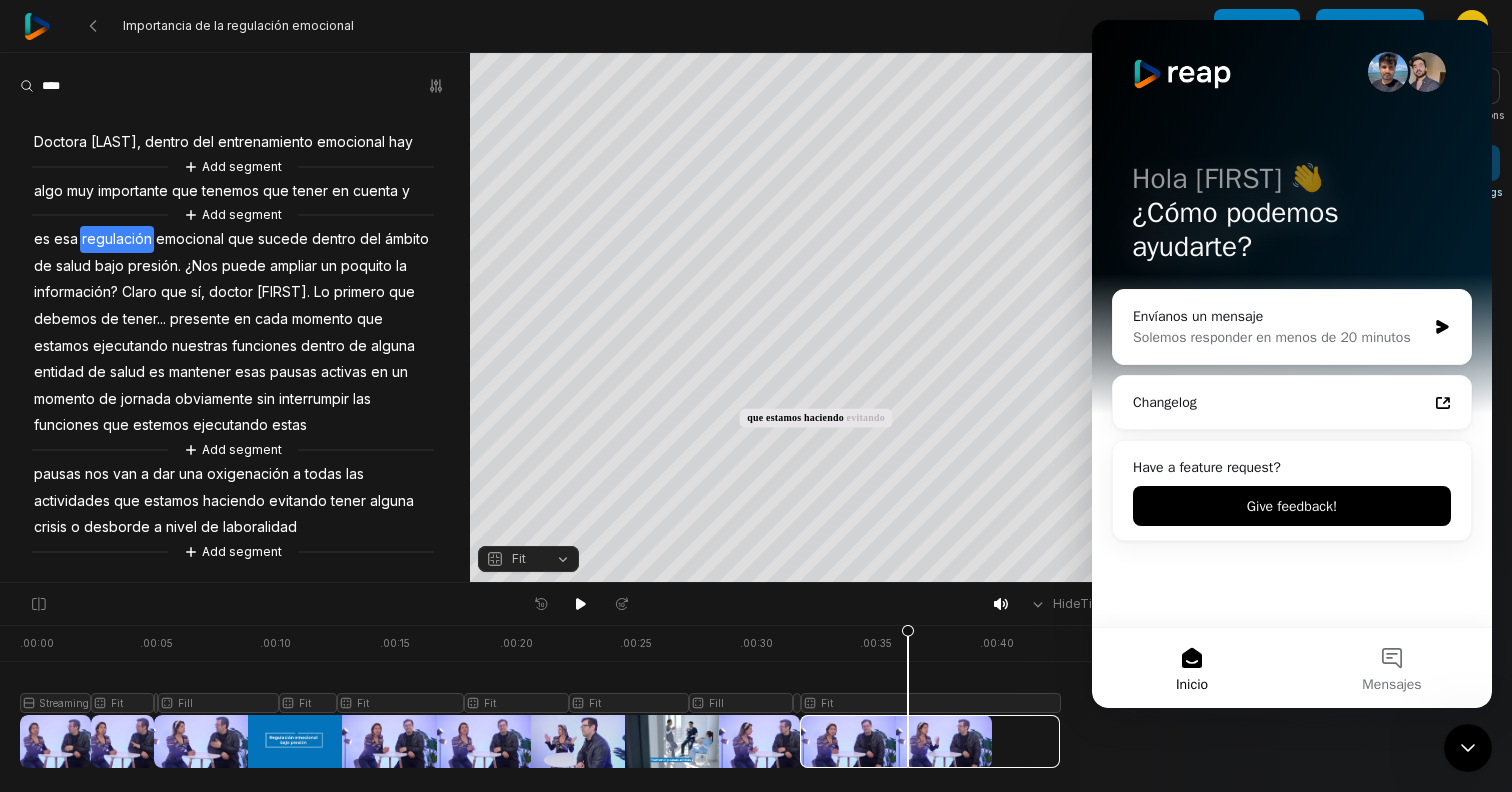 click on "regulación" at bounding box center (117, 239) 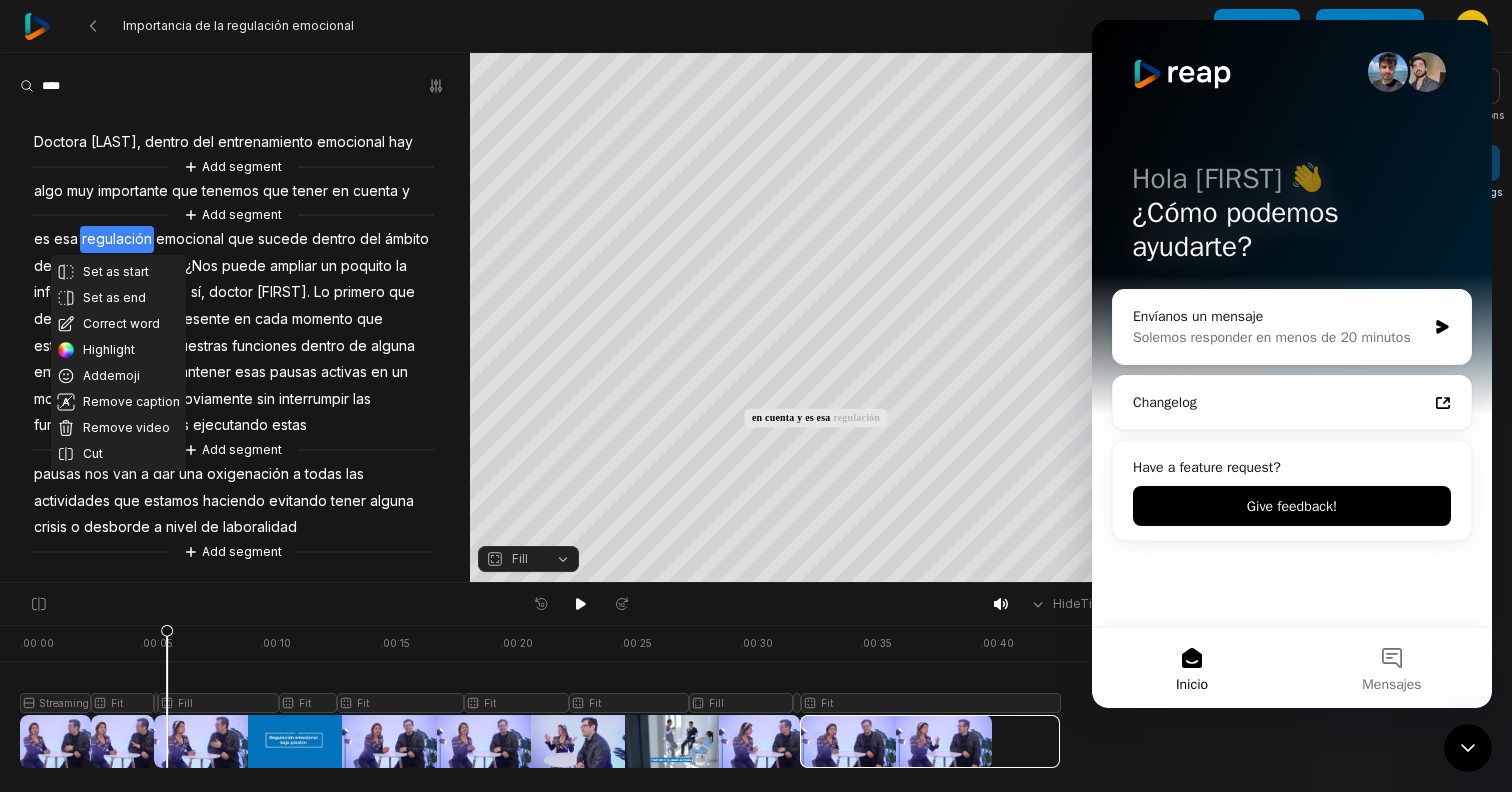 click on "es" at bounding box center (42, 239) 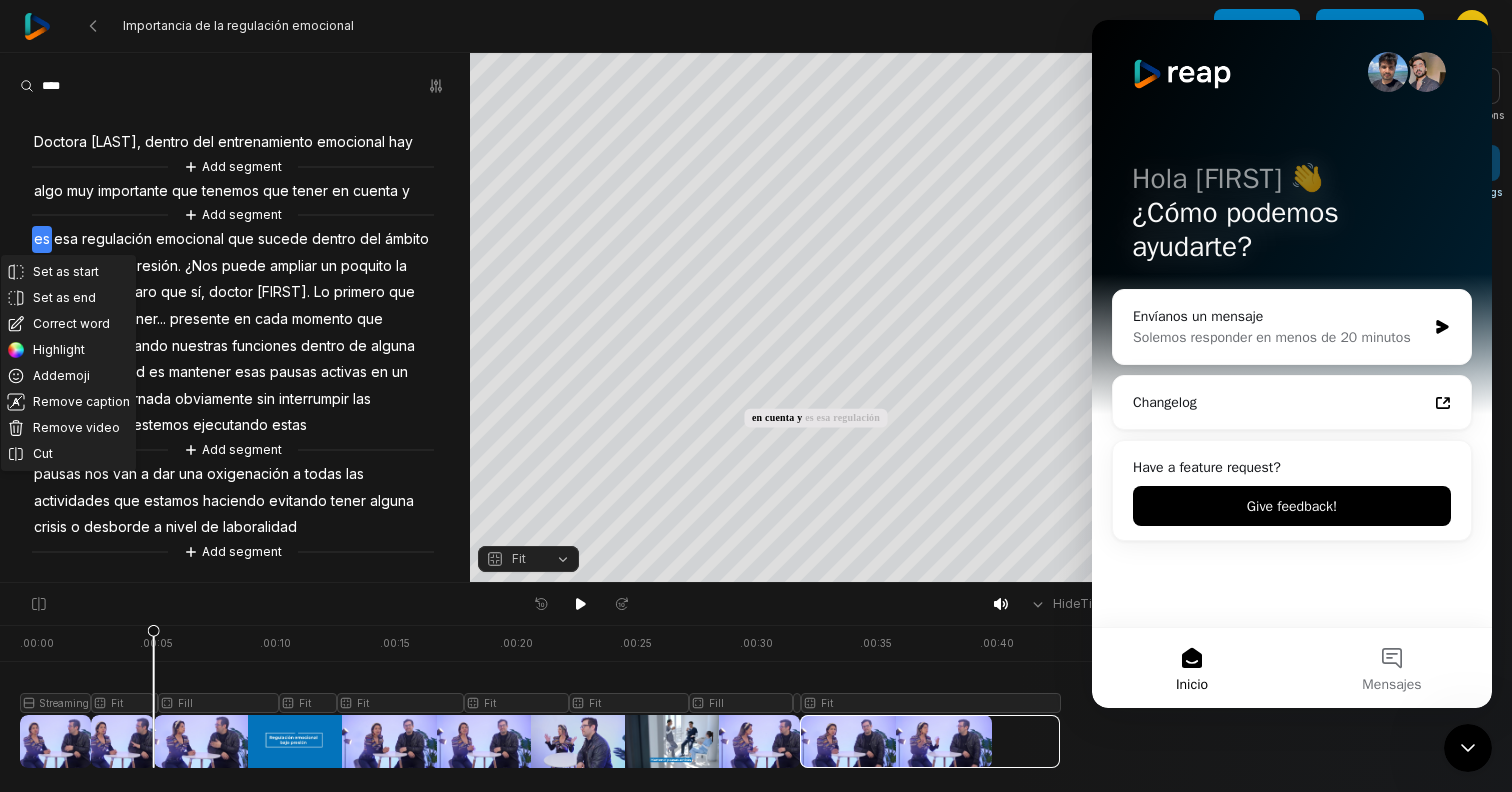 click on "esa" at bounding box center [66, 239] 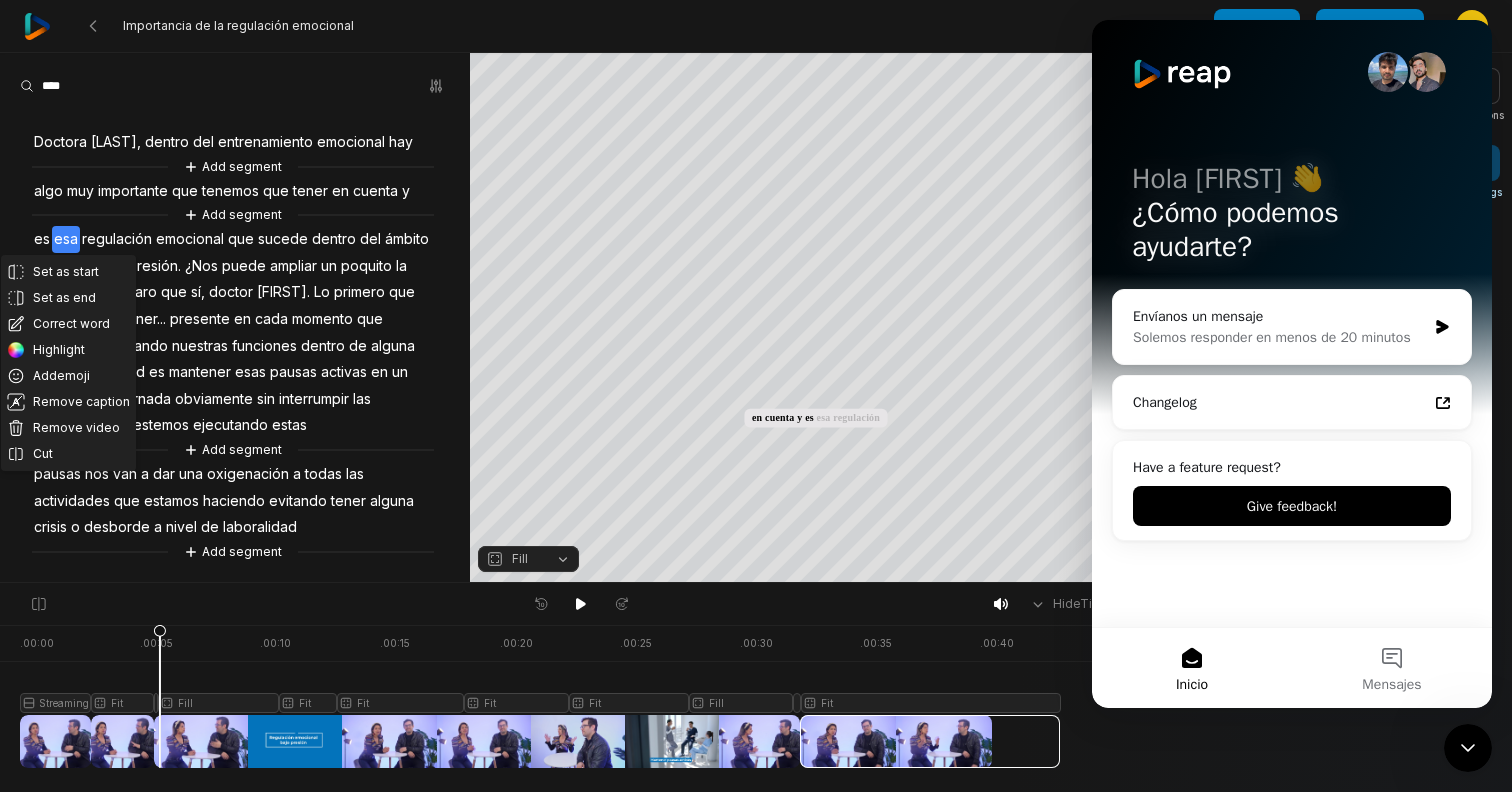 click on "es" at bounding box center [42, 239] 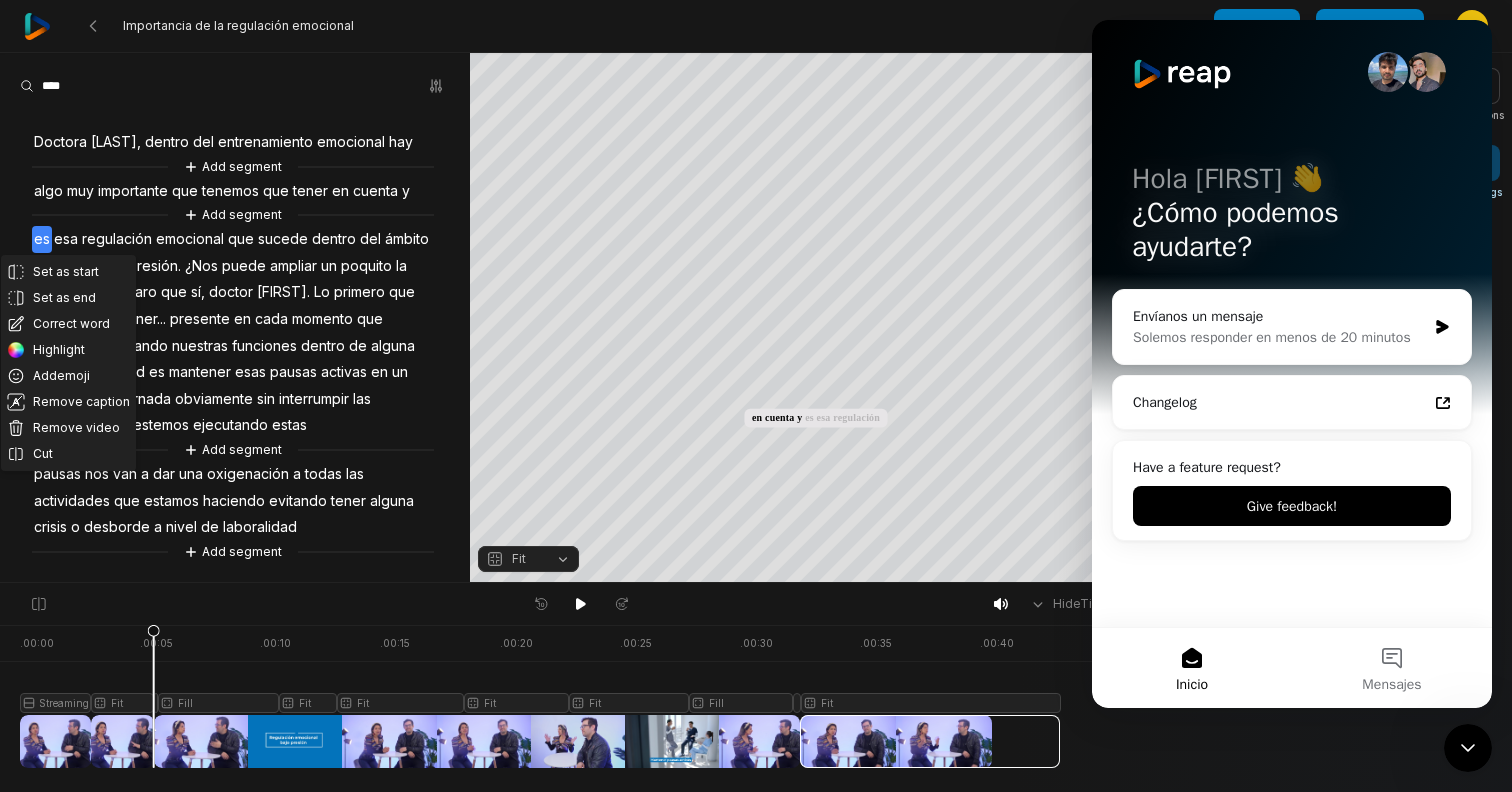 click on "Doctora" at bounding box center (60, 142) 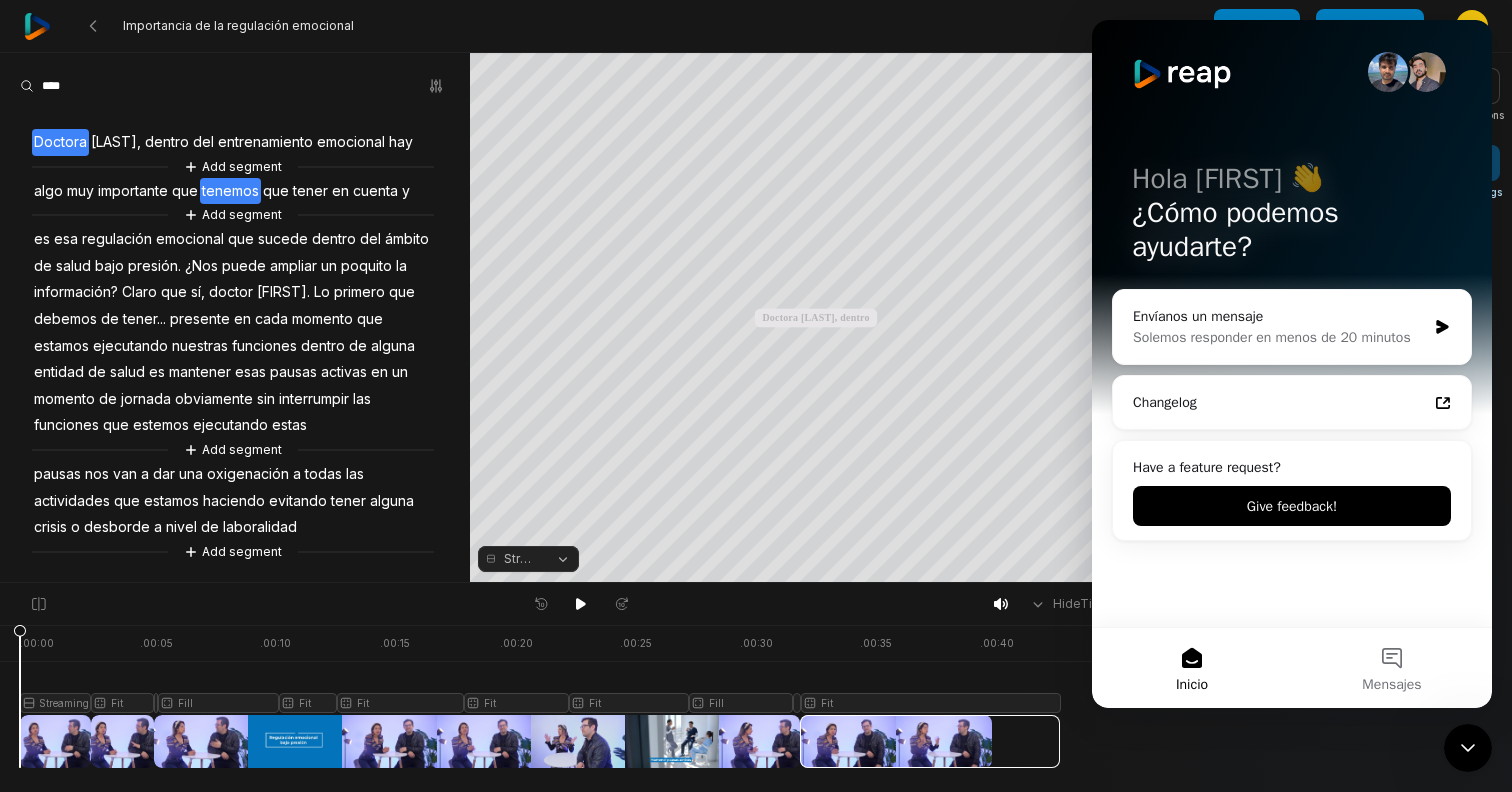 click on "tenemos" at bounding box center (230, 191) 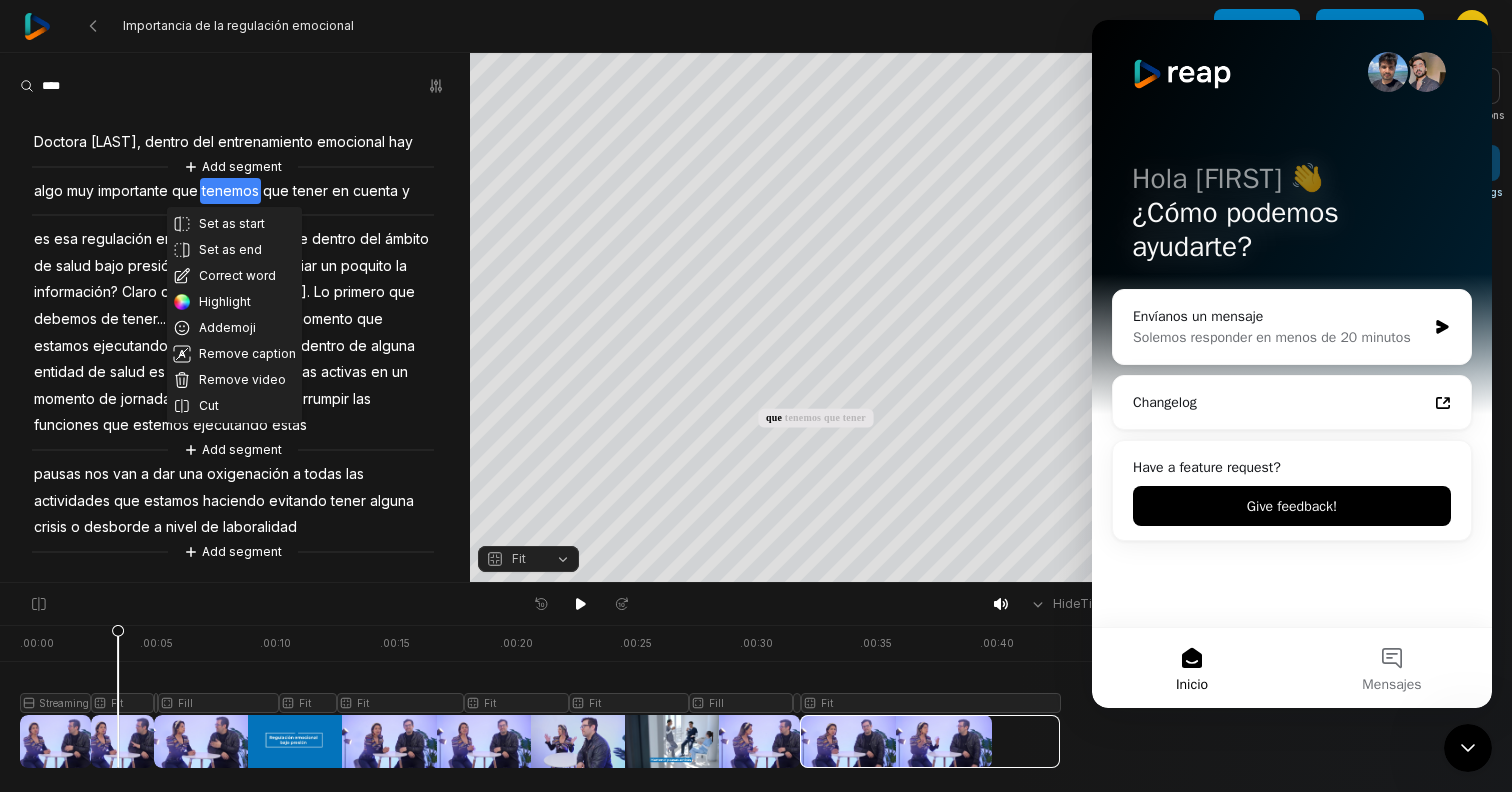 click on "regulación" at bounding box center (117, 239) 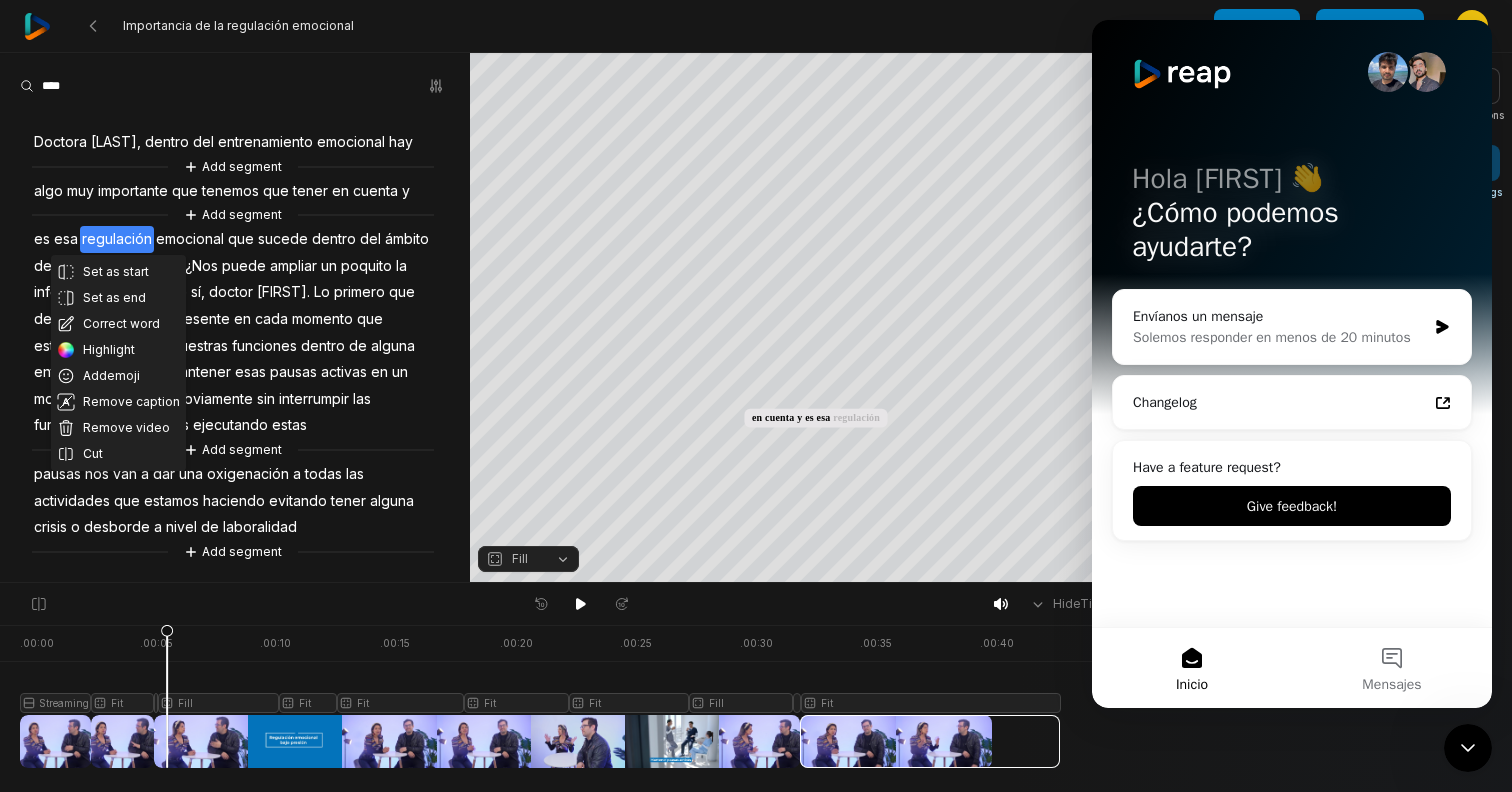 click on "es" at bounding box center [42, 239] 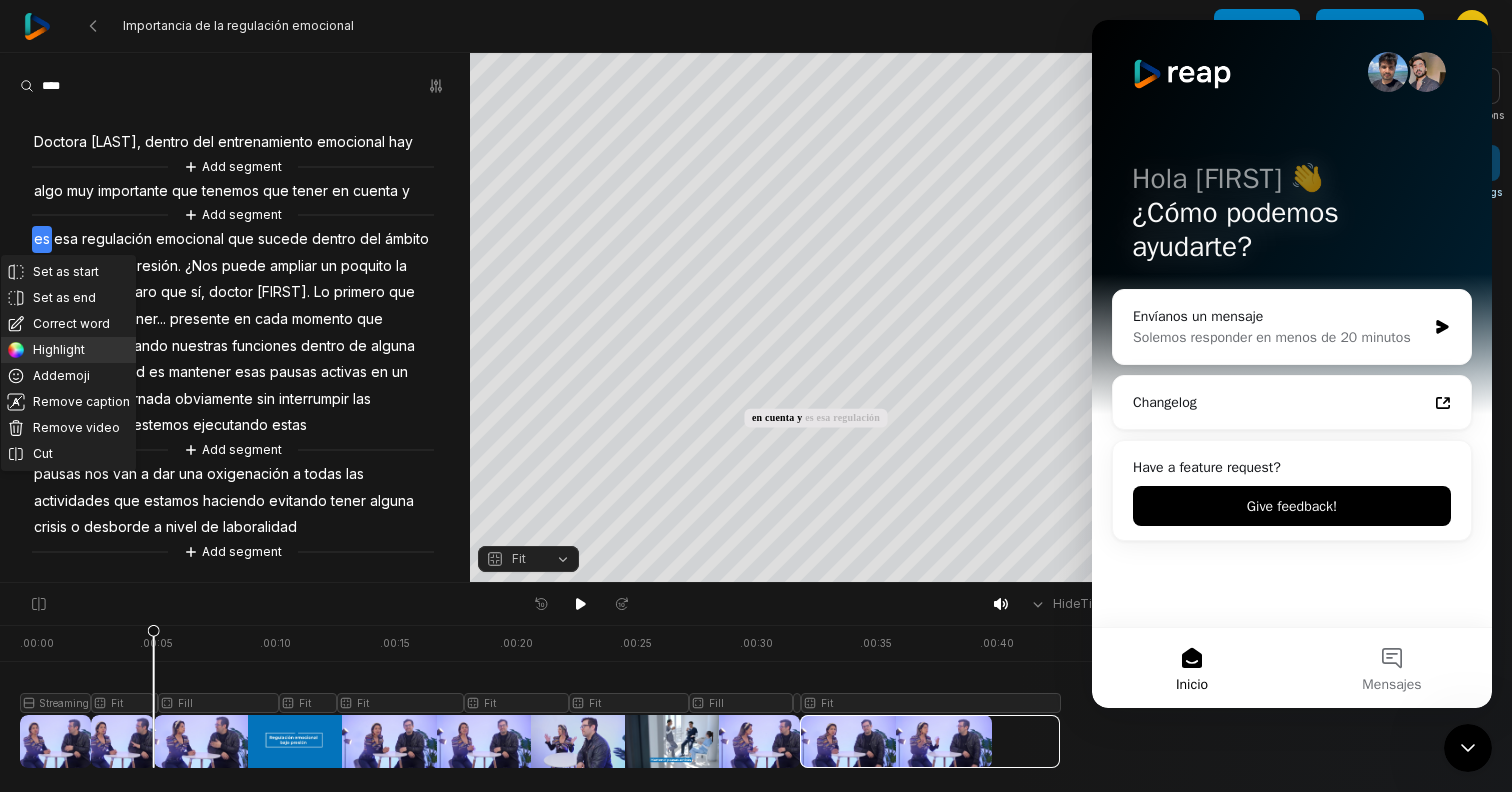click on "Highlight" at bounding box center (68, 350) 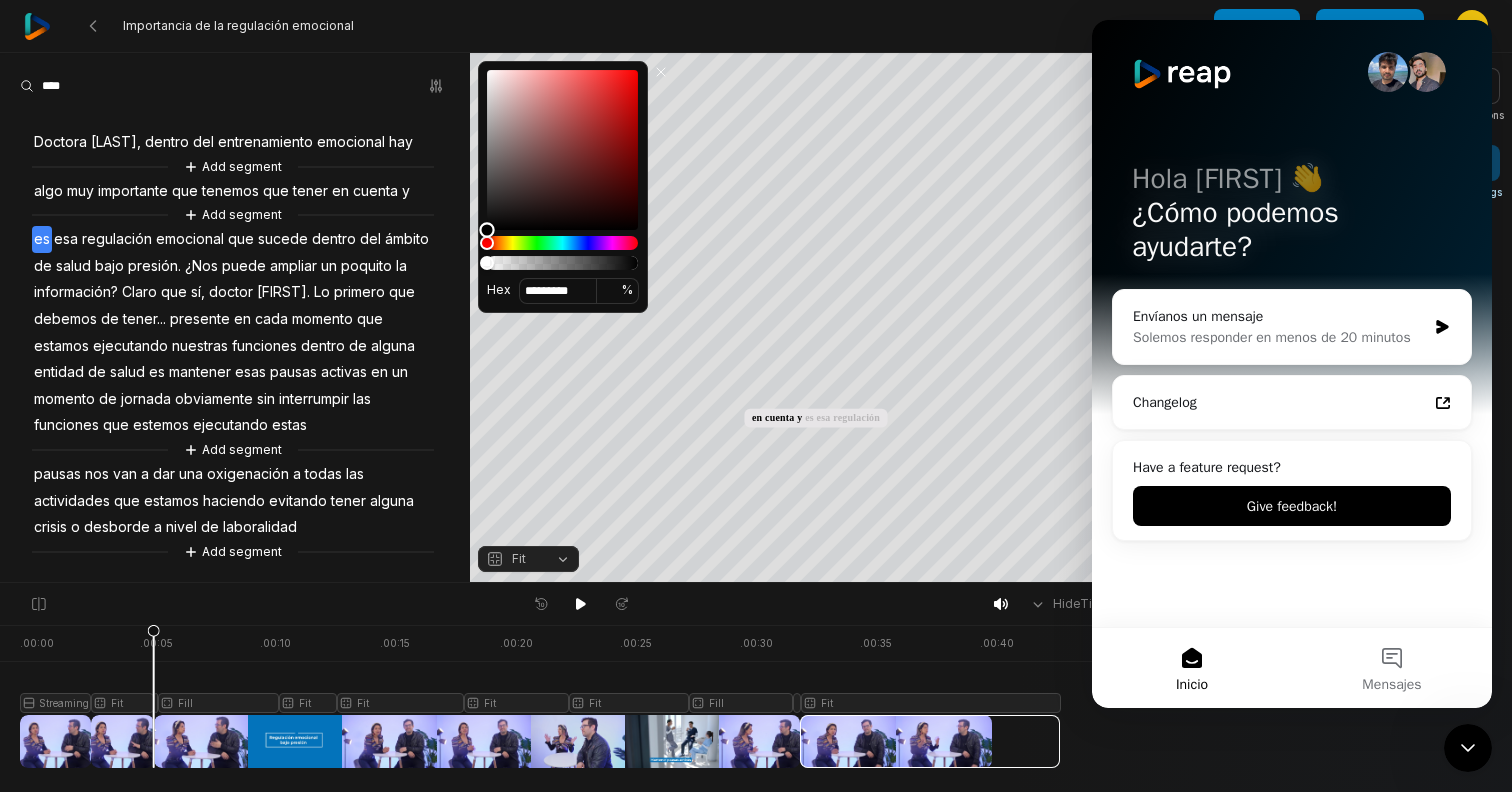 click at bounding box center [562, 150] 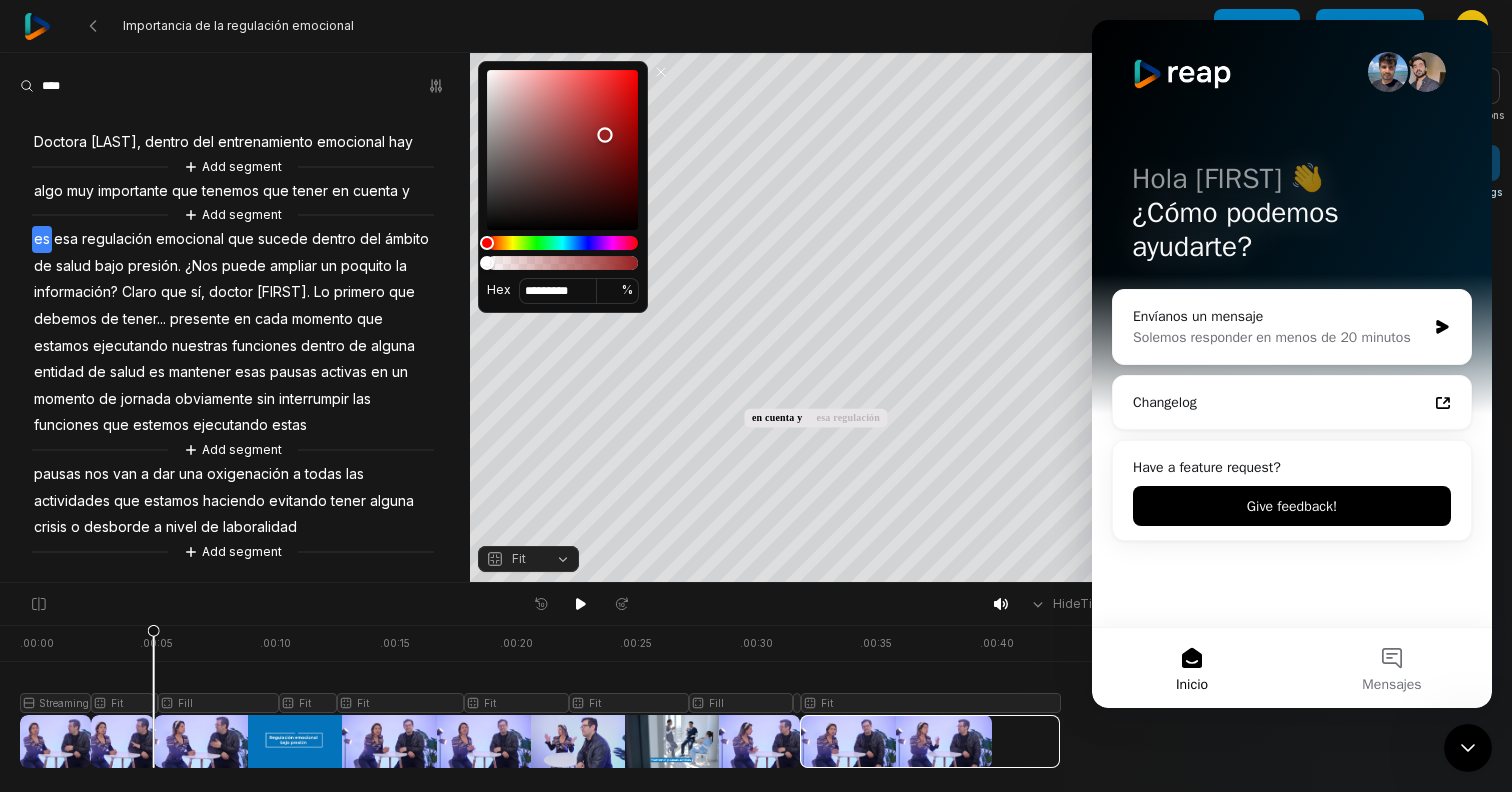 click at bounding box center (562, 150) 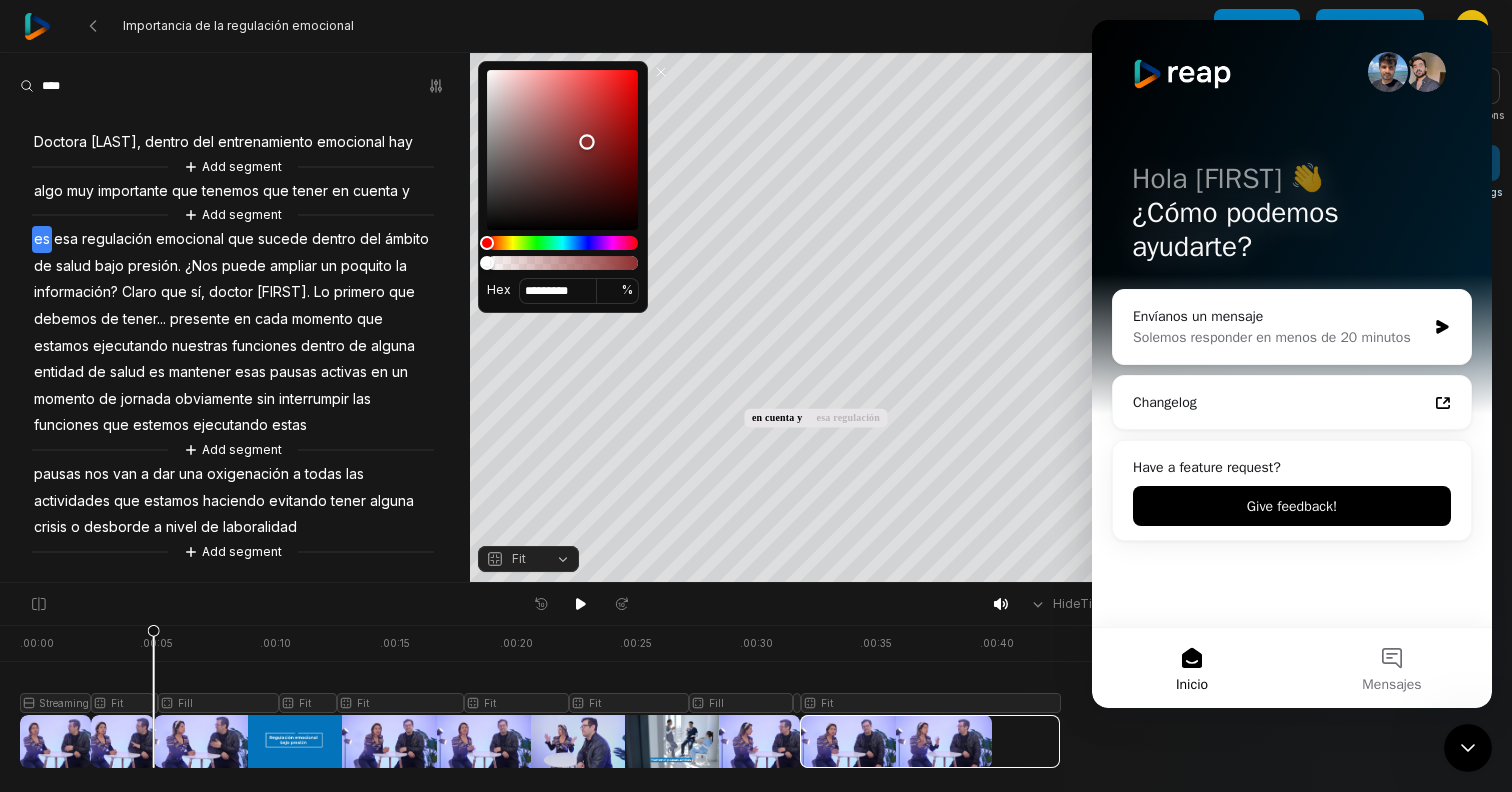 click at bounding box center (562, 150) 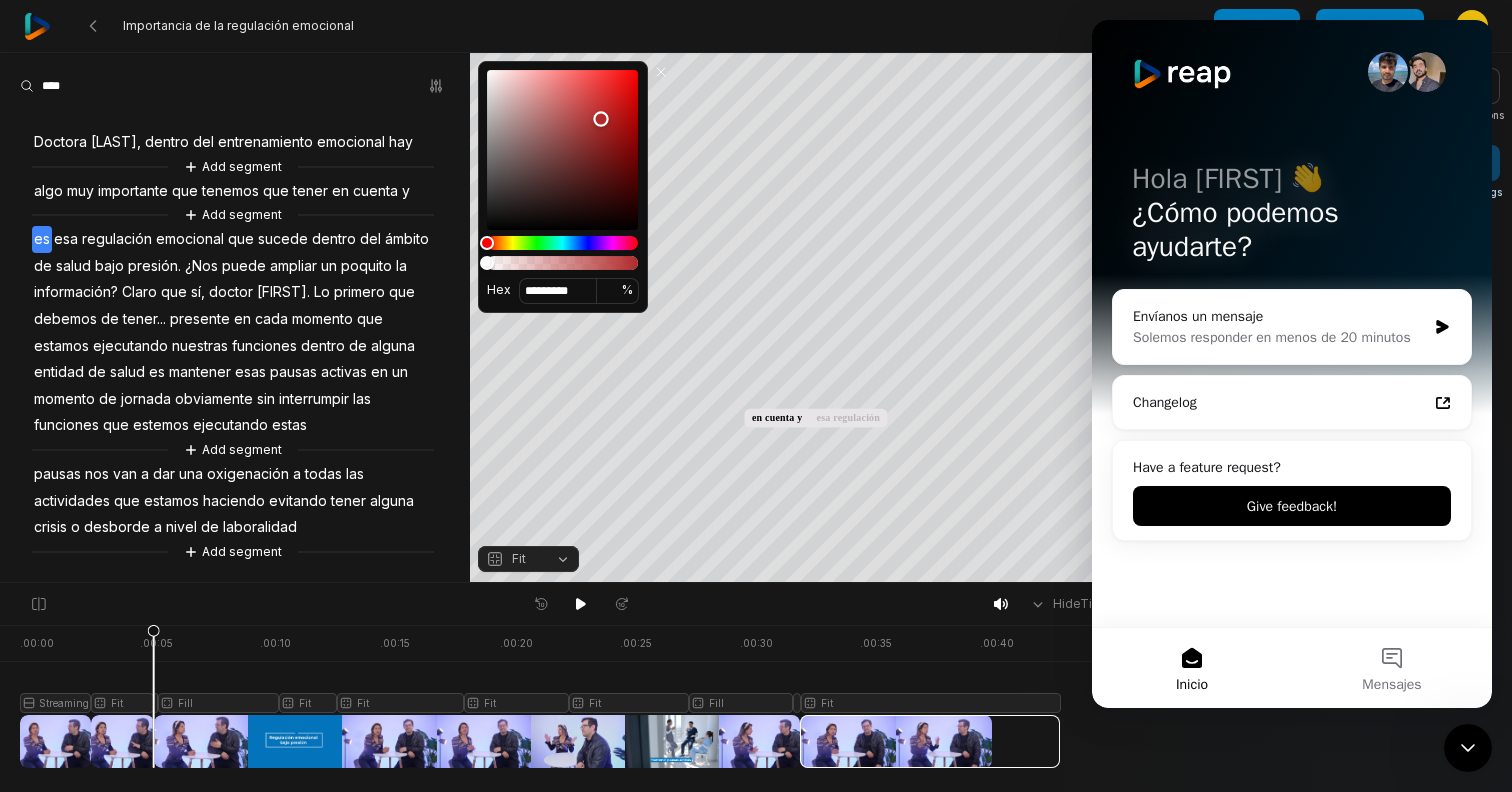 click at bounding box center (600, 118) 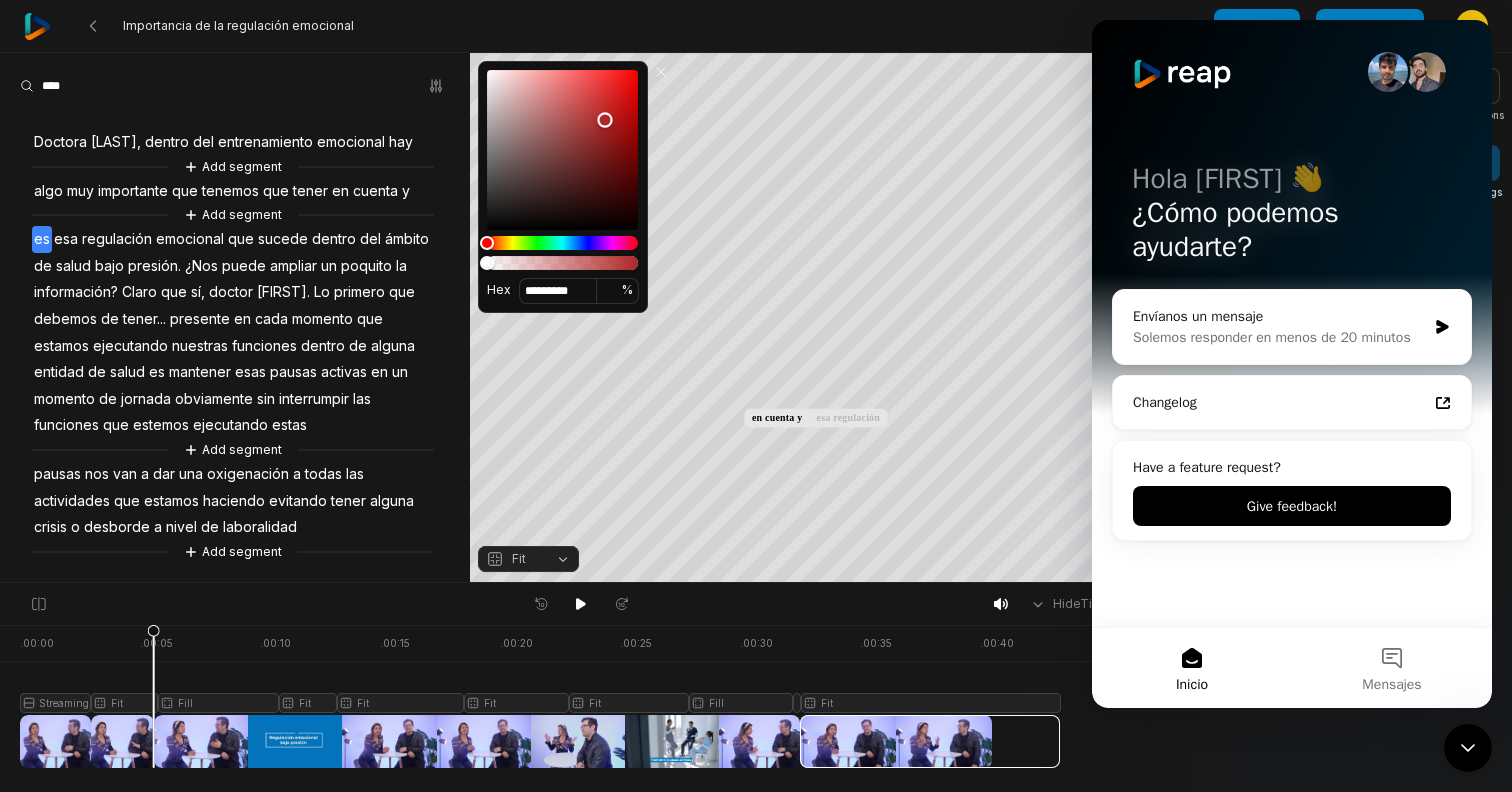 click at bounding box center [562, 150] 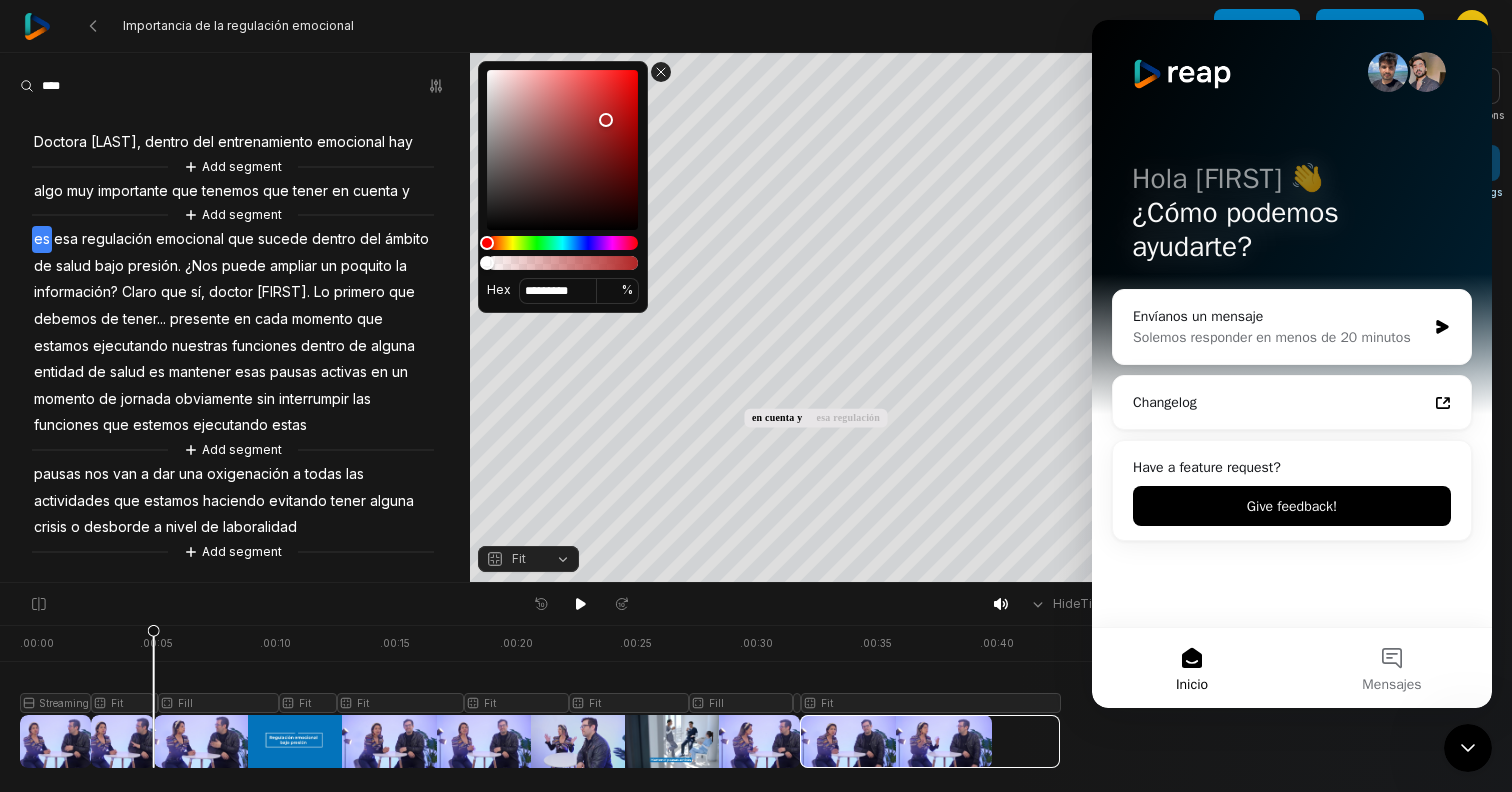 click at bounding box center (661, 72) 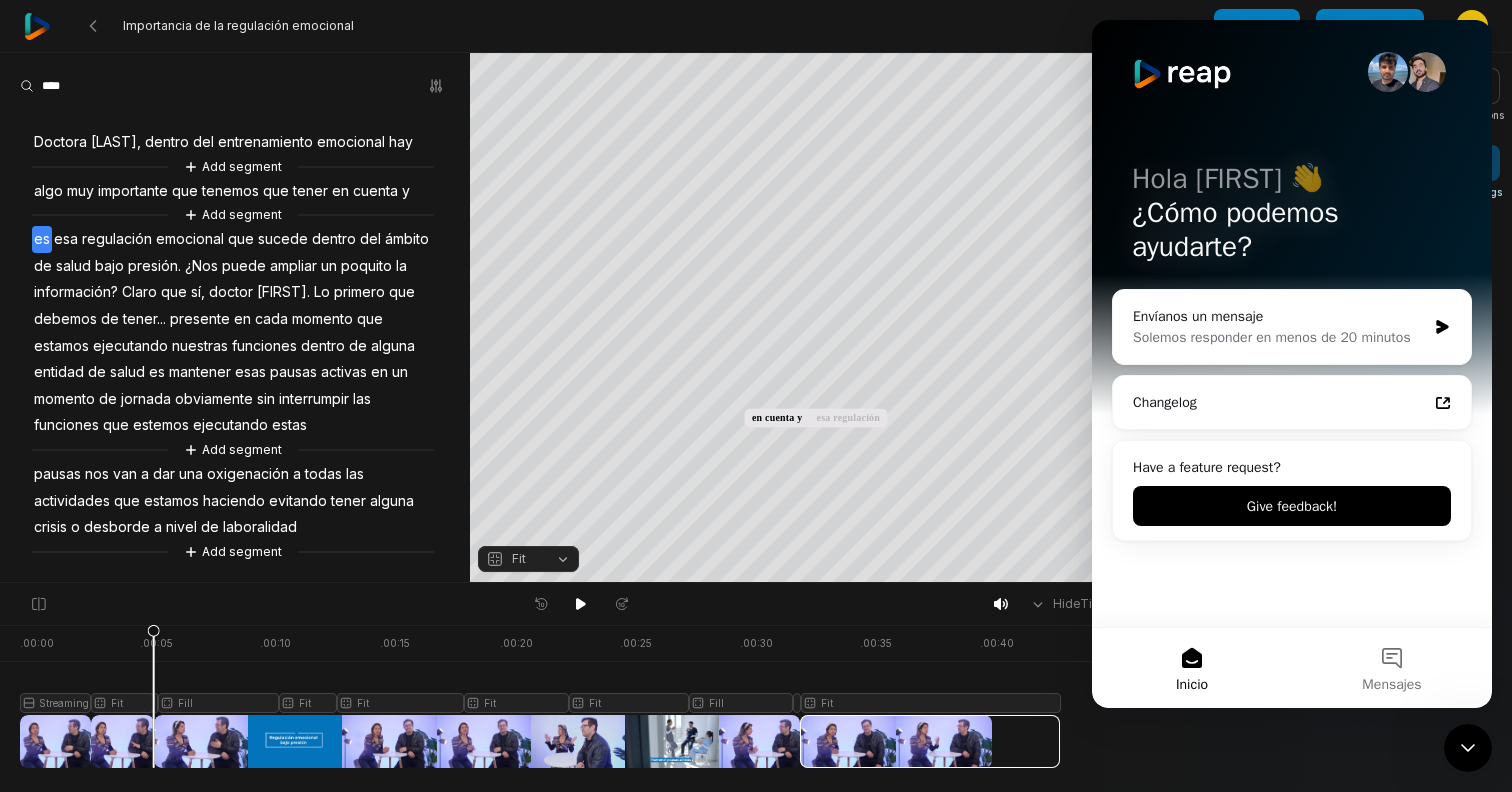 click on "presión." at bounding box center [154, 266] 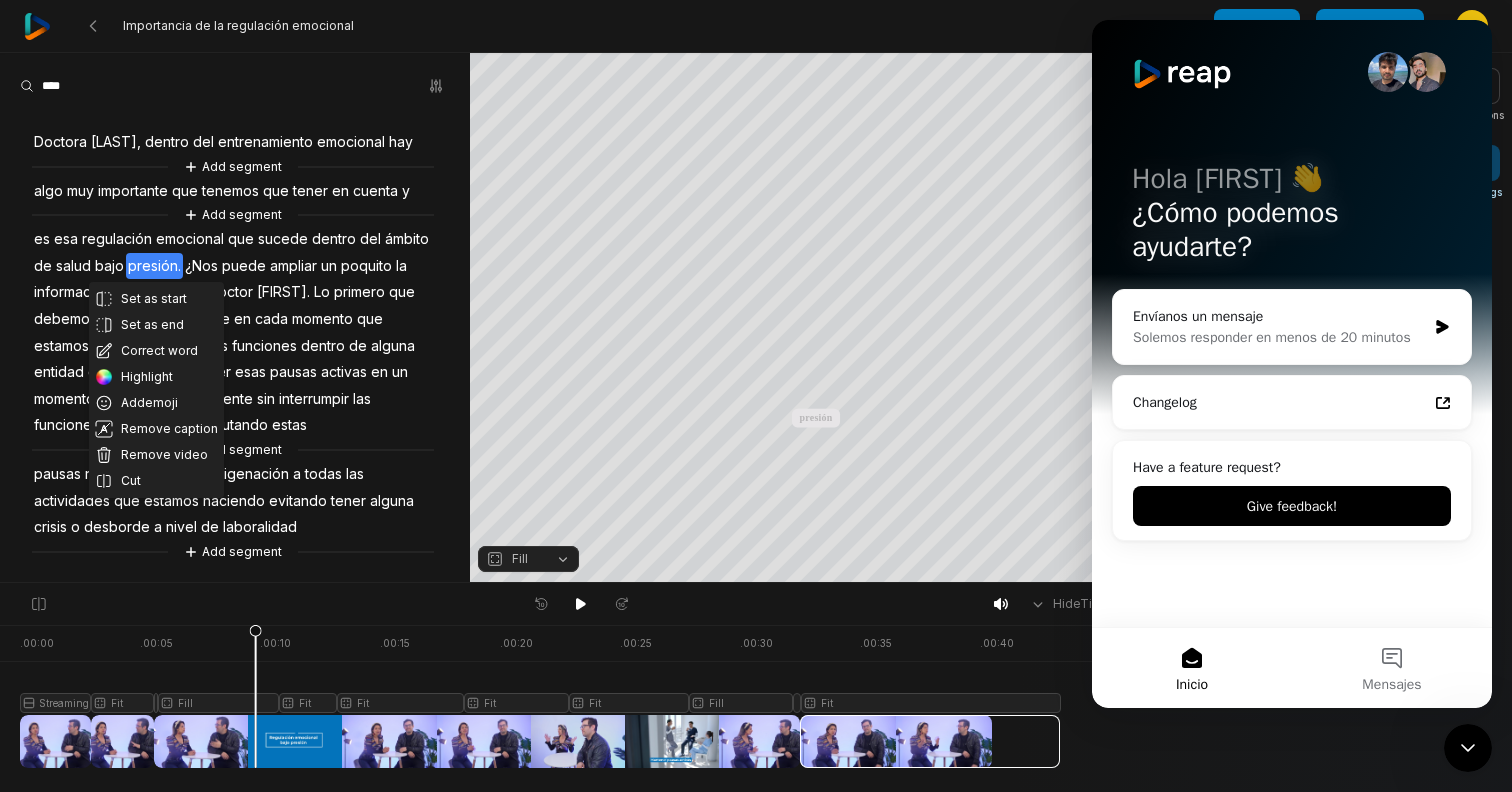 click on "esa" at bounding box center (66, 239) 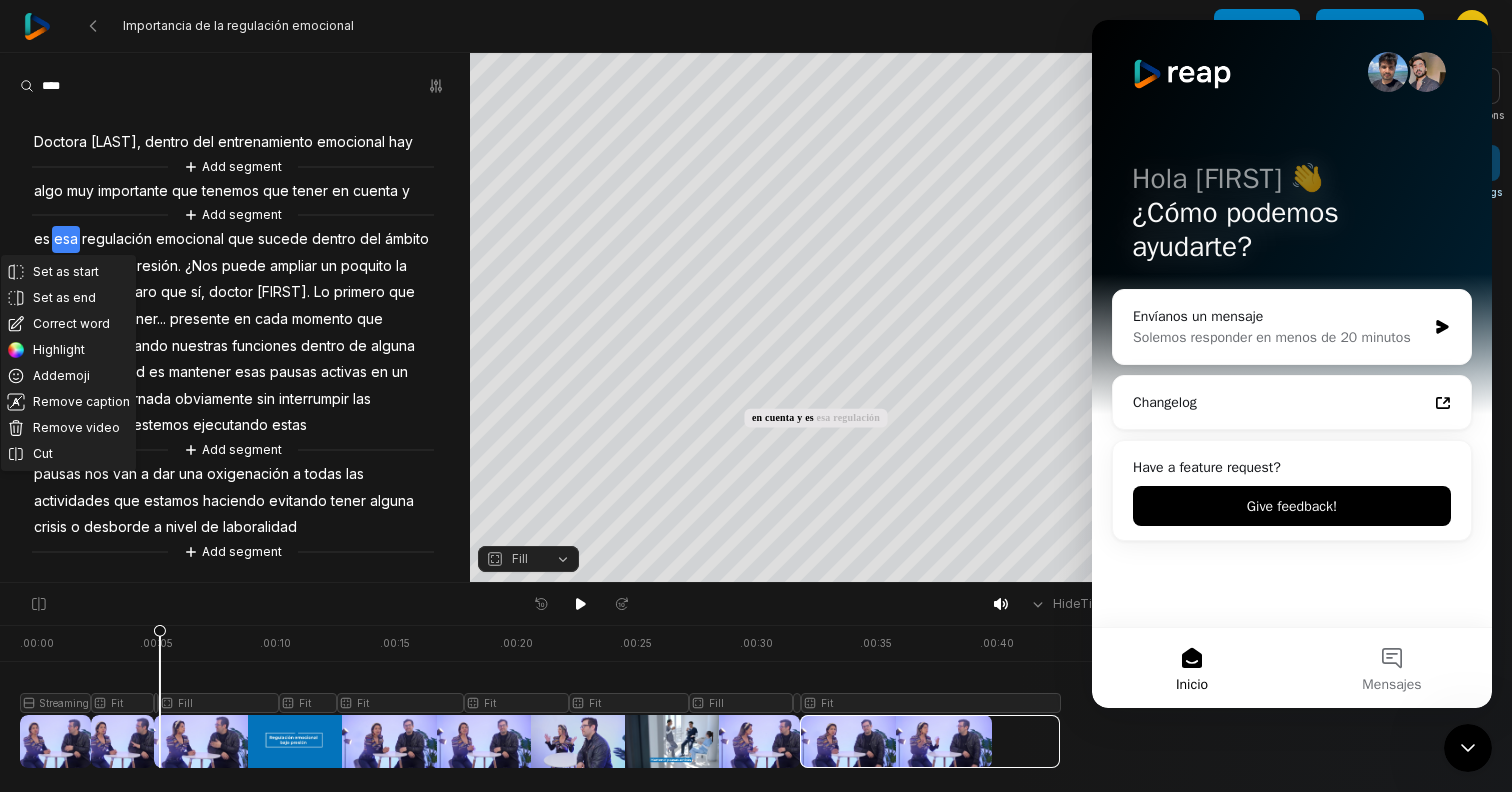 click on "es" at bounding box center (42, 239) 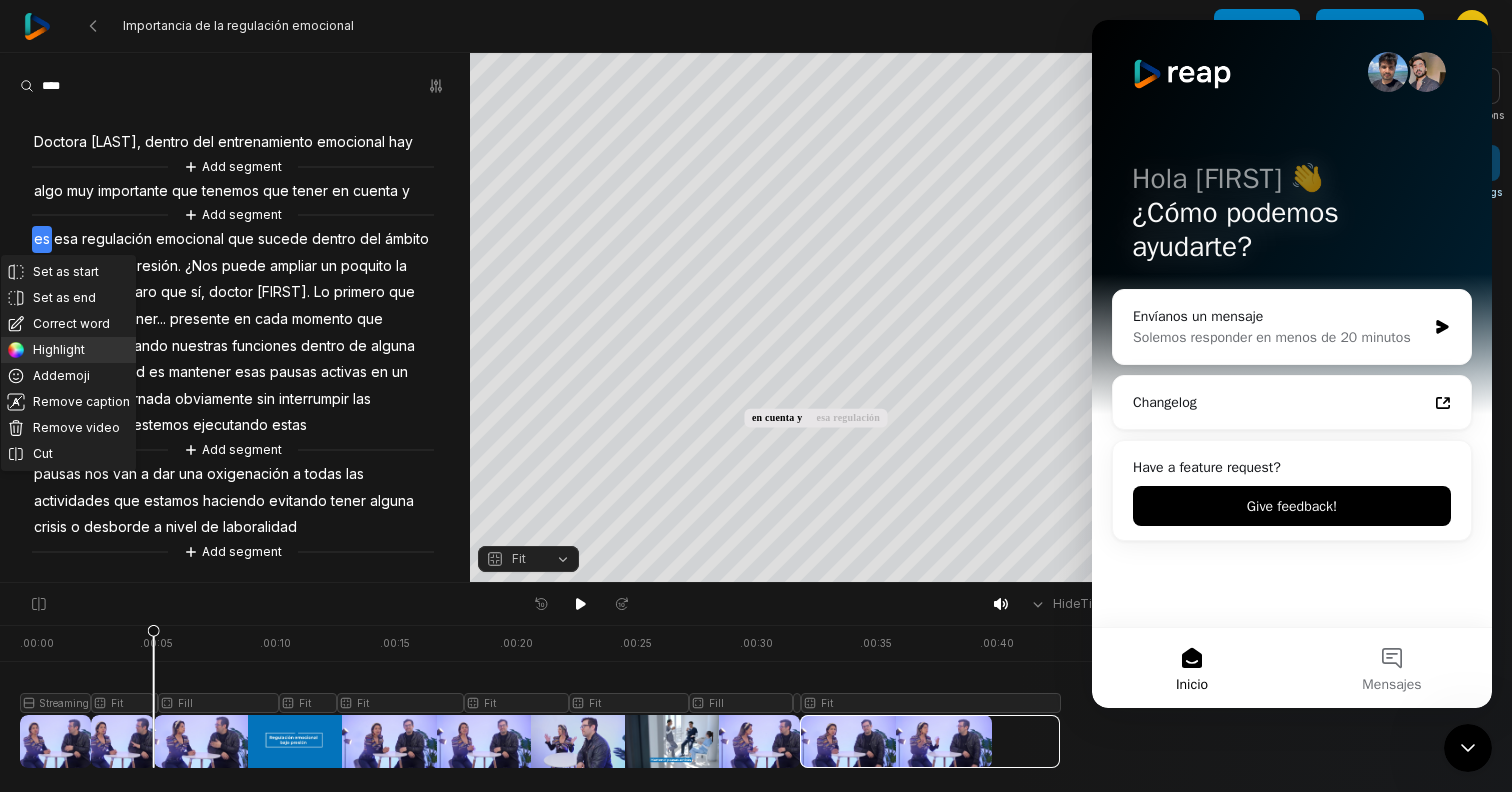 click on "Highlight" at bounding box center (68, 350) 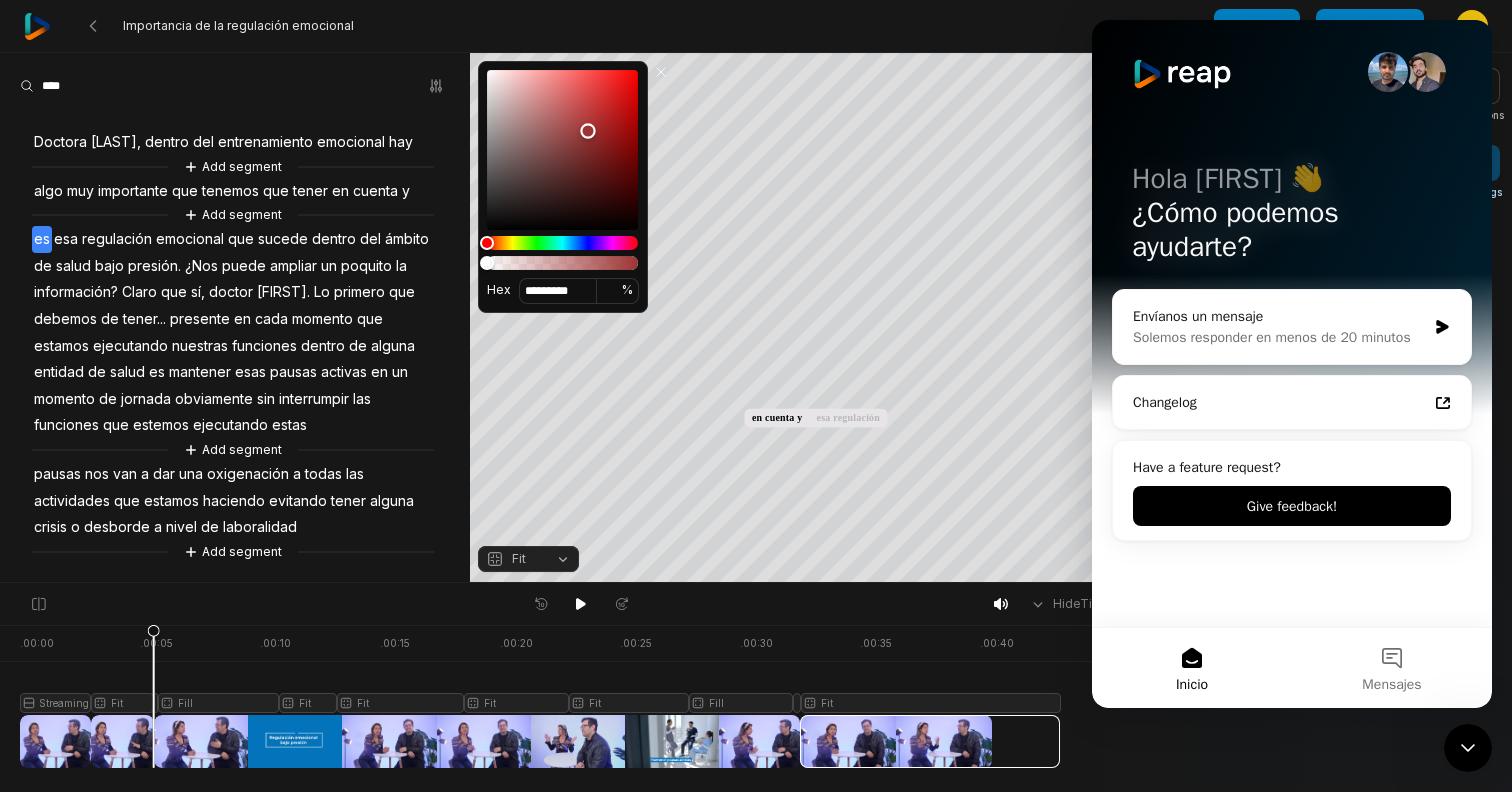 type on "*********" 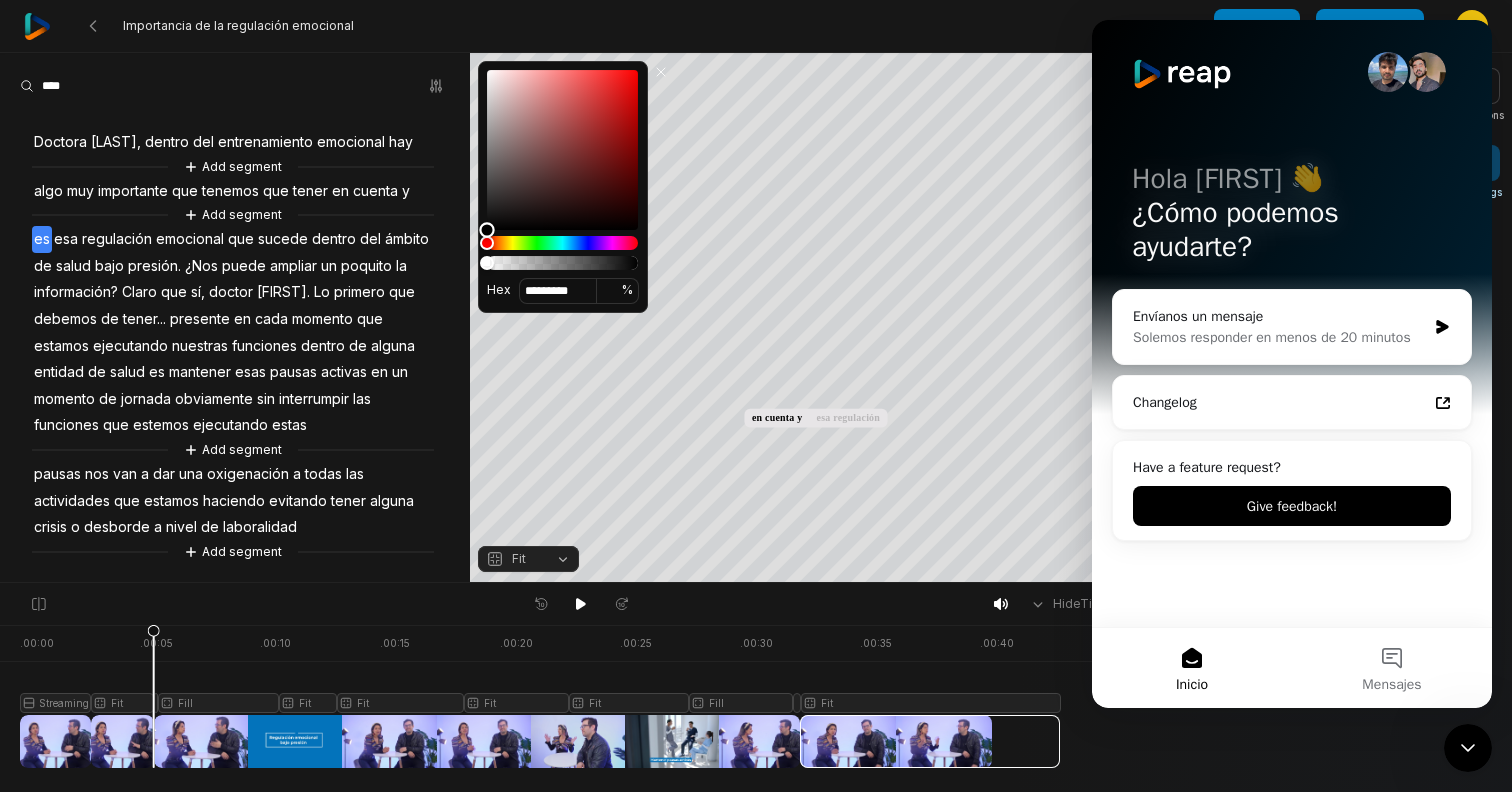 drag, startPoint x: 601, startPoint y: 117, endPoint x: 417, endPoint y: 261, distance: 233.6493 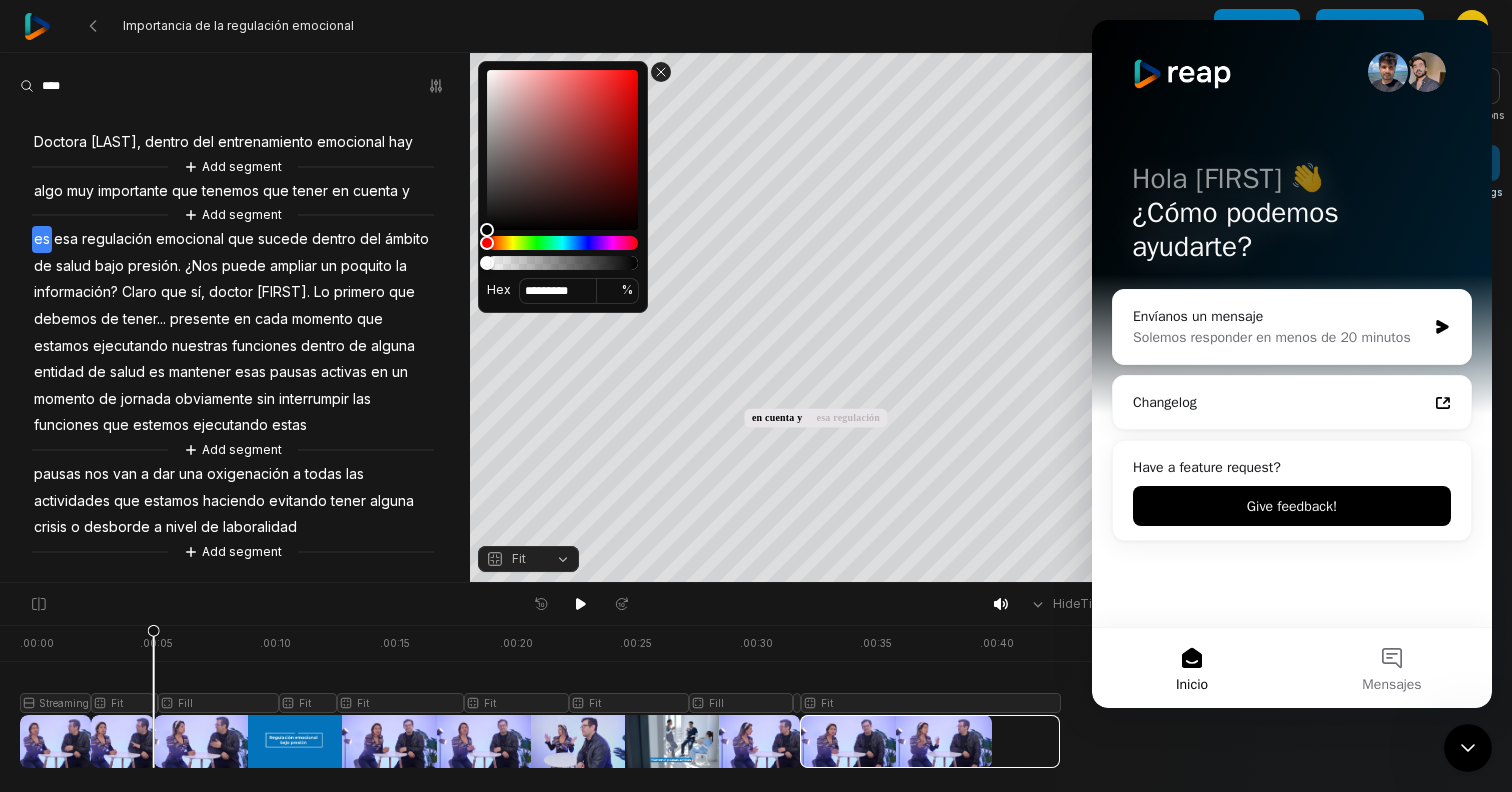 click at bounding box center (661, 72) 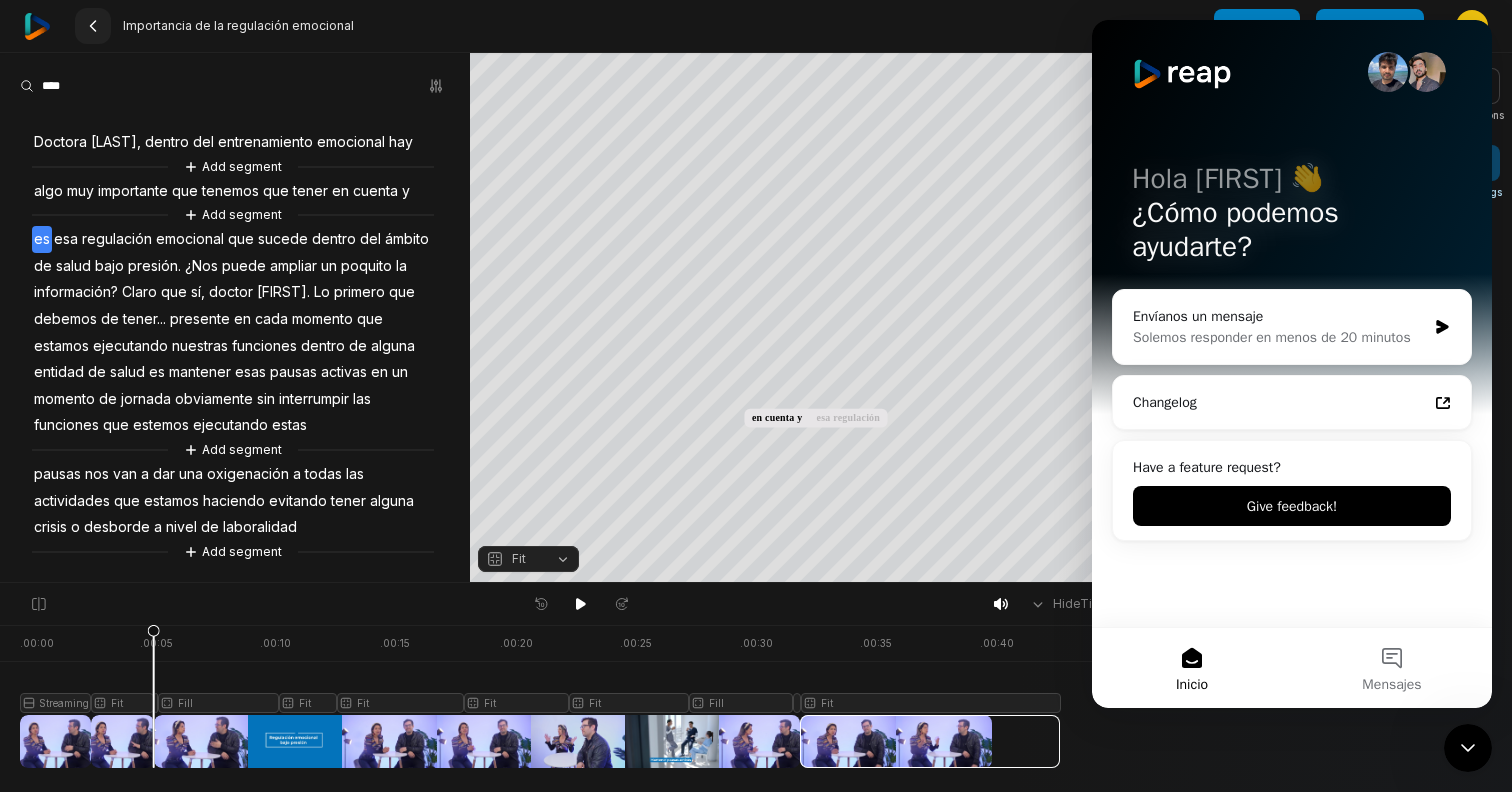 click 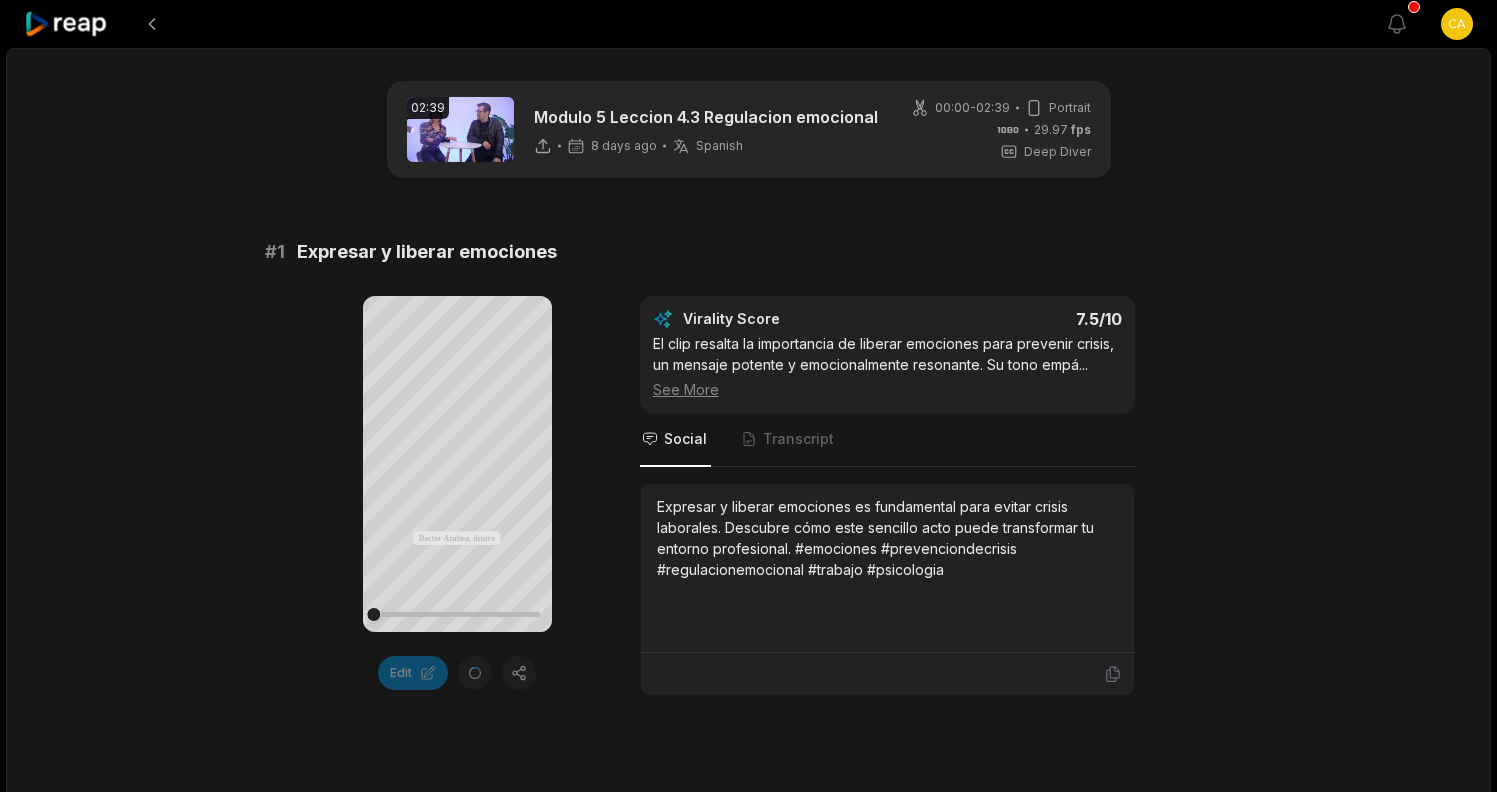 scroll, scrollTop: 0, scrollLeft: 0, axis: both 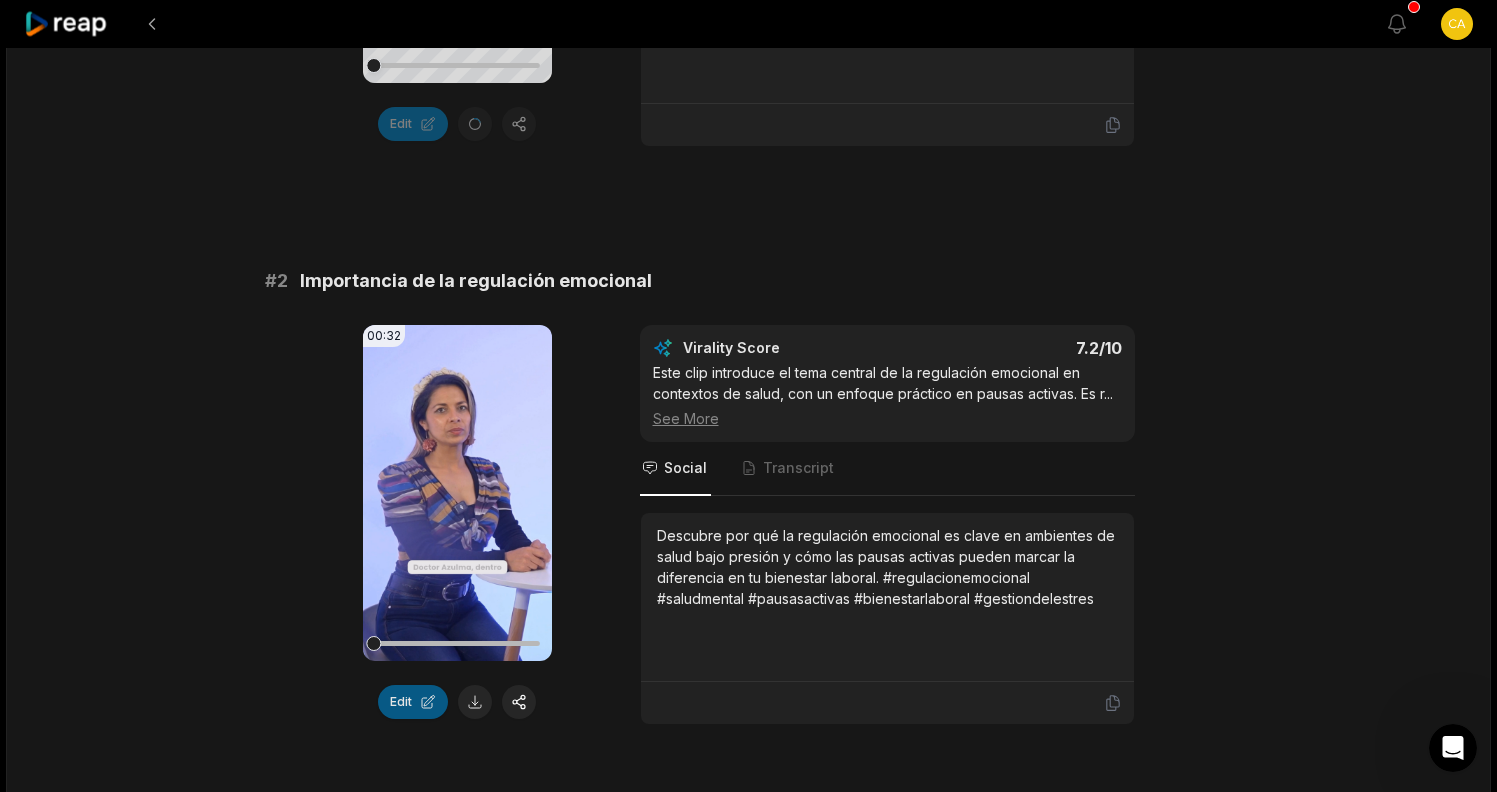 click on "Edit" at bounding box center [413, 702] 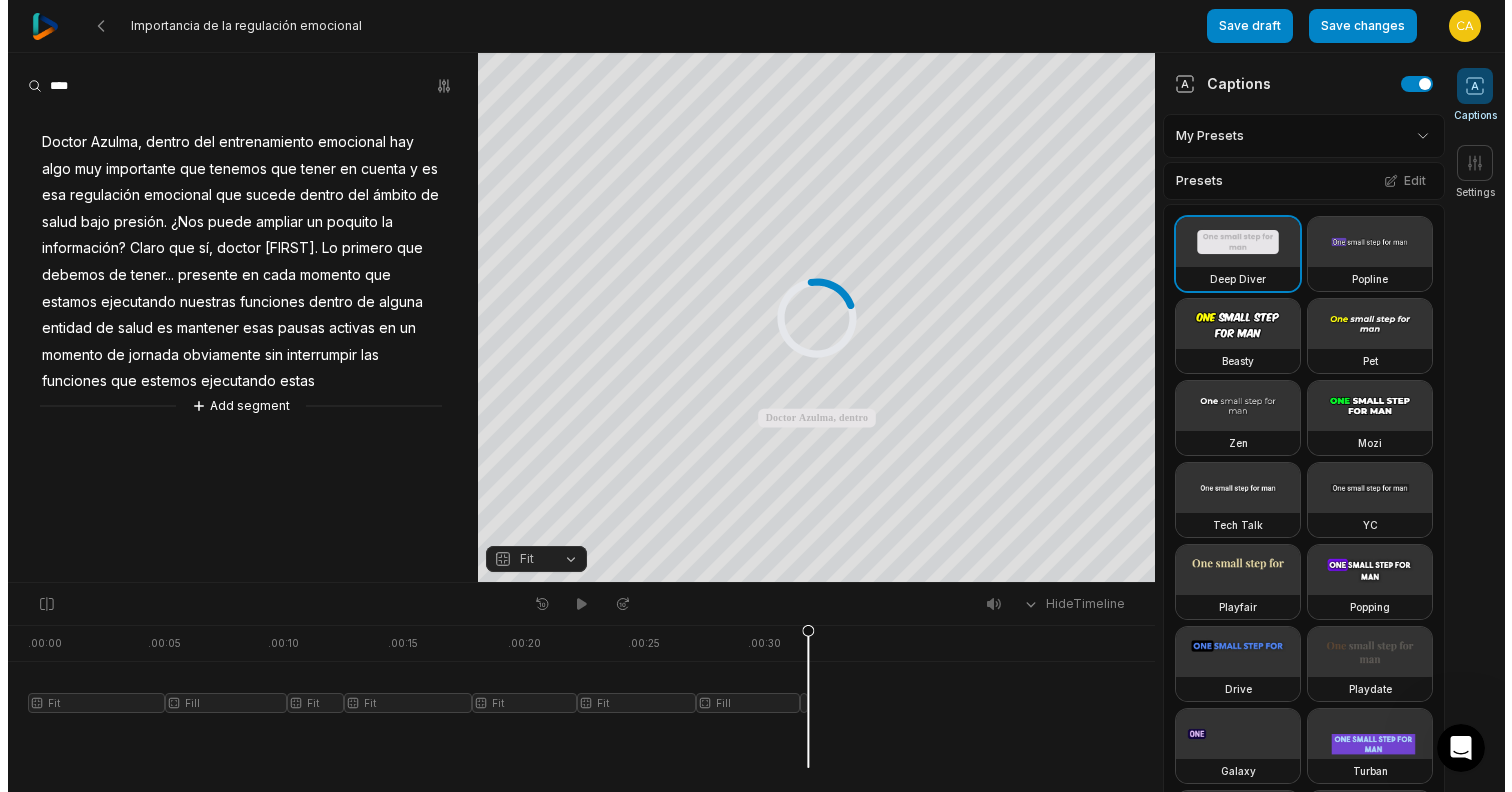 scroll, scrollTop: 0, scrollLeft: 0, axis: both 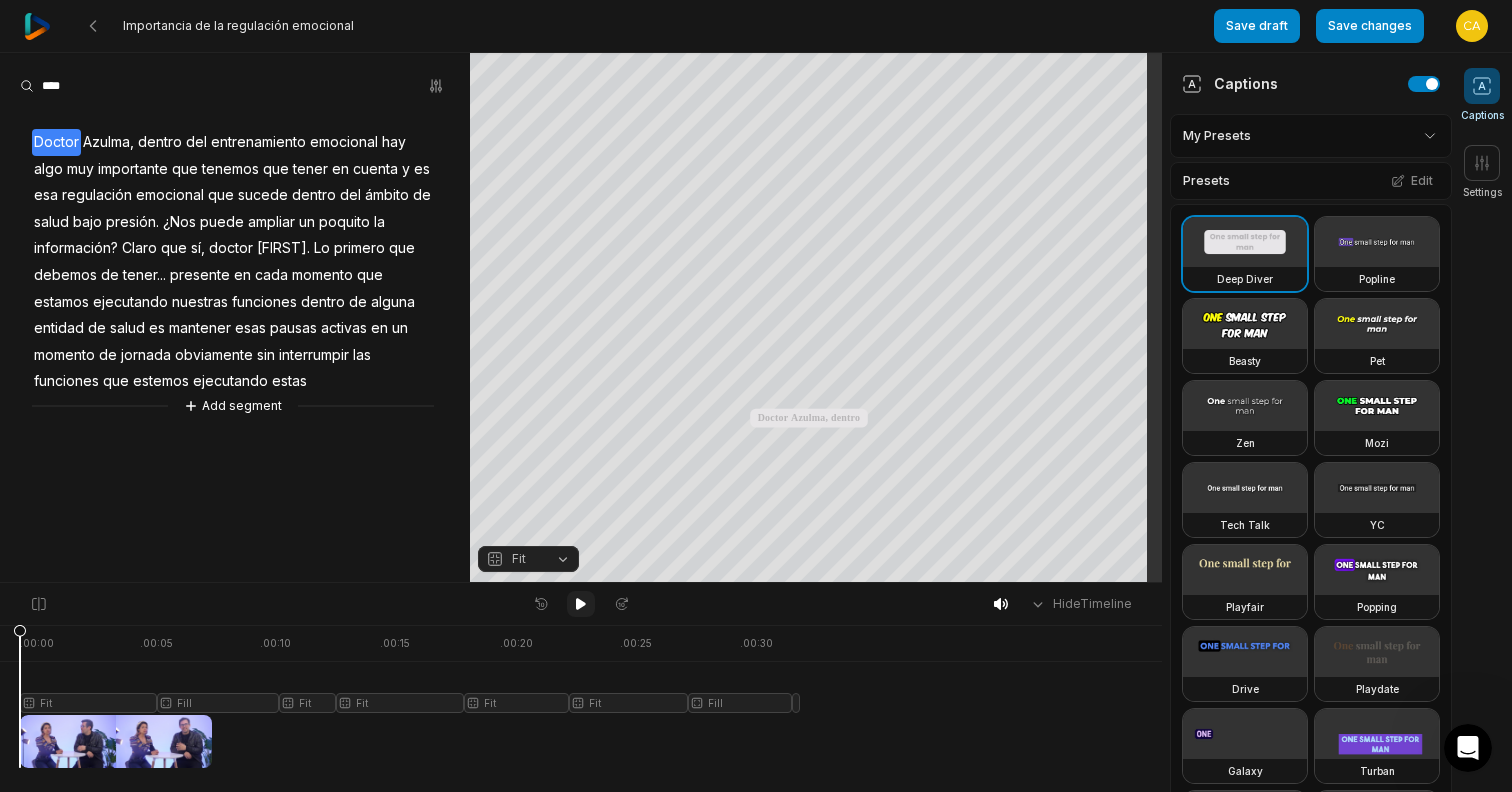 click 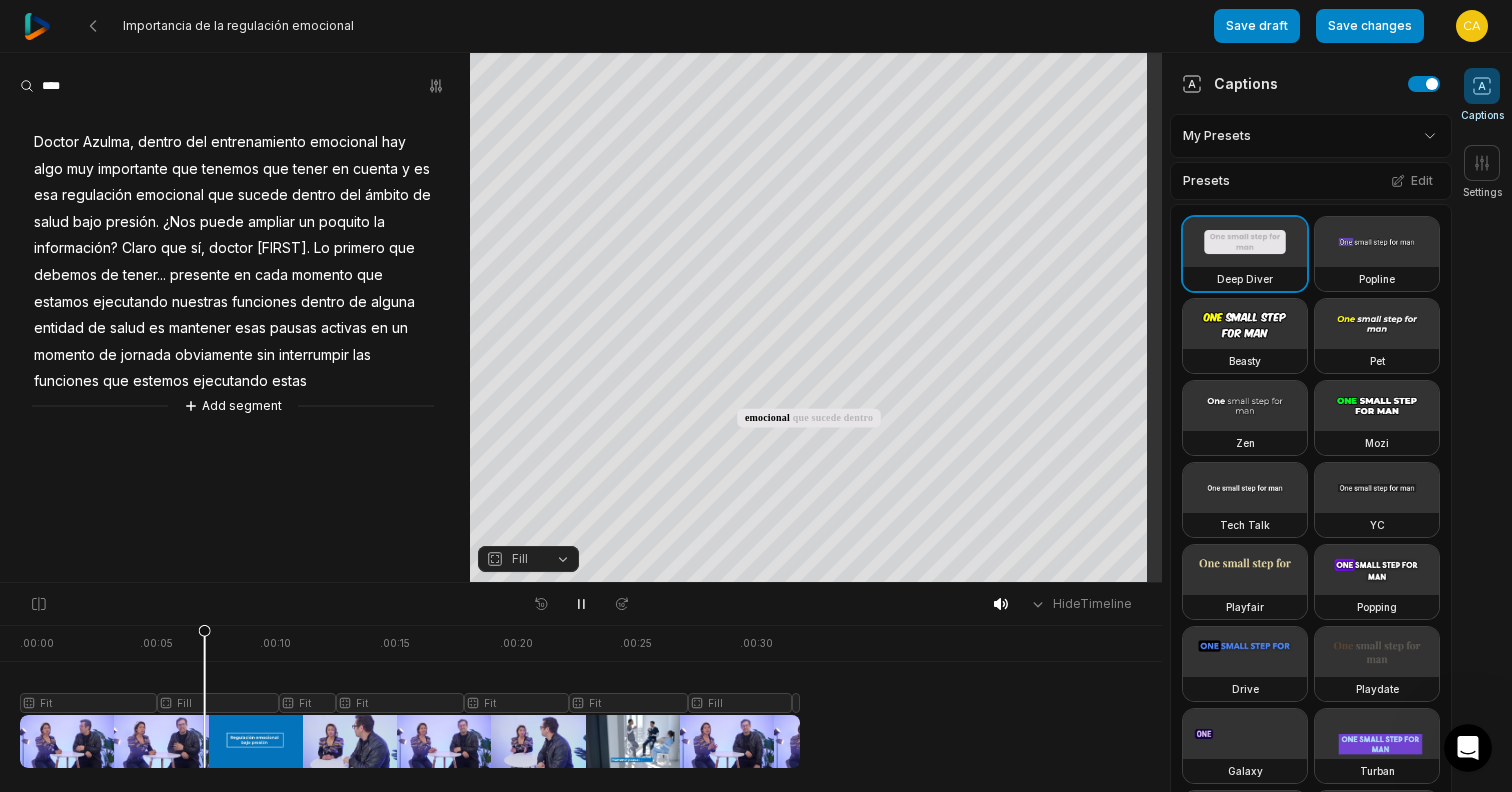 type 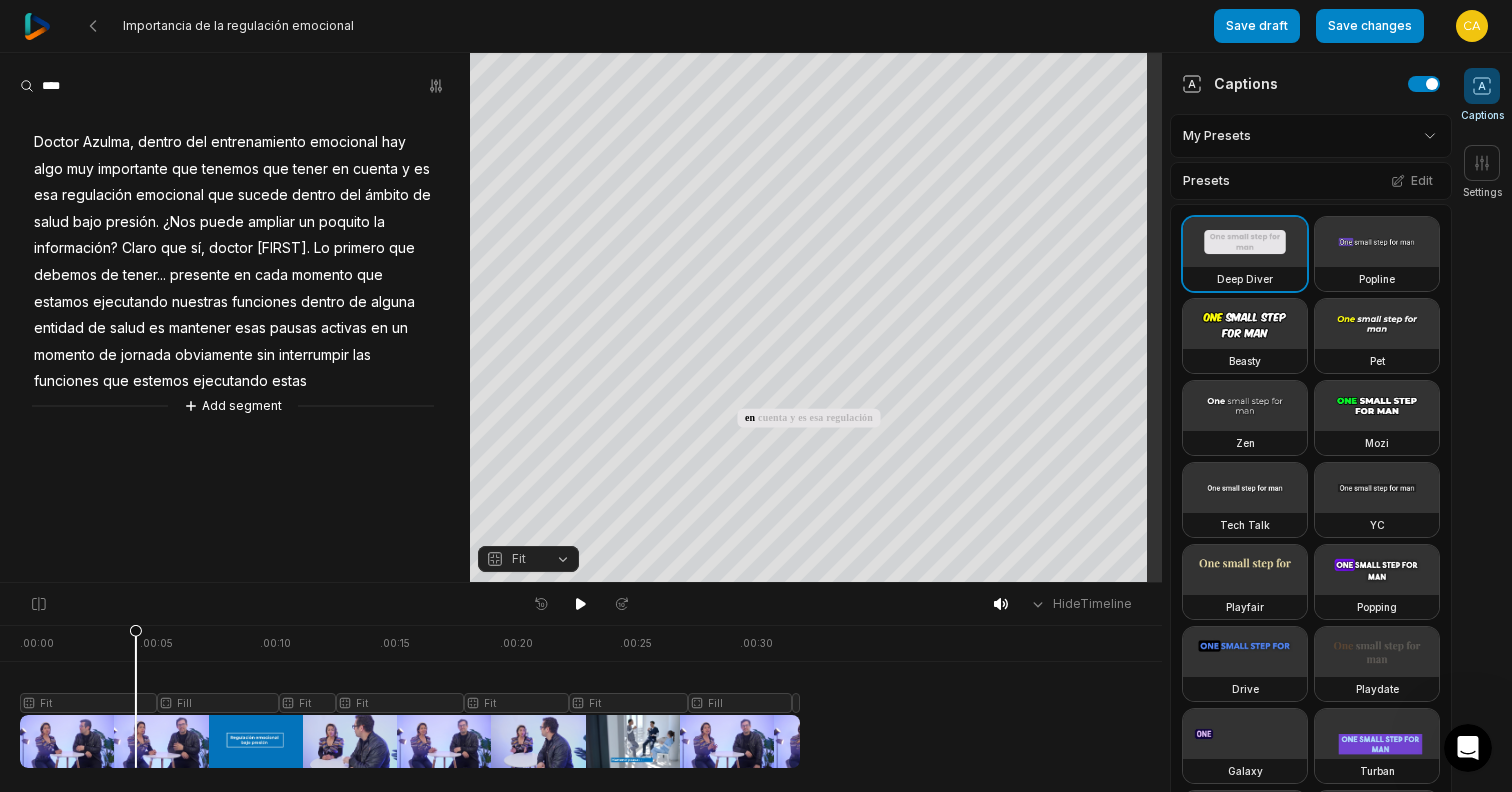 click at bounding box center [410, 696] 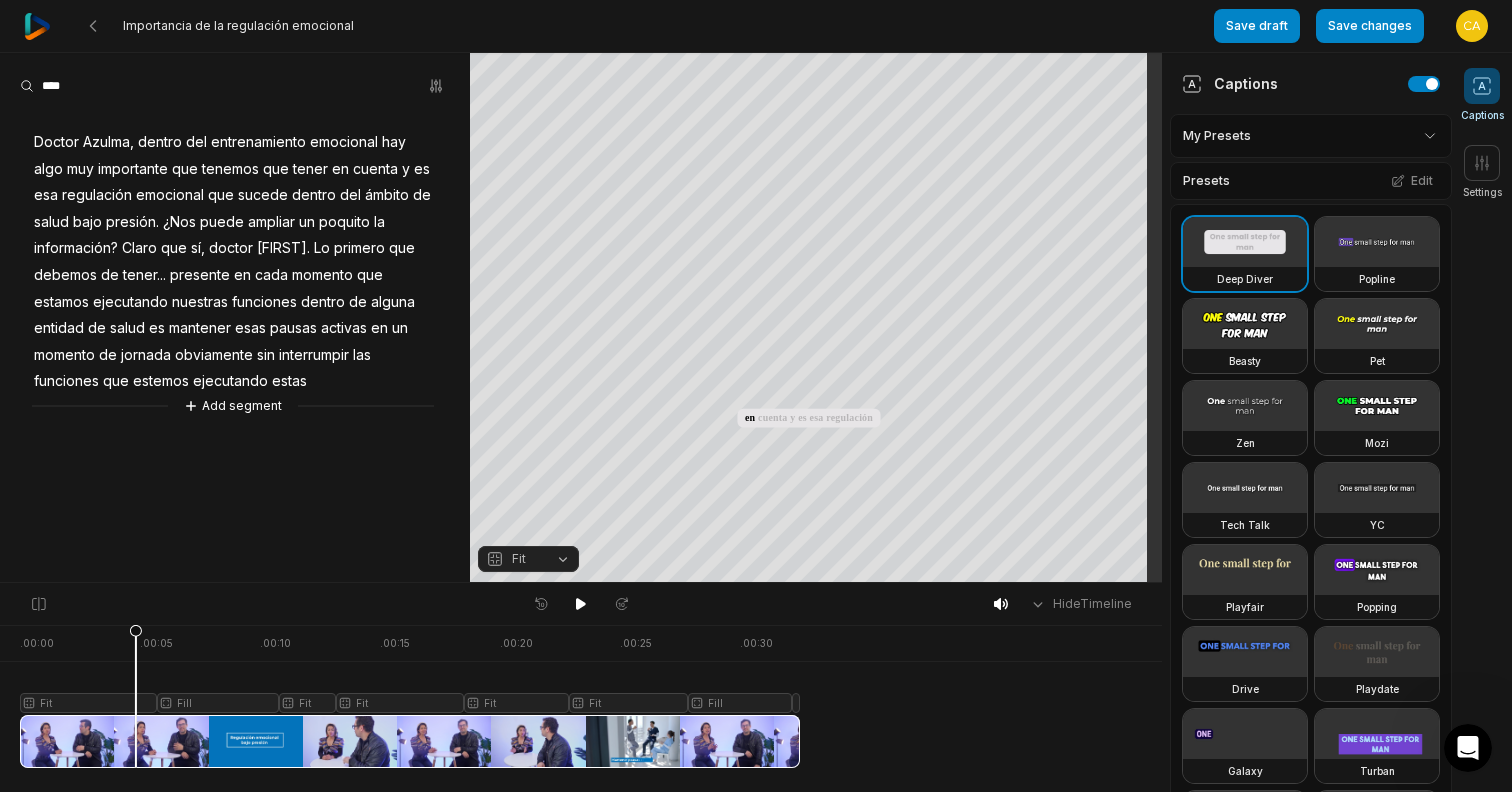 click at bounding box center (410, 696) 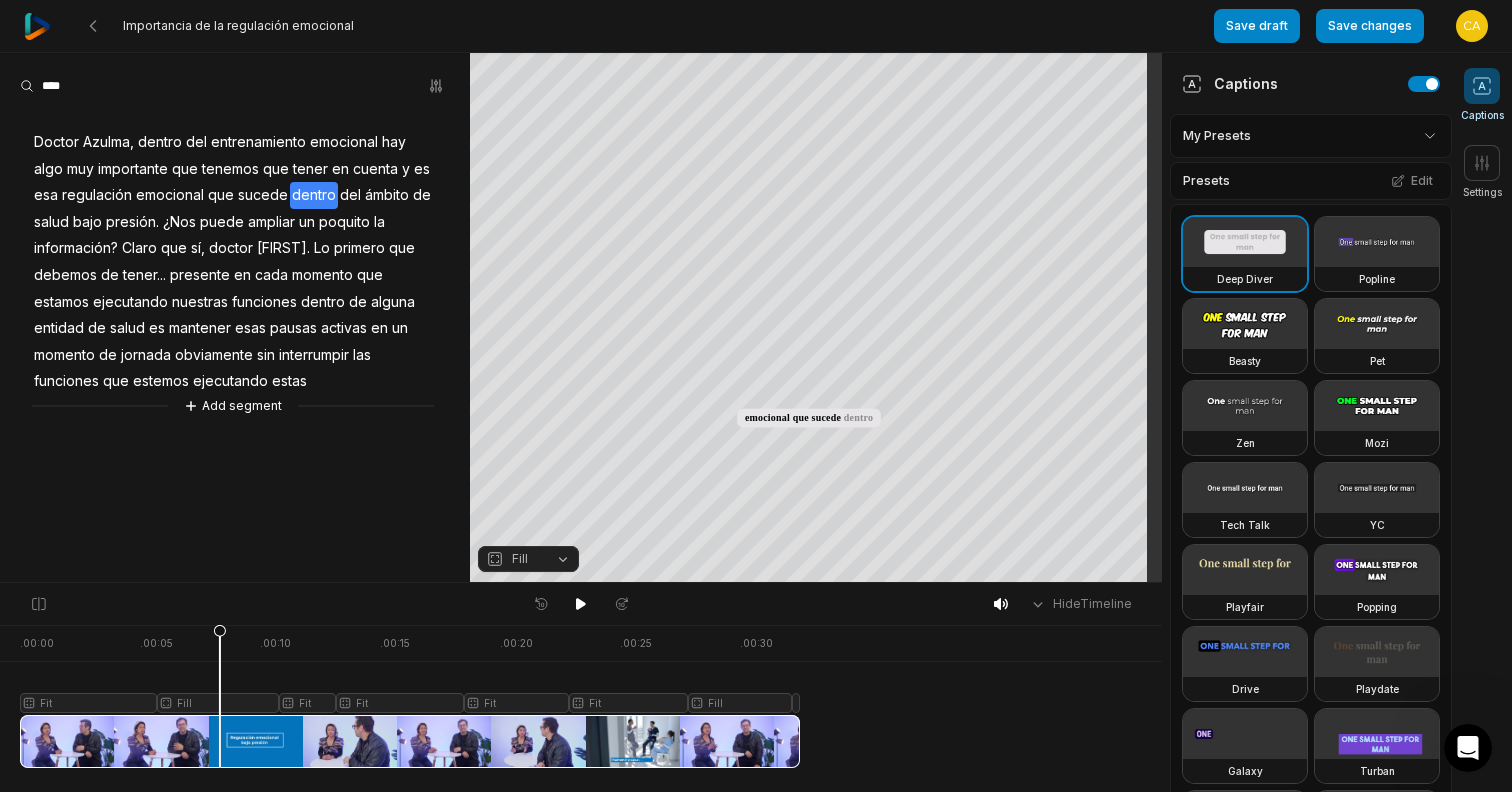 click at bounding box center [410, 696] 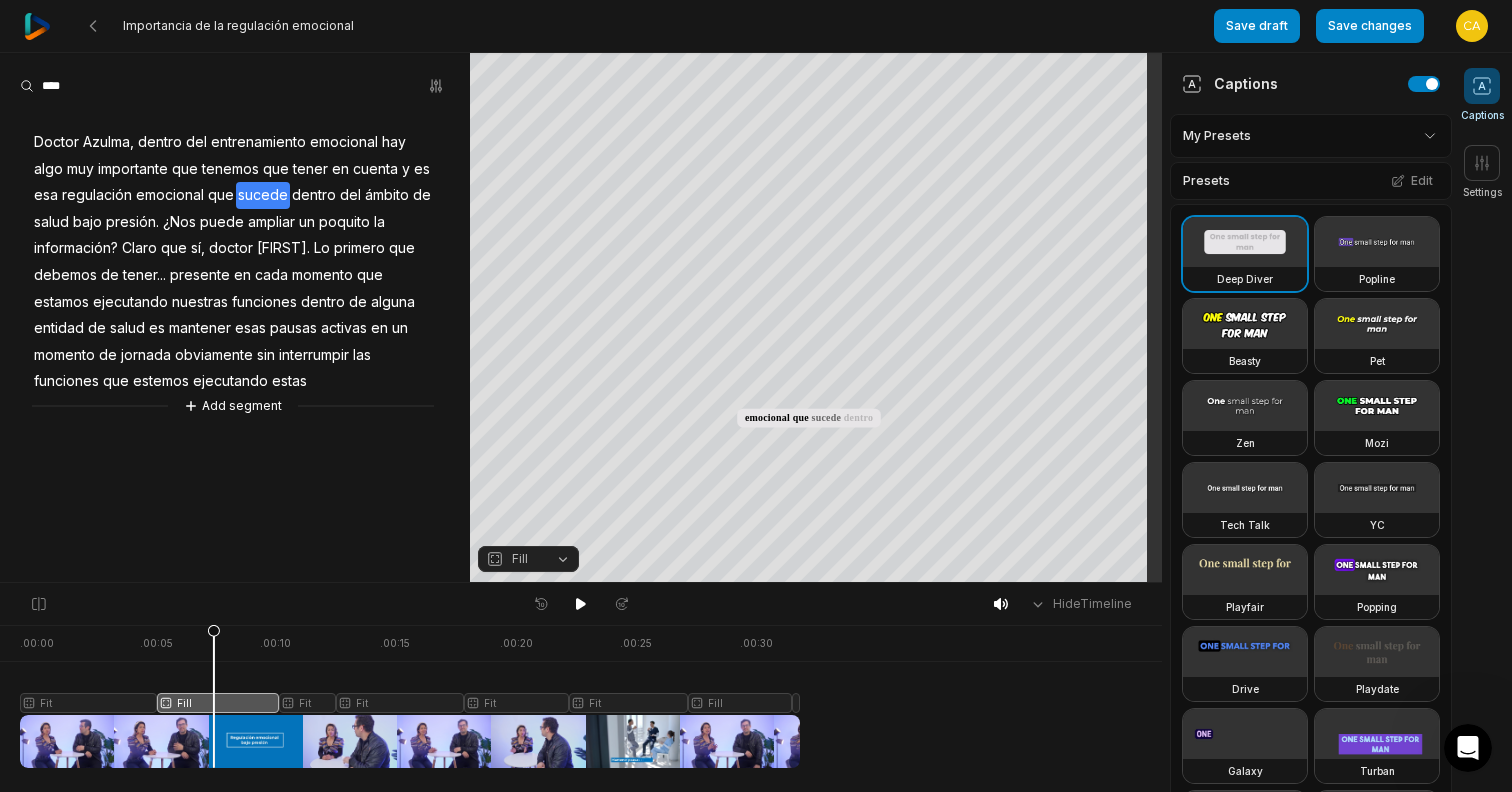 drag, startPoint x: 203, startPoint y: 704, endPoint x: 214, endPoint y: 702, distance: 11.18034 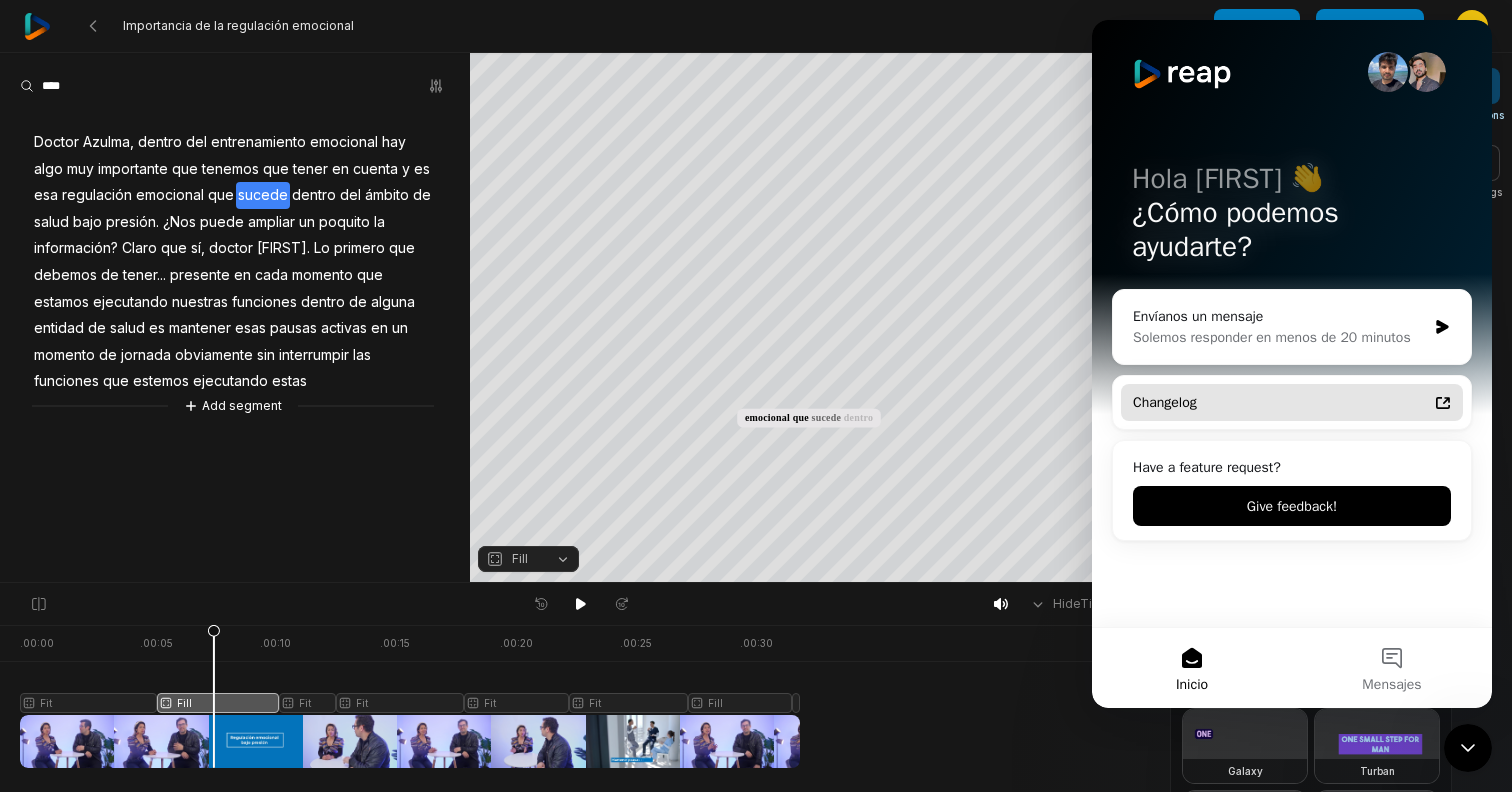click on "Changelog" at bounding box center (1280, 402) 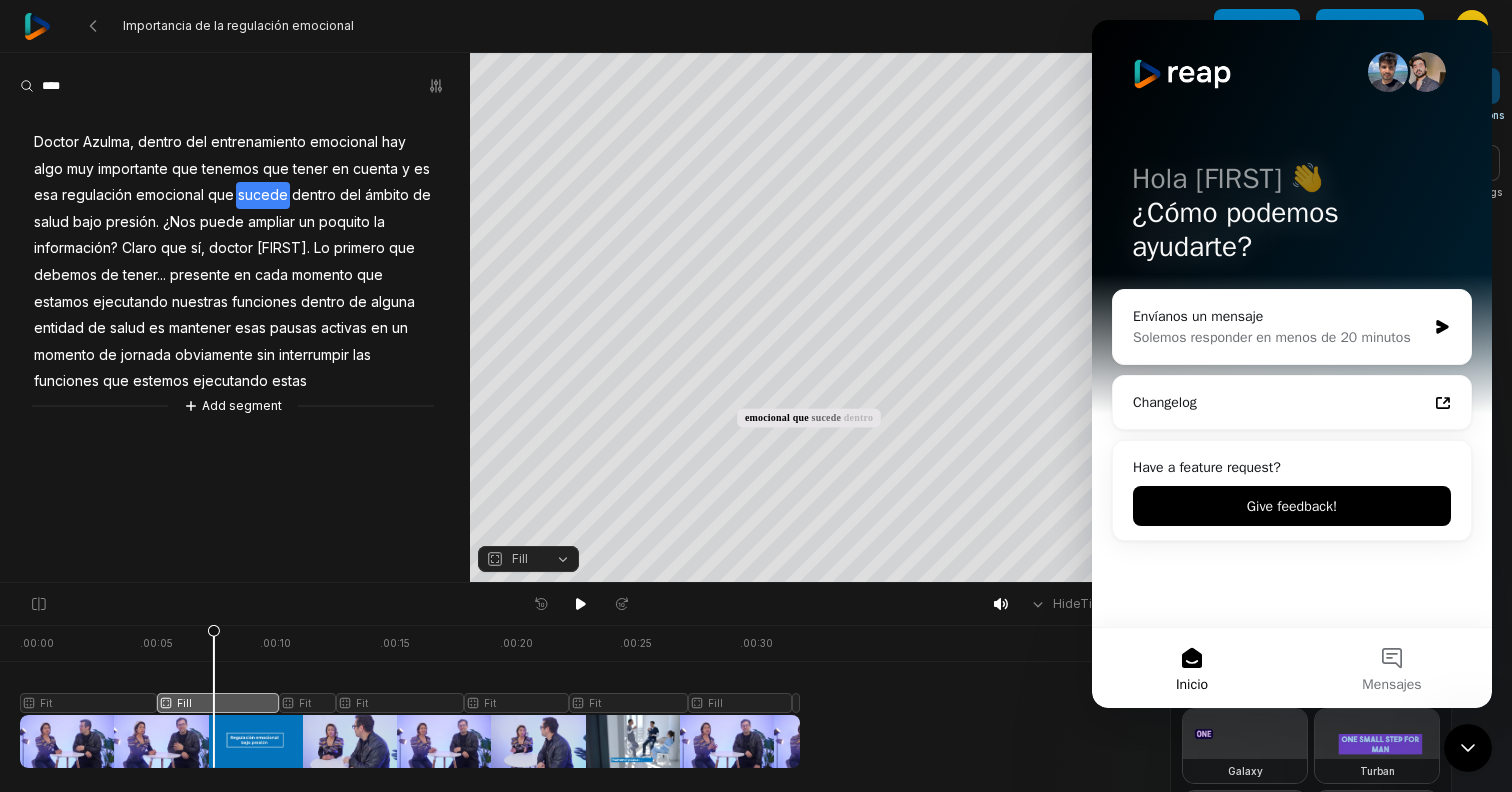 click 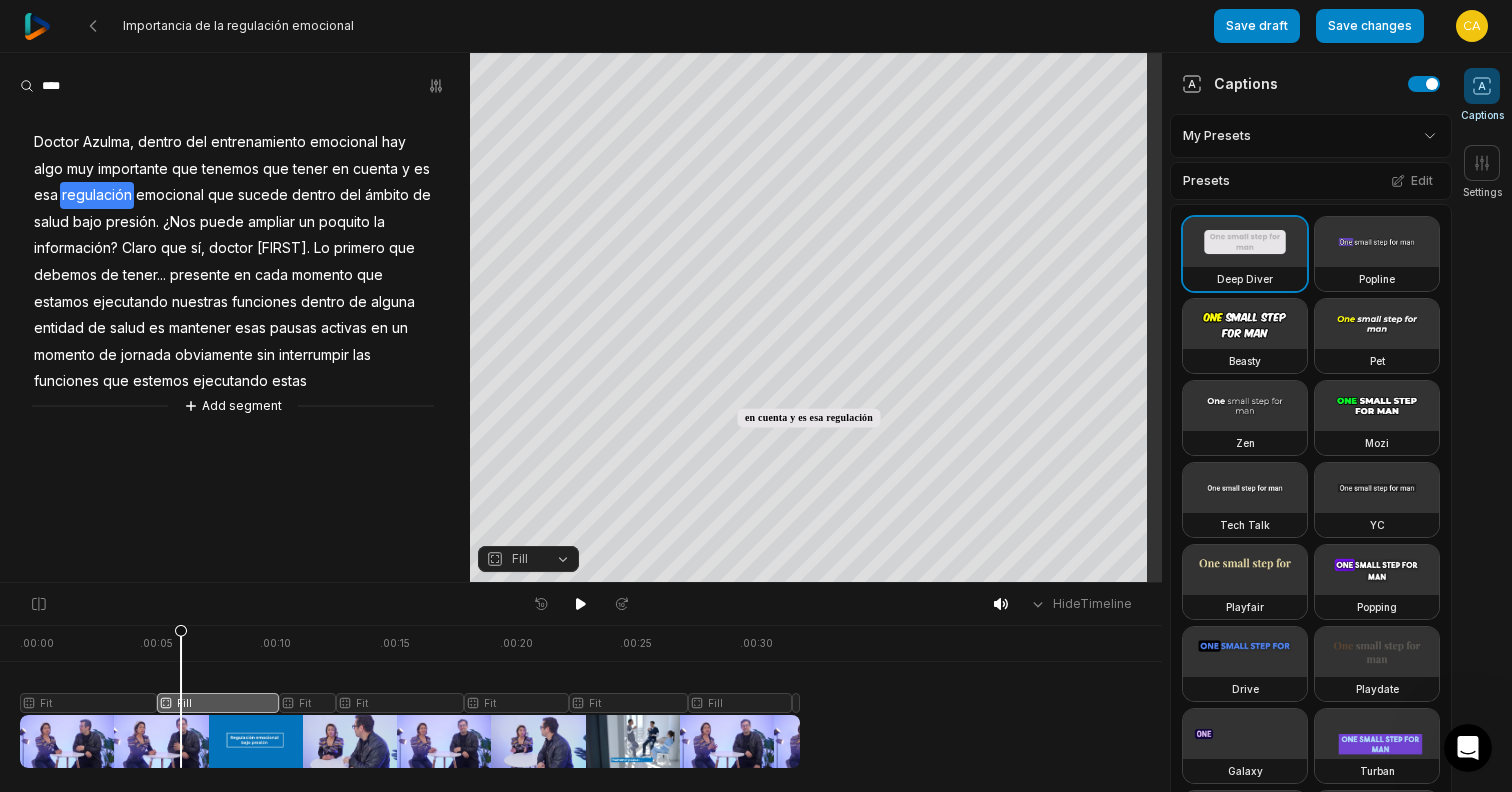 click at bounding box center [410, 696] 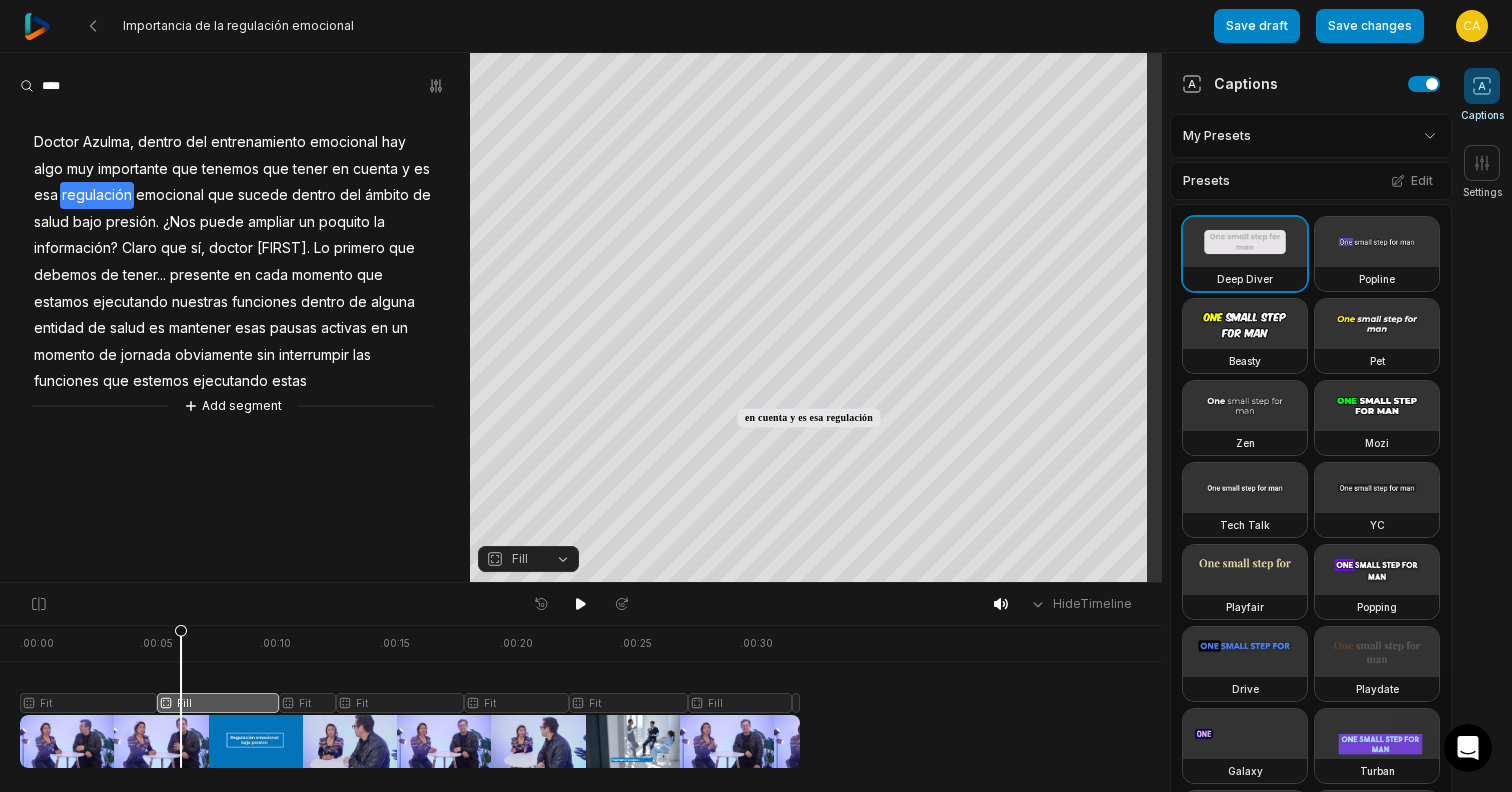 click at bounding box center (410, 696) 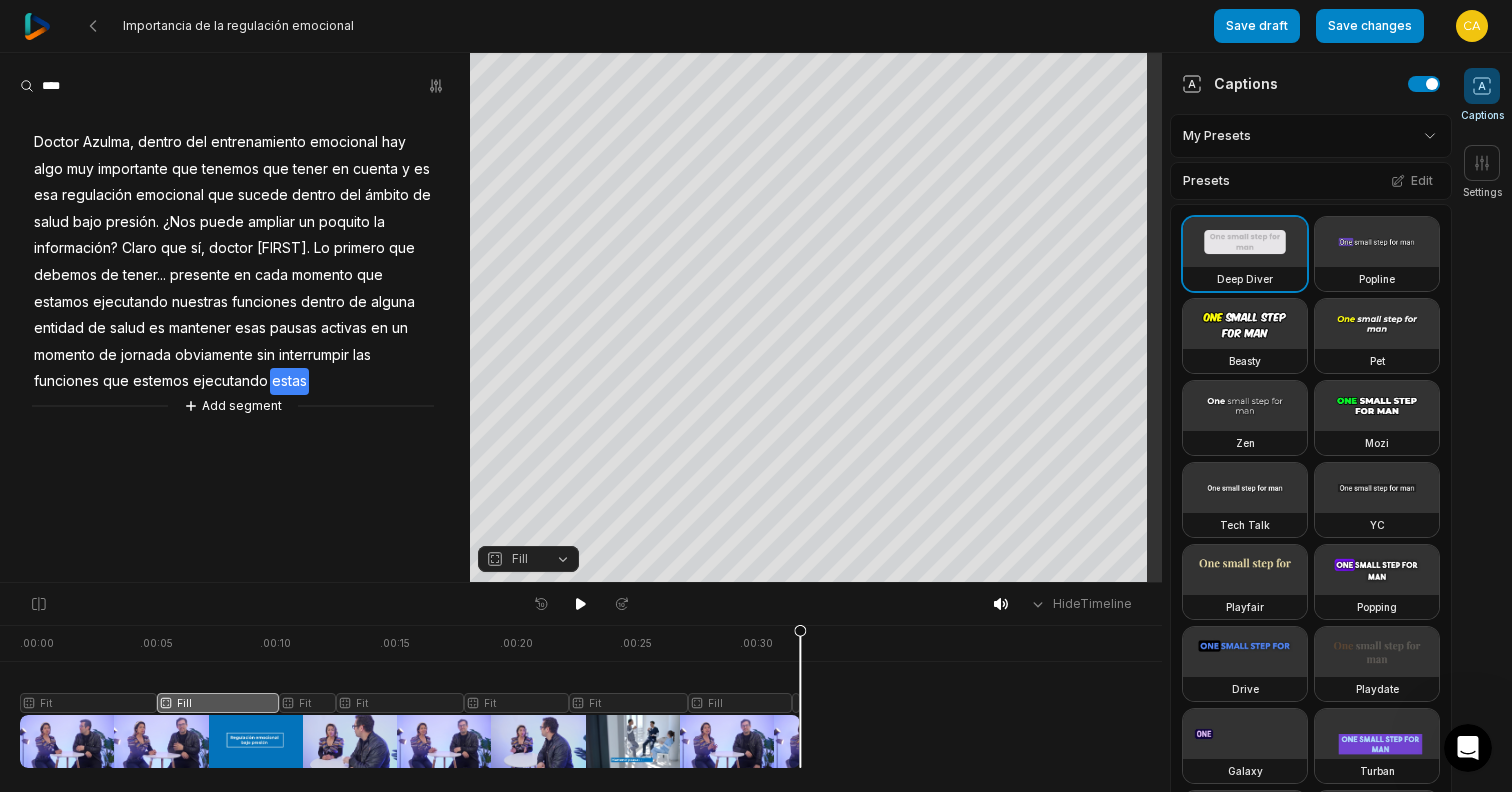 drag, startPoint x: 169, startPoint y: 702, endPoint x: 847, endPoint y: 705, distance: 678.00665 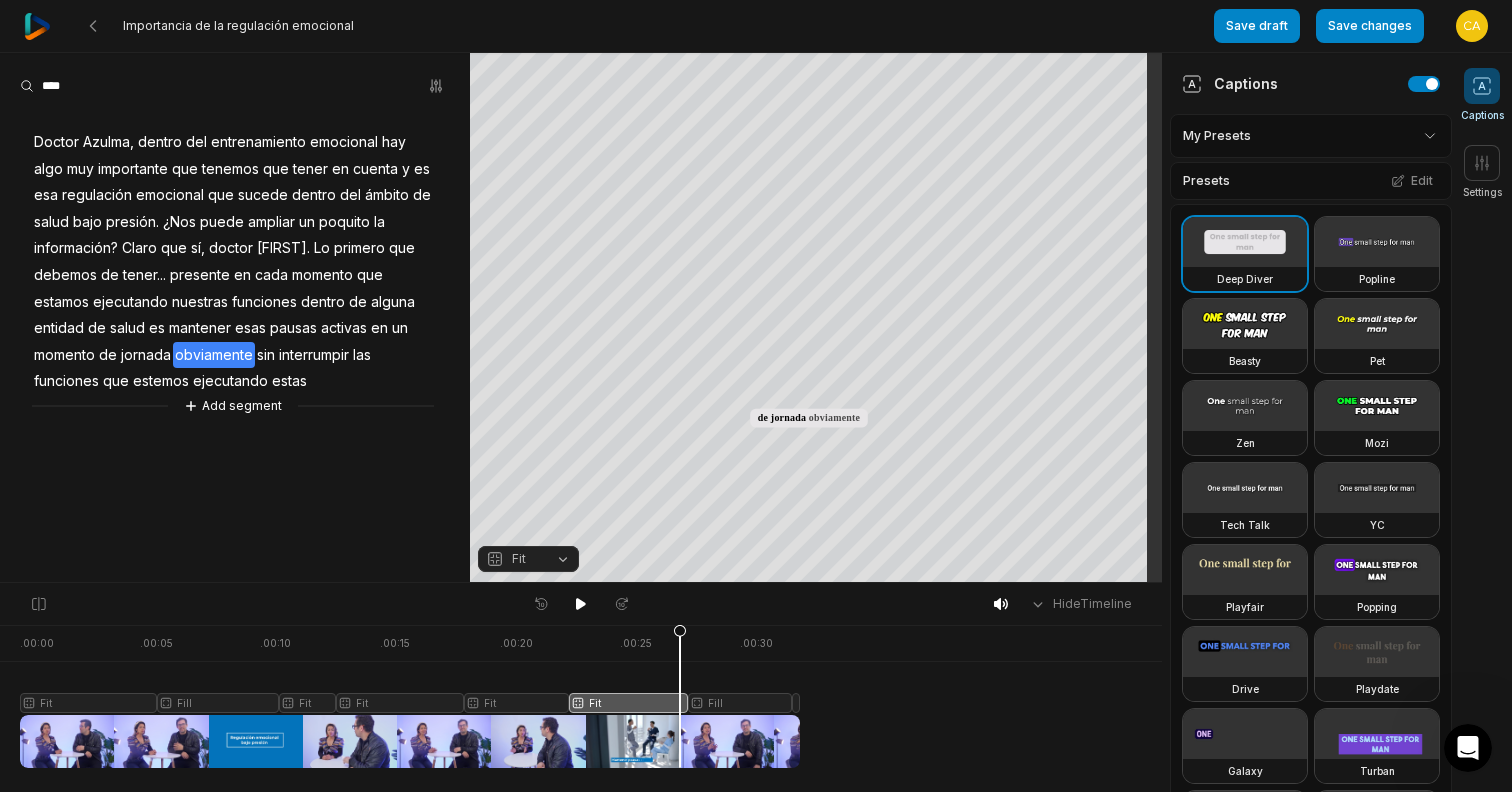 click at bounding box center (410, 696) 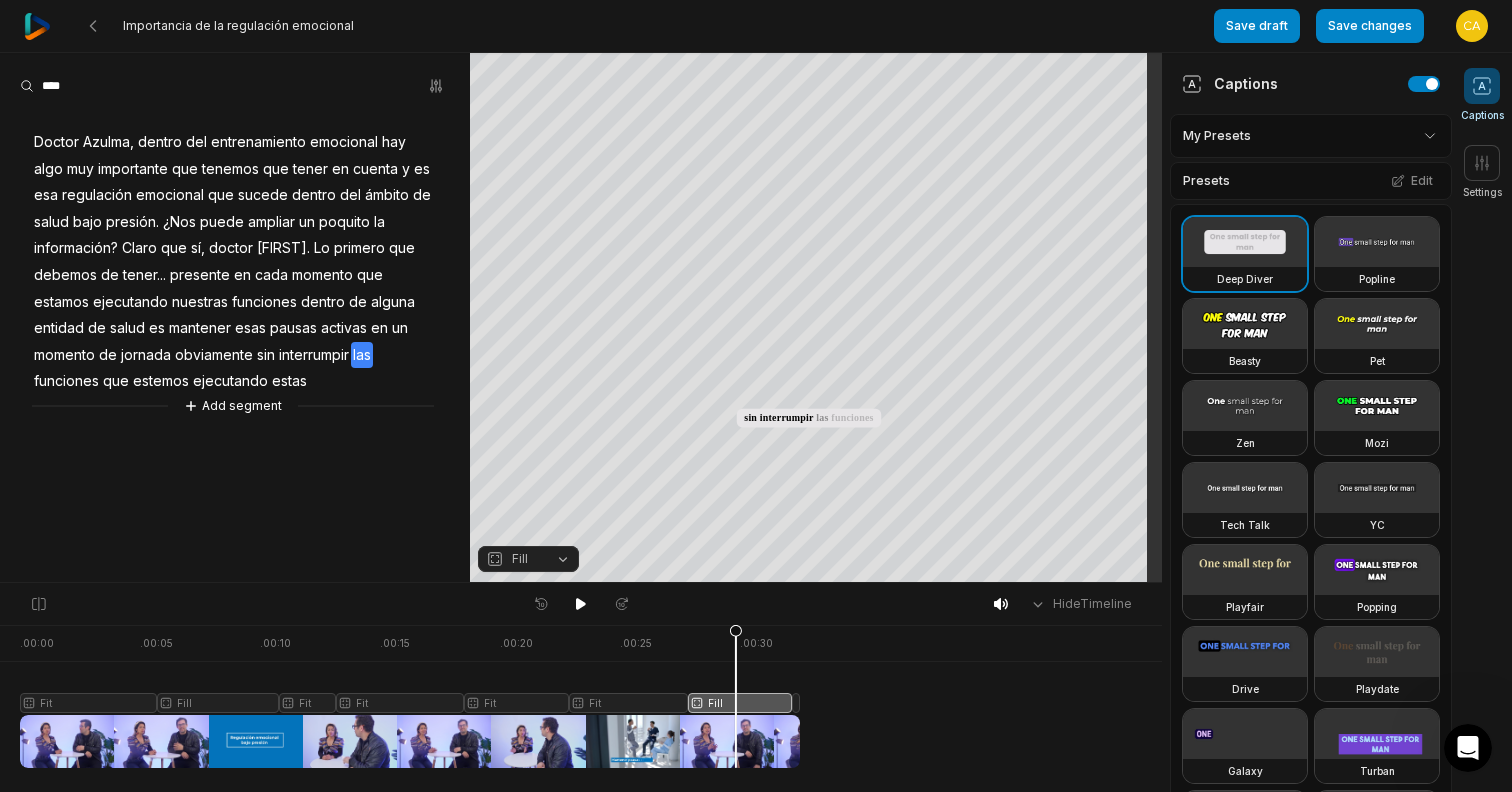 click 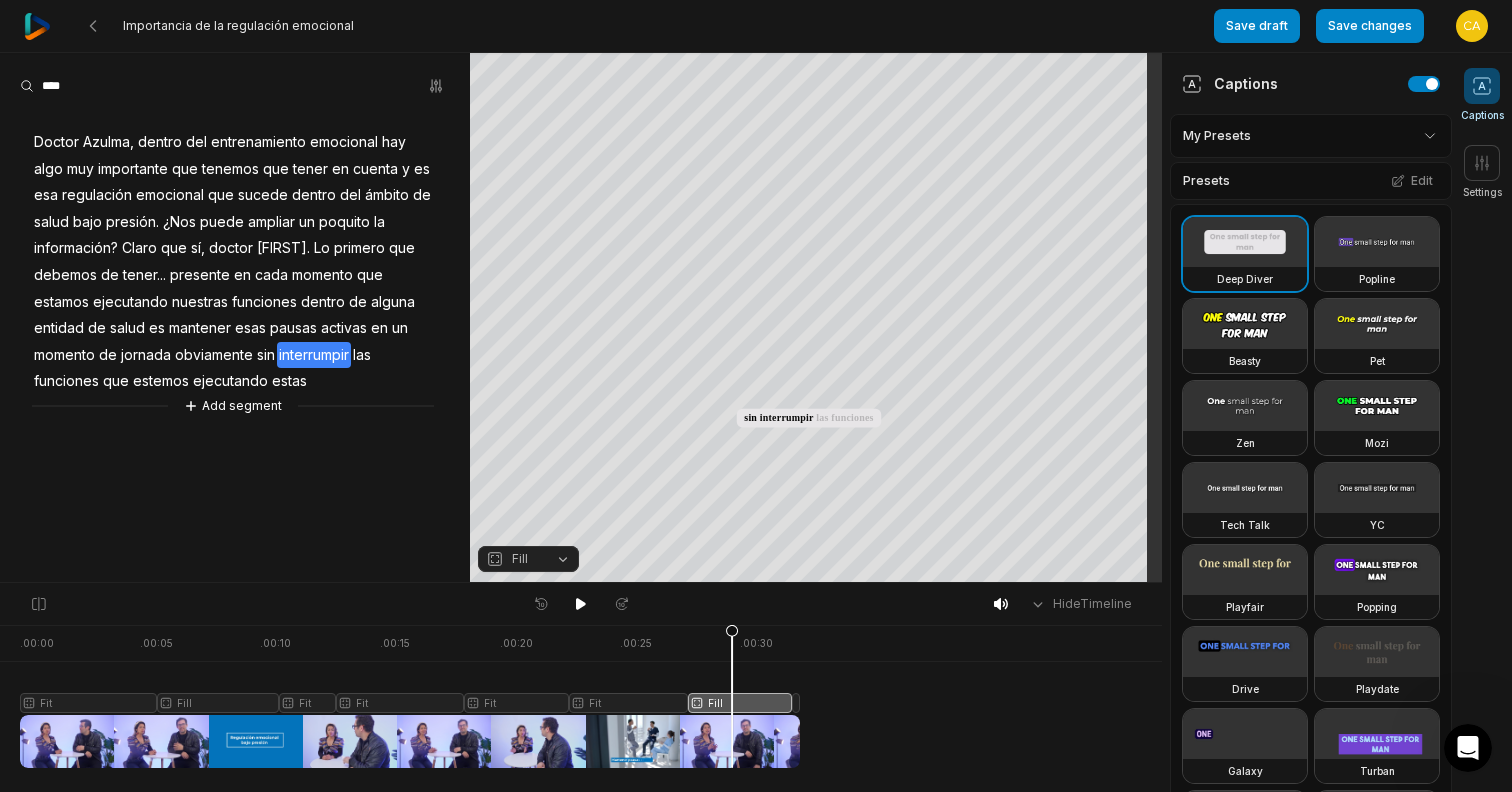 click 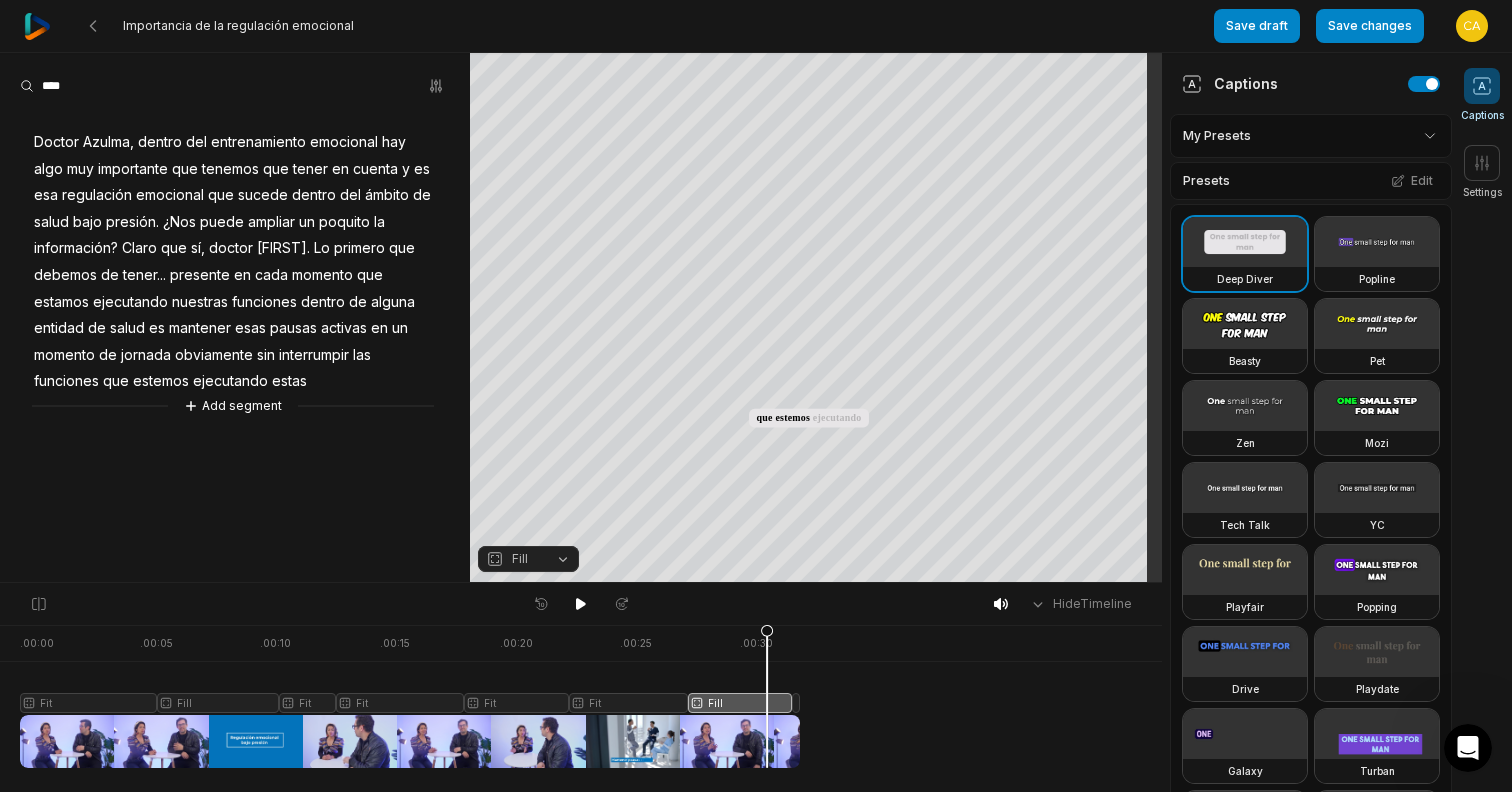 click at bounding box center (410, 696) 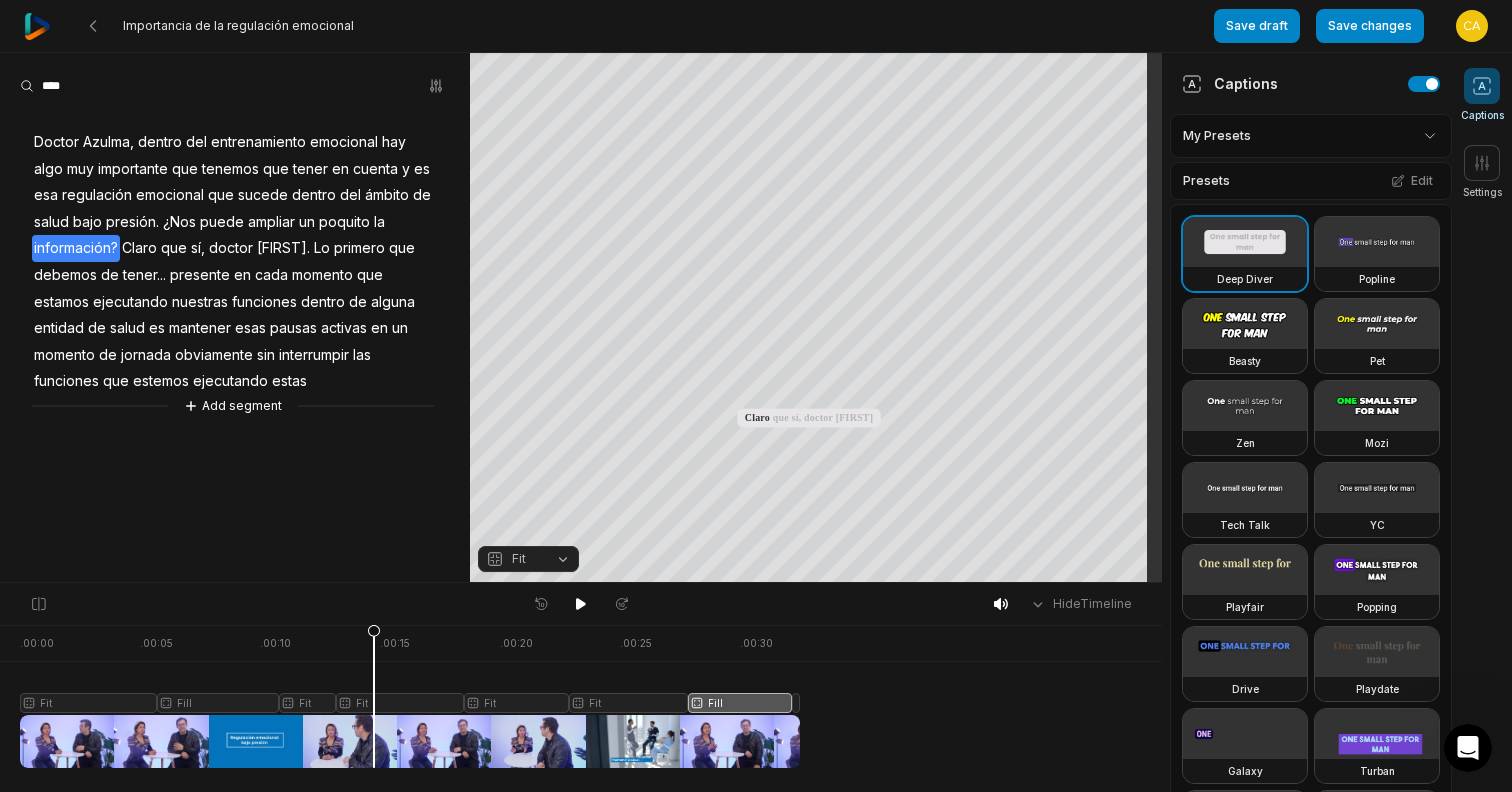 drag, startPoint x: 741, startPoint y: 702, endPoint x: 377, endPoint y: 716, distance: 364.26913 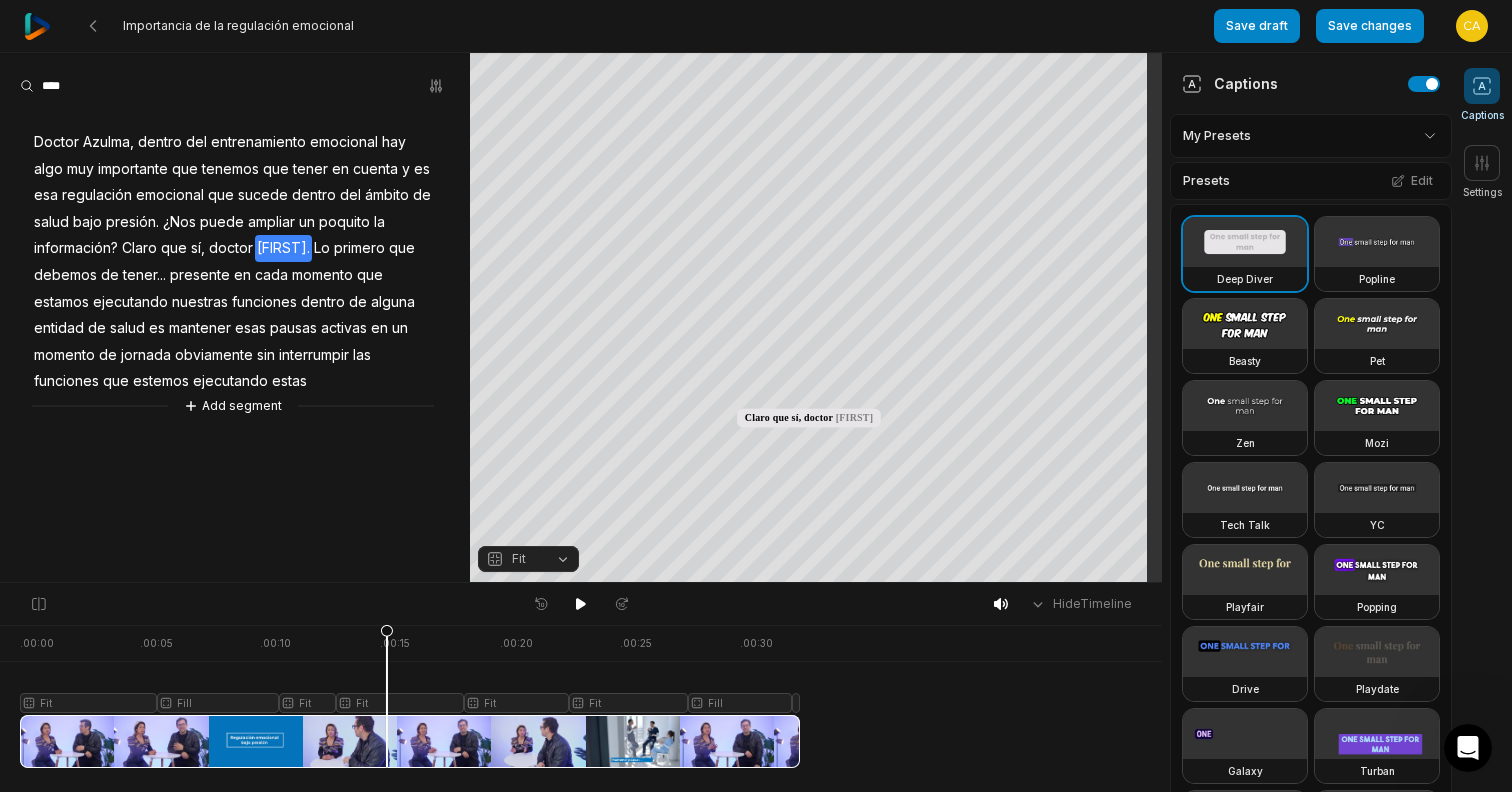 click at bounding box center (410, 696) 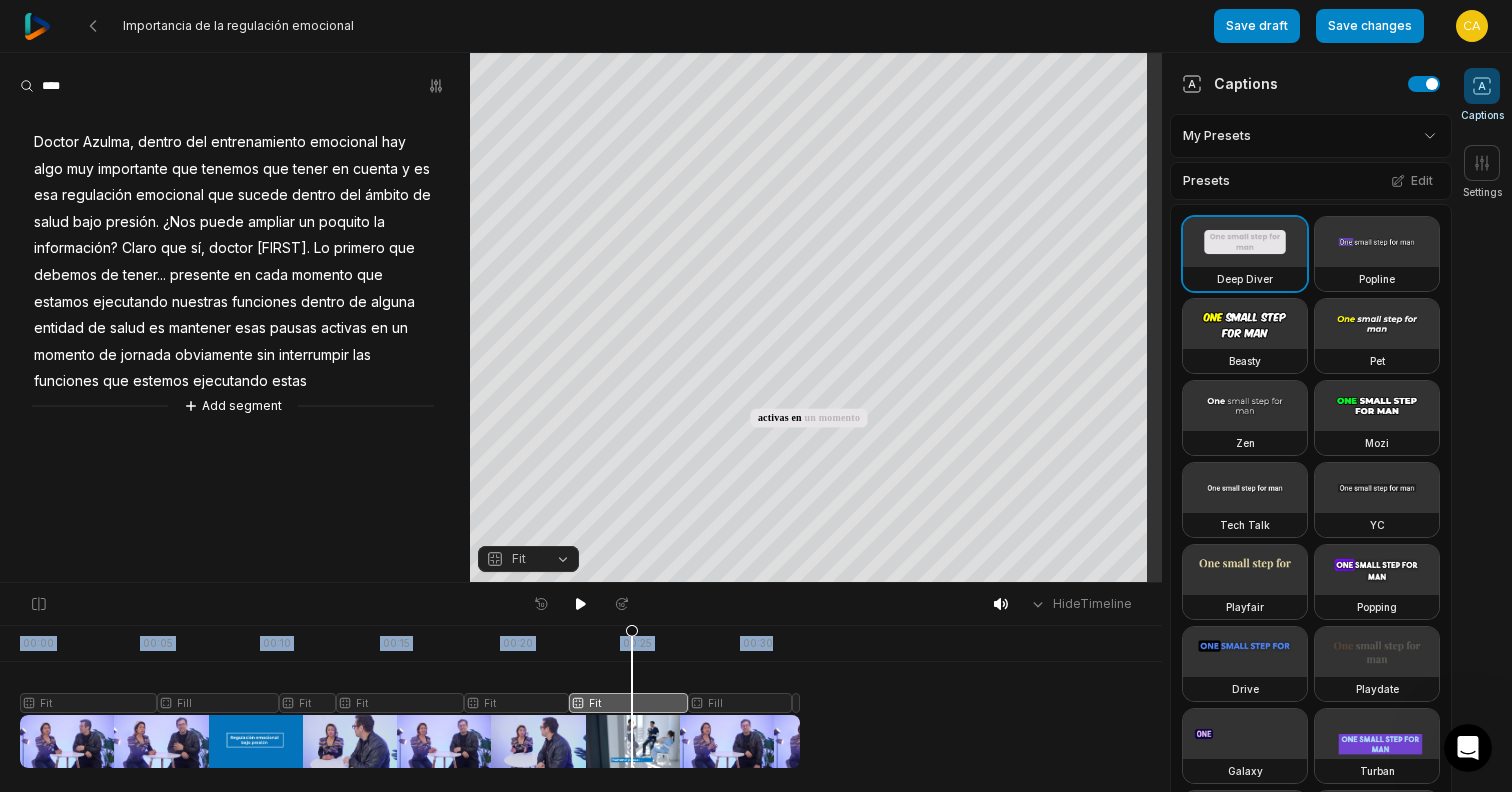 drag, startPoint x: 29, startPoint y: 682, endPoint x: 71, endPoint y: 680, distance: 42.047592 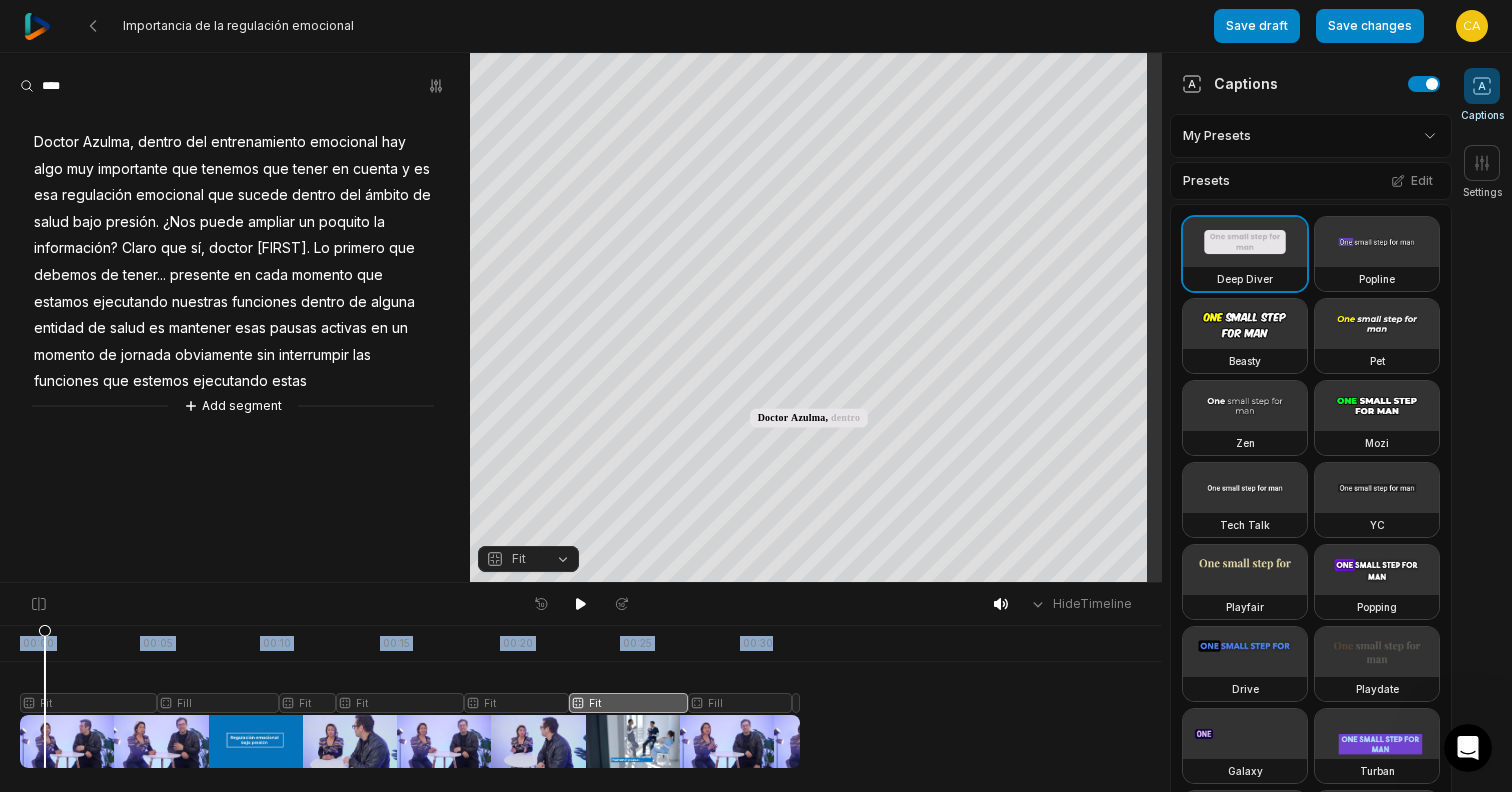 click at bounding box center [410, 696] 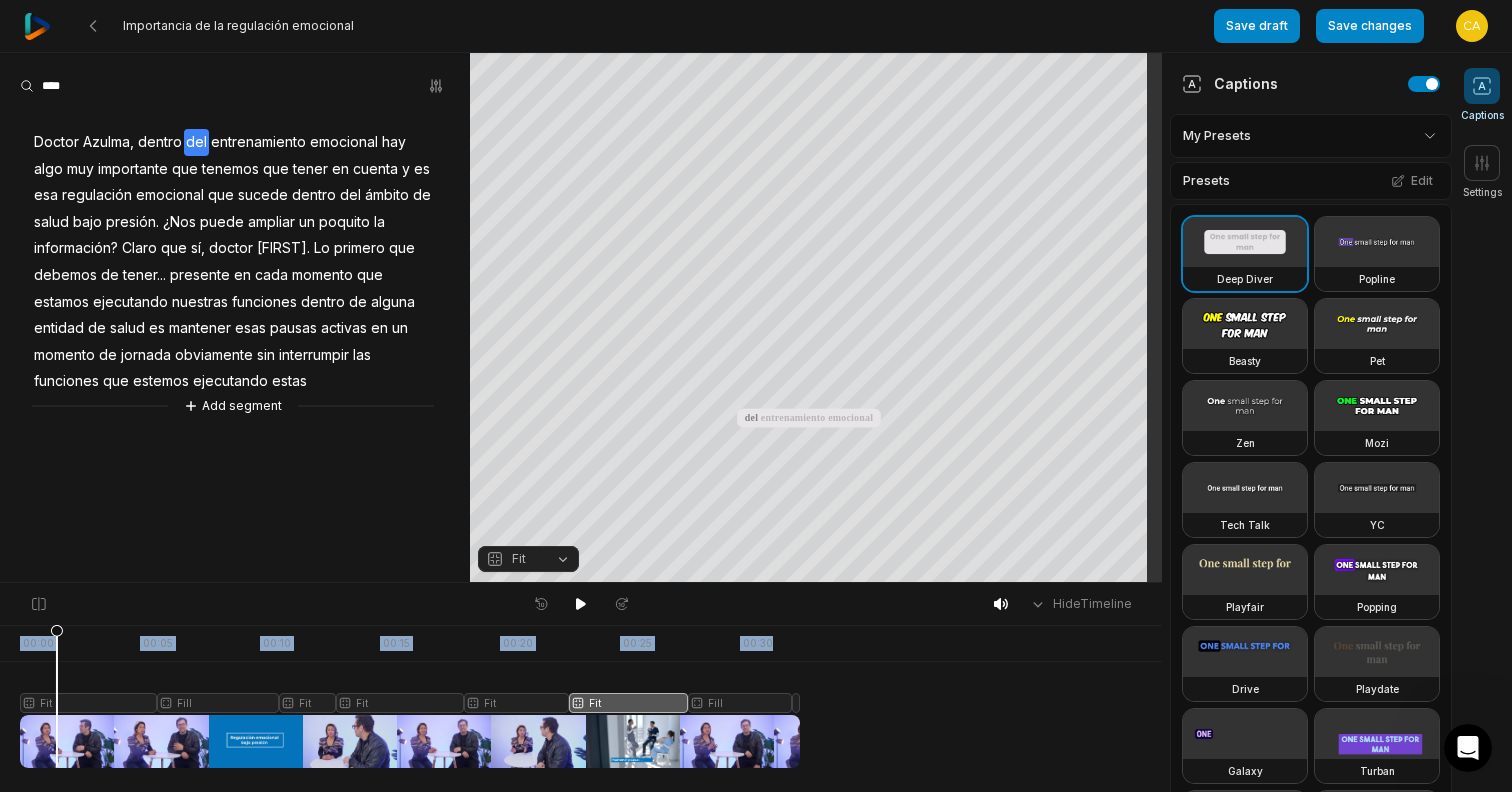 click at bounding box center (410, 696) 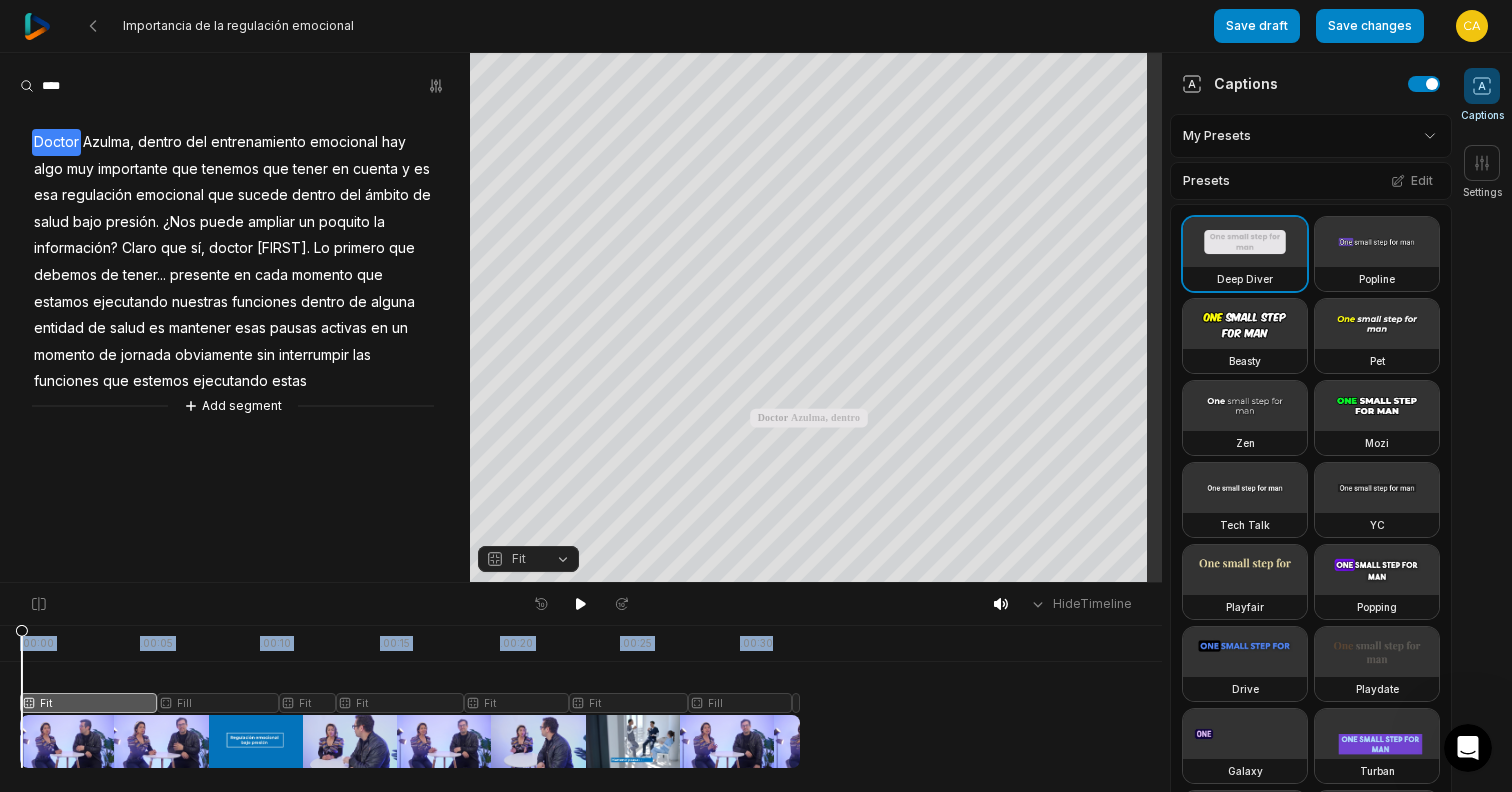 drag, startPoint x: 51, startPoint y: 637, endPoint x: 21, endPoint y: 635, distance: 30.066593 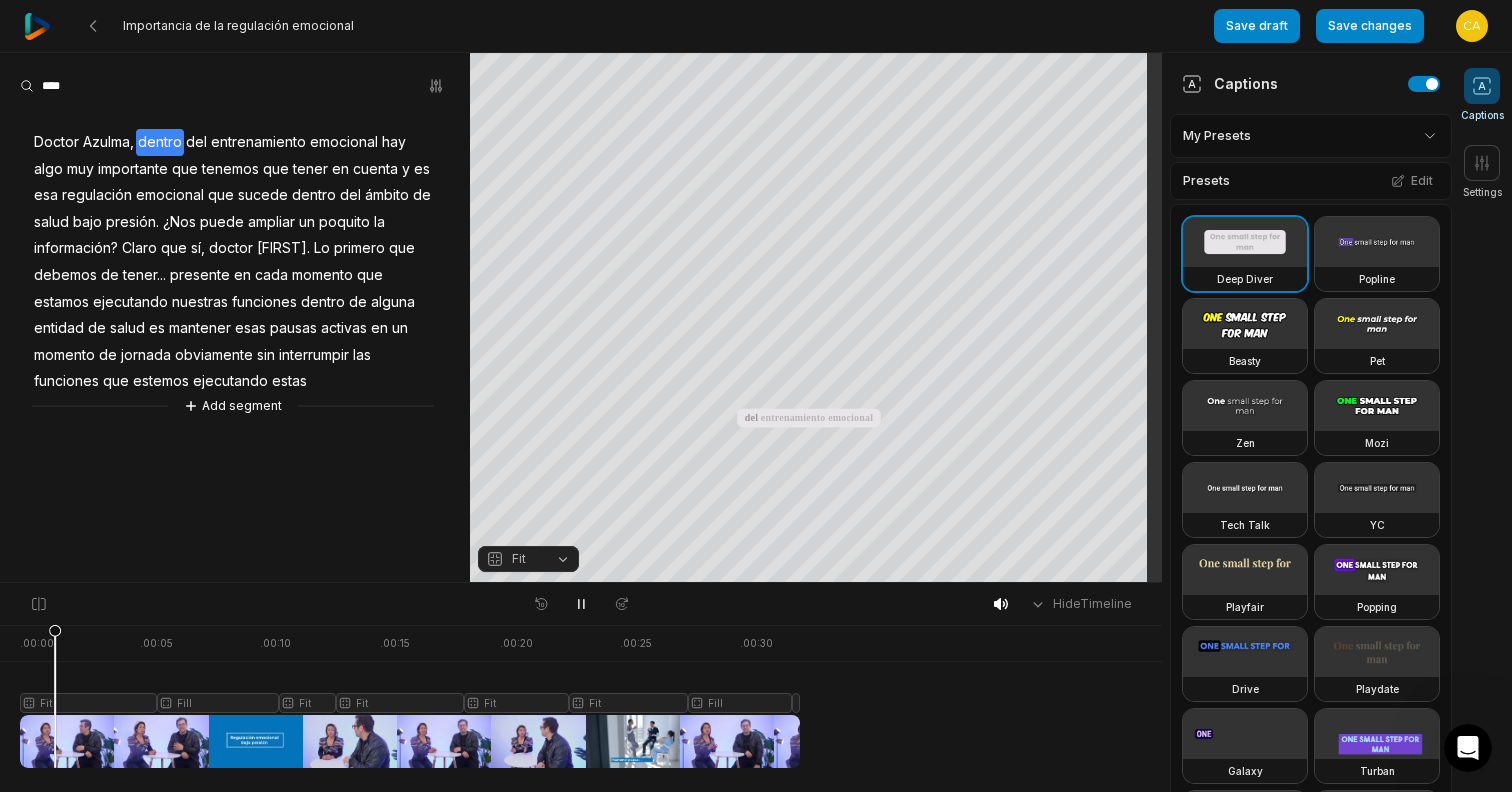 click at bounding box center [410, 696] 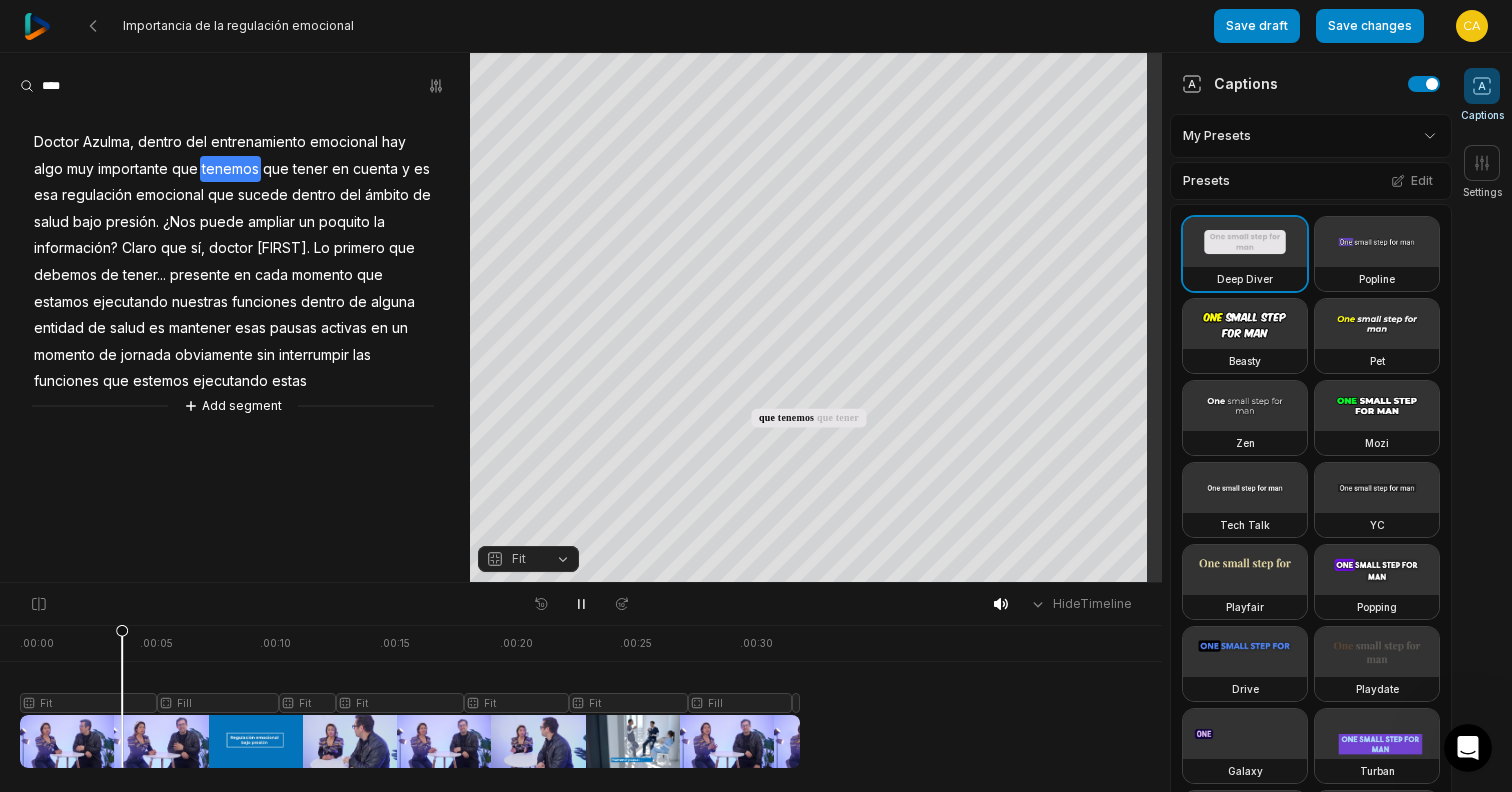 click at bounding box center (410, 696) 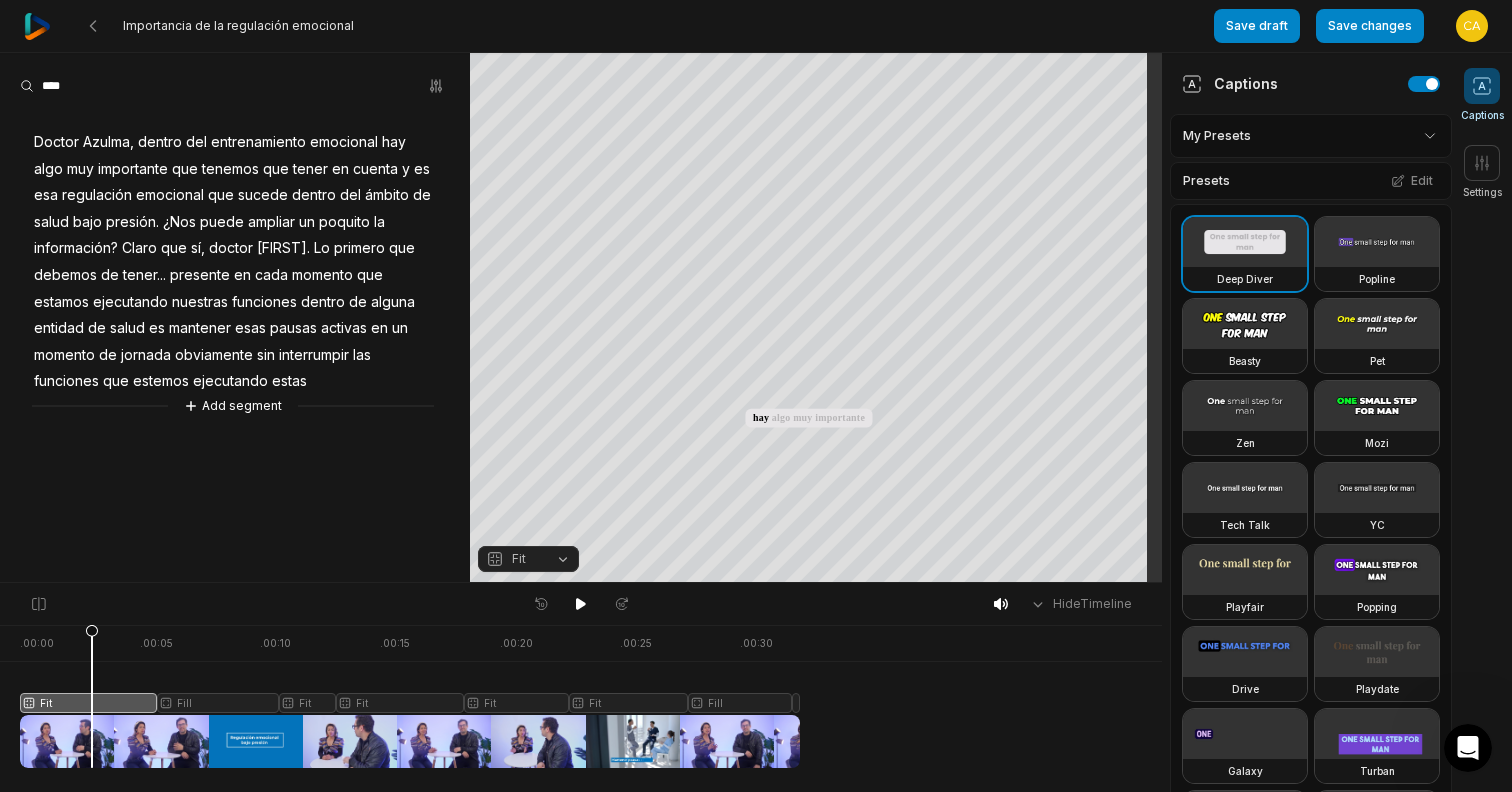 click on "Fit" at bounding box center (512, 559) 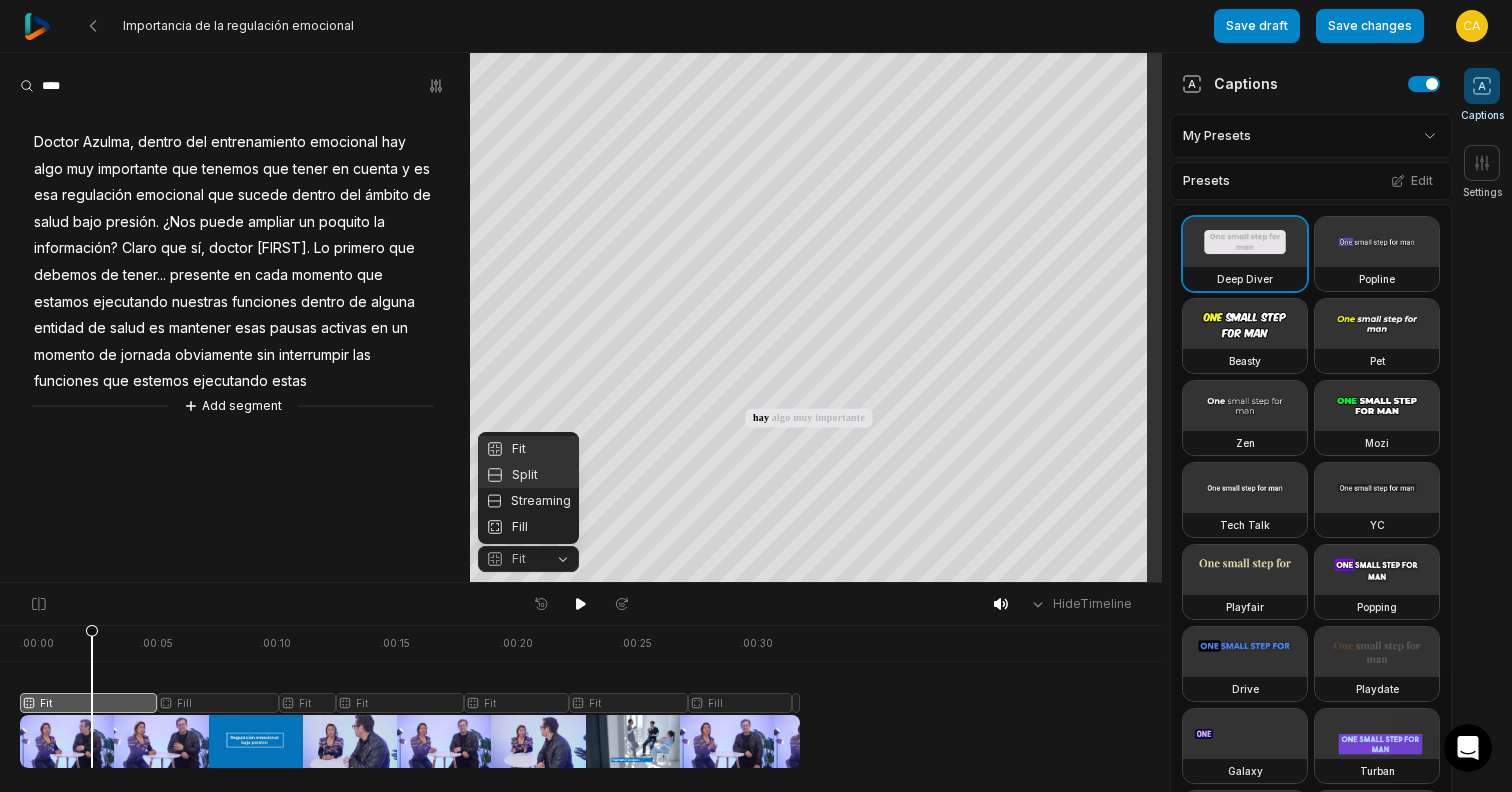 click on "Split" at bounding box center [528, 475] 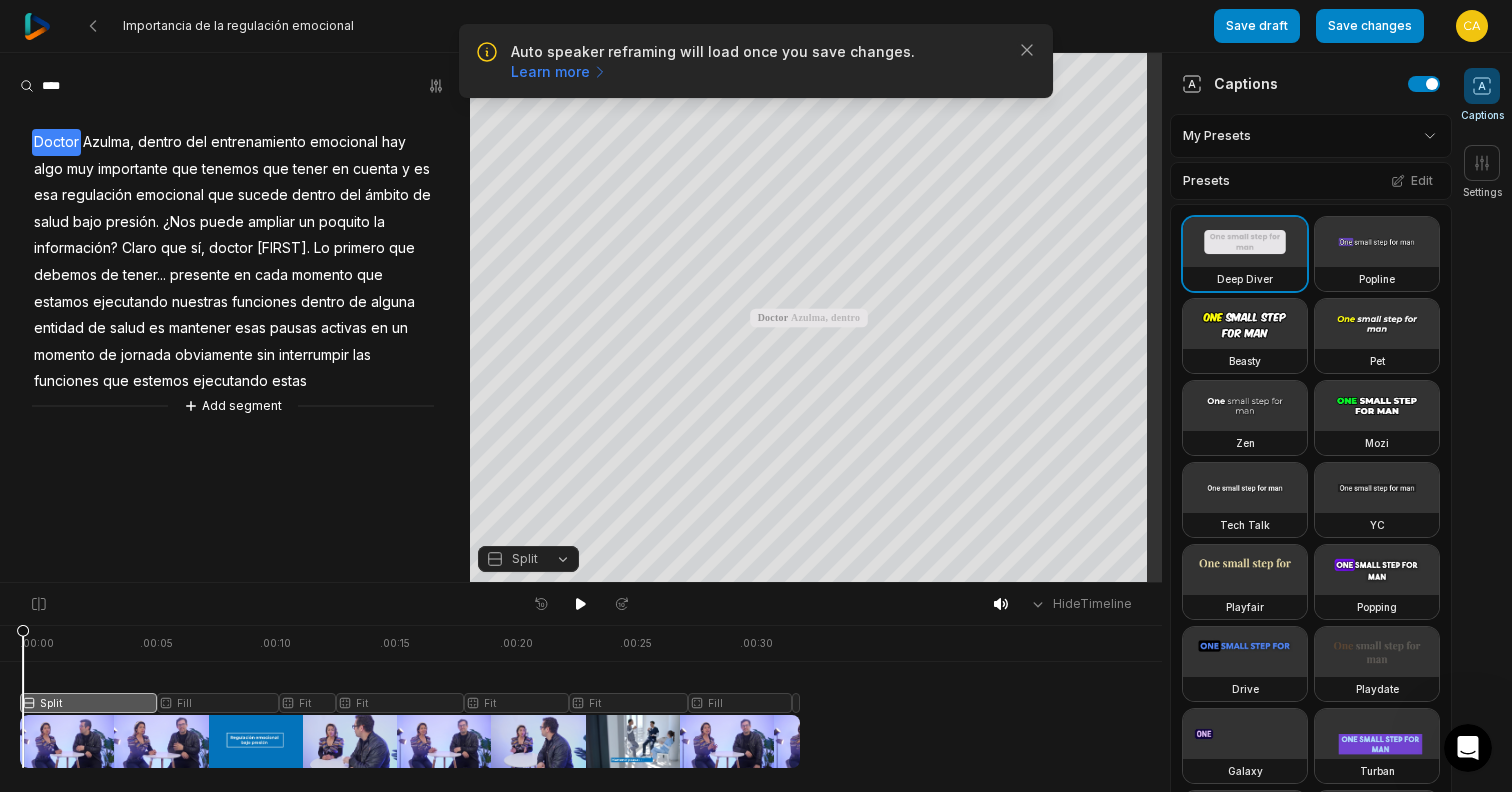 drag, startPoint x: 93, startPoint y: 627, endPoint x: 23, endPoint y: 621, distance: 70.256676 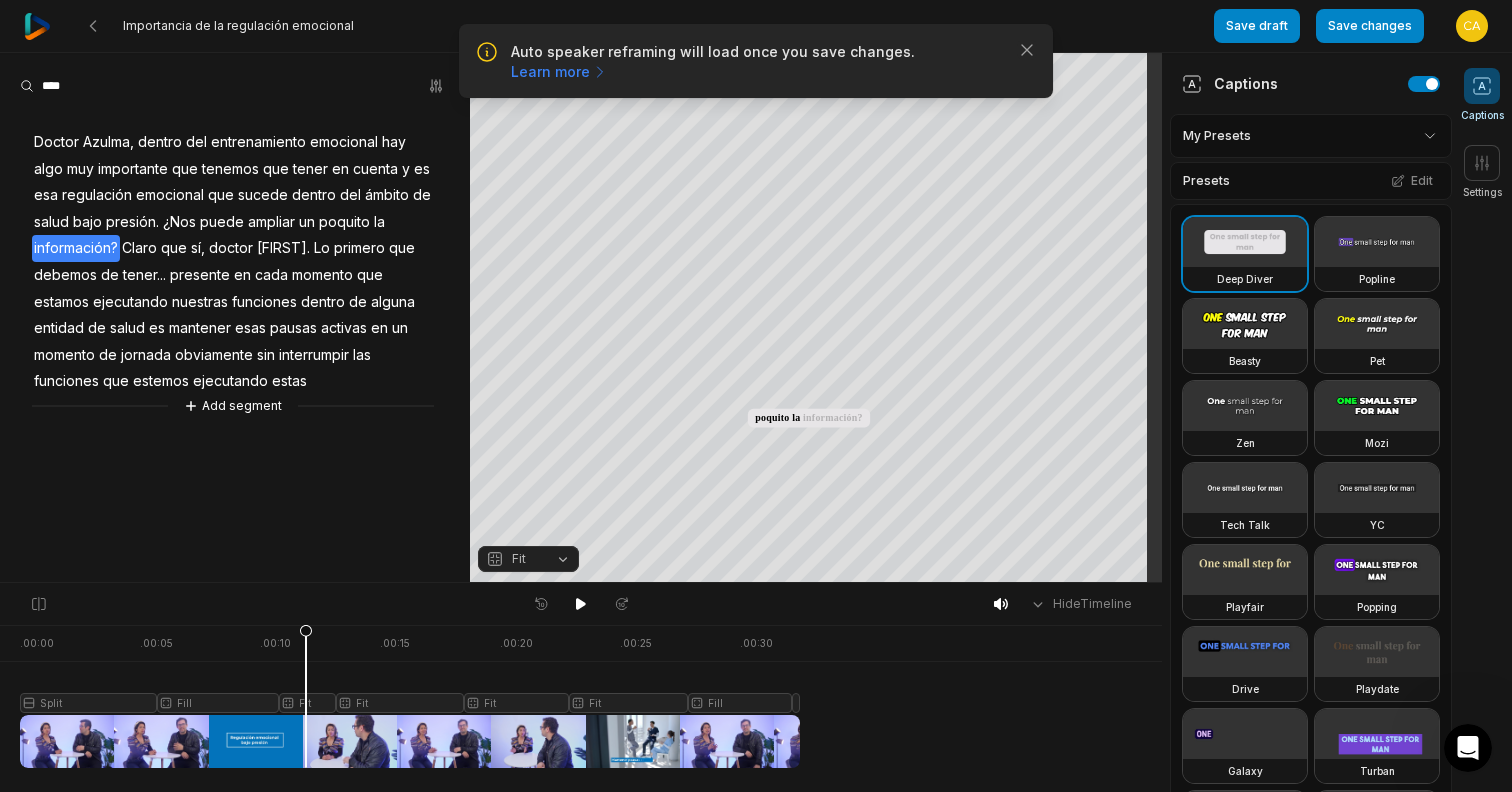 click at bounding box center [410, 696] 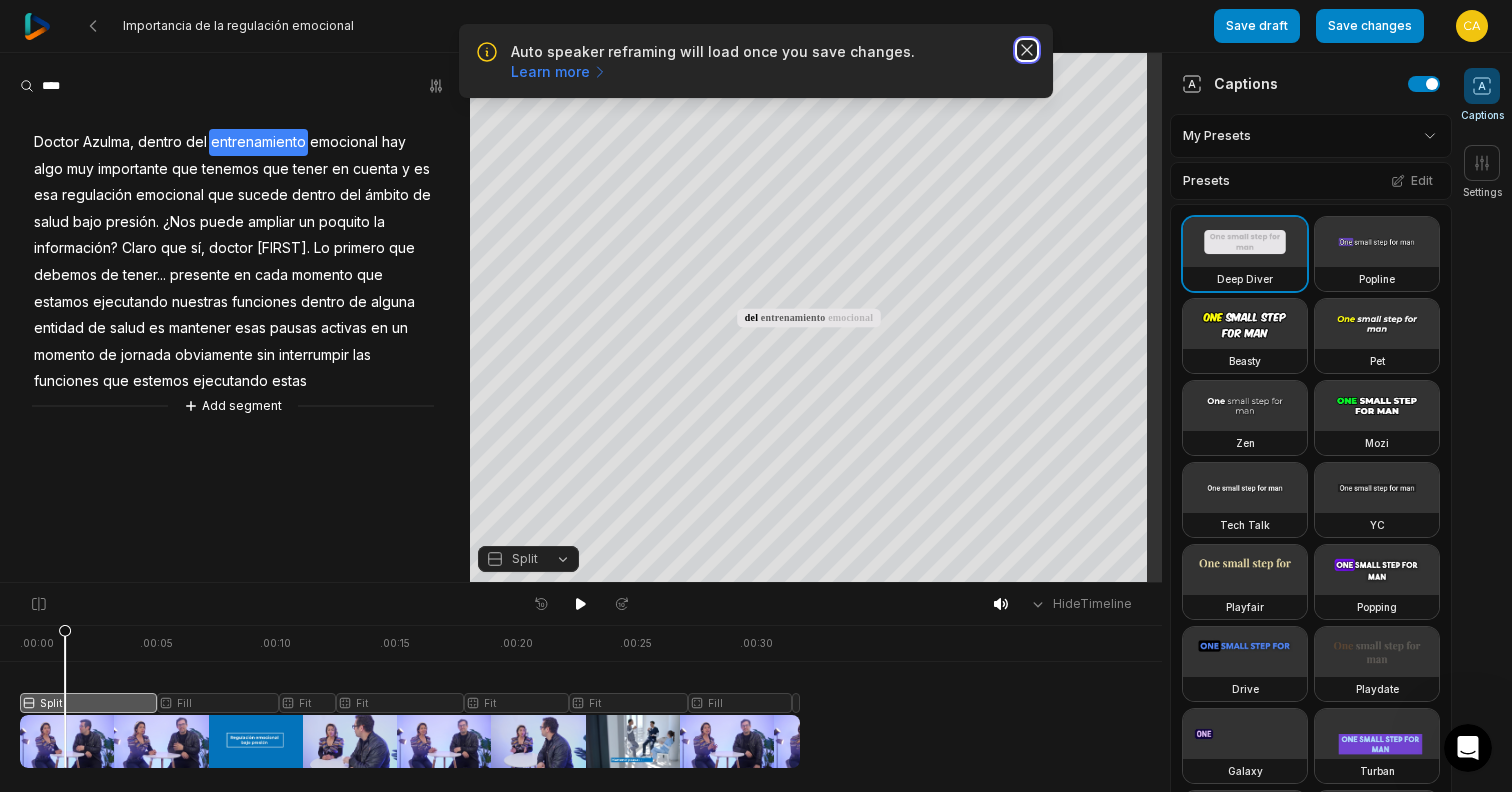 click 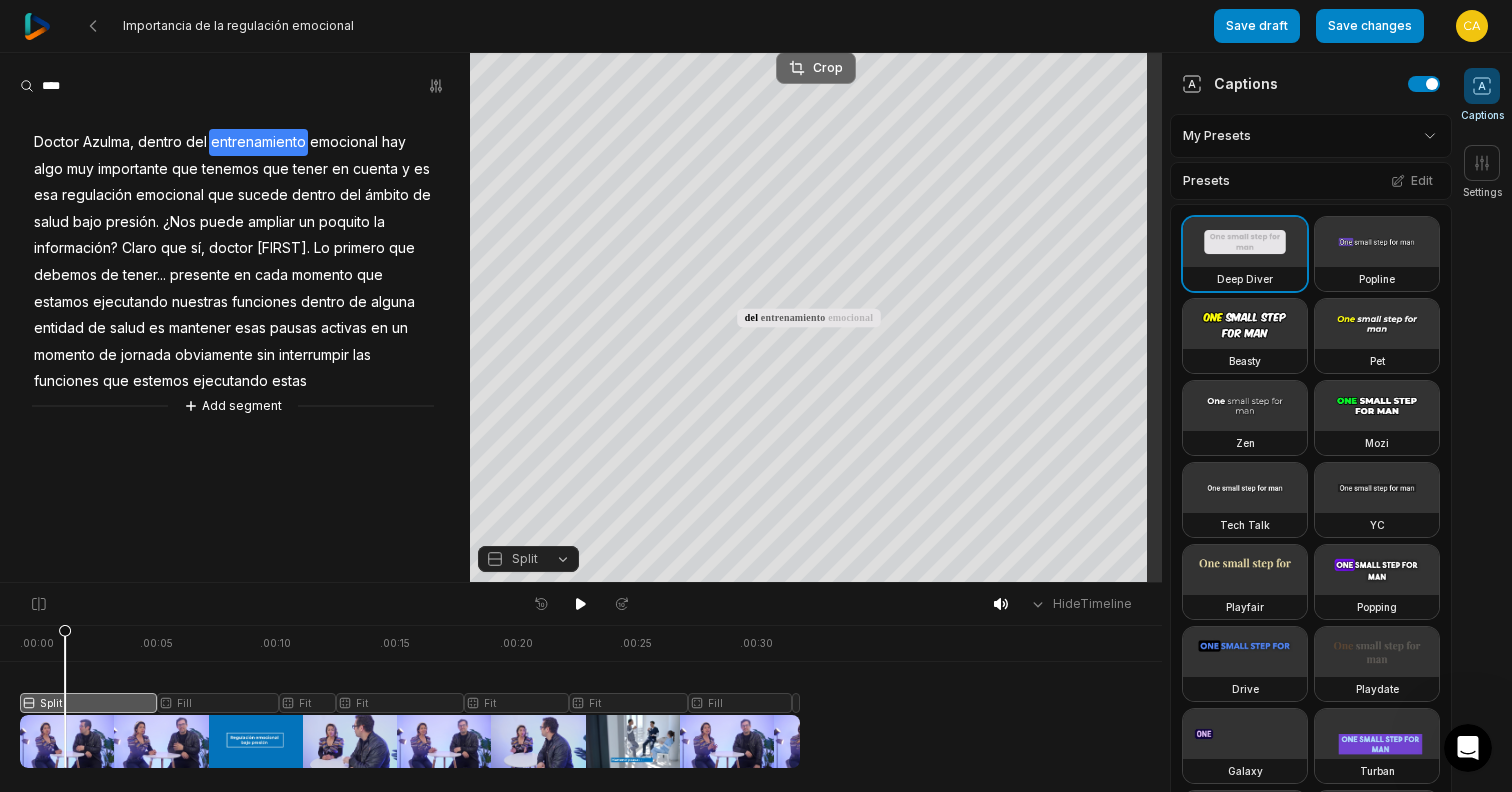 click on "Crop" at bounding box center [816, 68] 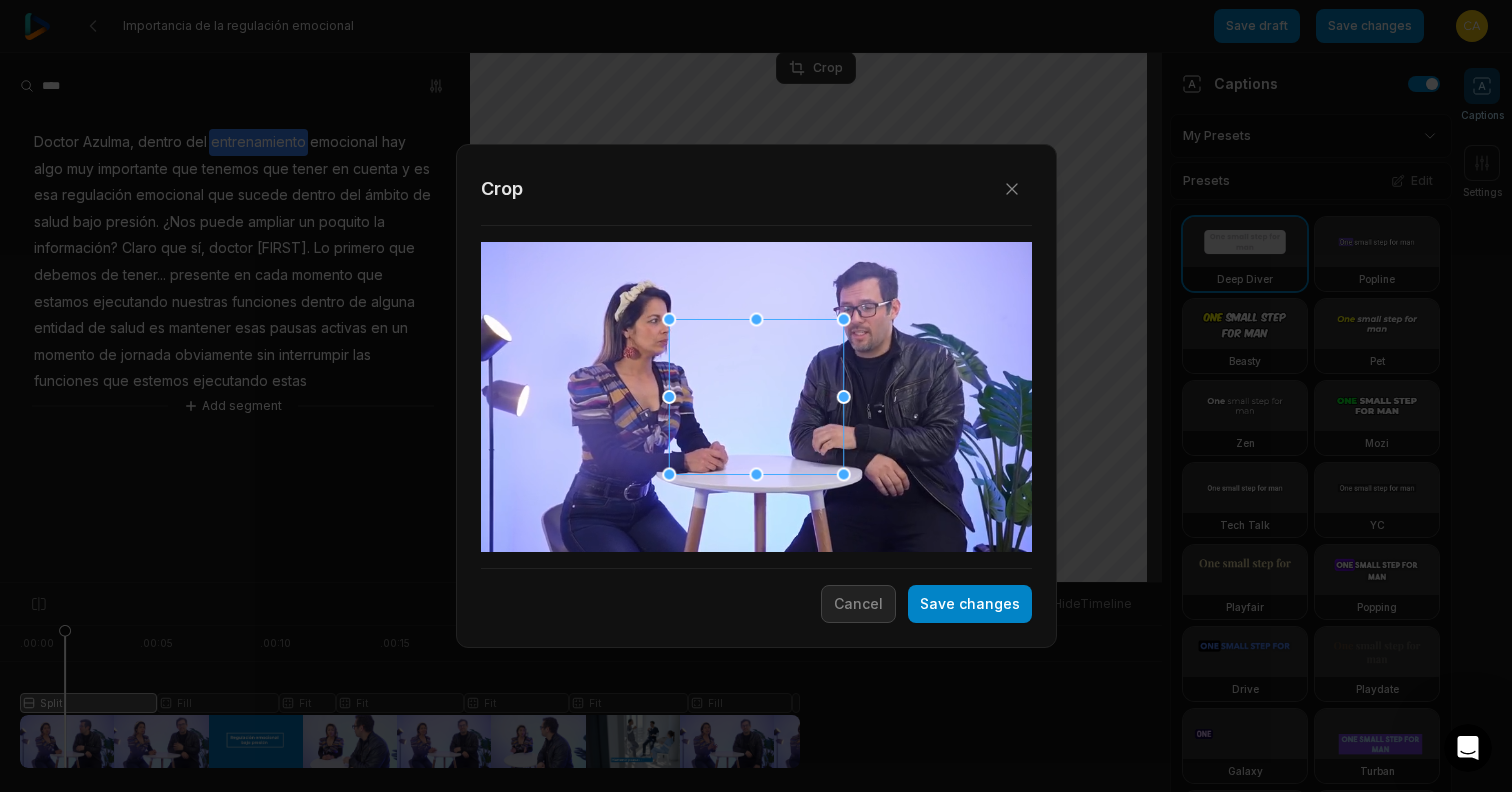 click at bounding box center [756, 397] 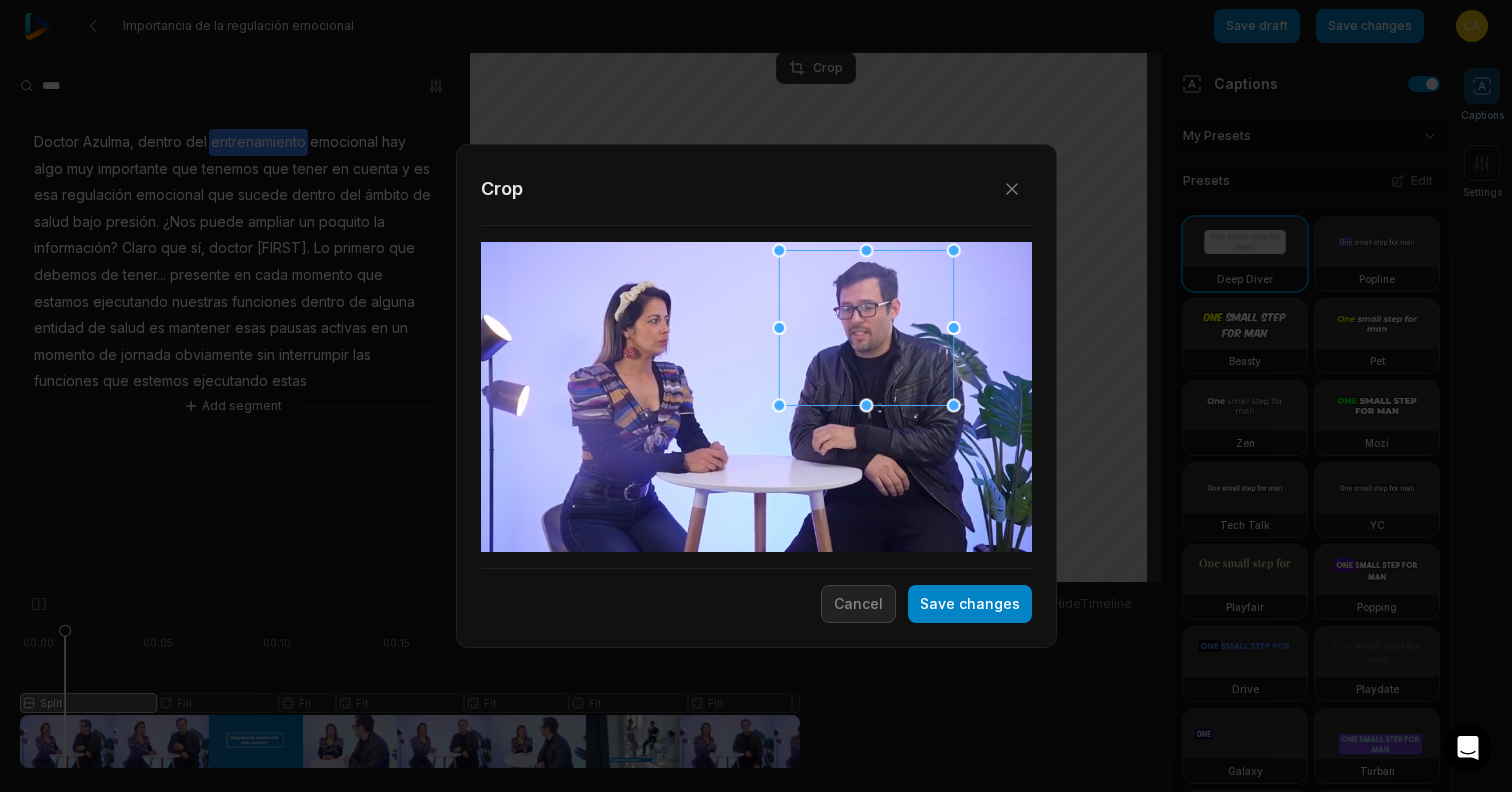 drag, startPoint x: 887, startPoint y: 336, endPoint x: 898, endPoint y: 315, distance: 23.70654 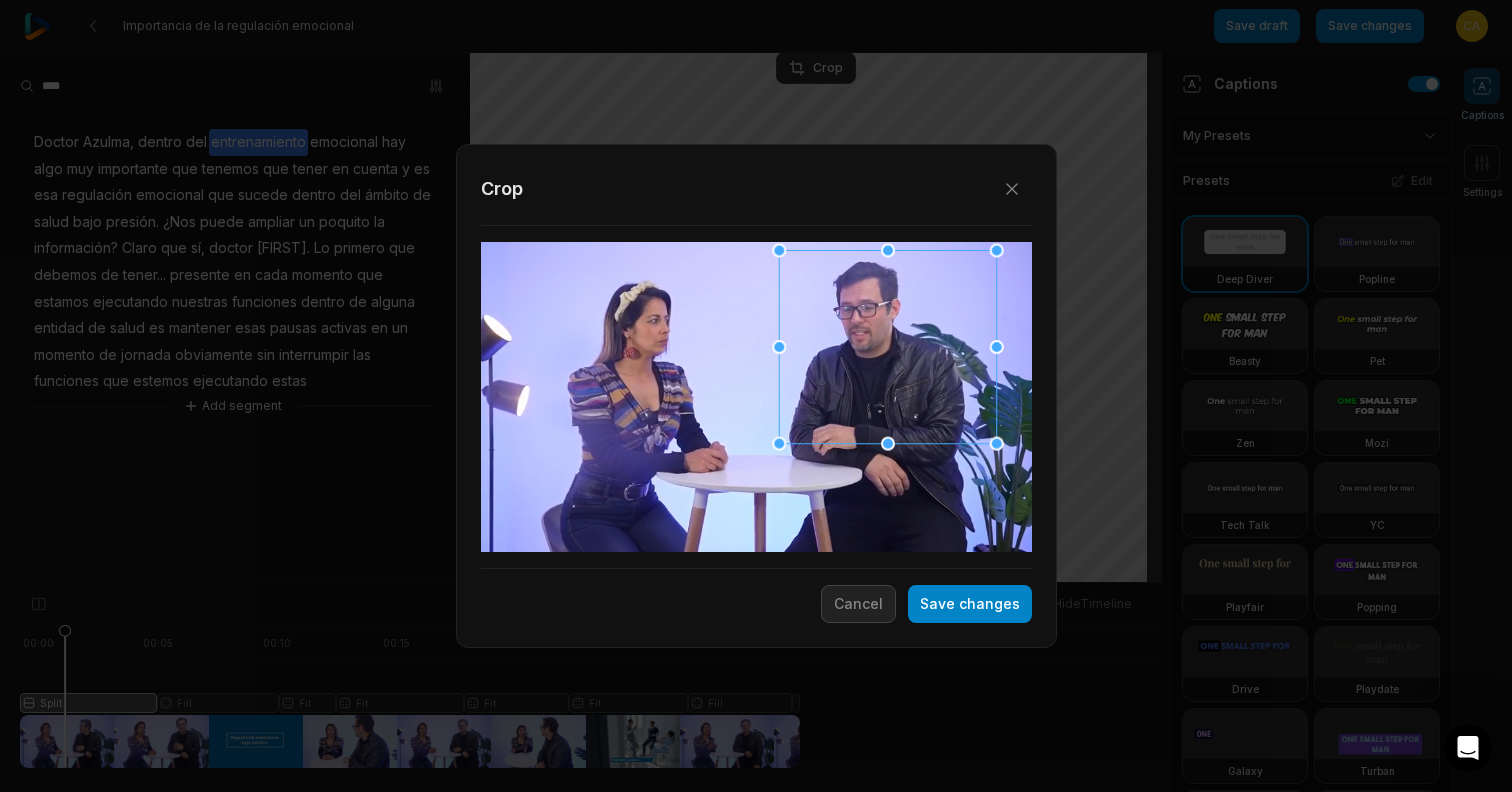 drag, startPoint x: 951, startPoint y: 403, endPoint x: 1019, endPoint y: 409, distance: 68.26419 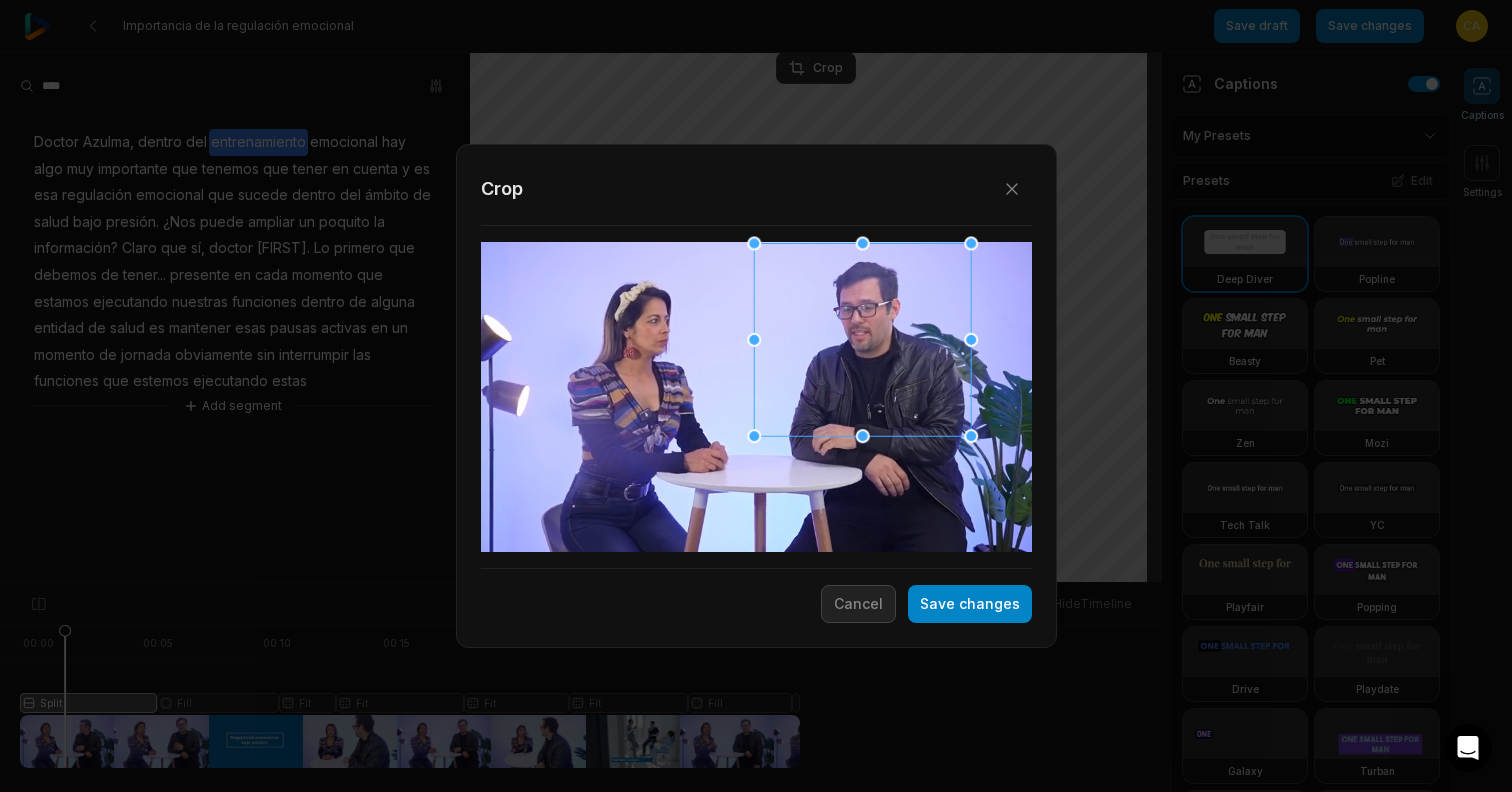 drag, startPoint x: 934, startPoint y: 369, endPoint x: 909, endPoint y: 362, distance: 25.96151 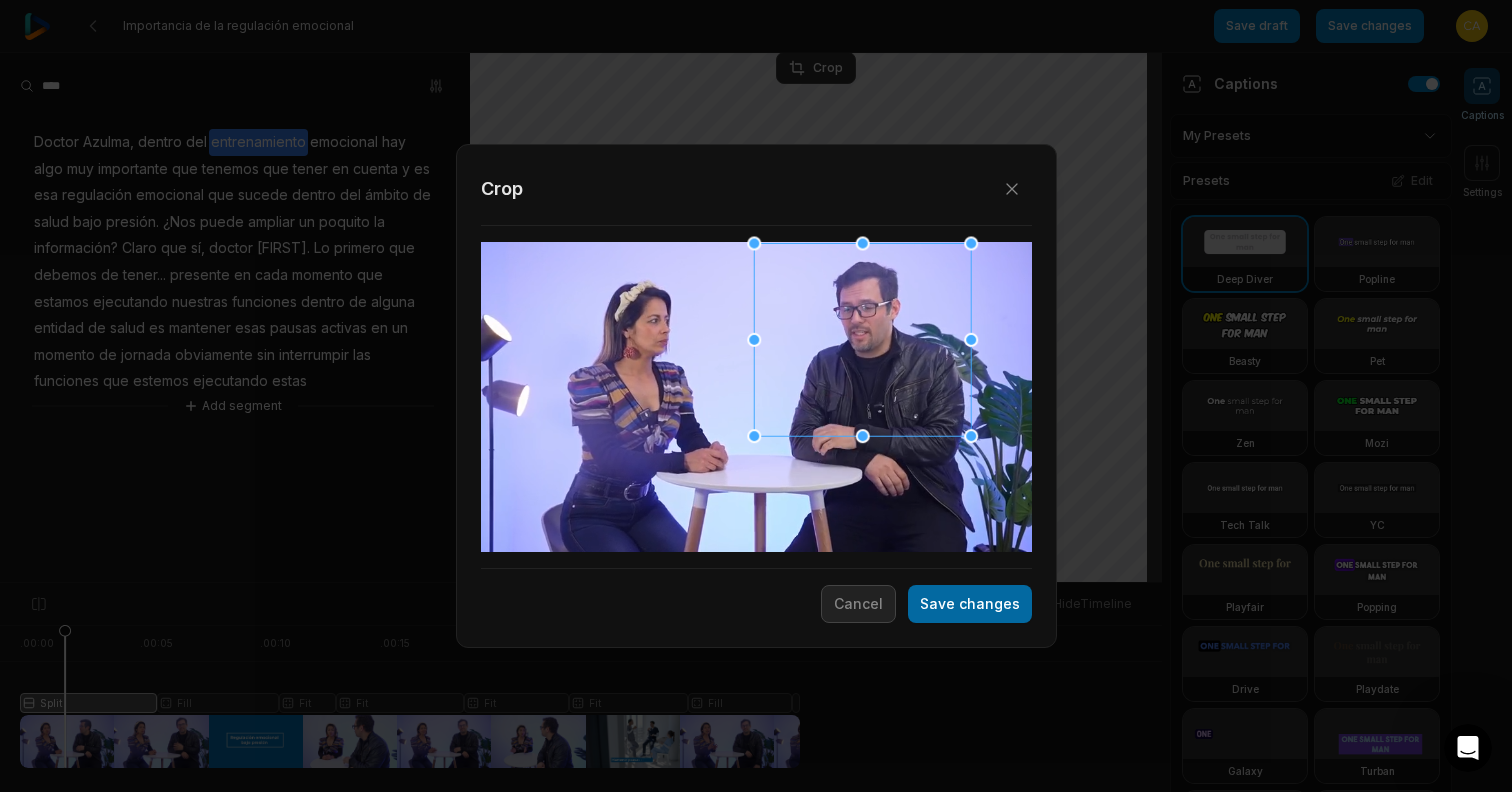 click on "Save changes" at bounding box center (970, 604) 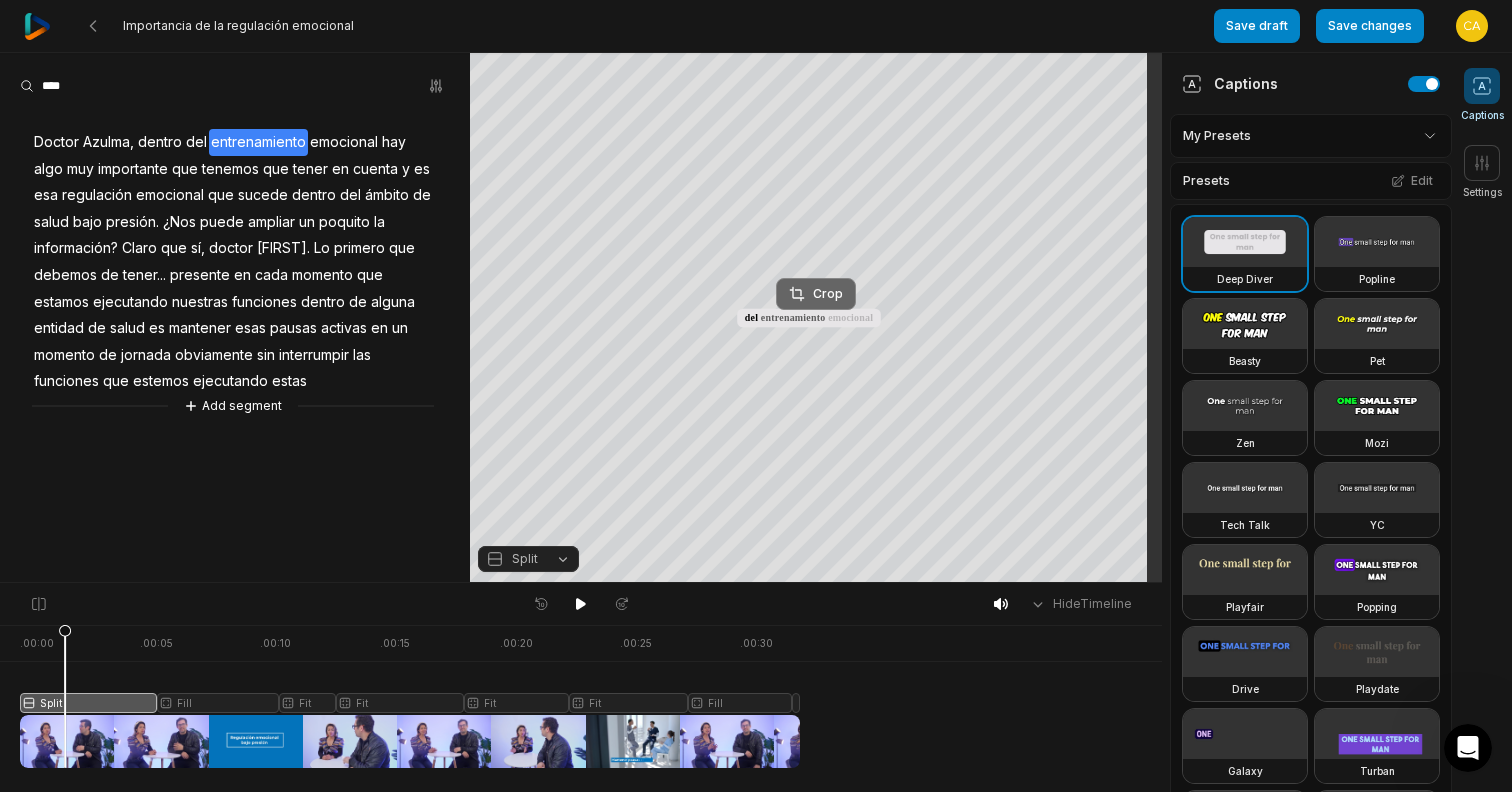 click on "Crop" at bounding box center [816, 294] 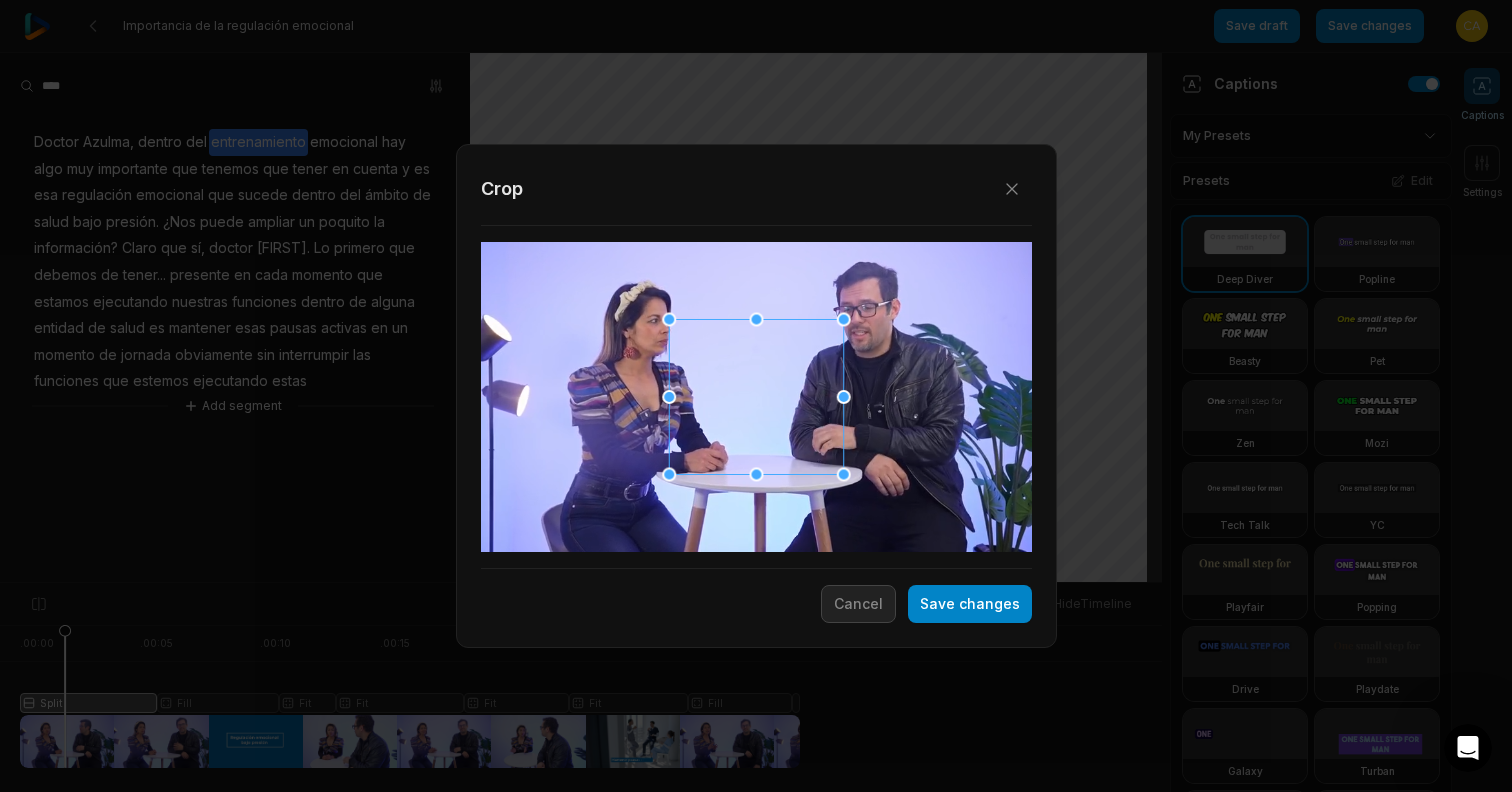 click at bounding box center (756, 397) 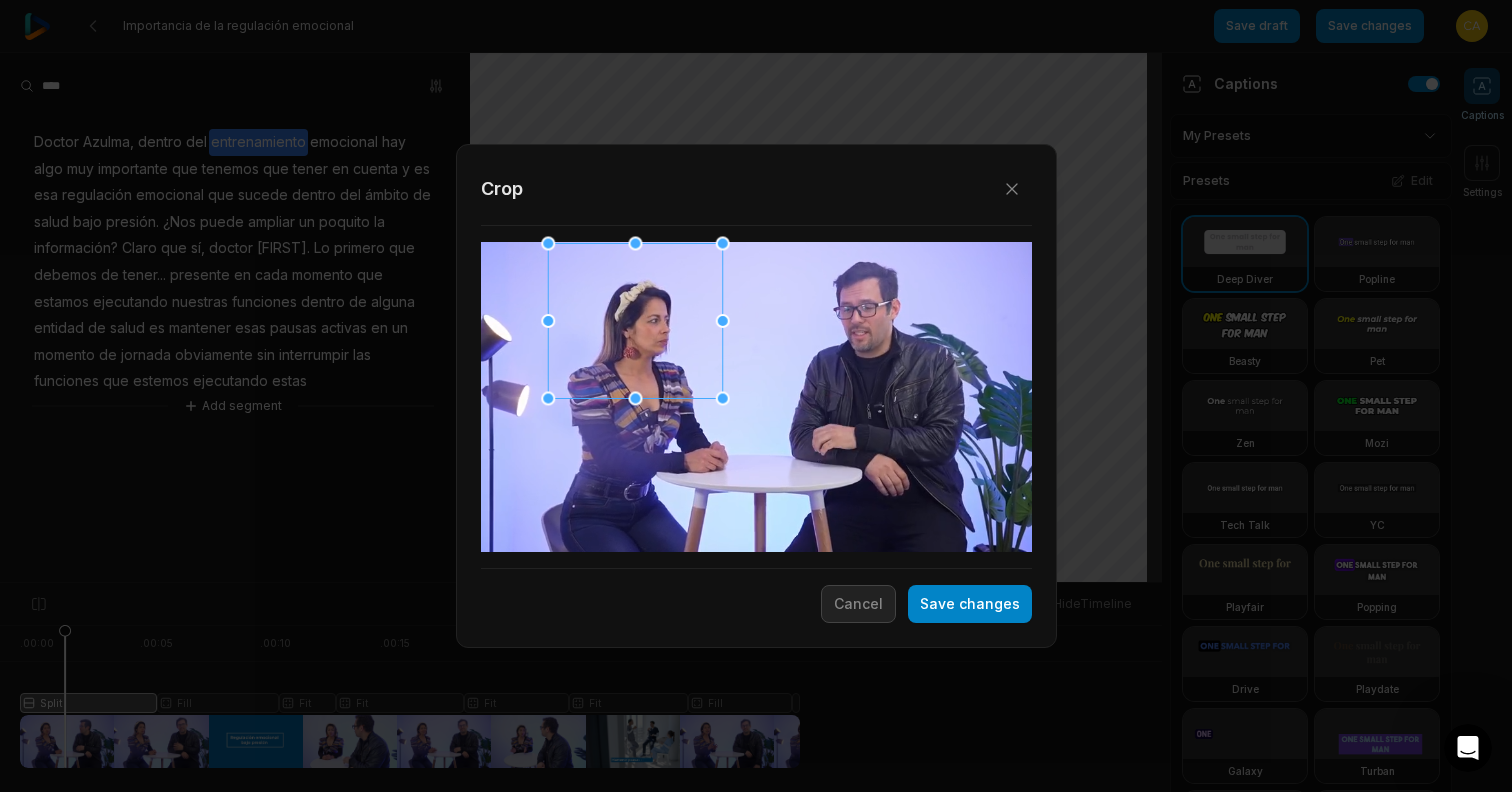 drag, startPoint x: 741, startPoint y: 343, endPoint x: 620, endPoint y: 267, distance: 142.88806 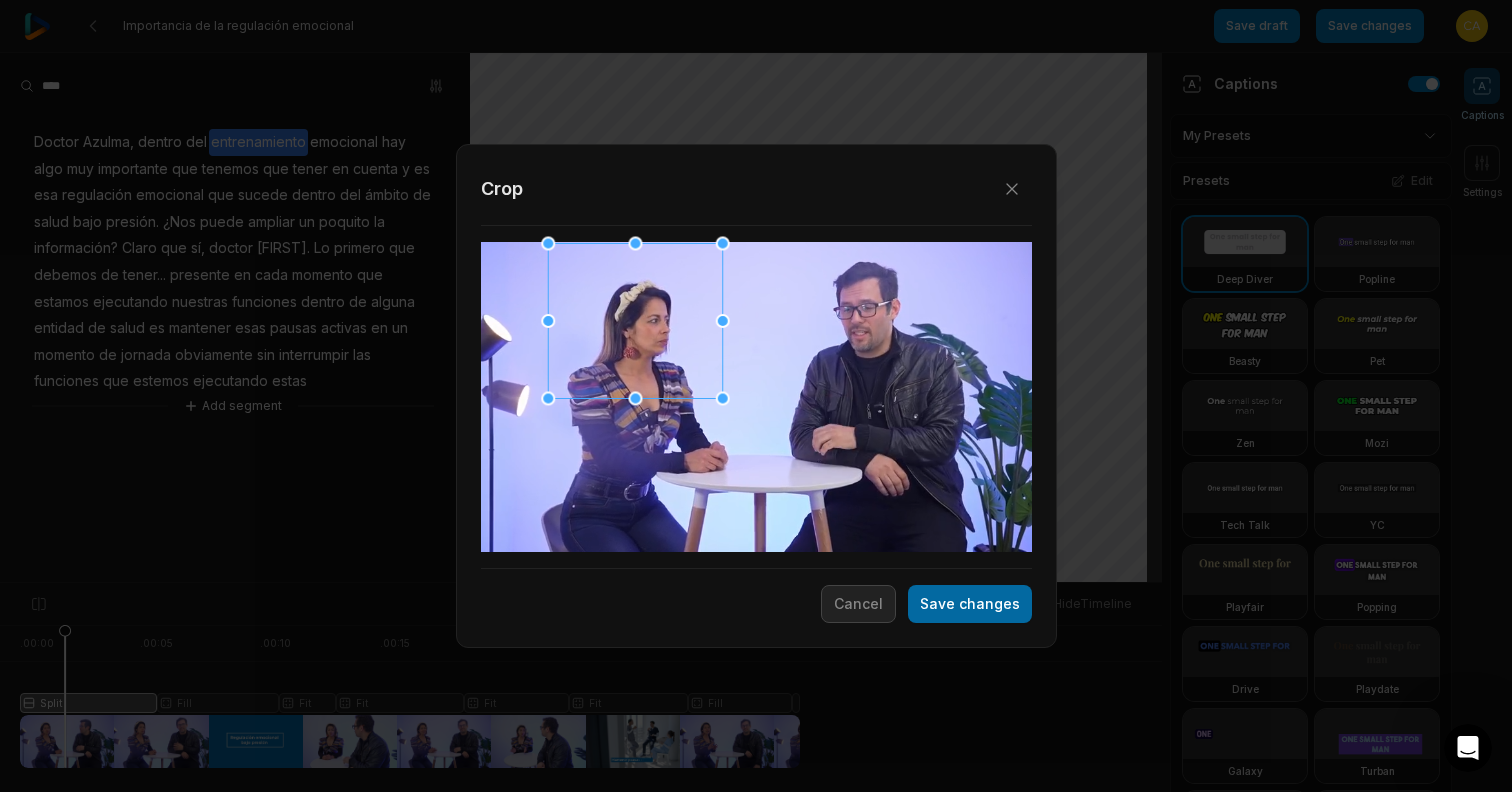 click on "Save changes" at bounding box center (970, 604) 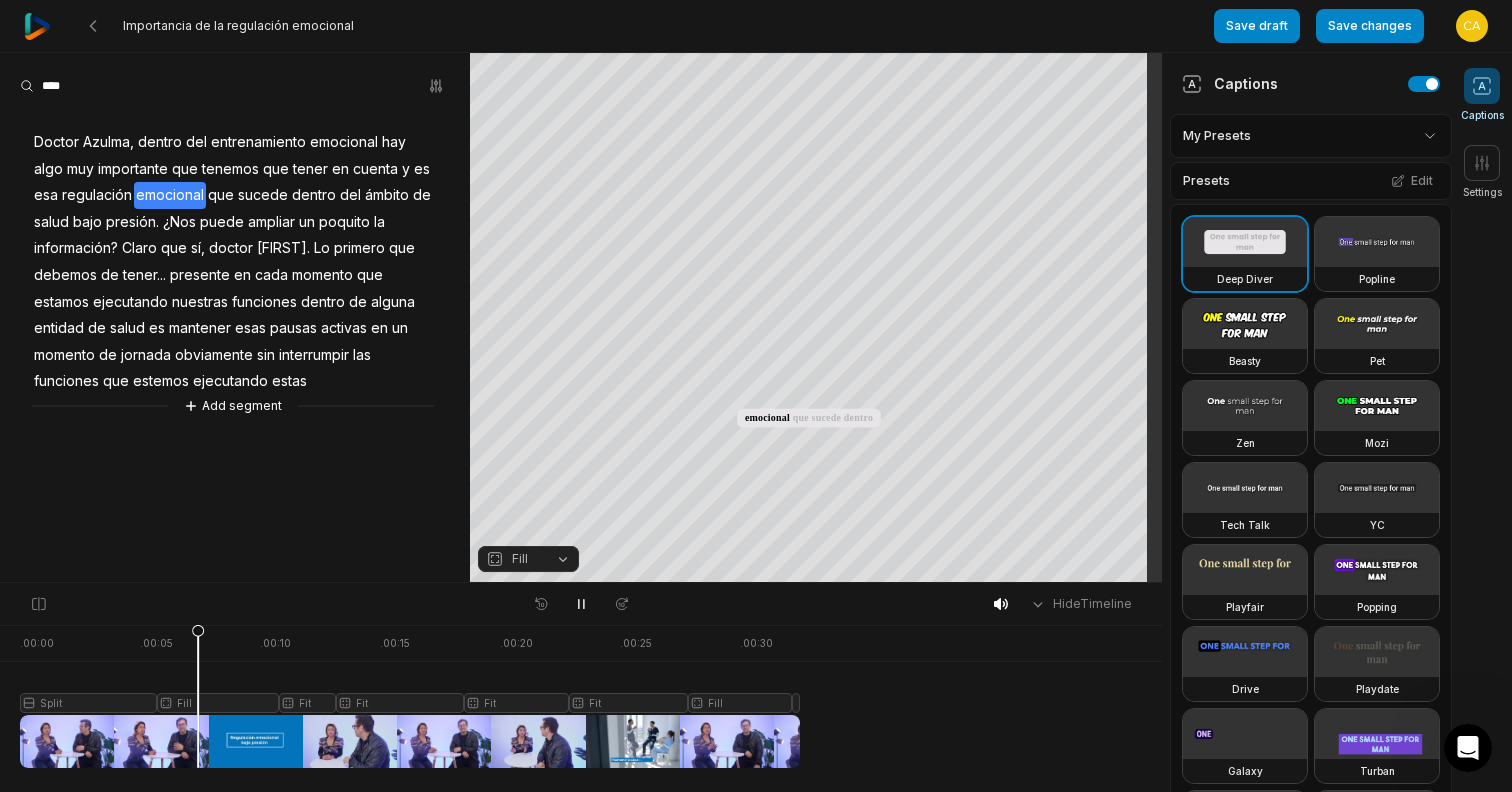 click at bounding box center [410, 696] 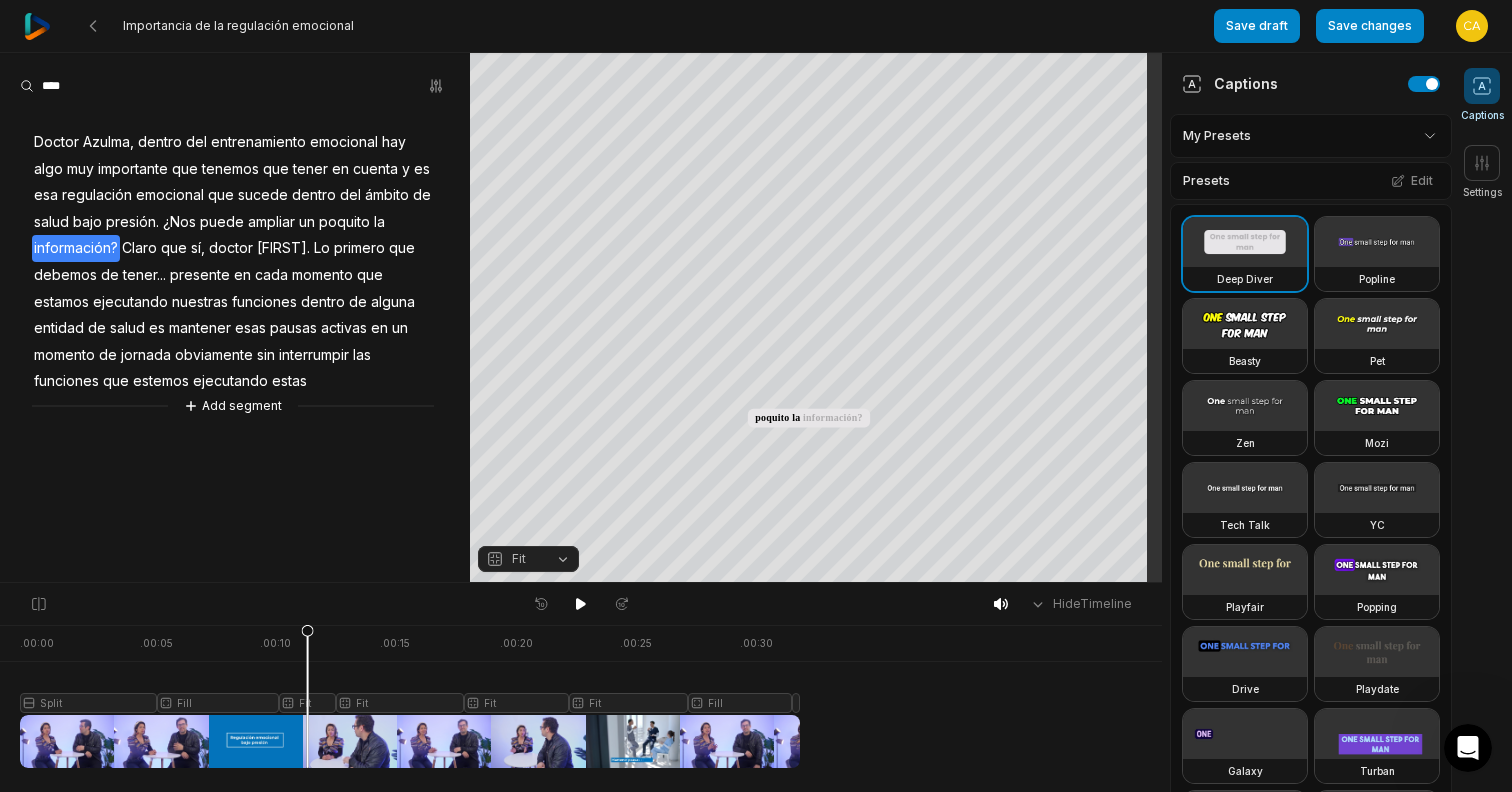 click at bounding box center (410, 696) 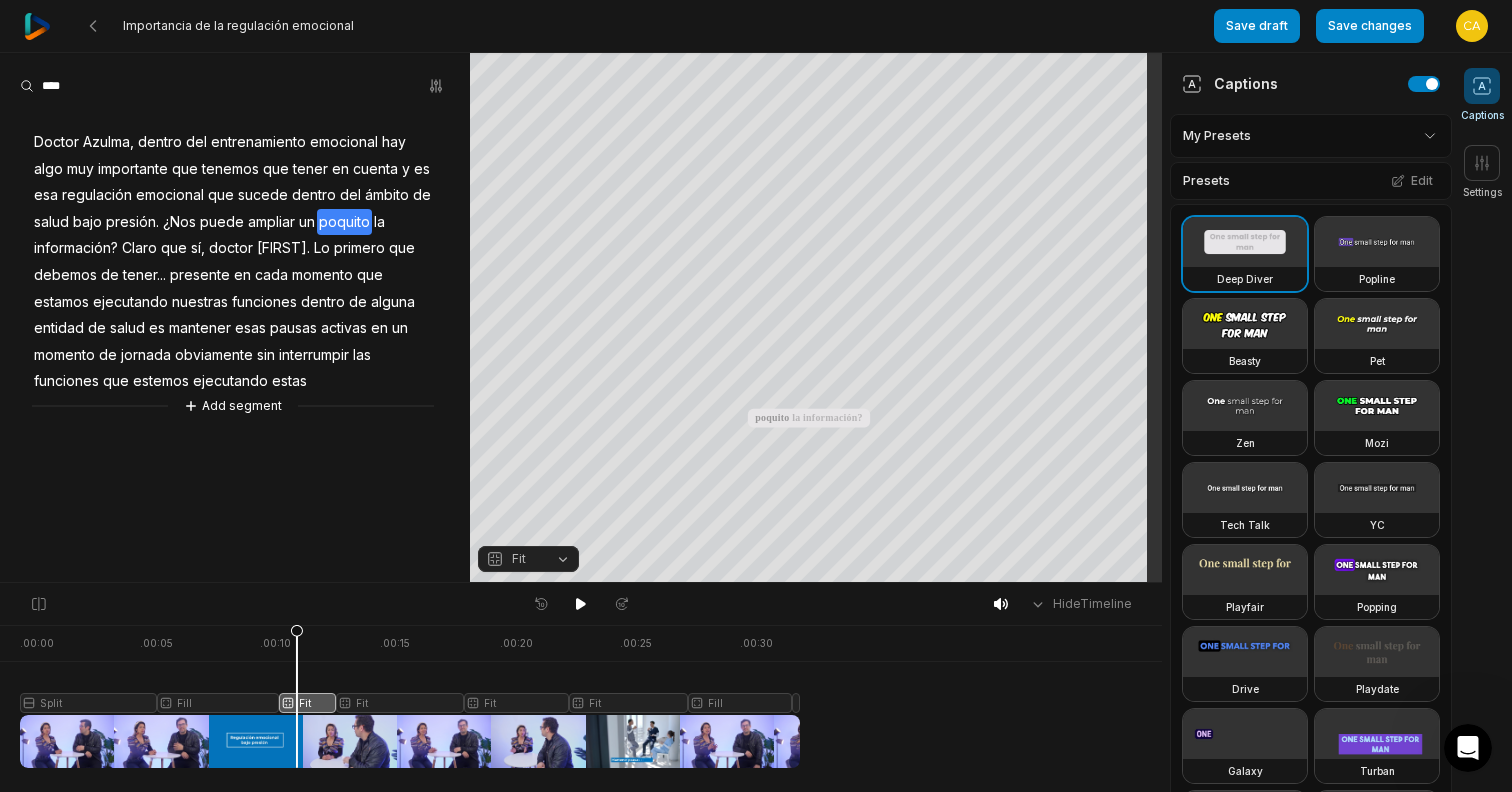 click on "Fit" at bounding box center (519, 559) 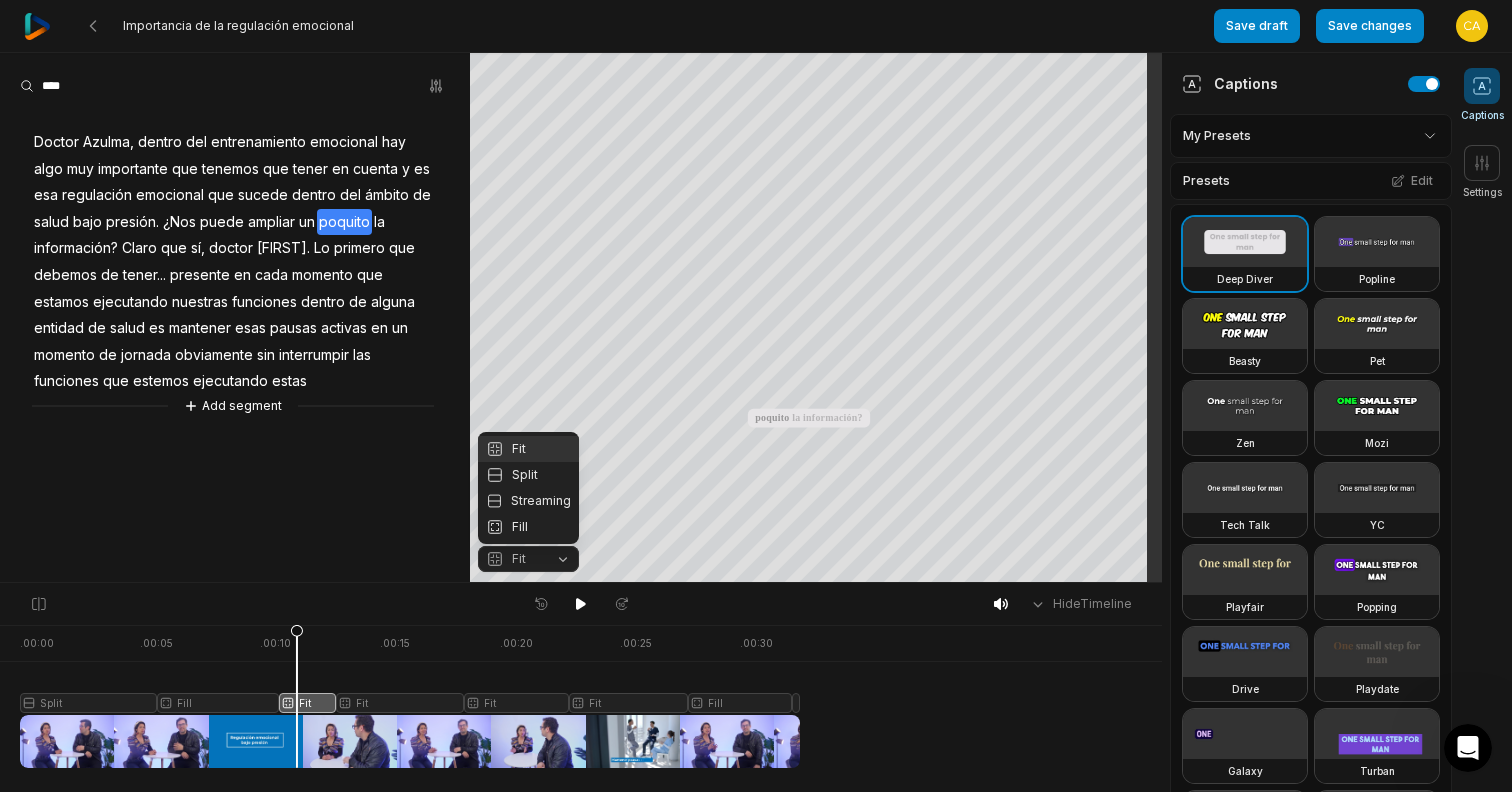 click on "Your browser does not support mp4 format. Your browser does not support mp4 format. Doctor   Azulma,   dentro del   entrenamiento   emocional hay   algo   muy   importante que   tenemos   que   tener en   cuenta   y   es   esa   regulación emocional   que   sucede   dentro del   ámbito   de   salud   bajo presión ¿Nos   puede   ampliar   un poquito   la   información? Claro   que   sí,   doctor   Alejandro Lo   primero   que   debemos de   tener.. presente   en   cada   momento que   estamos   ejecutando nuestras   funciones   dentro de   alguna   entidad   de   salud es   mantener   esas   pausas activas   en   un   momento de   jornada   obviamente sin   interrumpir   las   funciones que   estemos   ejecutando estas Crop Hex ********* * % Fit Fit Split Streaming Fill" at bounding box center [581, 318] 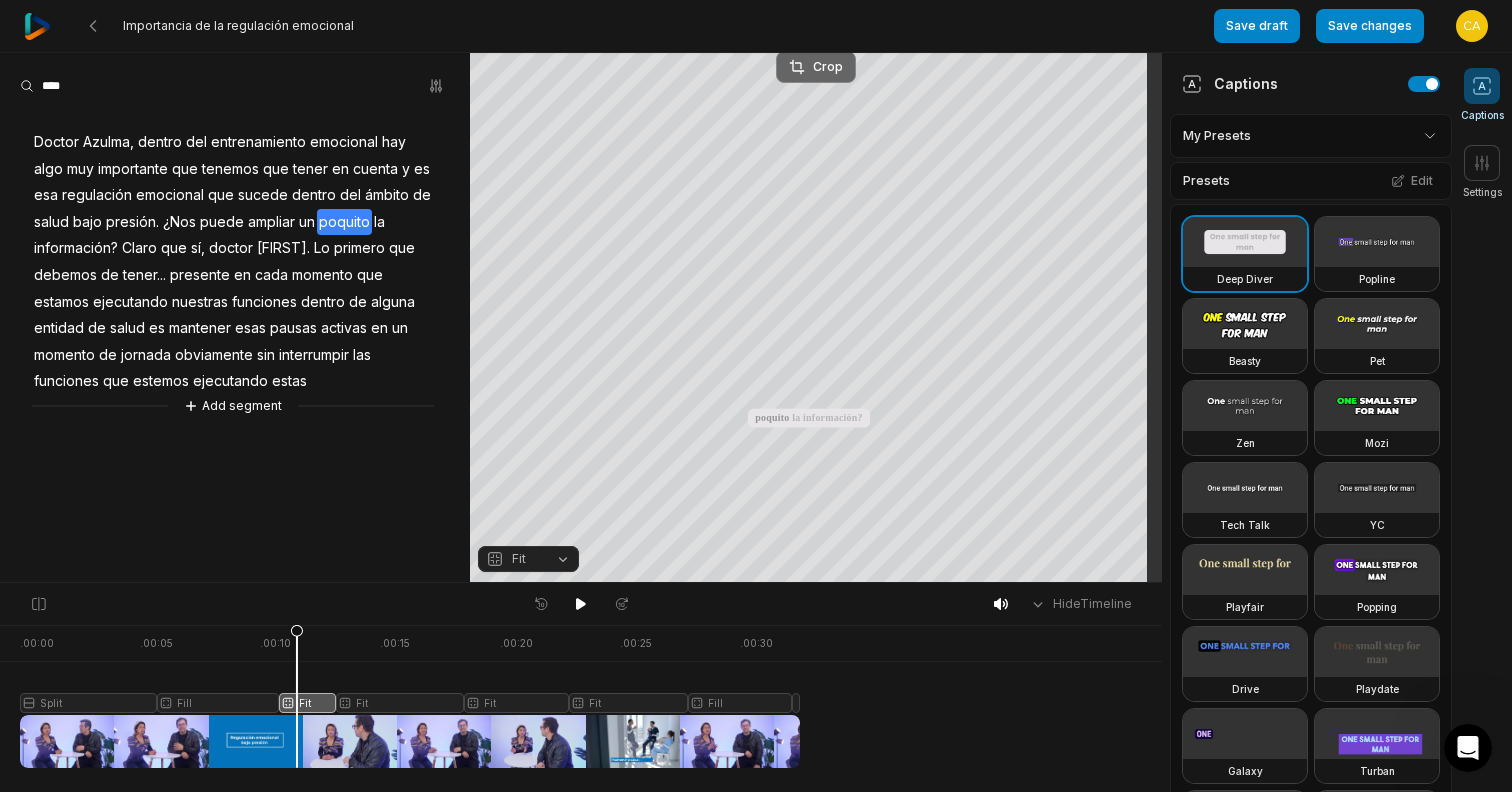 click on "Crop" at bounding box center [816, 67] 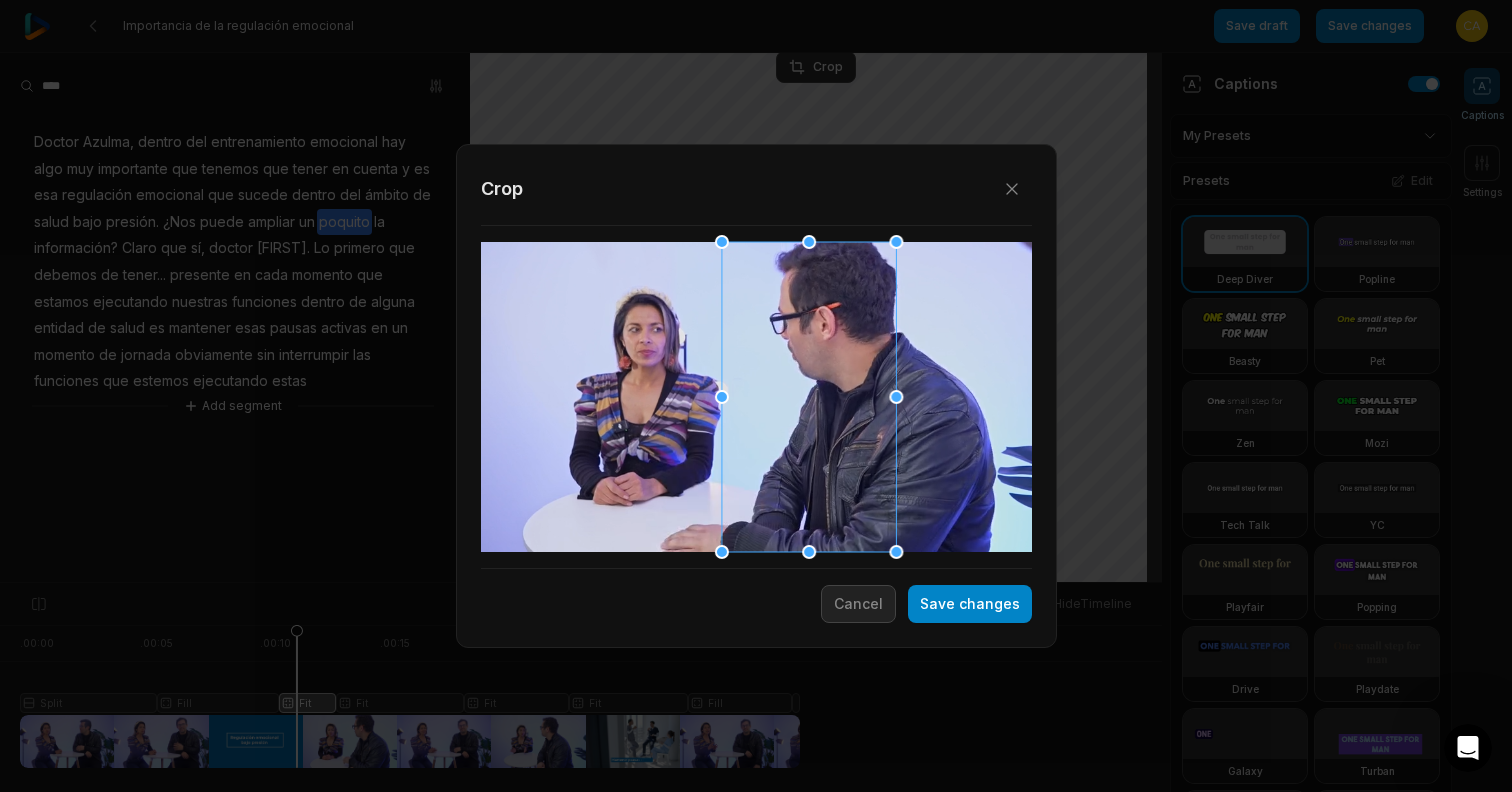 drag, startPoint x: 678, startPoint y: 322, endPoint x: 852, endPoint y: 344, distance: 175.38528 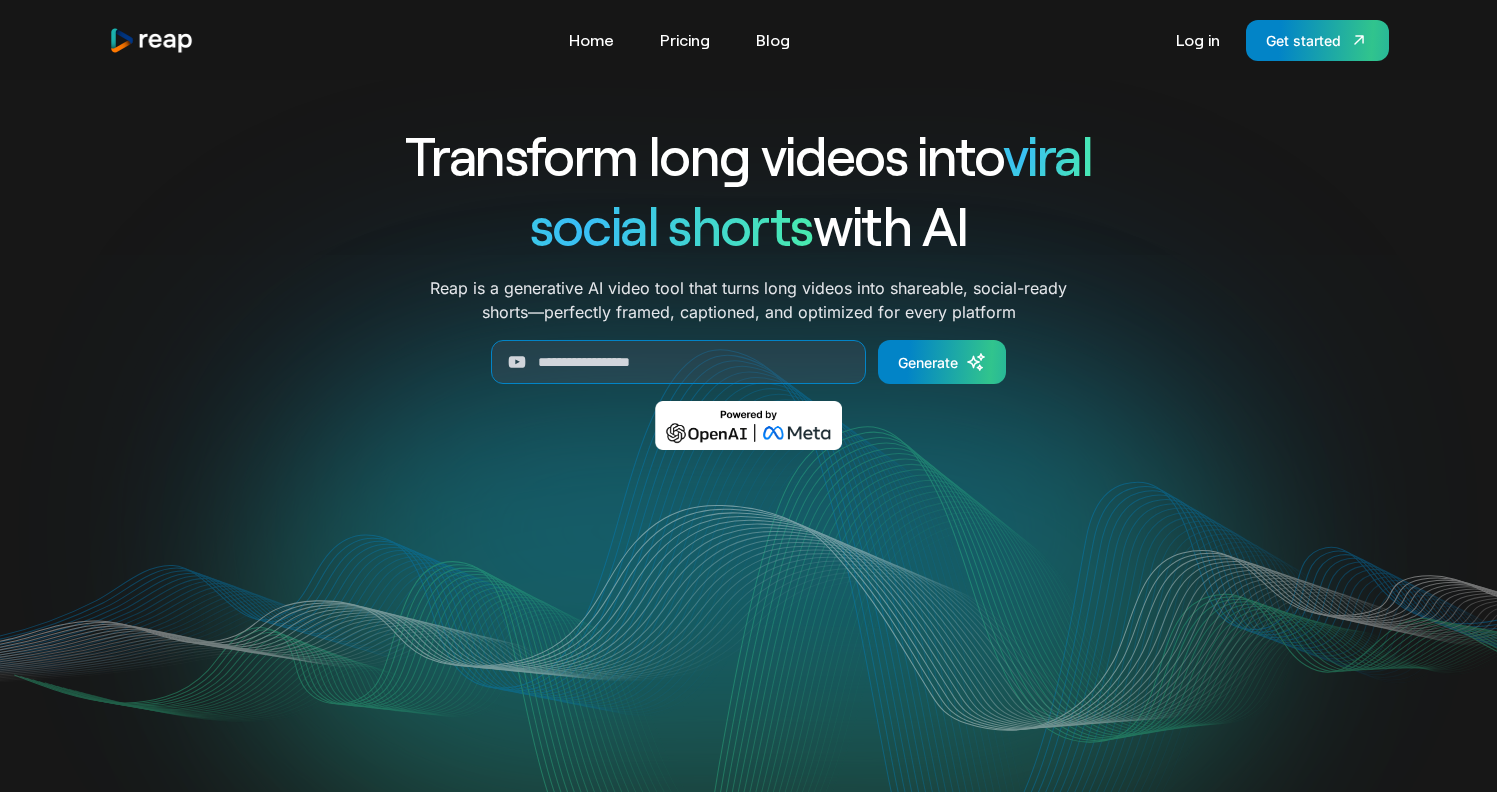 scroll, scrollTop: 596, scrollLeft: 0, axis: vertical 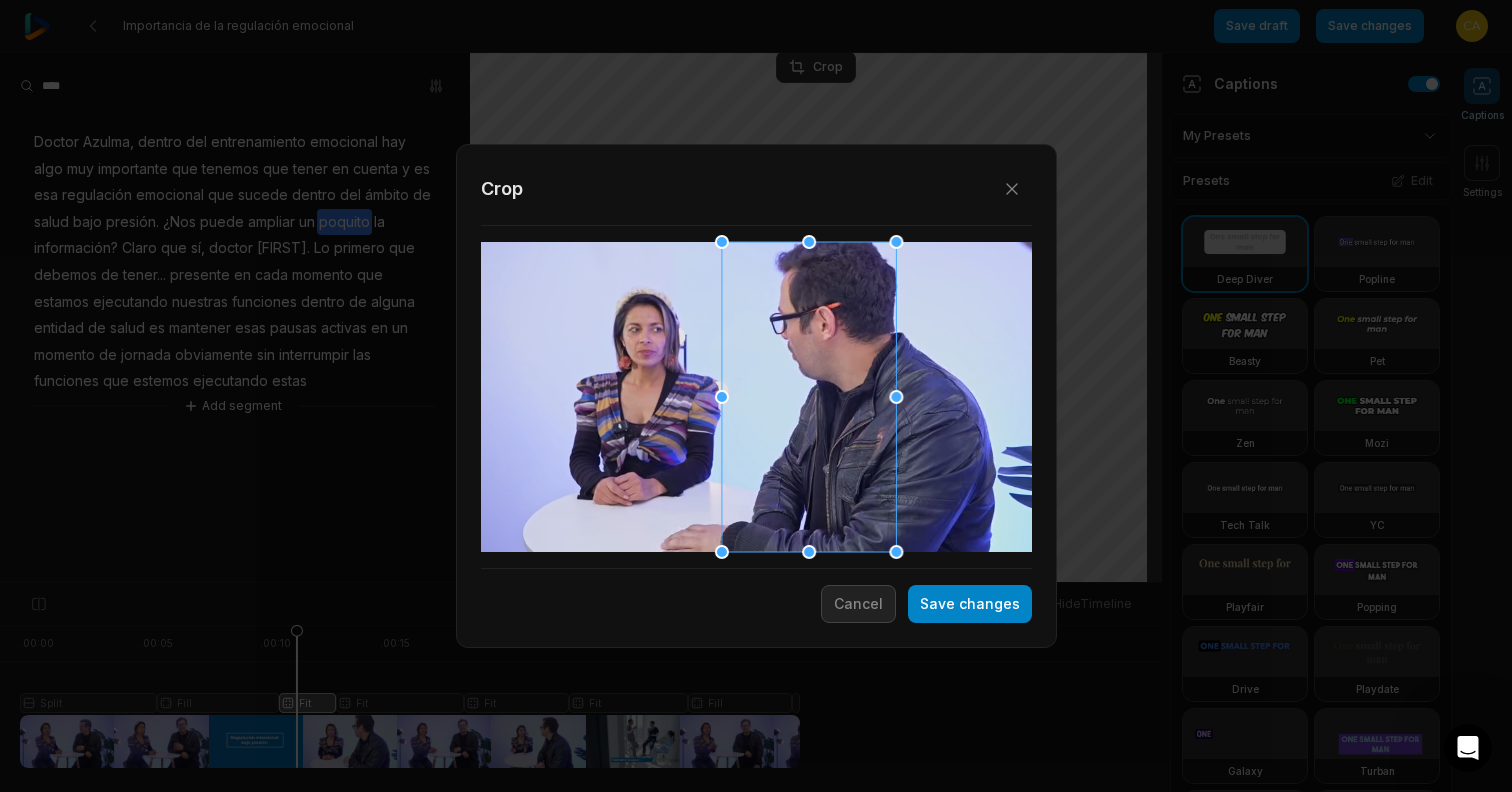 click on "Close Crop Save changes Cancel" at bounding box center (756, 583) 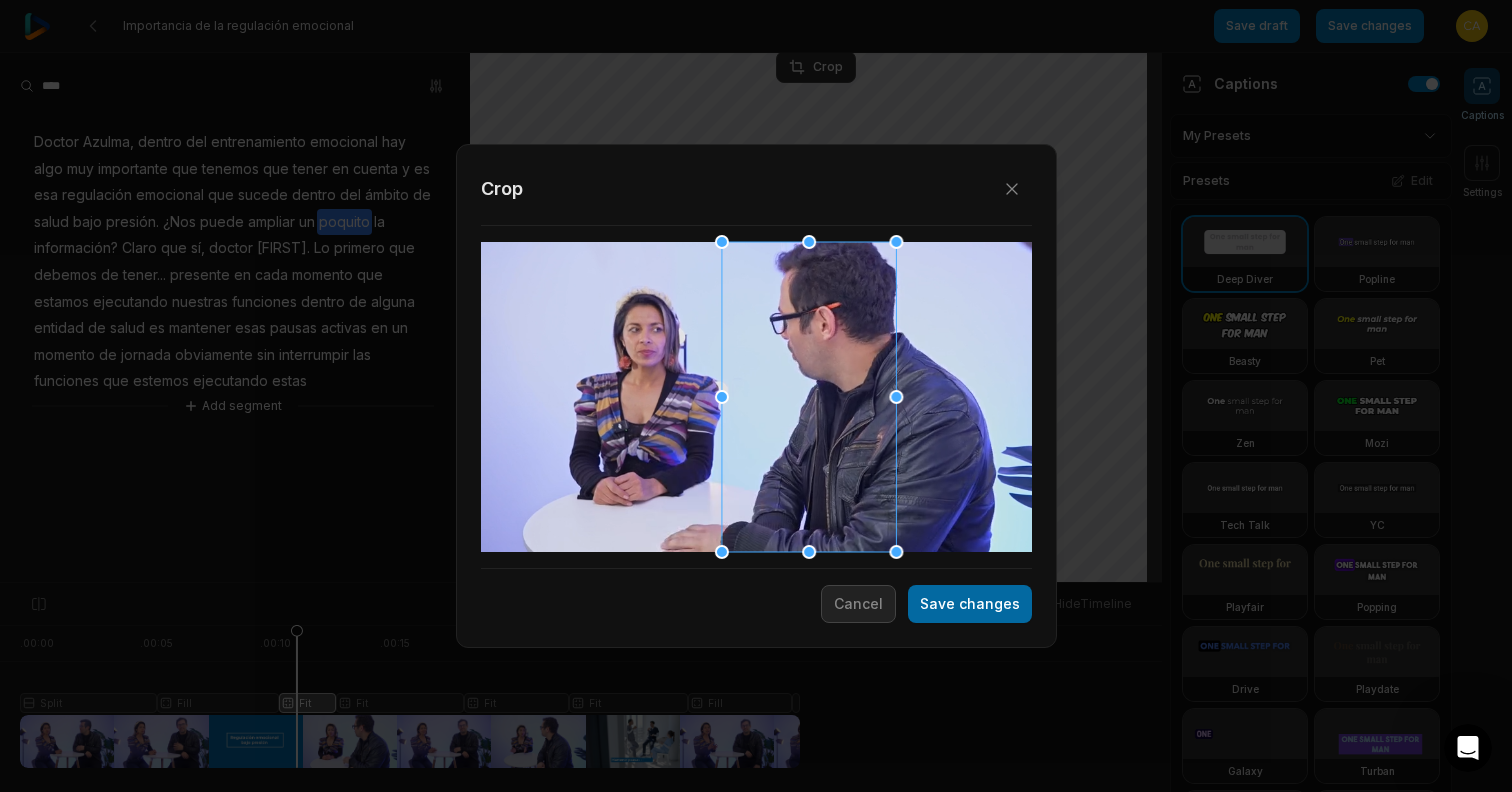 click on "Save changes" at bounding box center (970, 604) 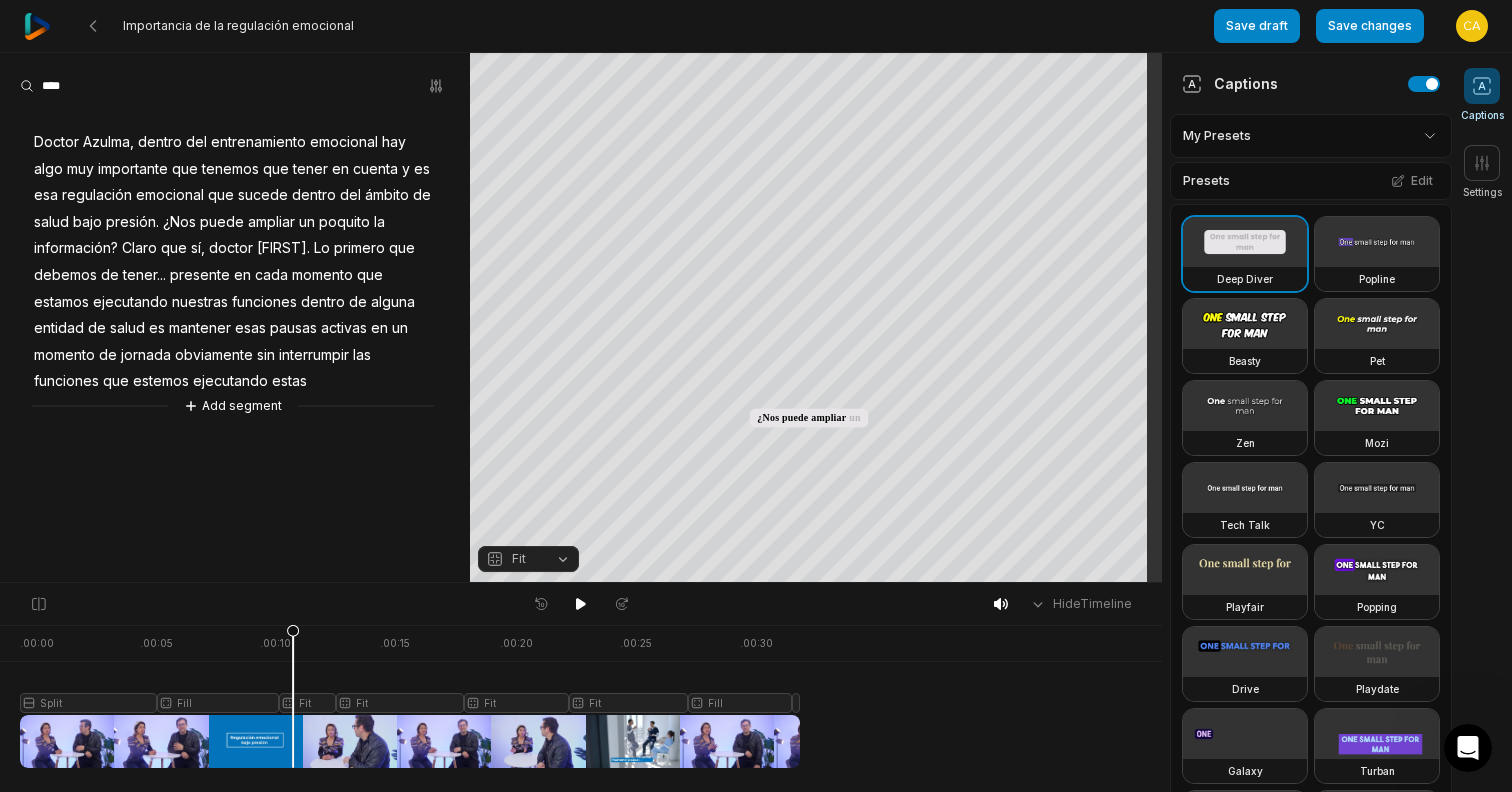 click at bounding box center (410, 696) 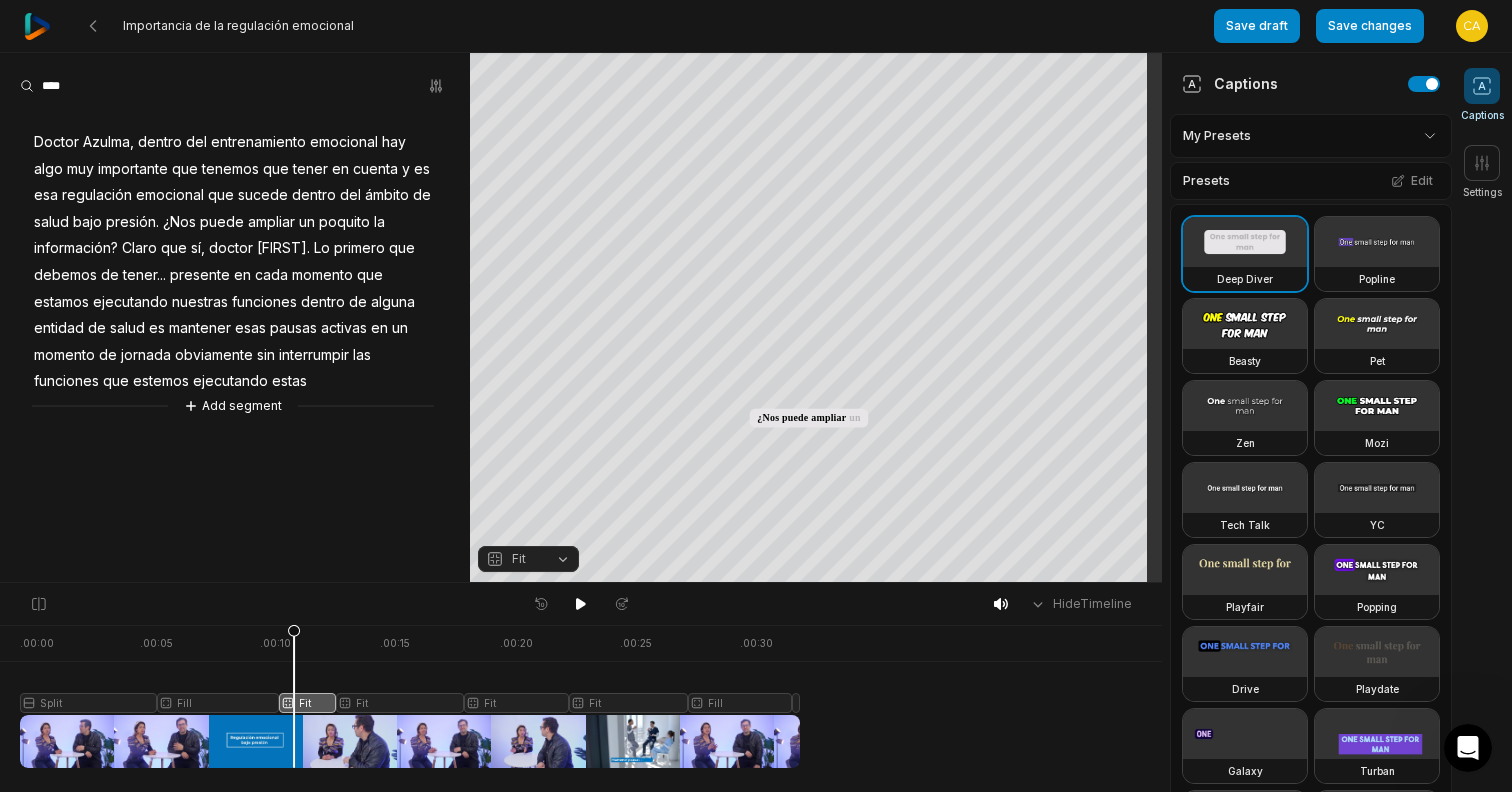 click on "Fit" at bounding box center [519, 559] 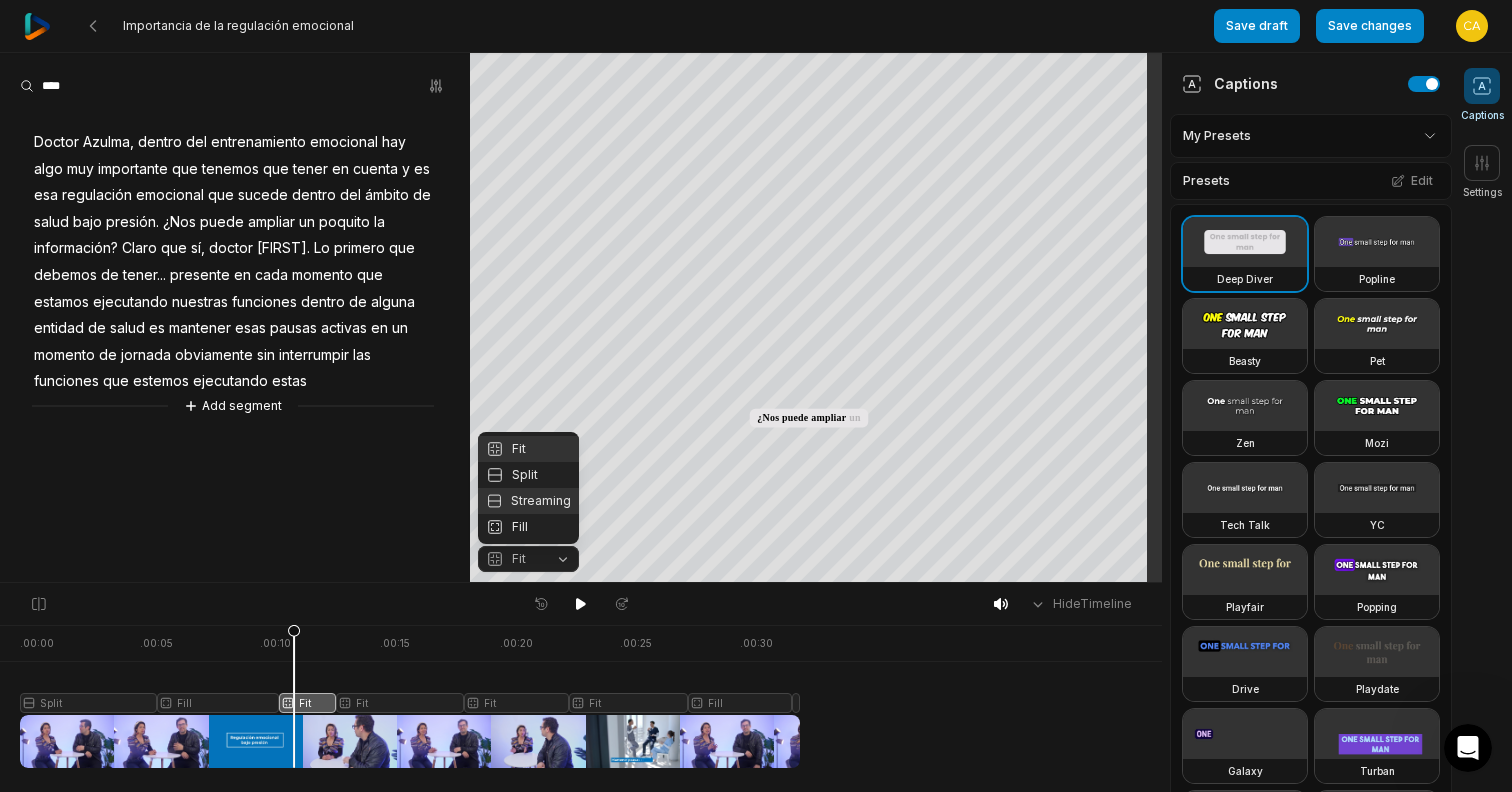 click on "Streaming" at bounding box center (528, 501) 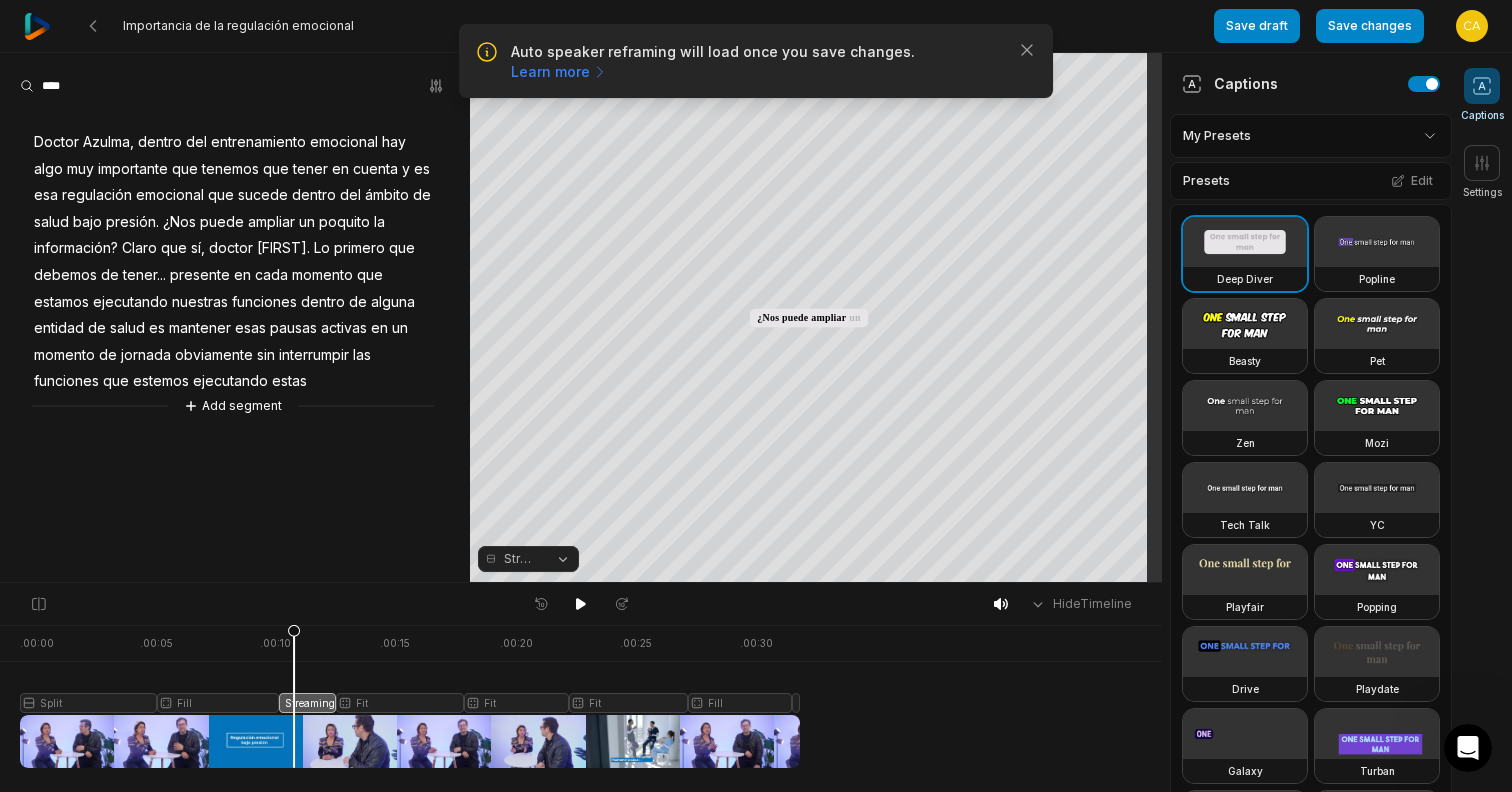 click on "Streaming" at bounding box center [521, 559] 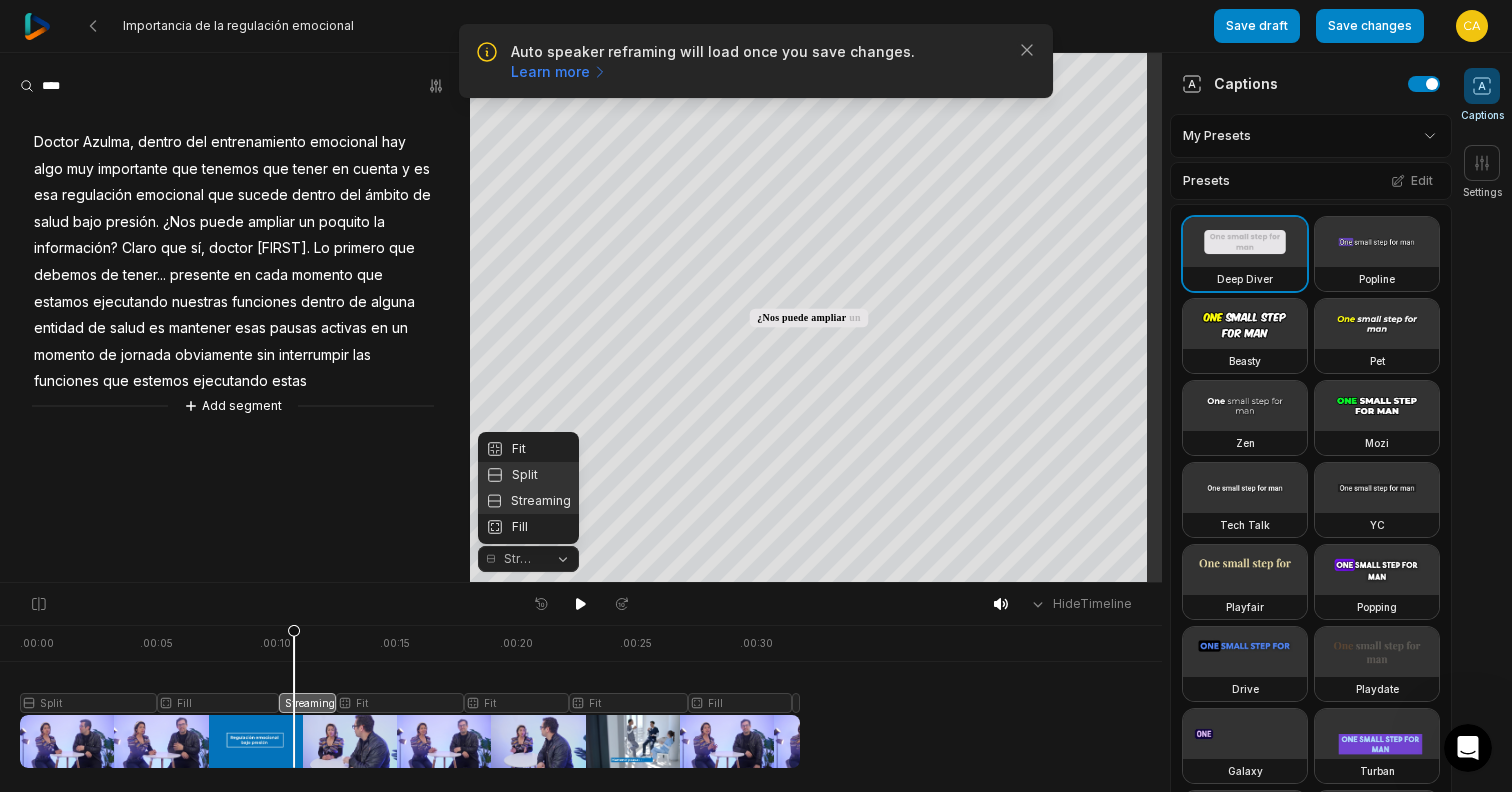 click on "Split" at bounding box center [528, 475] 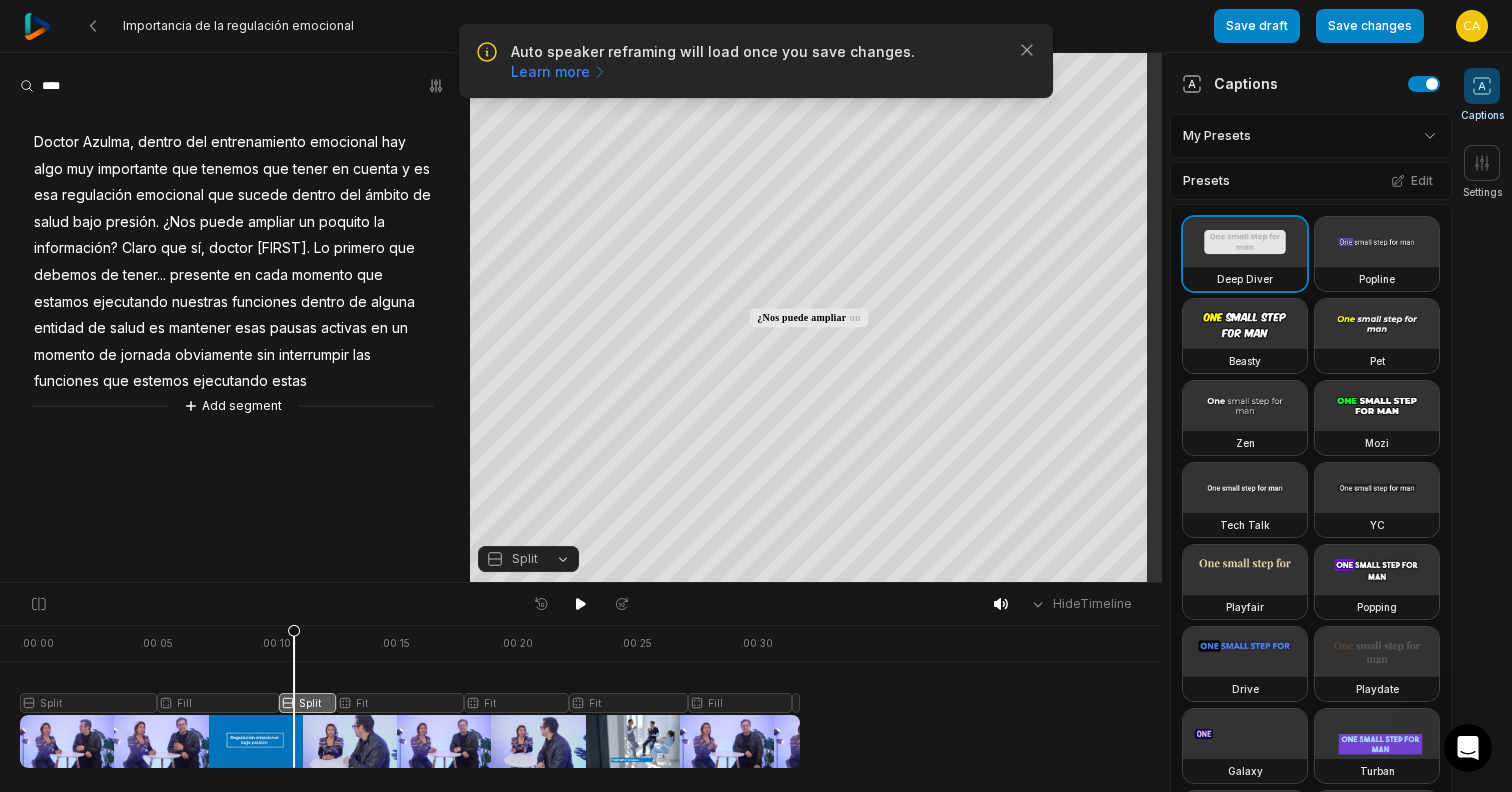 click on "Split" at bounding box center [528, 559] 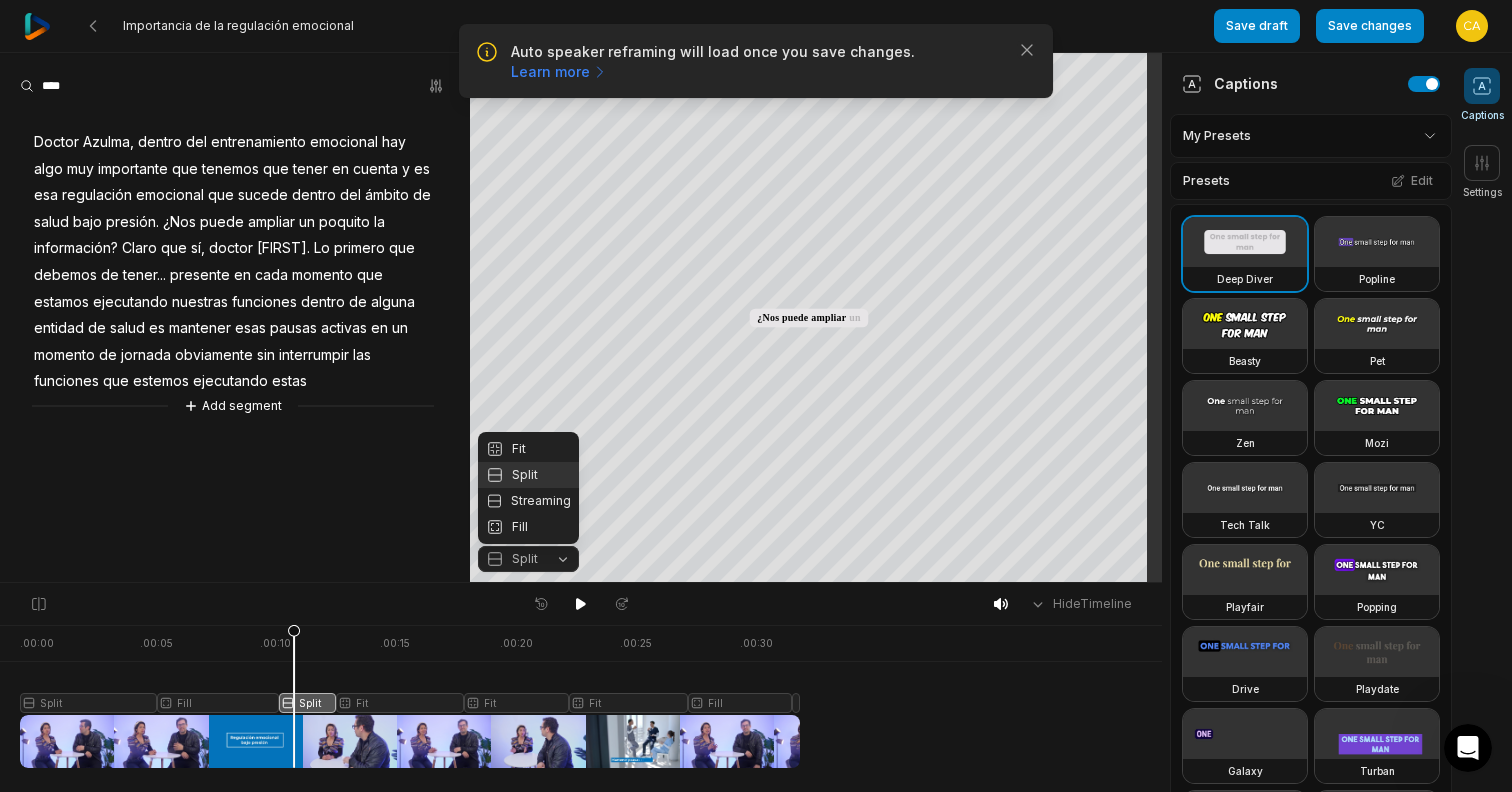 click on "Fill" at bounding box center [528, 527] 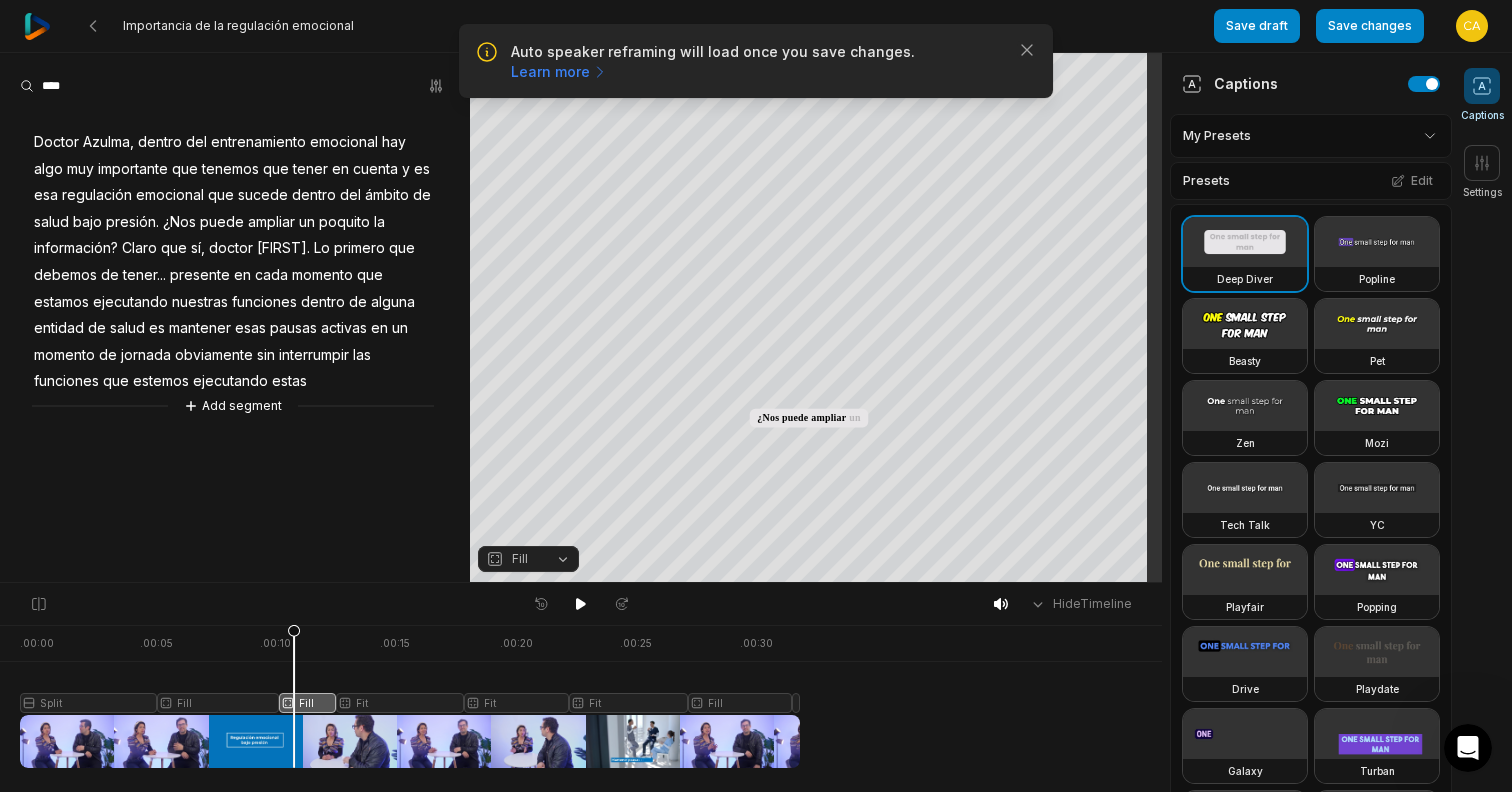 click at bounding box center (410, 696) 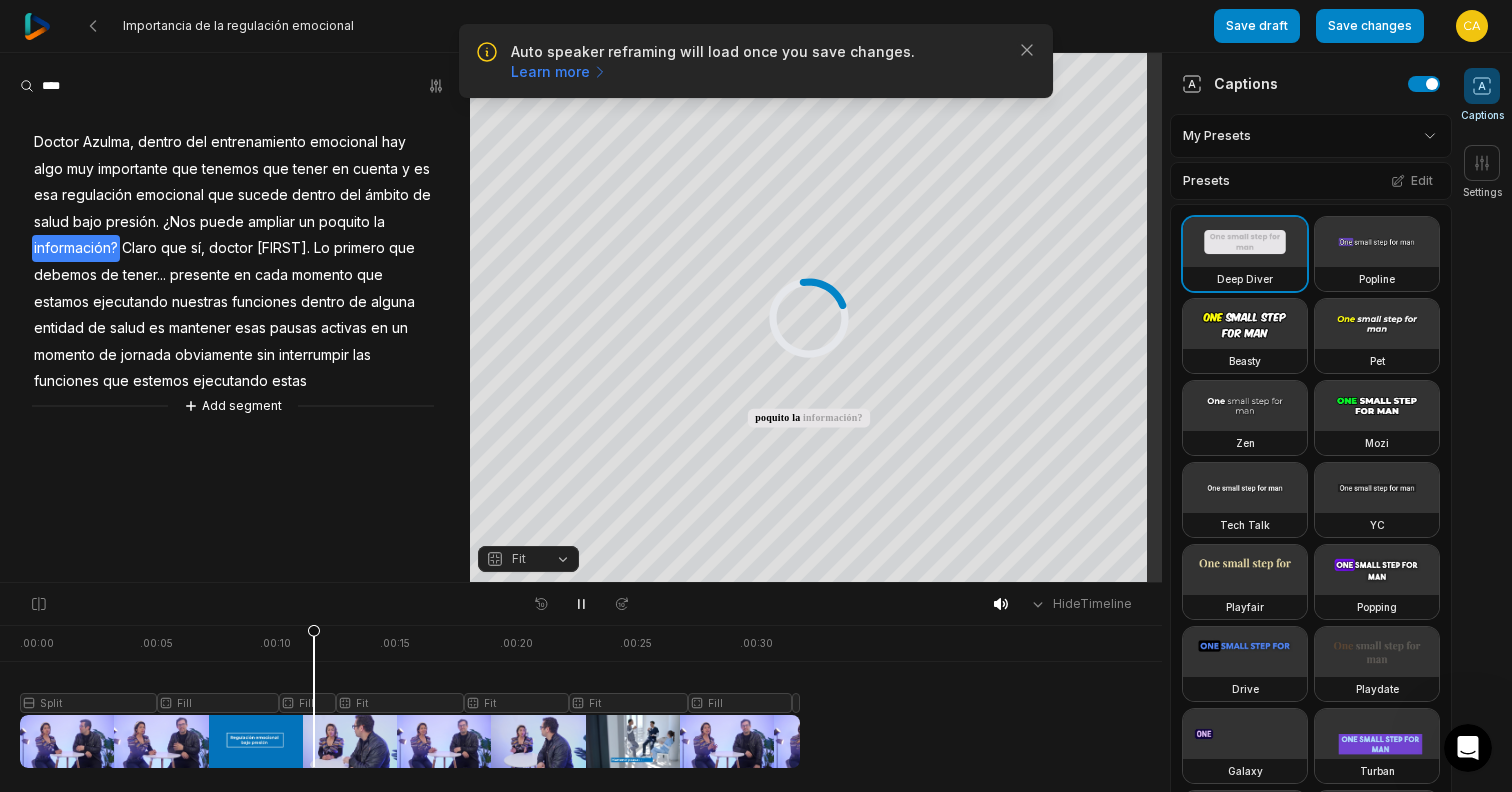 click at bounding box center (410, 696) 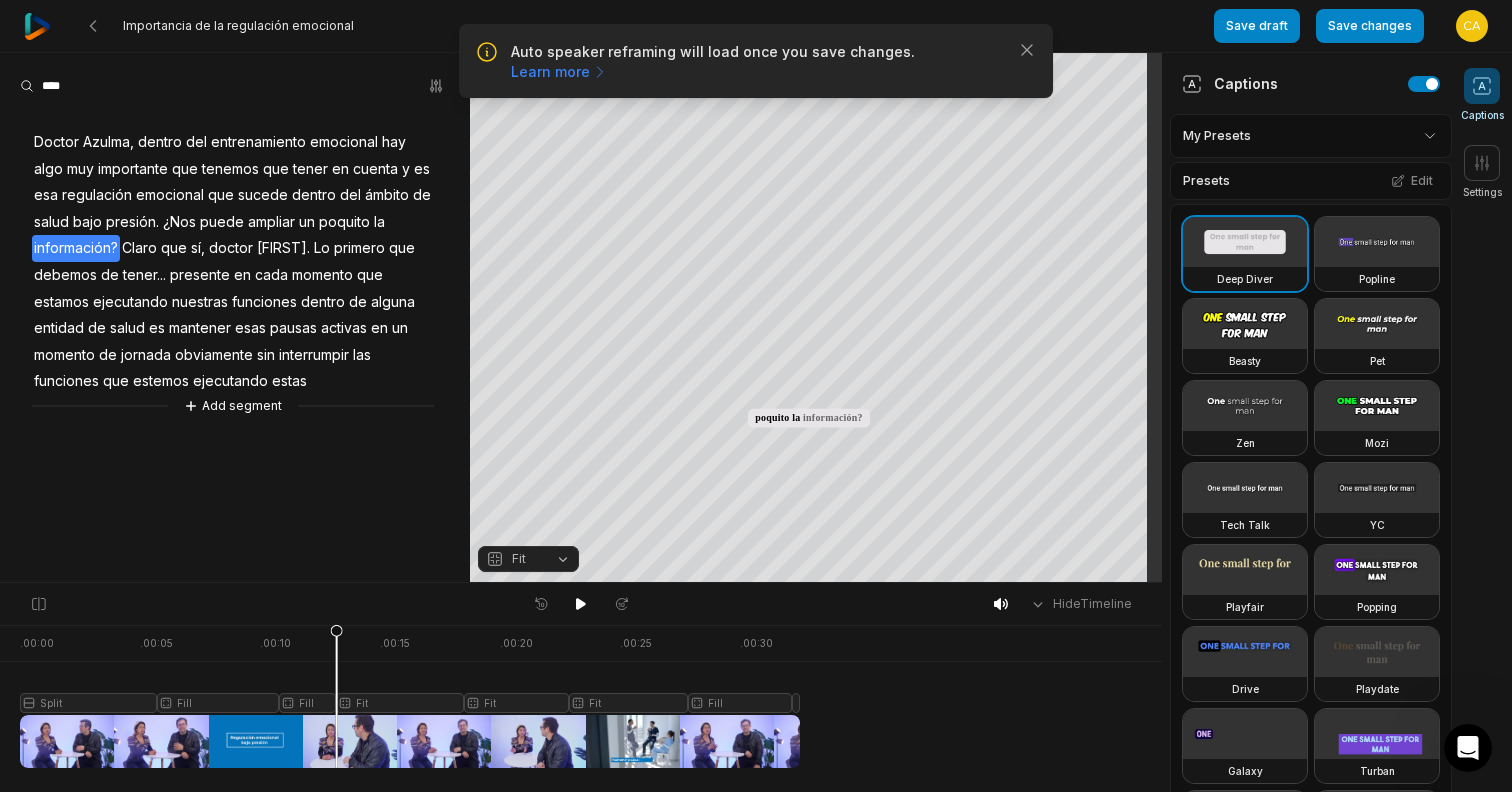 click at bounding box center [410, 696] 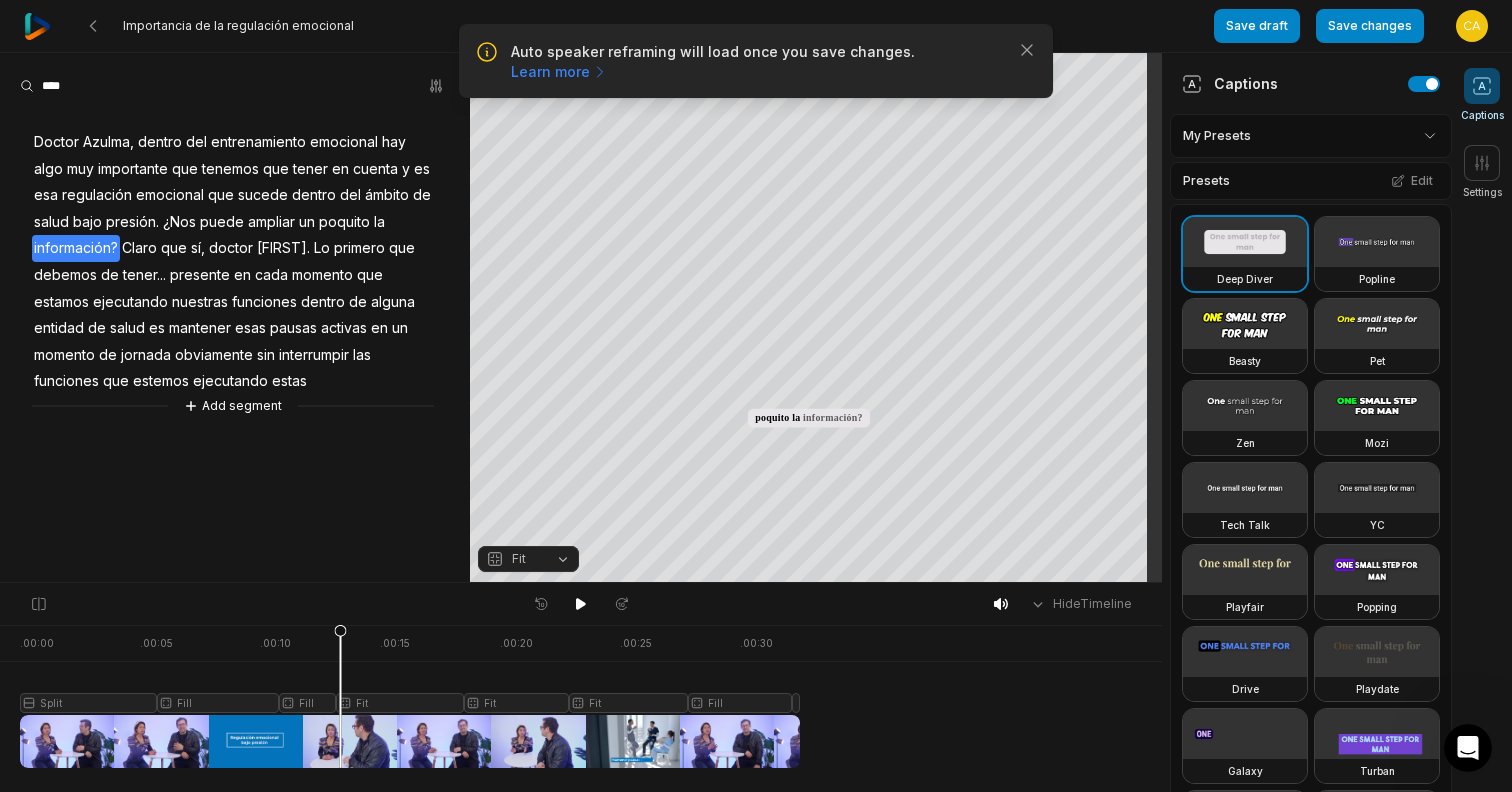 click at bounding box center (410, 696) 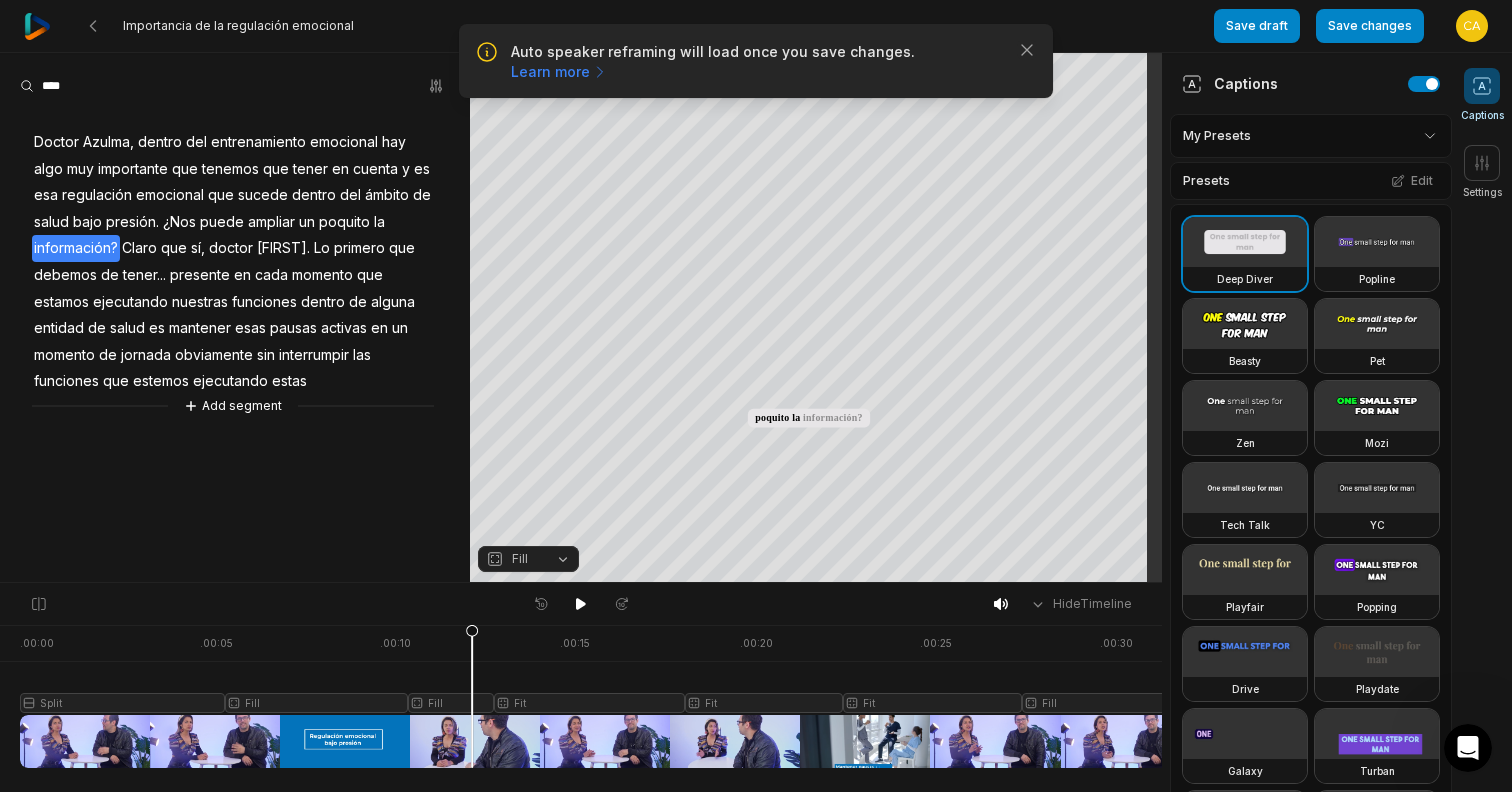 click at bounding box center [605, 696] 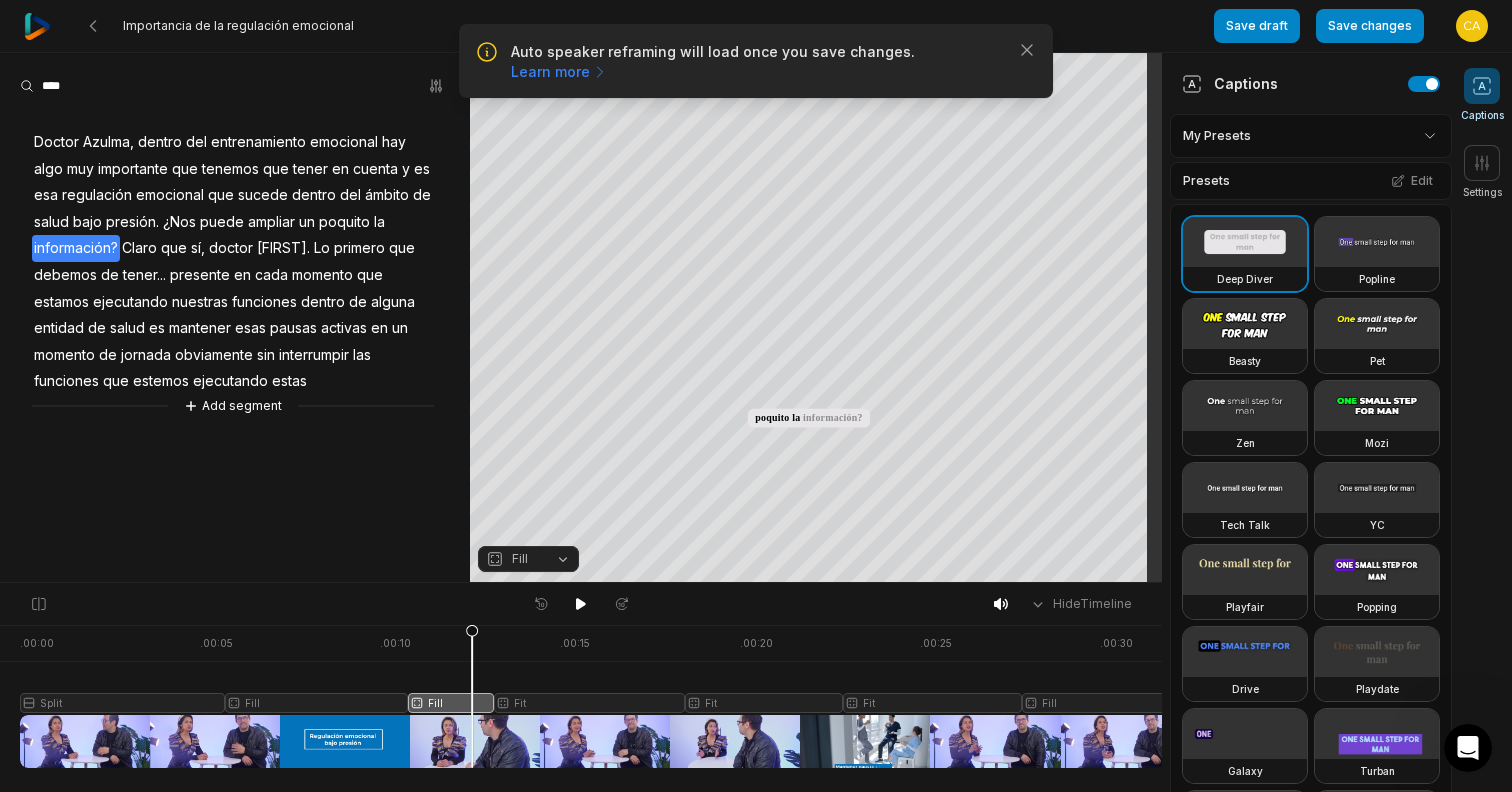 click at bounding box center [605, 696] 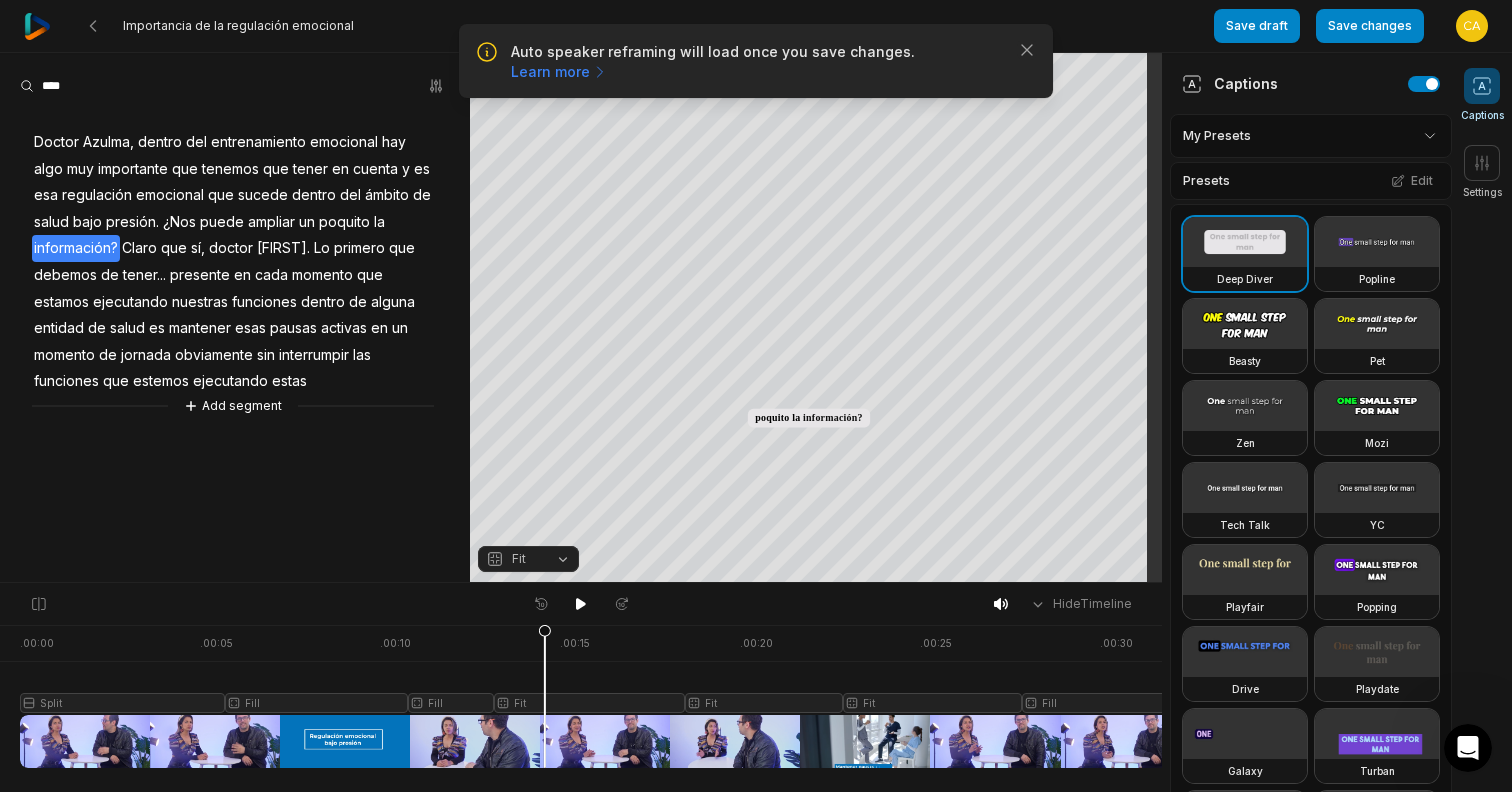 drag, startPoint x: 548, startPoint y: 624, endPoint x: 493, endPoint y: 636, distance: 56.293873 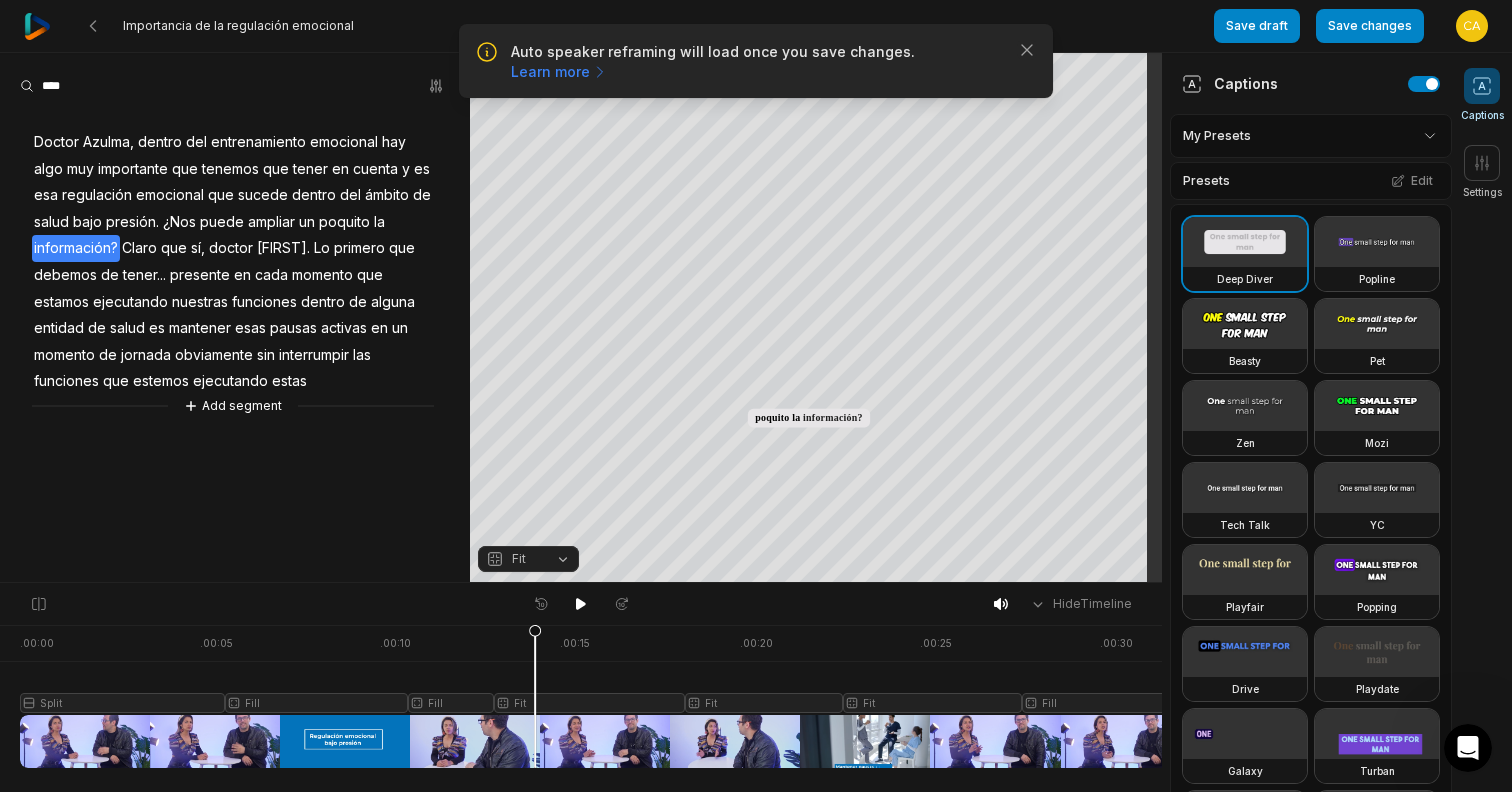 click at bounding box center [605, 696] 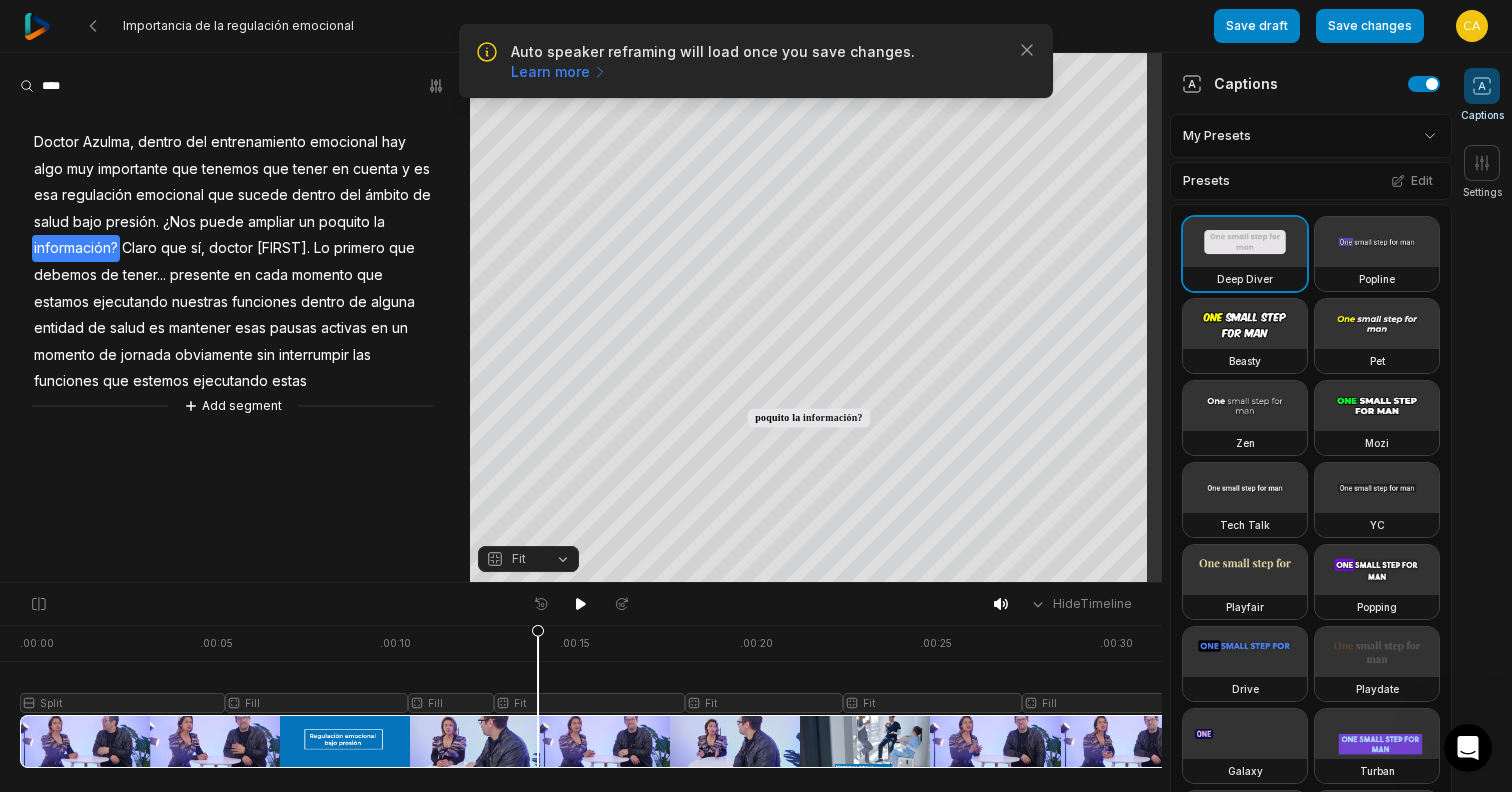 click 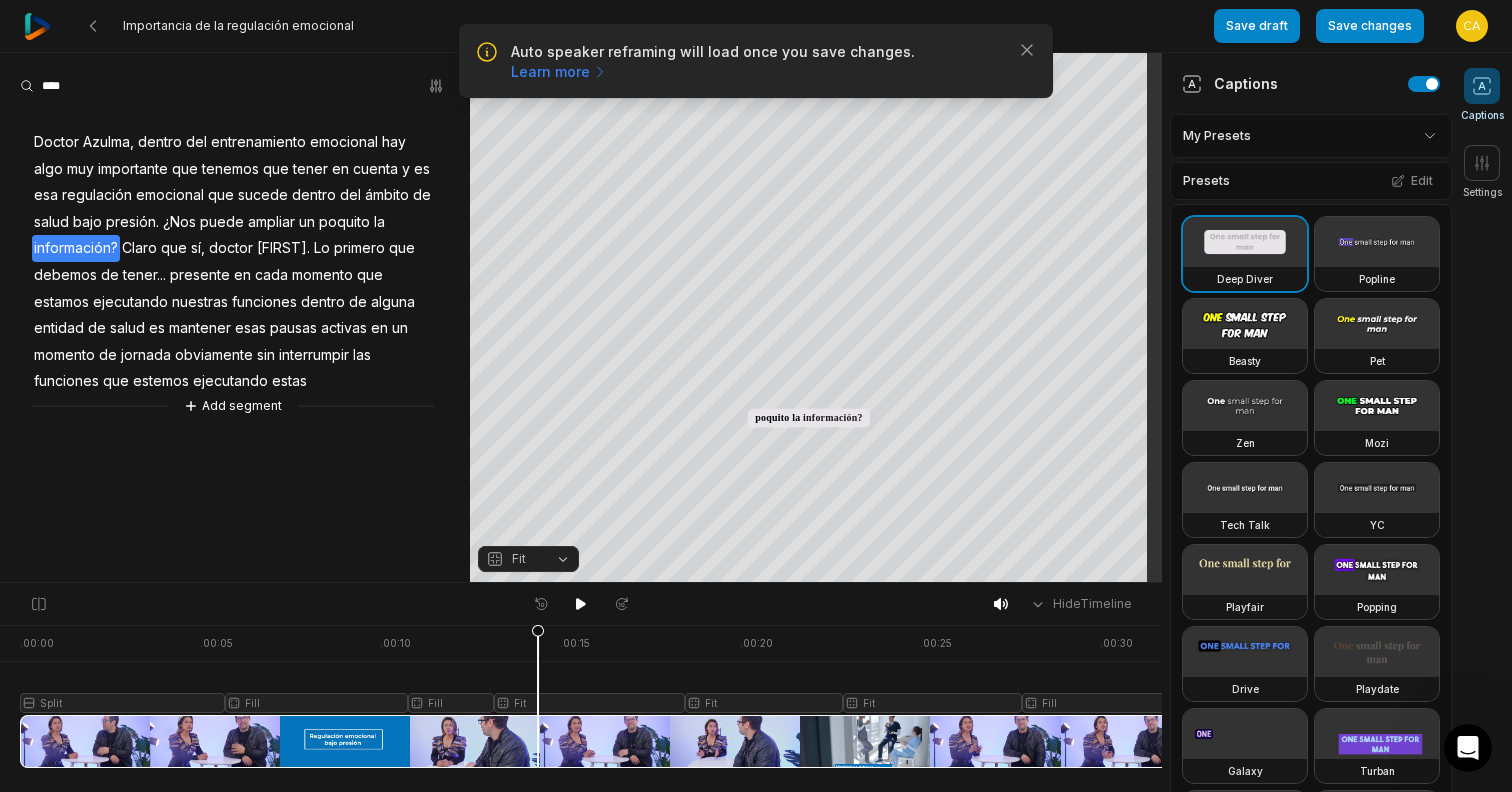 click 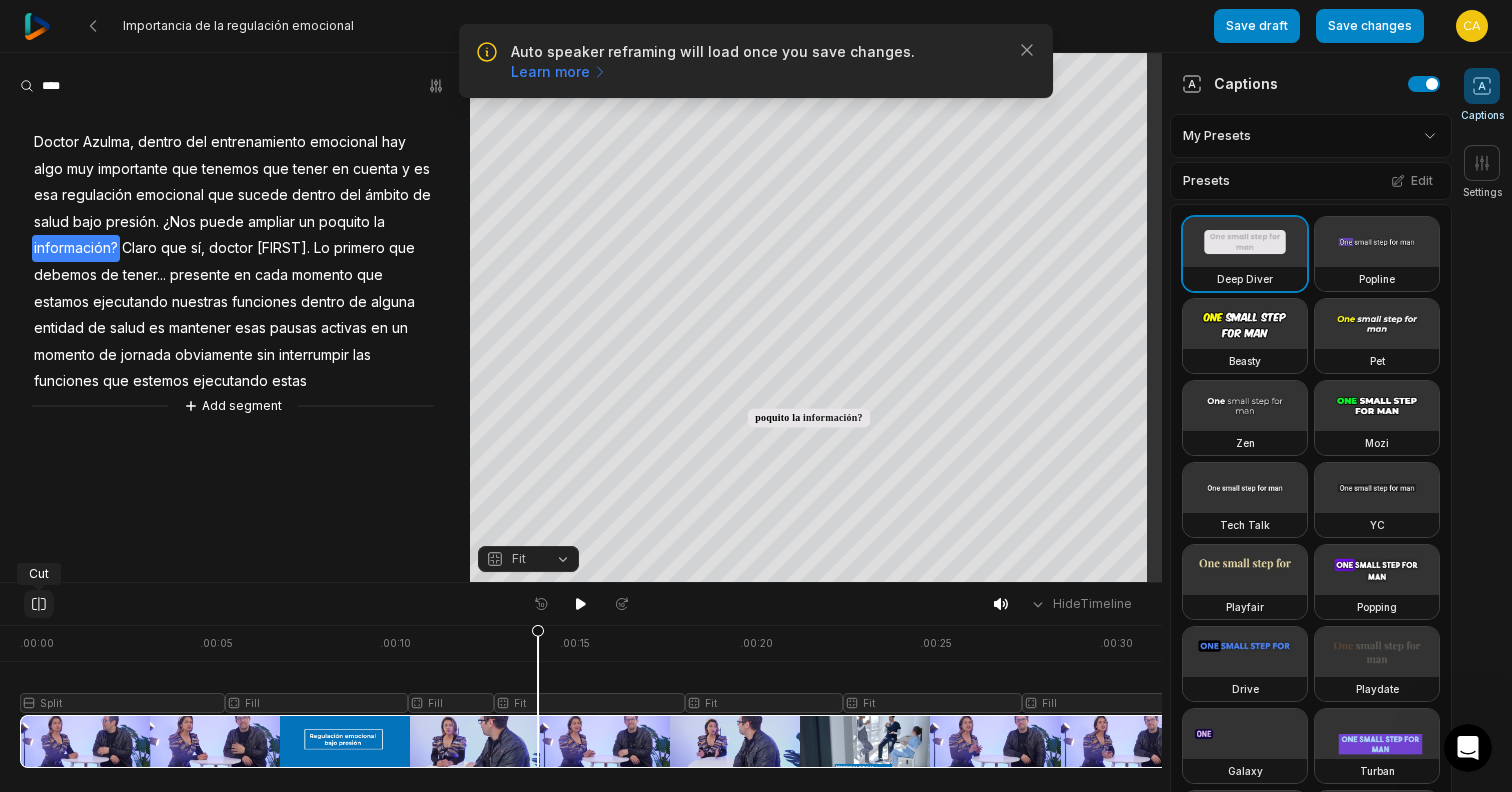 click 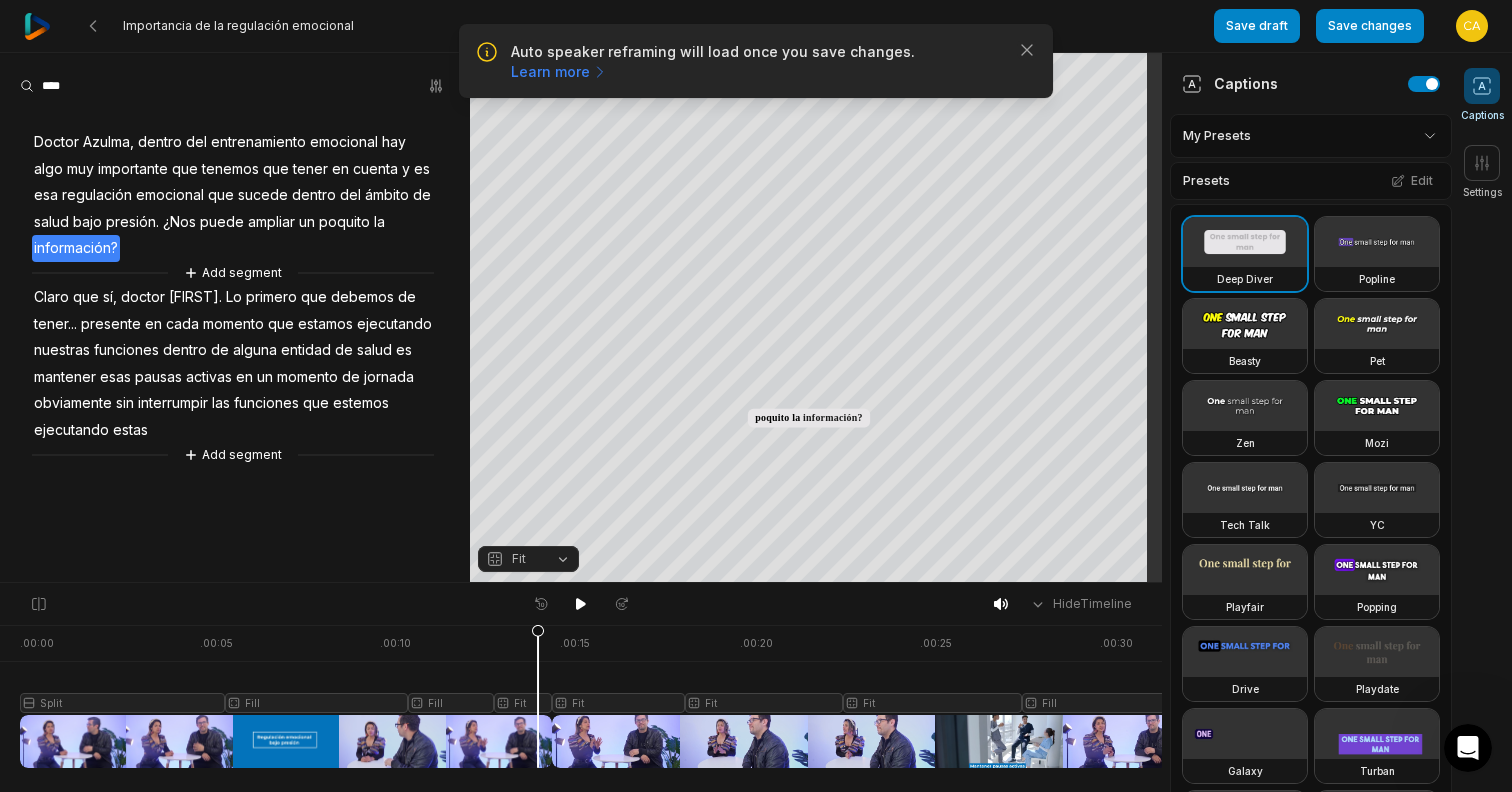 click at bounding box center [605, 696] 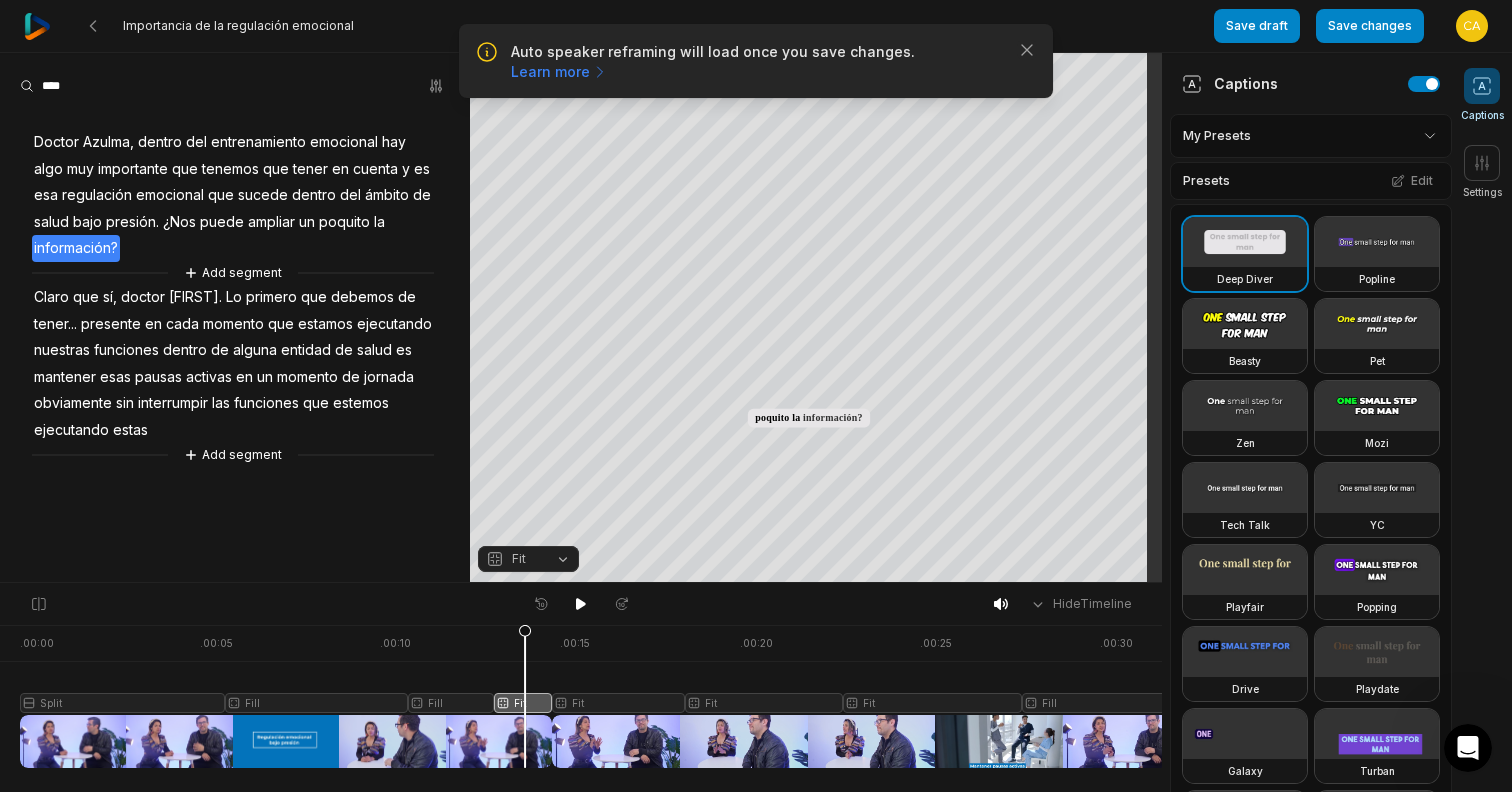 click at bounding box center [605, 696] 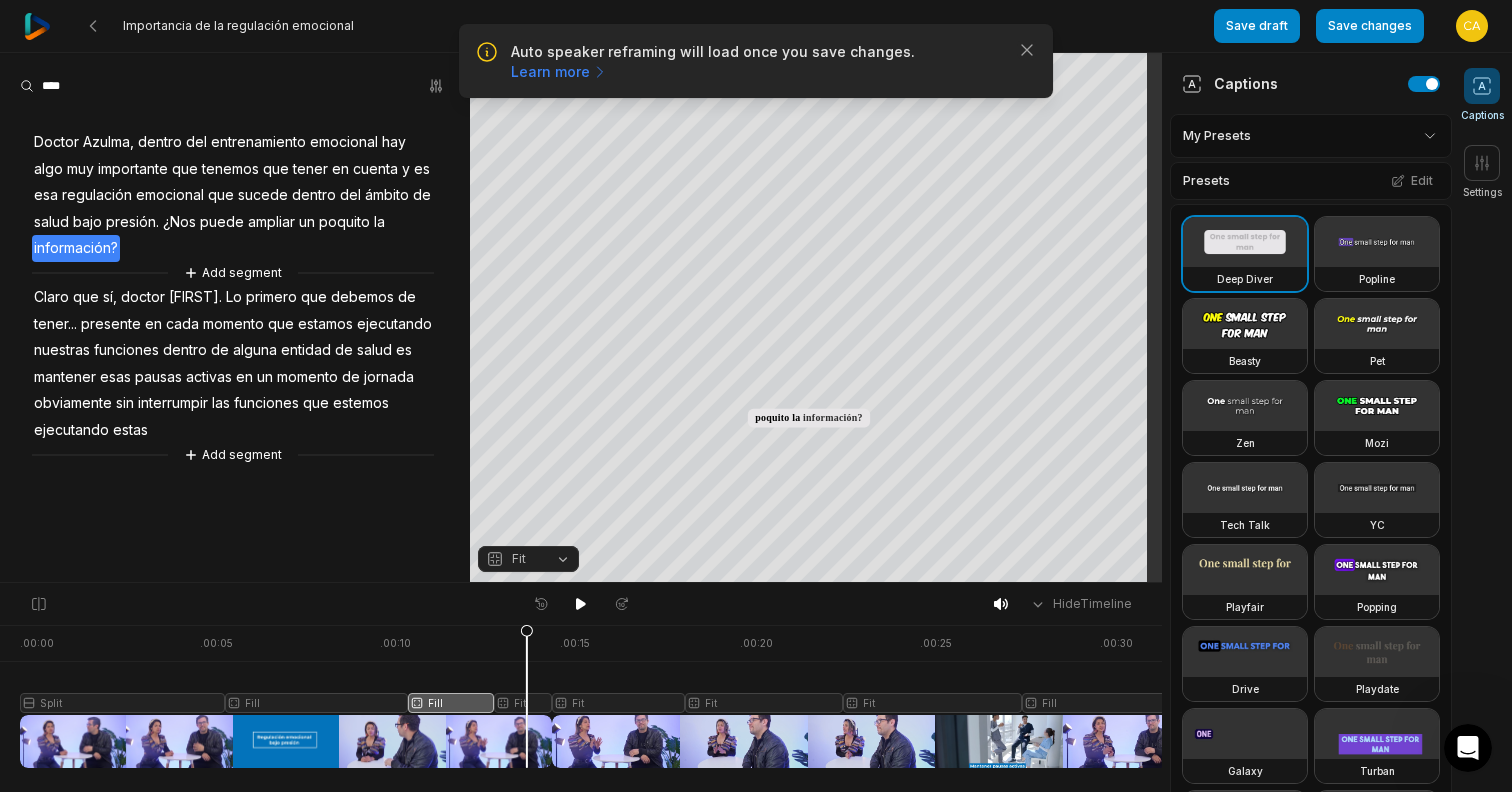 click at bounding box center [605, 696] 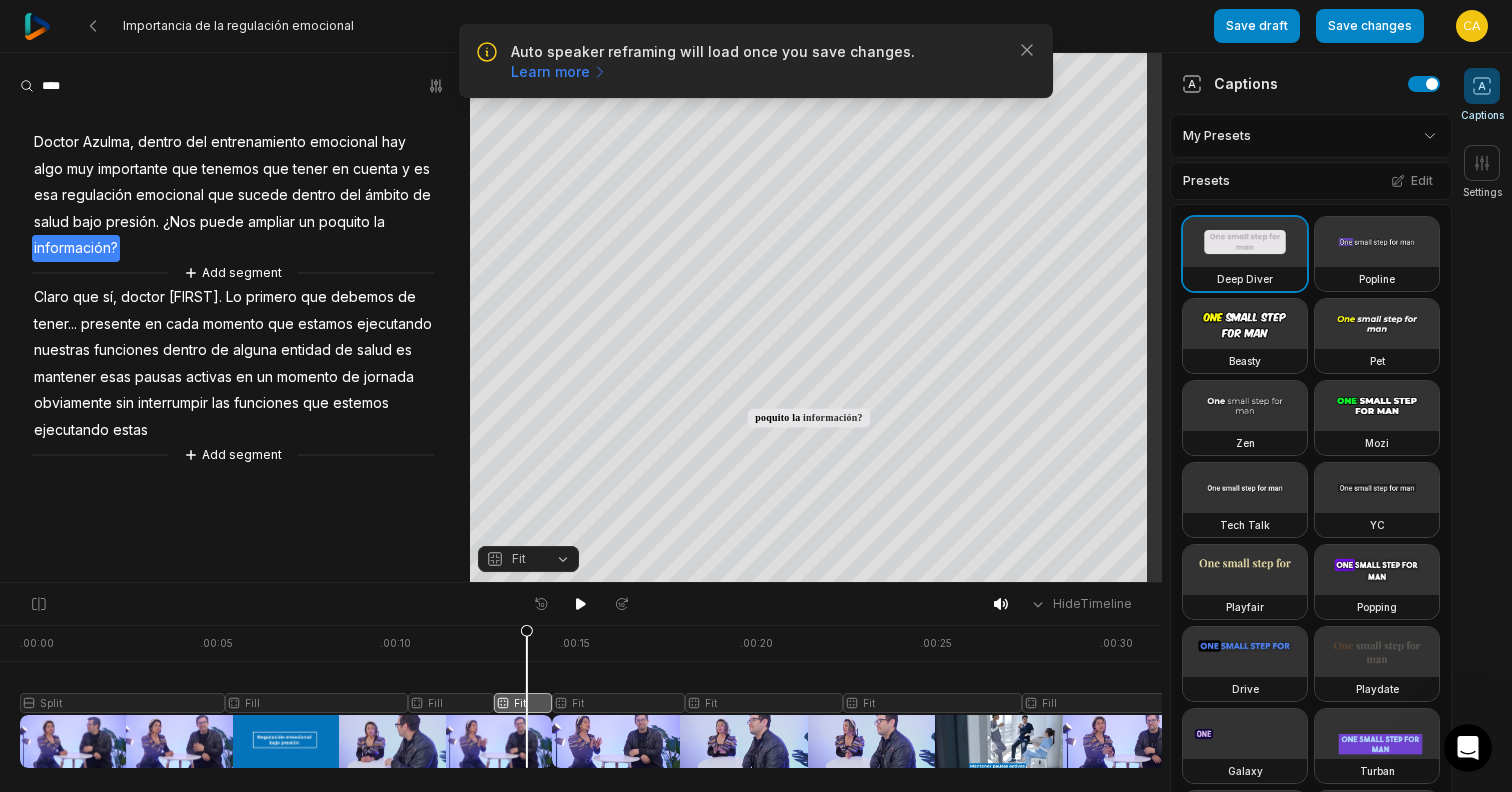 click on "Fit" at bounding box center [528, 559] 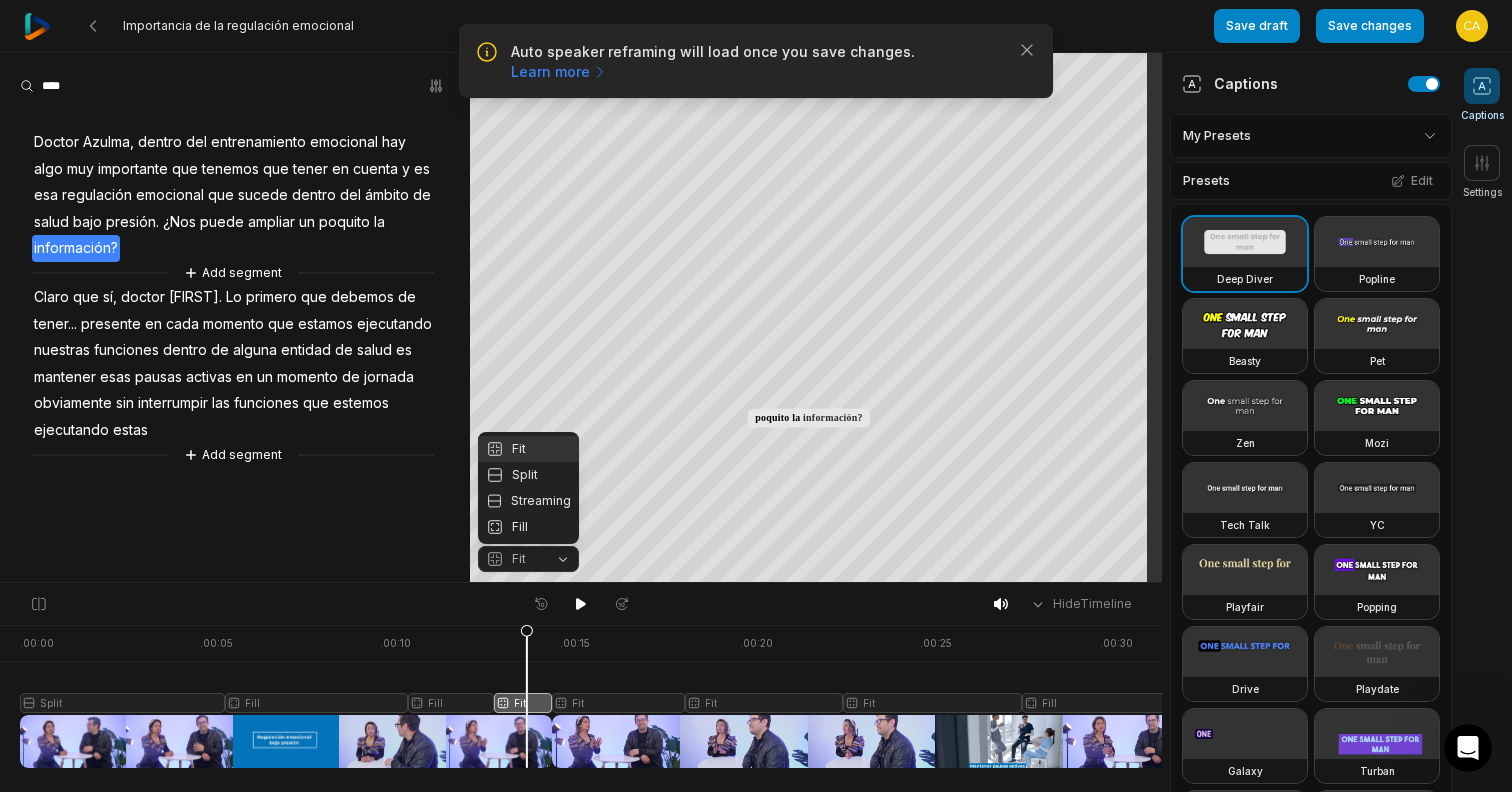 click on "Fill" at bounding box center (528, 527) 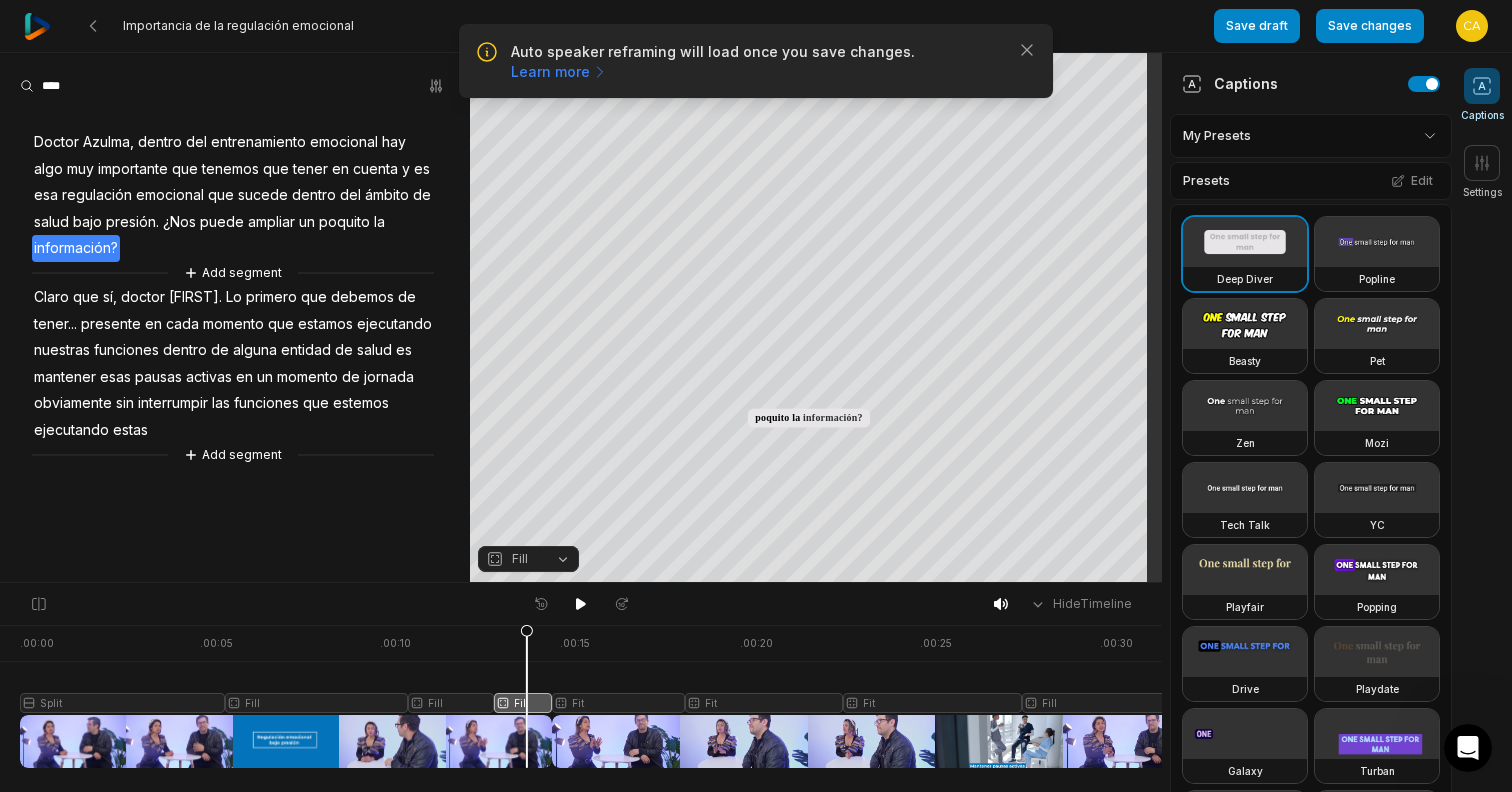 click at bounding box center (605, 696) 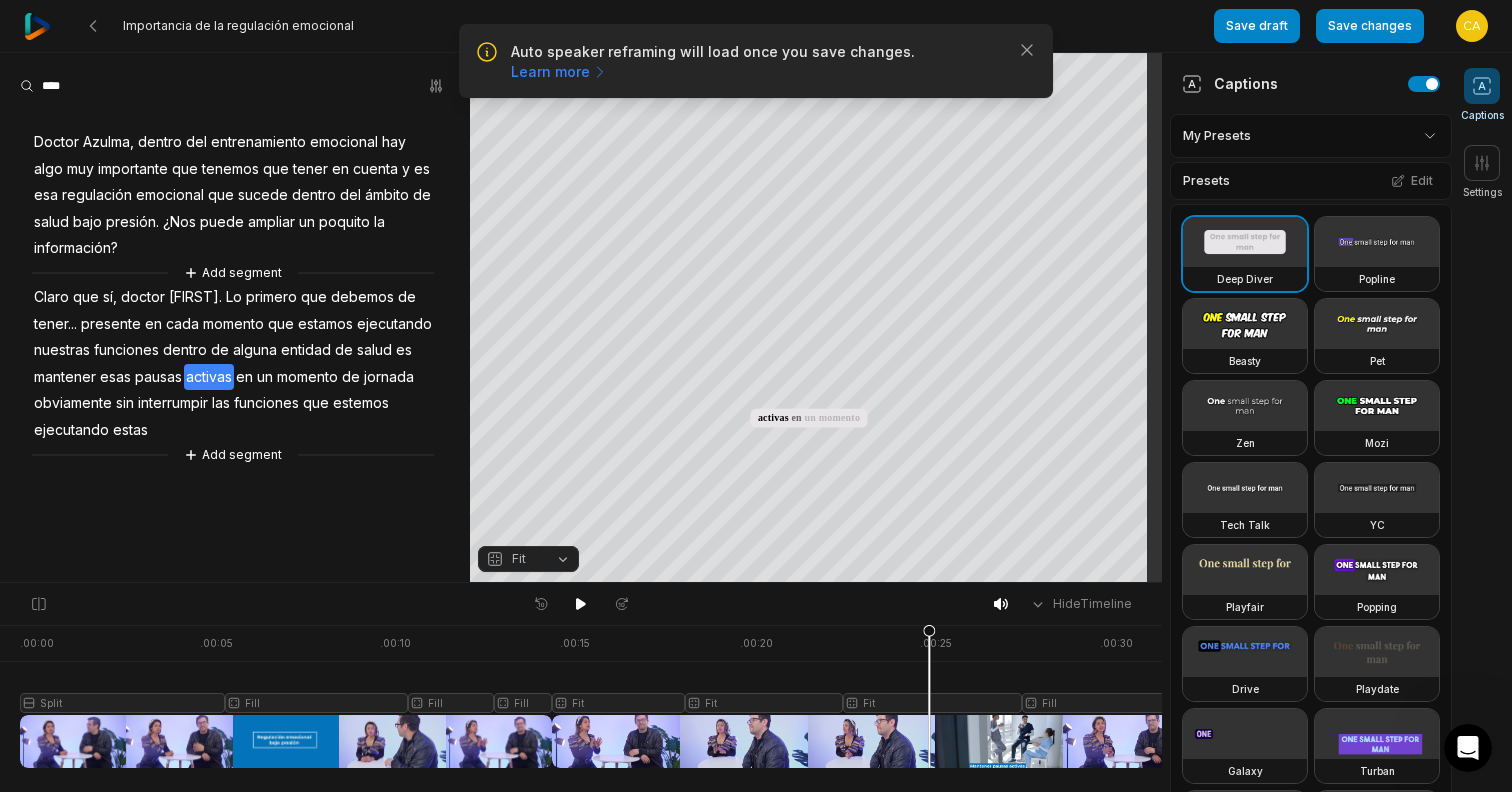 click at bounding box center (605, 696) 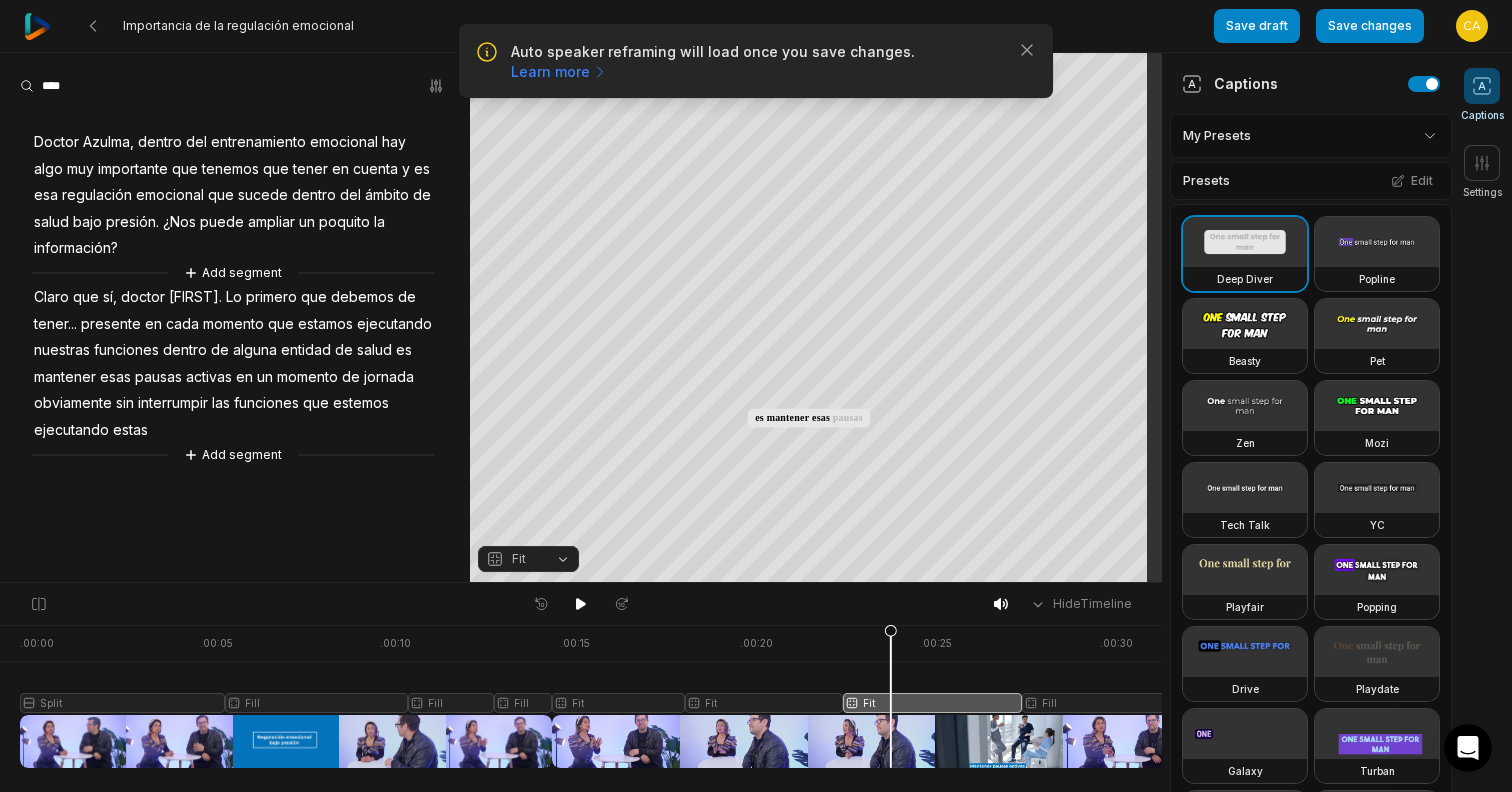 click on "Auto speaker reframing will load once you save changes.  Learn more  Close" at bounding box center (756, 61) 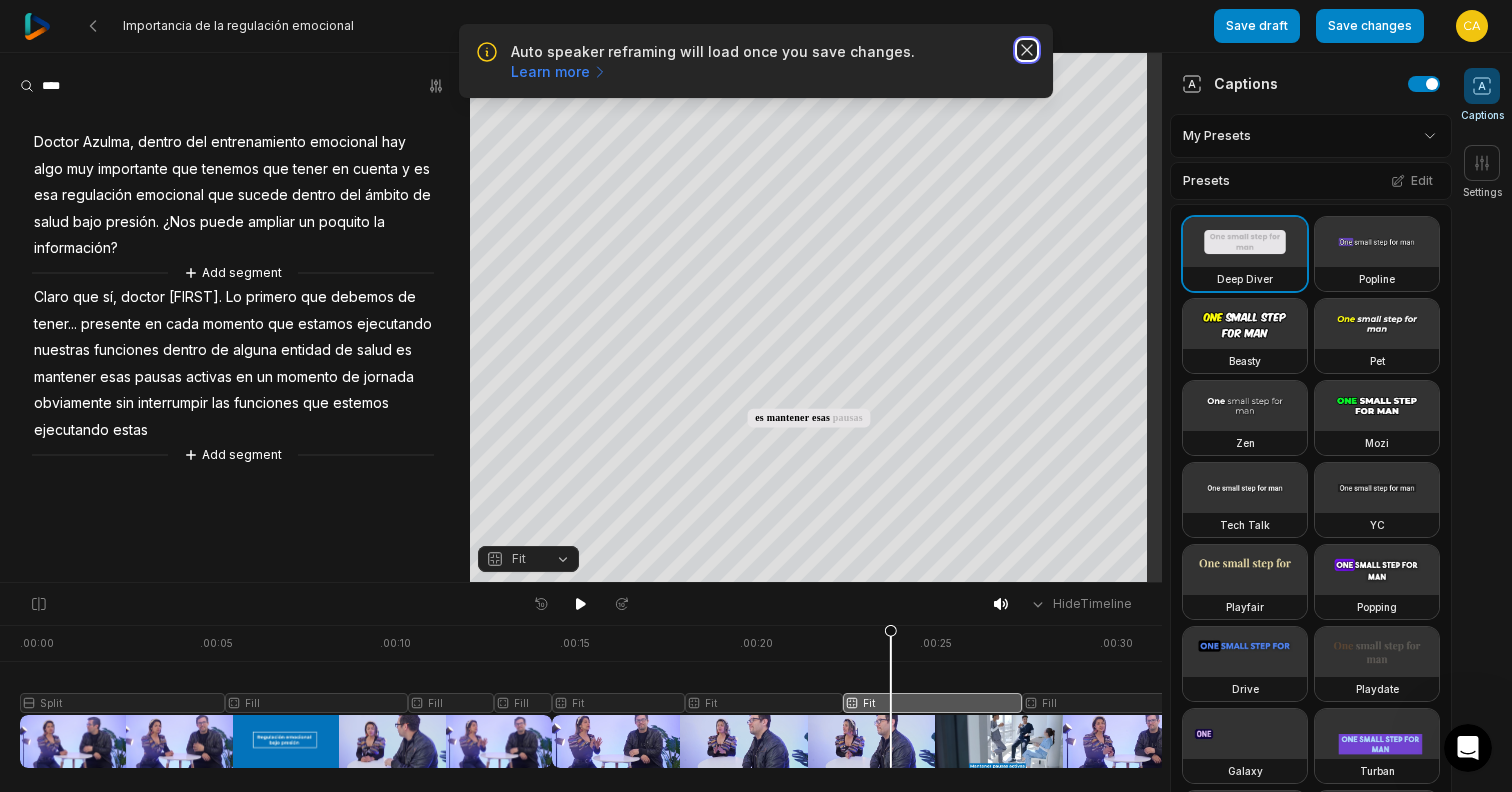 click 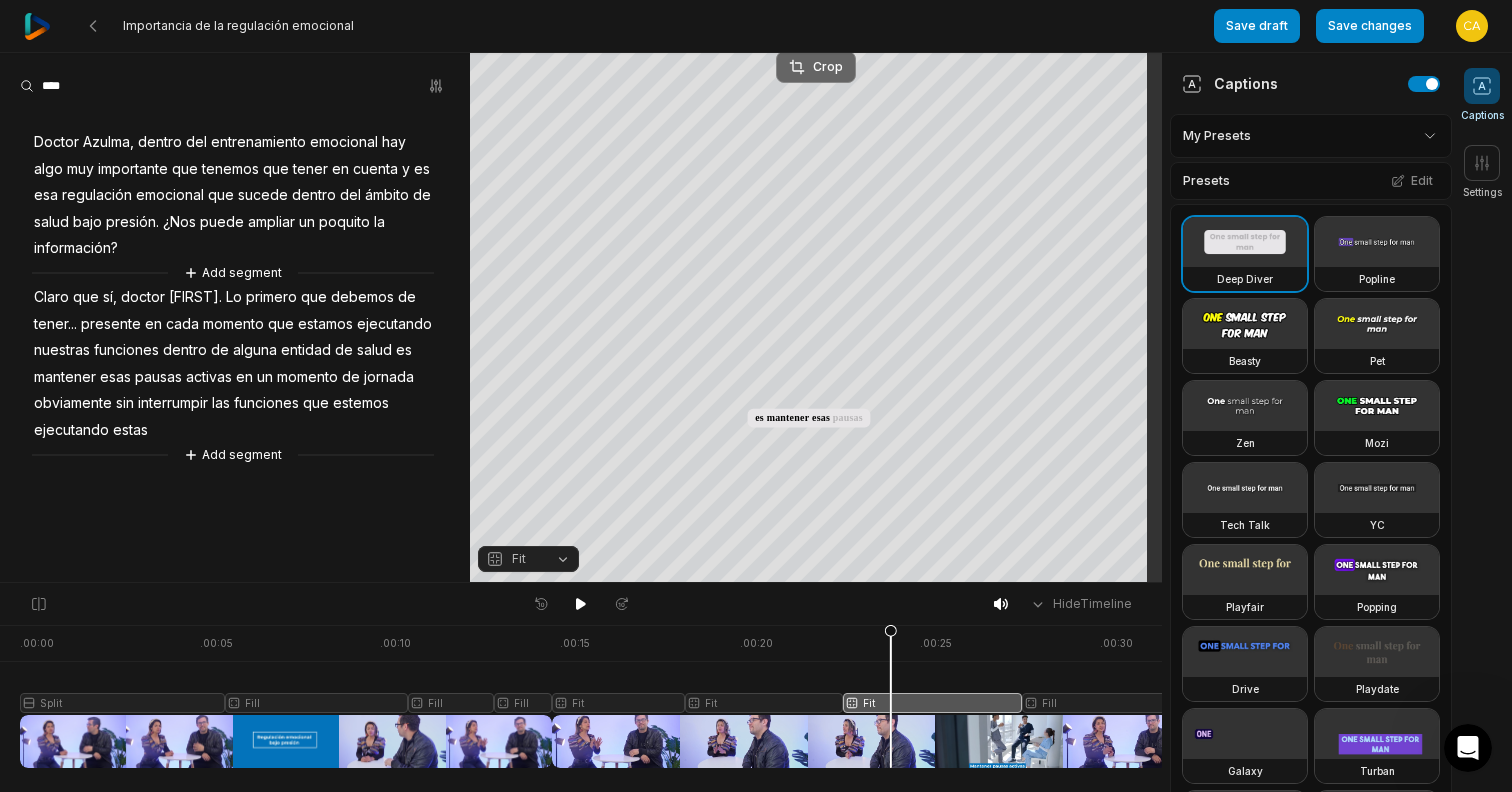 click on "Crop" at bounding box center (816, 67) 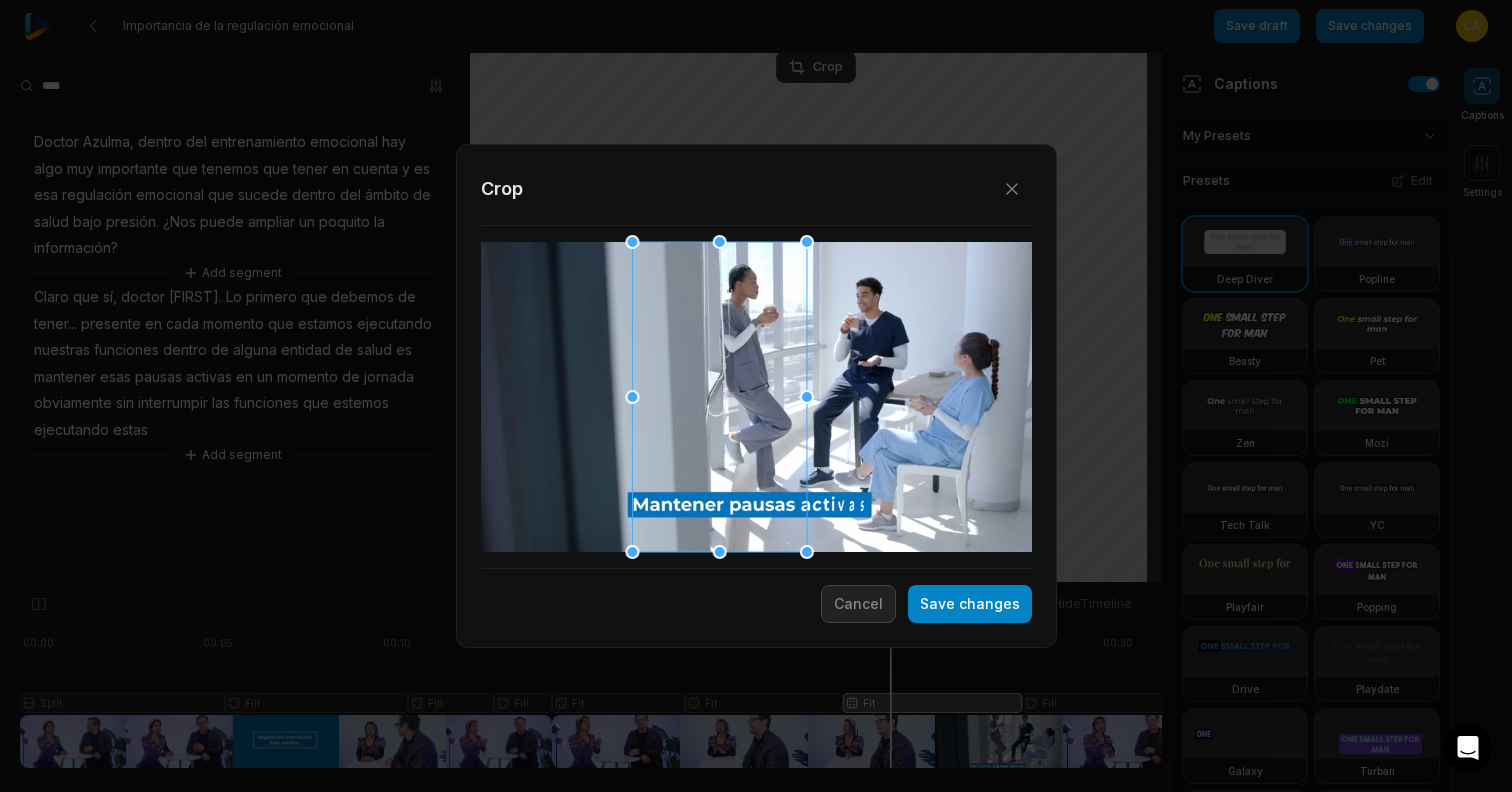 drag, startPoint x: 825, startPoint y: 352, endPoint x: 672, endPoint y: 341, distance: 153.39491 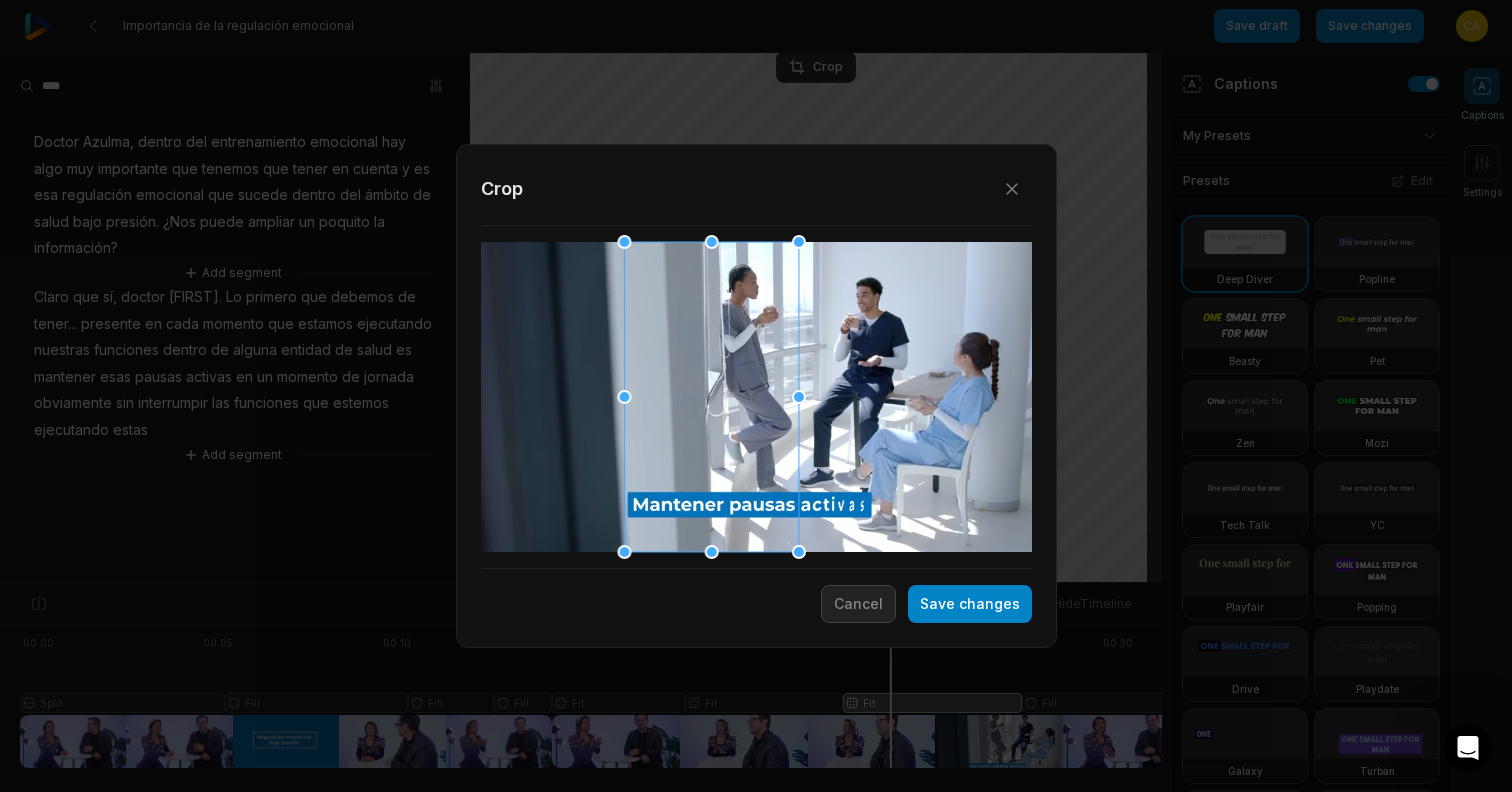 drag, startPoint x: 798, startPoint y: 391, endPoint x: 964, endPoint y: 400, distance: 166.24379 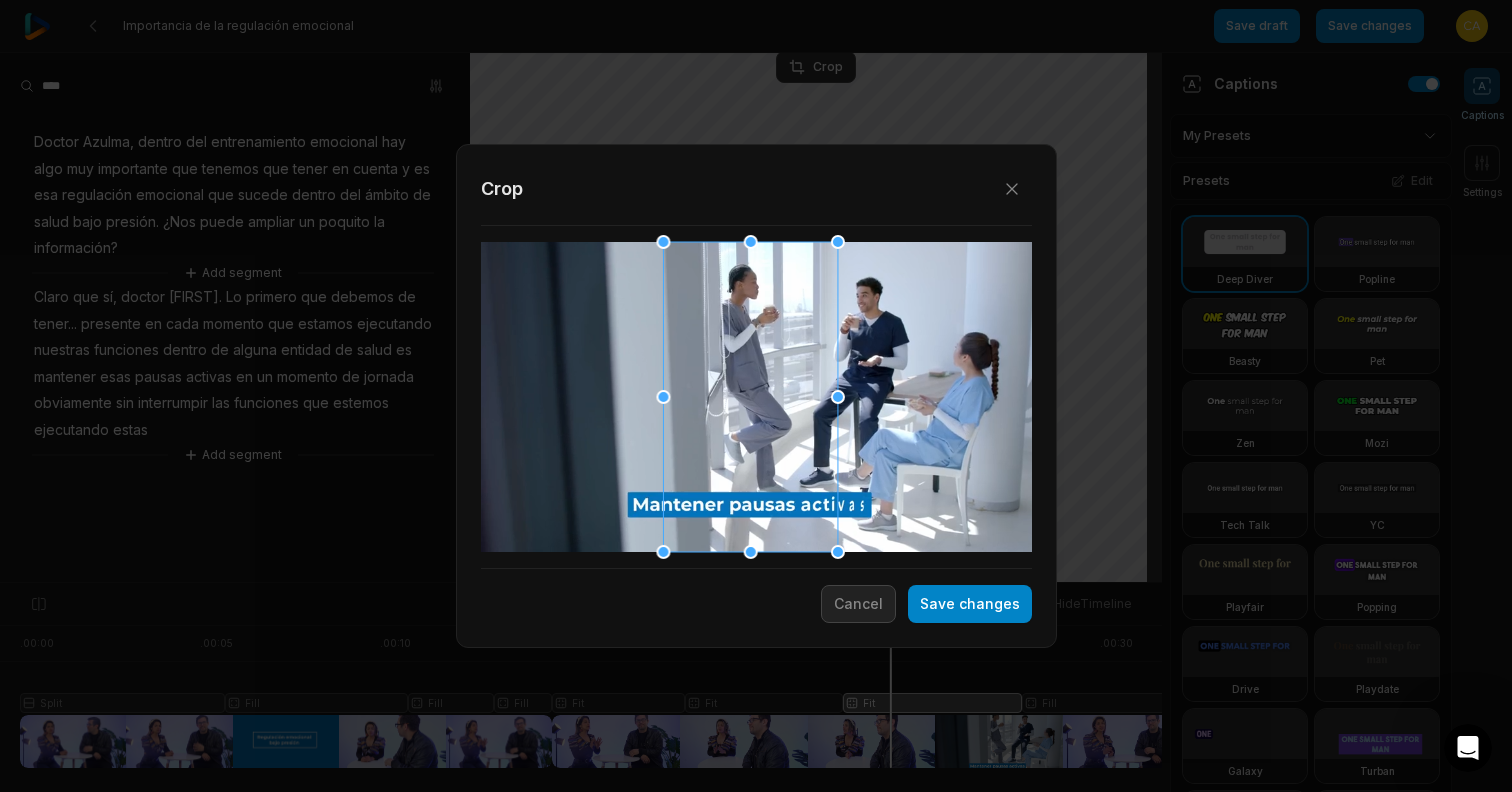 drag, startPoint x: 764, startPoint y: 383, endPoint x: 779, endPoint y: 380, distance: 15.297058 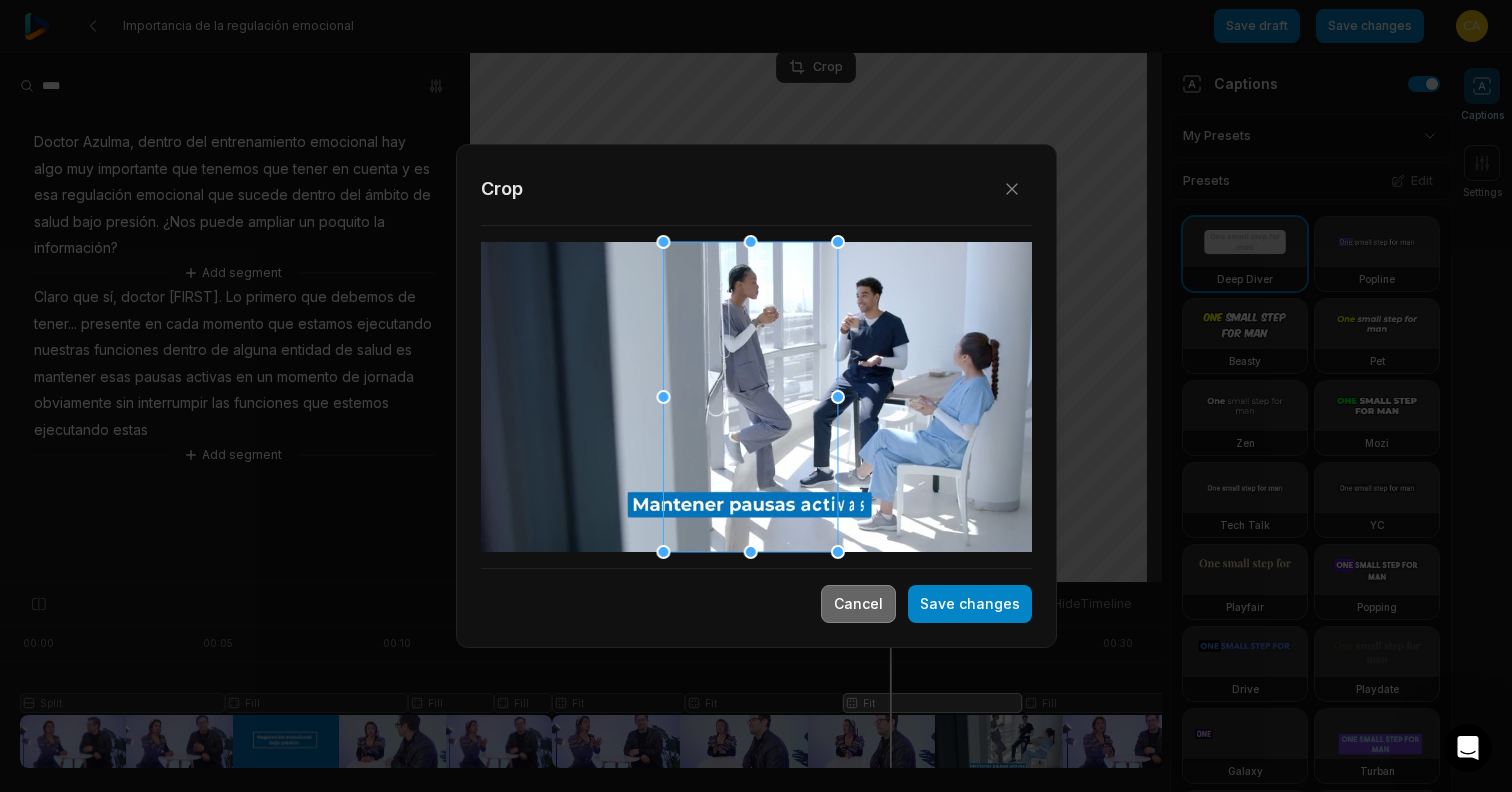 click on "Cancel" at bounding box center [858, 604] 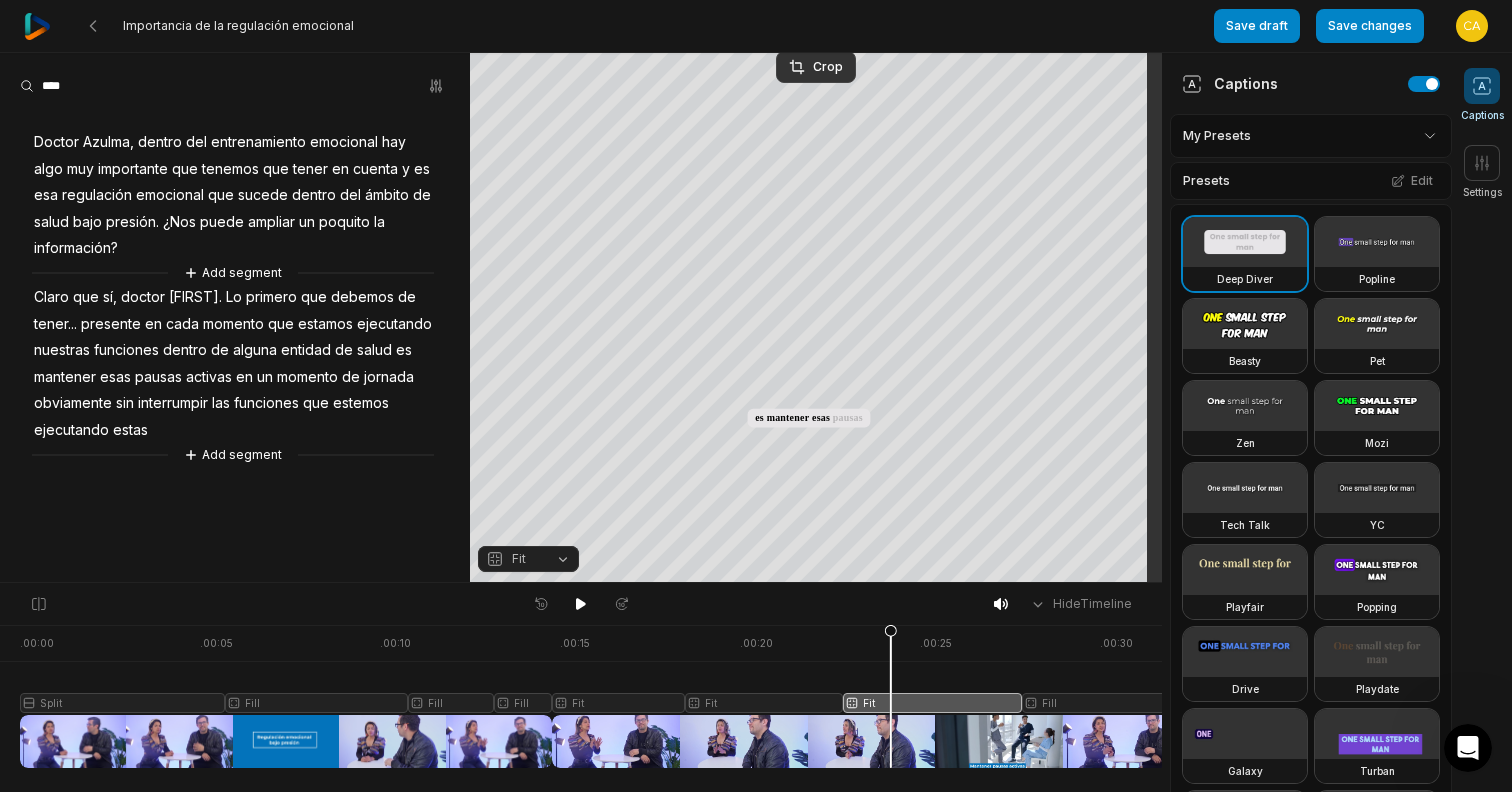 click on "Fit" at bounding box center [528, 559] 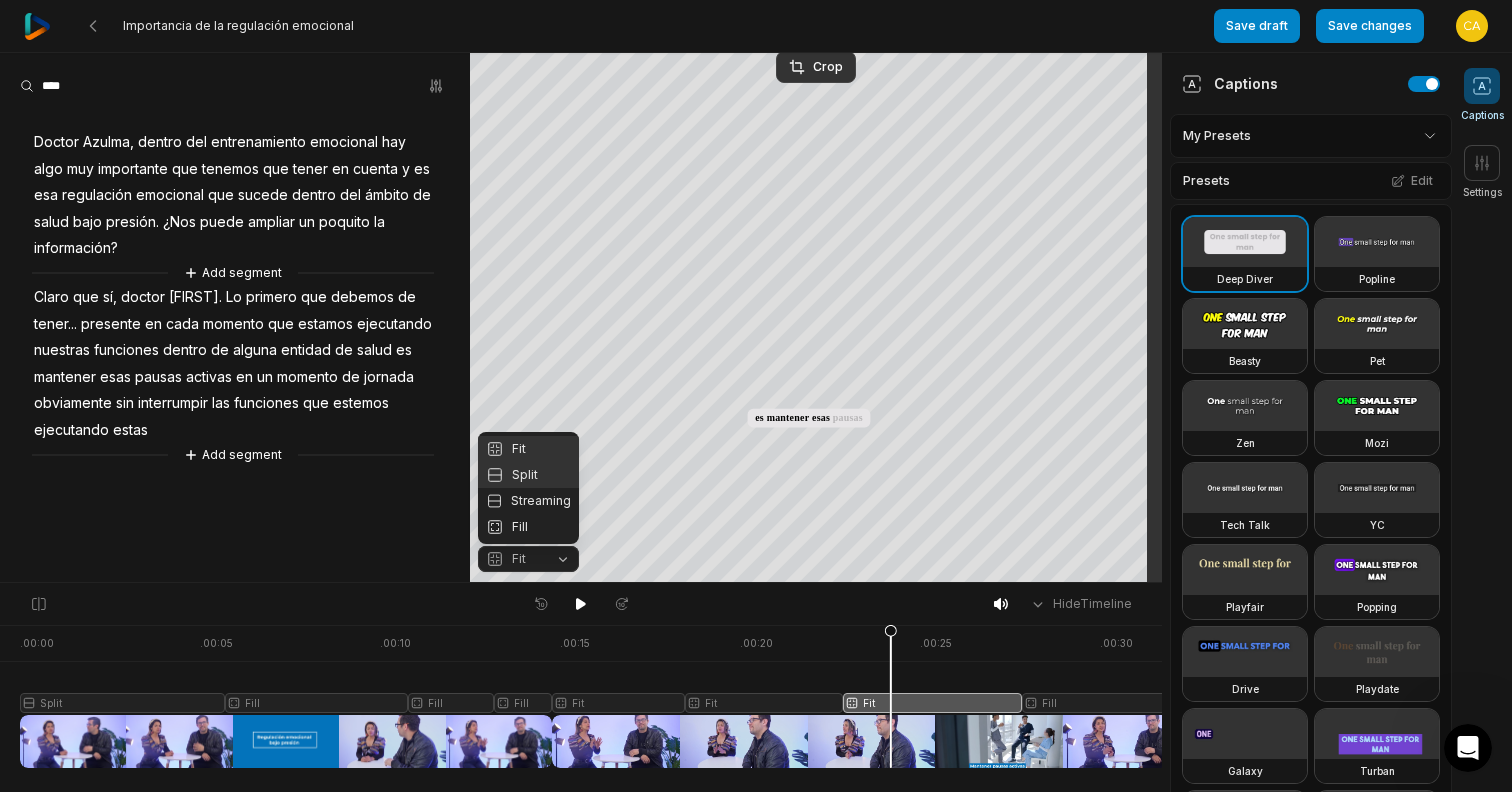 click on "Split" at bounding box center [528, 475] 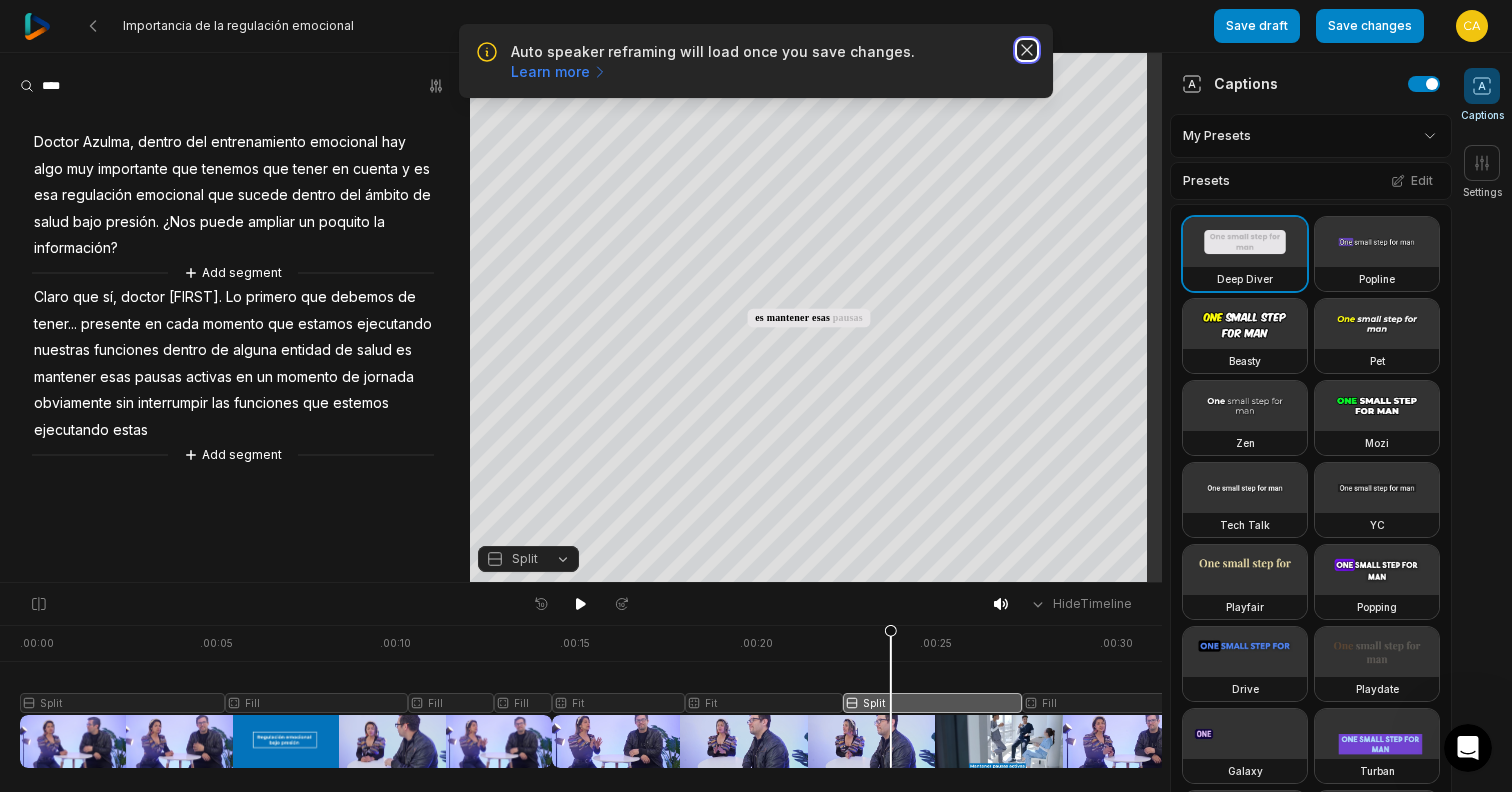 click 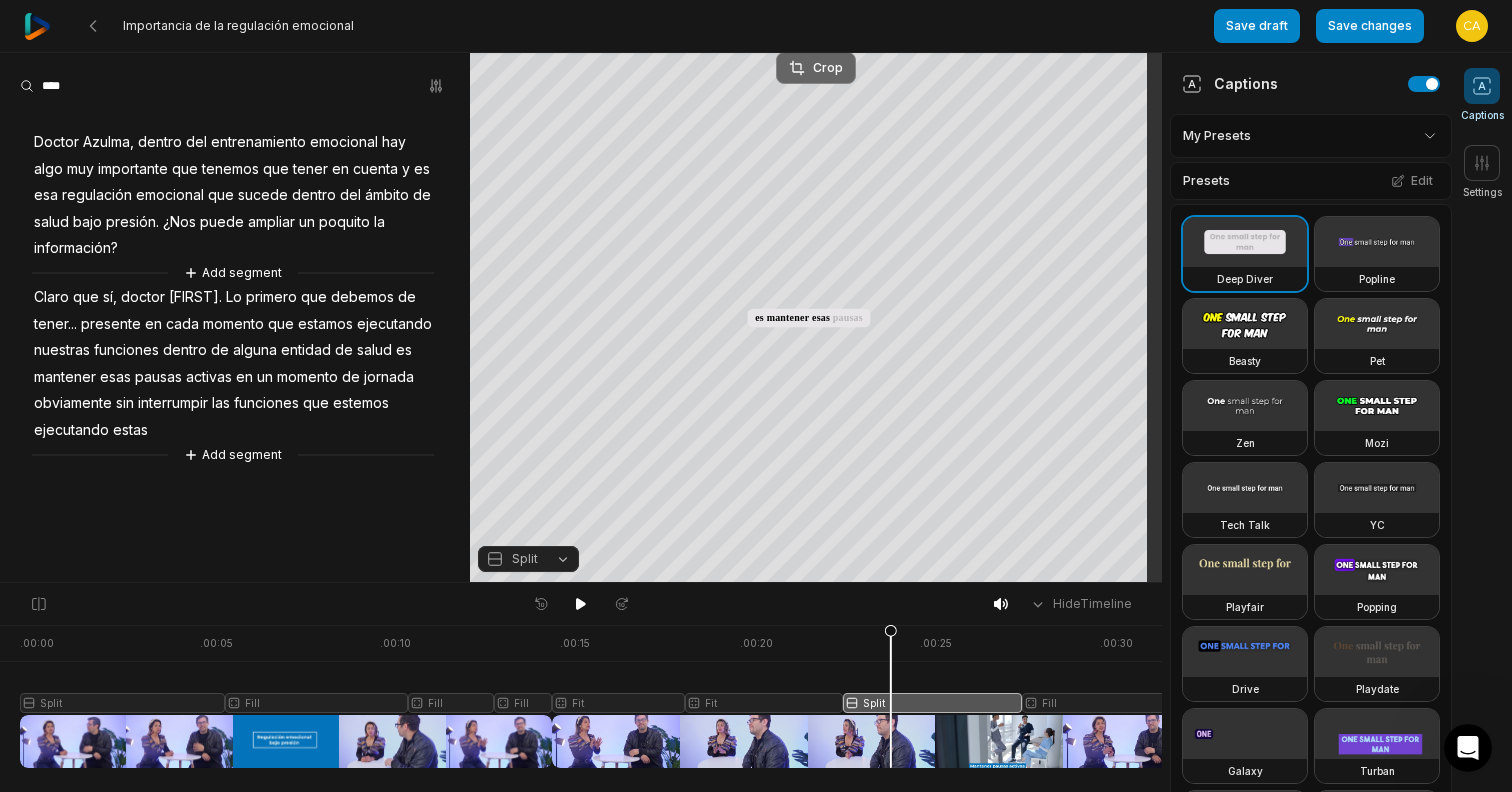 click on "Crop" at bounding box center [816, 68] 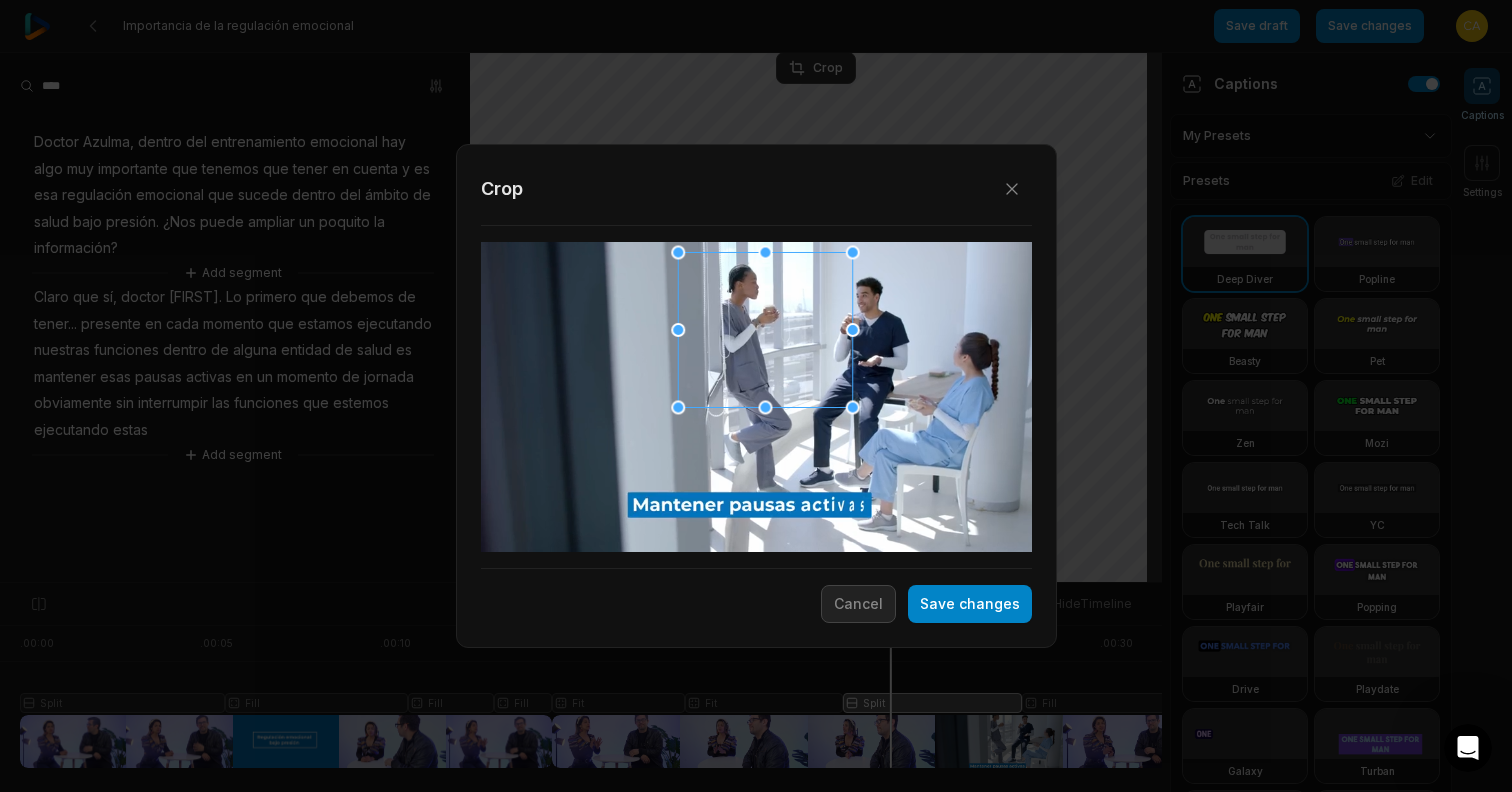 drag, startPoint x: 784, startPoint y: 367, endPoint x: 795, endPoint y: 317, distance: 51.1957 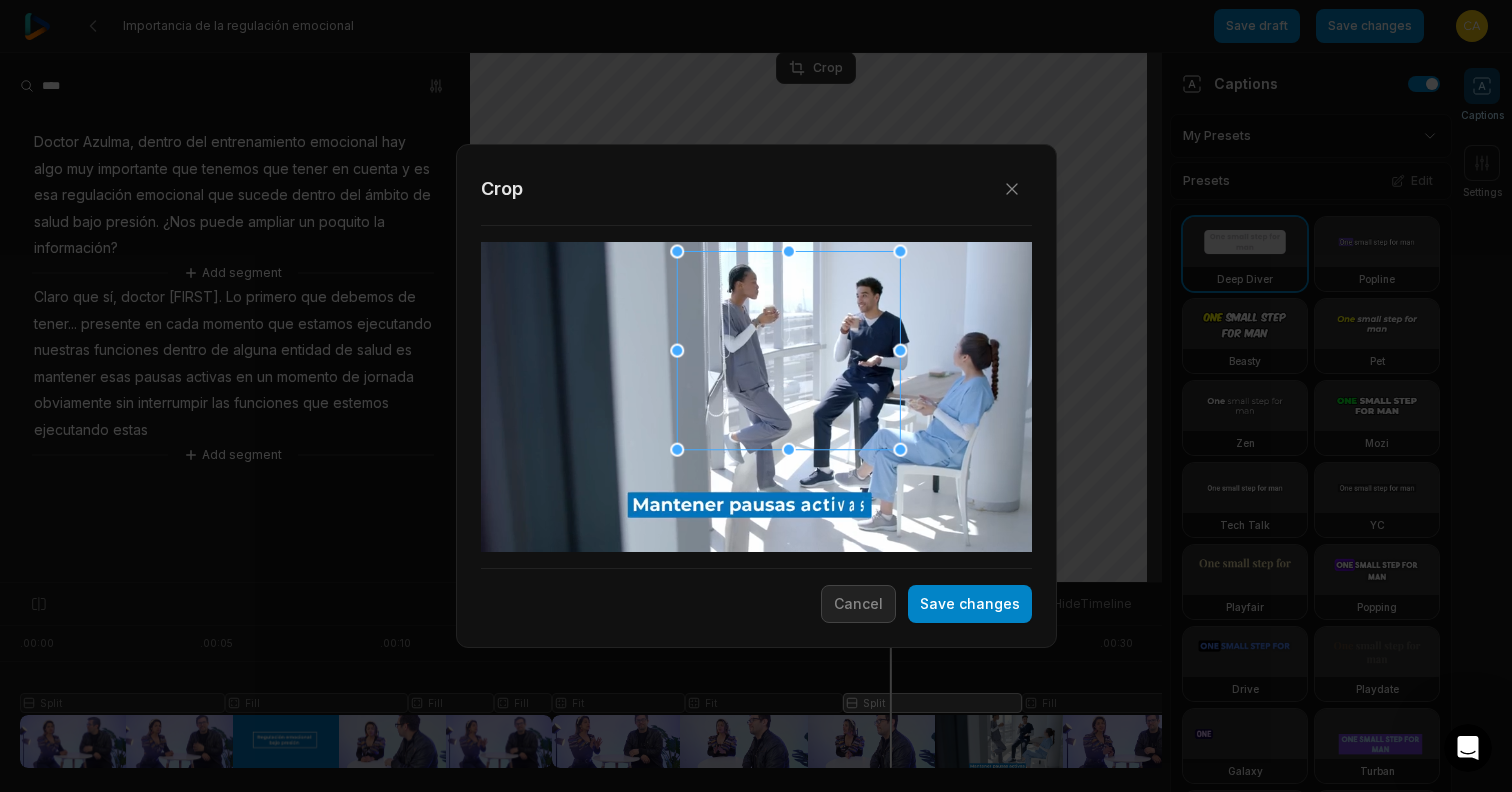 drag, startPoint x: 852, startPoint y: 406, endPoint x: 974, endPoint y: 387, distance: 123.47064 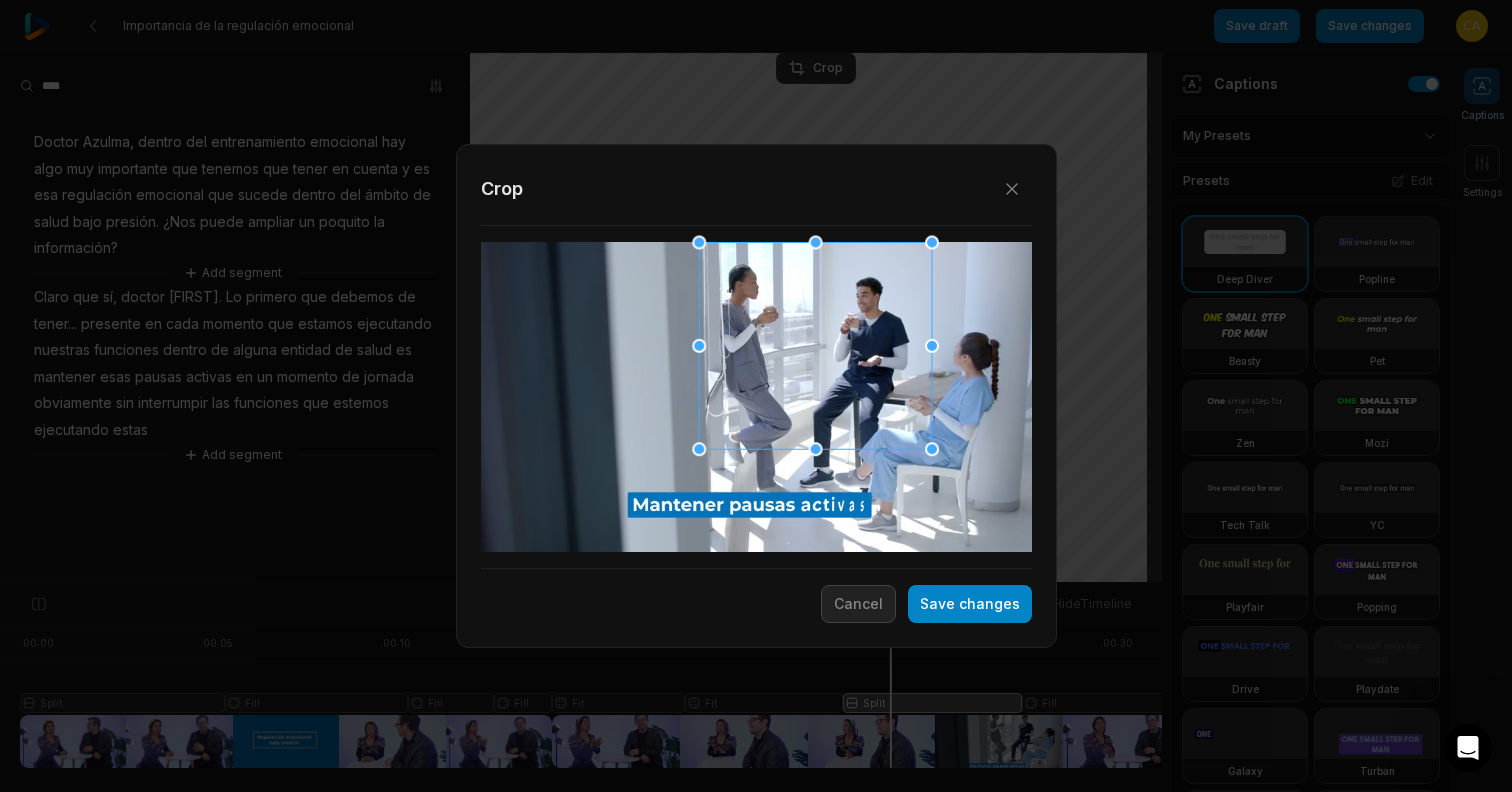 drag, startPoint x: 852, startPoint y: 371, endPoint x: 846, endPoint y: 357, distance: 15.231546 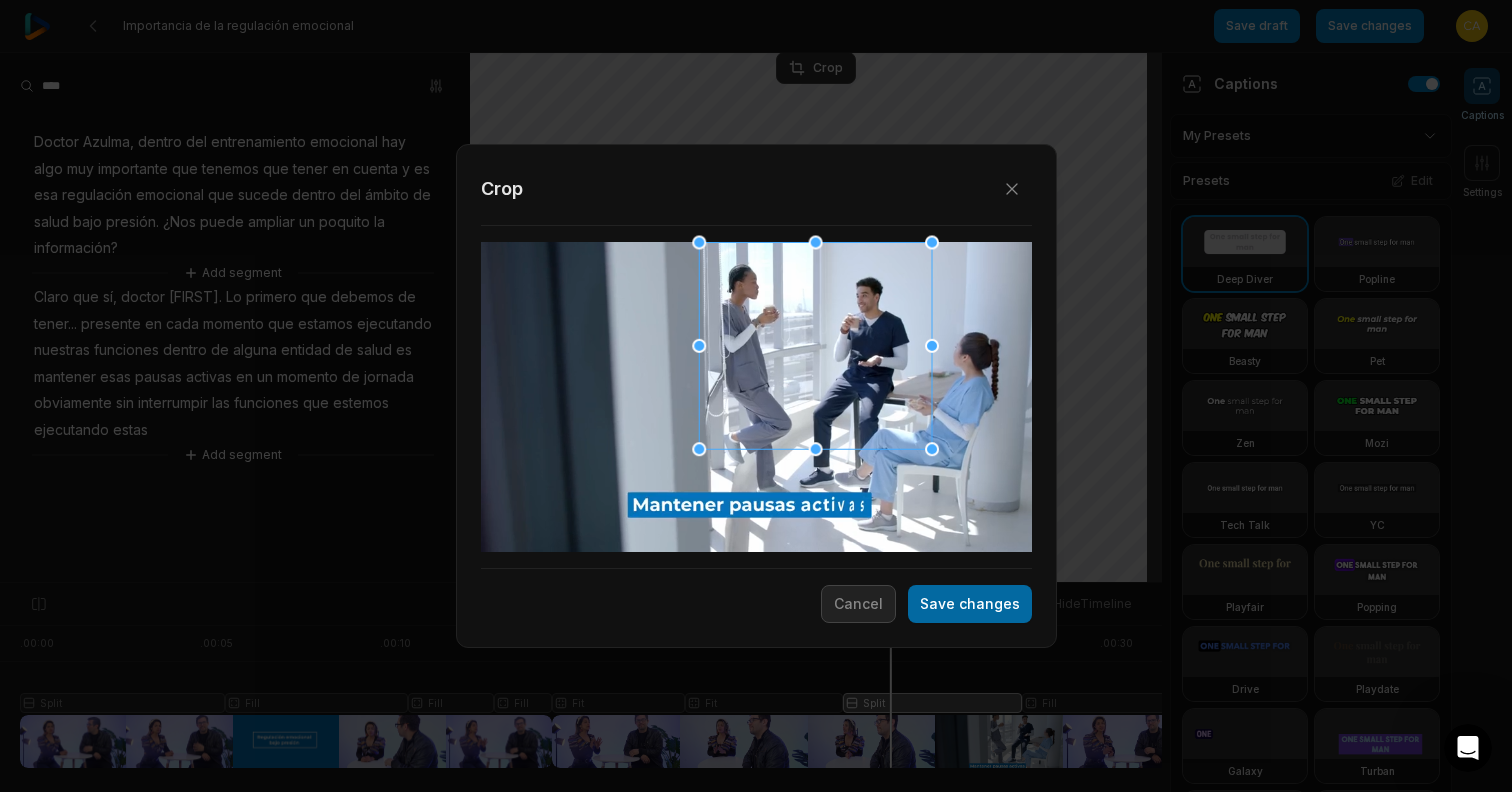 click on "Save changes" at bounding box center (970, 604) 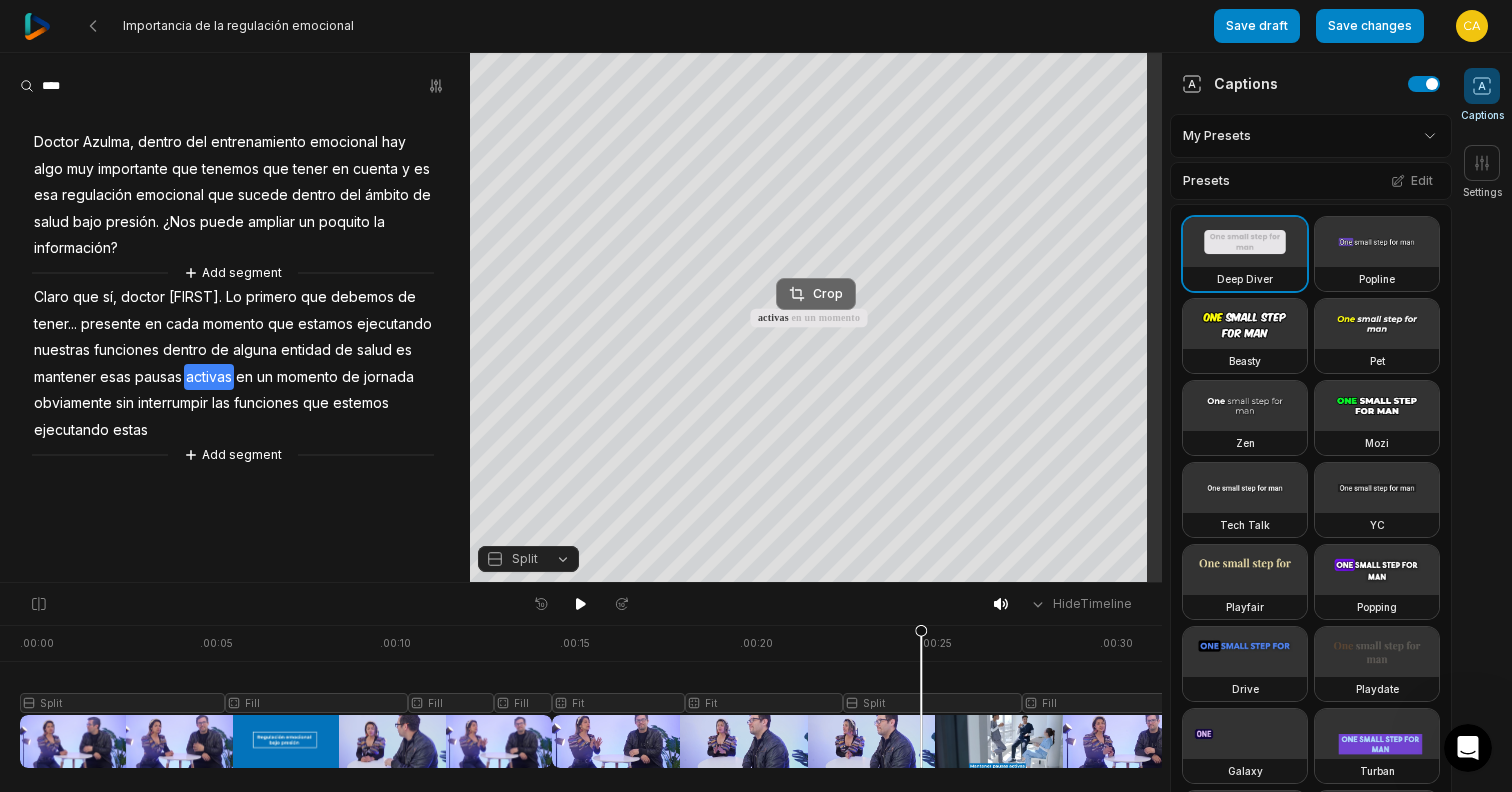 click on "Crop" at bounding box center (816, 294) 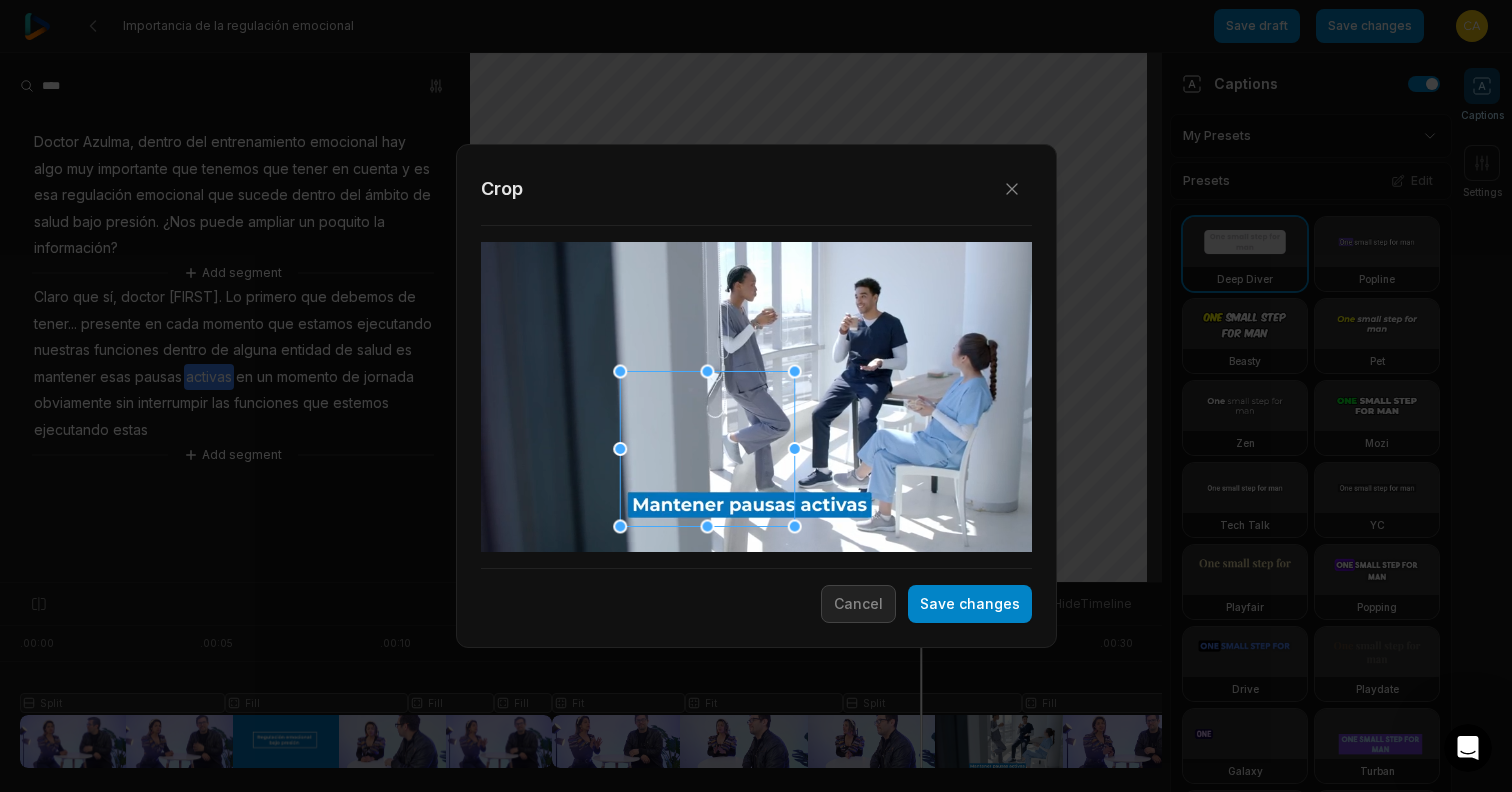 drag, startPoint x: 769, startPoint y: 382, endPoint x: 718, endPoint y: 436, distance: 74.27651 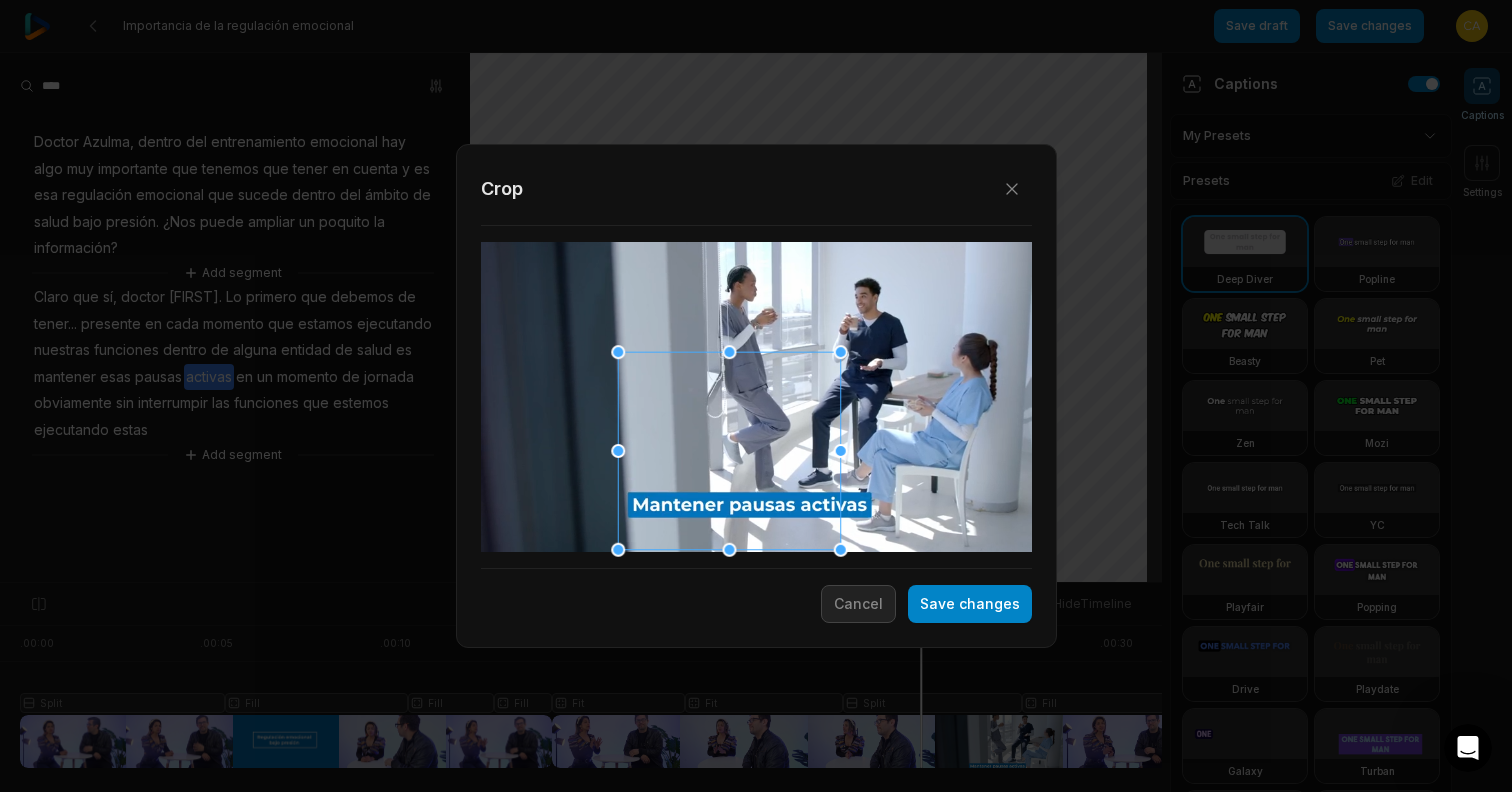 drag, startPoint x: 791, startPoint y: 444, endPoint x: 1000, endPoint y: 478, distance: 211.7475 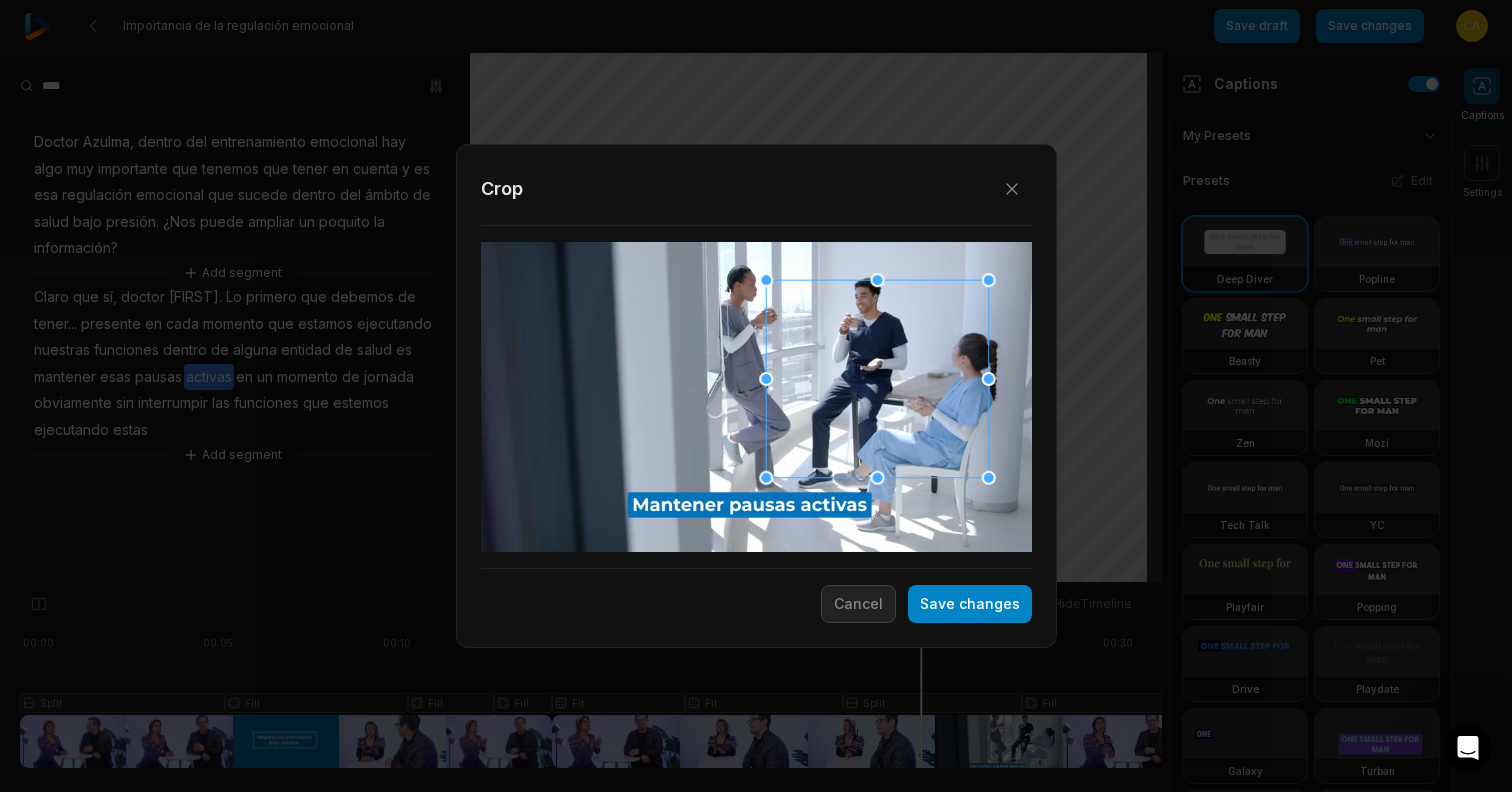drag, startPoint x: 778, startPoint y: 433, endPoint x: 918, endPoint y: 358, distance: 158.8238 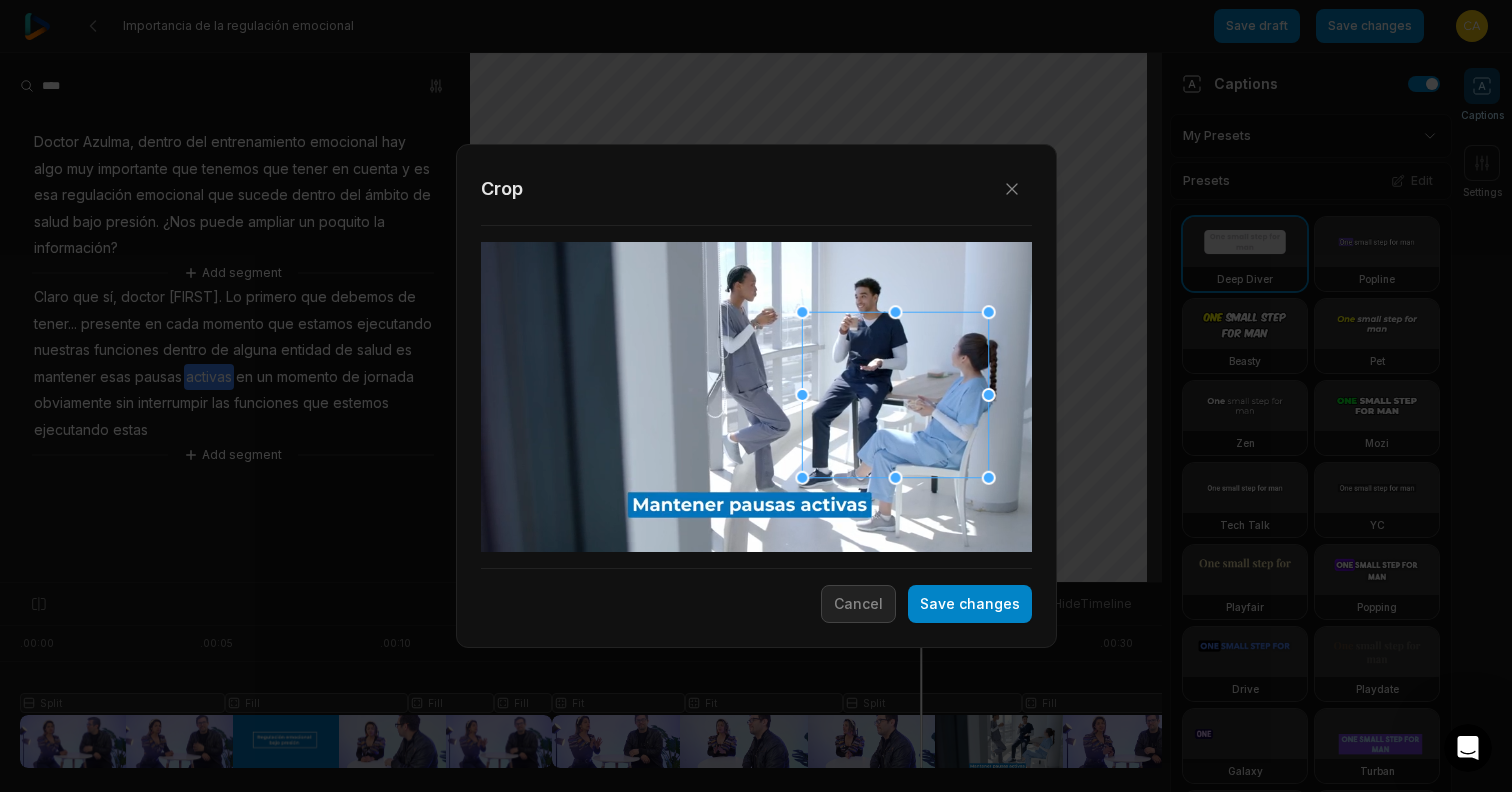 drag, startPoint x: 767, startPoint y: 284, endPoint x: 854, endPoint y: 338, distance: 102.396286 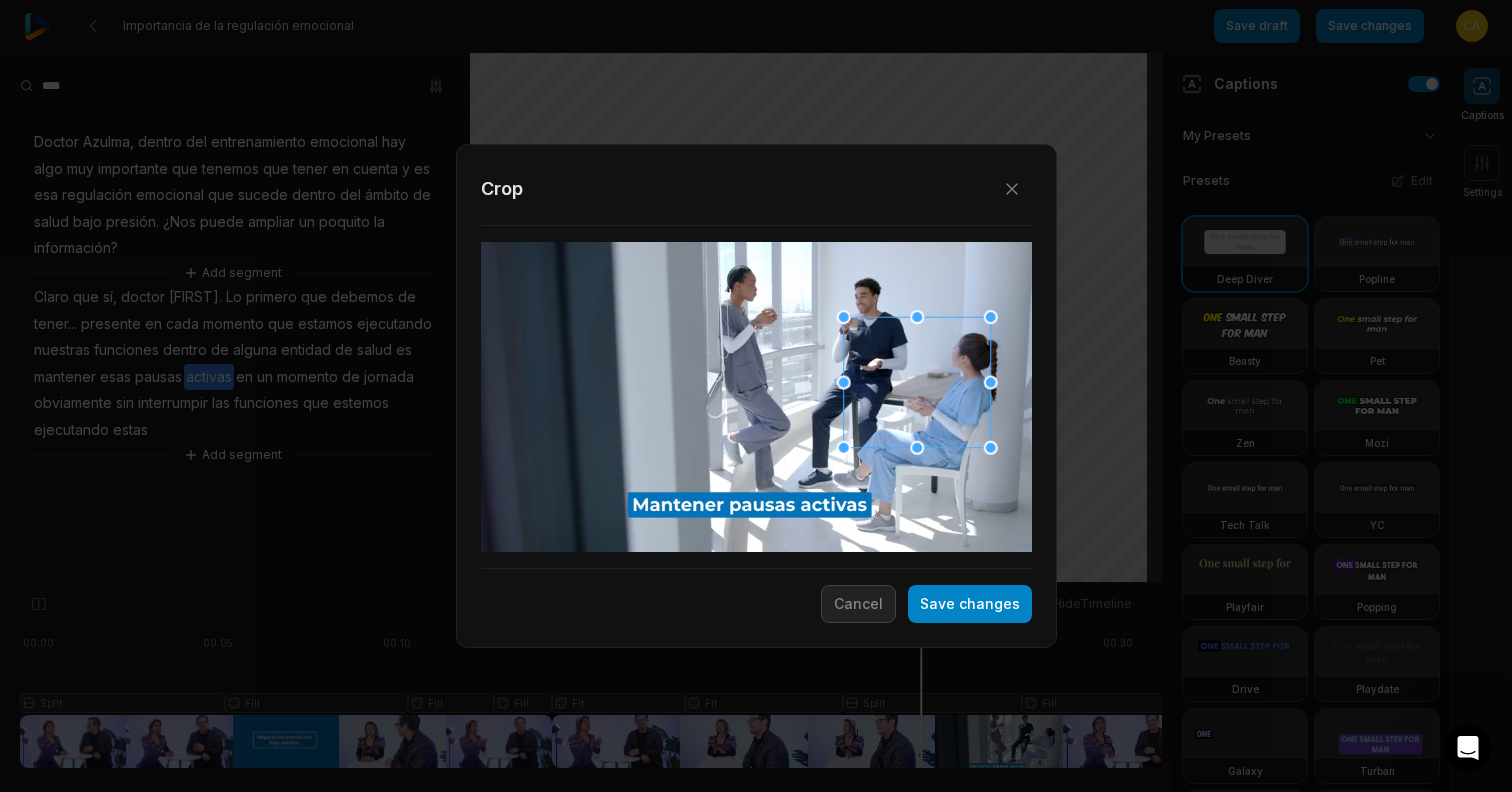 drag, startPoint x: 907, startPoint y: 345, endPoint x: 902, endPoint y: 327, distance: 18.681541 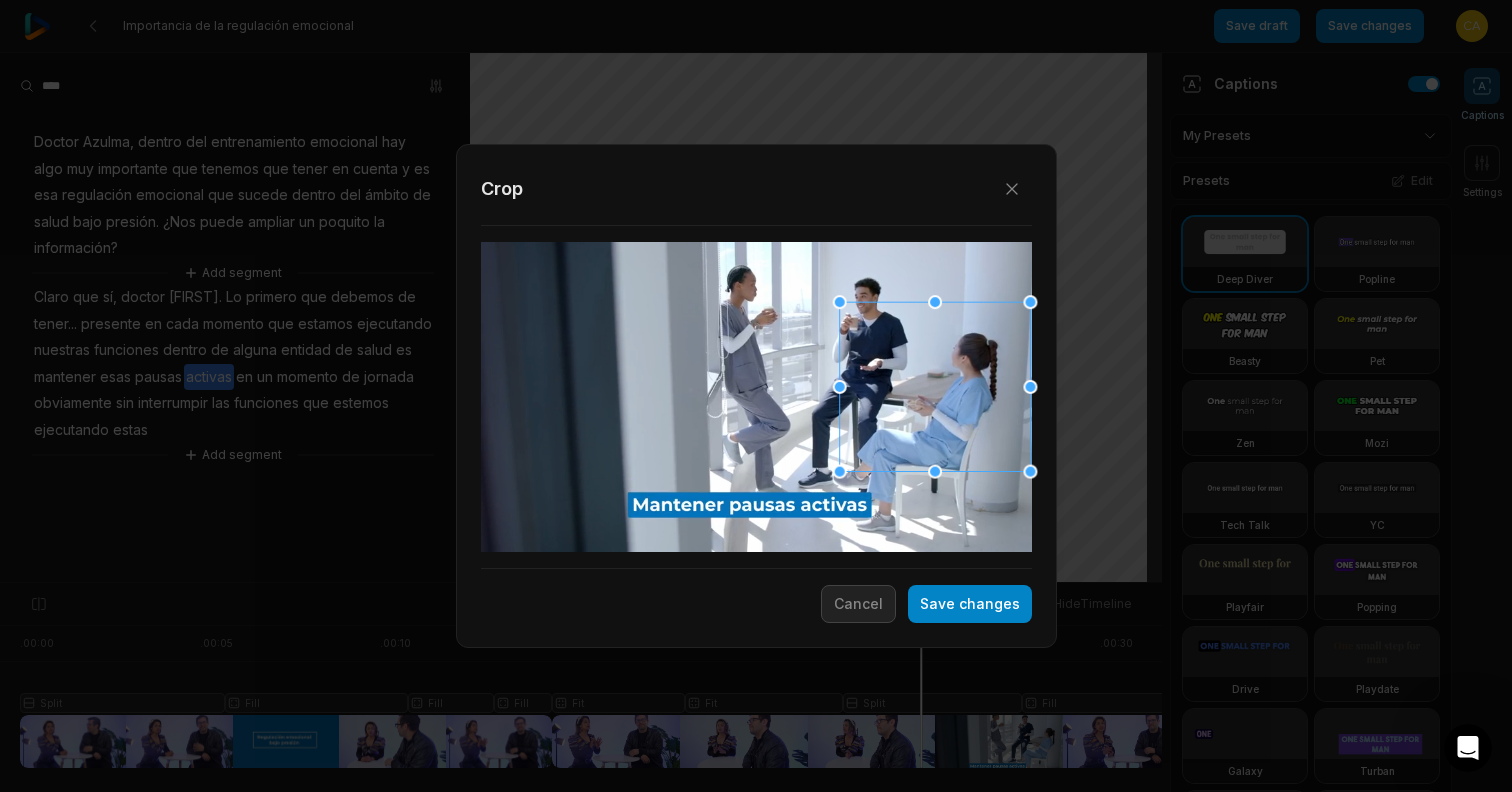 drag, startPoint x: 984, startPoint y: 434, endPoint x: 1042, endPoint y: 489, distance: 79.93122 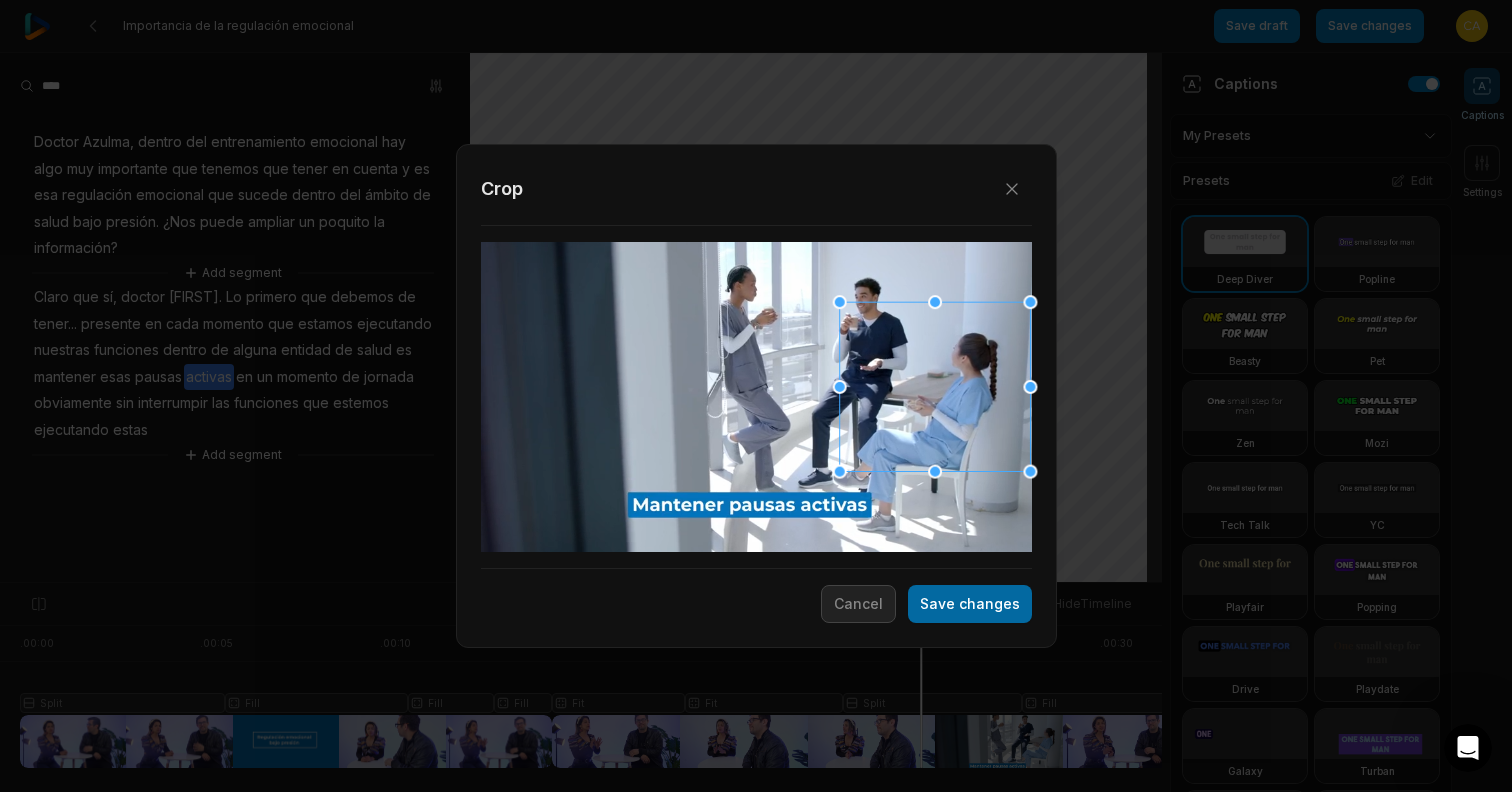 click on "Save changes" at bounding box center [970, 604] 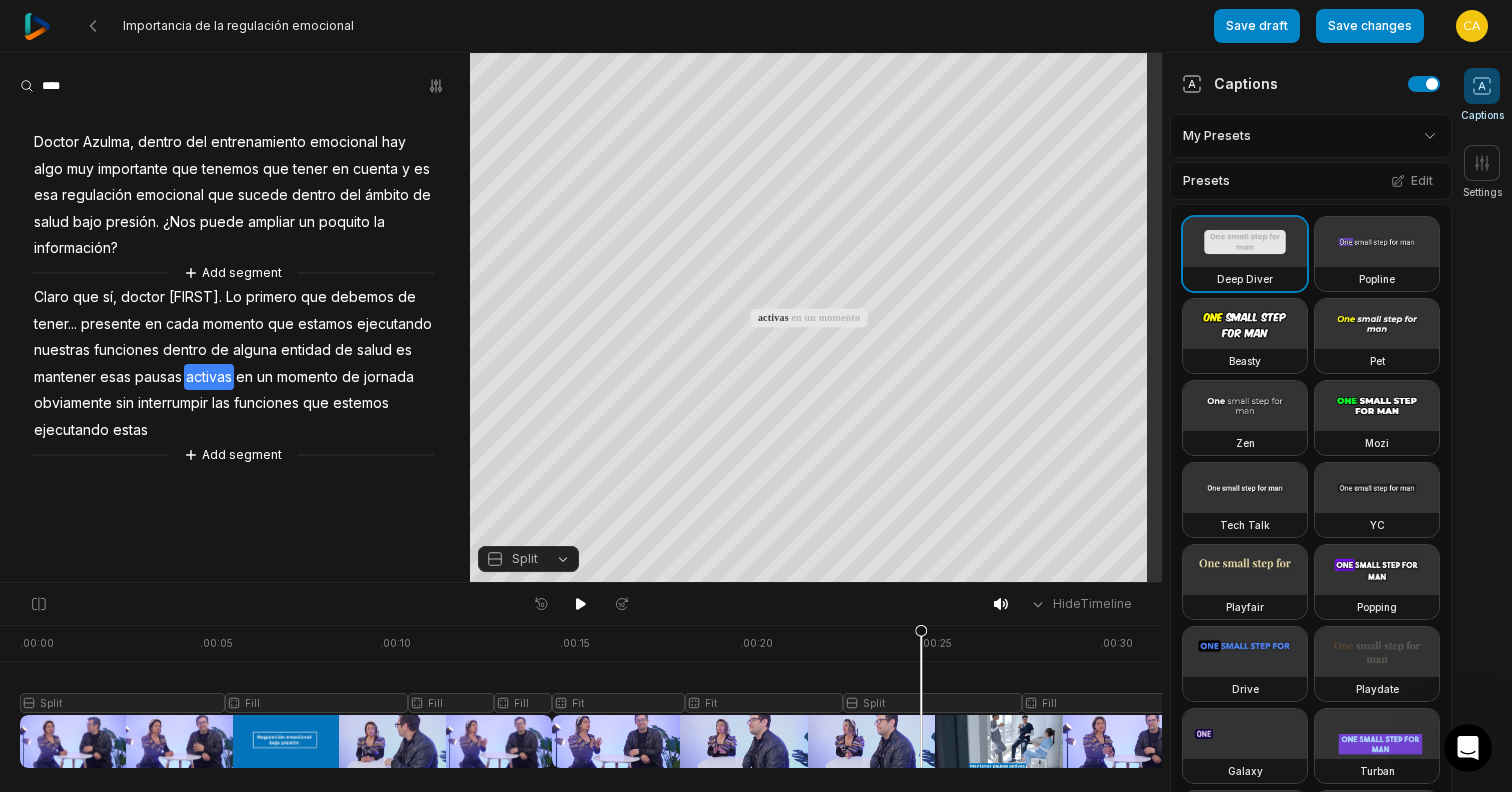 click at bounding box center [605, 696] 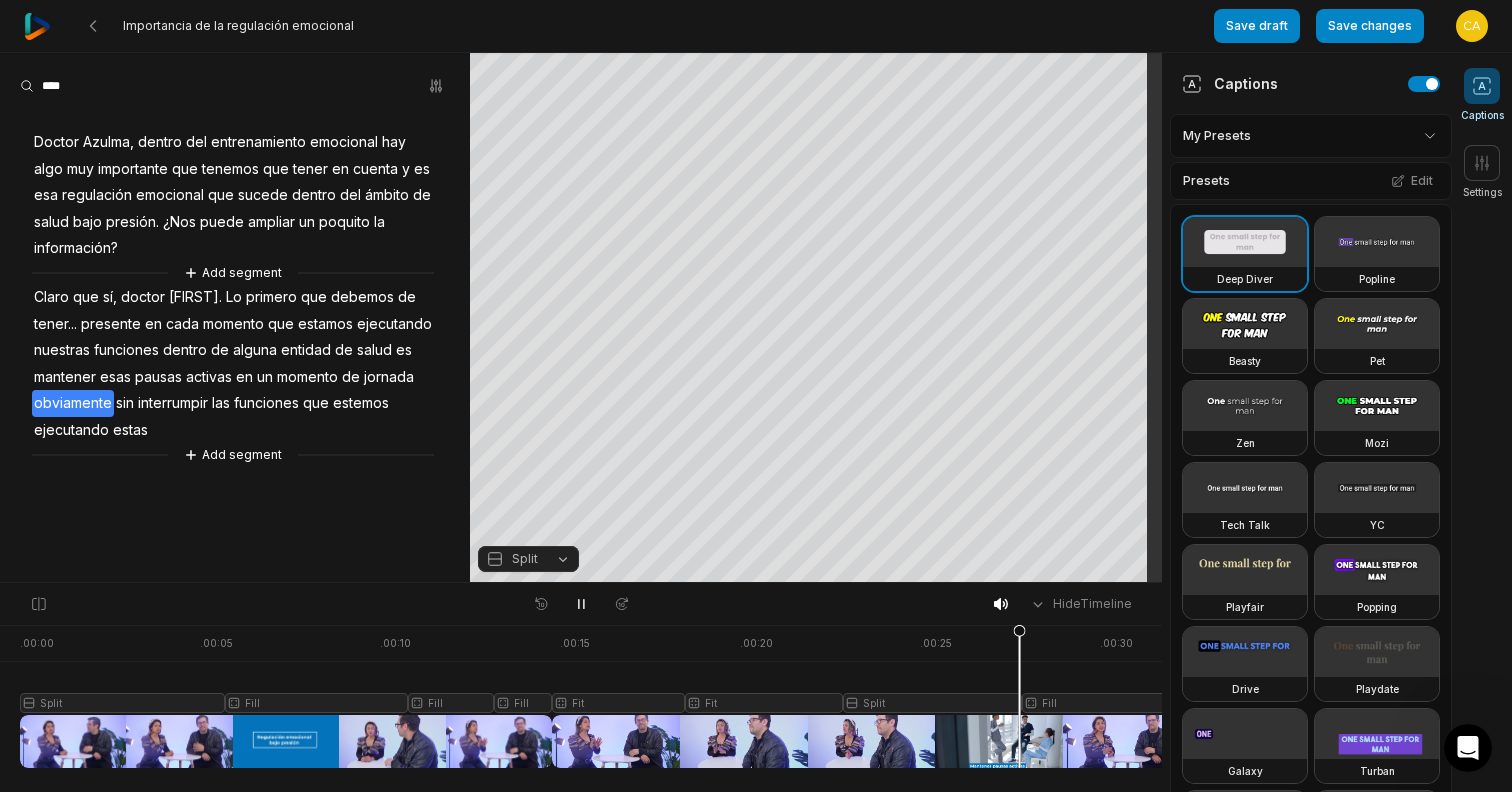 click on "Importancia de la regulación emocional Save draft Save changes Open user menu Captions Settings Your browser does not support mp4 format. Your browser does not support mp4 format. Doctor   Azulma,   dentro del   entrenamiento   emocional hay   algo   muy   importante que   tenemos   que   tener en   cuenta   y   es   esa   regulación emocional   que   sucede   dentro del   ámbito   de   salud   bajo presión ¿Nos   puede   ampliar   un poquito   la   información? Claro   que   sí,   doctor   Alejandro Lo   primero   que   debemos de   tener.. presente   en   cada   momento que   estamos   ejecutando nuestras   funciones   dentro de   alguna   entidad   de   salud es   mantener   esas   pausas activas   en   un   momento de   jornada   obviamente sin   interrumpir   las   funciones que   estemos   ejecutando estas Crop Hex ********* * % Split Hide  Timeline .  00:00 .  00:05 .  00:10 .  00:15 .  00:20 .  00:25 .  00:30 Split Fill Fill Fill Fit en" at bounding box center (756, 291) 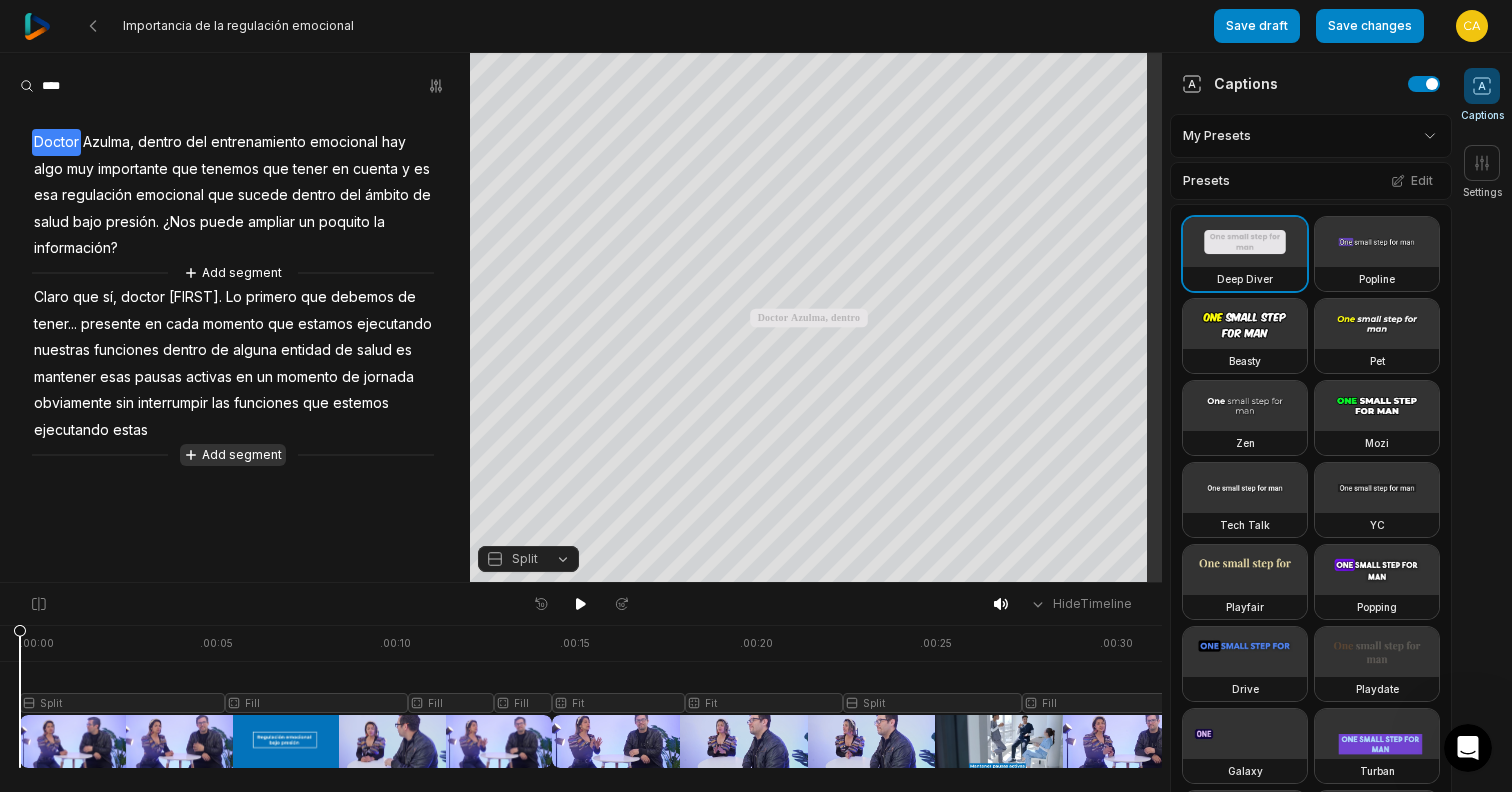 click on "Add segment" at bounding box center (233, 455) 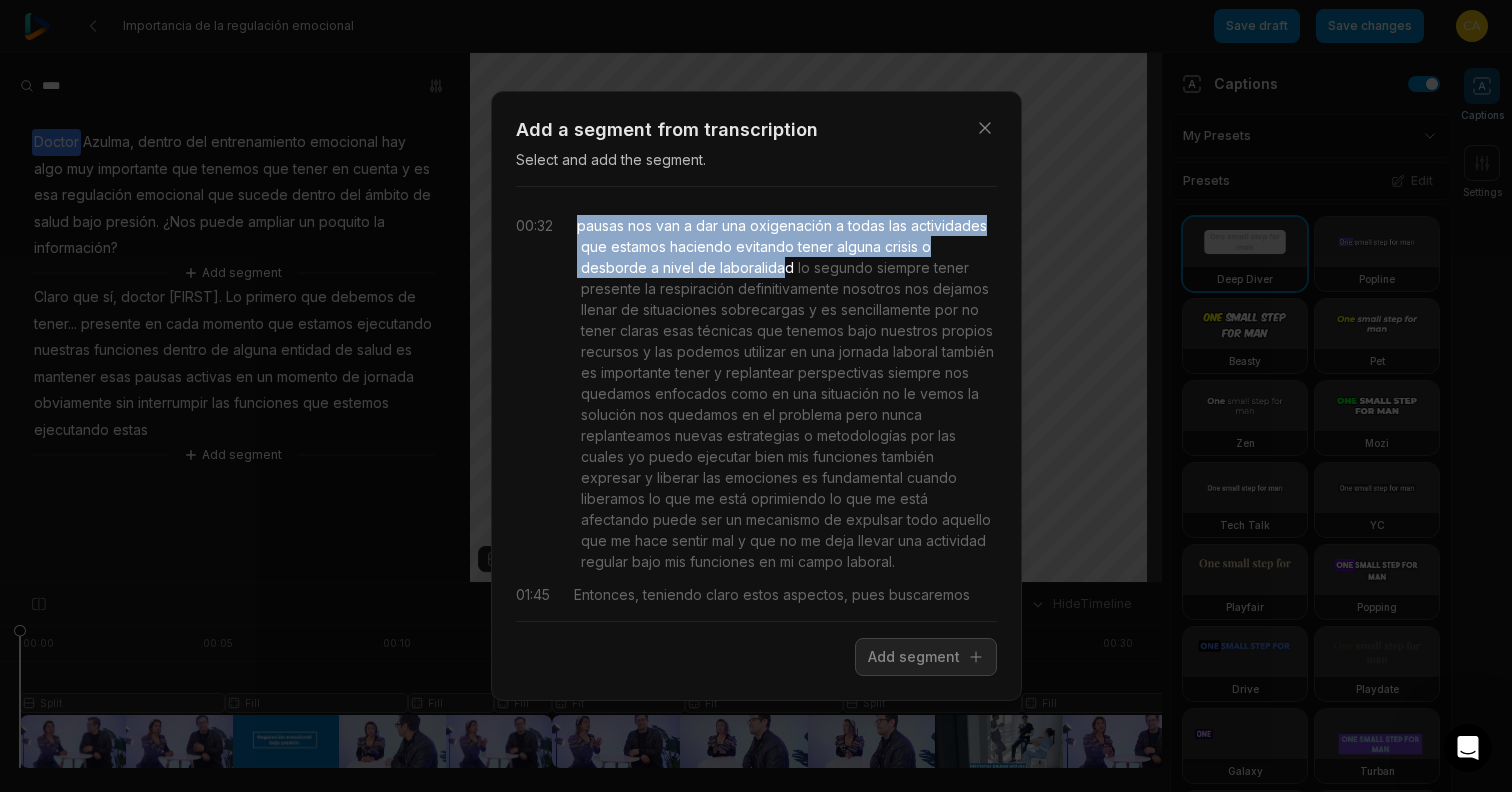 drag, startPoint x: 579, startPoint y: 225, endPoint x: 835, endPoint y: 269, distance: 259.75372 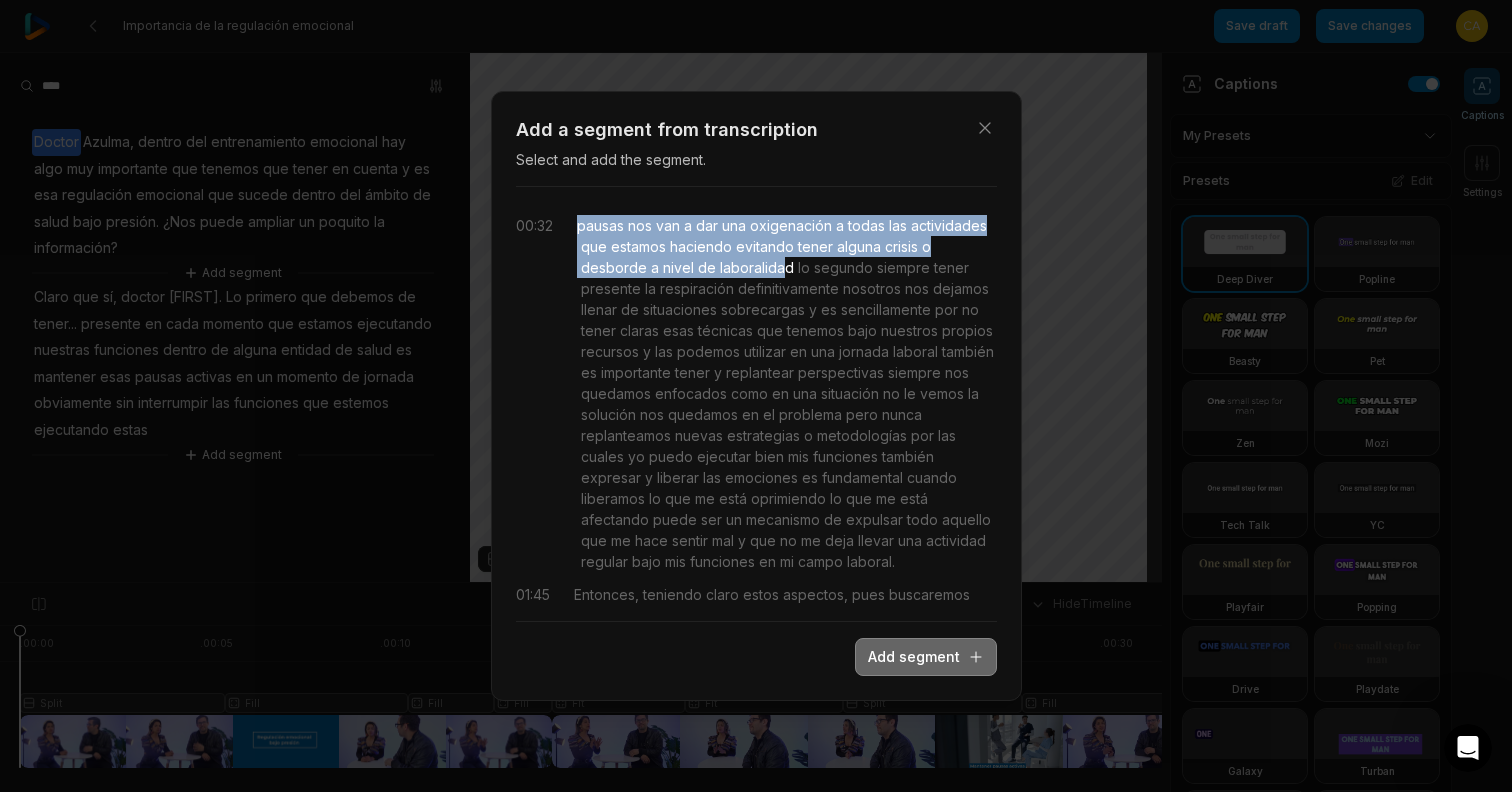click on "Add segment" at bounding box center [926, 657] 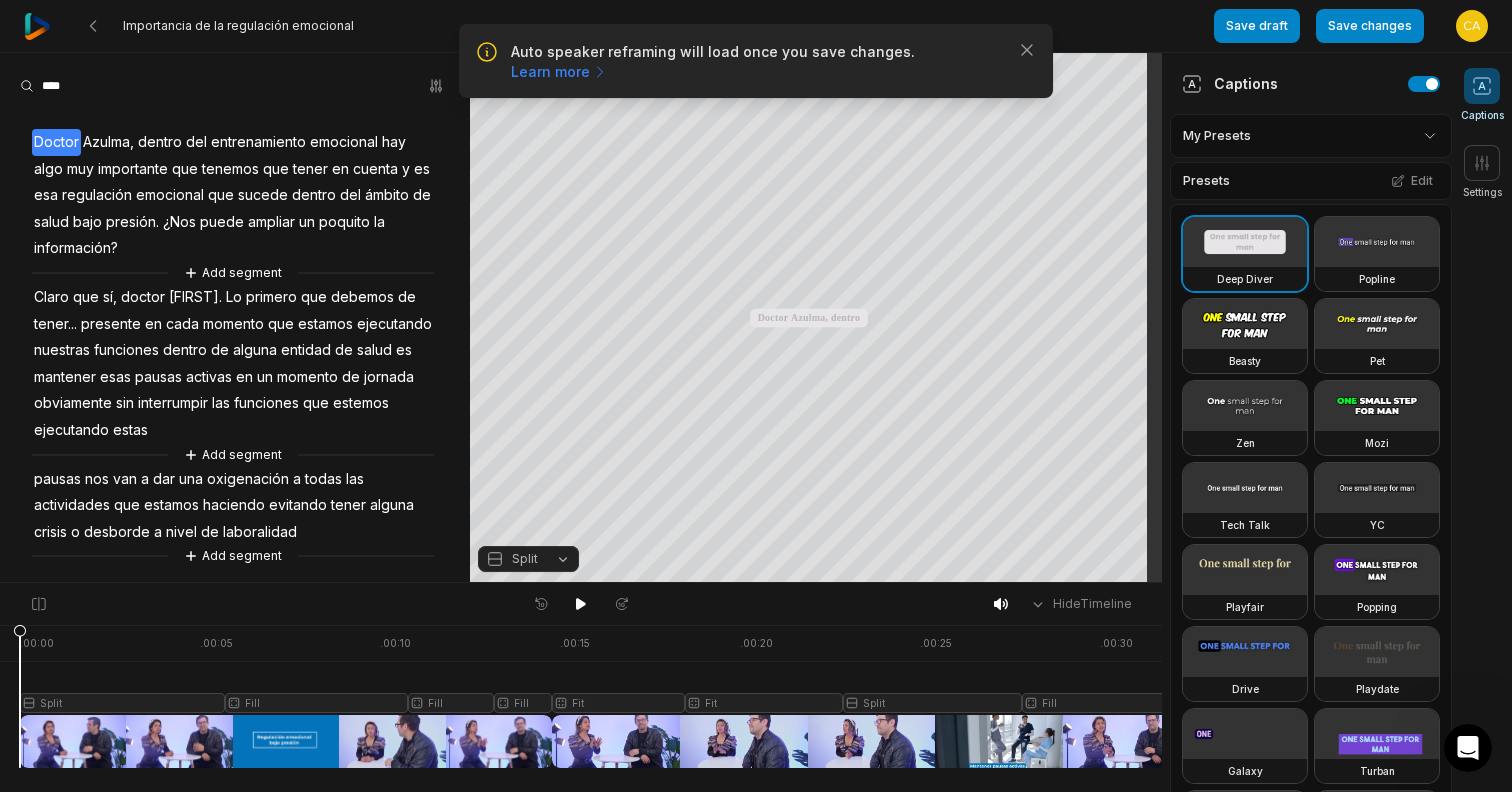 click on "Doctor" at bounding box center (56, 142) 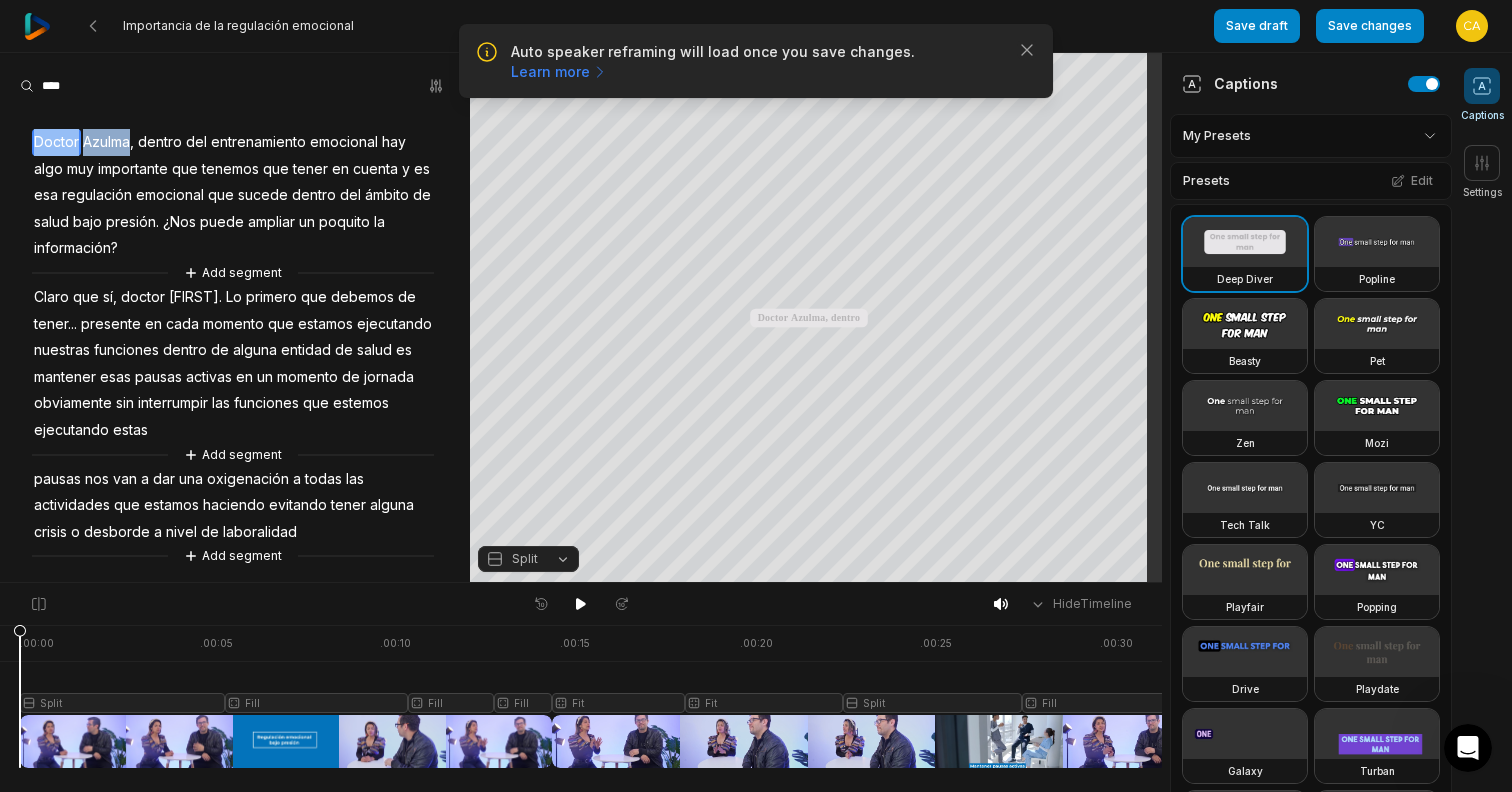 click on "Doctor" at bounding box center (56, 142) 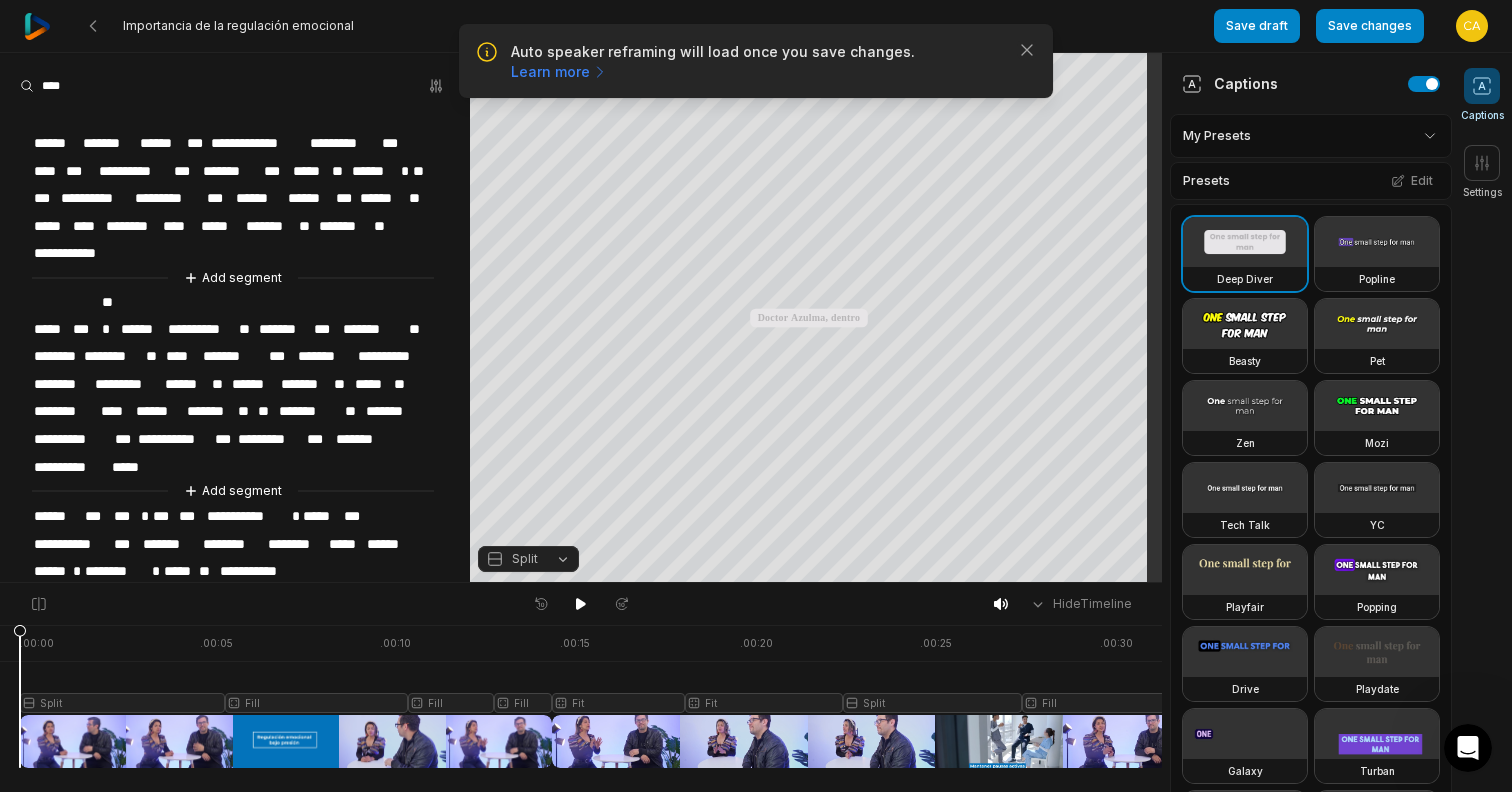 click on "******" at bounding box center [56, 143] 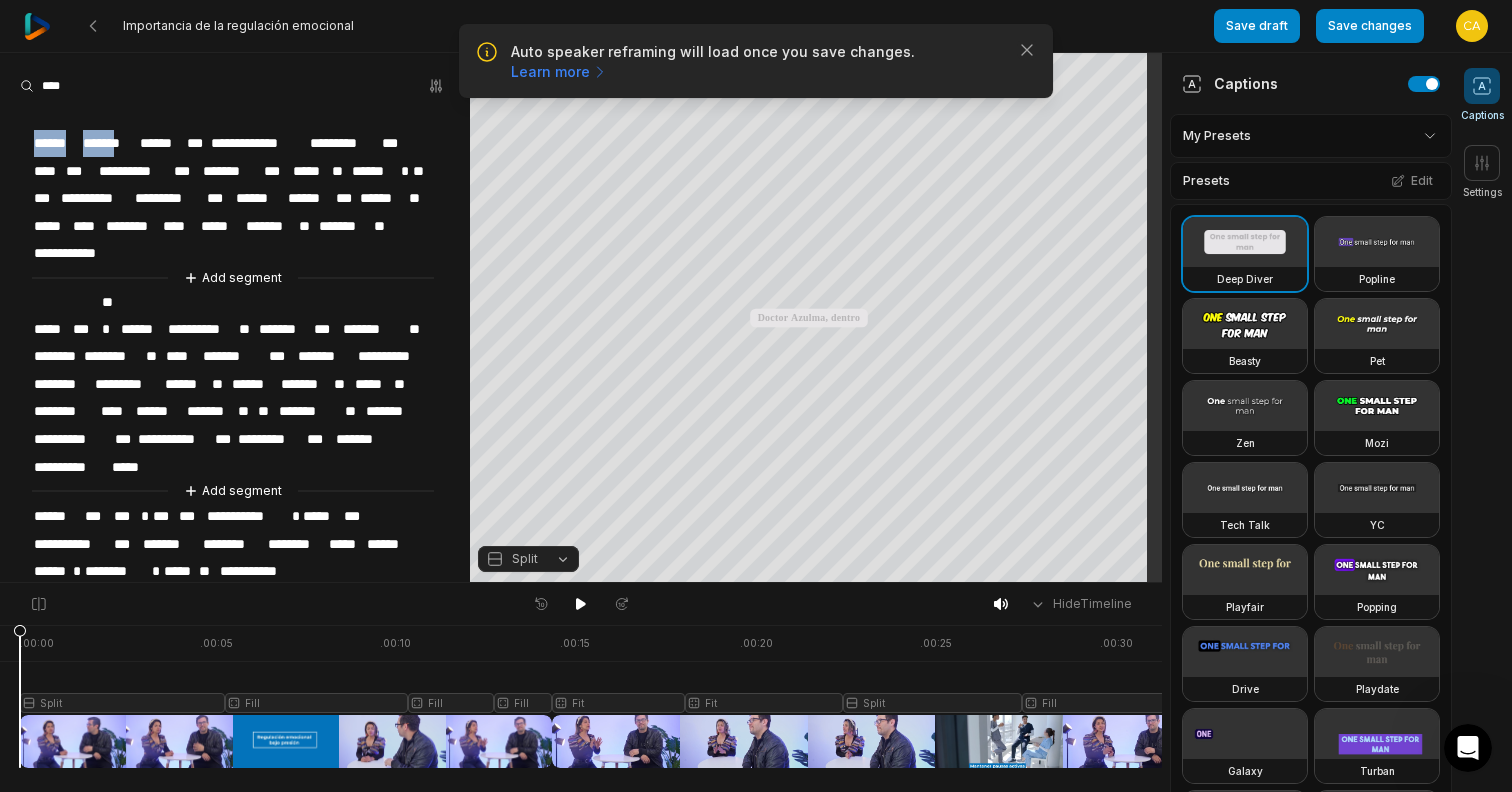 click on "******" at bounding box center [56, 143] 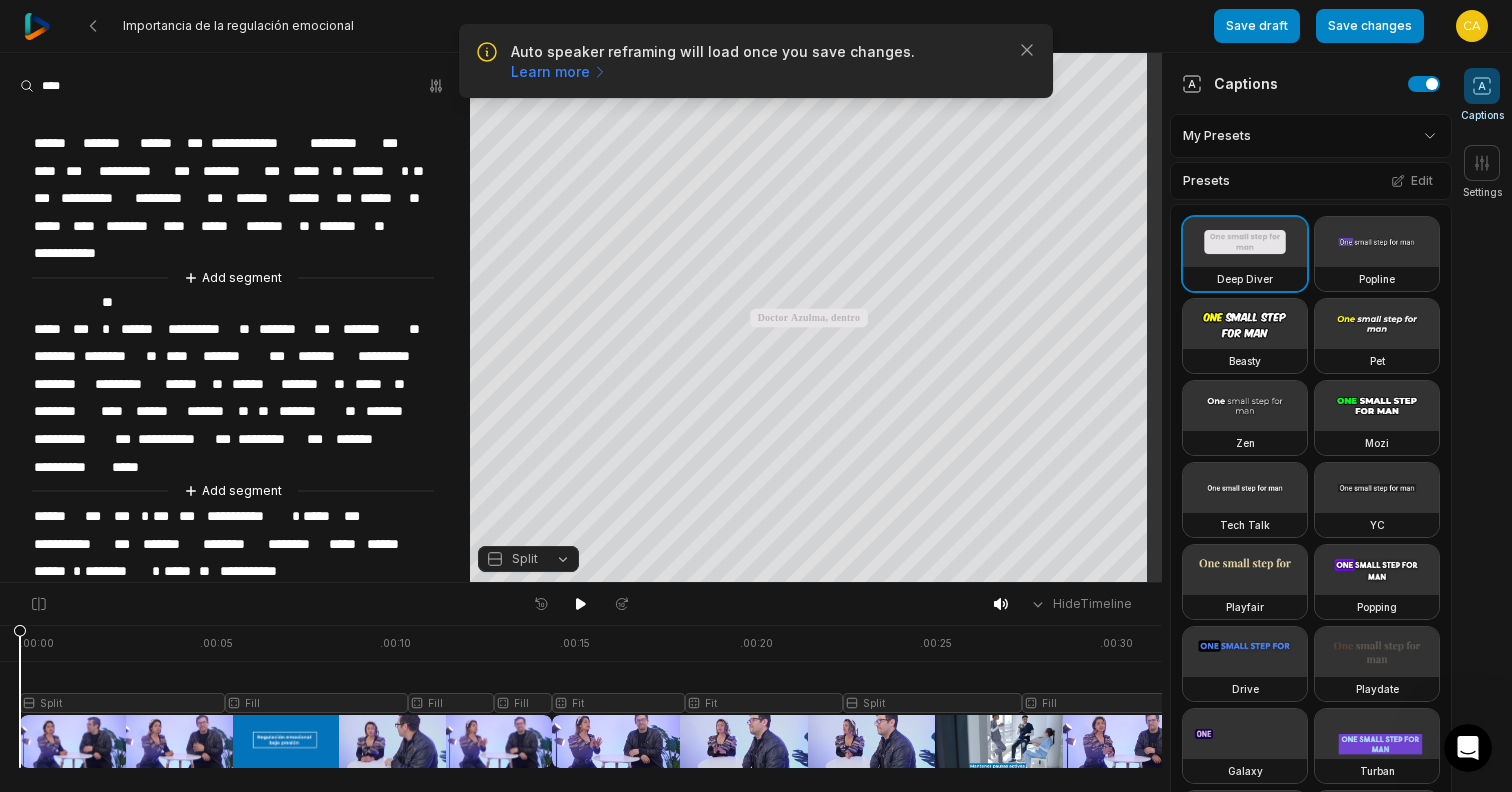 drag, startPoint x: 74, startPoint y: 137, endPoint x: 123, endPoint y: 126, distance: 50.219517 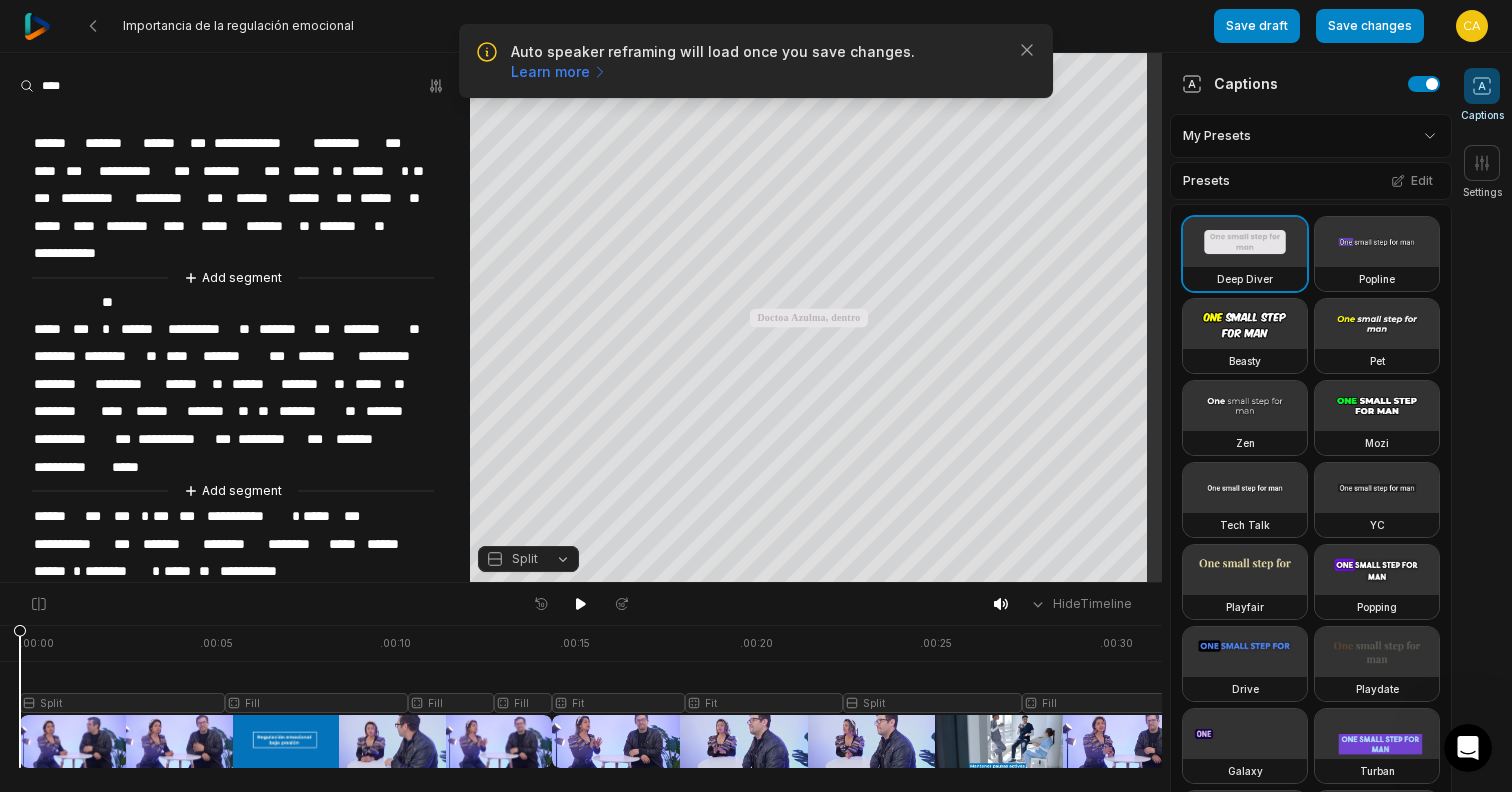 scroll, scrollTop: 3, scrollLeft: 0, axis: vertical 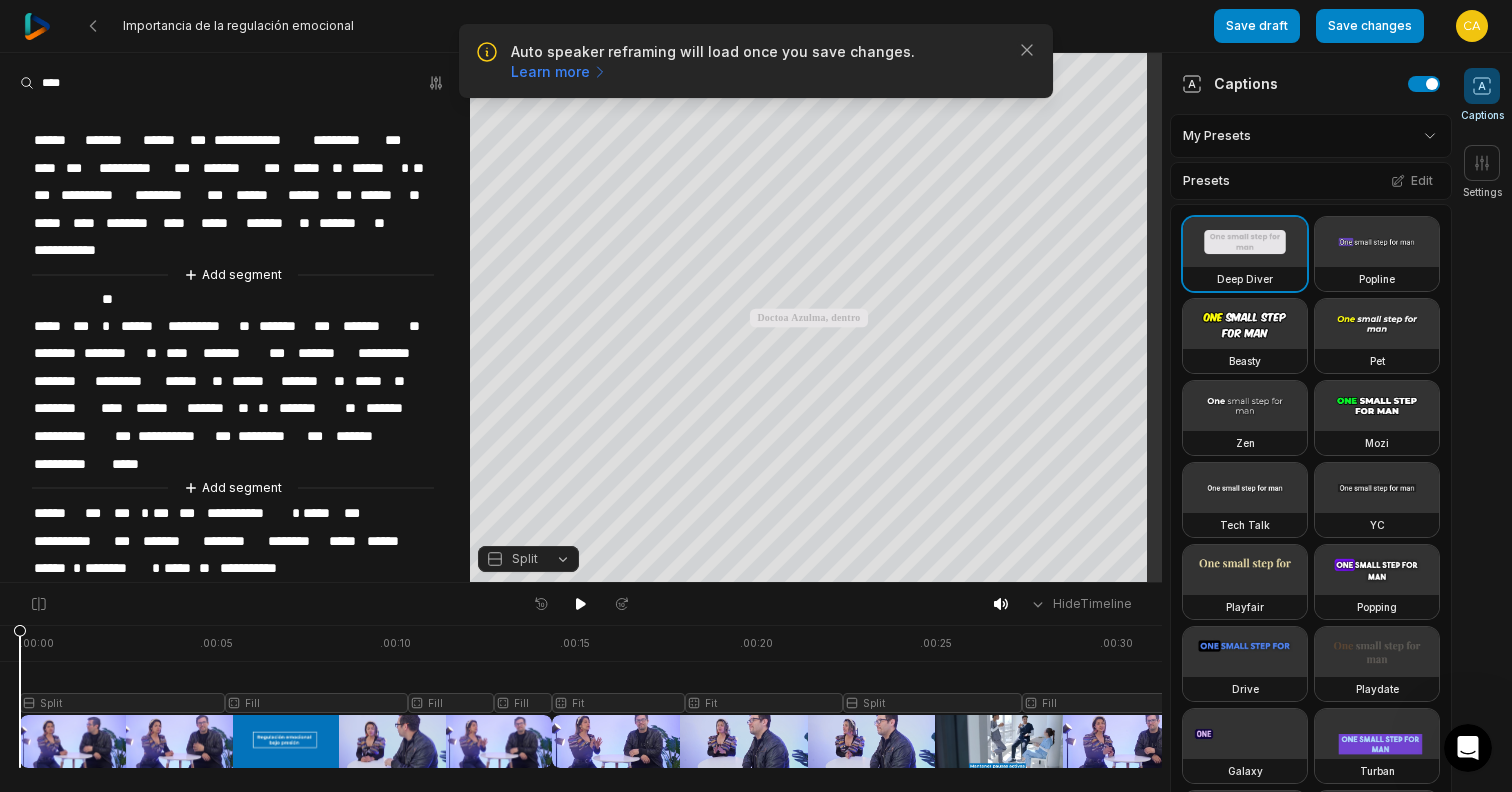 click on "******" at bounding box center (57, 140) 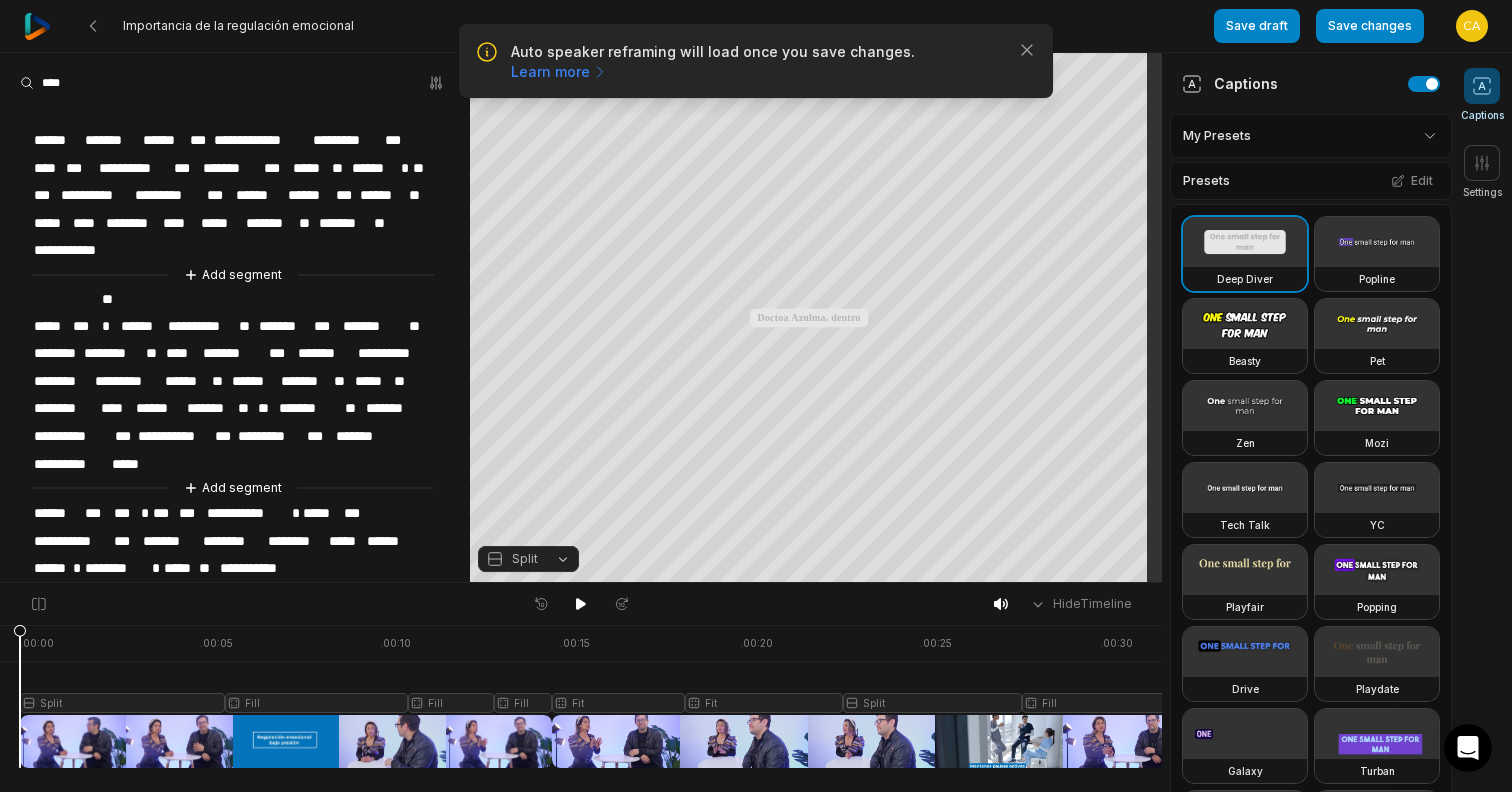 click on "*******" at bounding box center (111, 140) 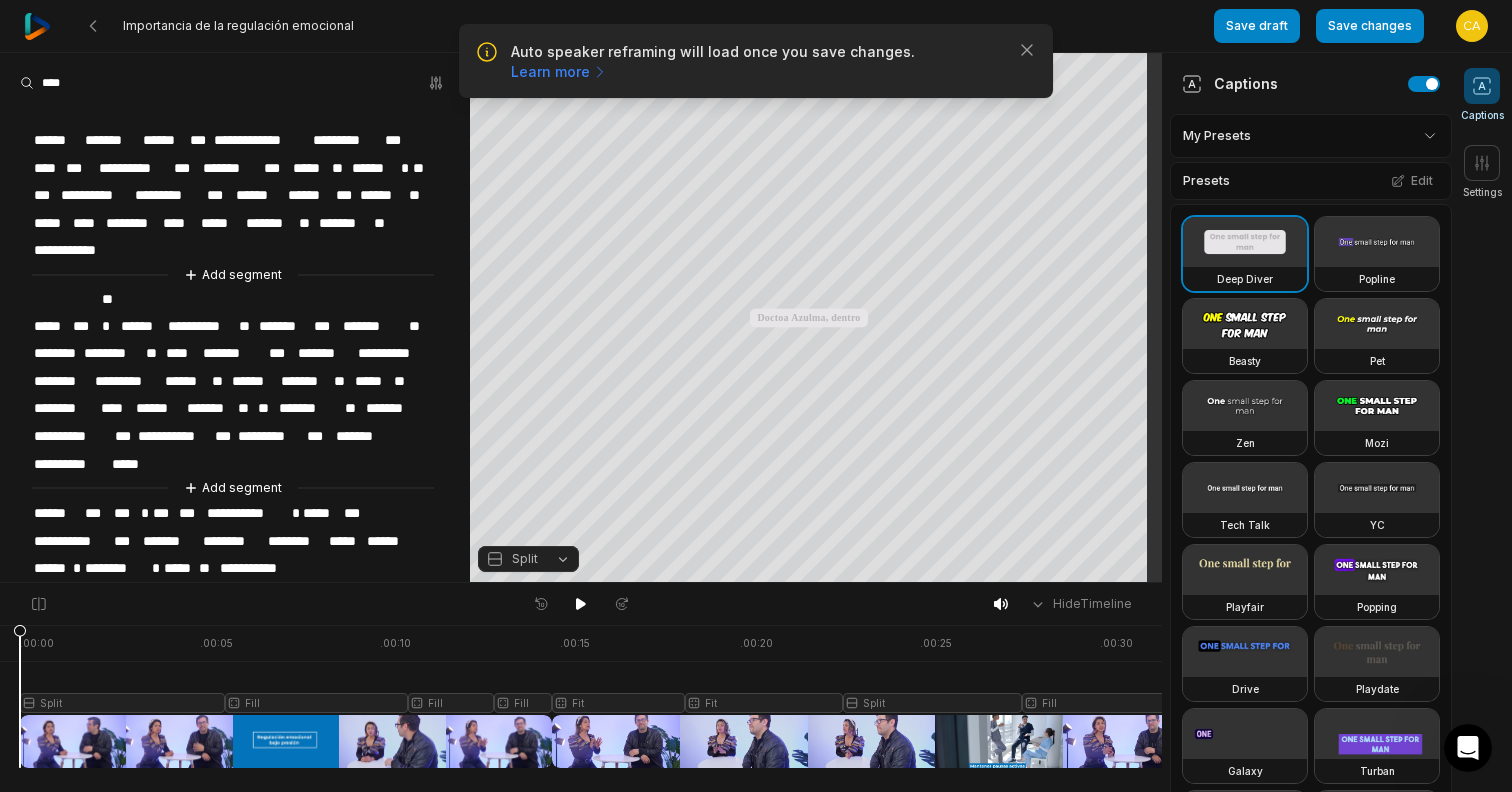 type 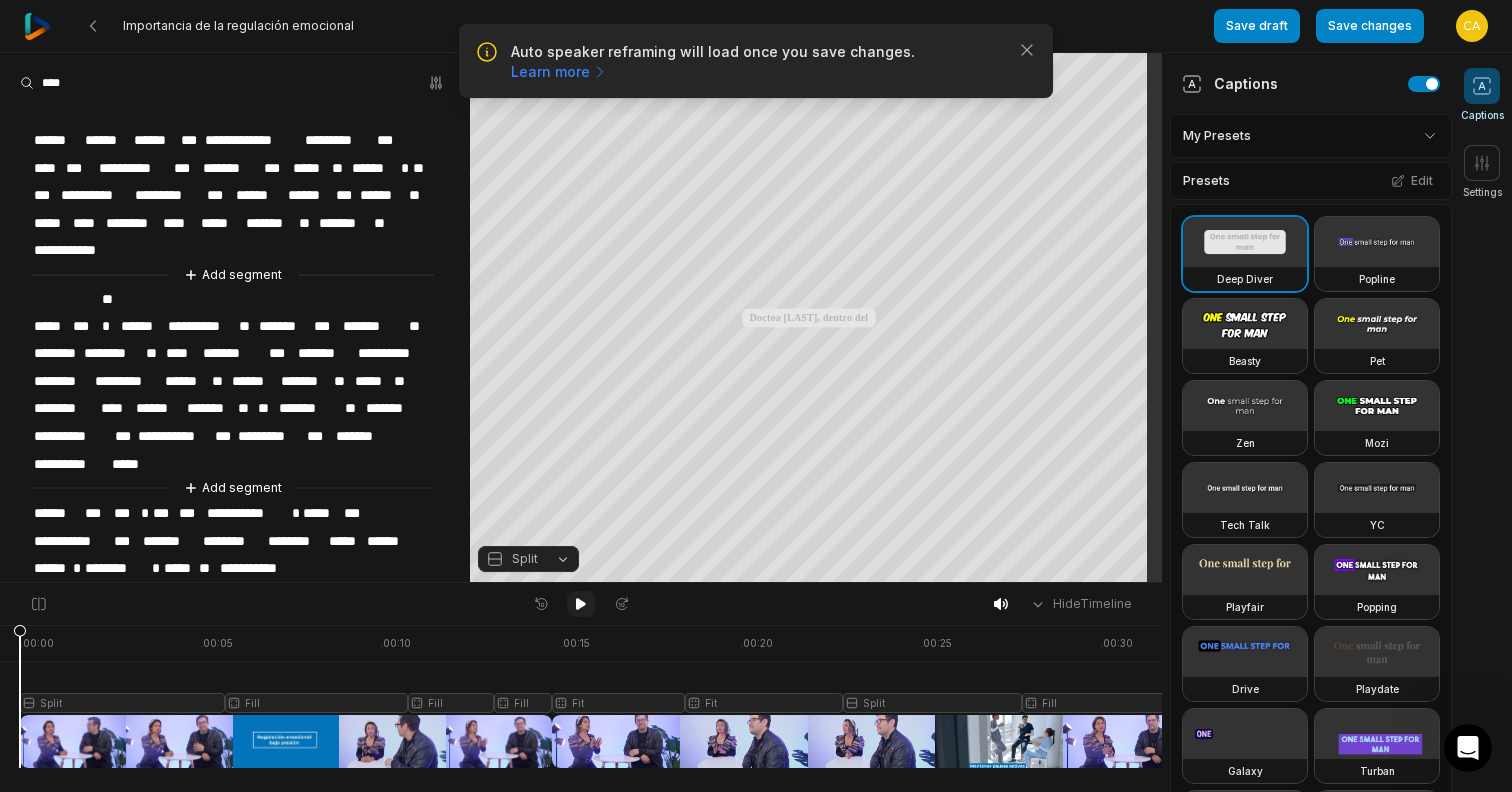click at bounding box center (581, 604) 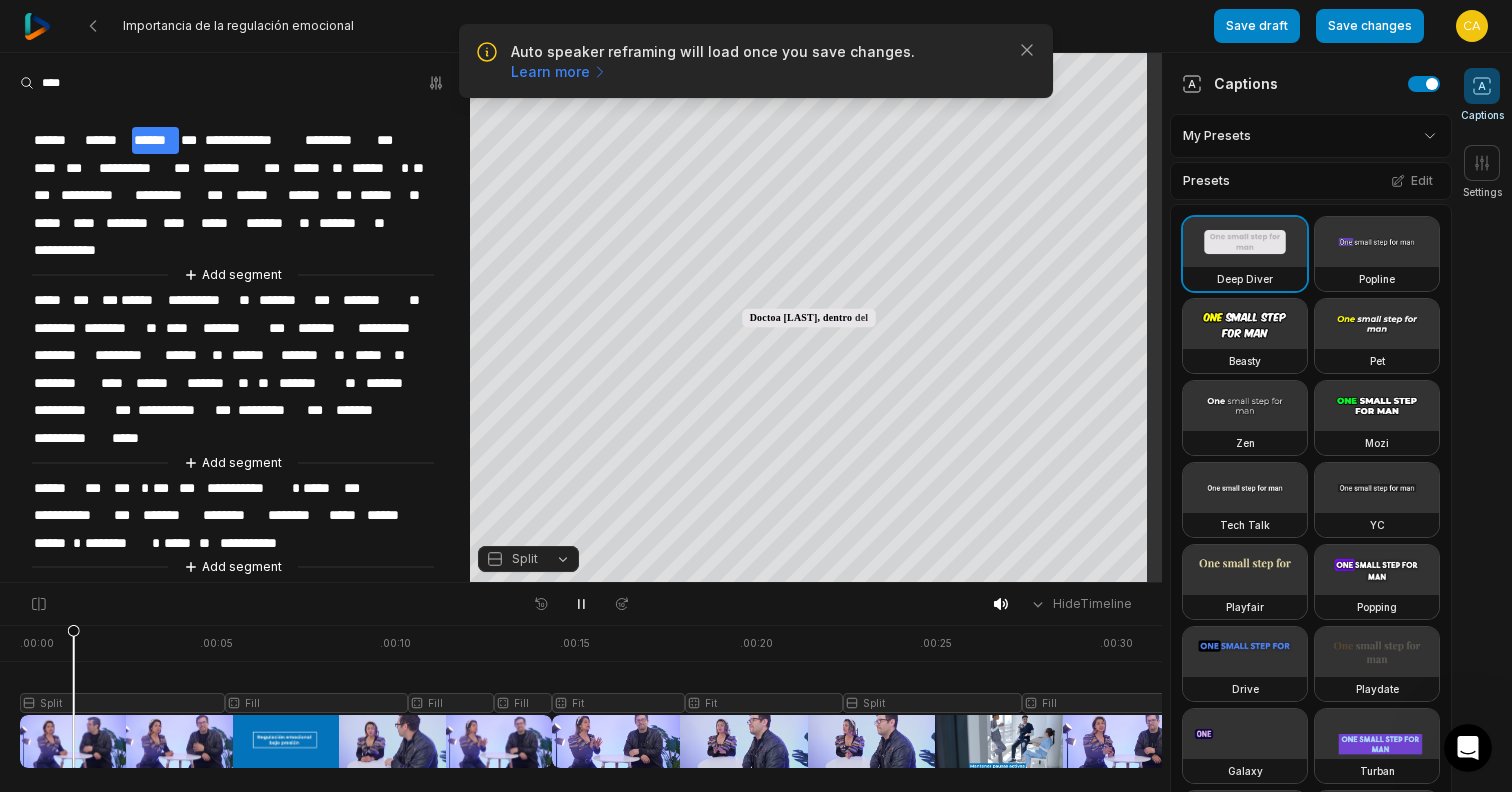 click on "******" at bounding box center [57, 140] 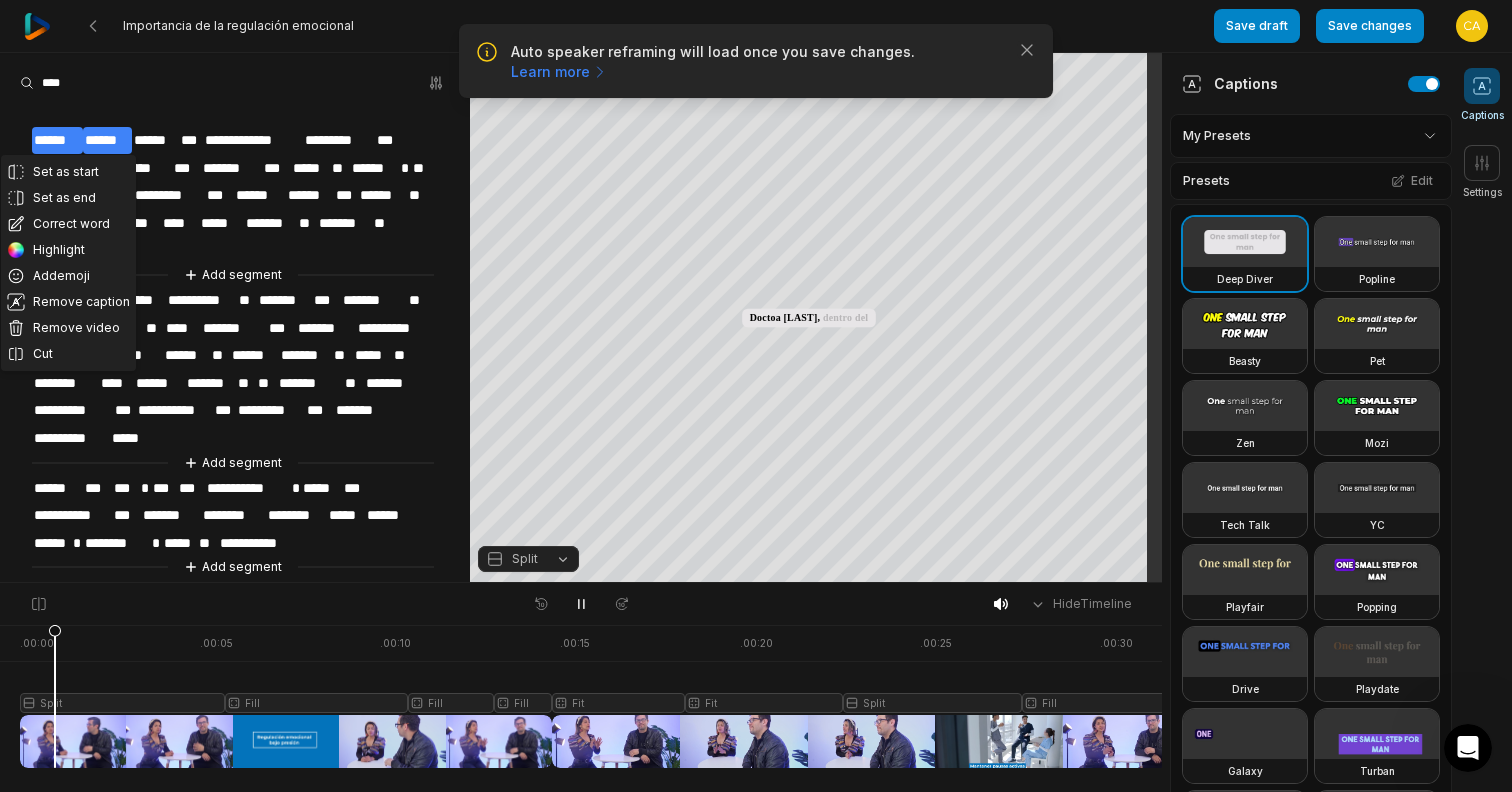 click on "******" at bounding box center (57, 140) 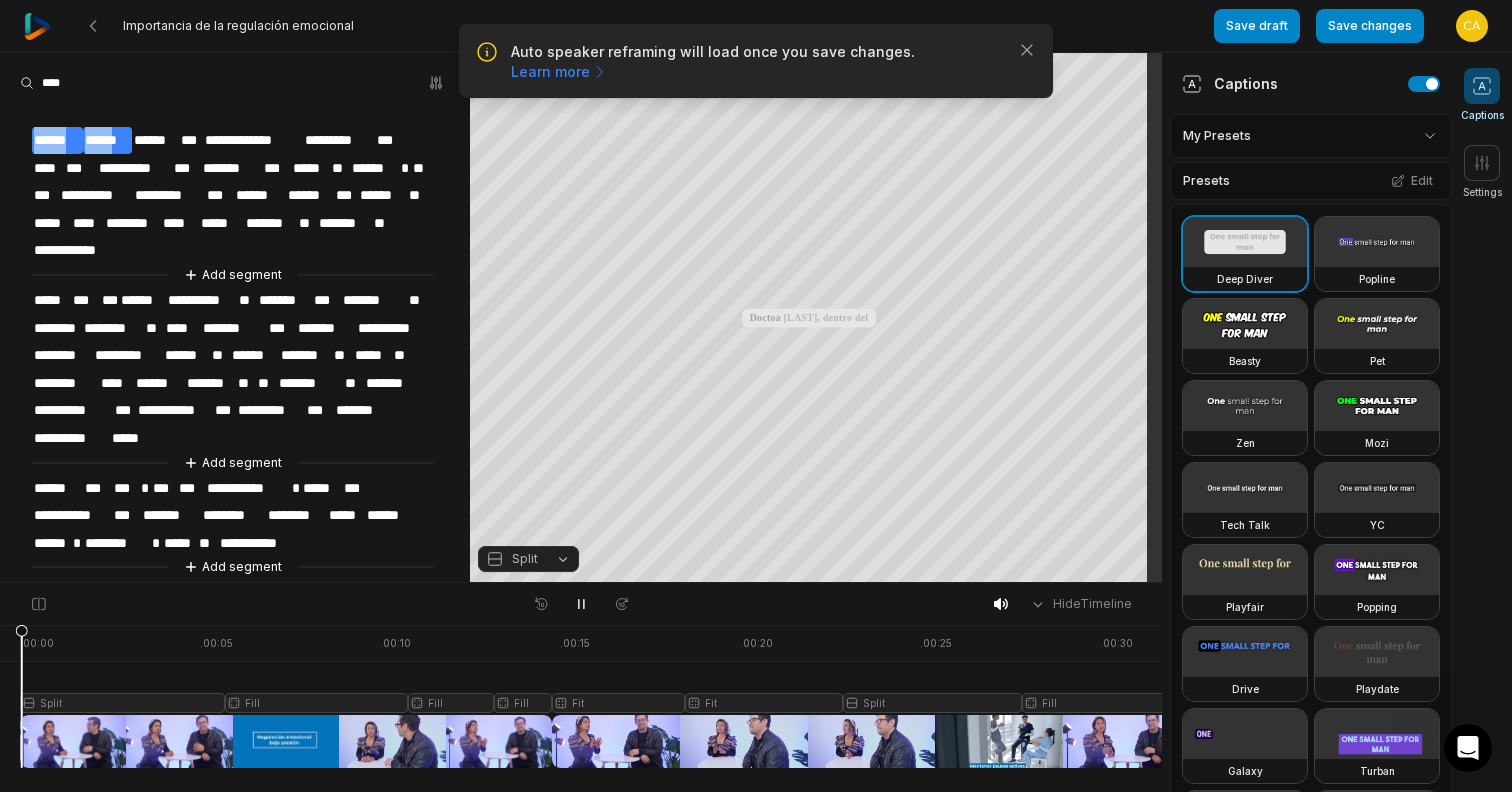 click on "******" at bounding box center [57, 140] 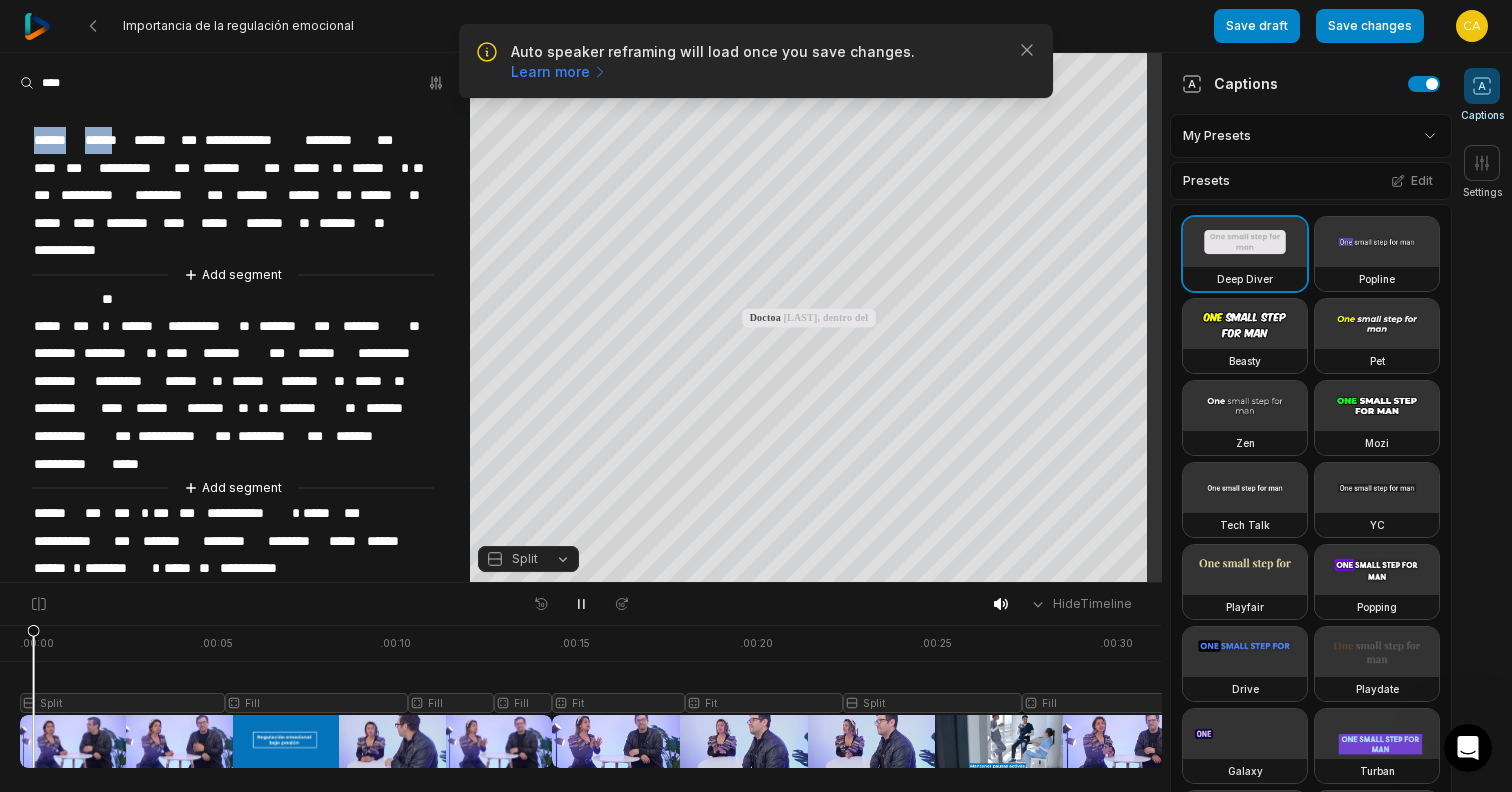 click on "******" at bounding box center [57, 140] 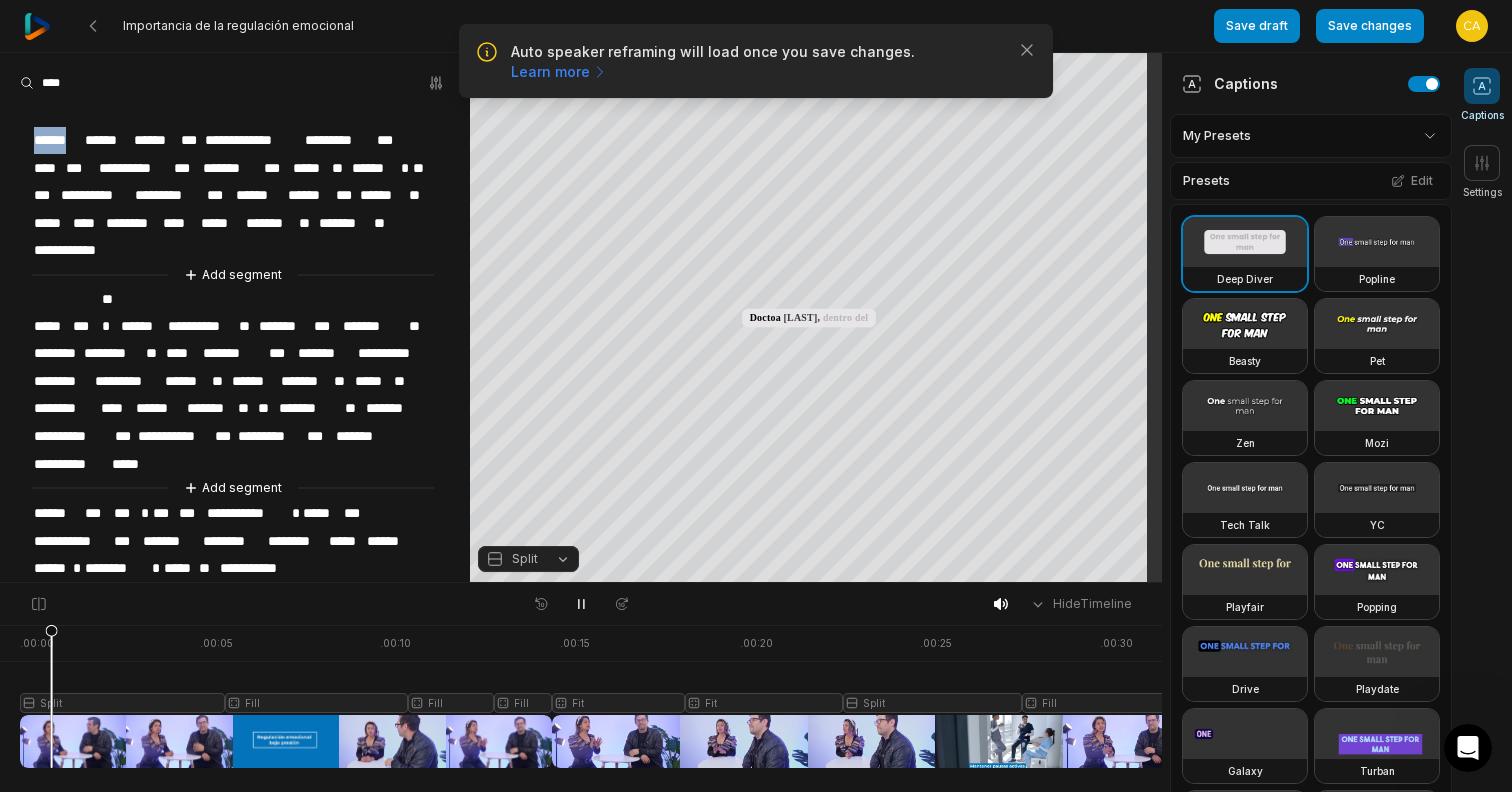 click on "******" at bounding box center [57, 140] 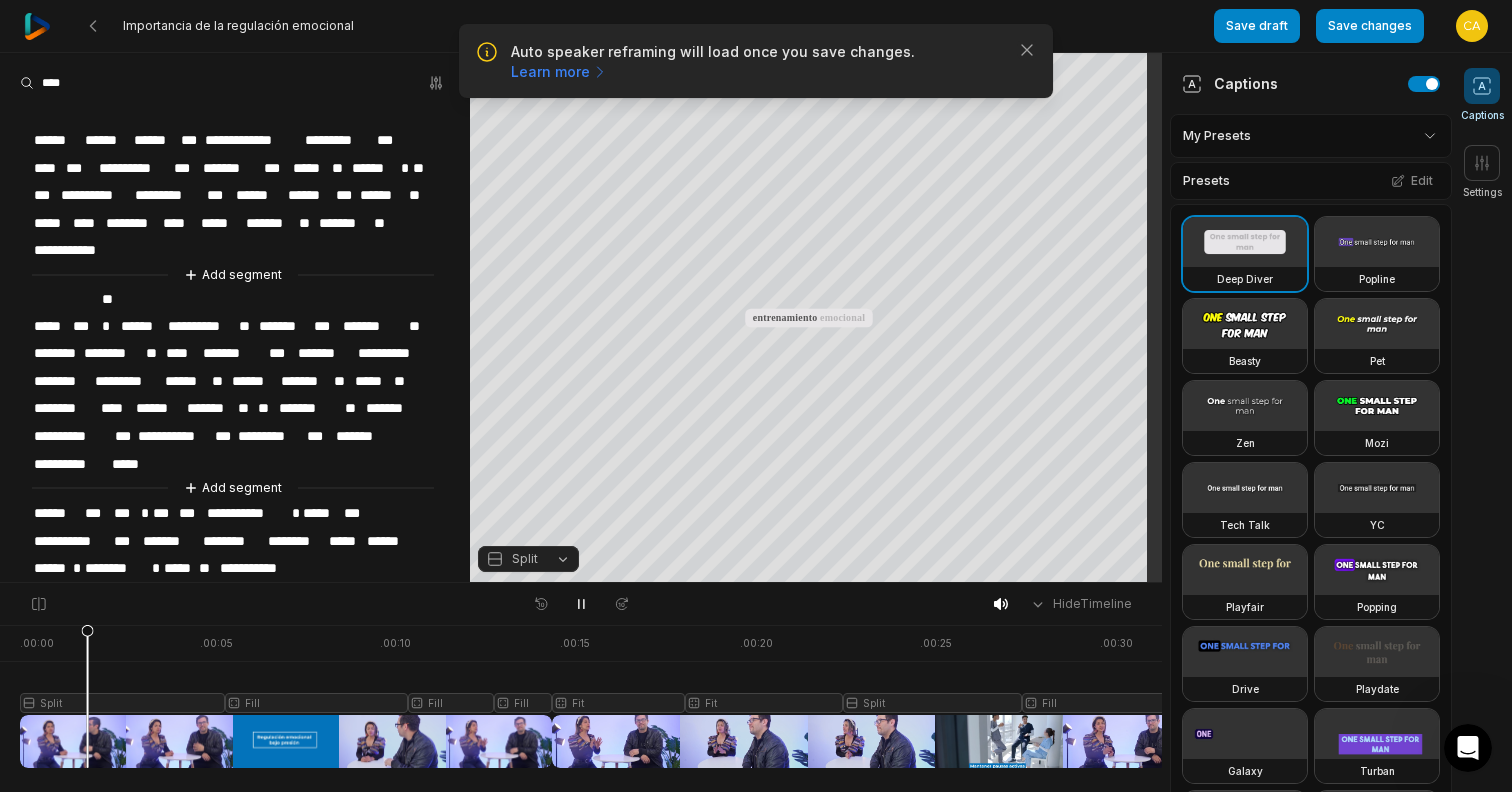 click on "******" at bounding box center [57, 140] 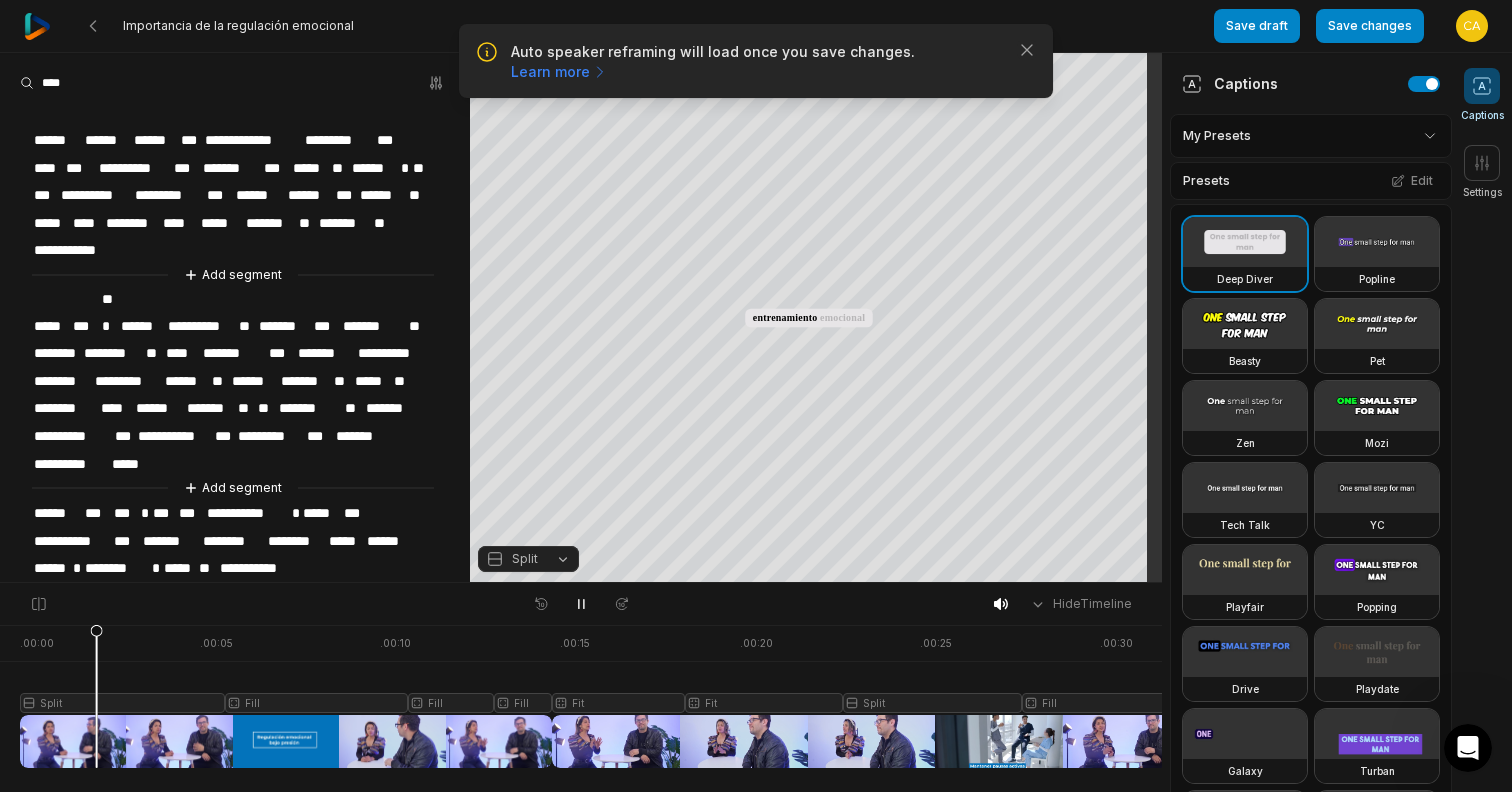 click on "******" at bounding box center [57, 140] 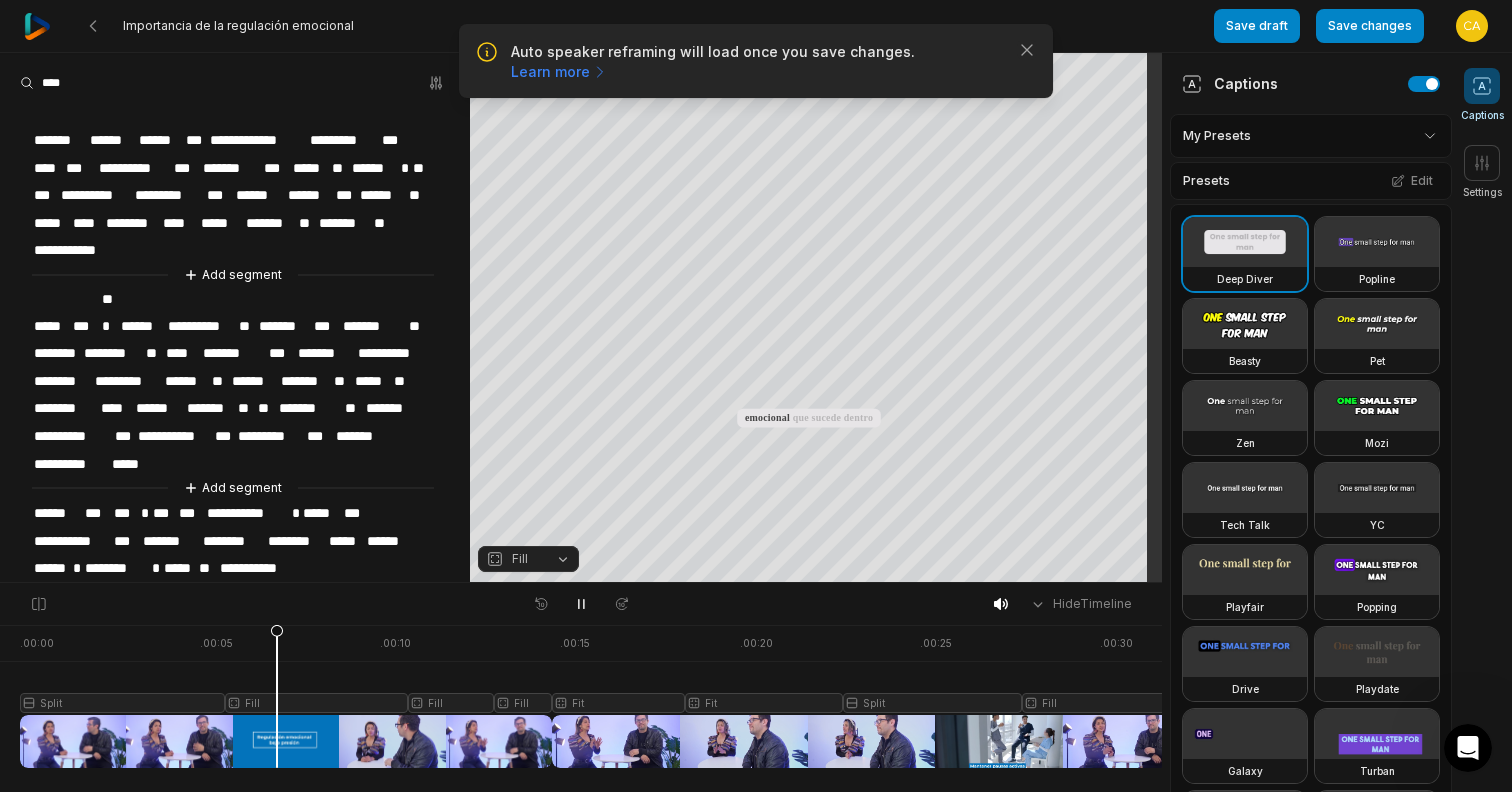click on "******" at bounding box center (57, 513) 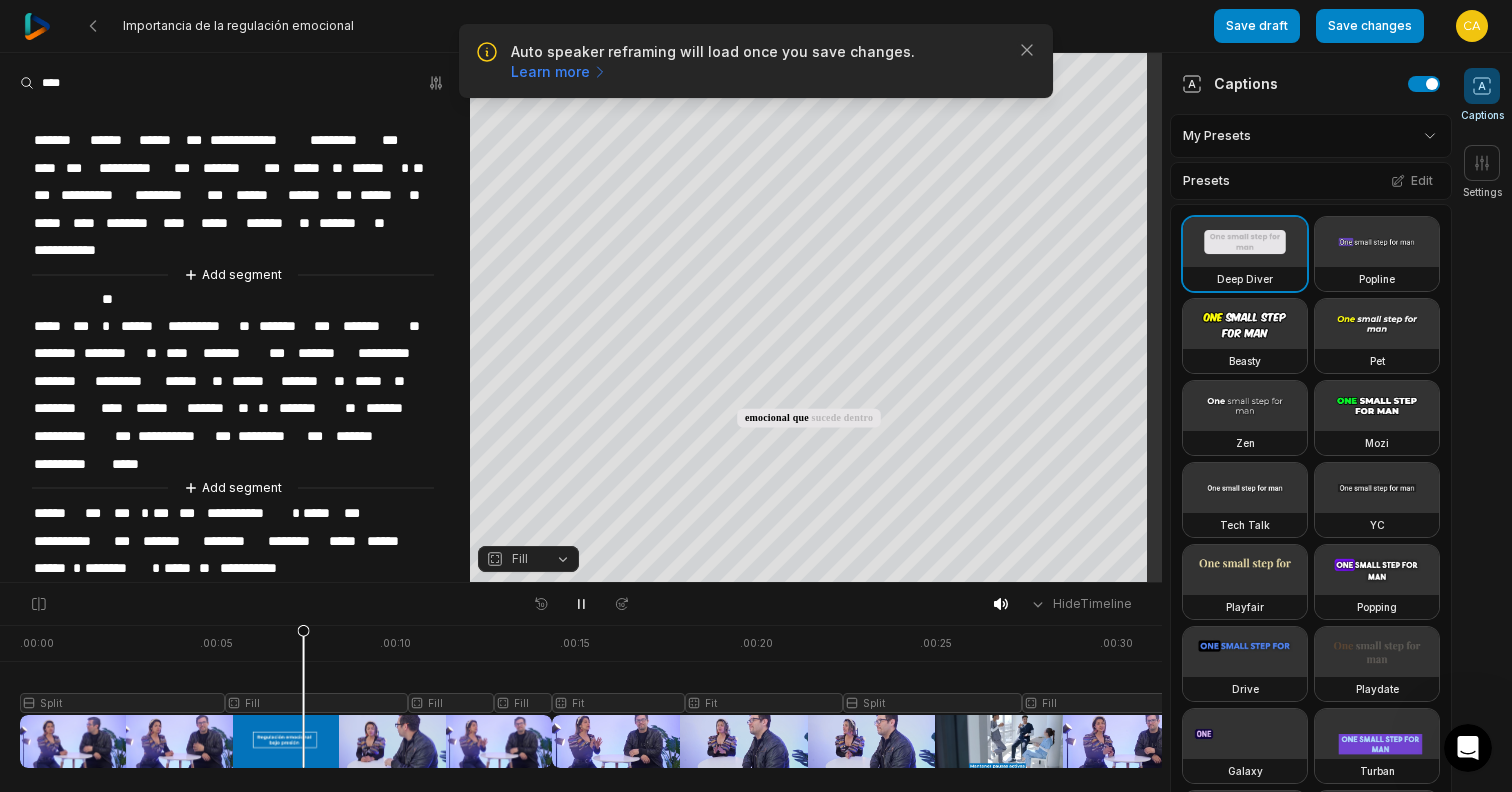 type 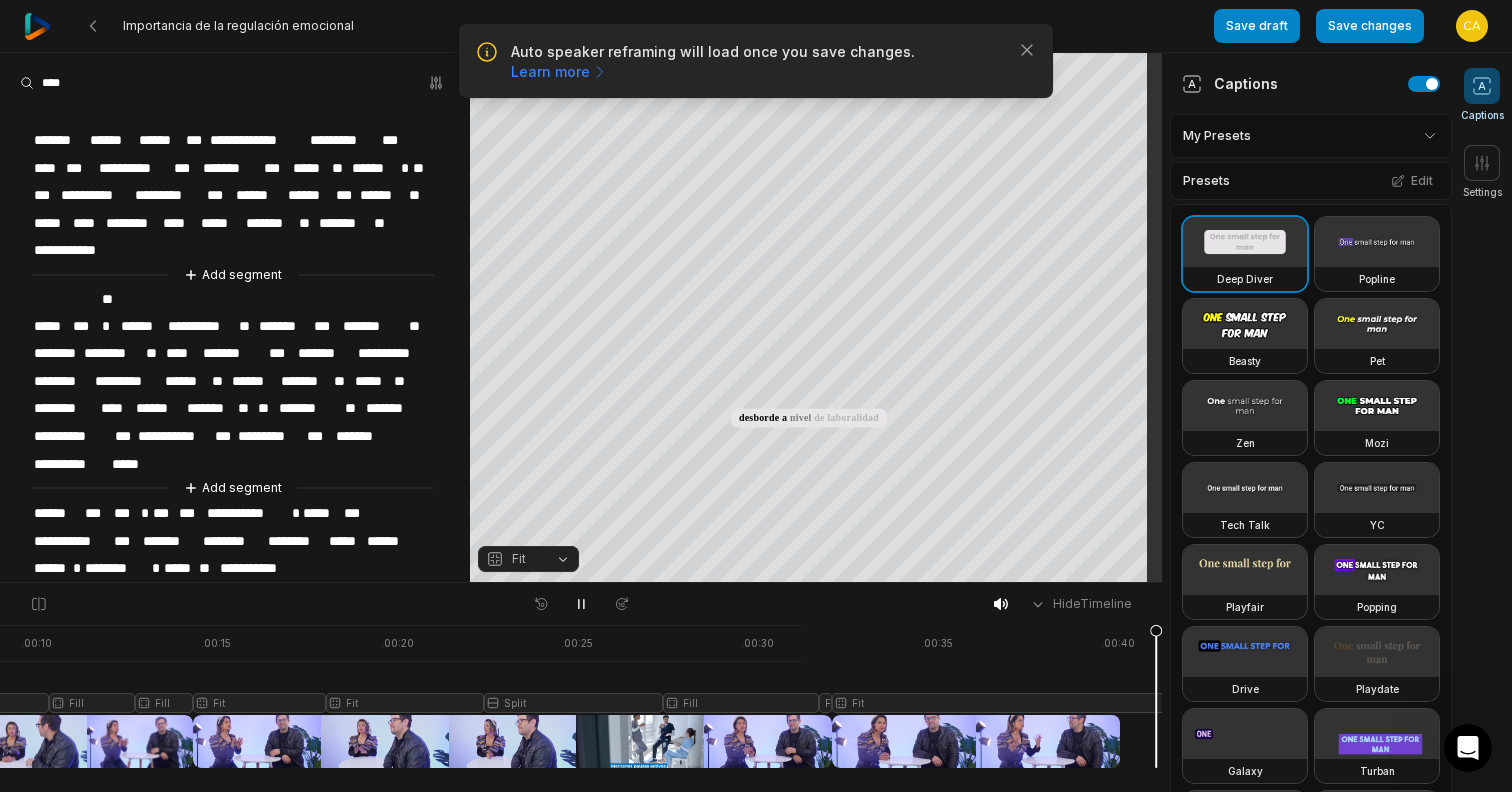 scroll, scrollTop: 0, scrollLeft: 418, axis: horizontal 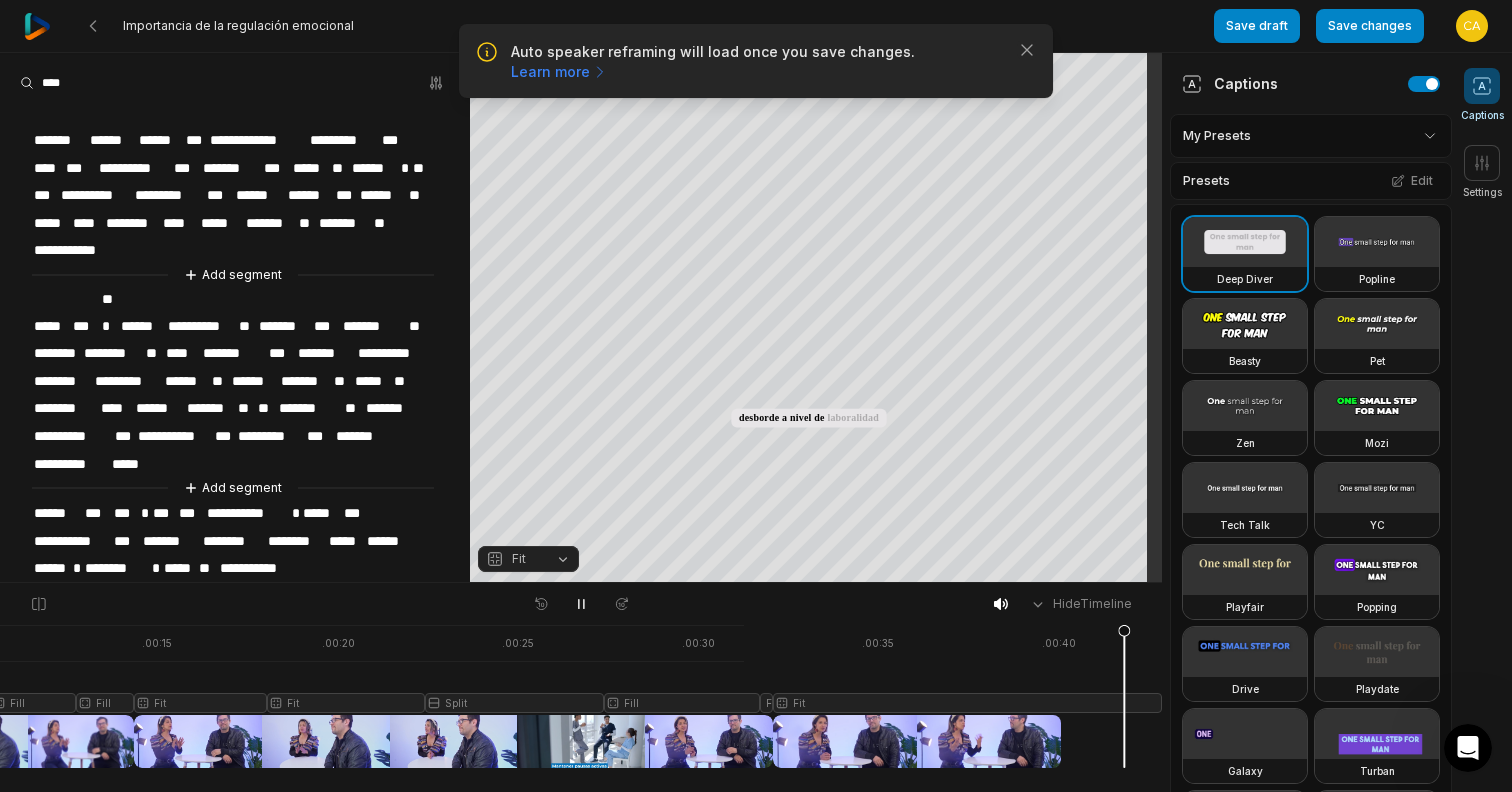 click at bounding box center [382, 696] 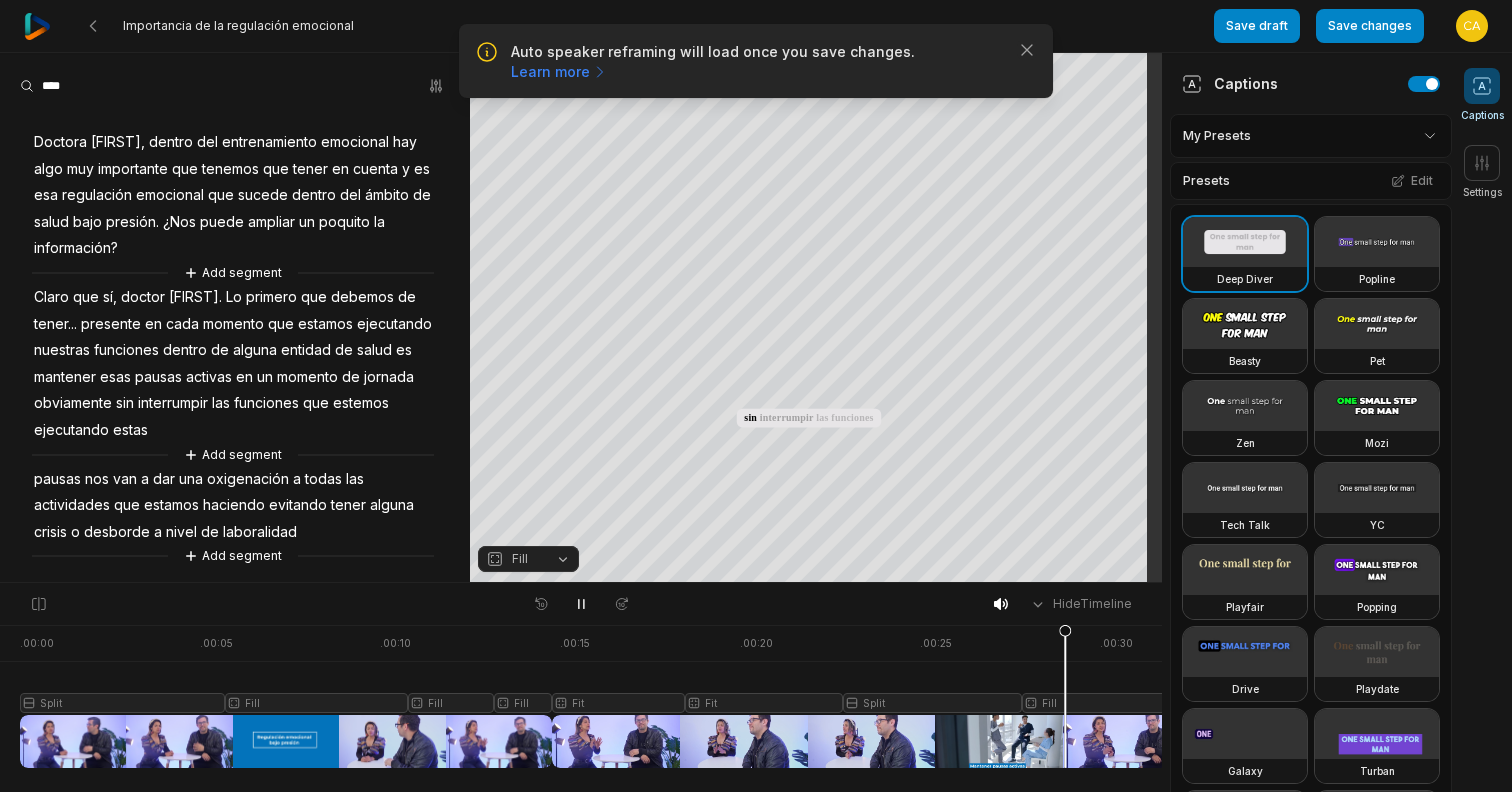 scroll, scrollTop: 0, scrollLeft: 0, axis: both 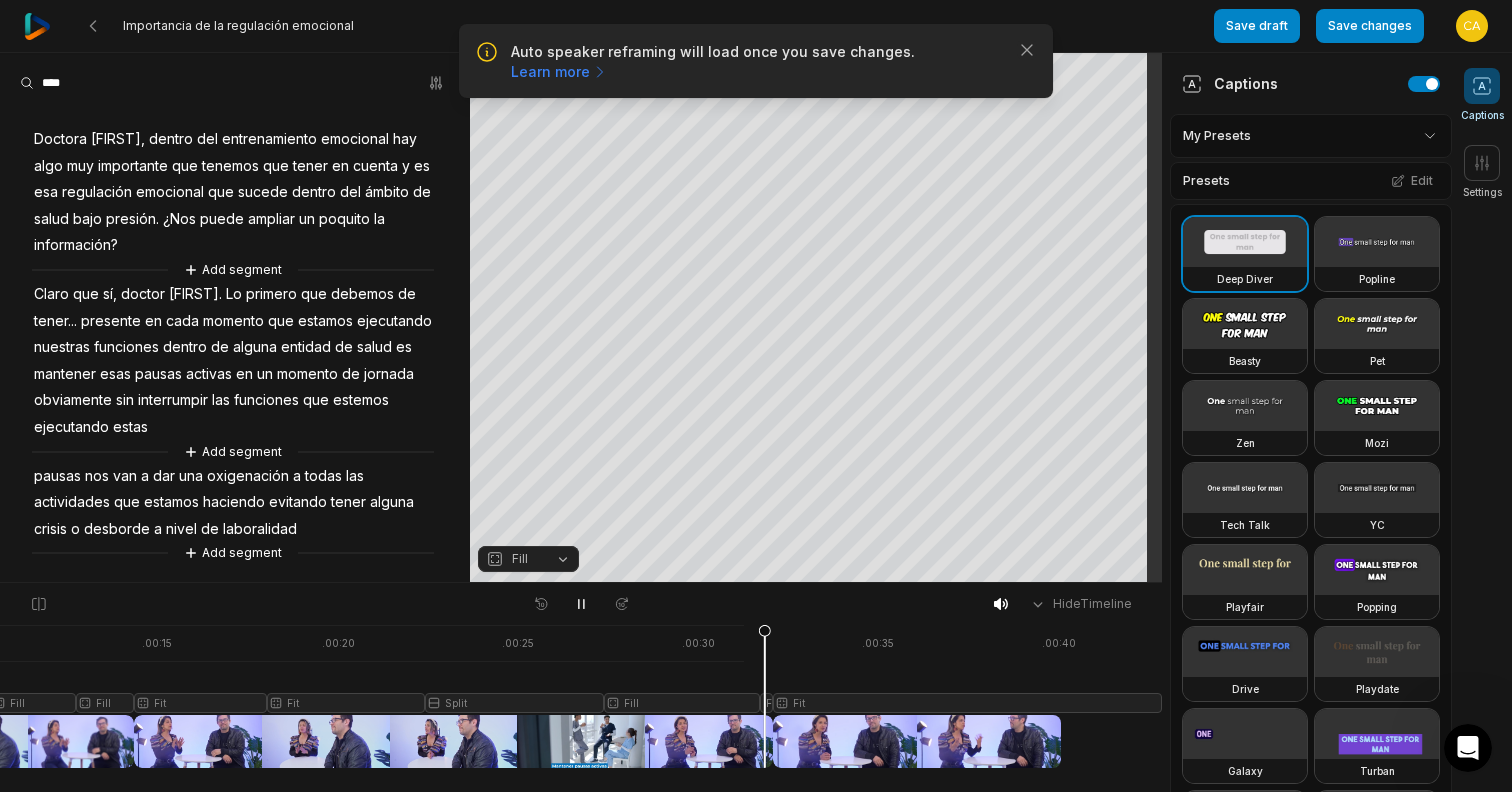 click at bounding box center (382, 696) 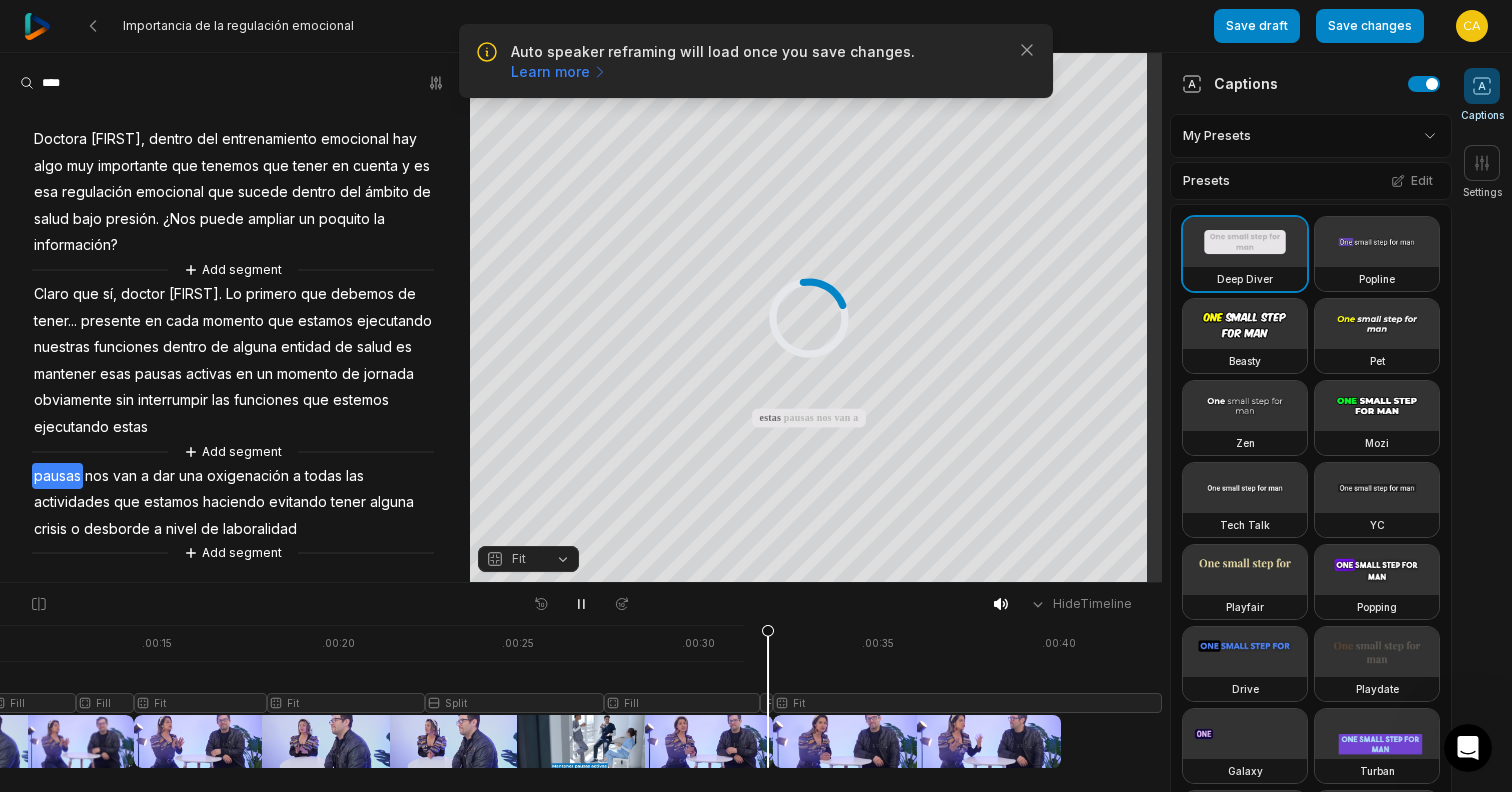 click at bounding box center [382, 696] 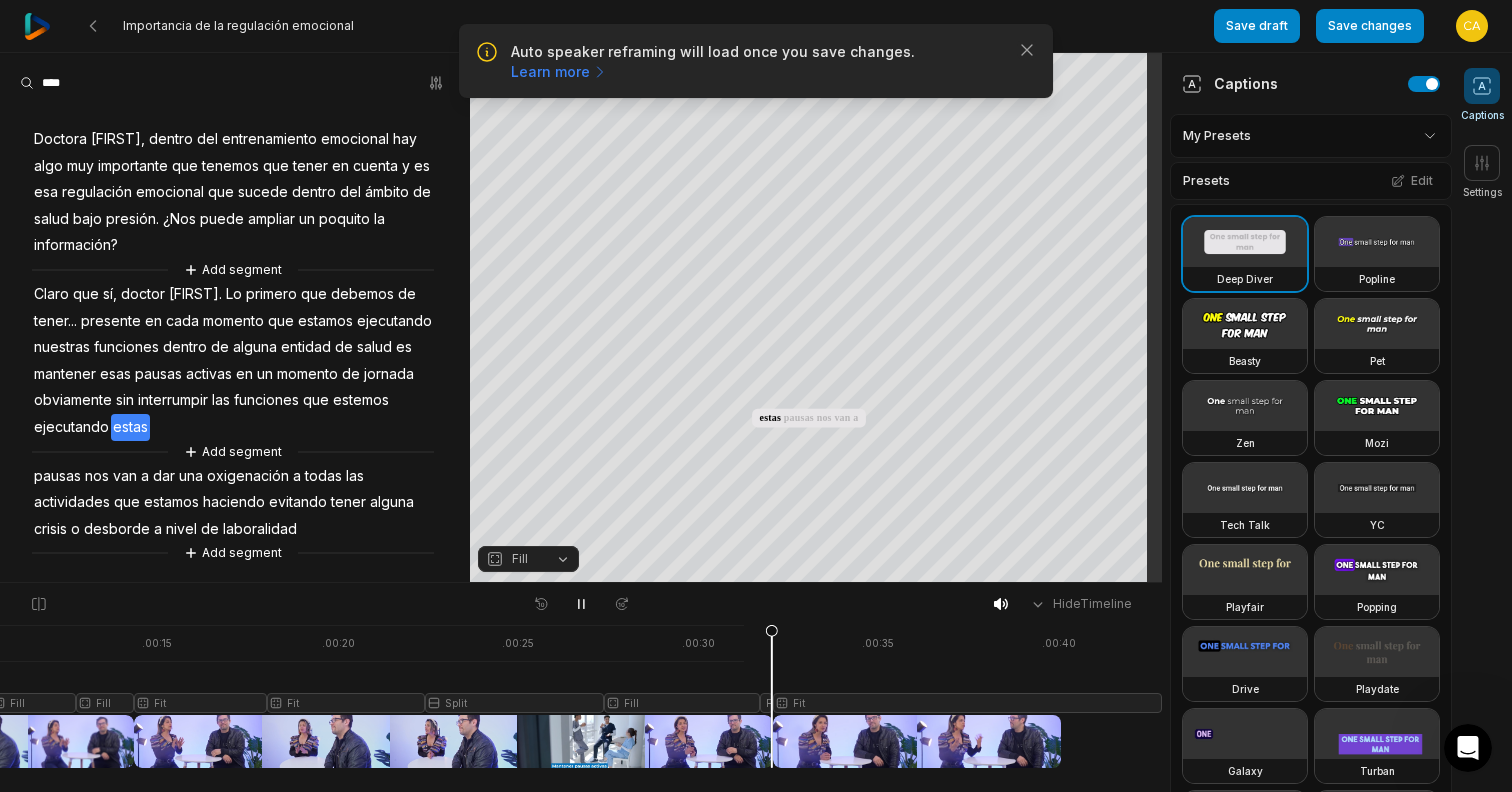 click at bounding box center [382, 696] 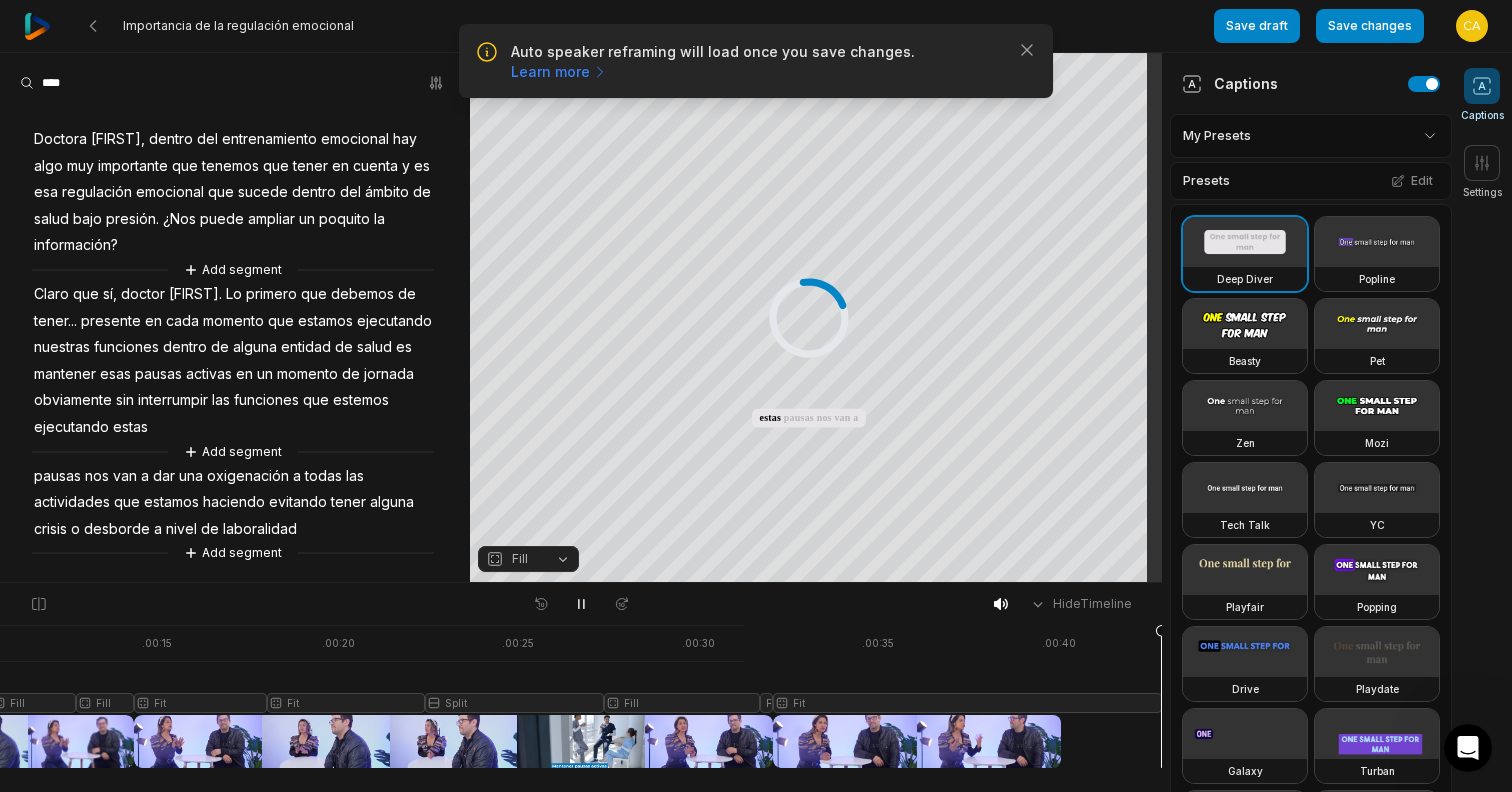 click at bounding box center (382, 696) 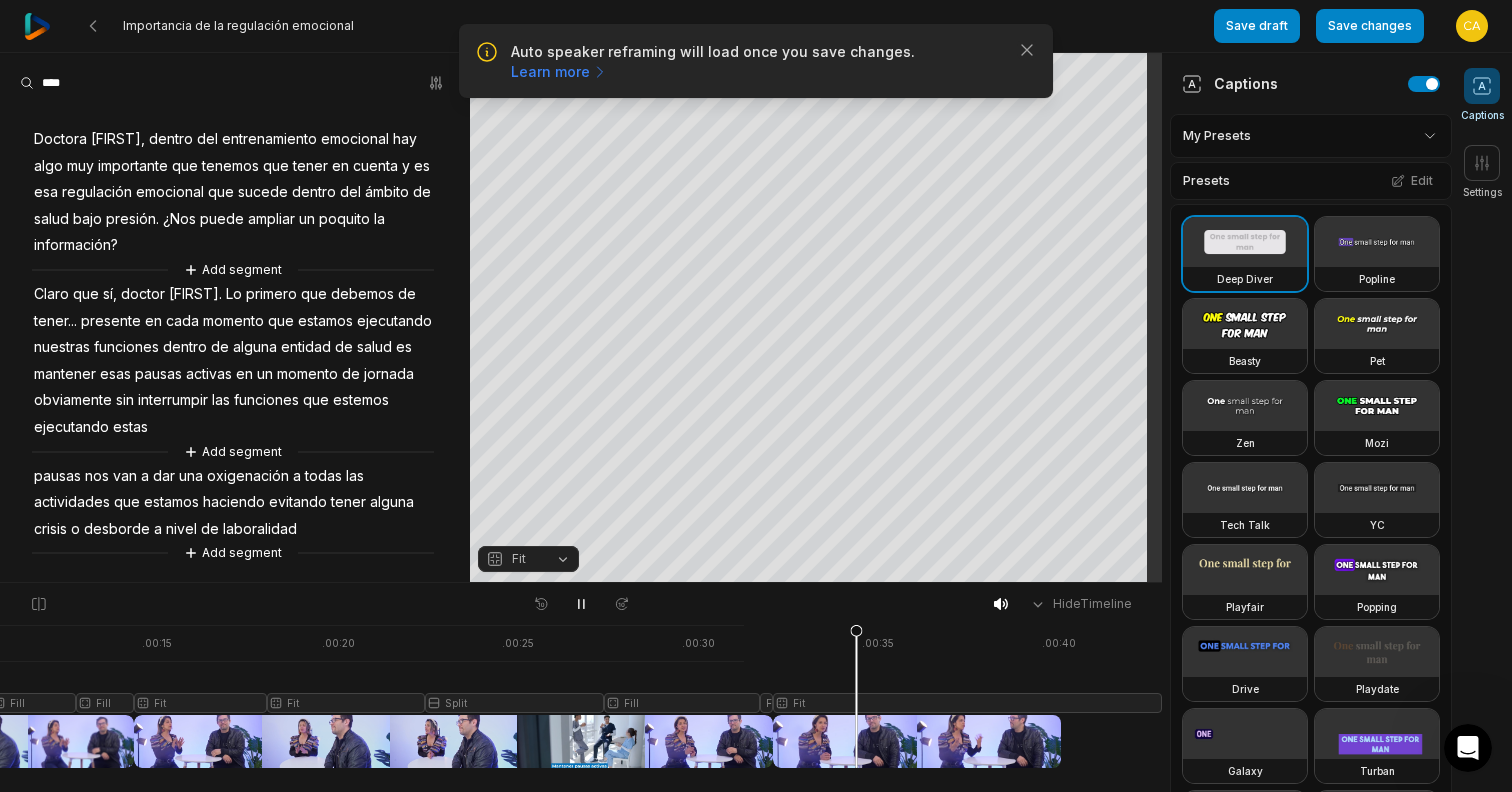 click at bounding box center [382, 696] 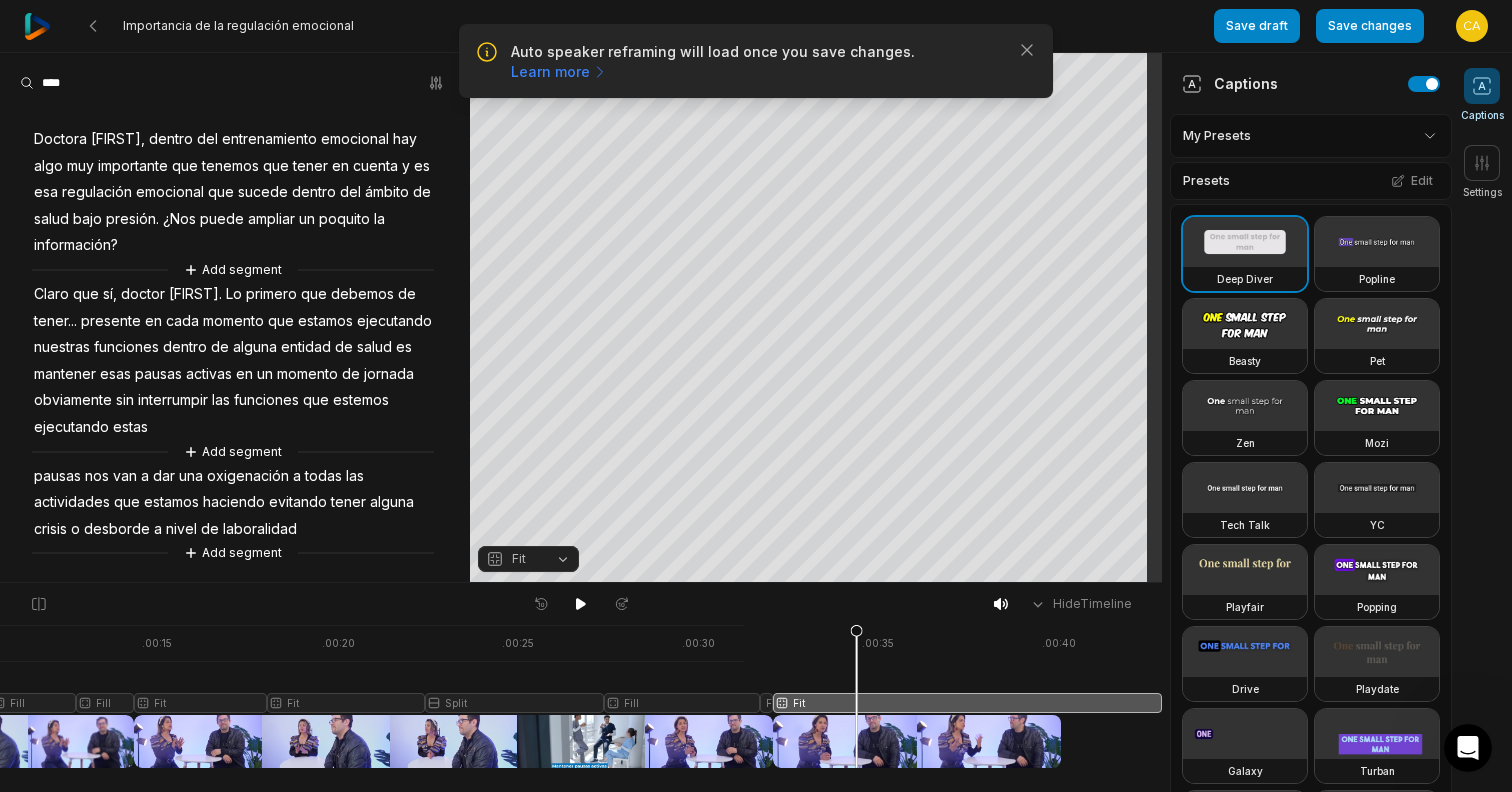 click on "Fit" at bounding box center [528, 559] 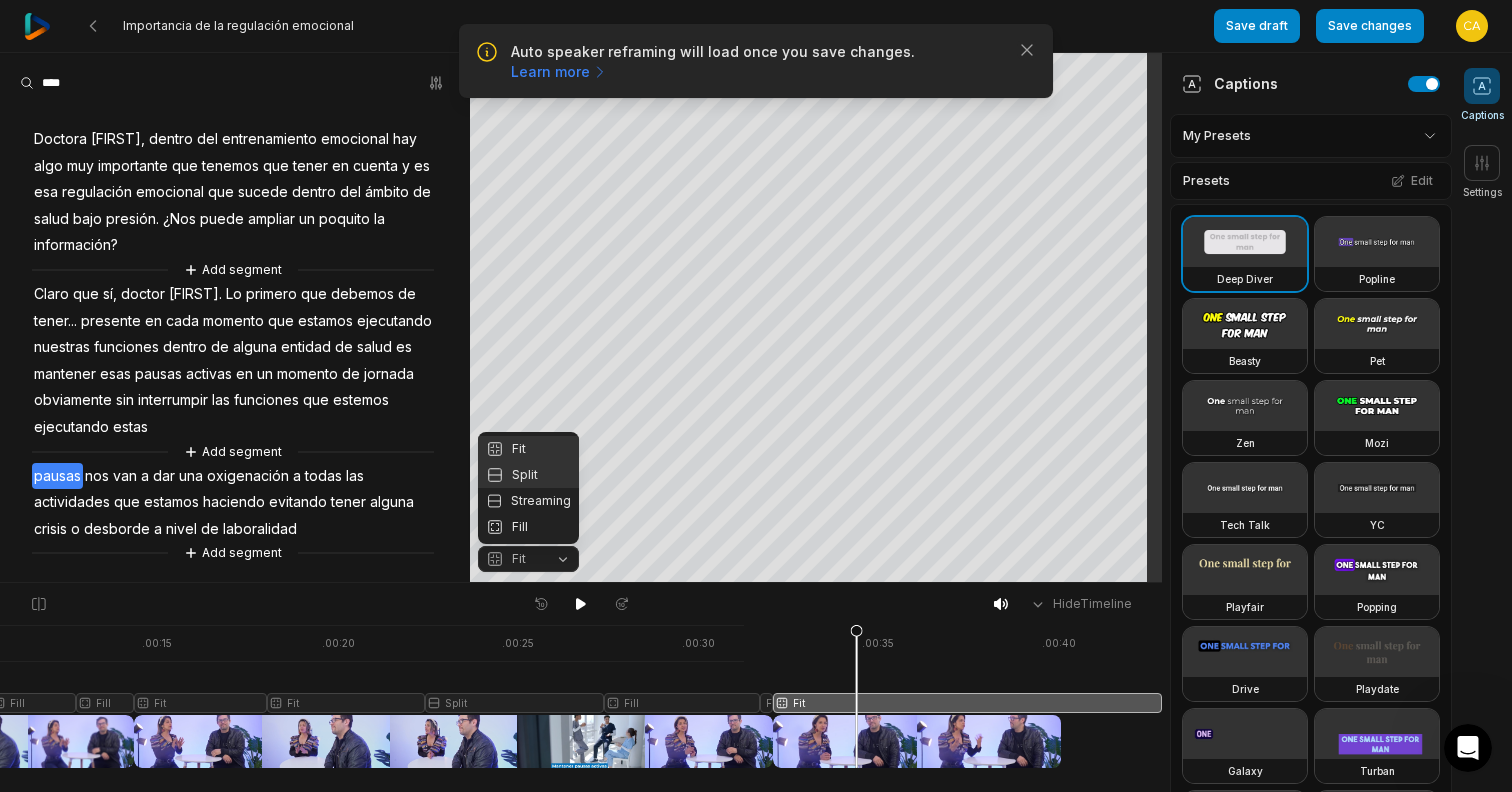 click on "Split" at bounding box center (528, 475) 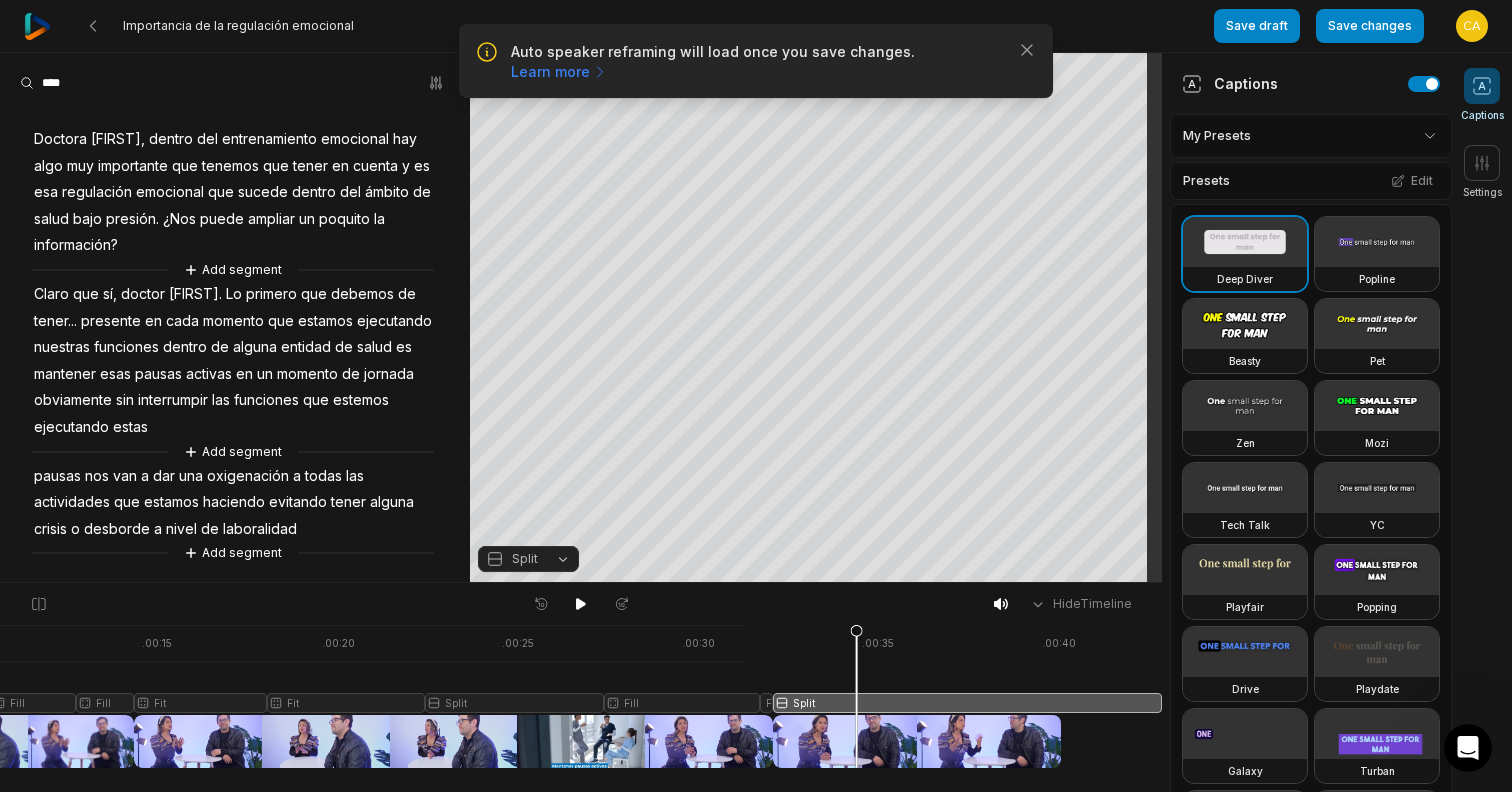 click at bounding box center (382, 696) 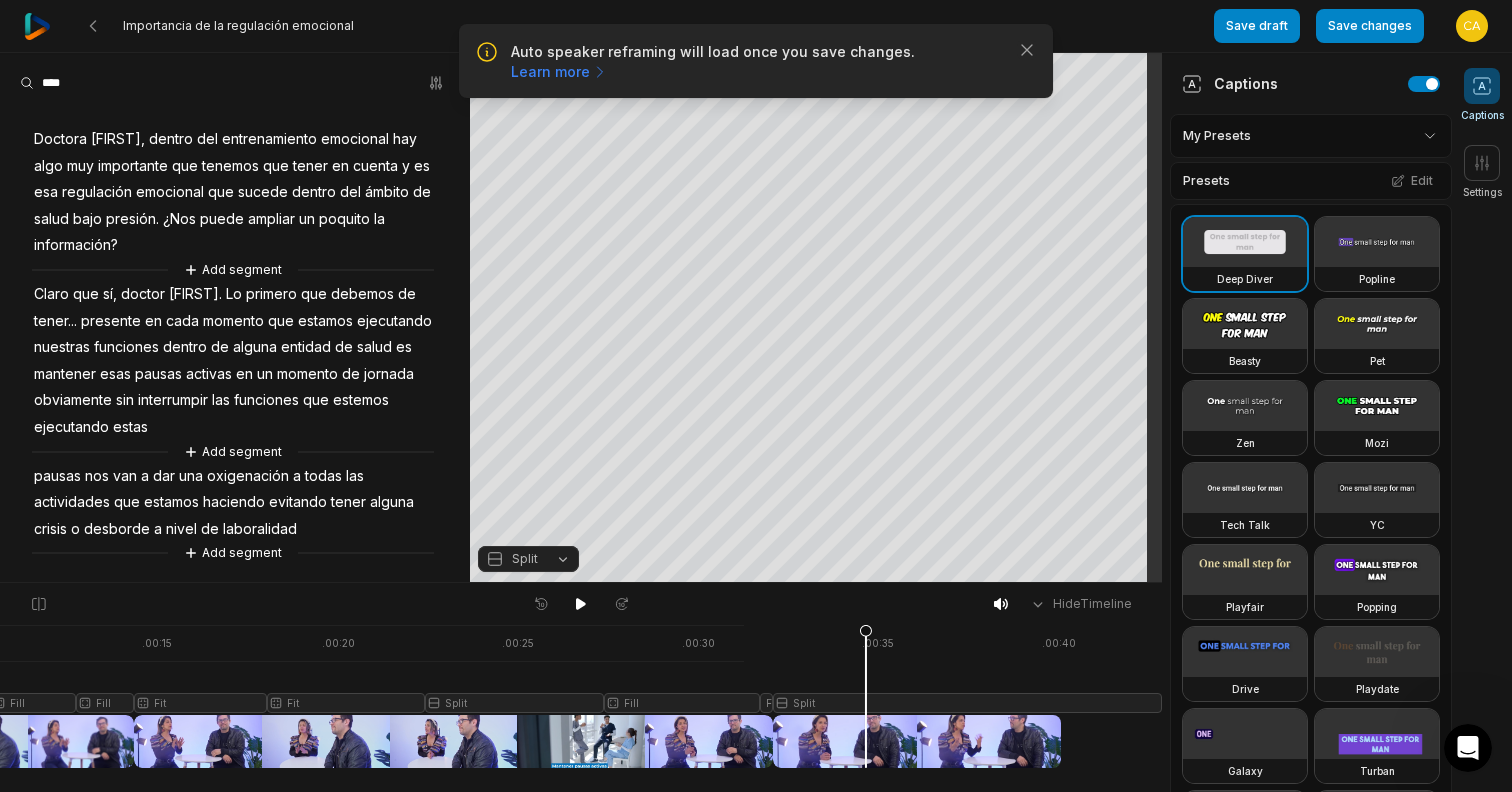 drag, startPoint x: 884, startPoint y: 638, endPoint x: 866, endPoint y: 632, distance: 18.973665 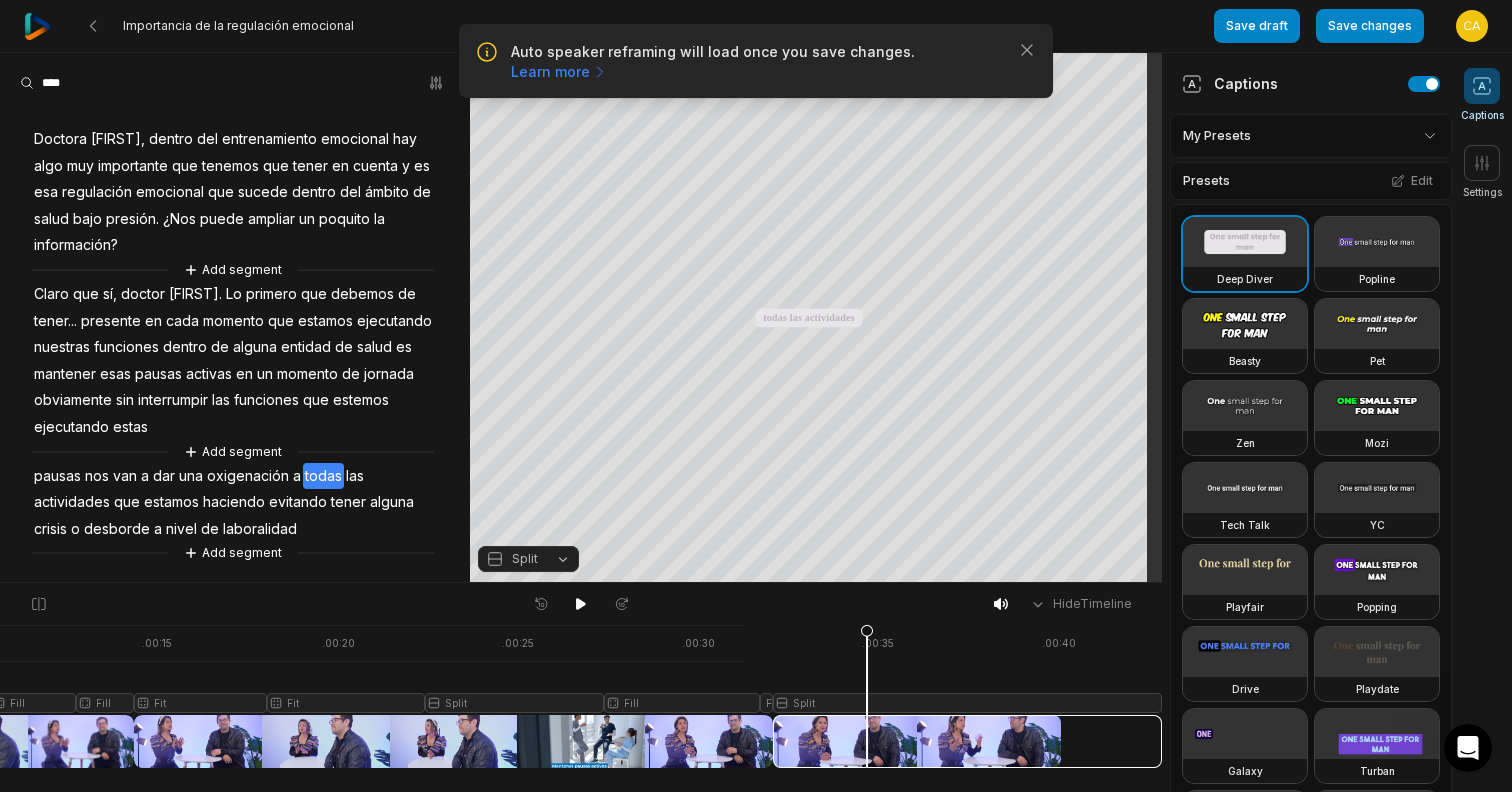 drag, startPoint x: 876, startPoint y: 638, endPoint x: 867, endPoint y: 633, distance: 10.29563 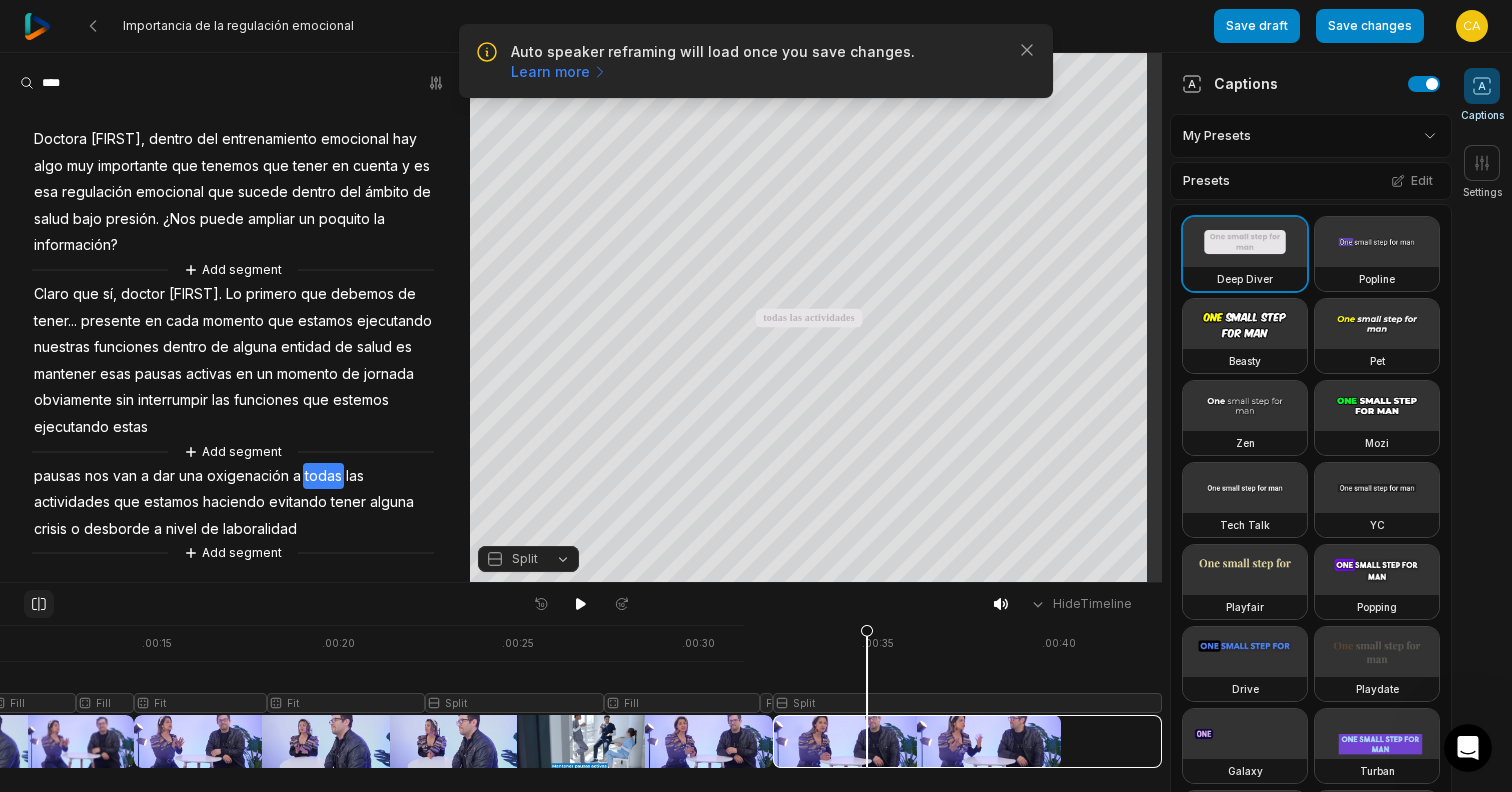 click at bounding box center (39, 604) 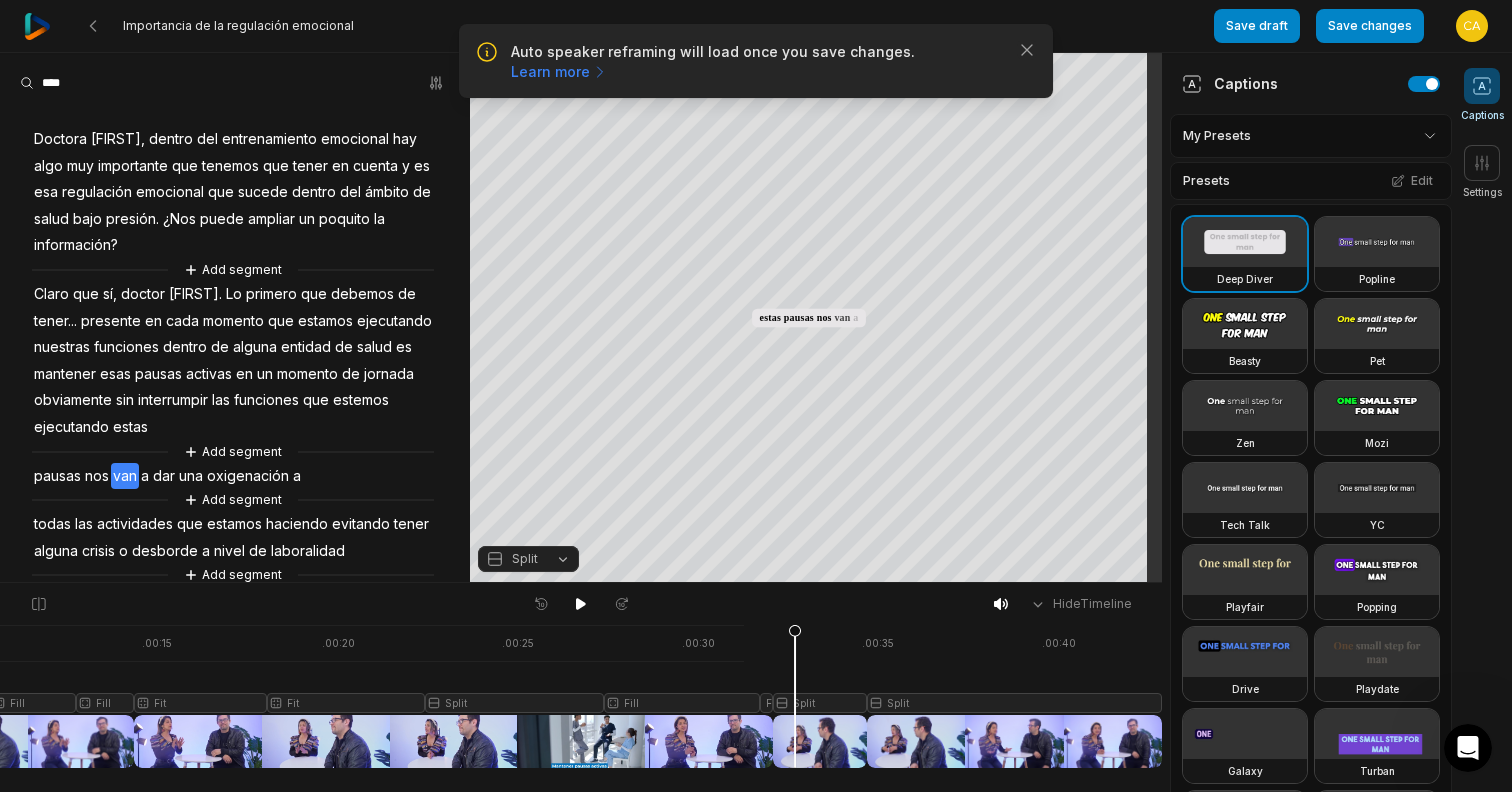 drag, startPoint x: 795, startPoint y: 700, endPoint x: 799, endPoint y: 674, distance: 26.305893 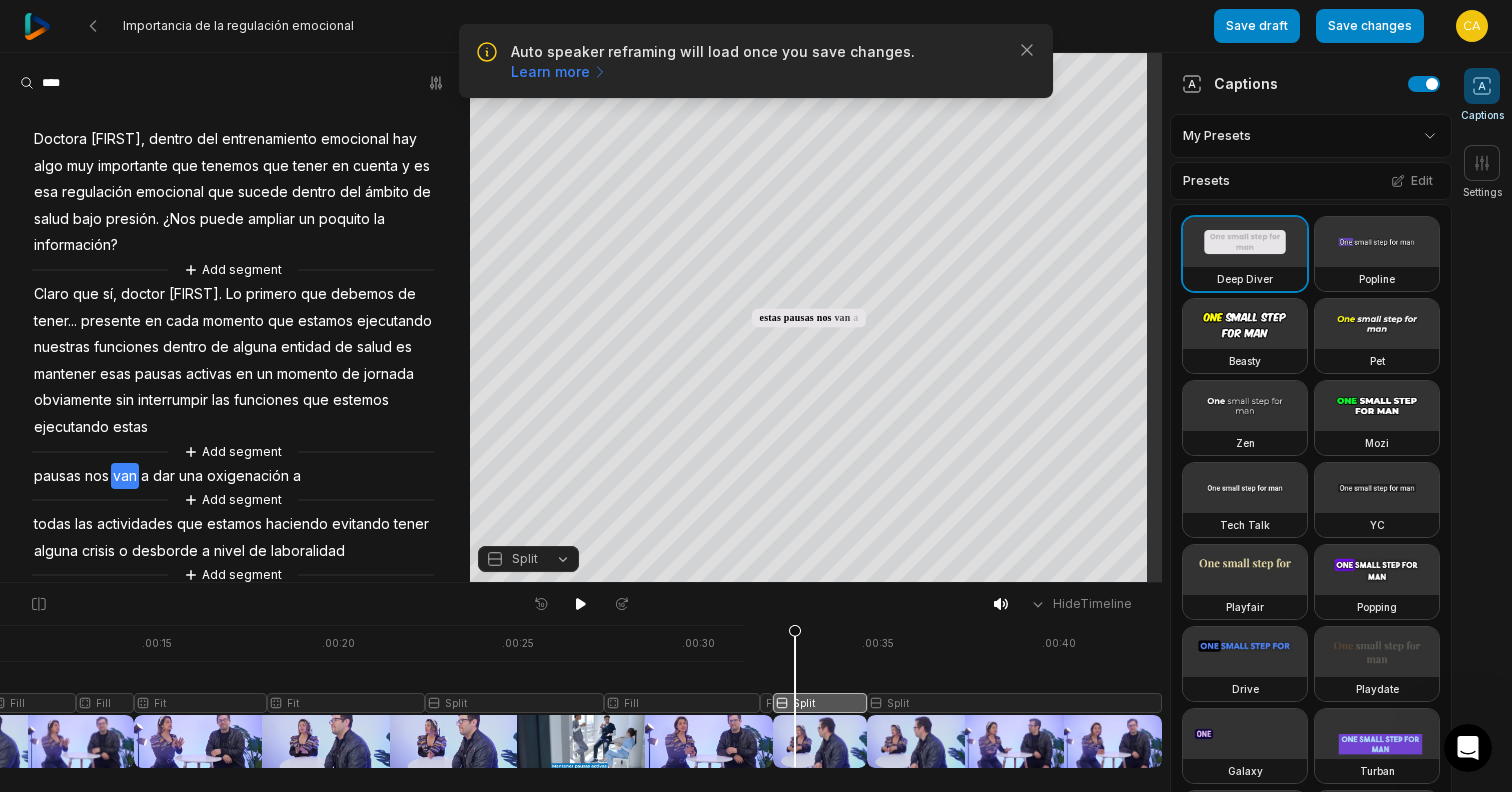 click on "Split" at bounding box center (528, 559) 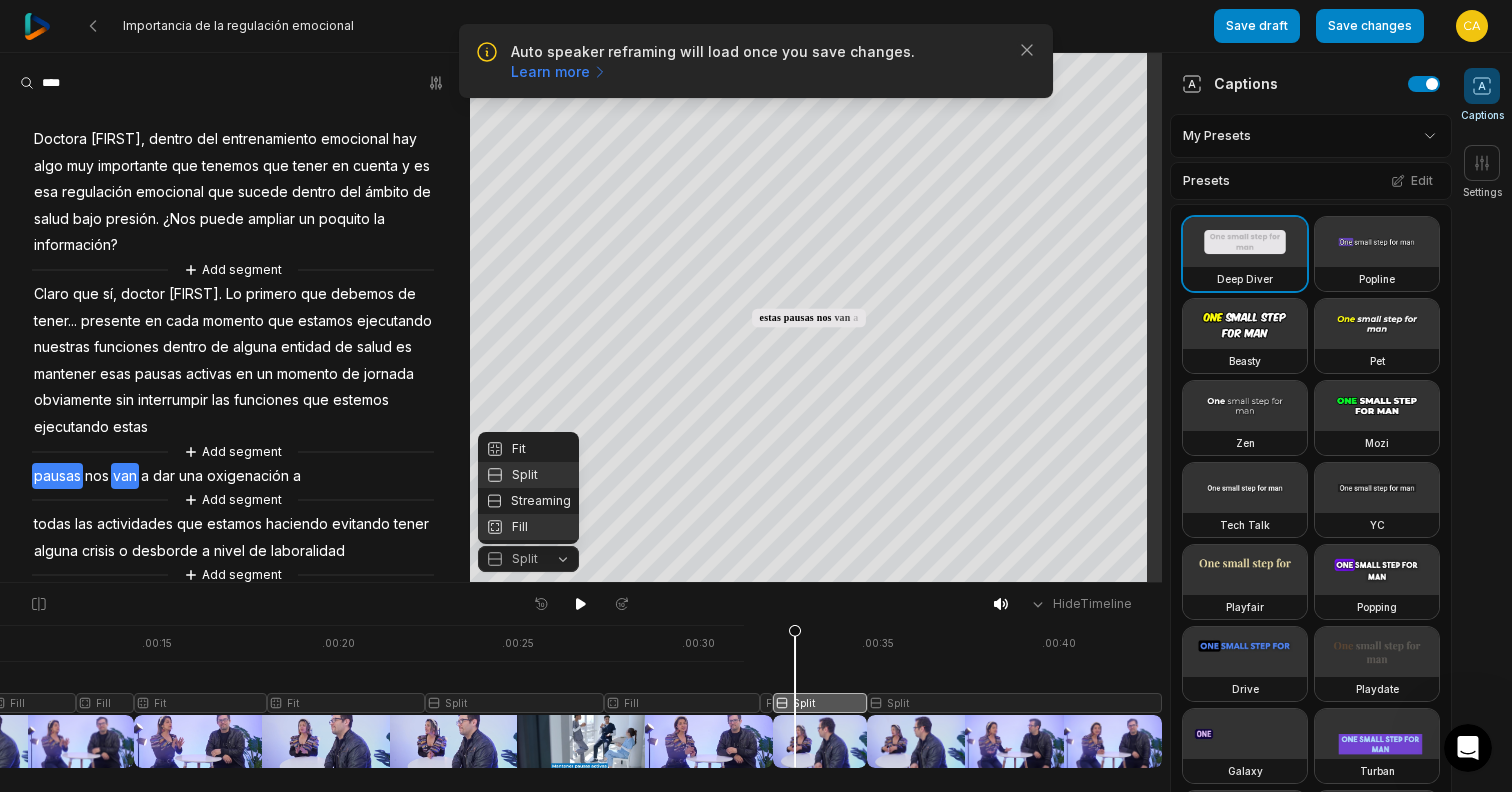 click on "Fill" at bounding box center [528, 527] 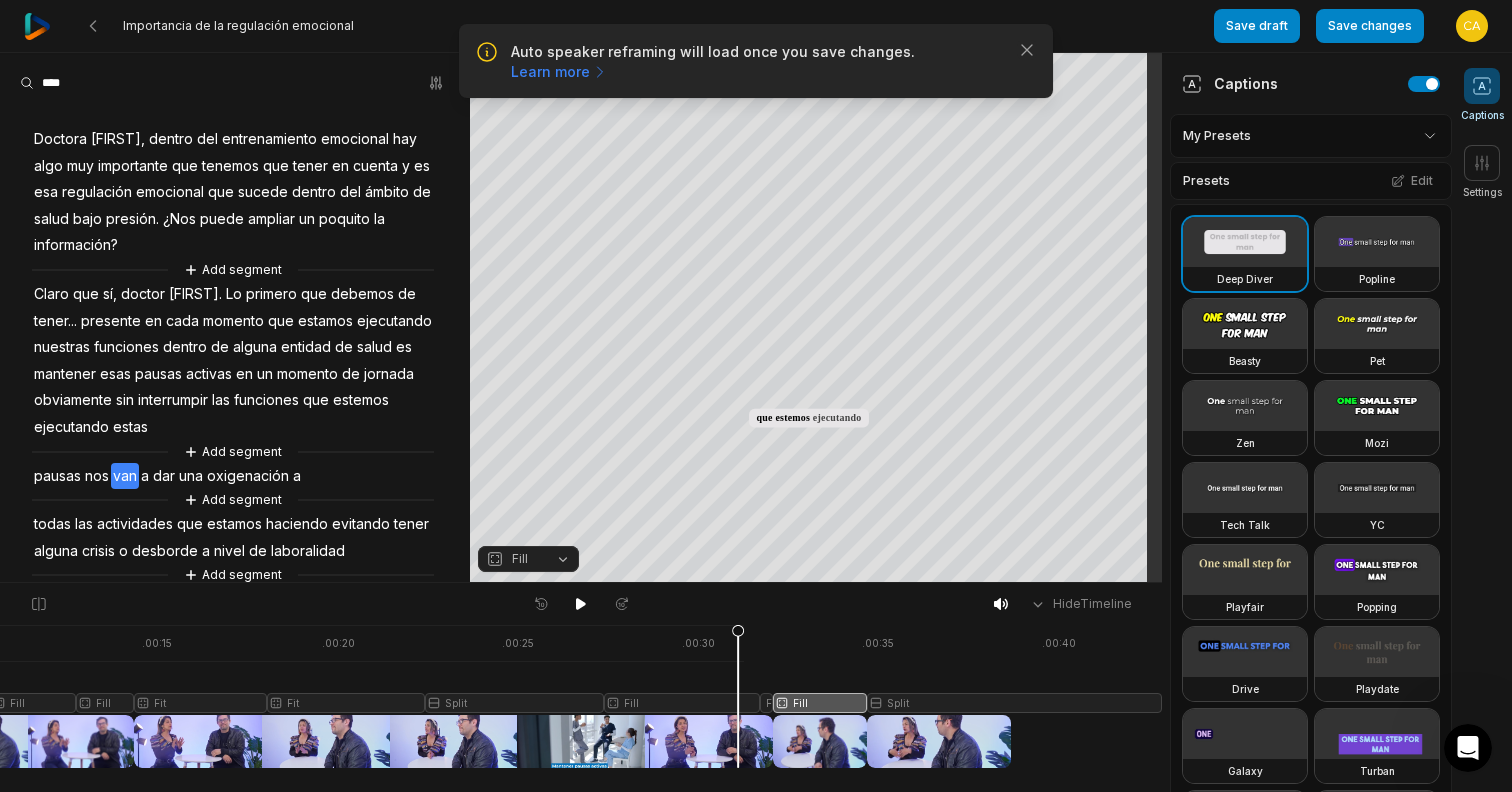click at bounding box center [382, 696] 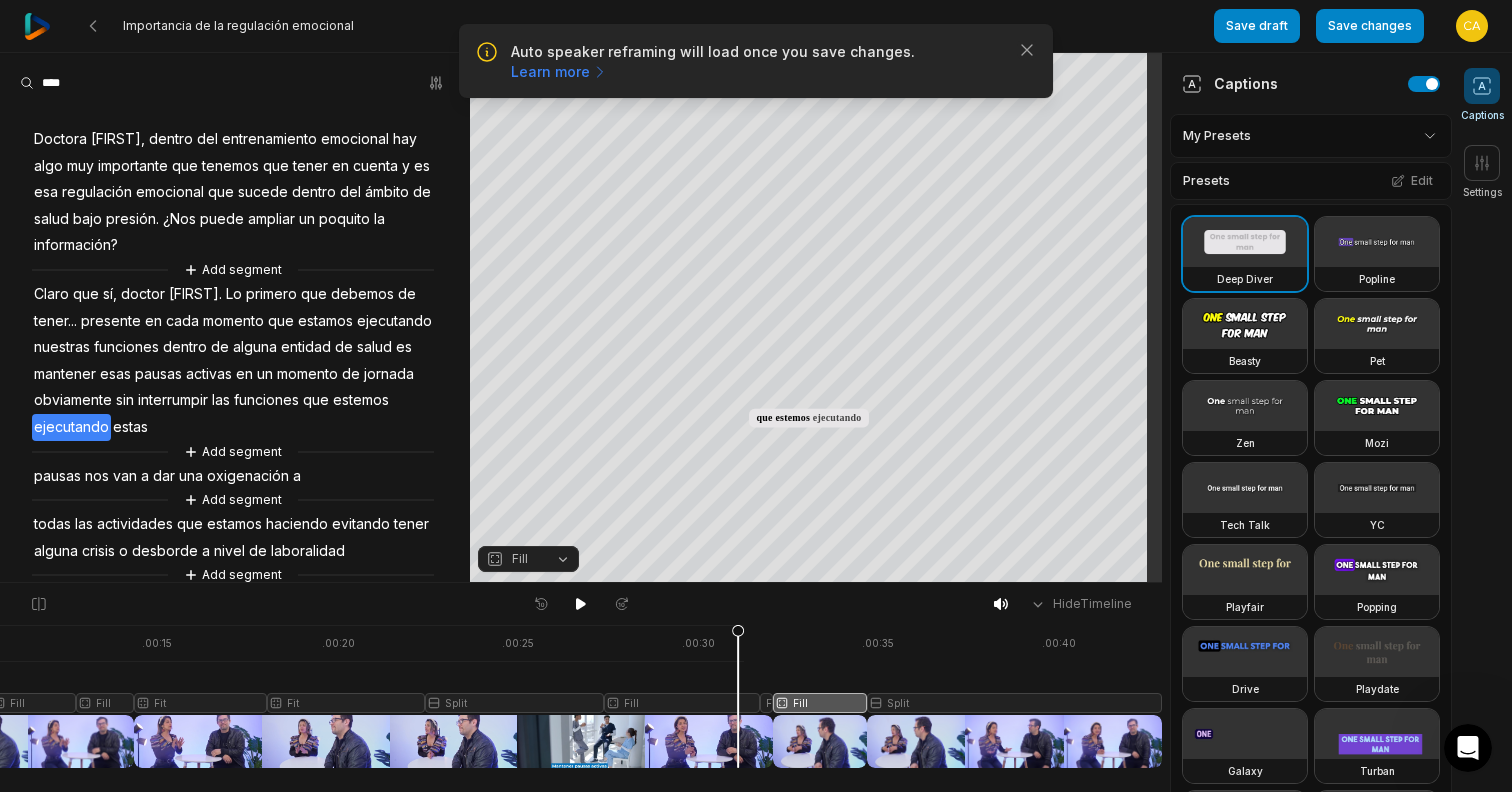 click at bounding box center [382, 696] 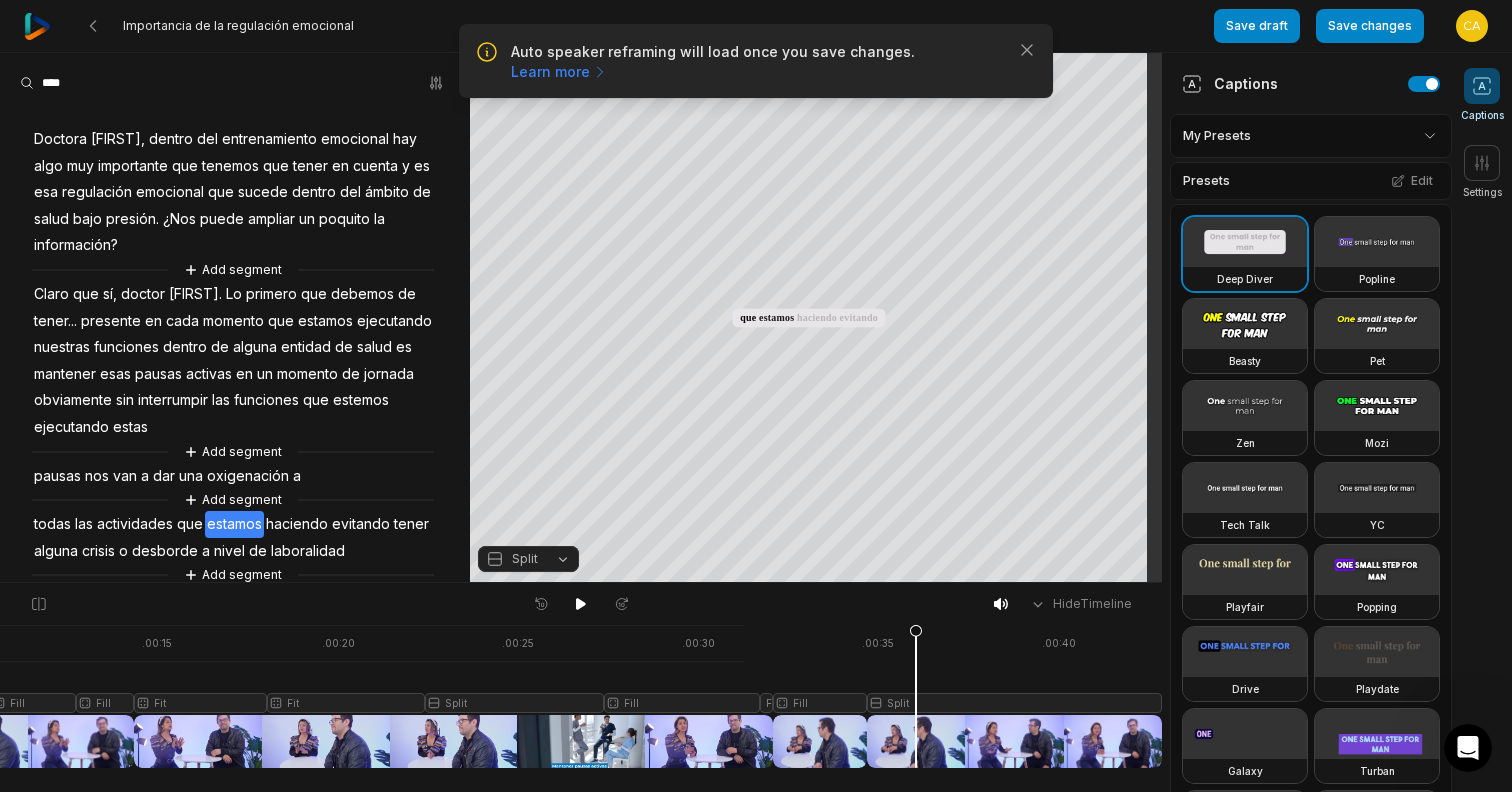 click at bounding box center [382, 696] 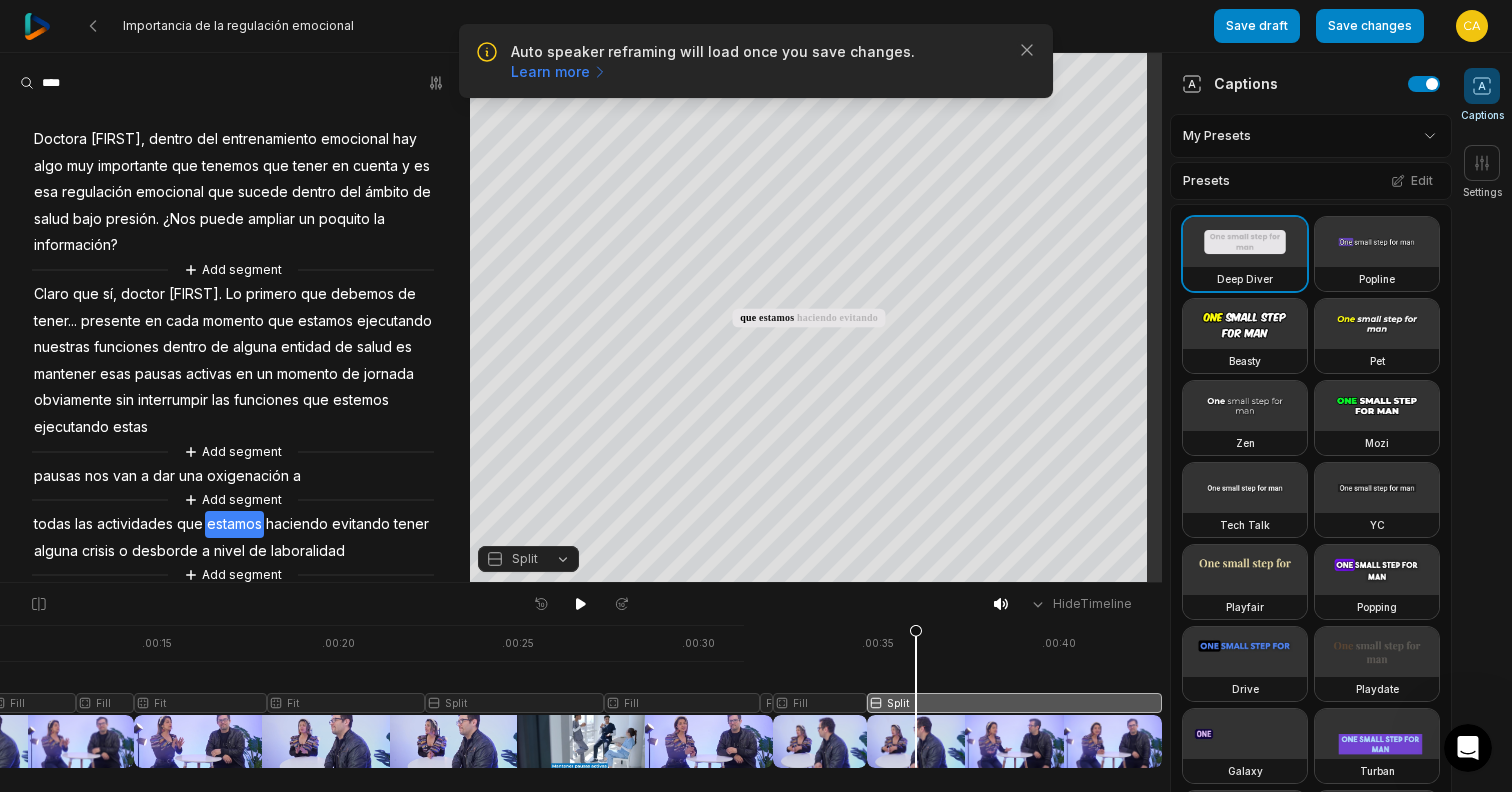 click on "Split" at bounding box center (525, 559) 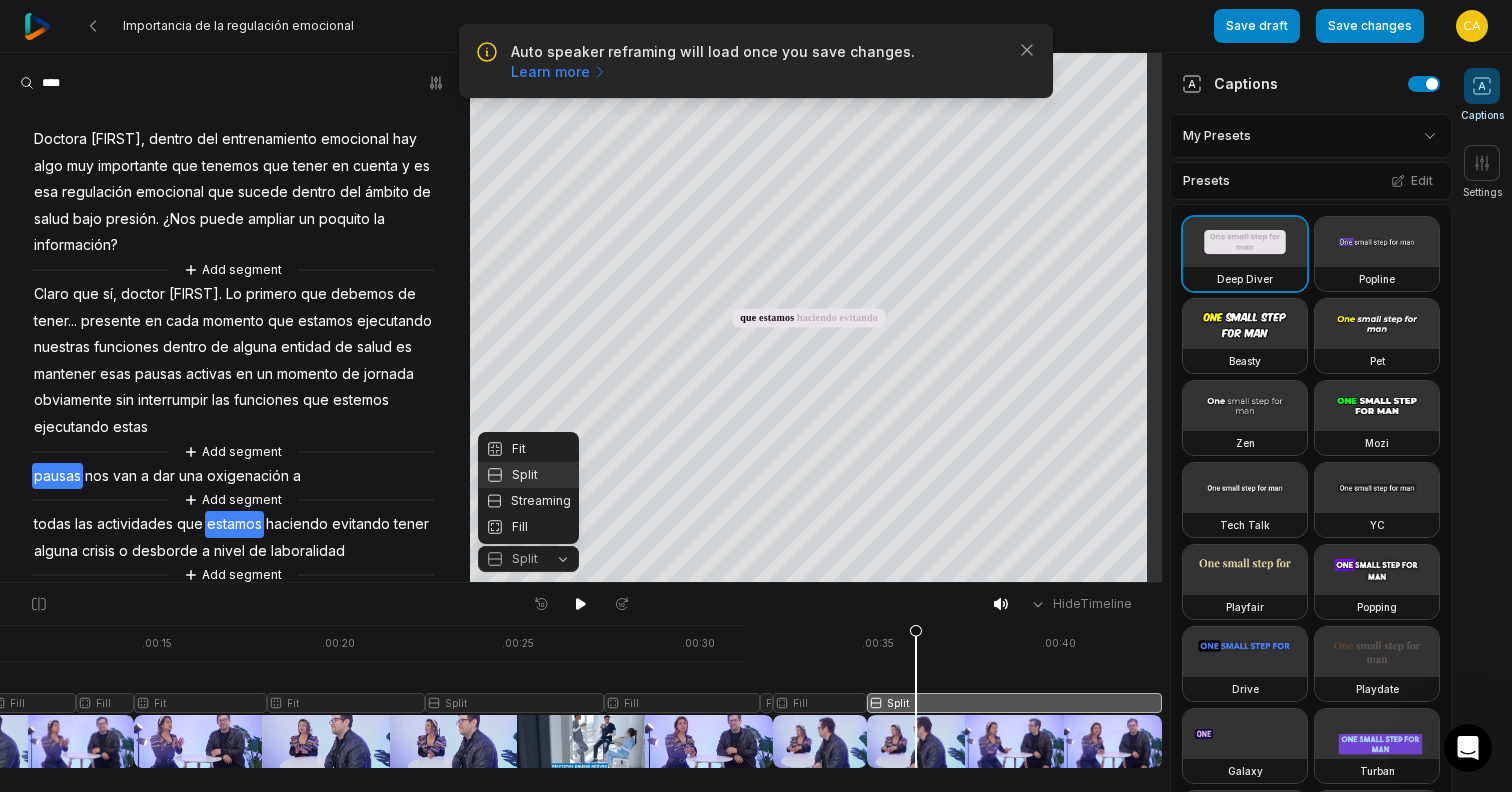 click on "Split" at bounding box center [528, 475] 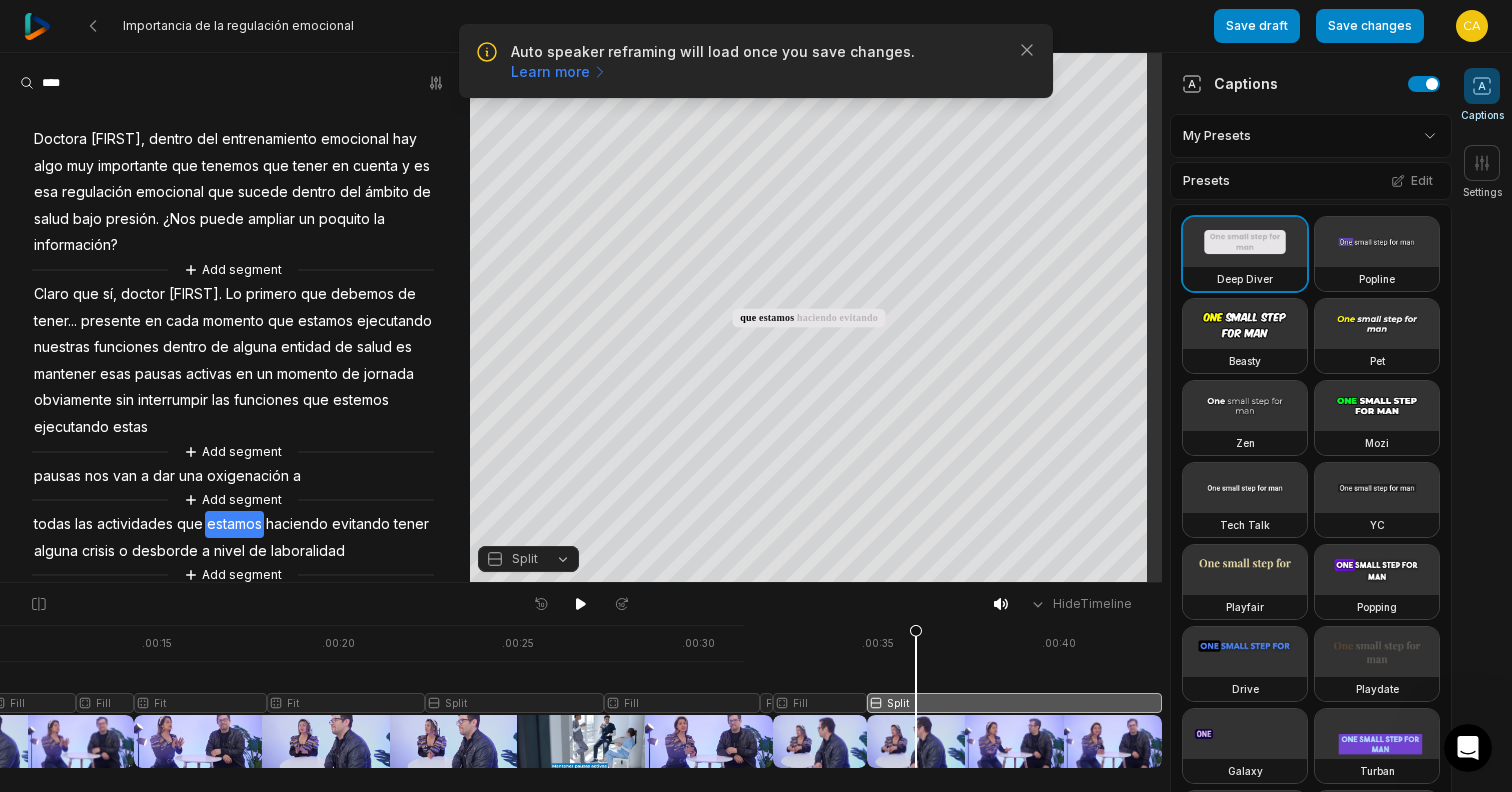 click 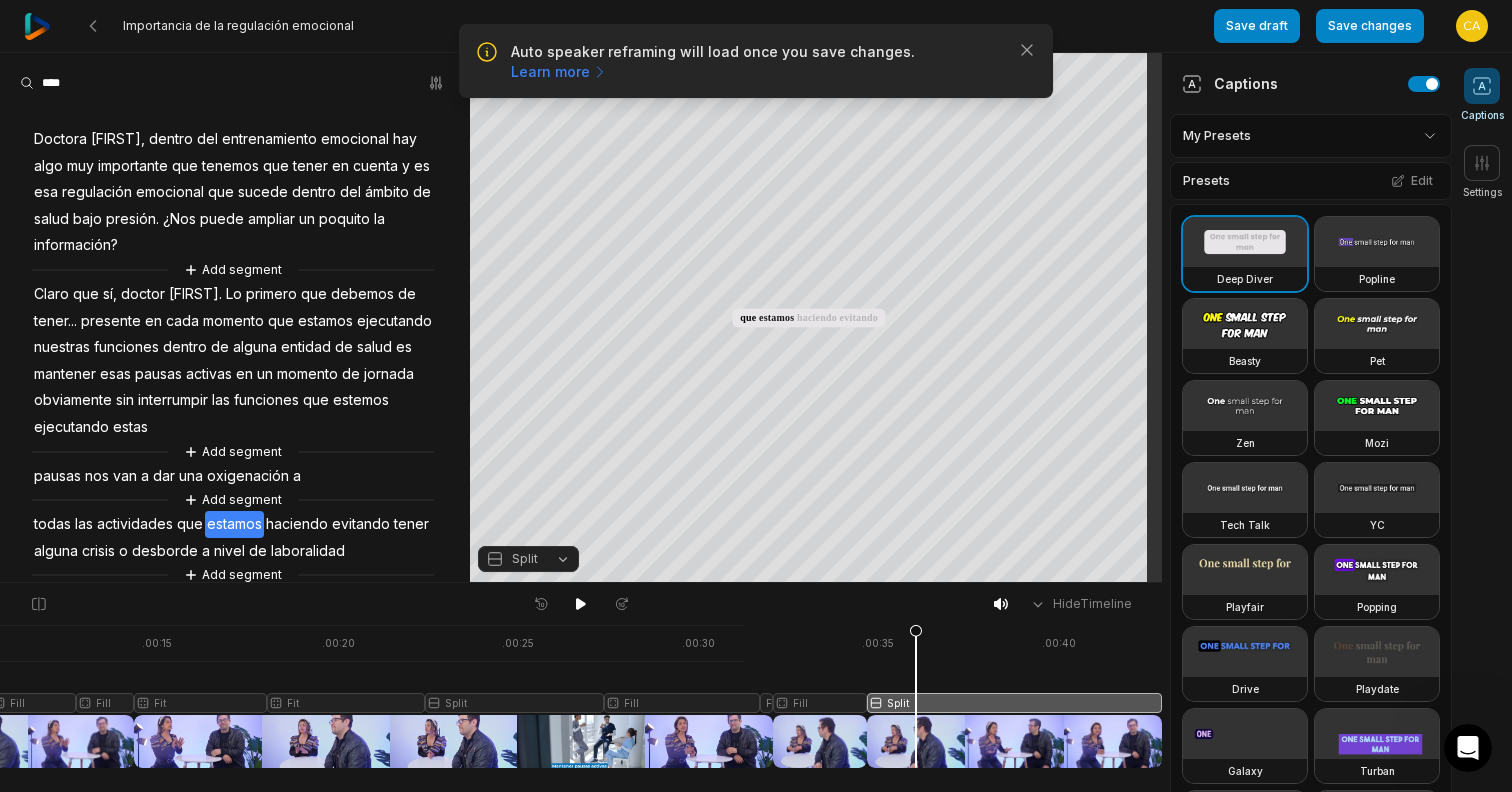 click on "Learn more" at bounding box center (559, 72) 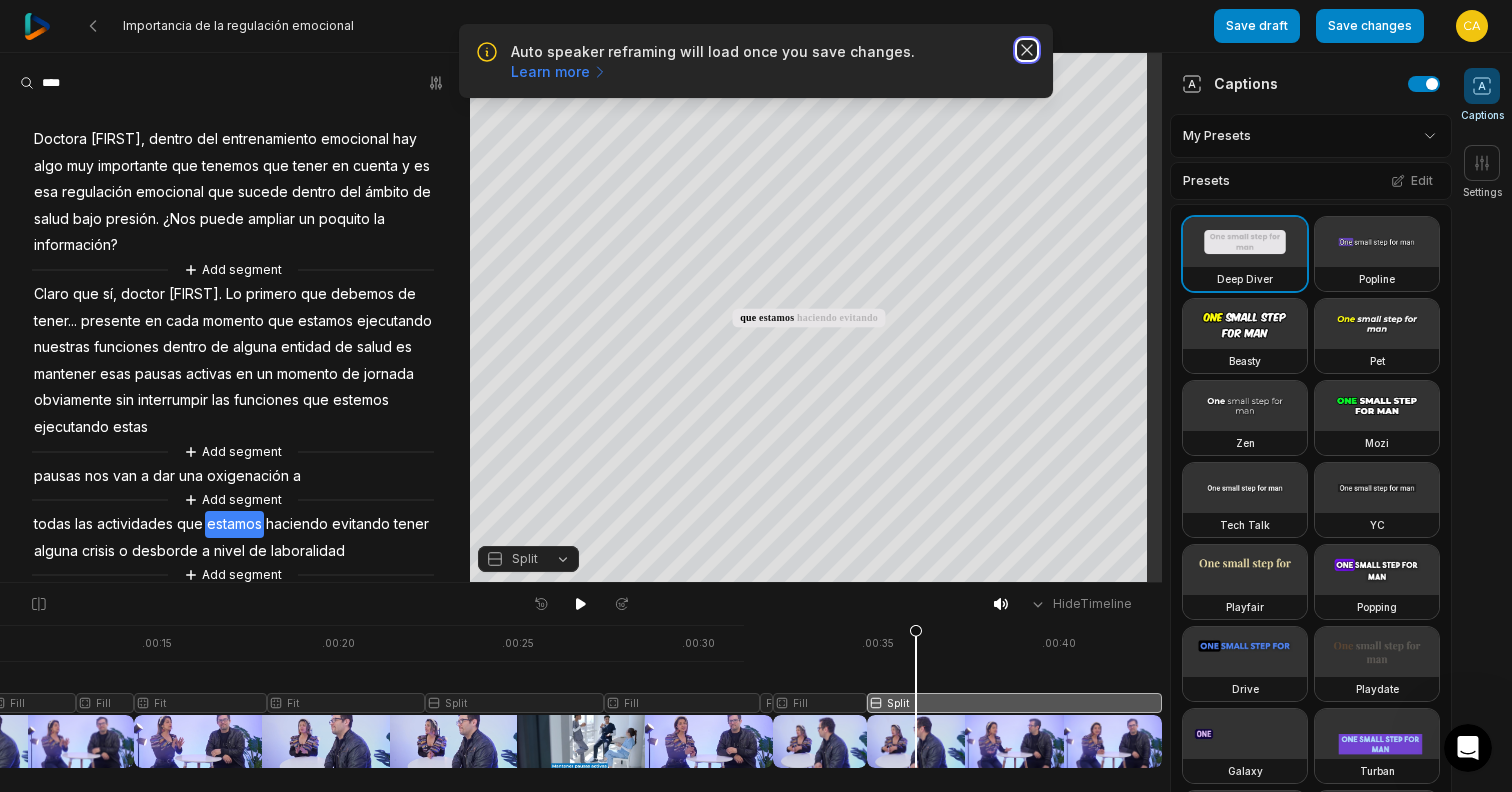 click 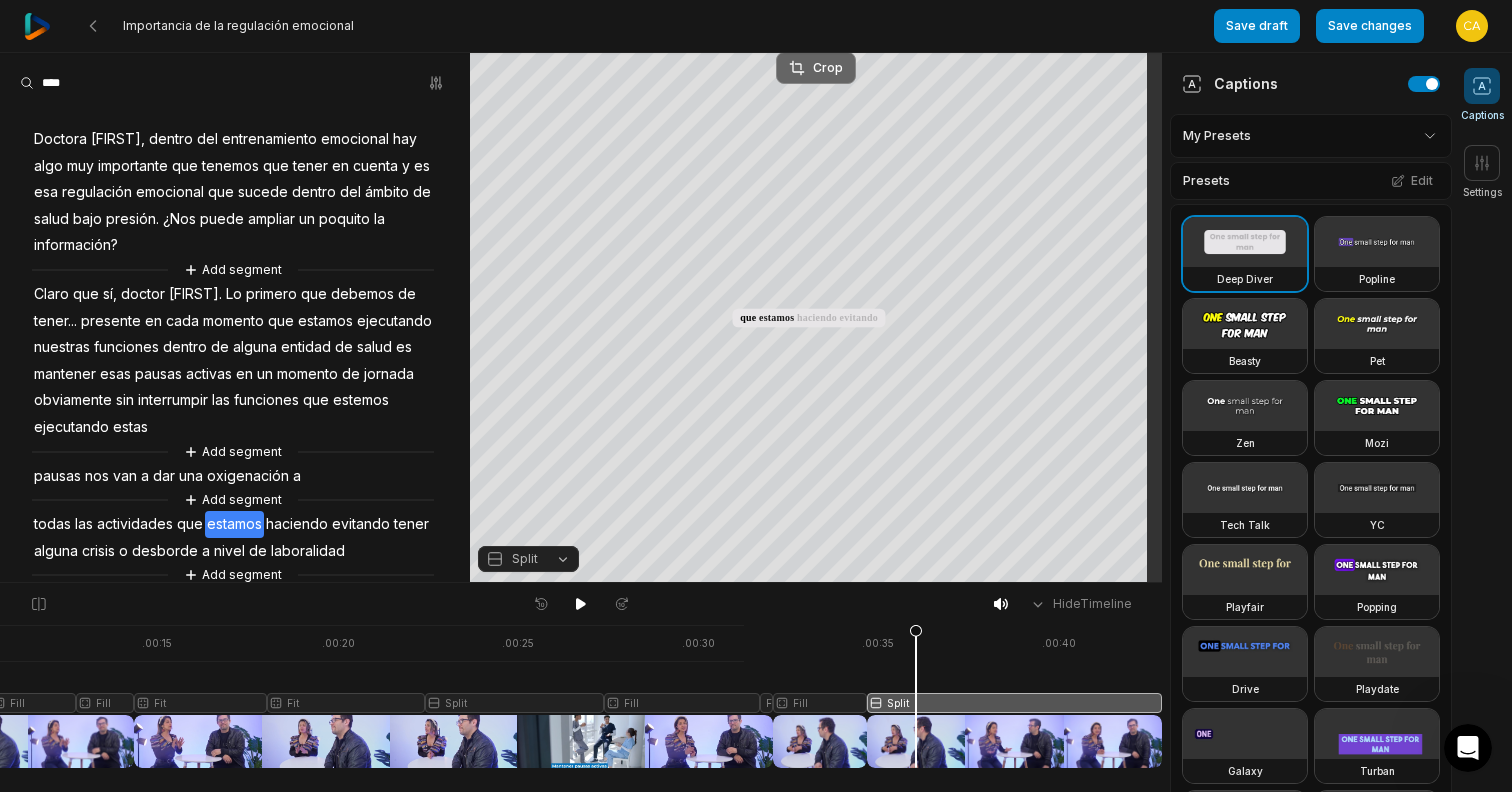 click 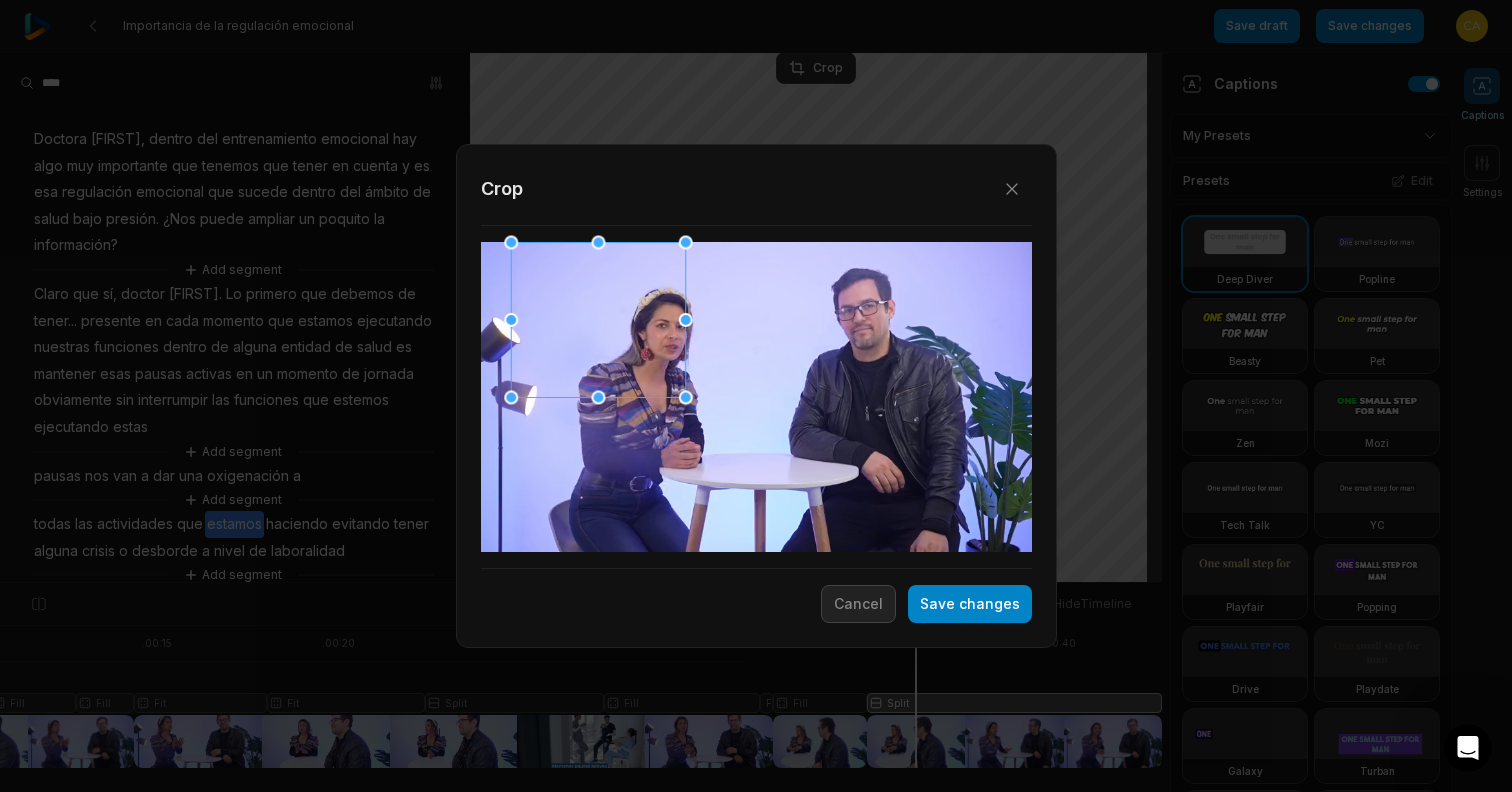drag, startPoint x: 785, startPoint y: 356, endPoint x: 627, endPoint y: 264, distance: 182.83325 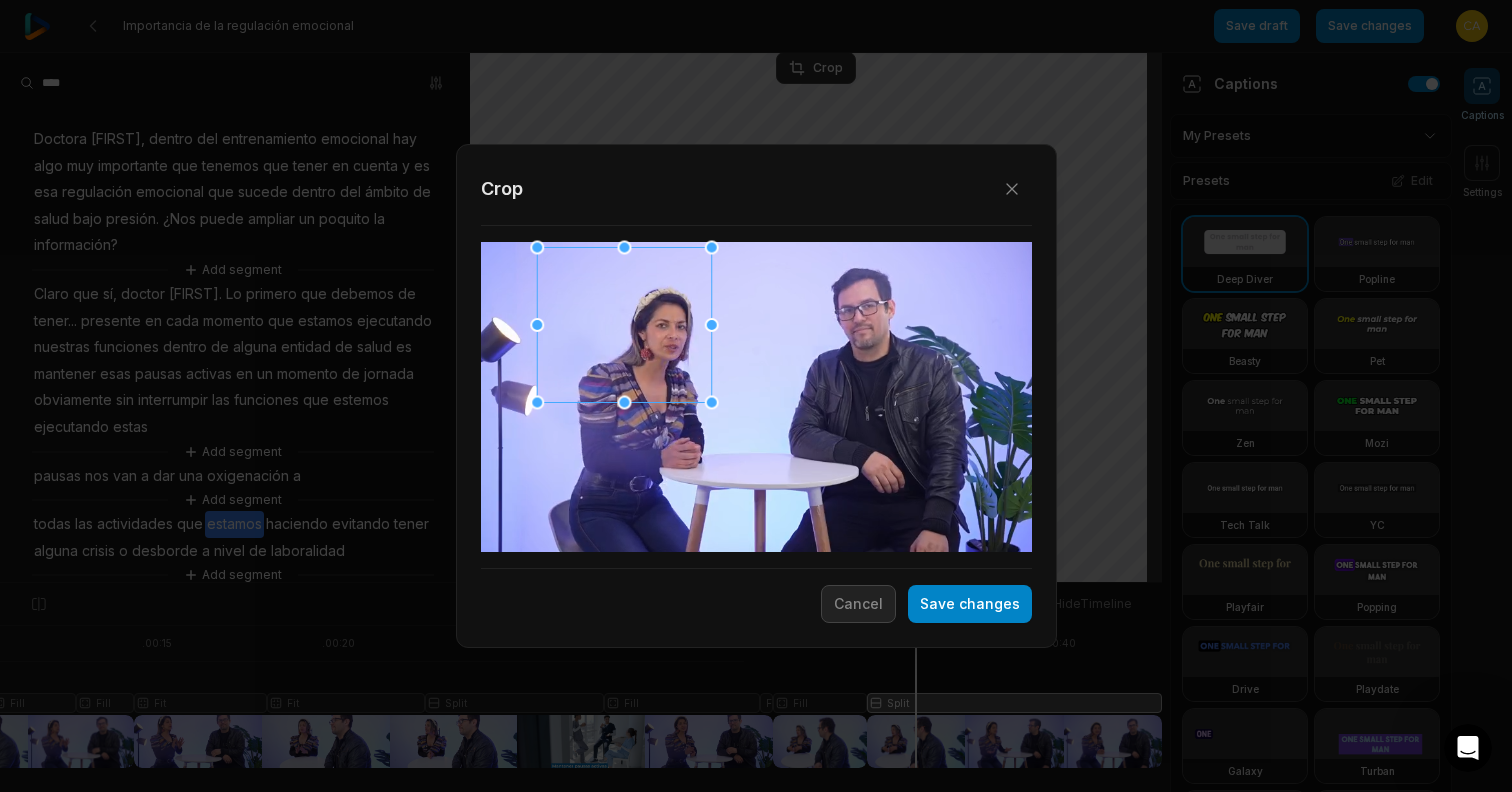 drag, startPoint x: 653, startPoint y: 353, endPoint x: 699, endPoint y: 359, distance: 46.389652 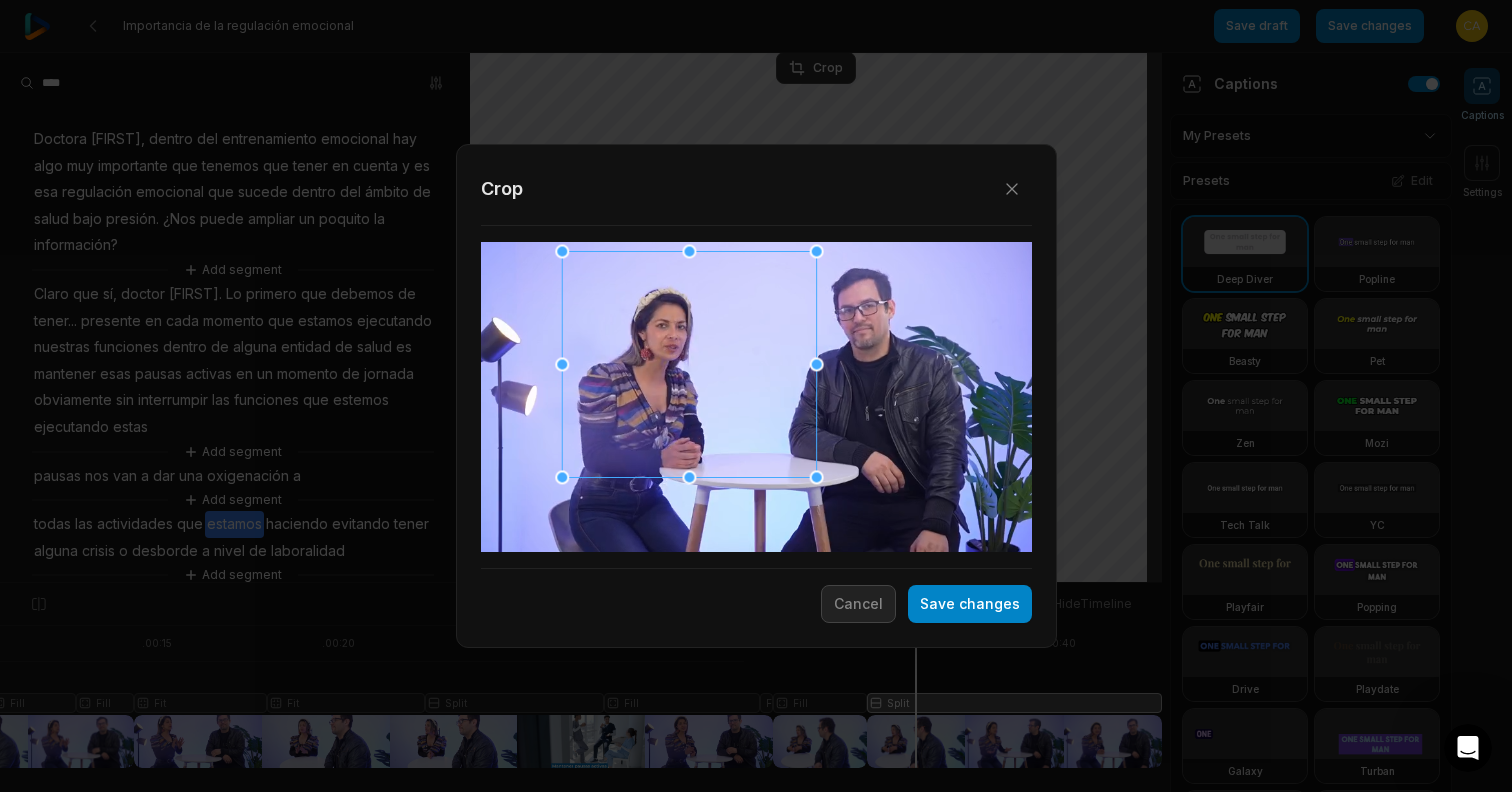 drag, startPoint x: 736, startPoint y: 408, endPoint x: 798, endPoint y: 498, distance: 109.28861 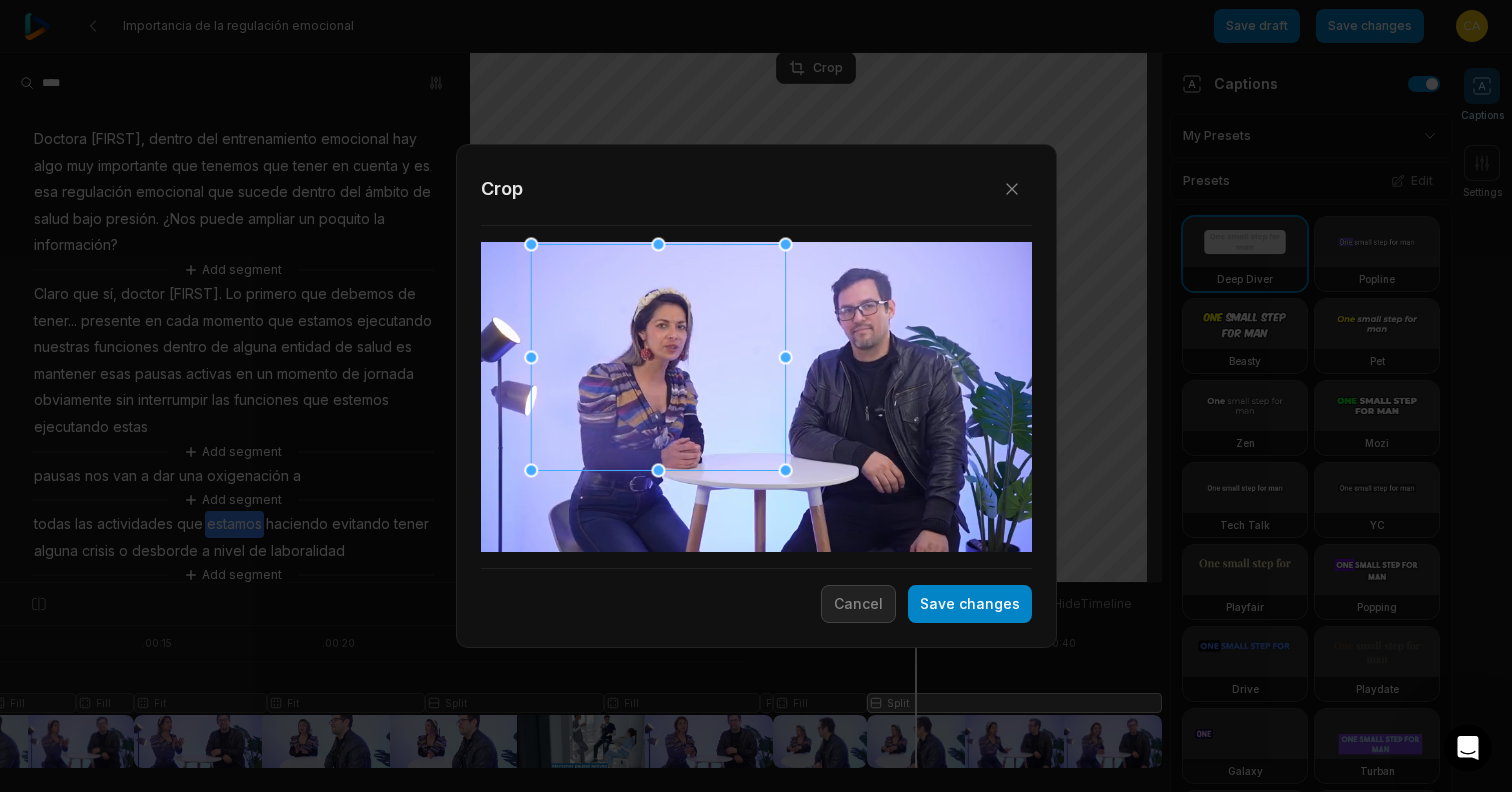 drag, startPoint x: 742, startPoint y: 455, endPoint x: 711, endPoint y: 427, distance: 41.773197 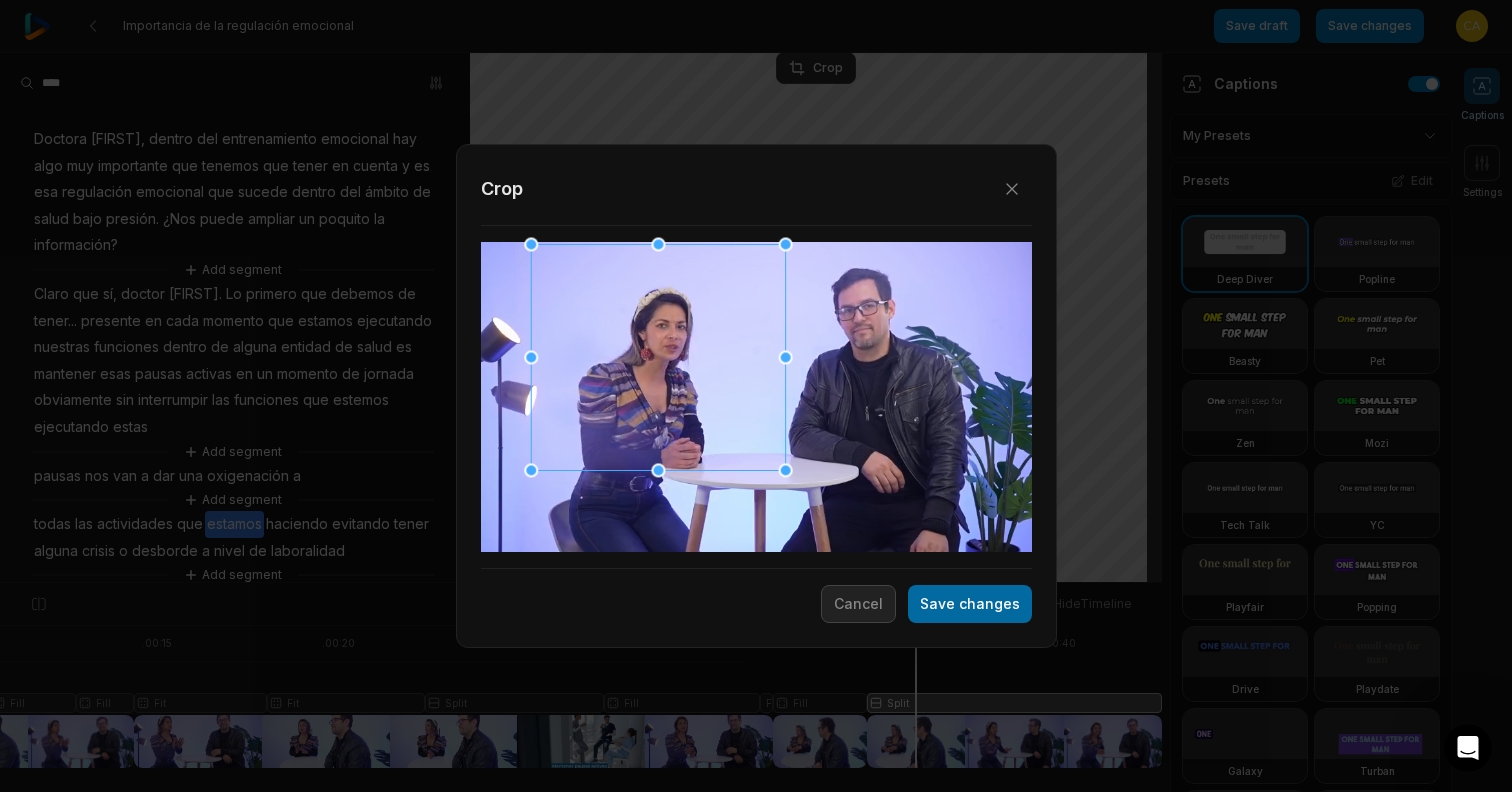 click on "Save changes" at bounding box center [970, 604] 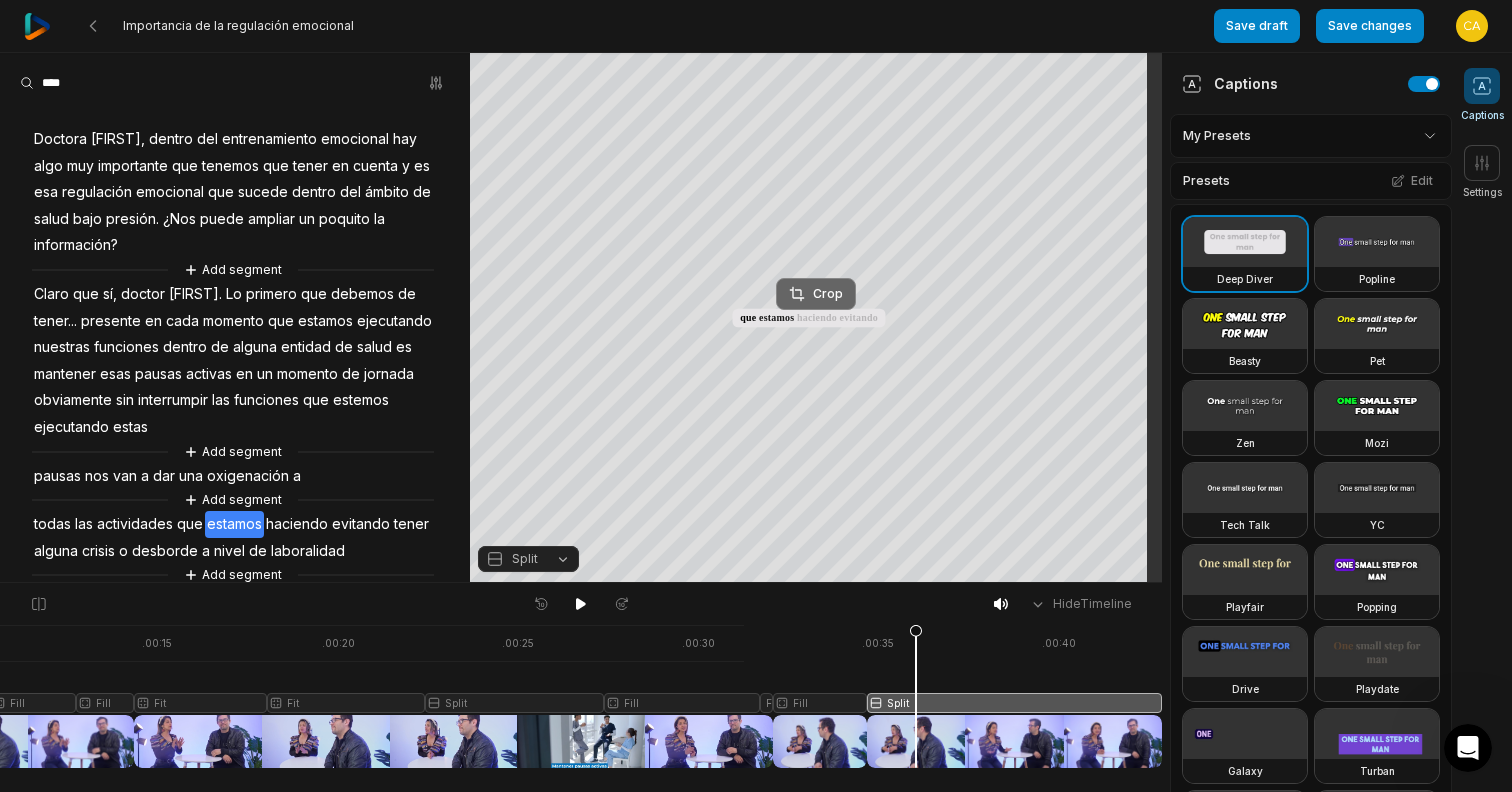 click on "Crop" at bounding box center [816, 294] 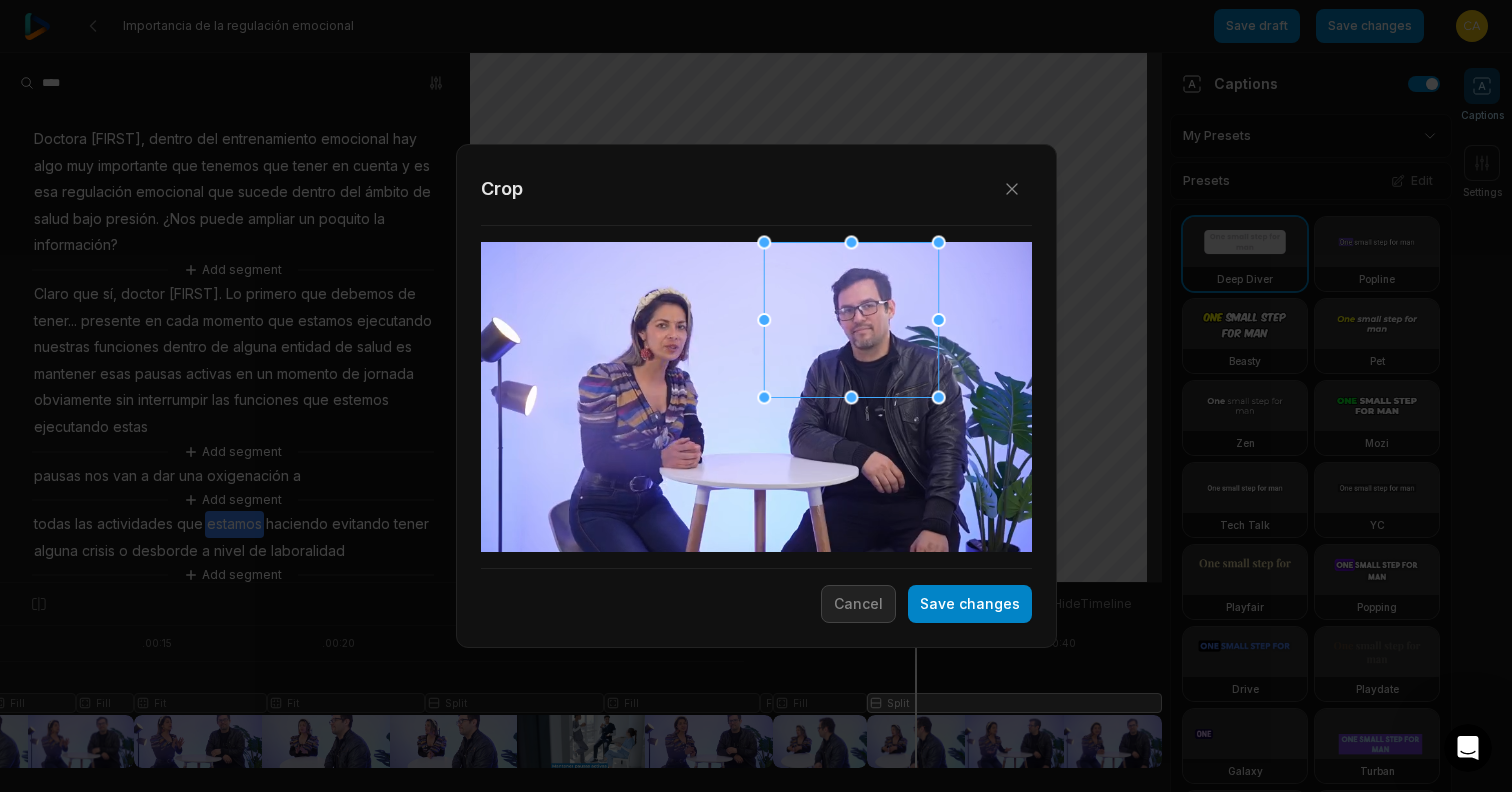 drag, startPoint x: 803, startPoint y: 359, endPoint x: 864, endPoint y: 282, distance: 98.23441 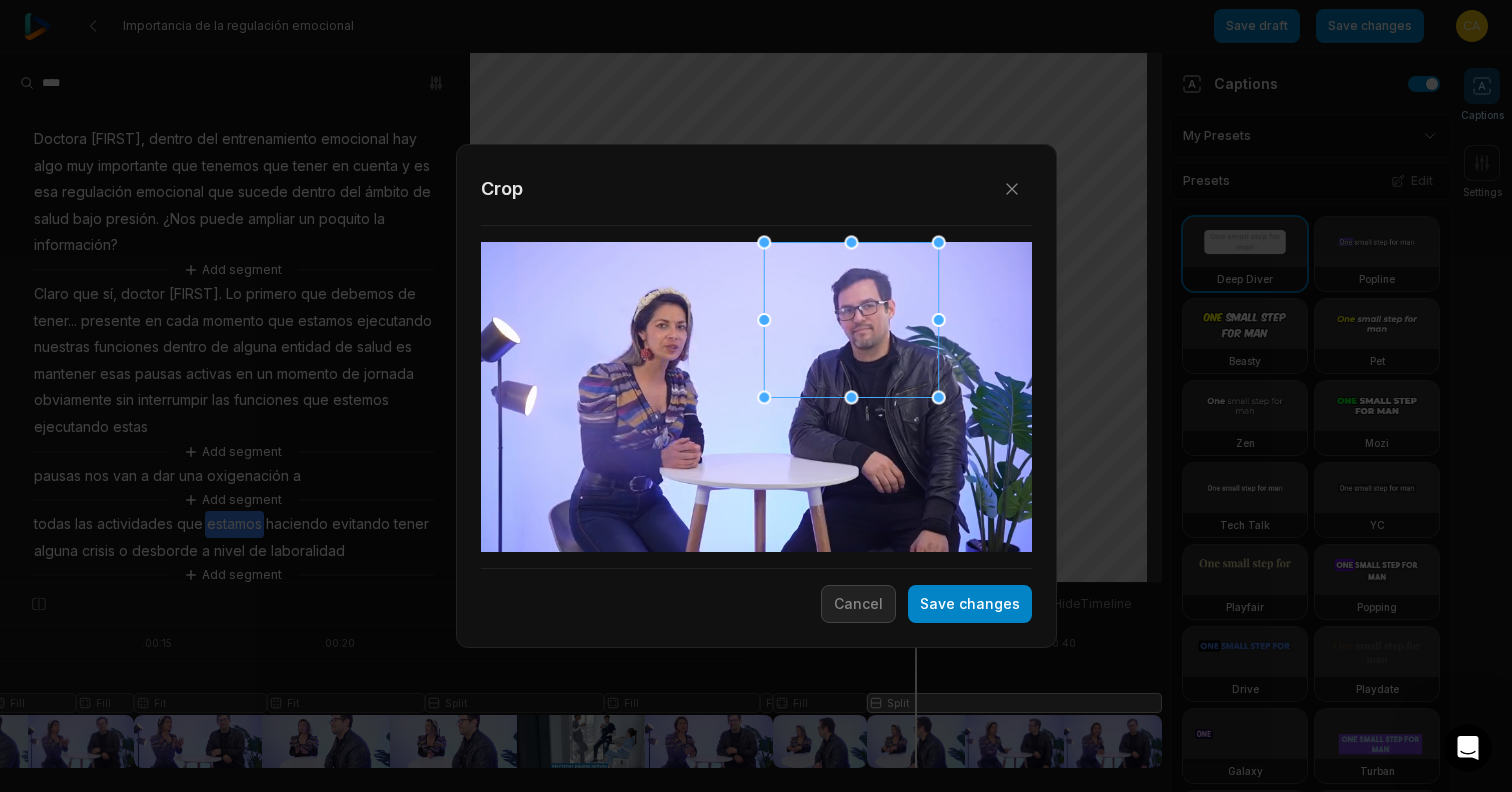 drag, startPoint x: 946, startPoint y: 399, endPoint x: 1028, endPoint y: 413, distance: 83.18654 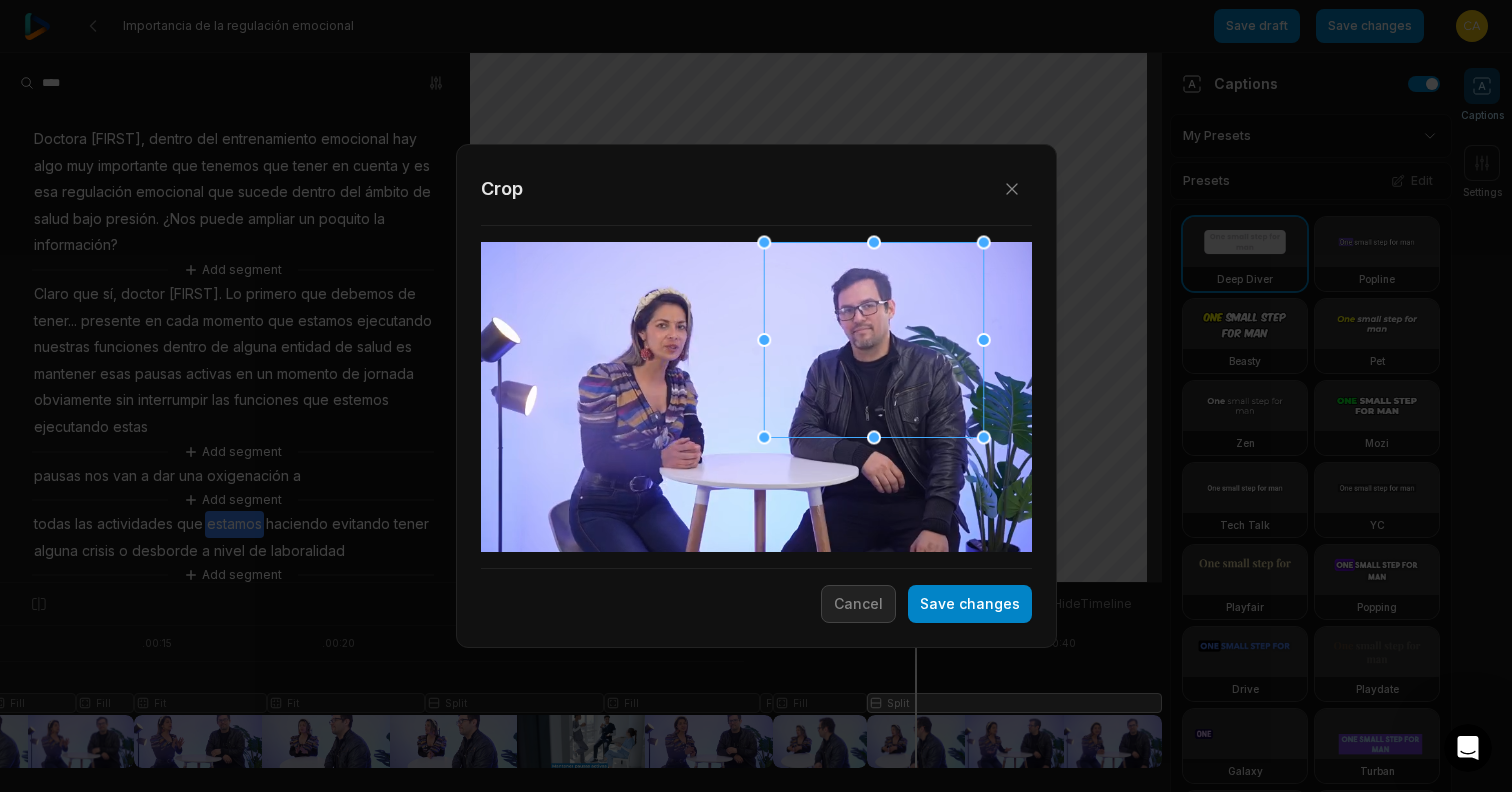 drag, startPoint x: 942, startPoint y: 397, endPoint x: 1003, endPoint y: 419, distance: 64.84597 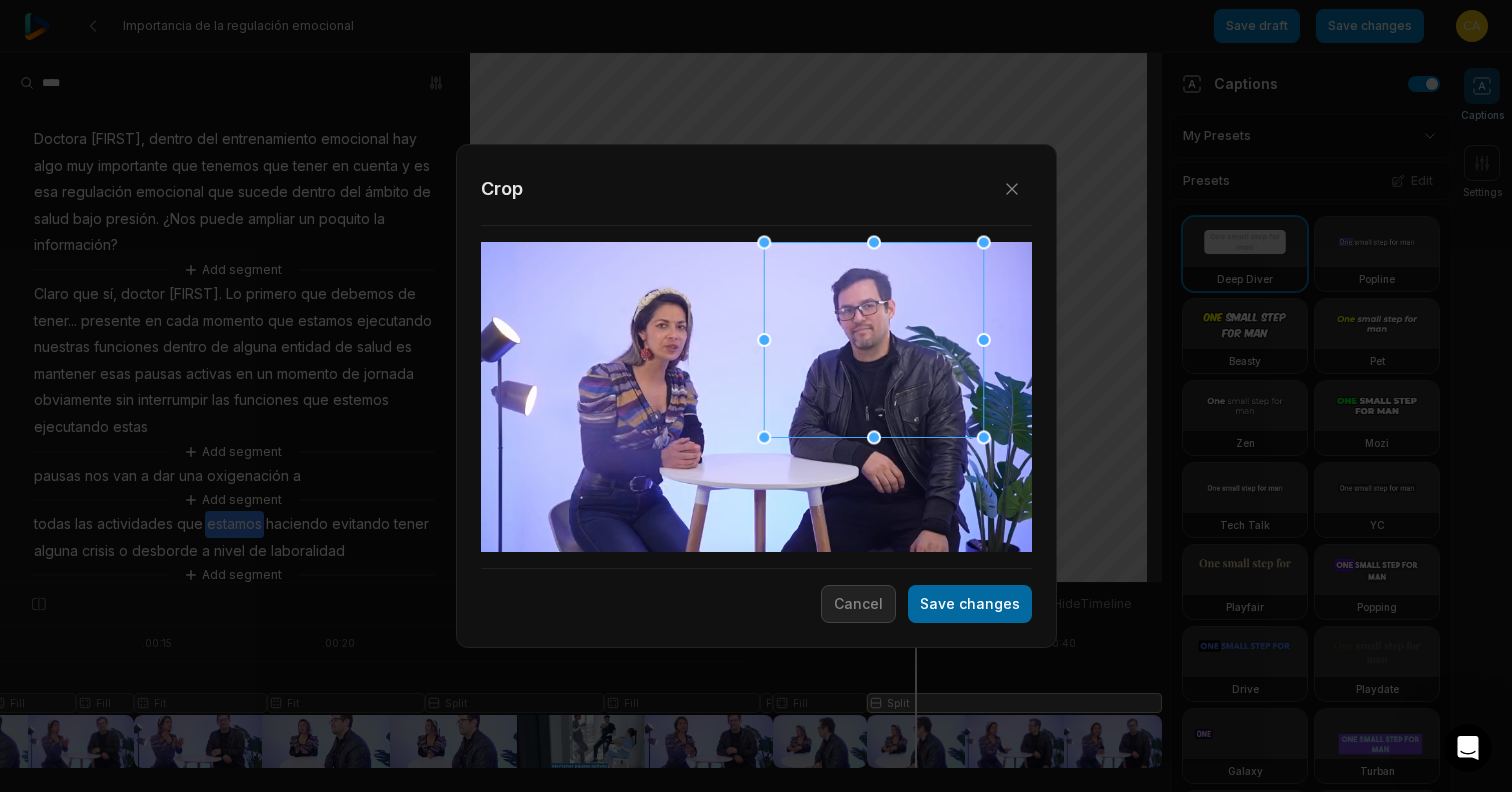 click on "Save changes" at bounding box center [970, 604] 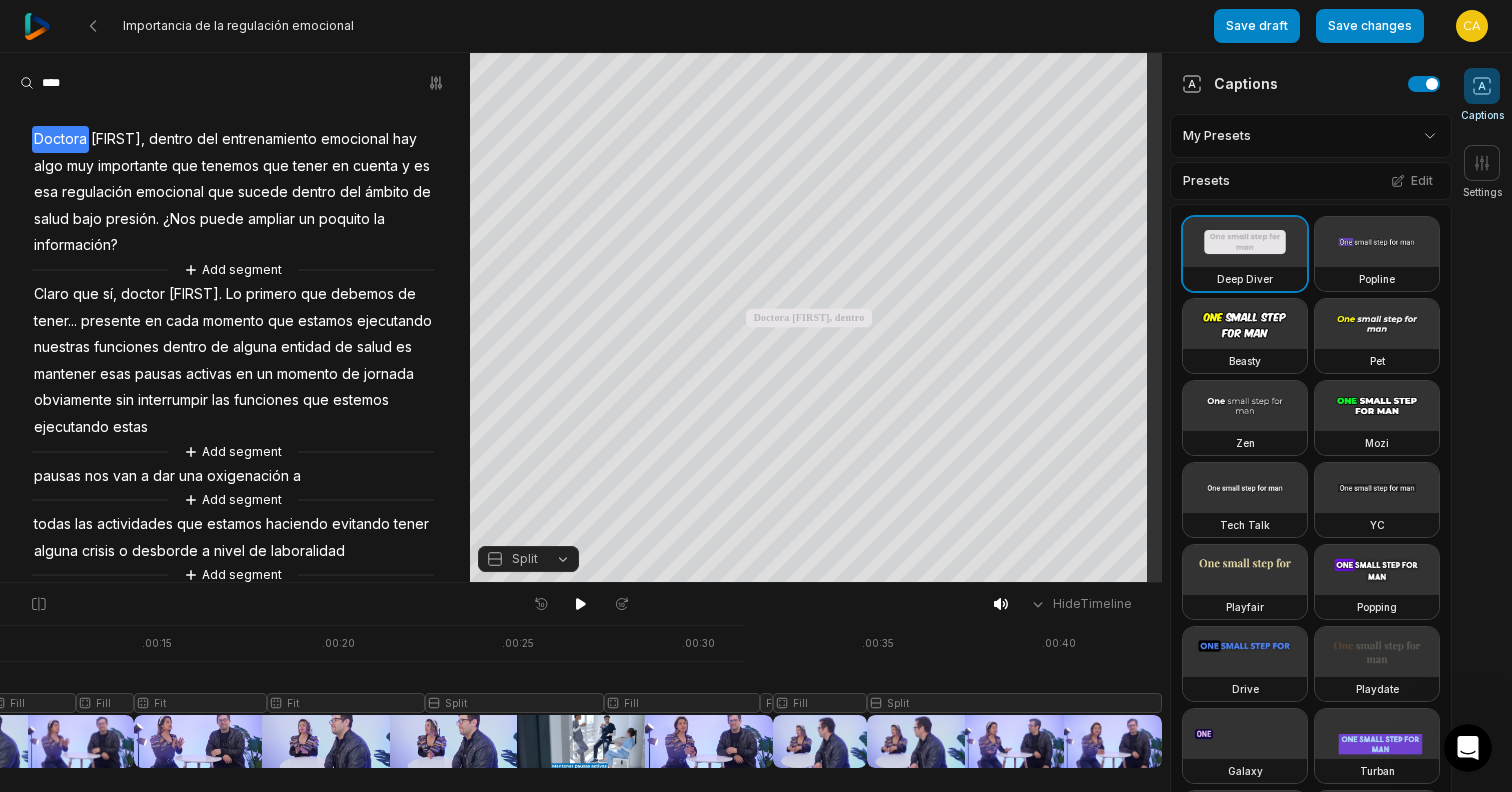 scroll, scrollTop: 25, scrollLeft: 0, axis: vertical 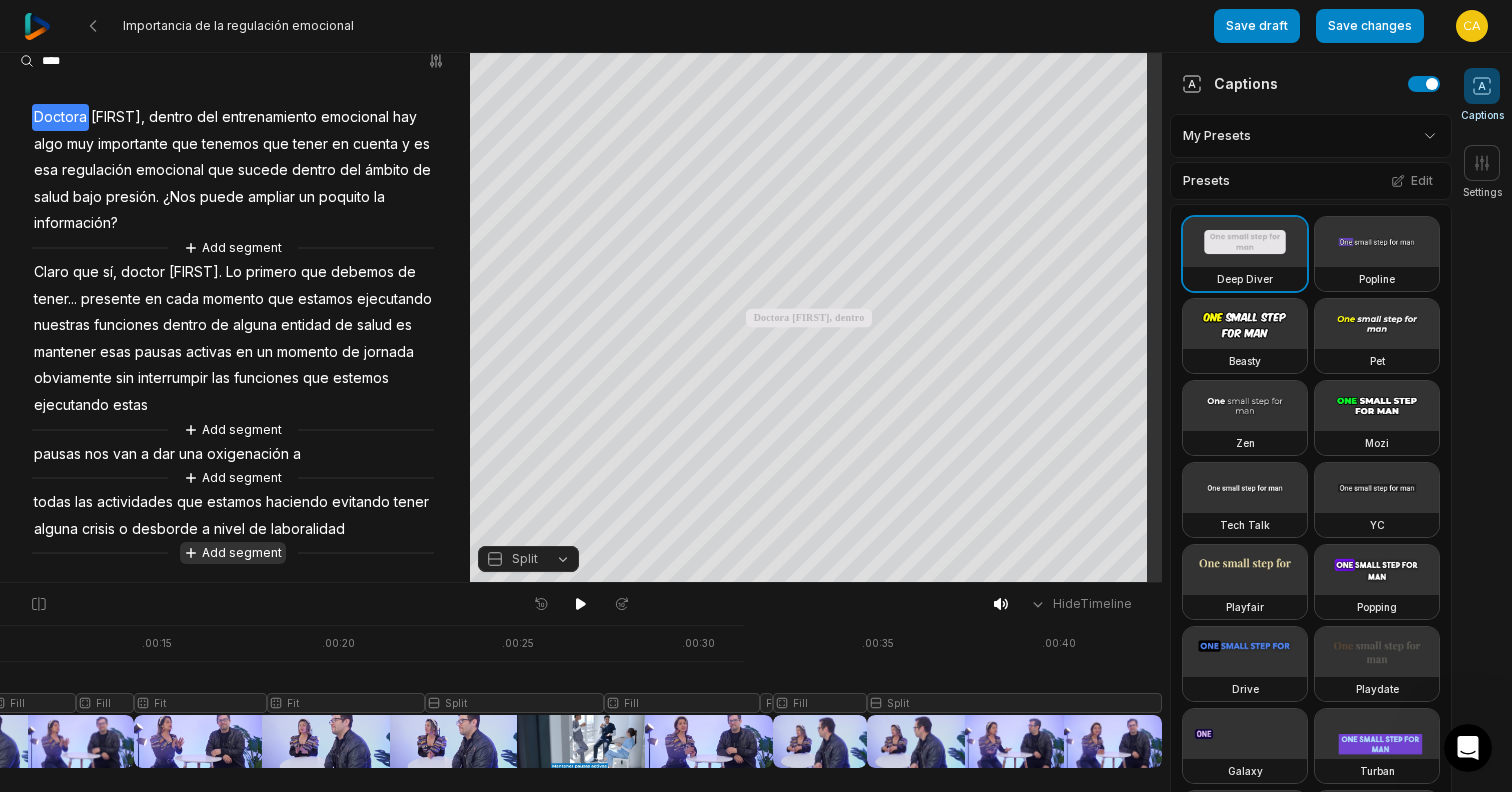 click on "Add segment" at bounding box center (233, 553) 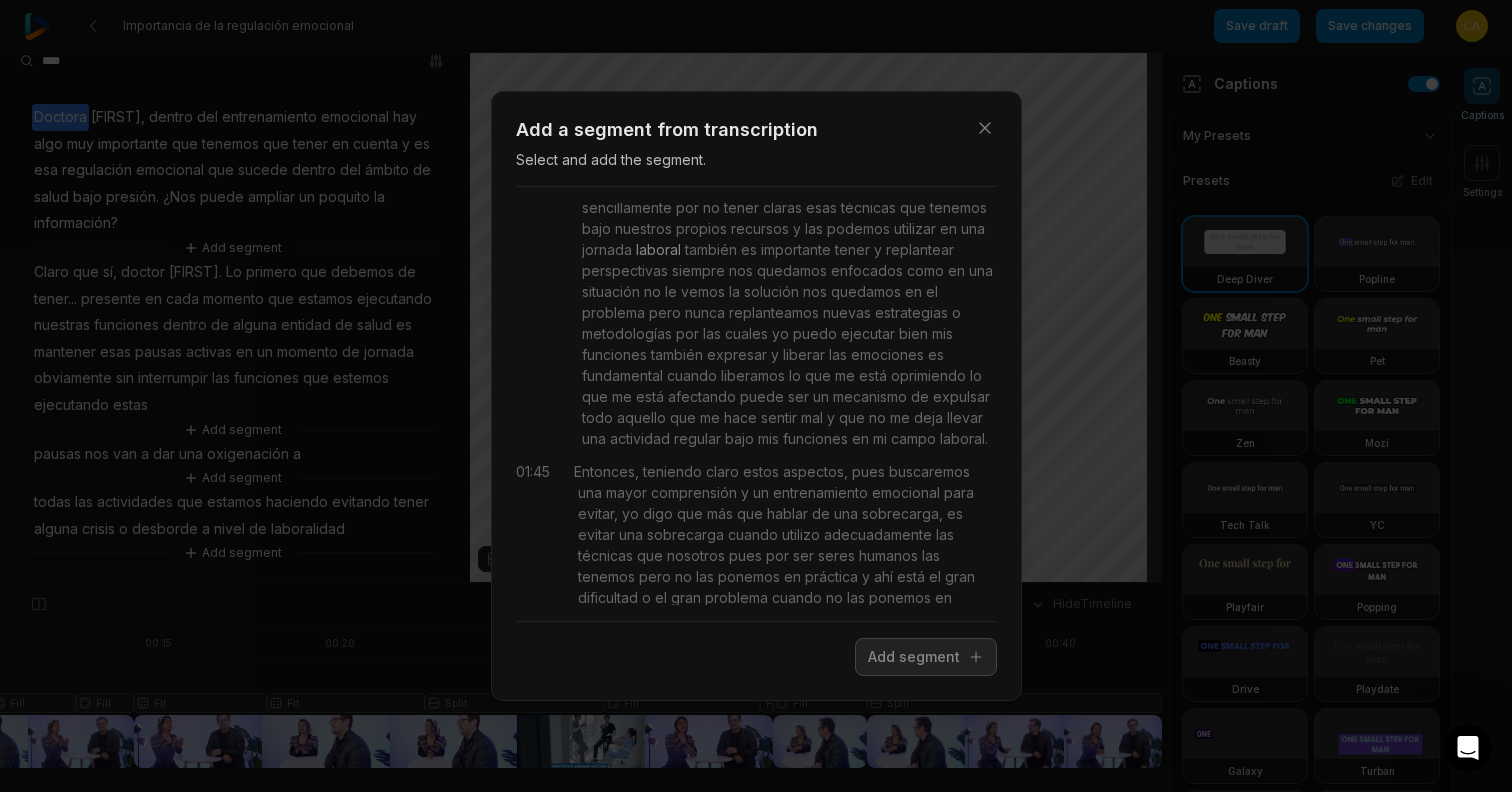 scroll, scrollTop: 47, scrollLeft: 0, axis: vertical 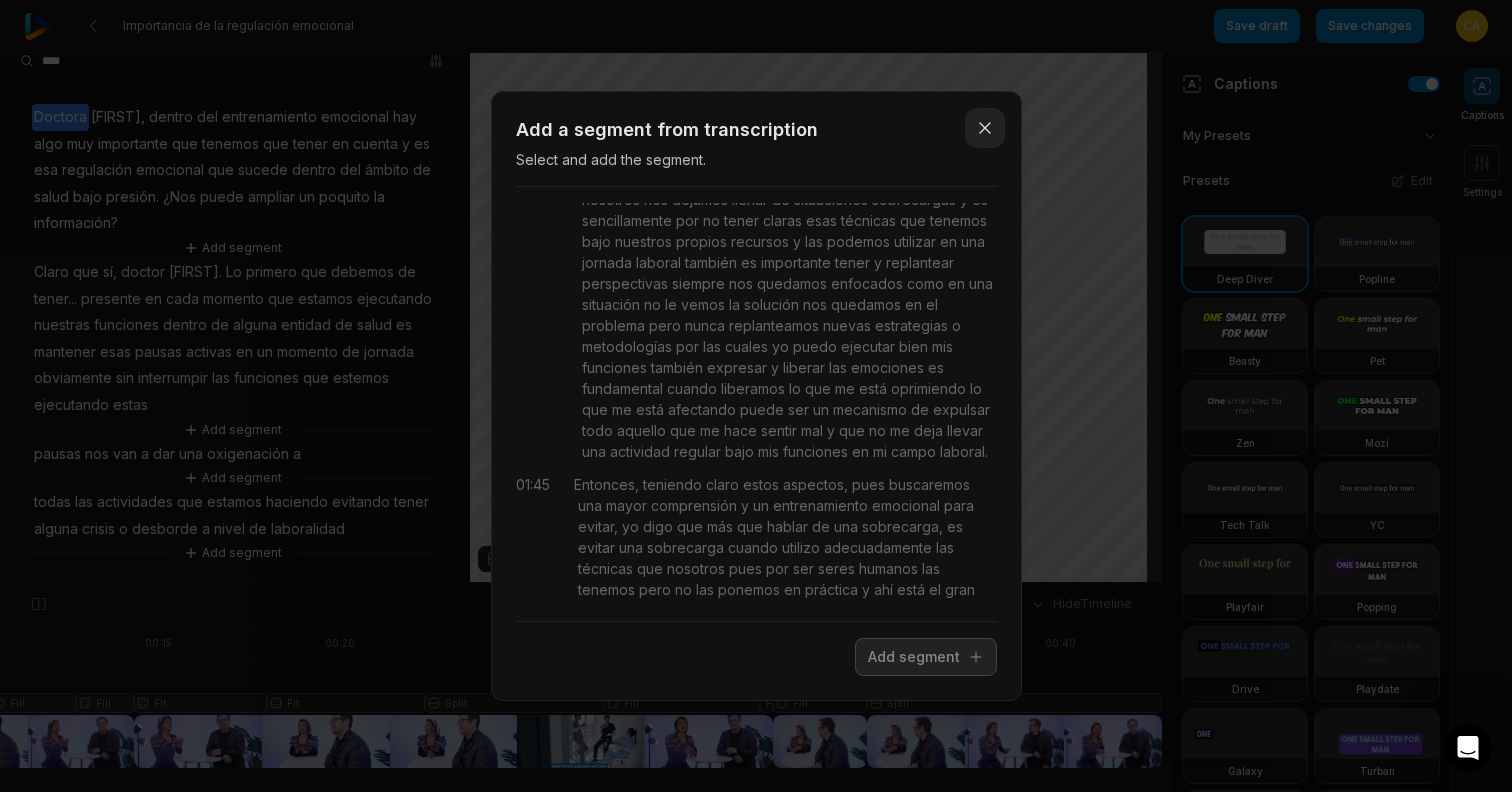 click 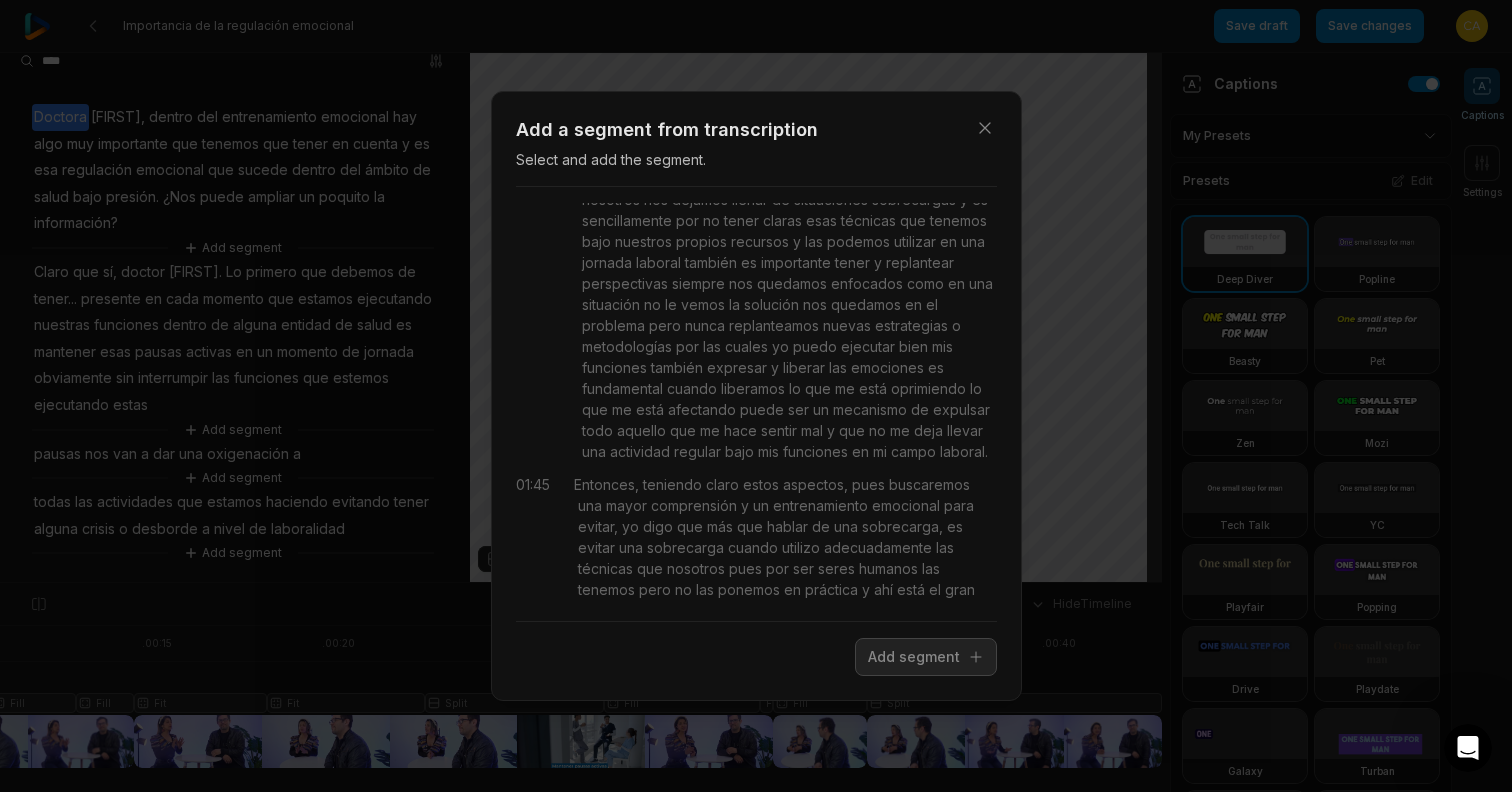 scroll, scrollTop: 0, scrollLeft: 0, axis: both 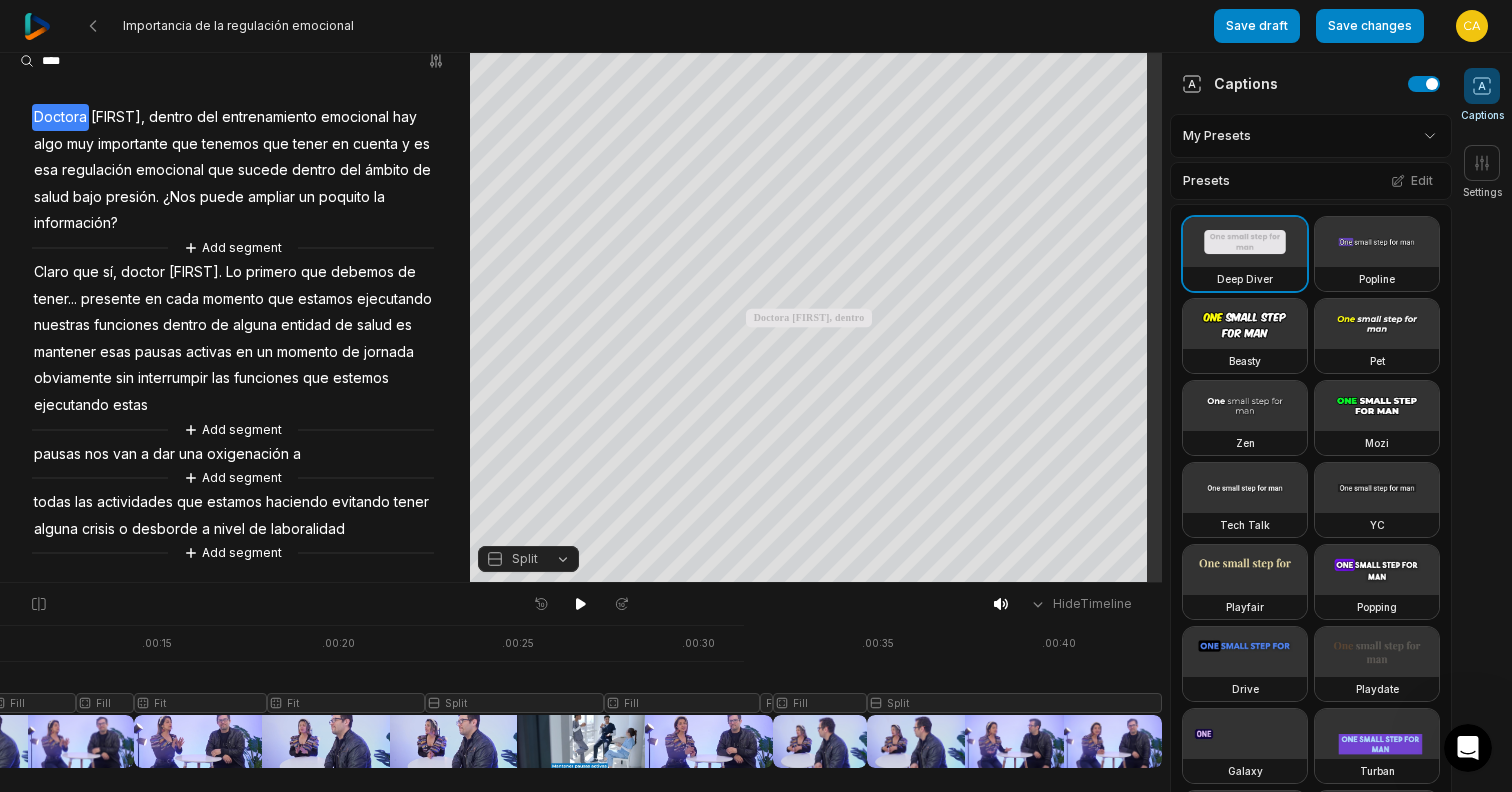 click at bounding box center [382, 696] 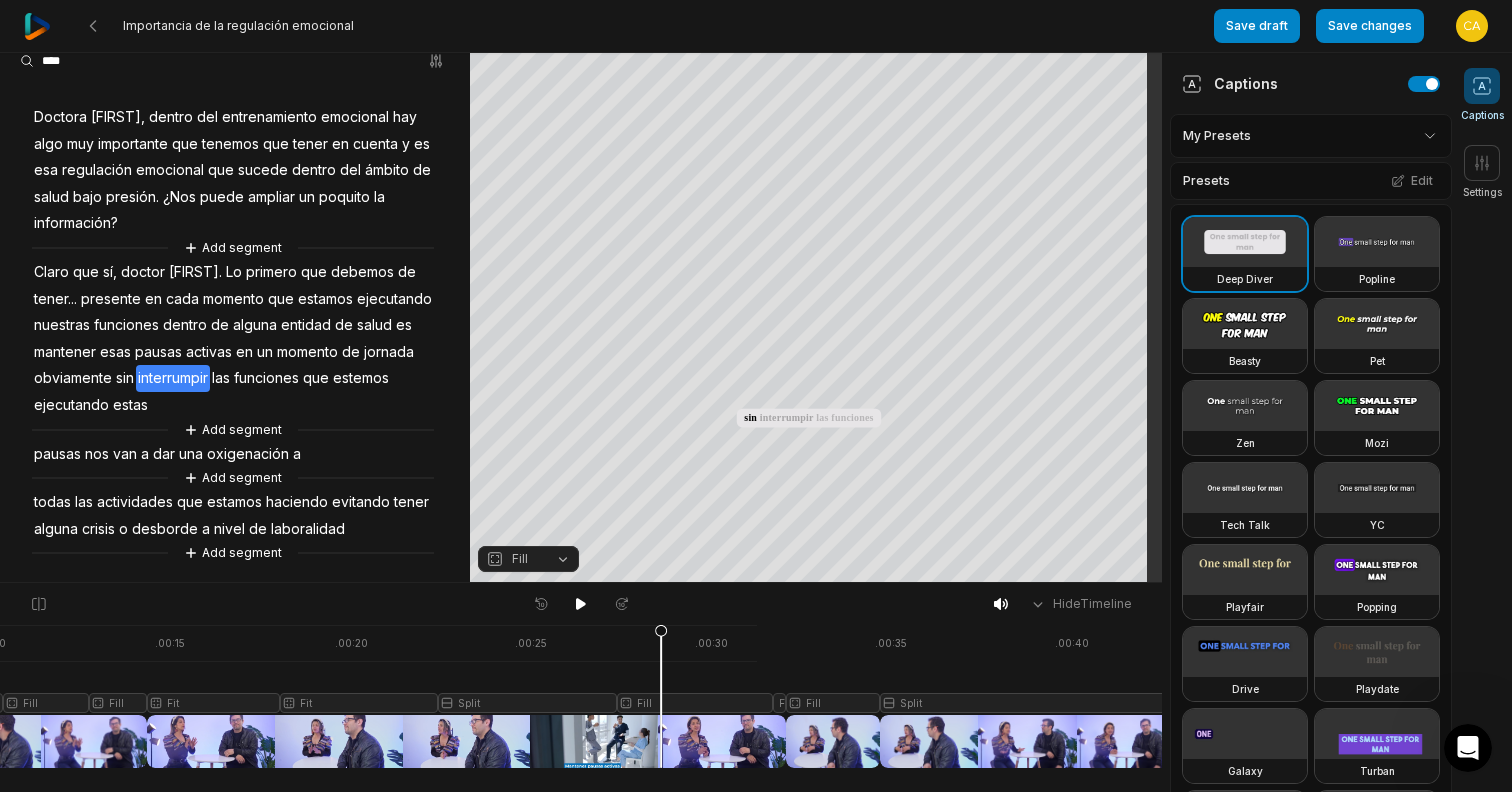 scroll, scrollTop: 0, scrollLeft: 418, axis: horizontal 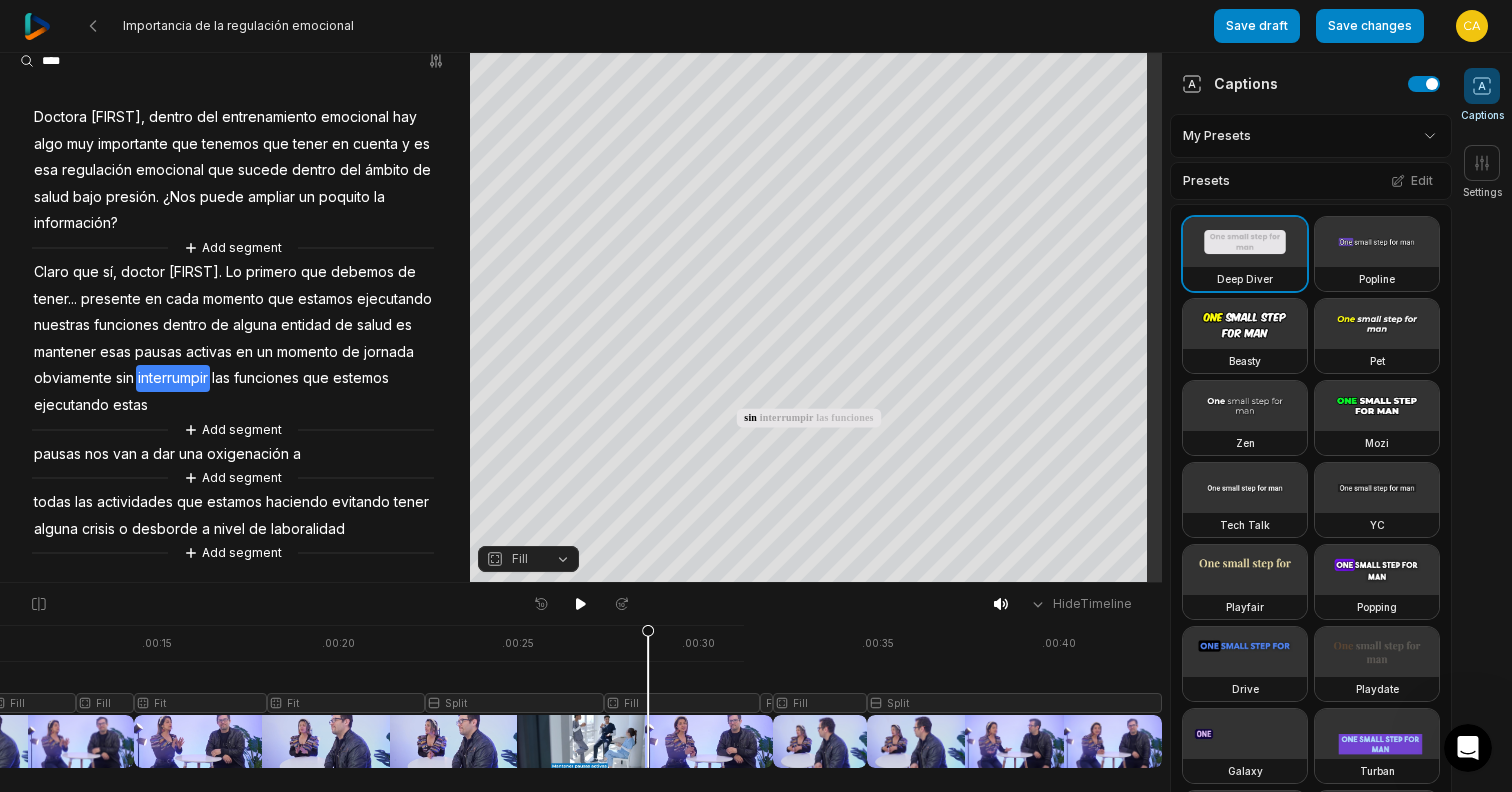 click at bounding box center [382, 696] 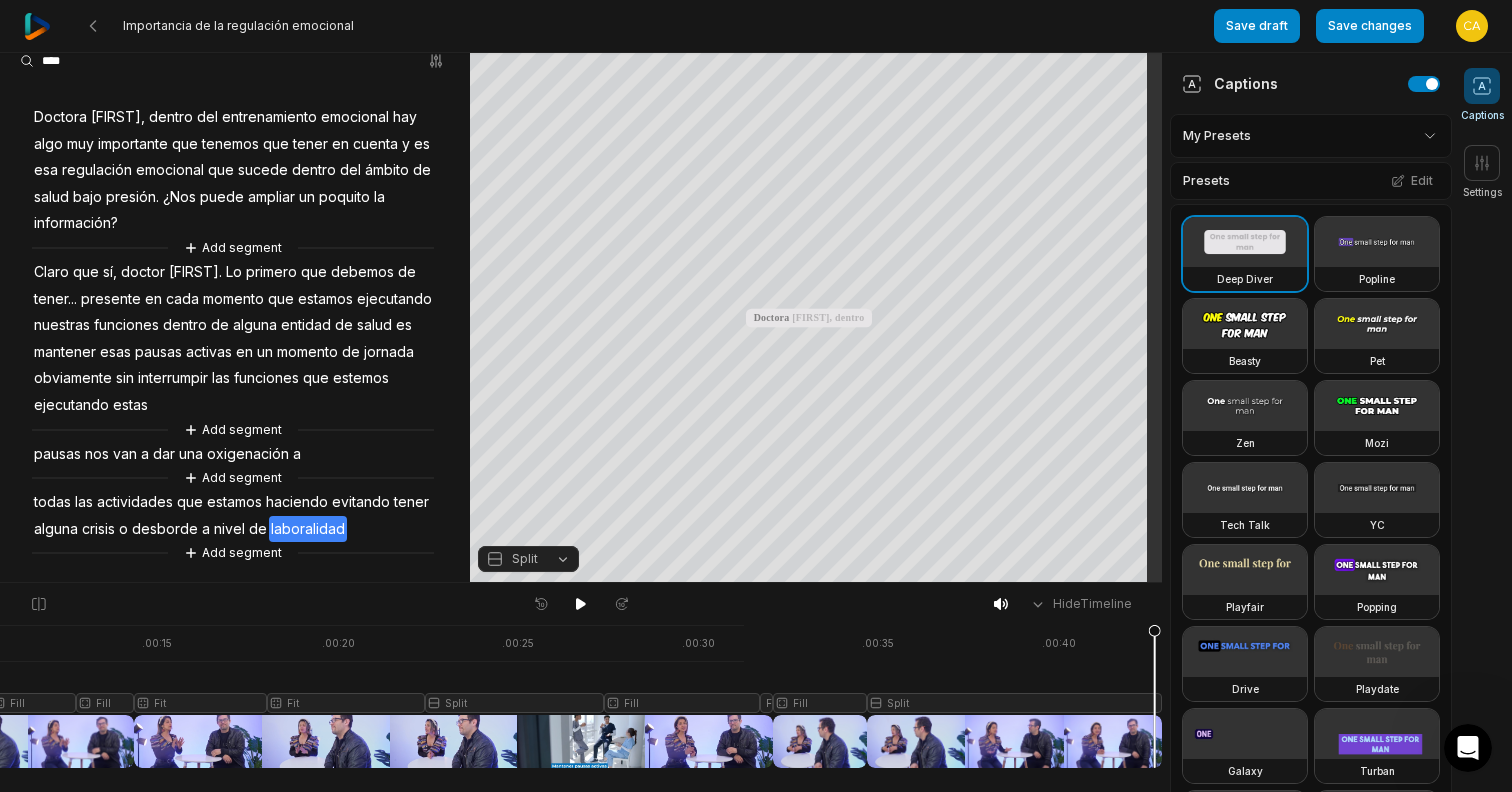 click at bounding box center [382, 696] 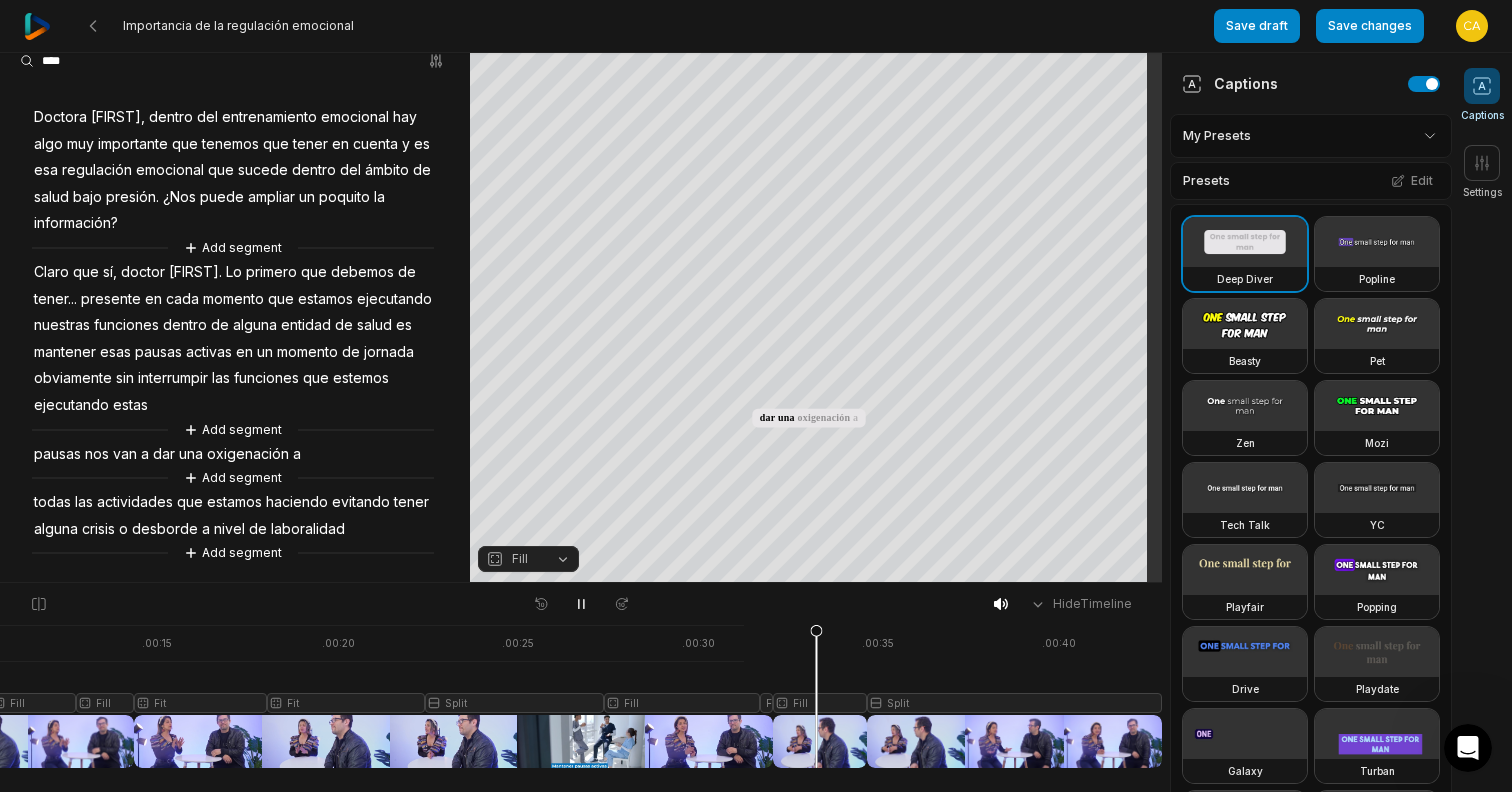 click at bounding box center (382, 696) 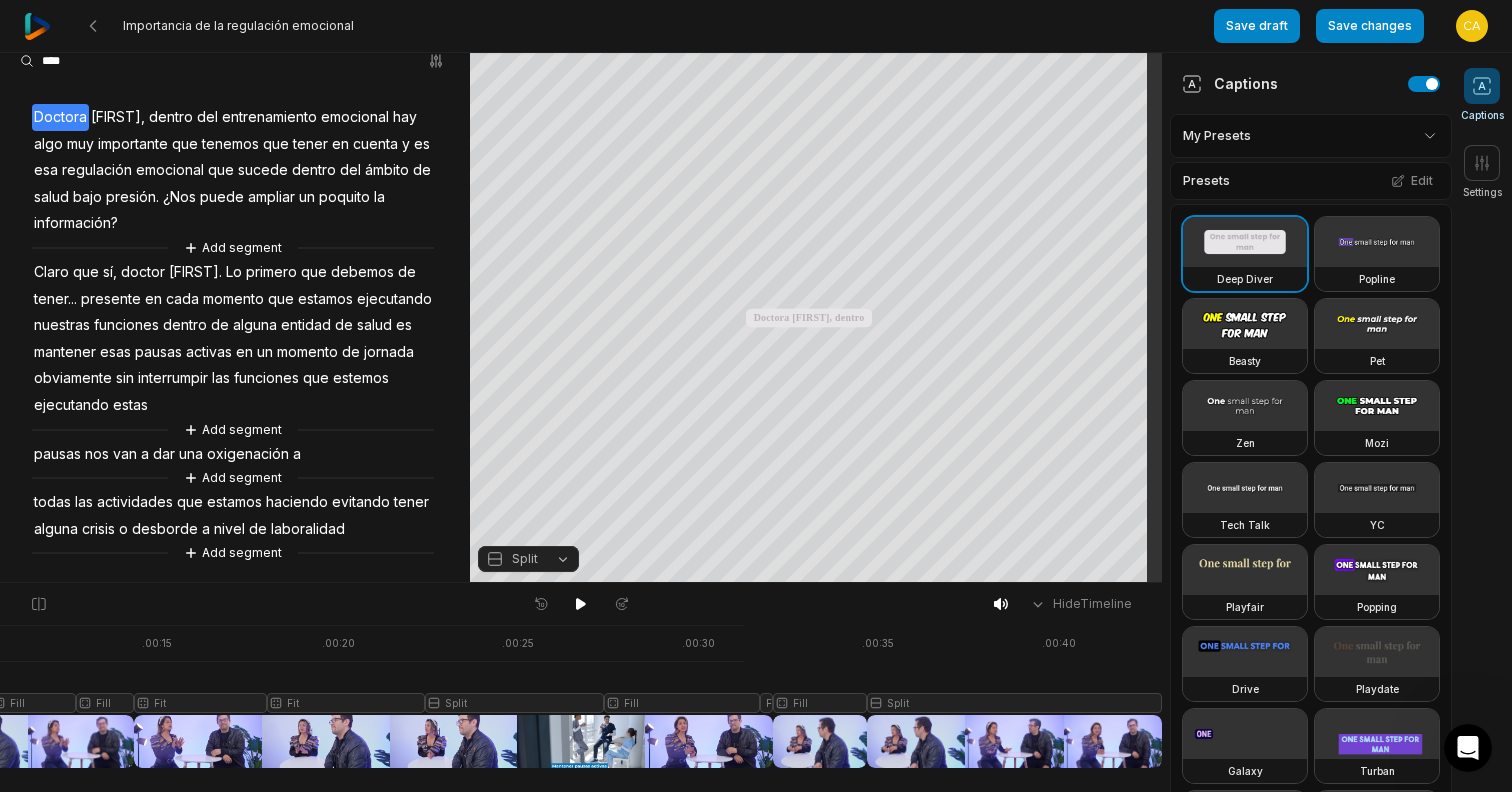 click at bounding box center [382, 696] 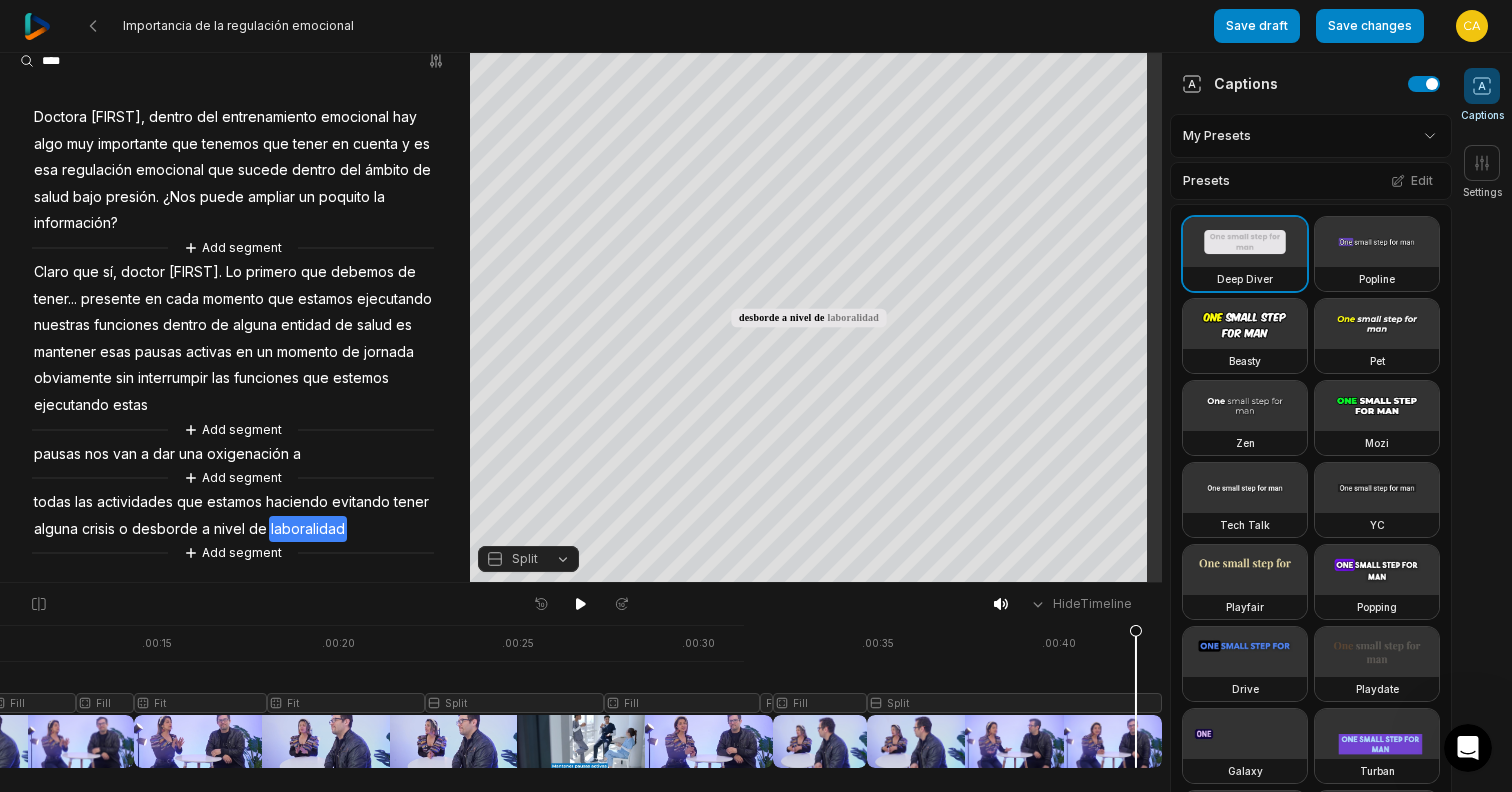 click at bounding box center (382, 696) 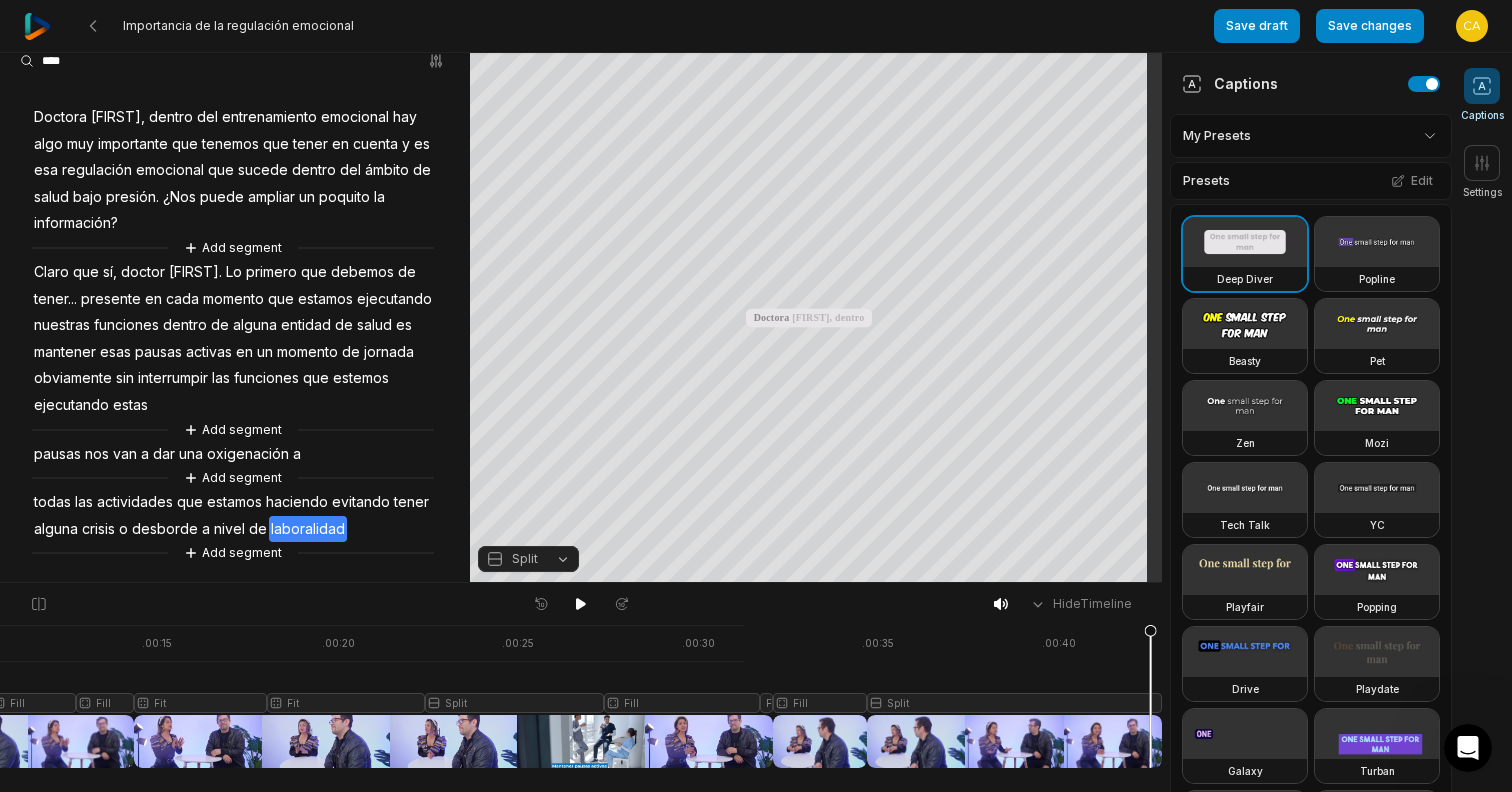 click 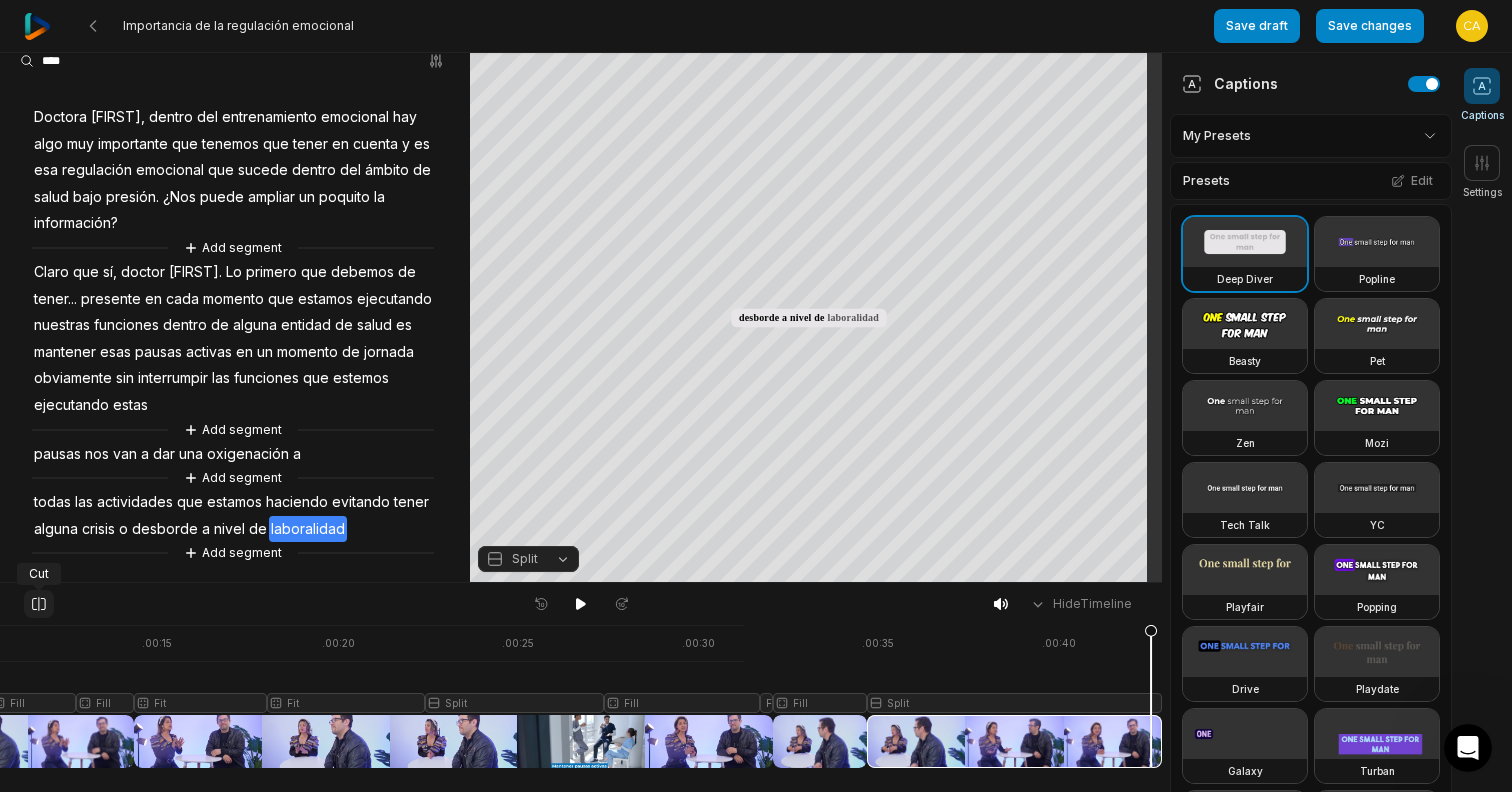 click 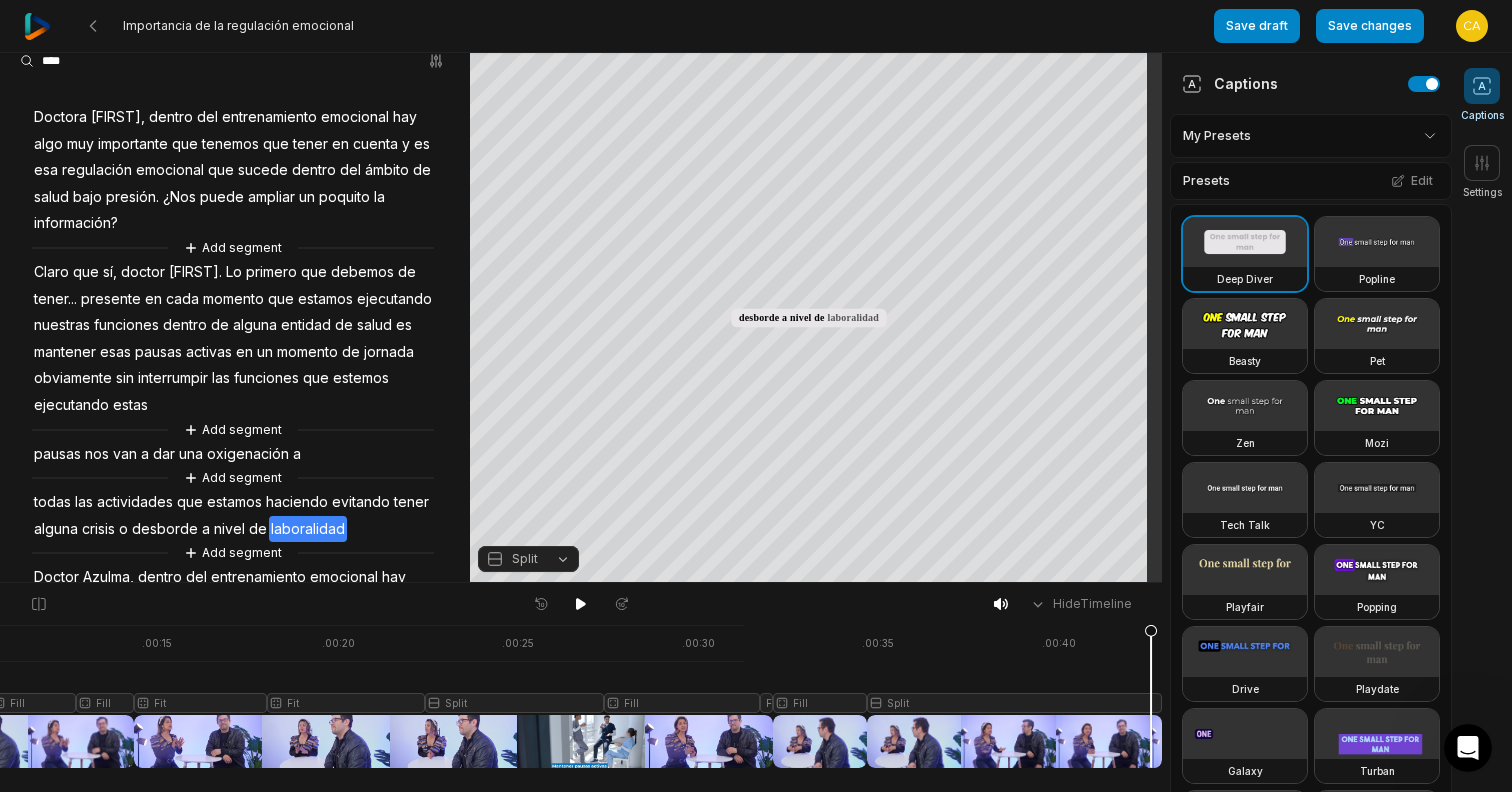 click at bounding box center (382, 696) 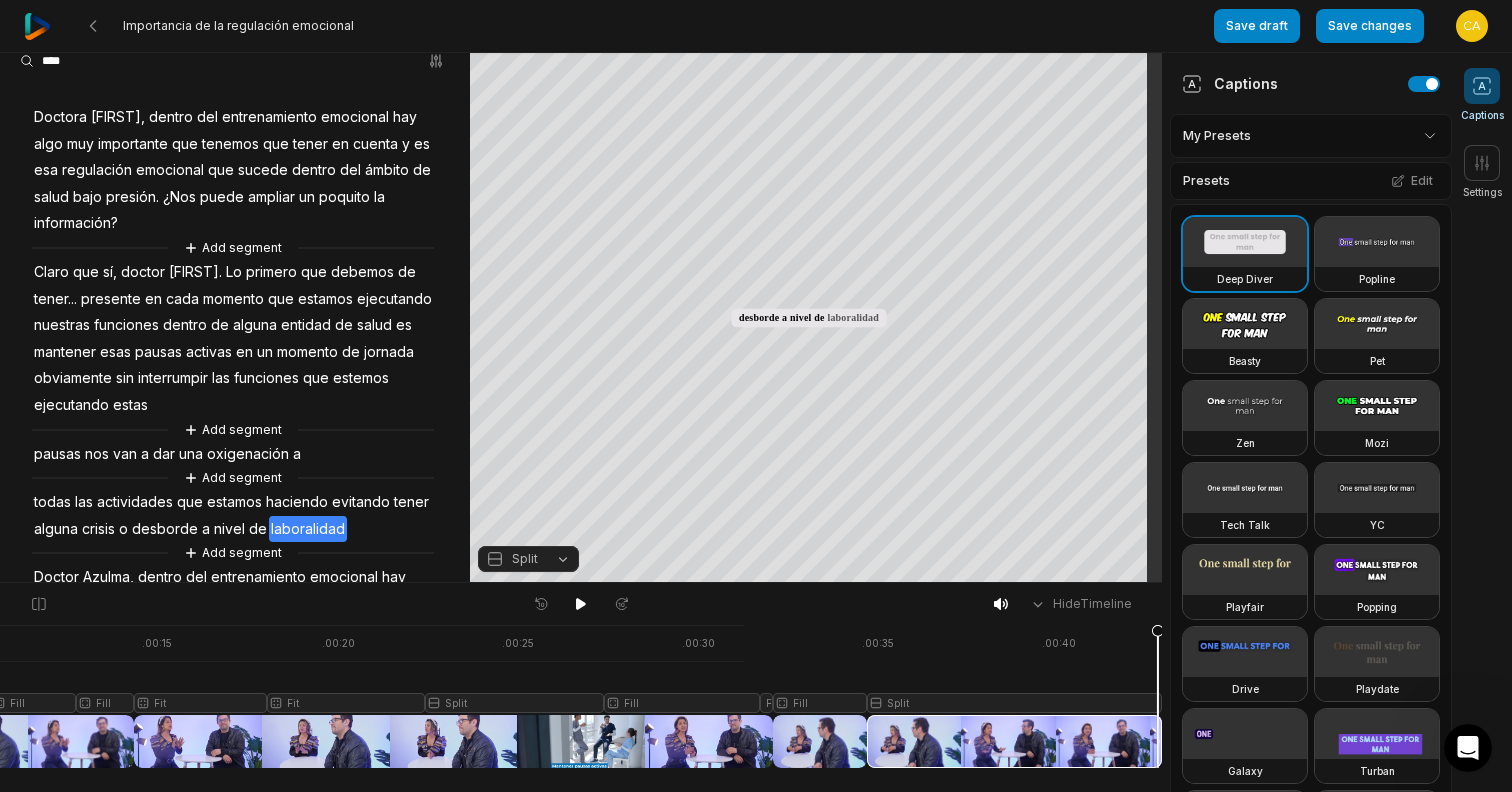 click 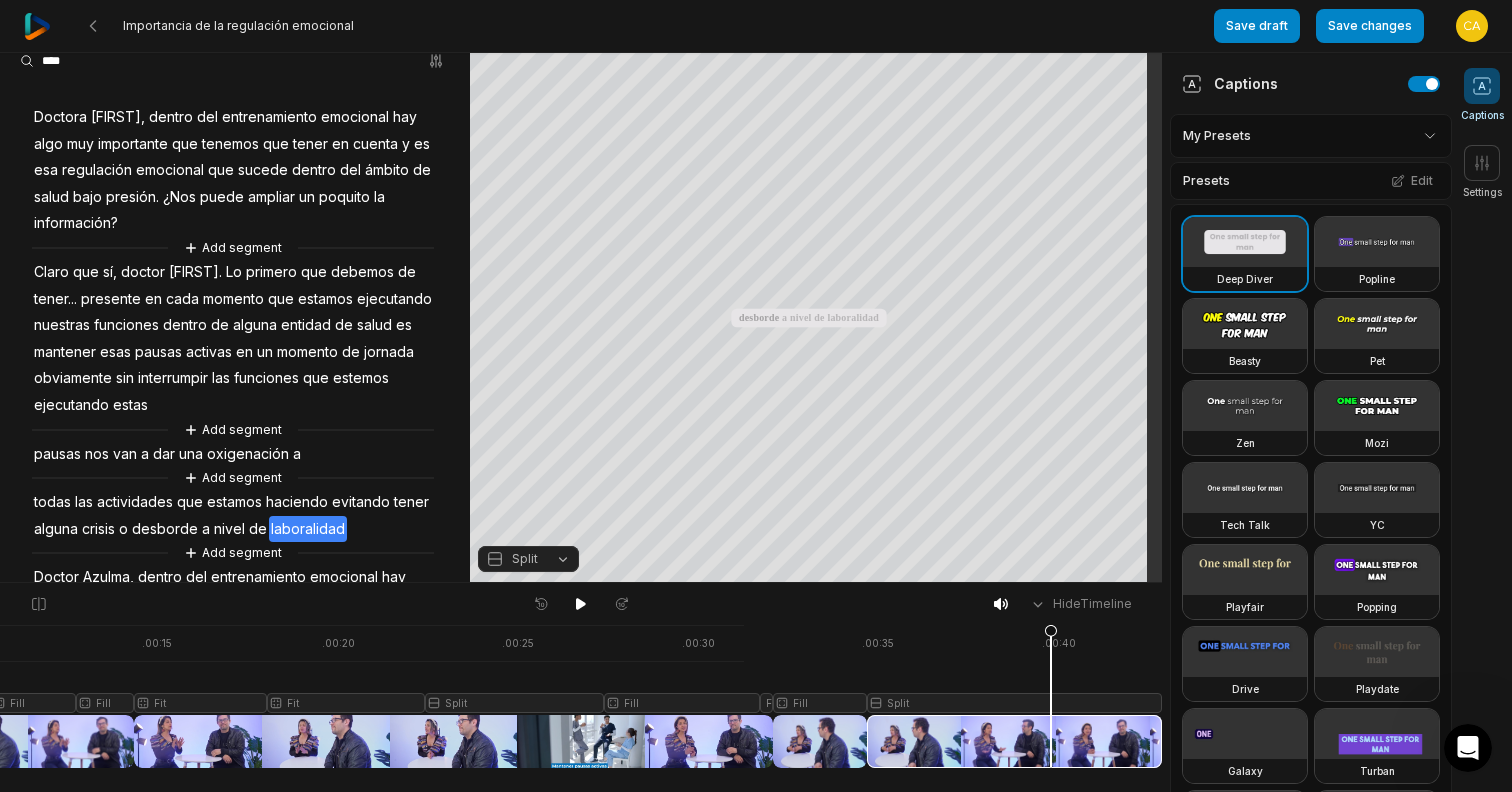 click at bounding box center (382, 696) 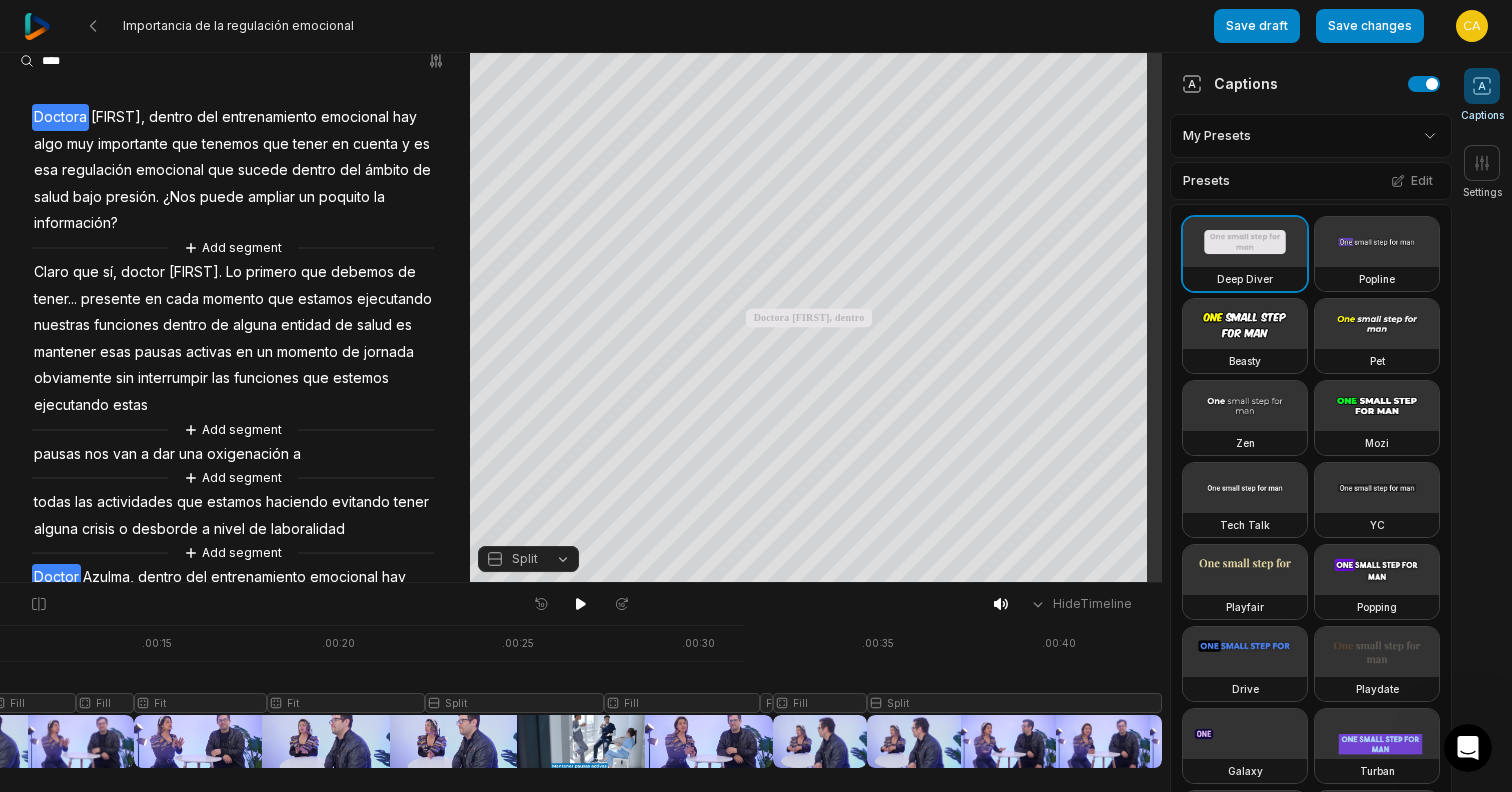 scroll, scrollTop: 0, scrollLeft: 422, axis: horizontal 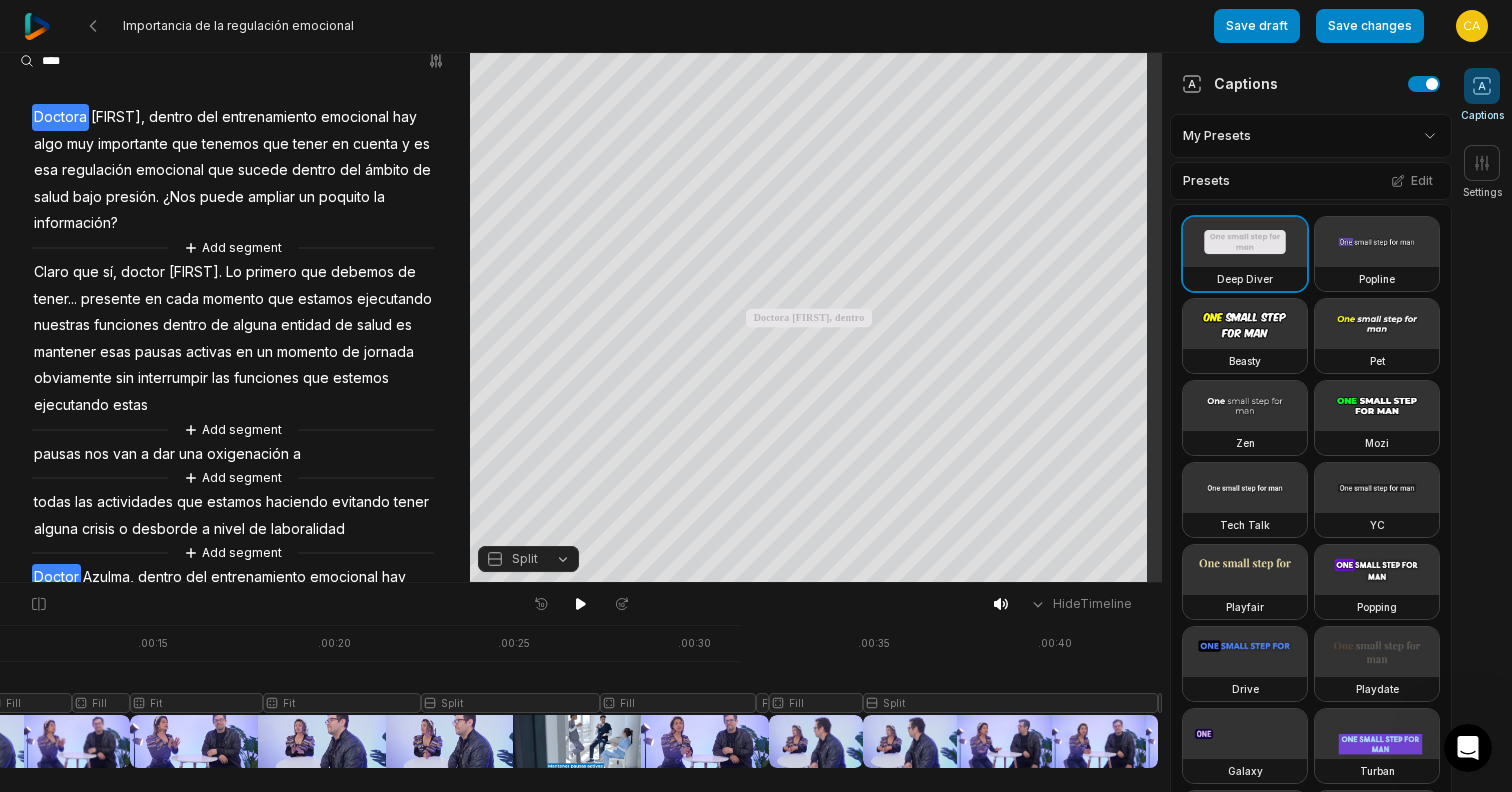 click on "Split" at bounding box center (1160, 703) 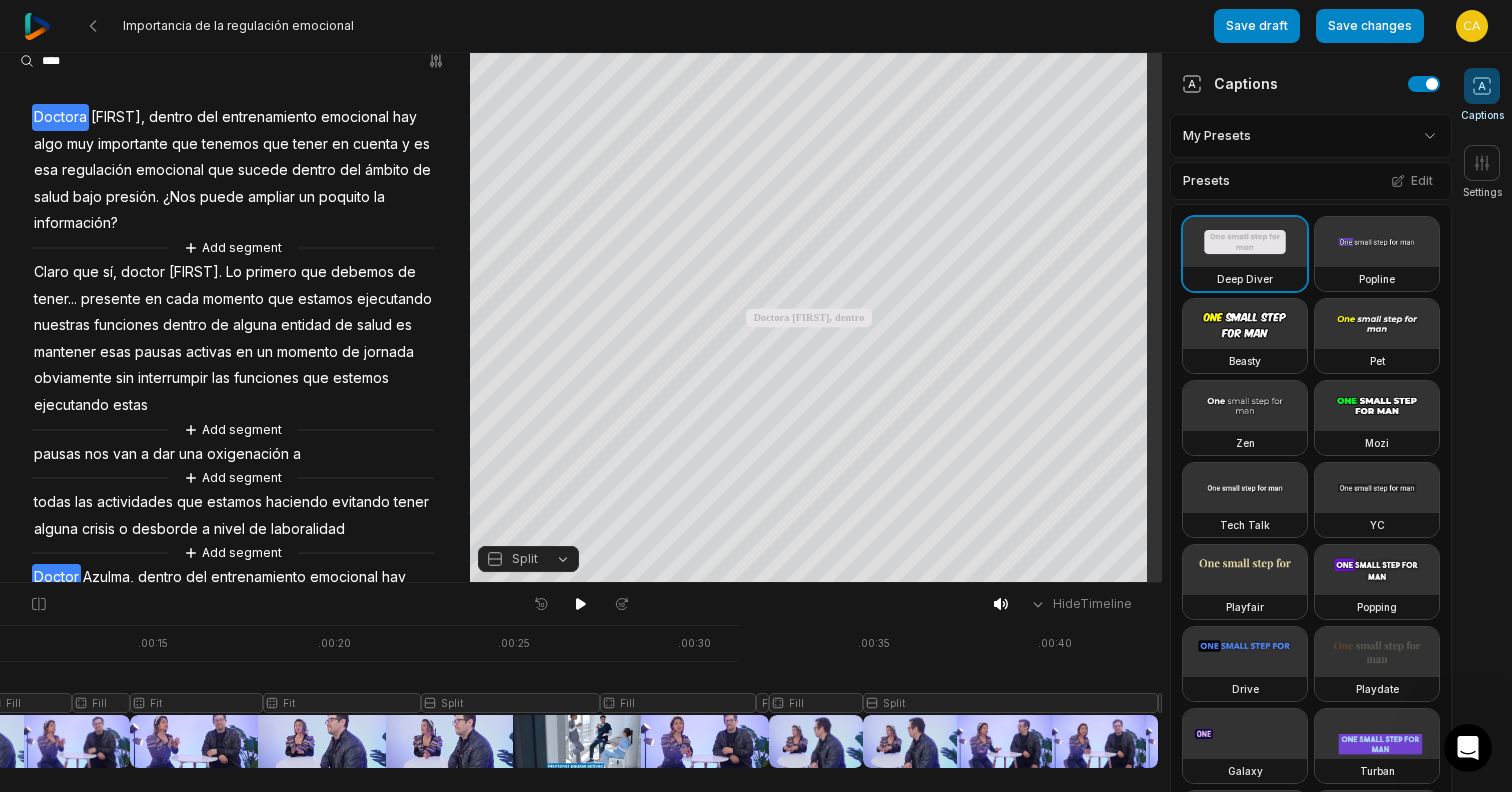 click on "Captions My Presets Presets Edit Deep Diver Popline Beasty Pet Zen Mozi Tech Talk YC Playfair Popping Drive Playdate Galaxy Turban Flipper Spell Youshaei Pod P Noah Phantom Settings Orientation Portrait (9:16) Resolution 1080" at bounding box center (1307, 422) 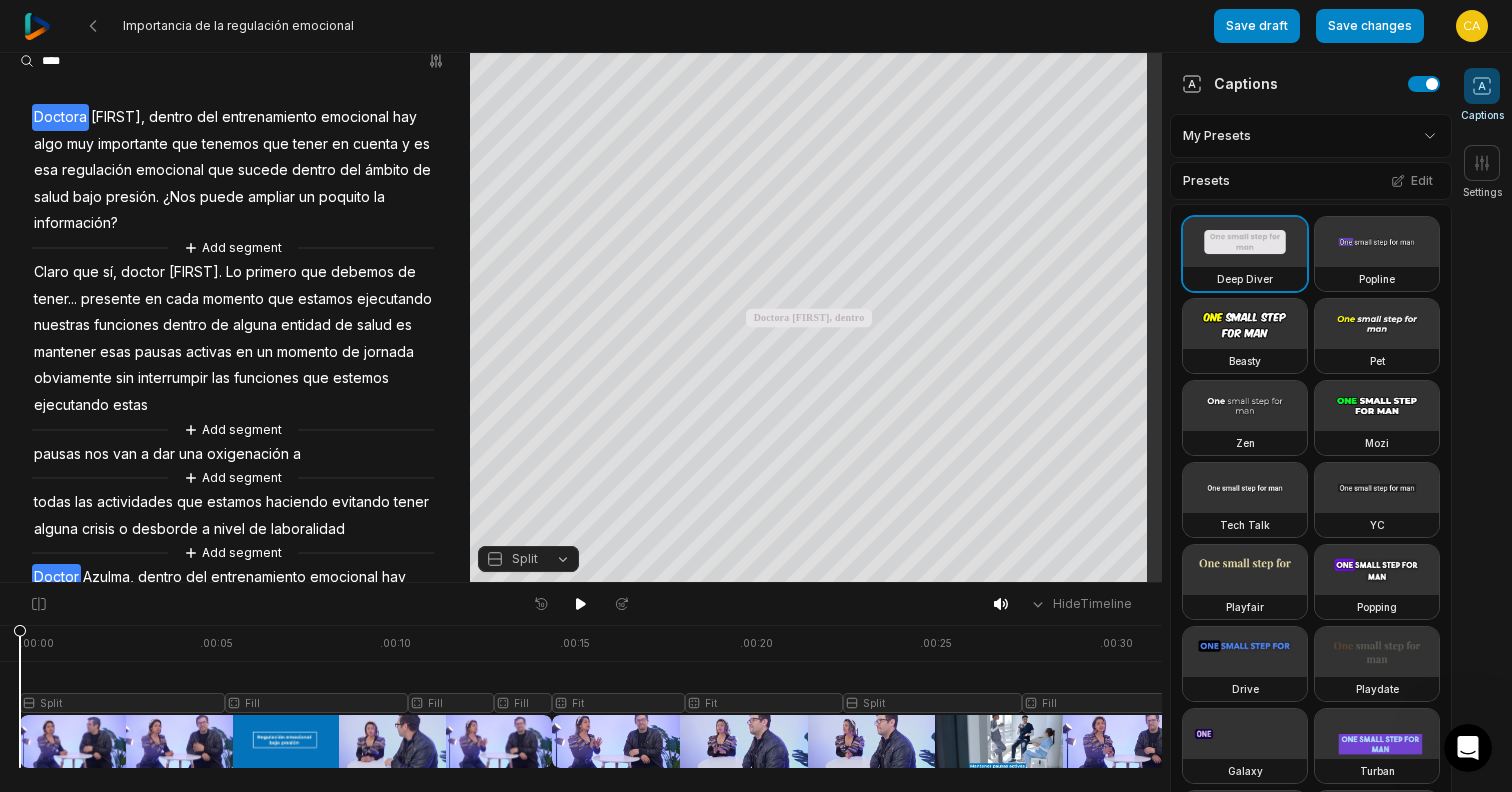 click at bounding box center (800, 696) 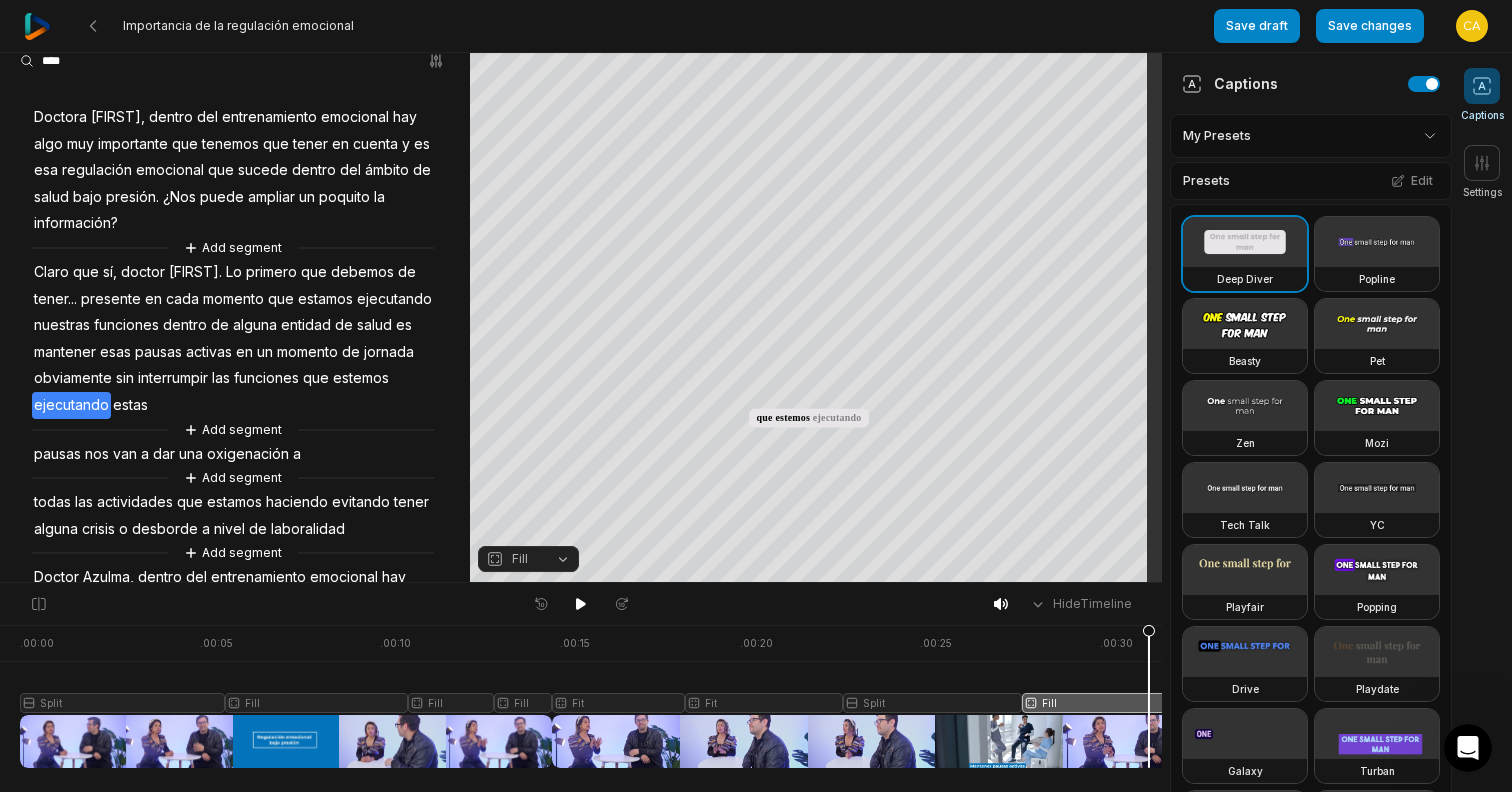 scroll, scrollTop: 0, scrollLeft: 422, axis: horizontal 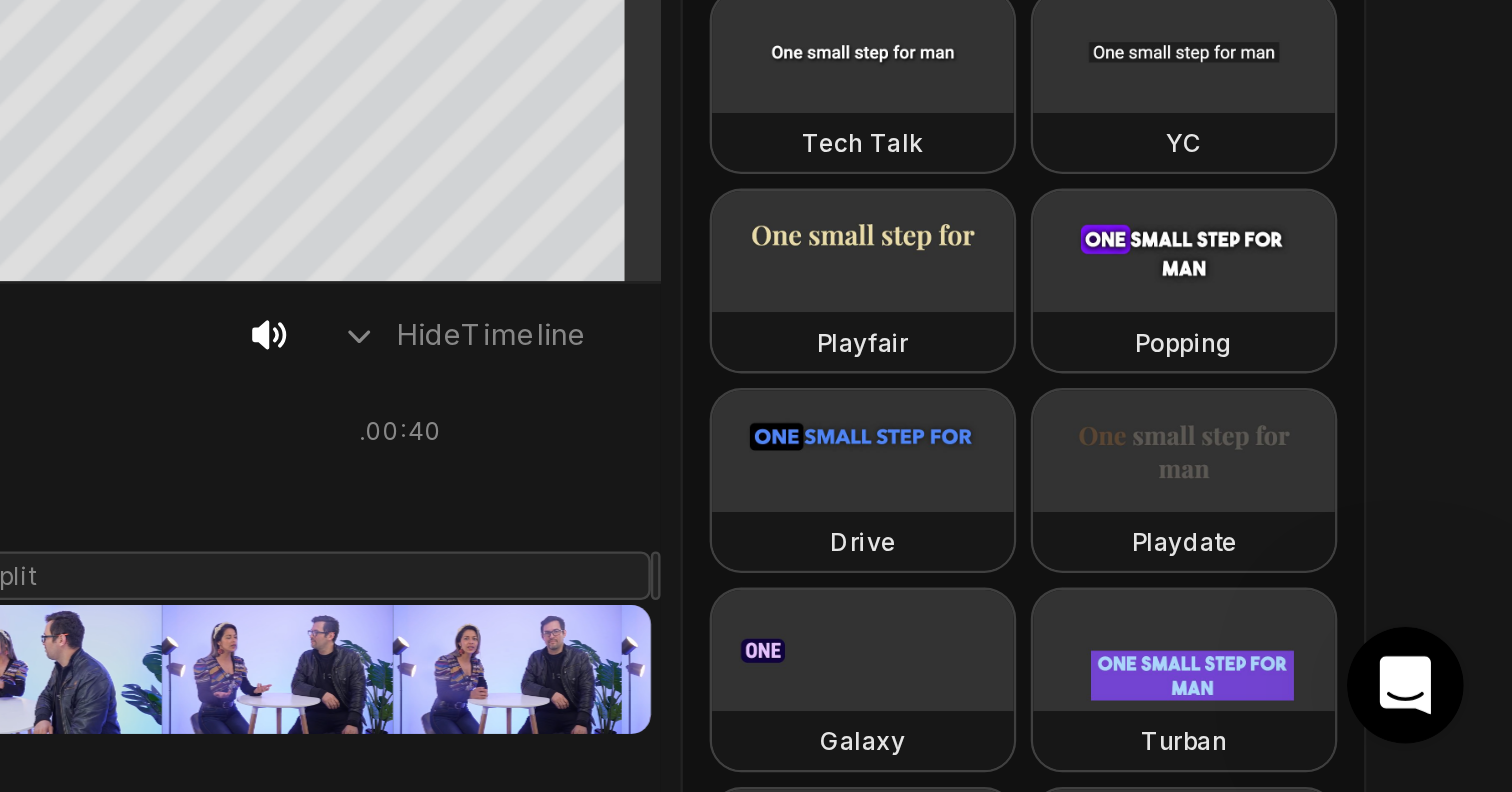 click on "Split" at bounding box center (1160, 703) 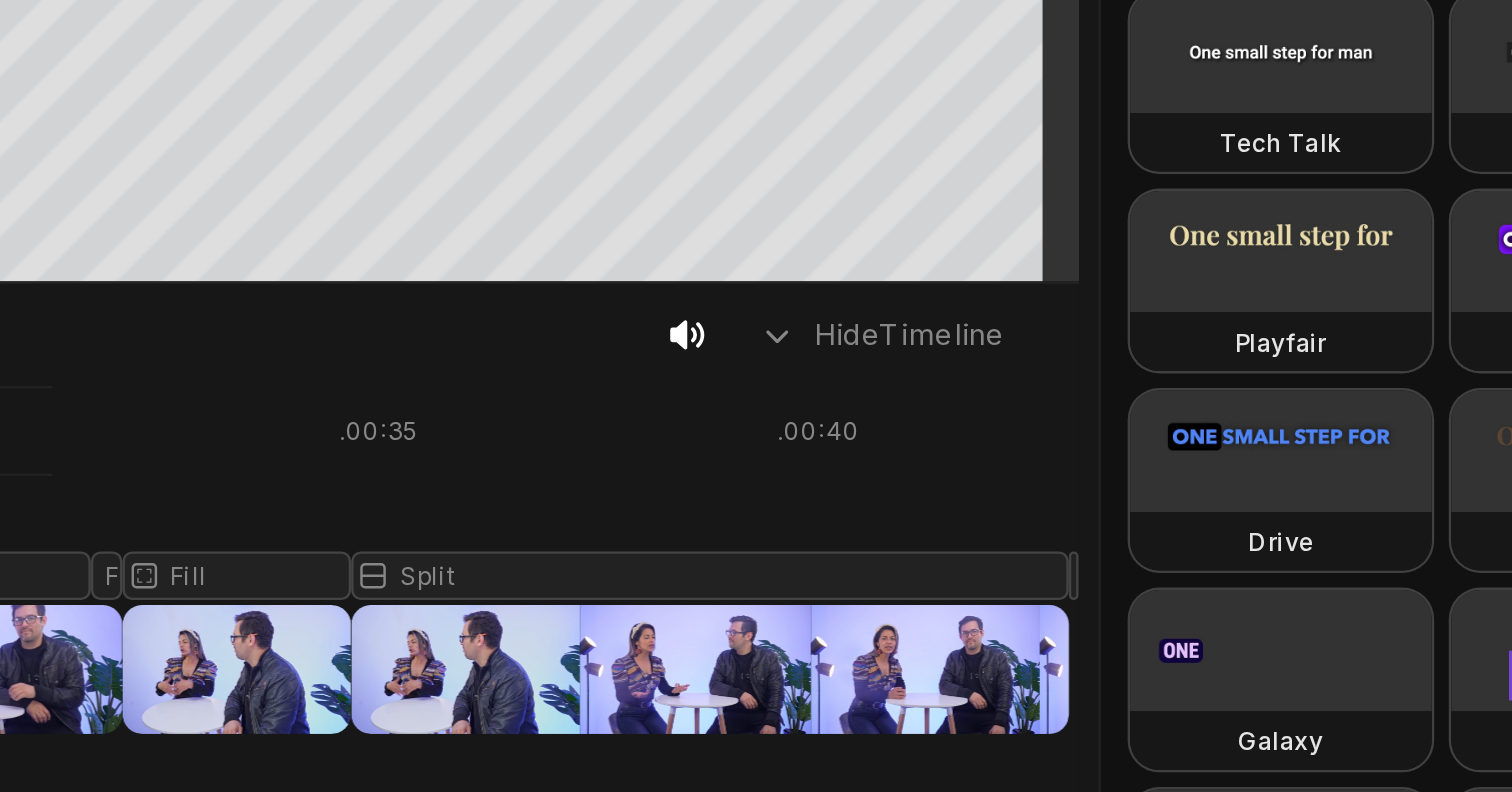 click at bounding box center [378, 696] 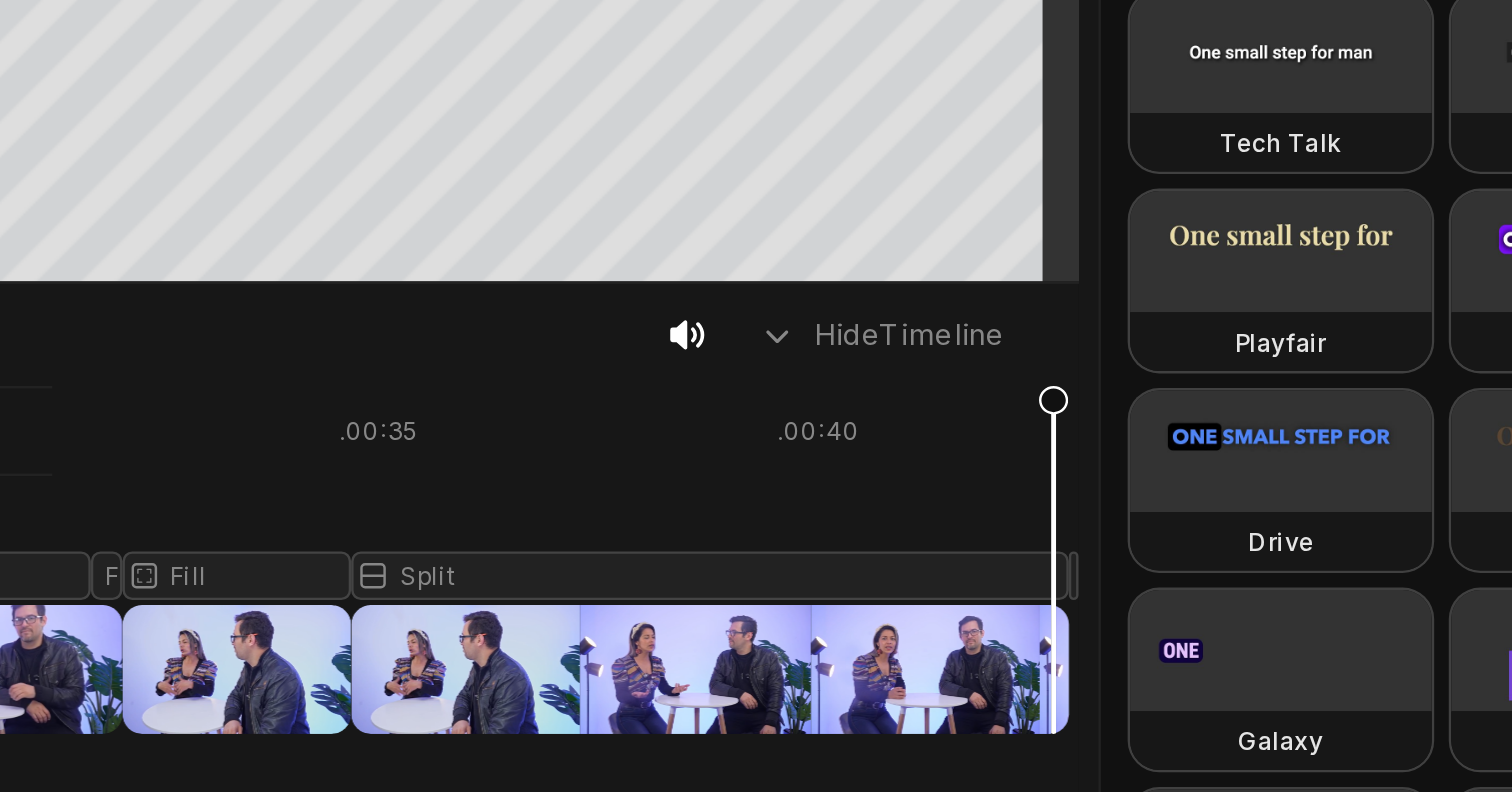 click 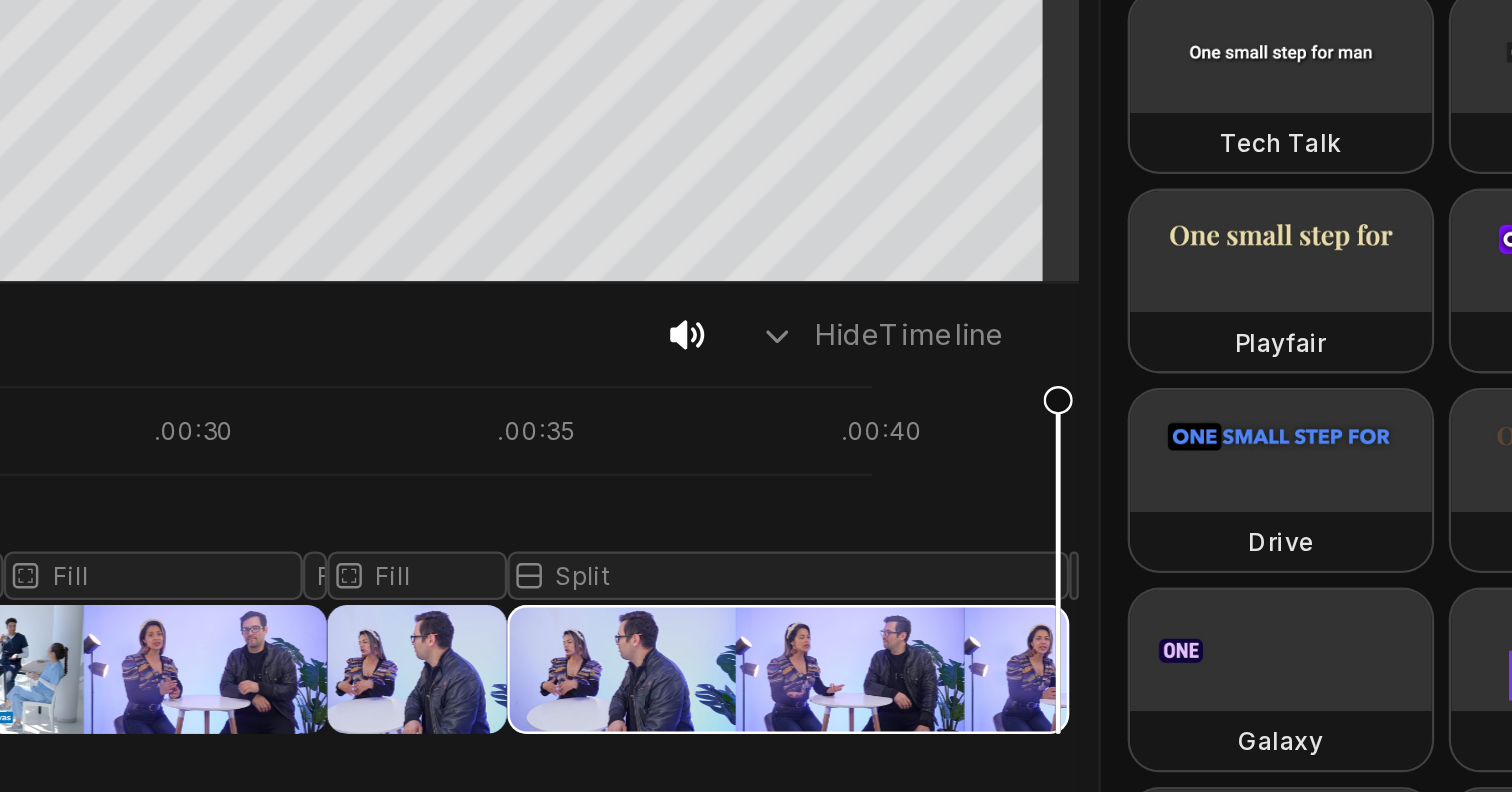 scroll, scrollTop: 0, scrollLeft: 0, axis: both 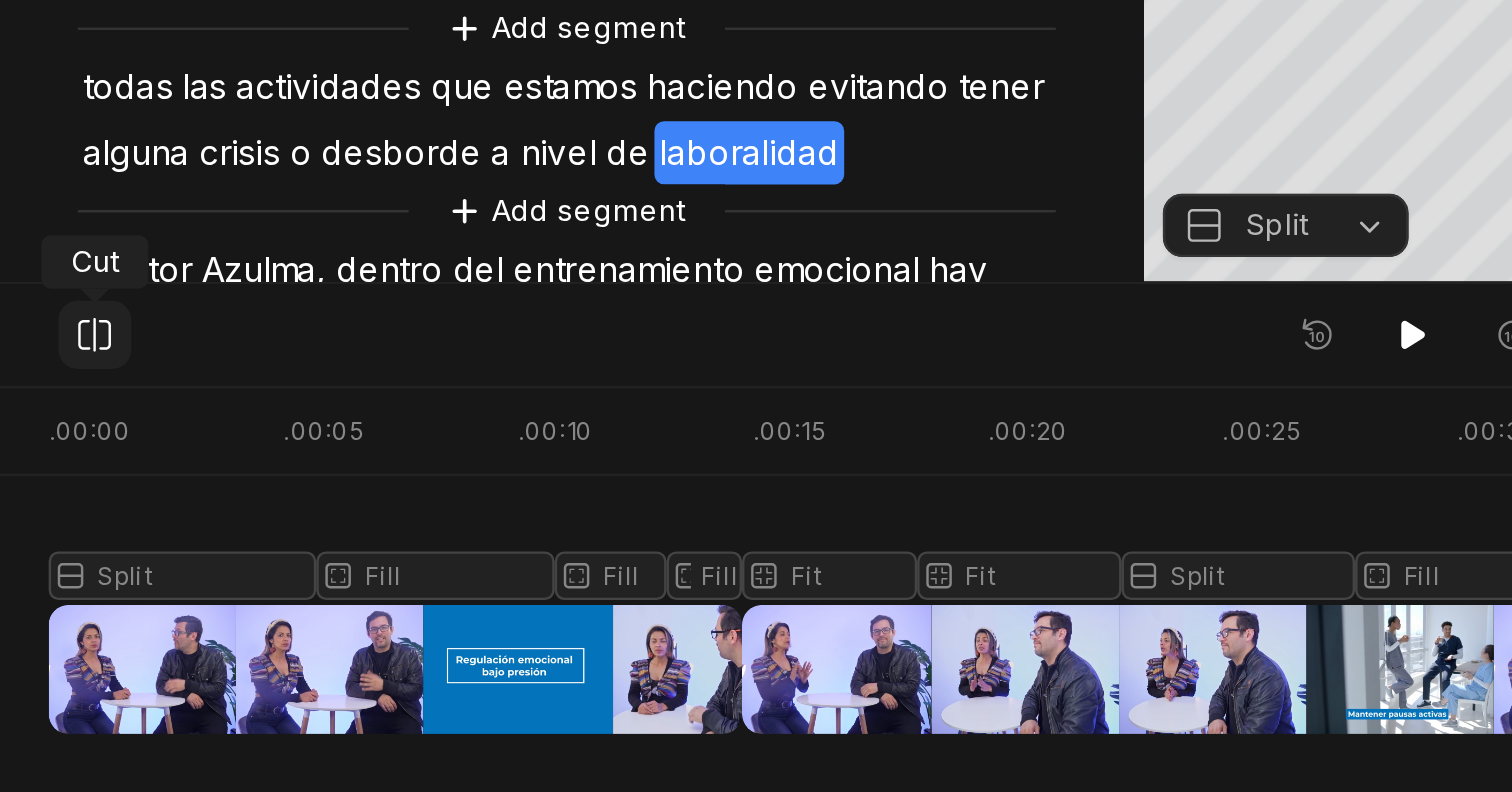 click 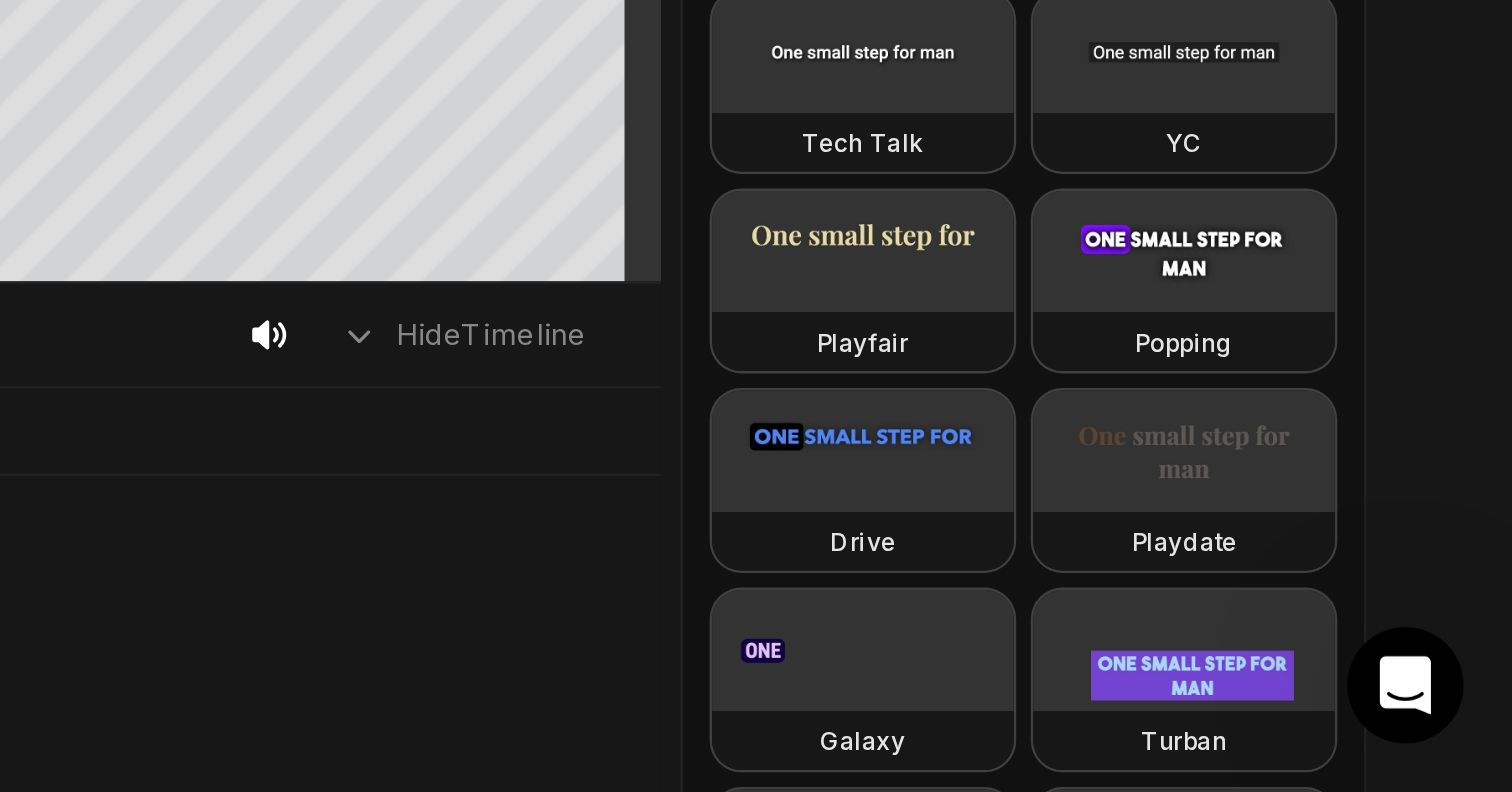 scroll, scrollTop: 0, scrollLeft: 0, axis: both 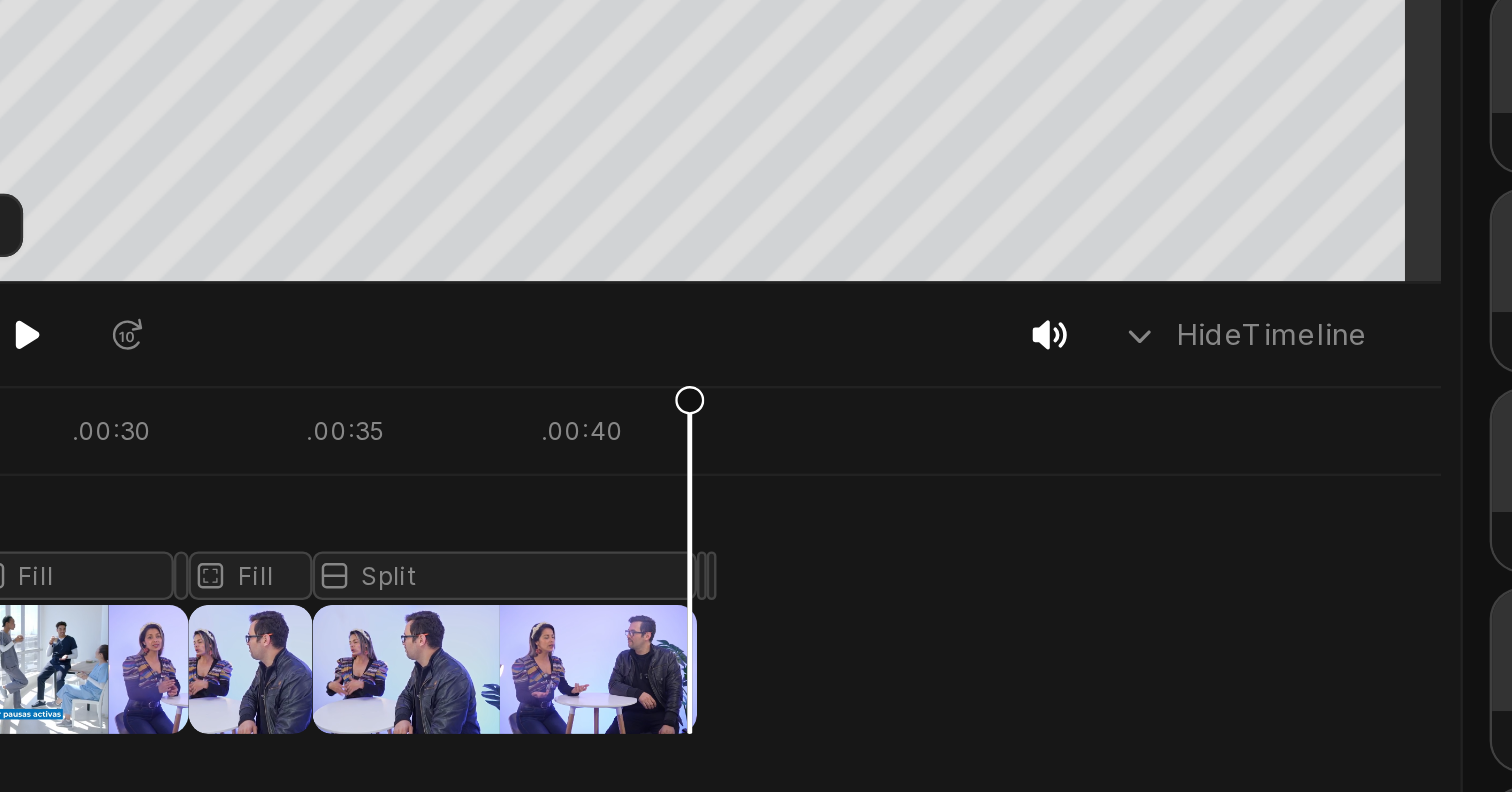 click 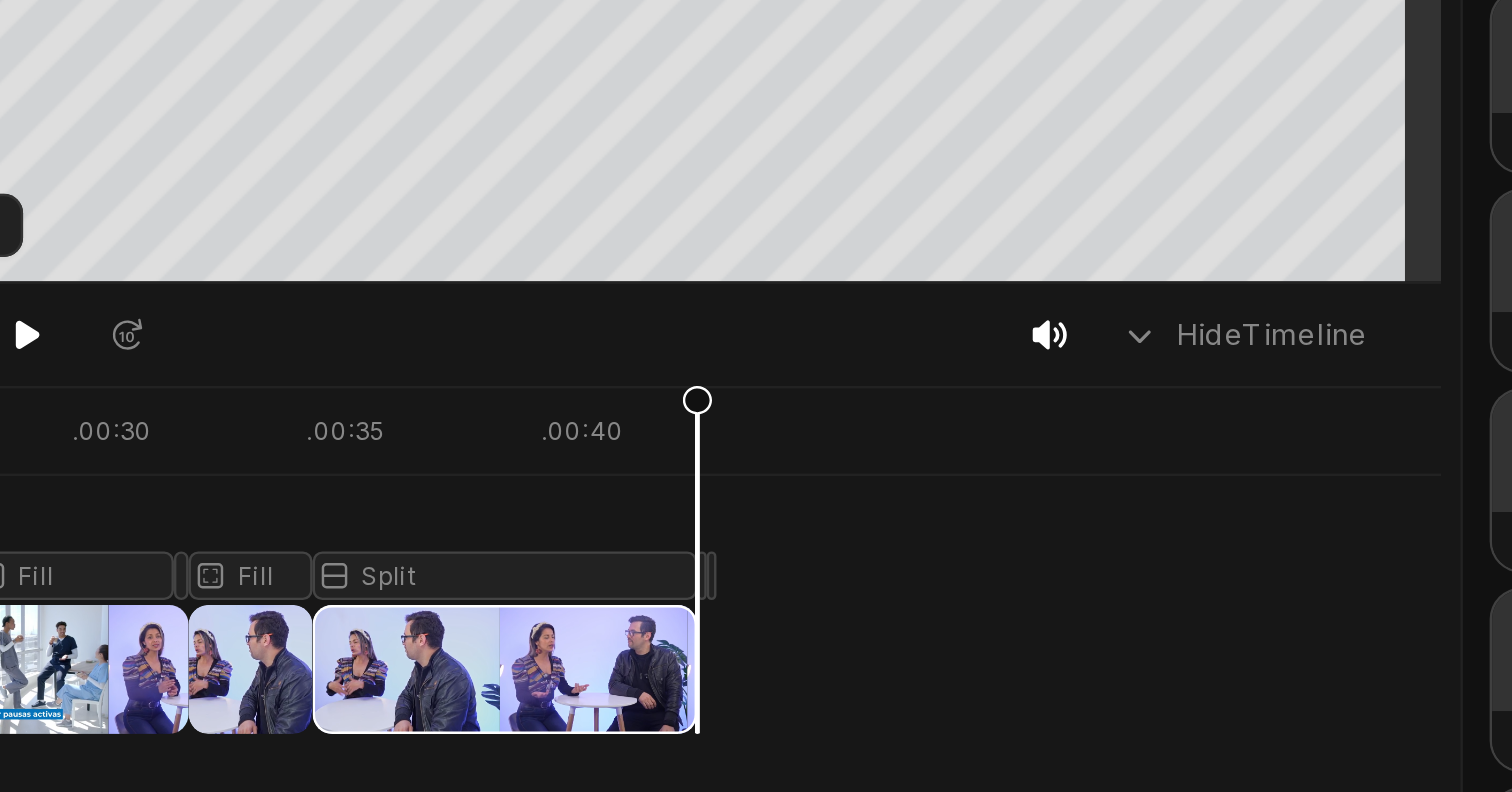 click 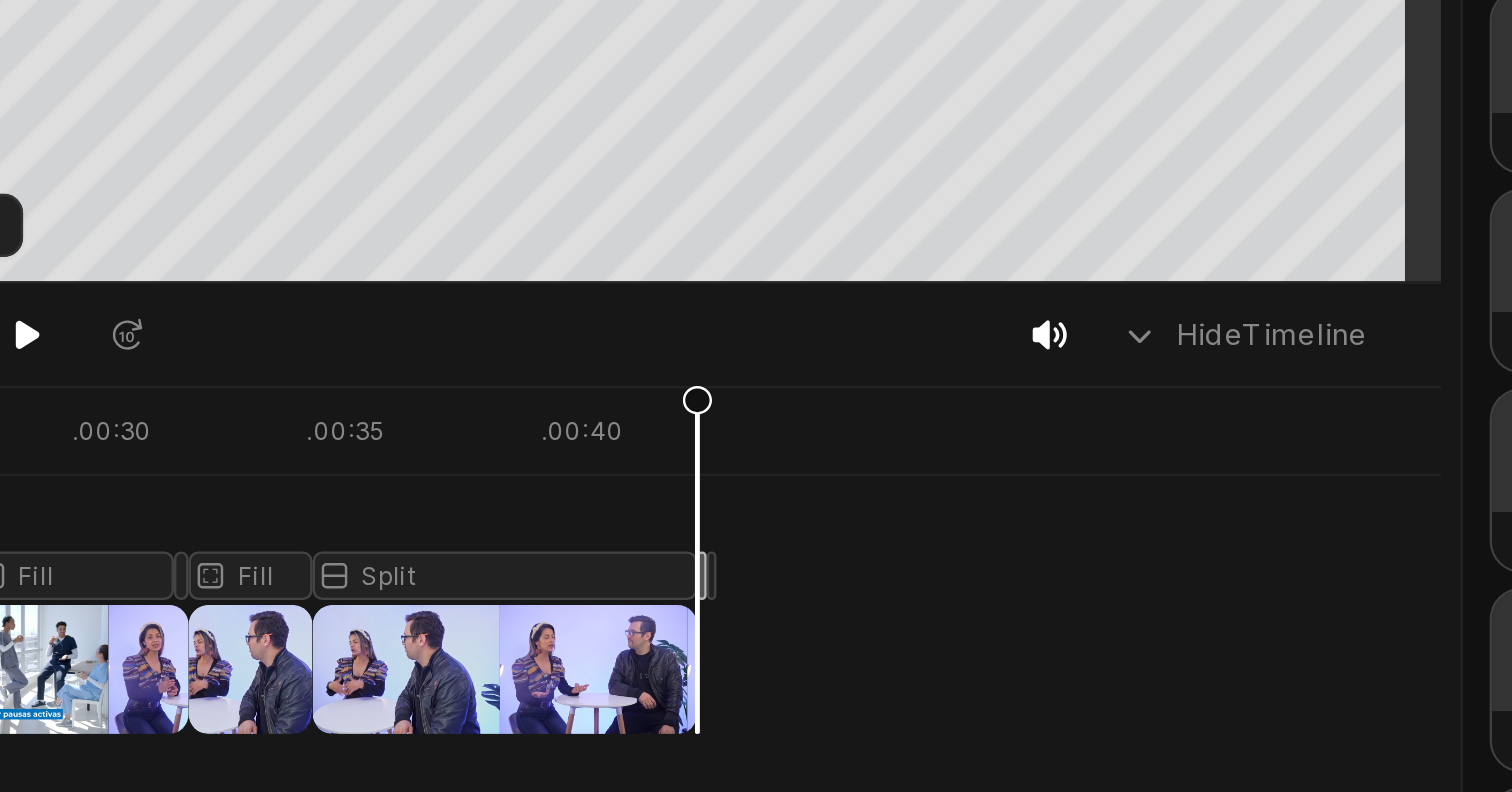 click 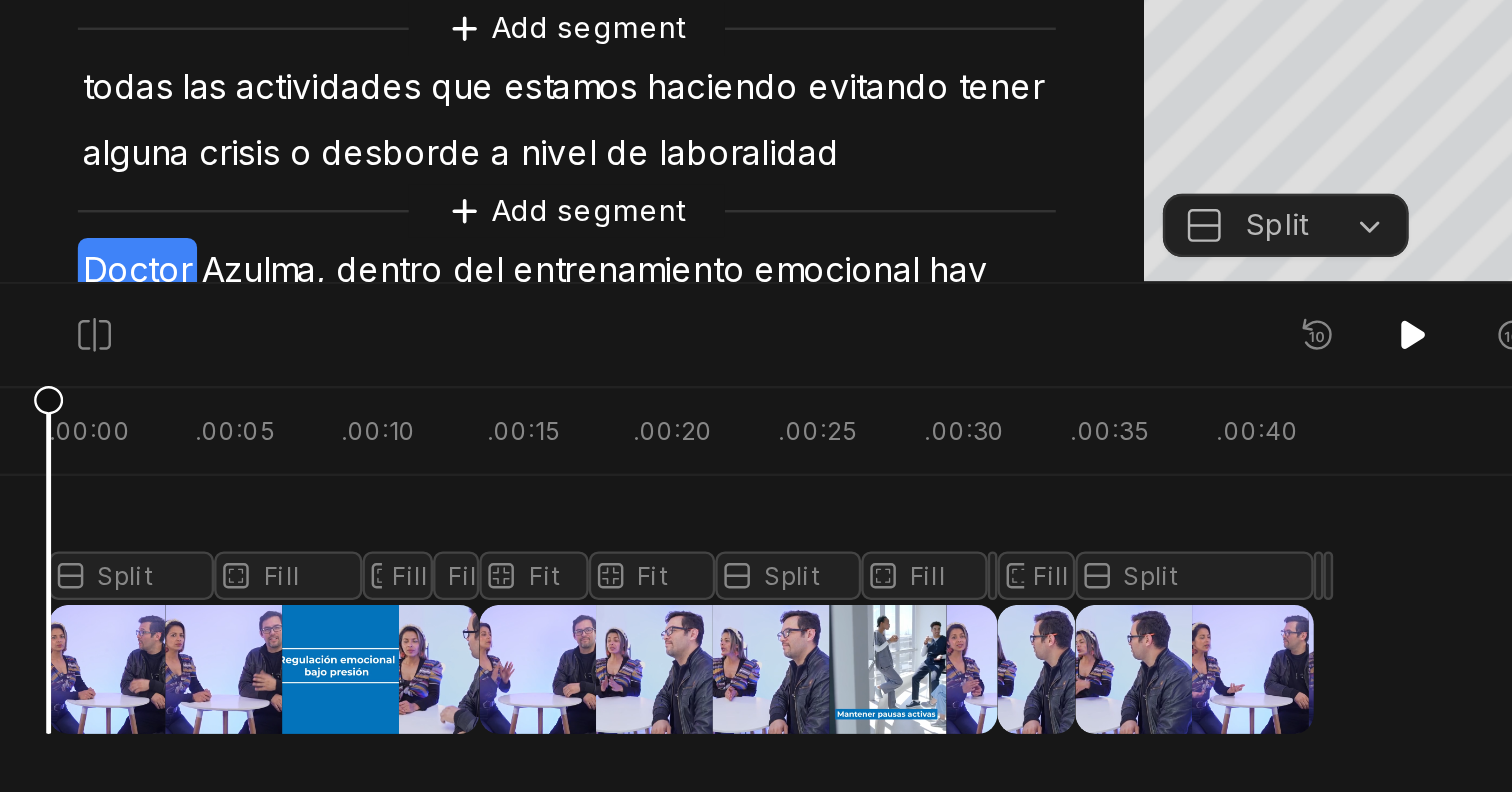 scroll, scrollTop: 0, scrollLeft: 0, axis: both 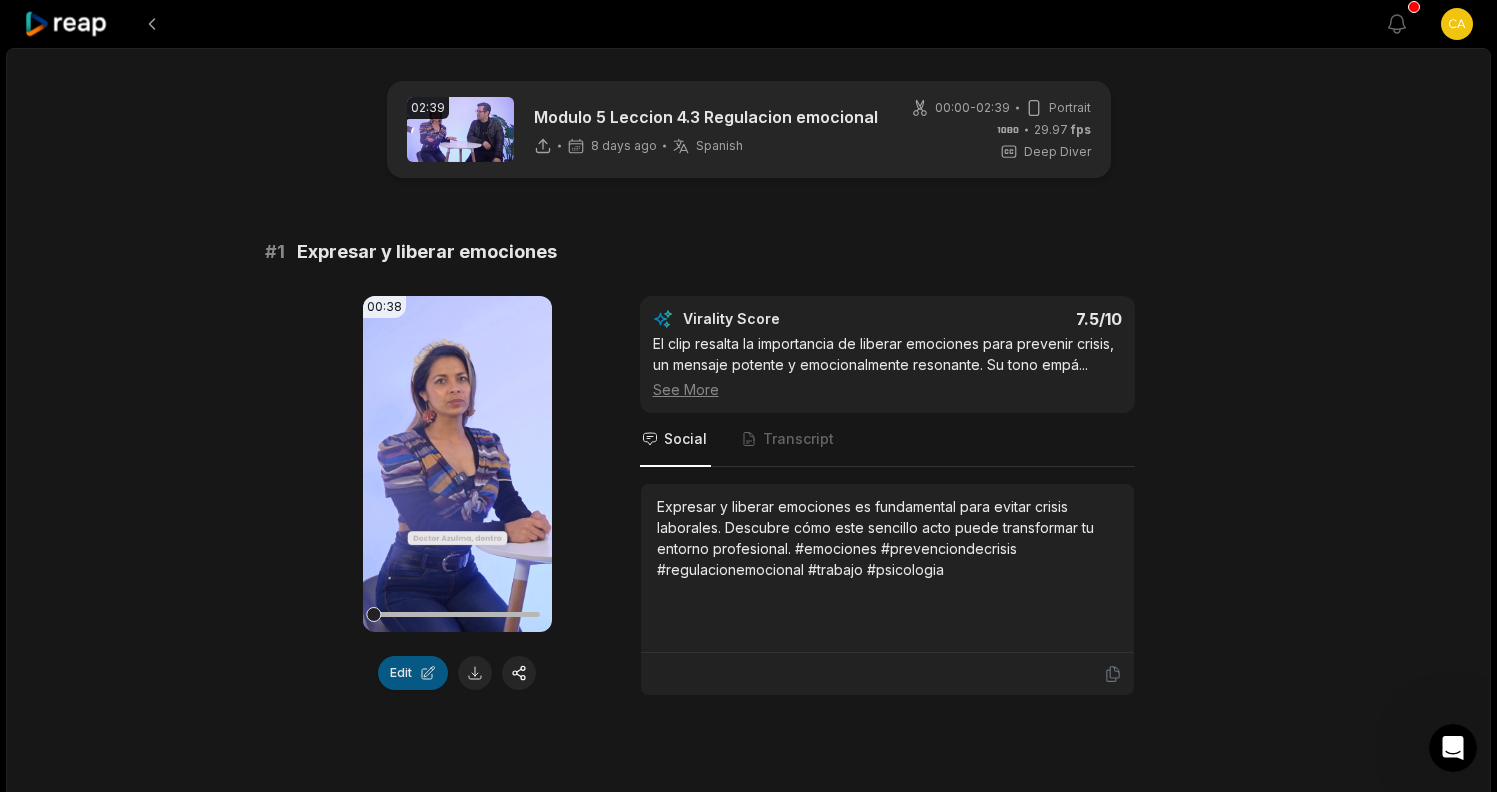 click on "Edit" at bounding box center [413, 673] 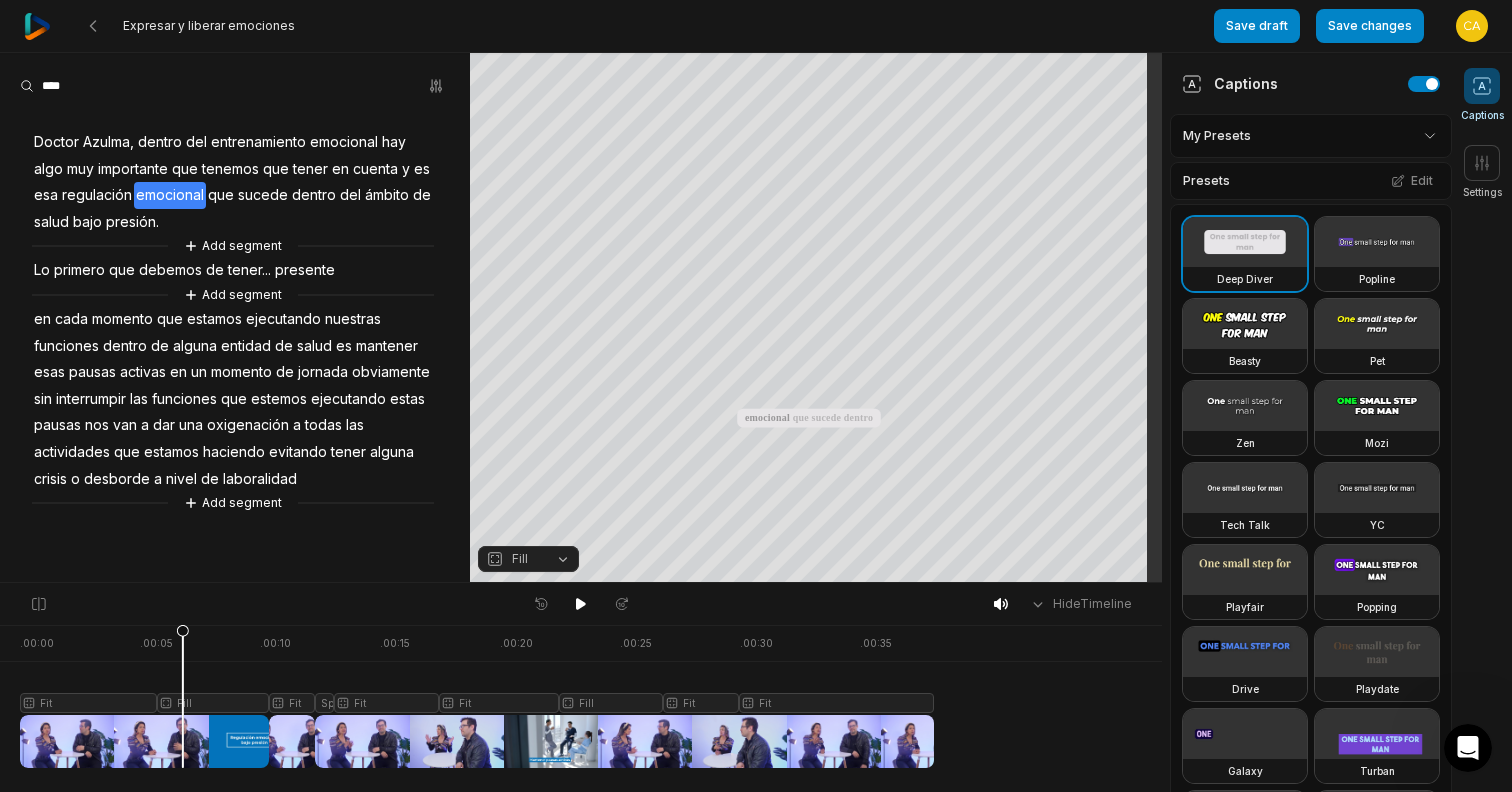 click at bounding box center [477, 696] 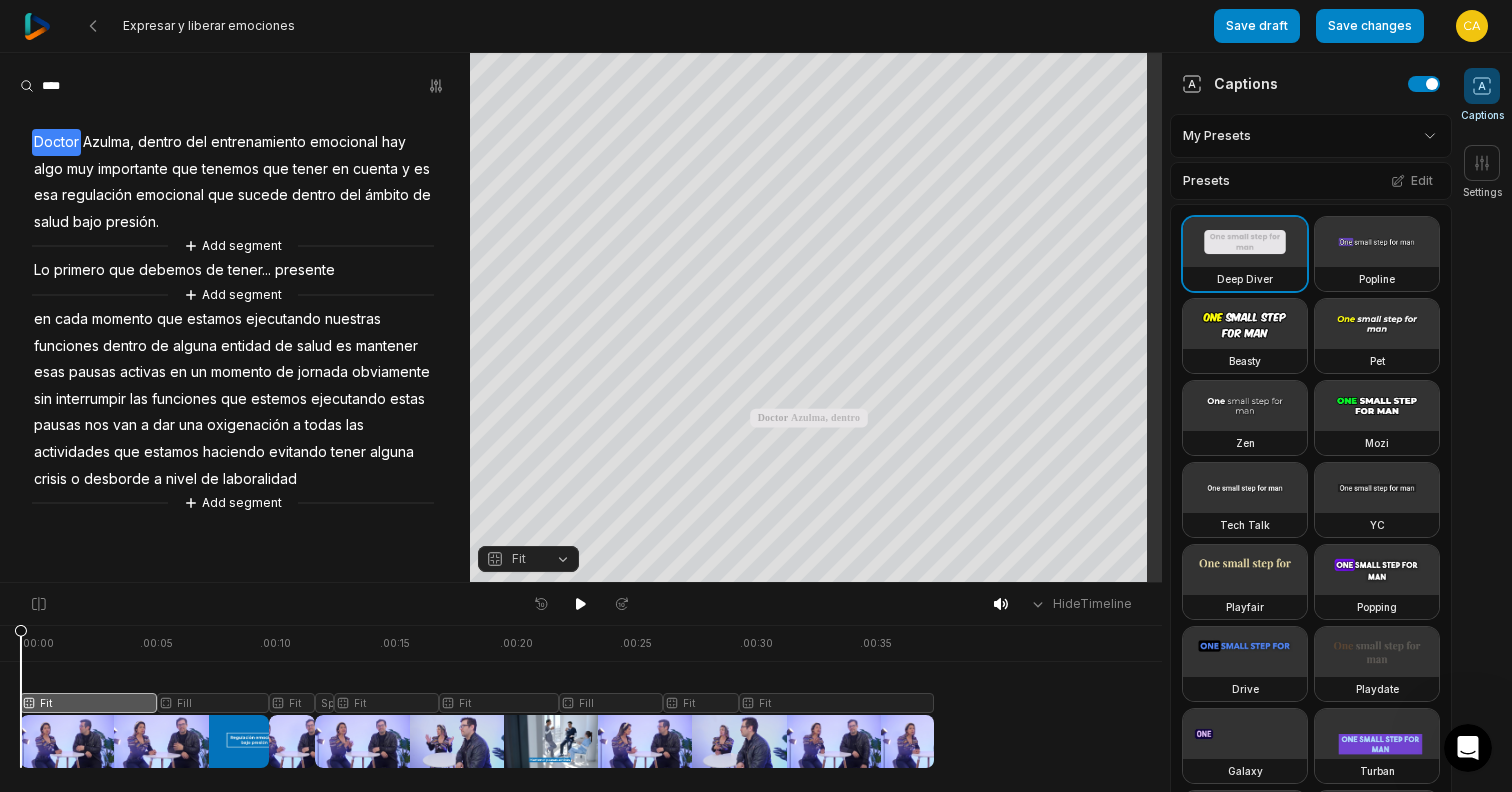 drag, startPoint x: 68, startPoint y: 628, endPoint x: 20, endPoint y: 630, distance: 48.04165 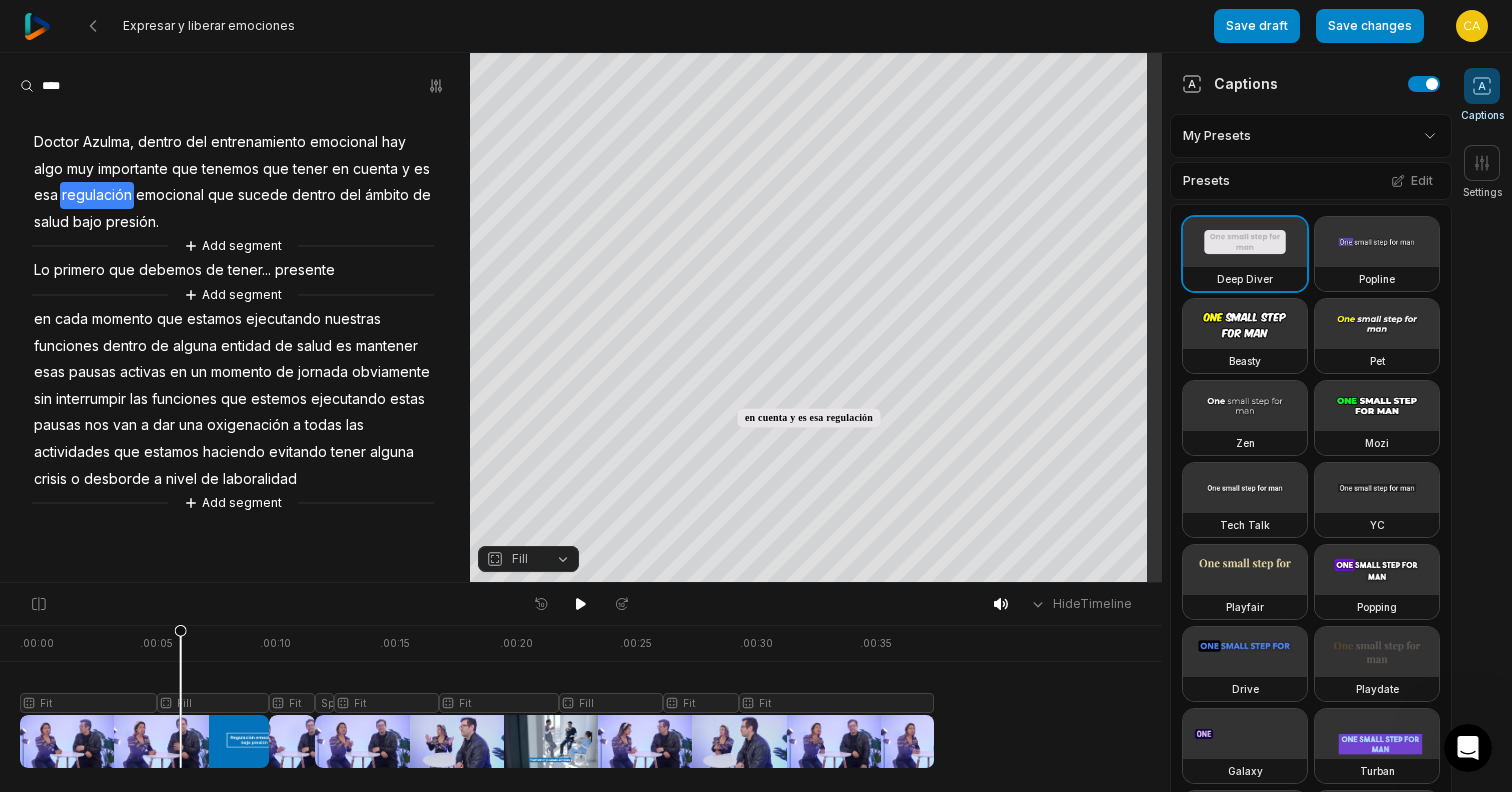 click at bounding box center (477, 696) 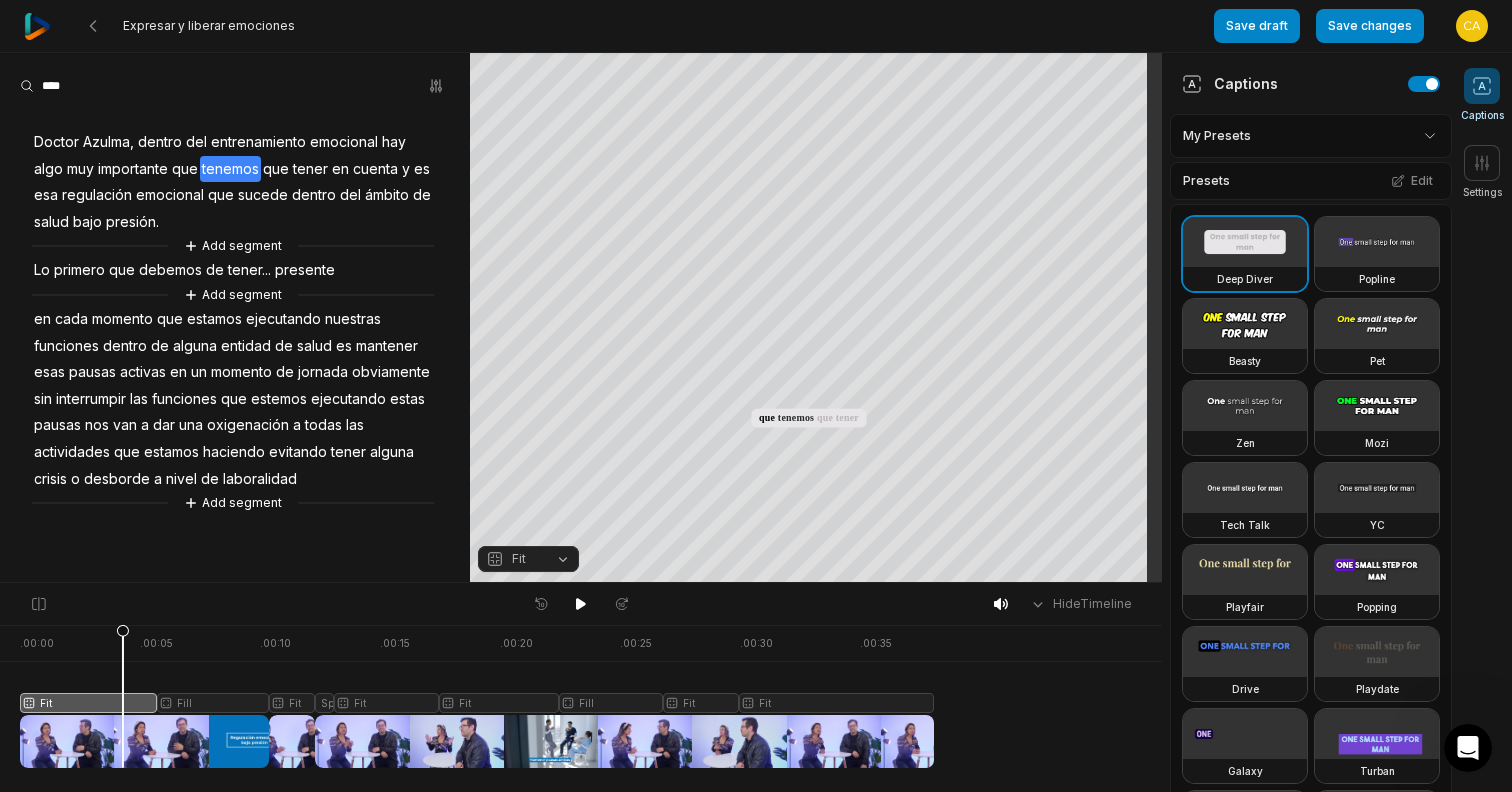 click on "Fit" at bounding box center [528, 559] 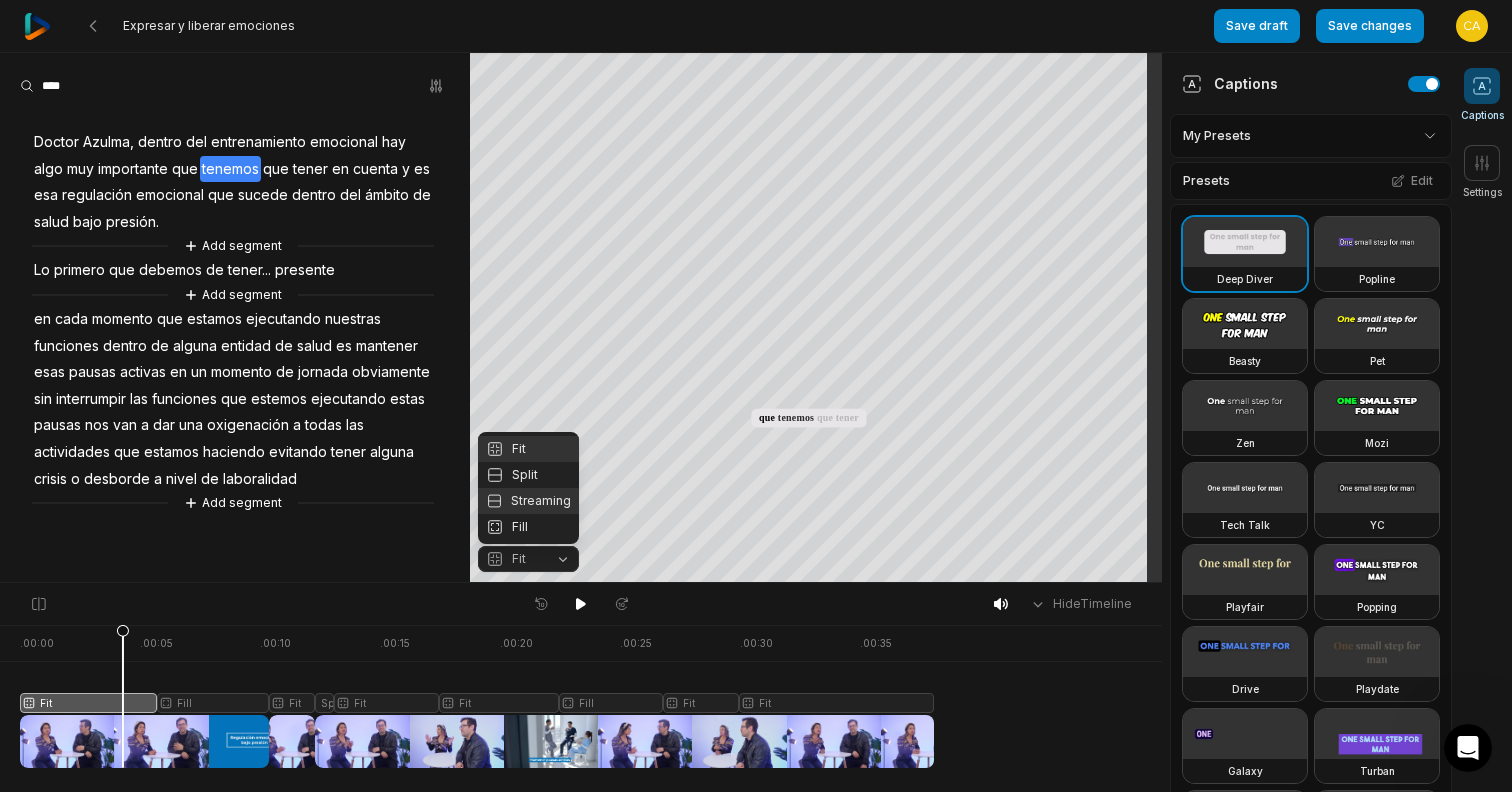 click on "Streaming" at bounding box center [528, 501] 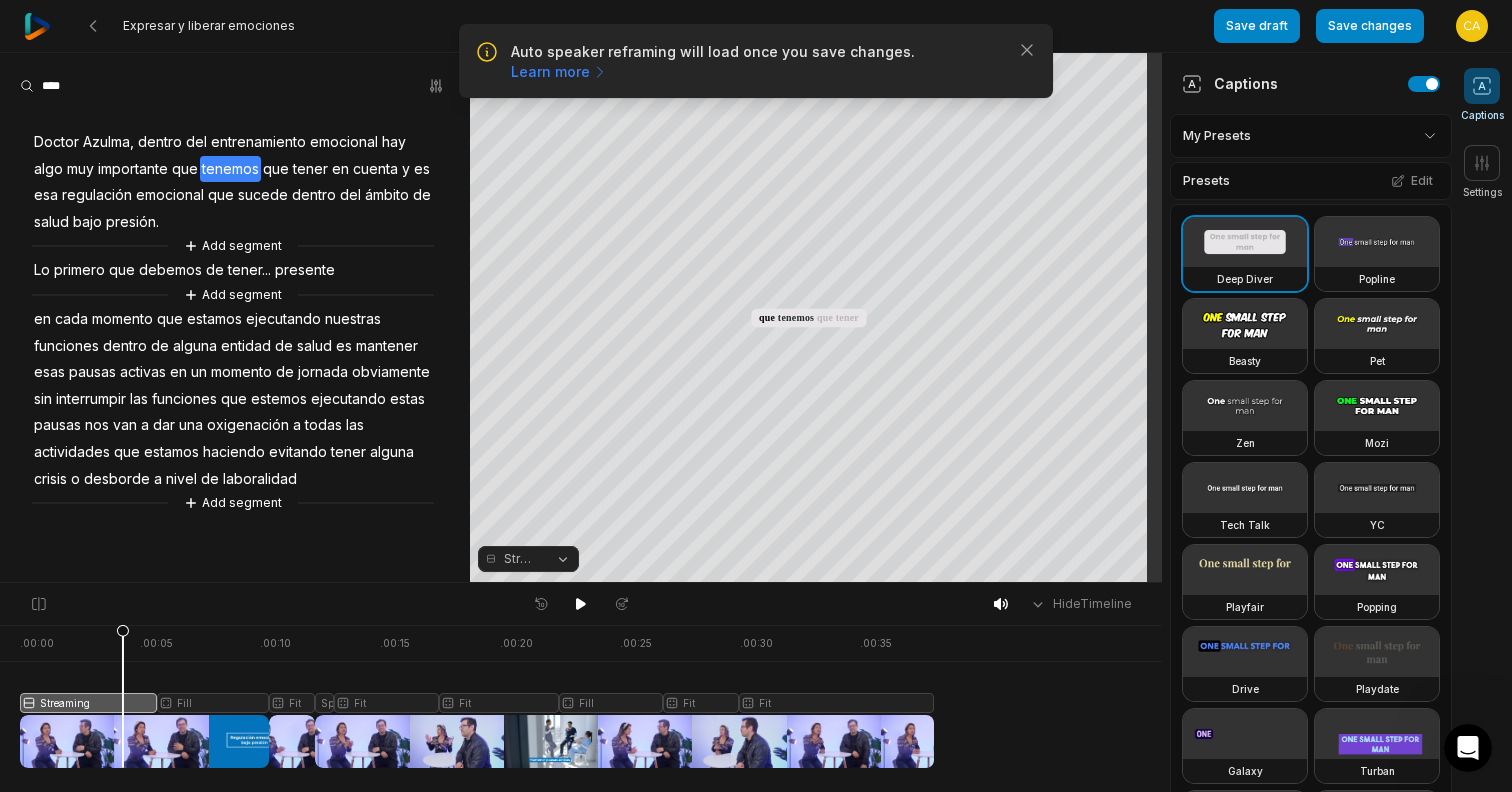 click on "Streaming" at bounding box center (521, 559) 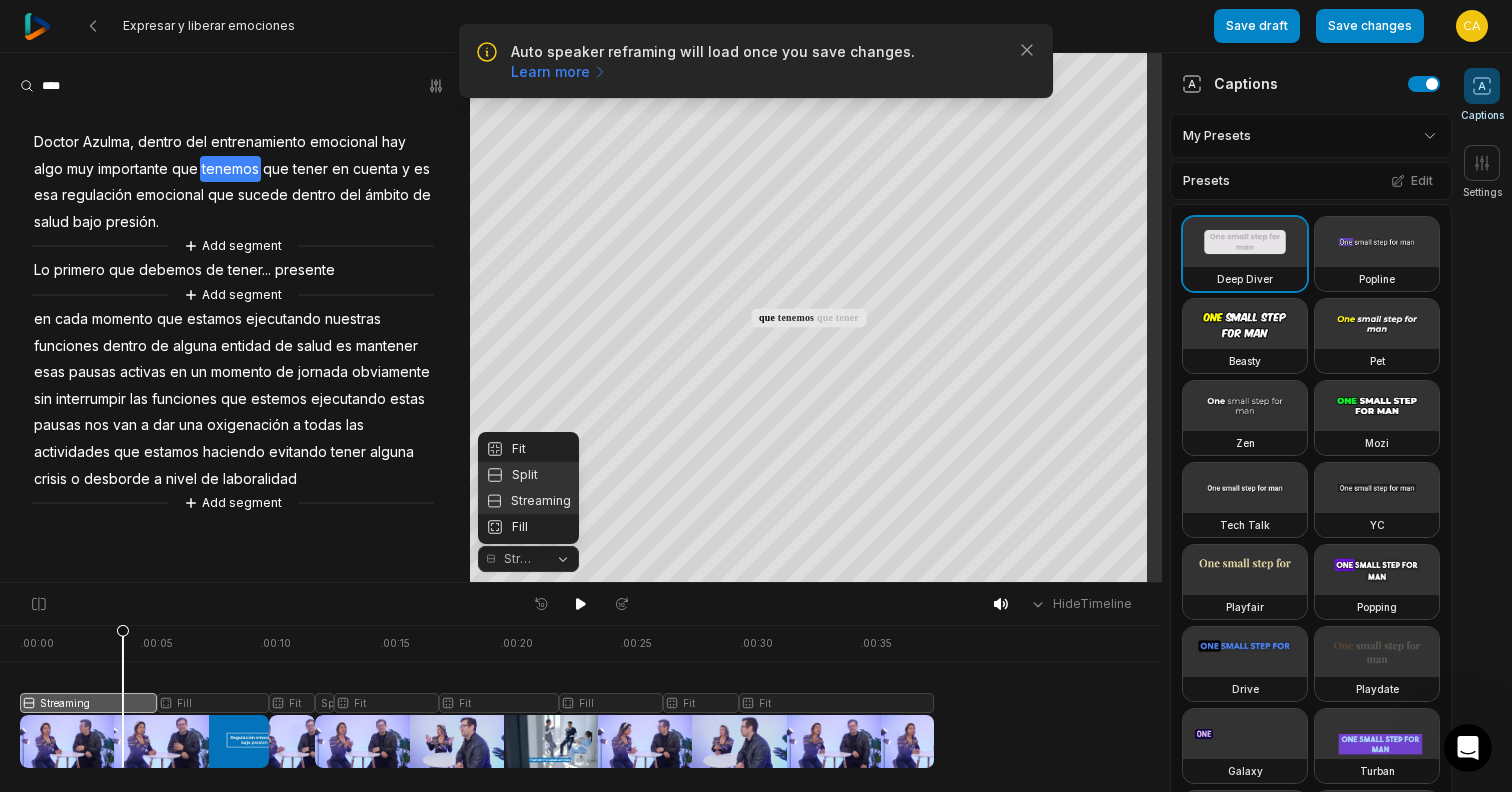 click on "Split" at bounding box center (528, 475) 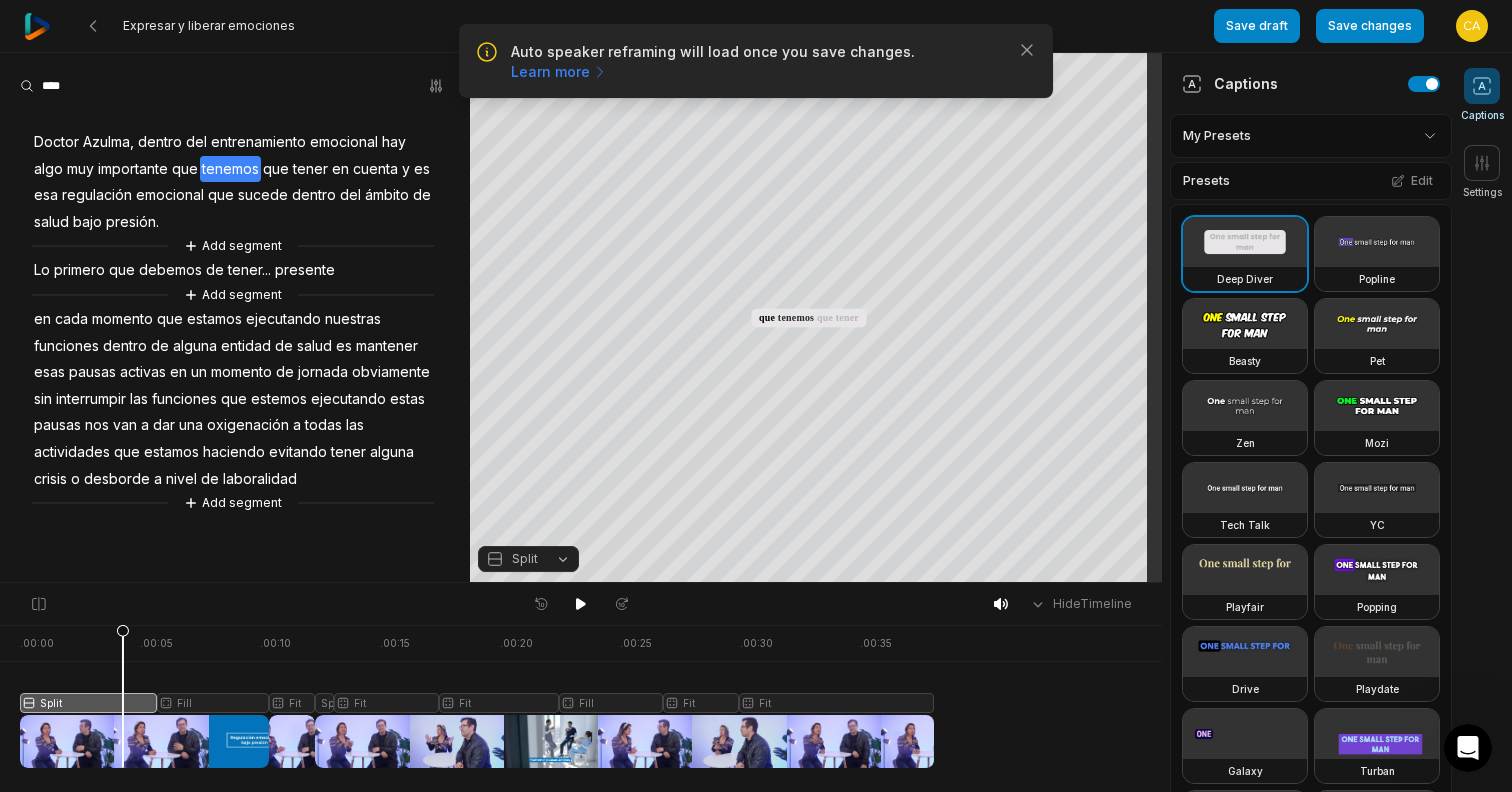 click on "Split" at bounding box center [528, 559] 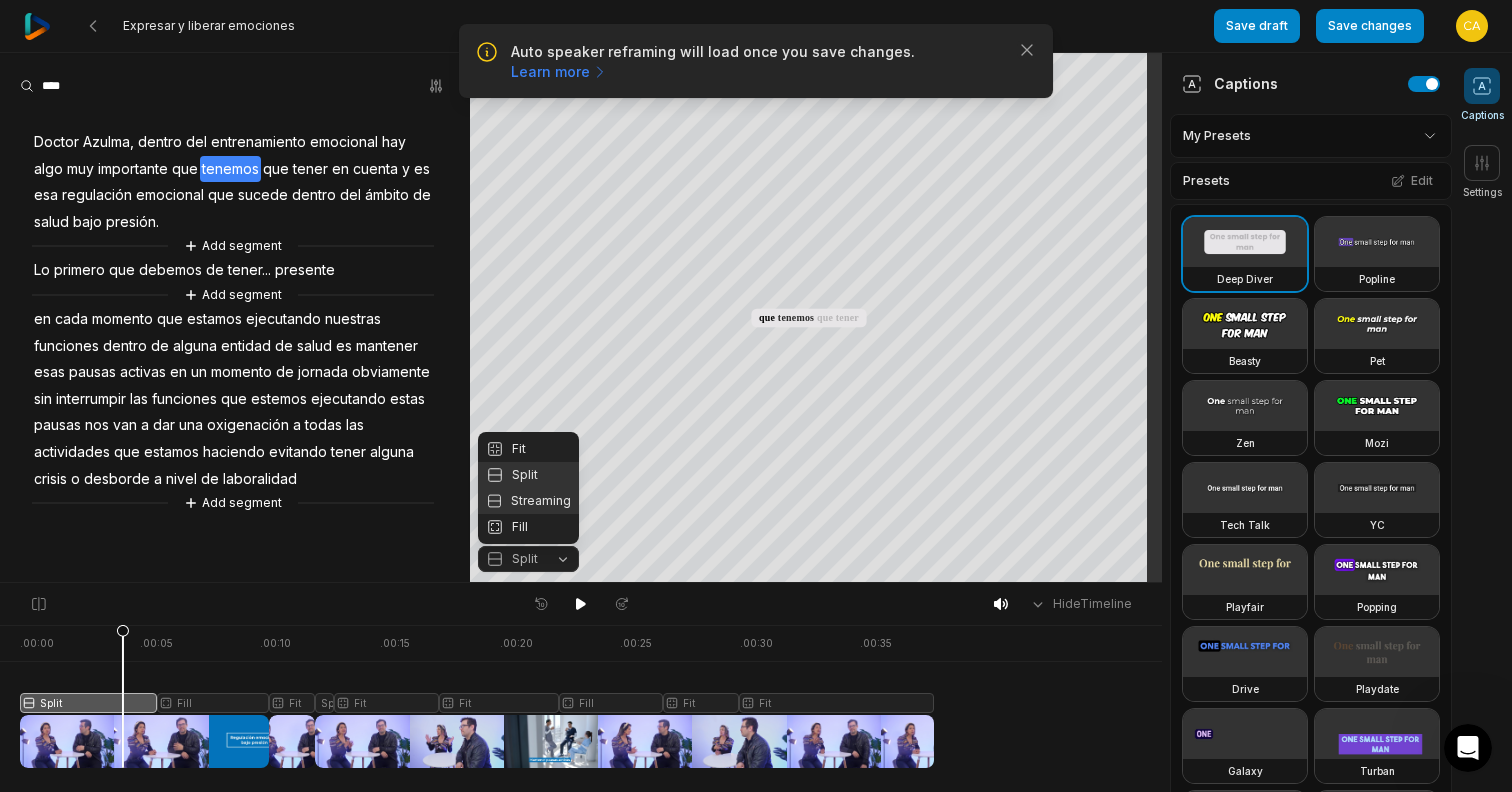 click on "Streaming" at bounding box center (528, 501) 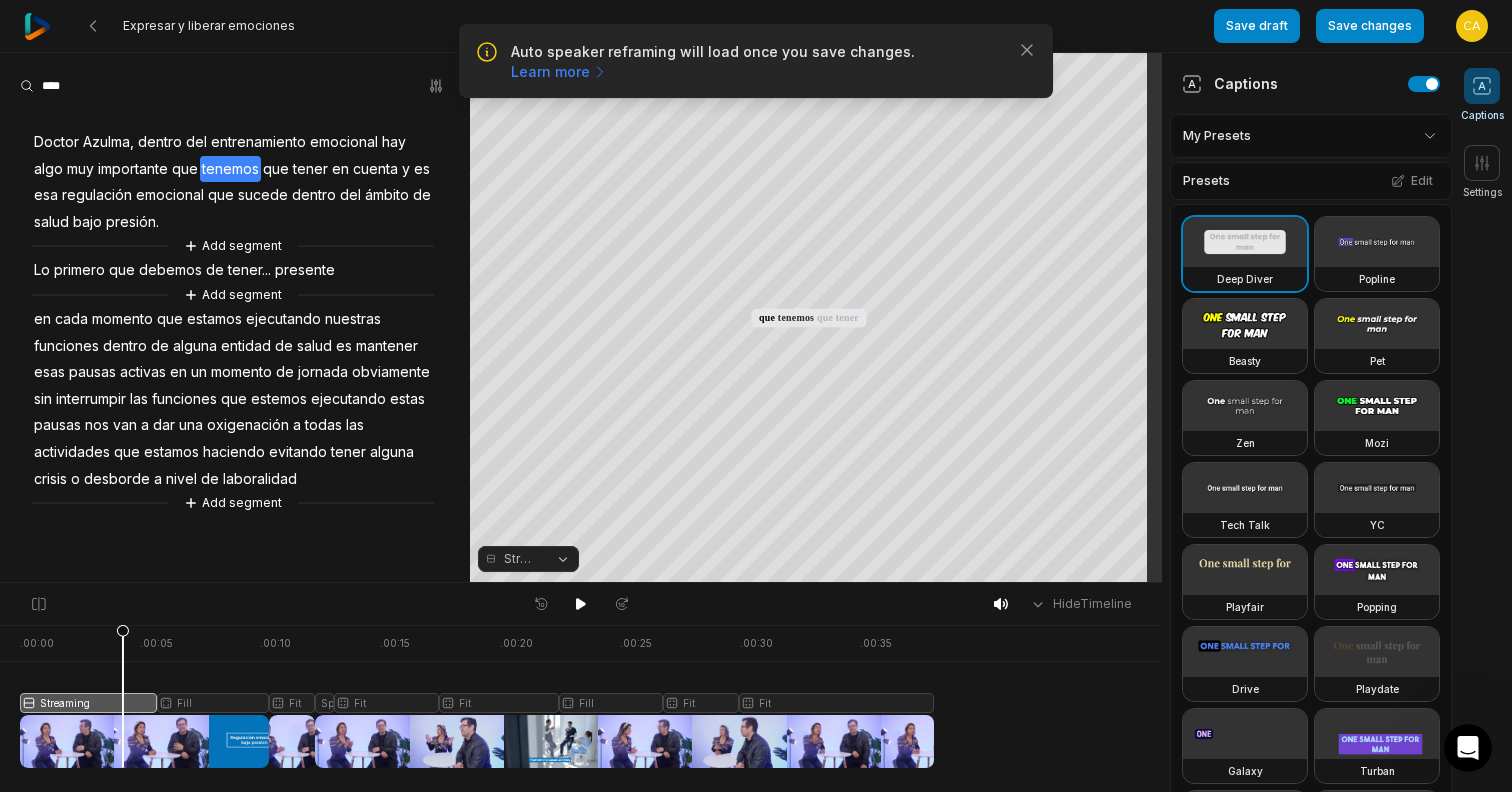 click on "Streaming" at bounding box center [528, 559] 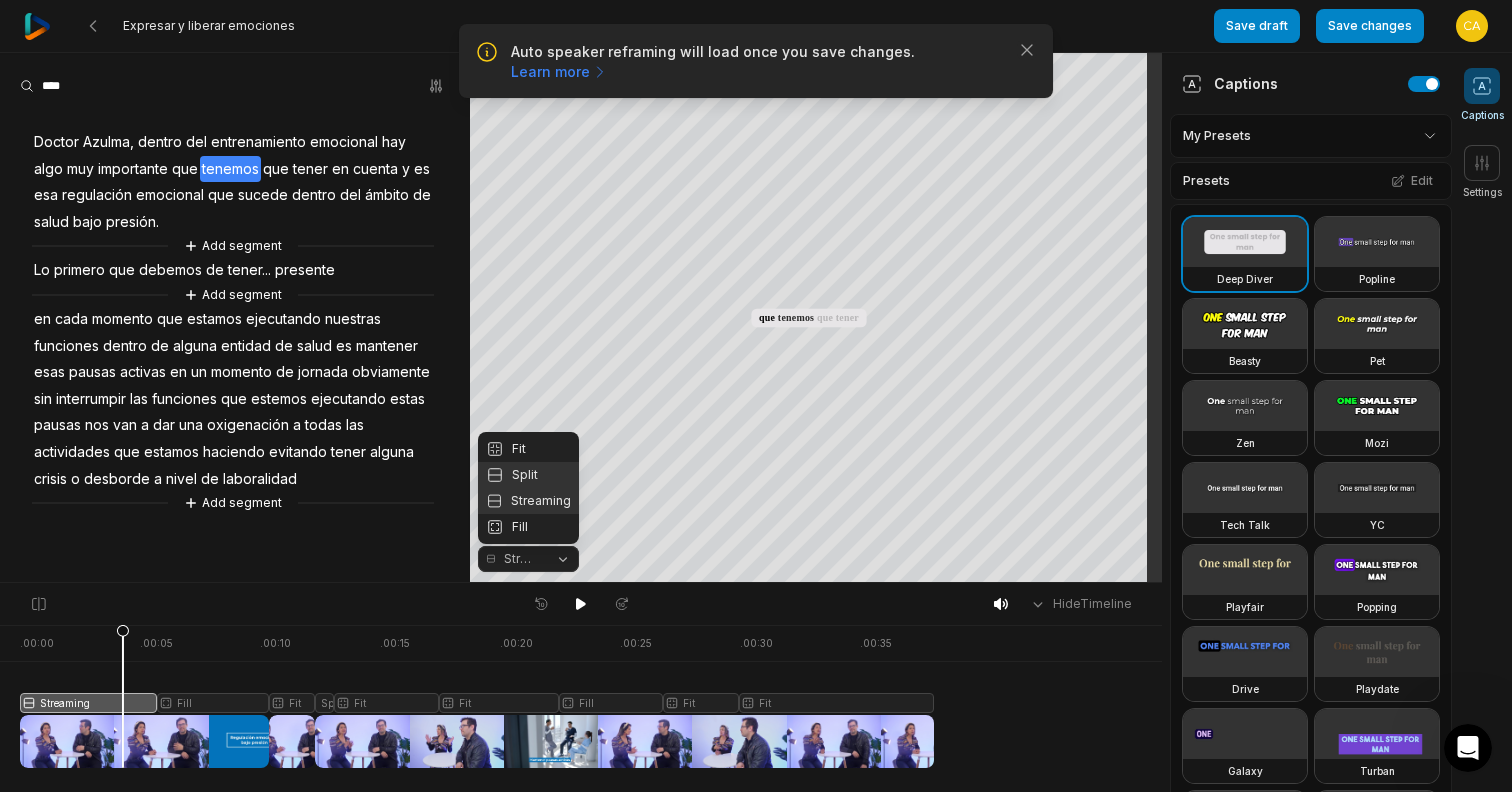 click on "Split" at bounding box center [528, 475] 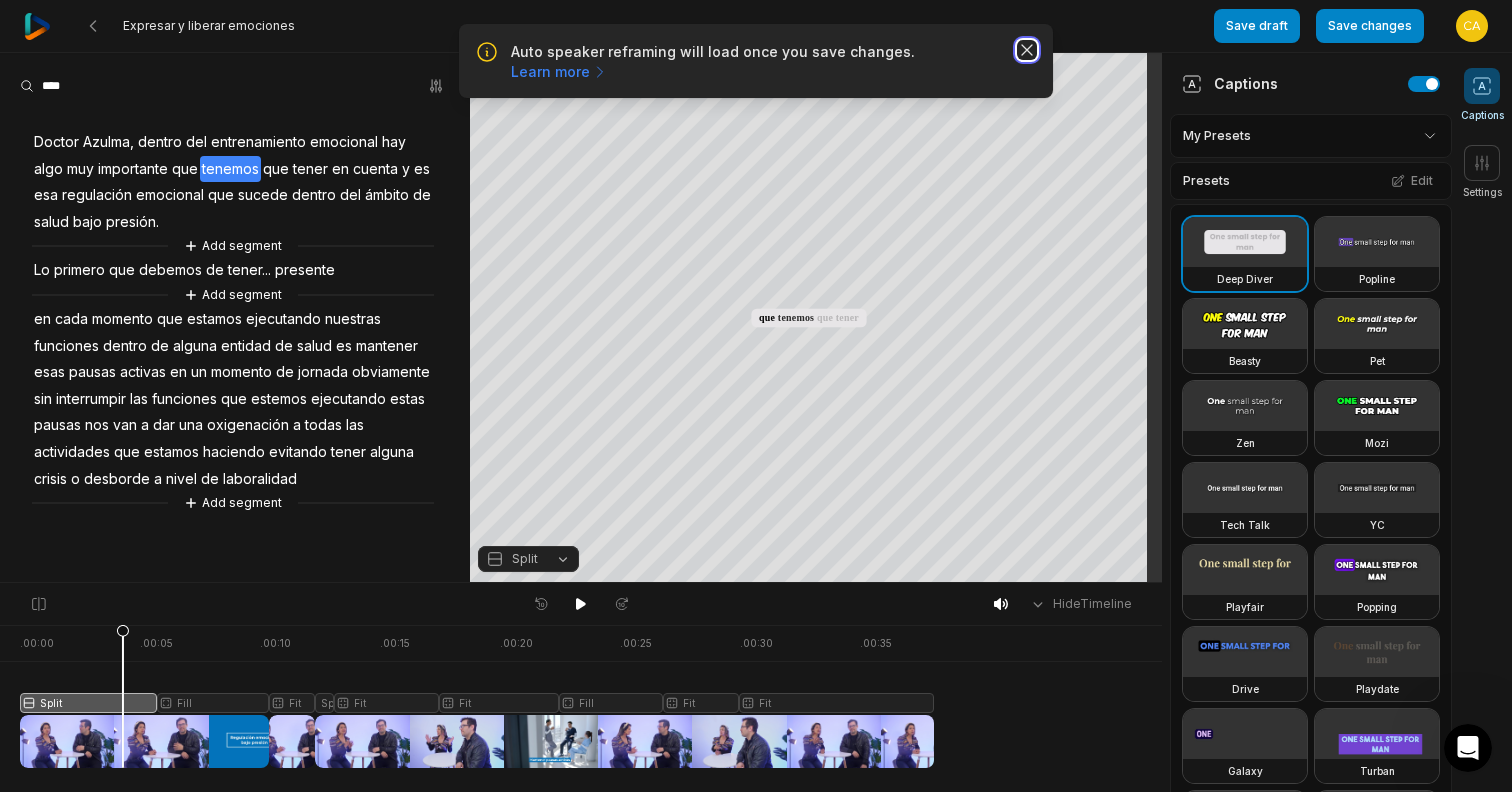 click 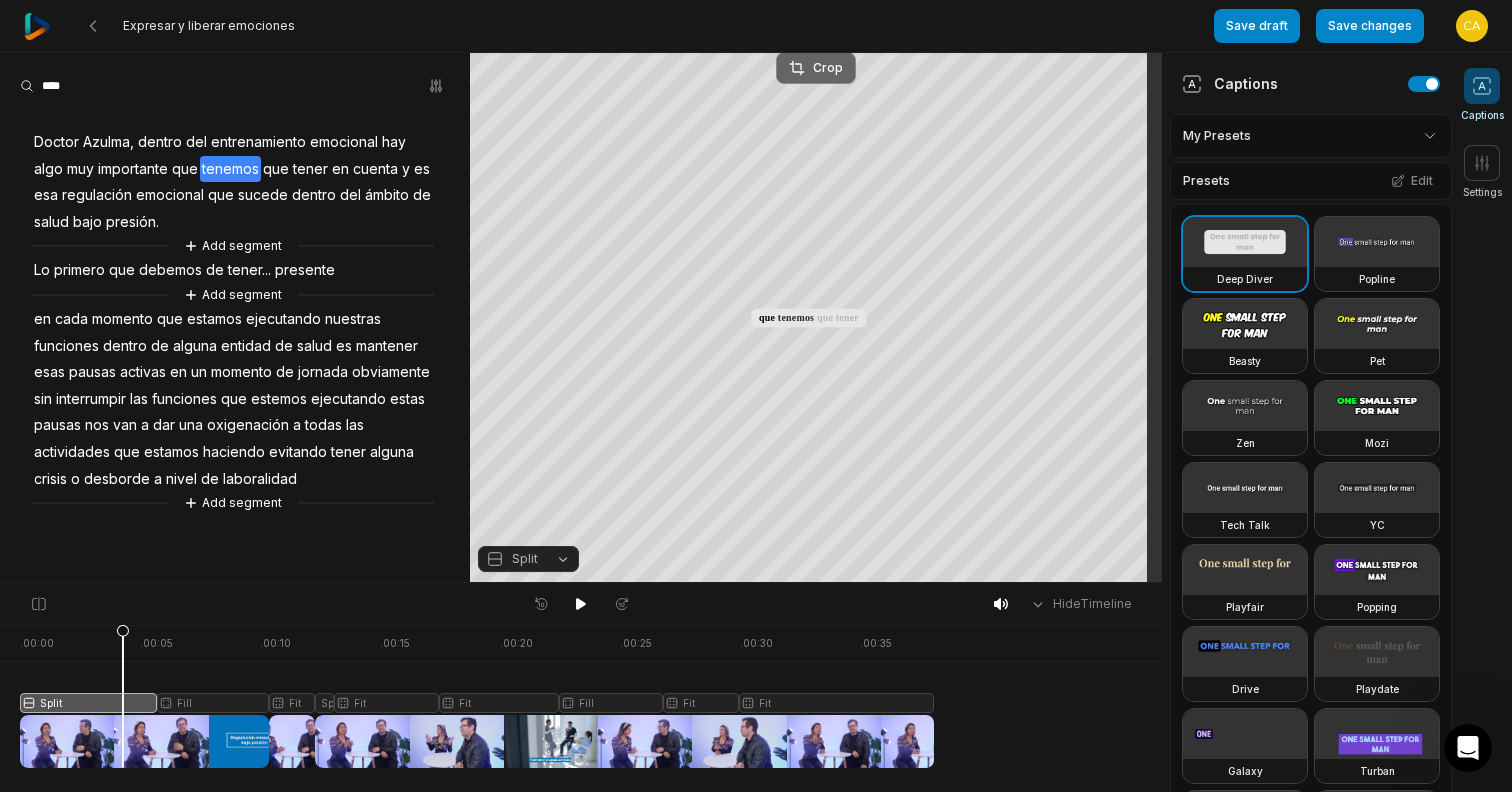 click on "Crop" at bounding box center [816, 68] 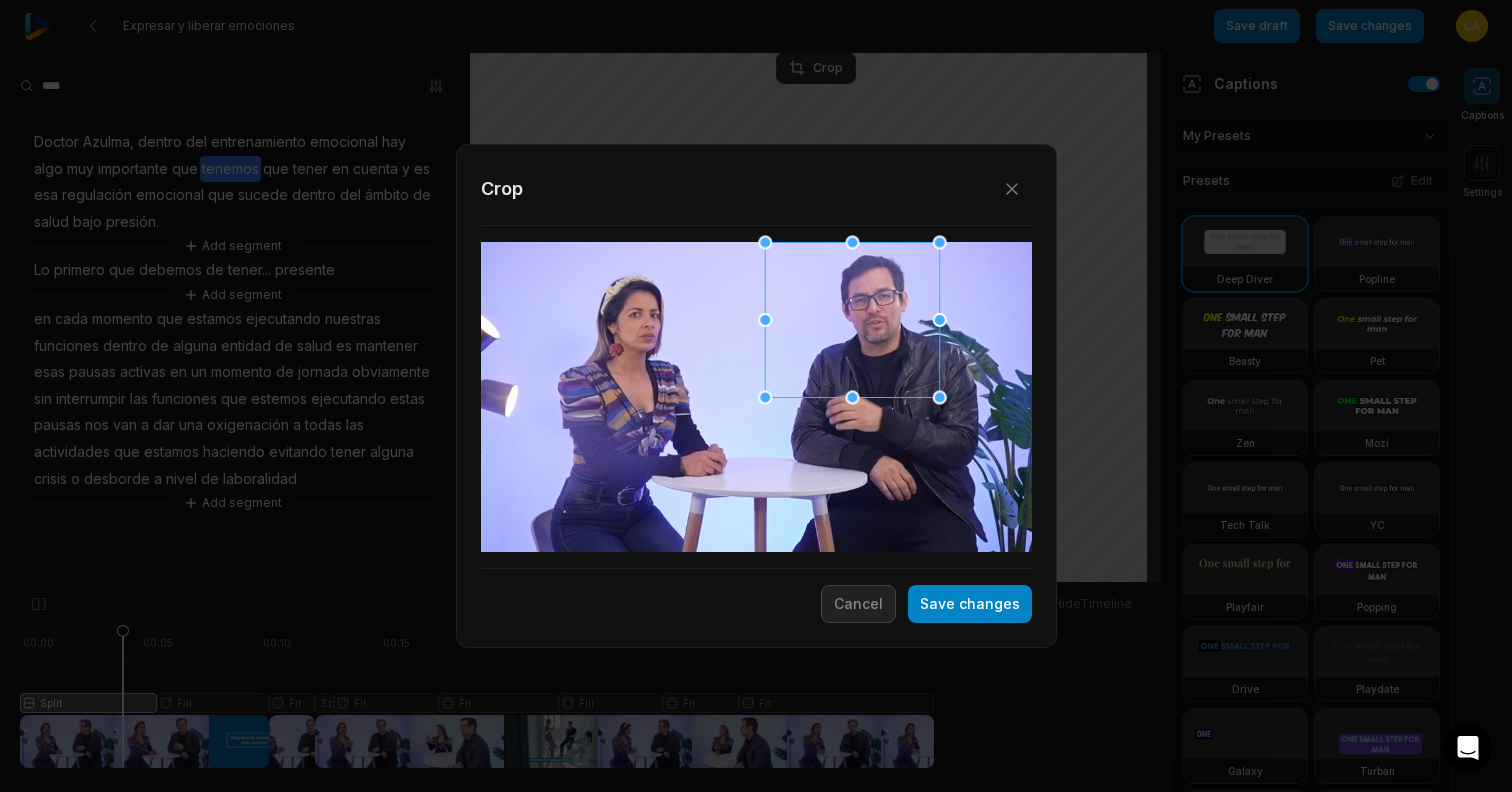 drag, startPoint x: 855, startPoint y: 320, endPoint x: 887, endPoint y: 292, distance: 42.520584 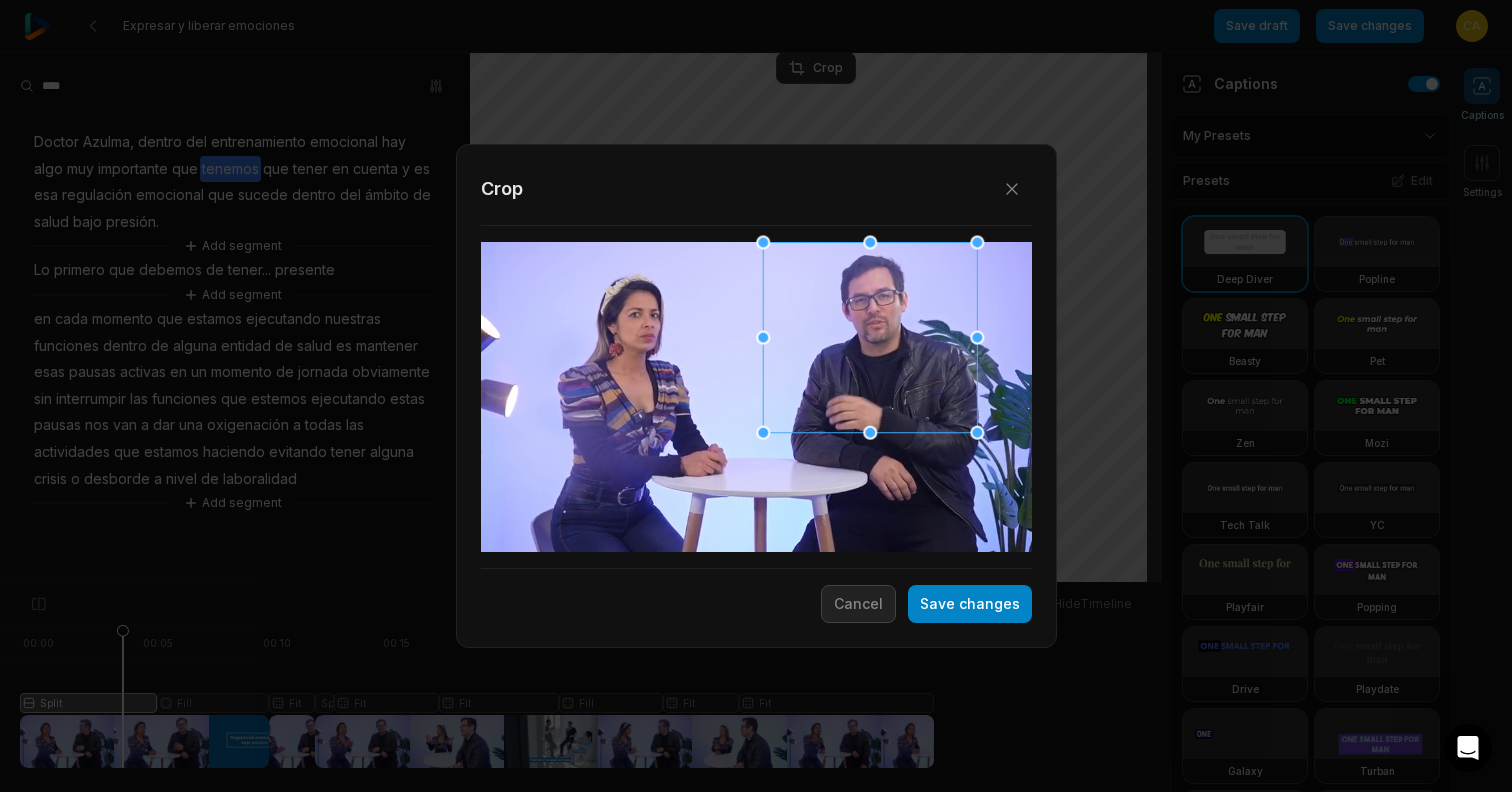 drag, startPoint x: 937, startPoint y: 397, endPoint x: 998, endPoint y: 416, distance: 63.89053 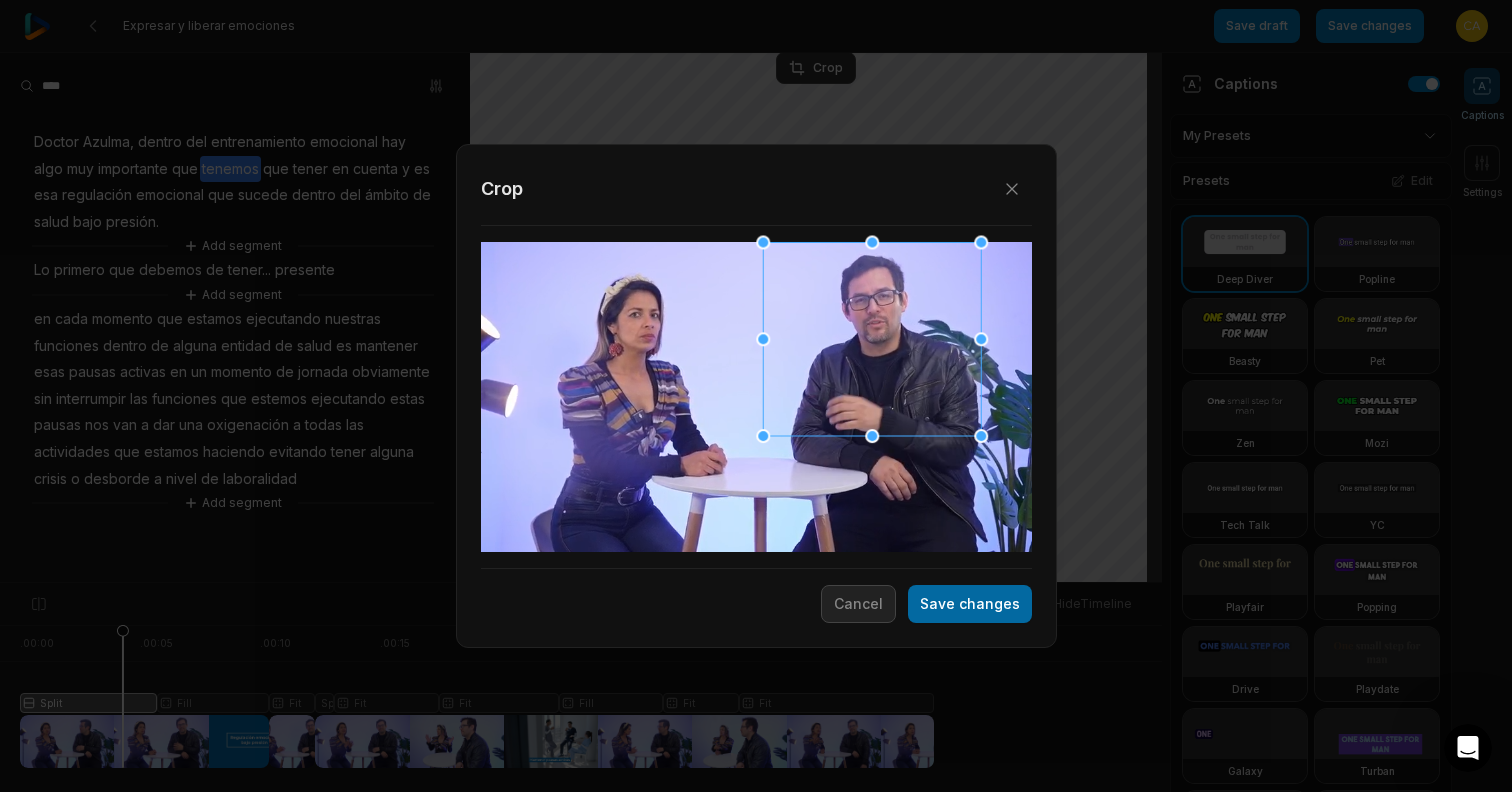 click on "Save changes" at bounding box center (970, 604) 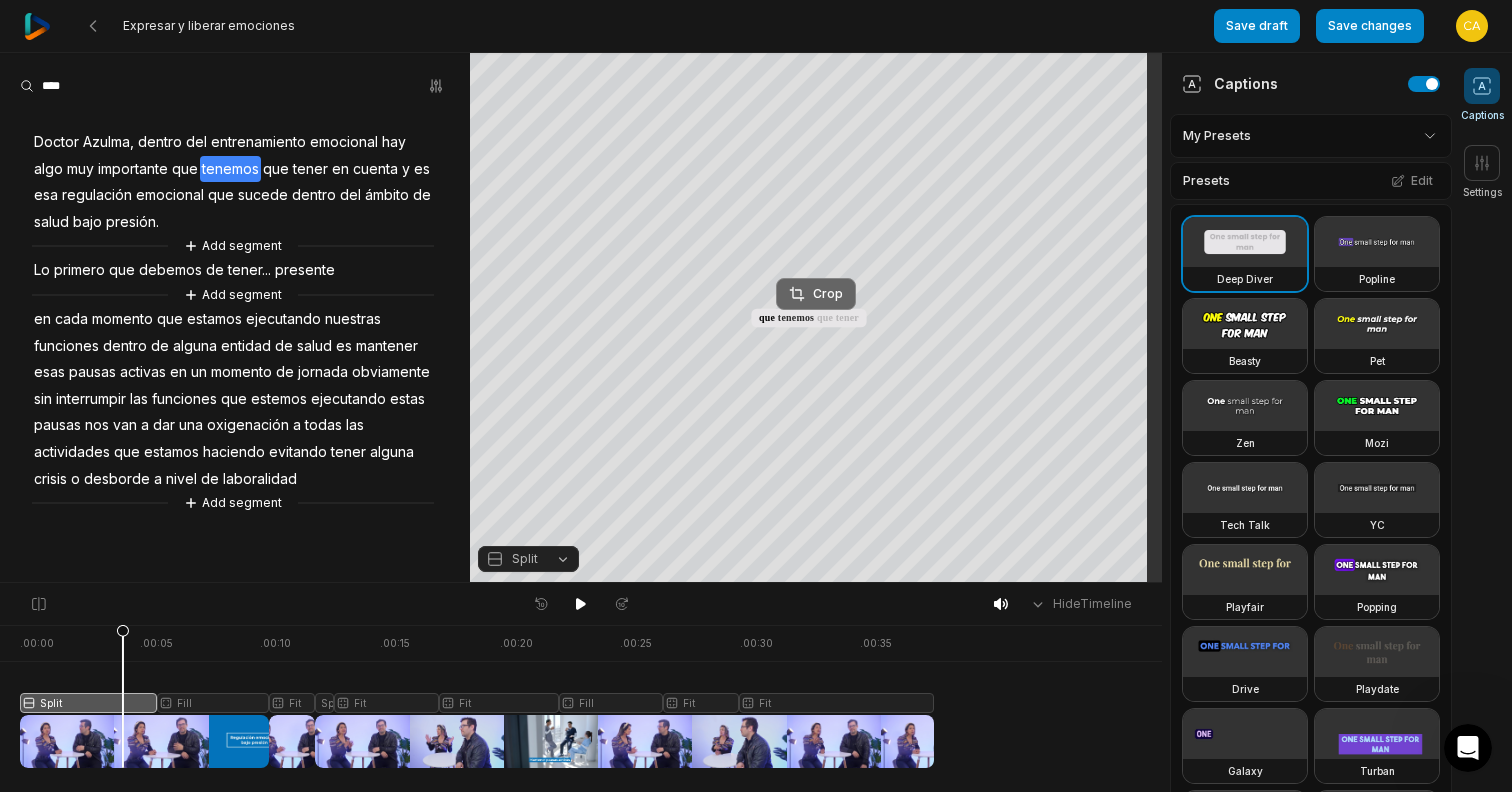 click on "Crop" at bounding box center (816, 294) 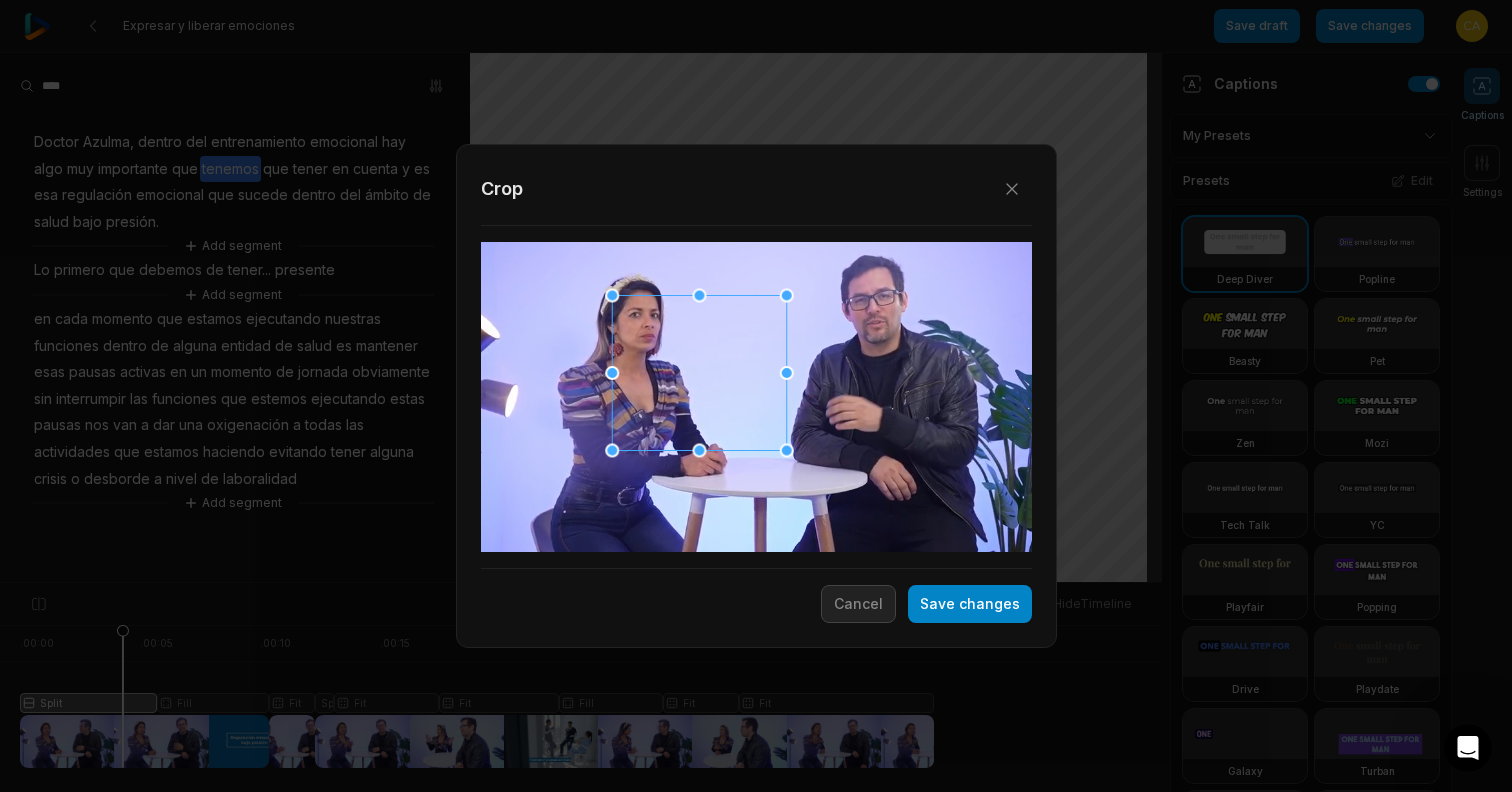 drag, startPoint x: 788, startPoint y: 349, endPoint x: 779, endPoint y: 404, distance: 55.7315 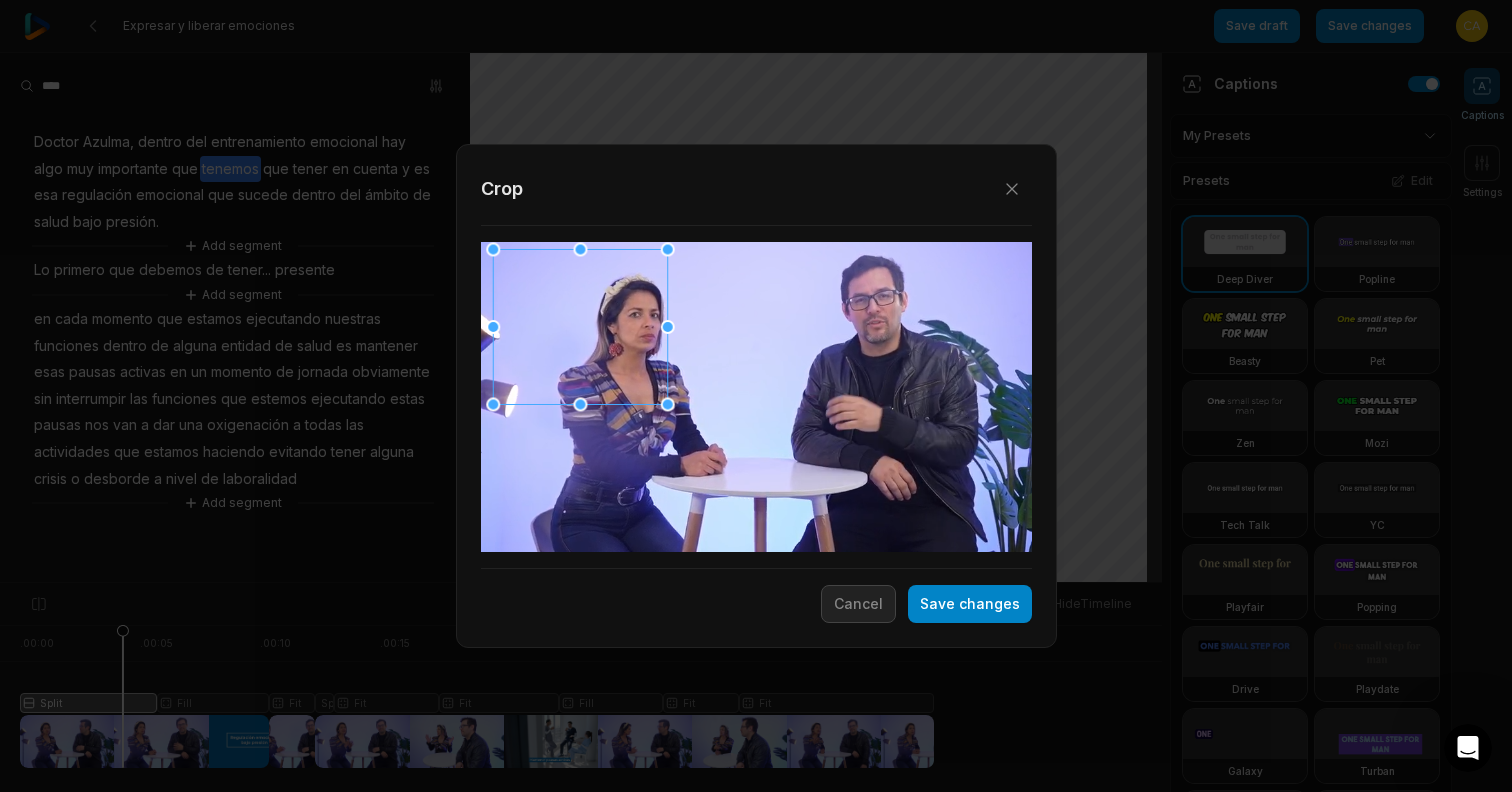 drag, startPoint x: 766, startPoint y: 429, endPoint x: 594, endPoint y: 321, distance: 203.09604 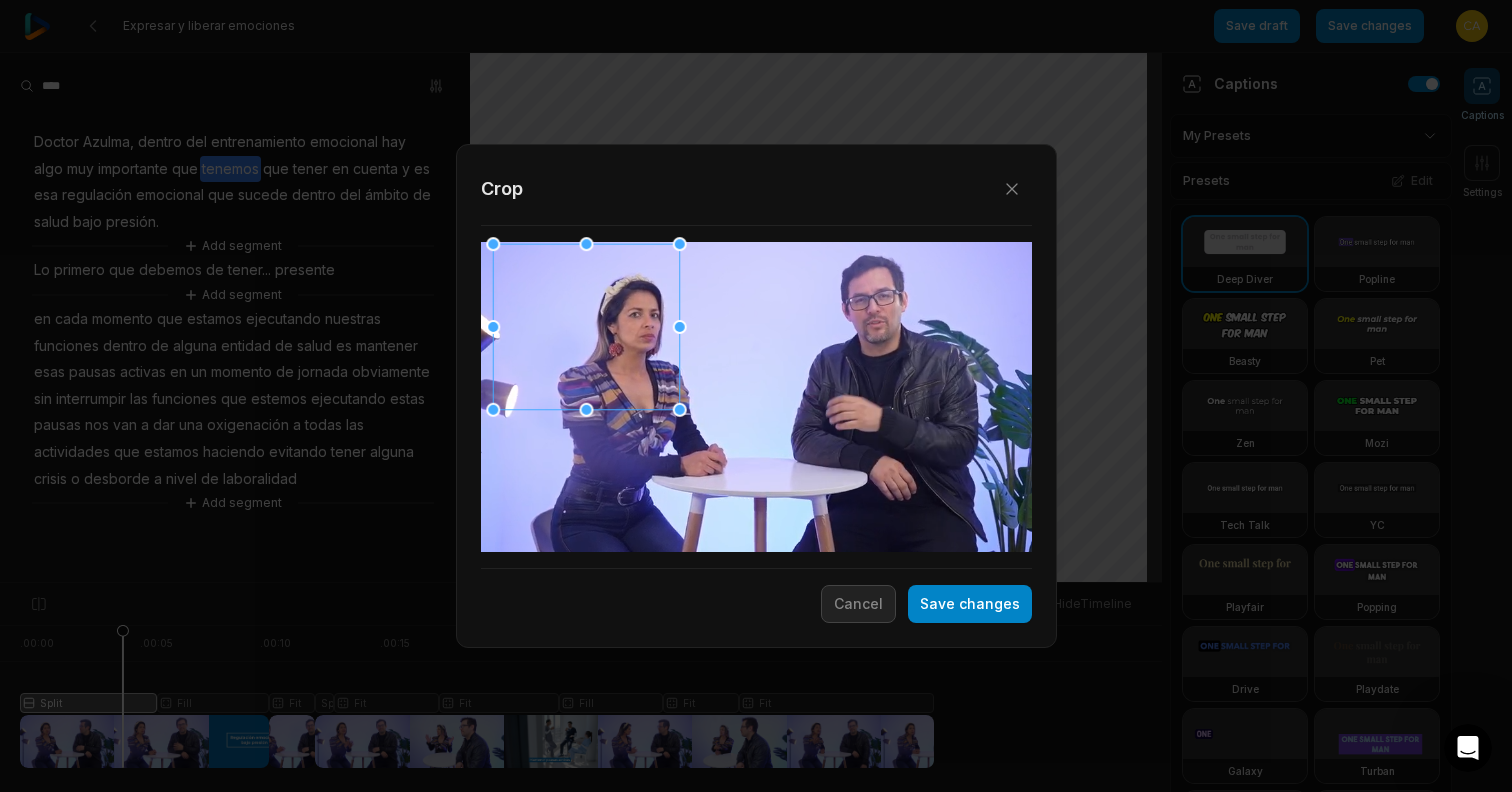 drag, startPoint x: 667, startPoint y: 328, endPoint x: 1040, endPoint y: 352, distance: 373.77133 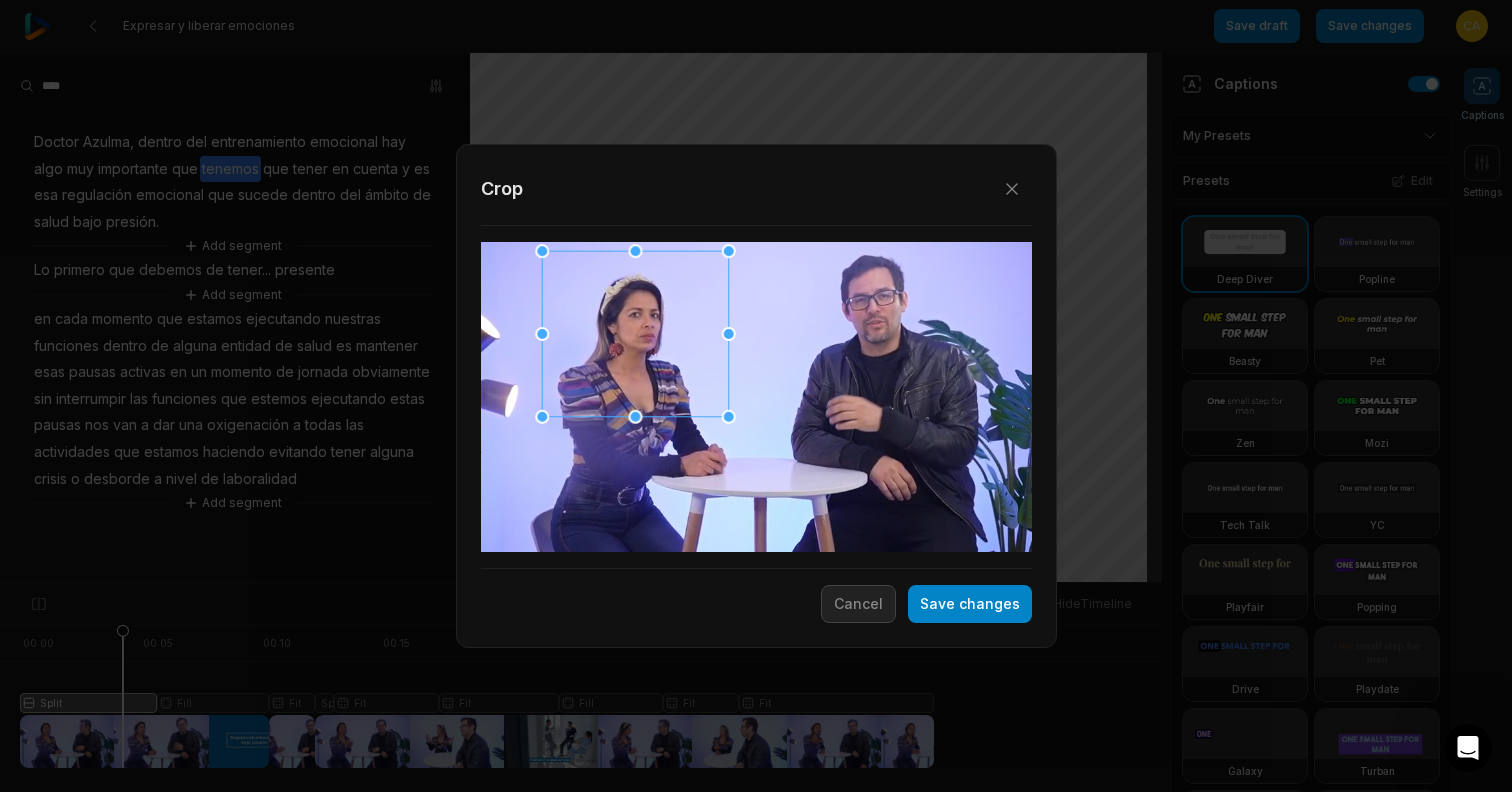 drag, startPoint x: 625, startPoint y: 321, endPoint x: 675, endPoint y: 328, distance: 50.48762 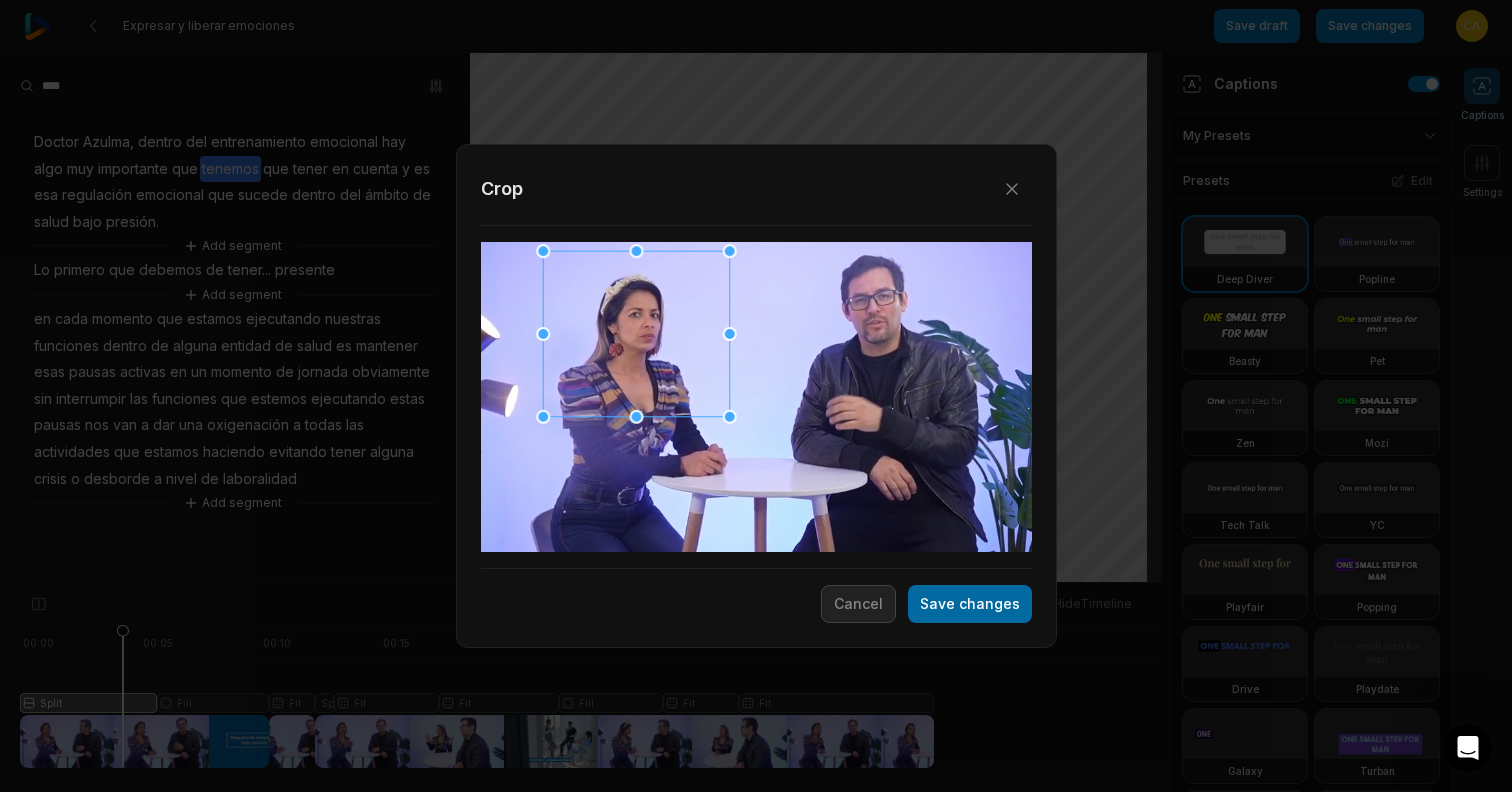 click on "Save changes" at bounding box center (970, 604) 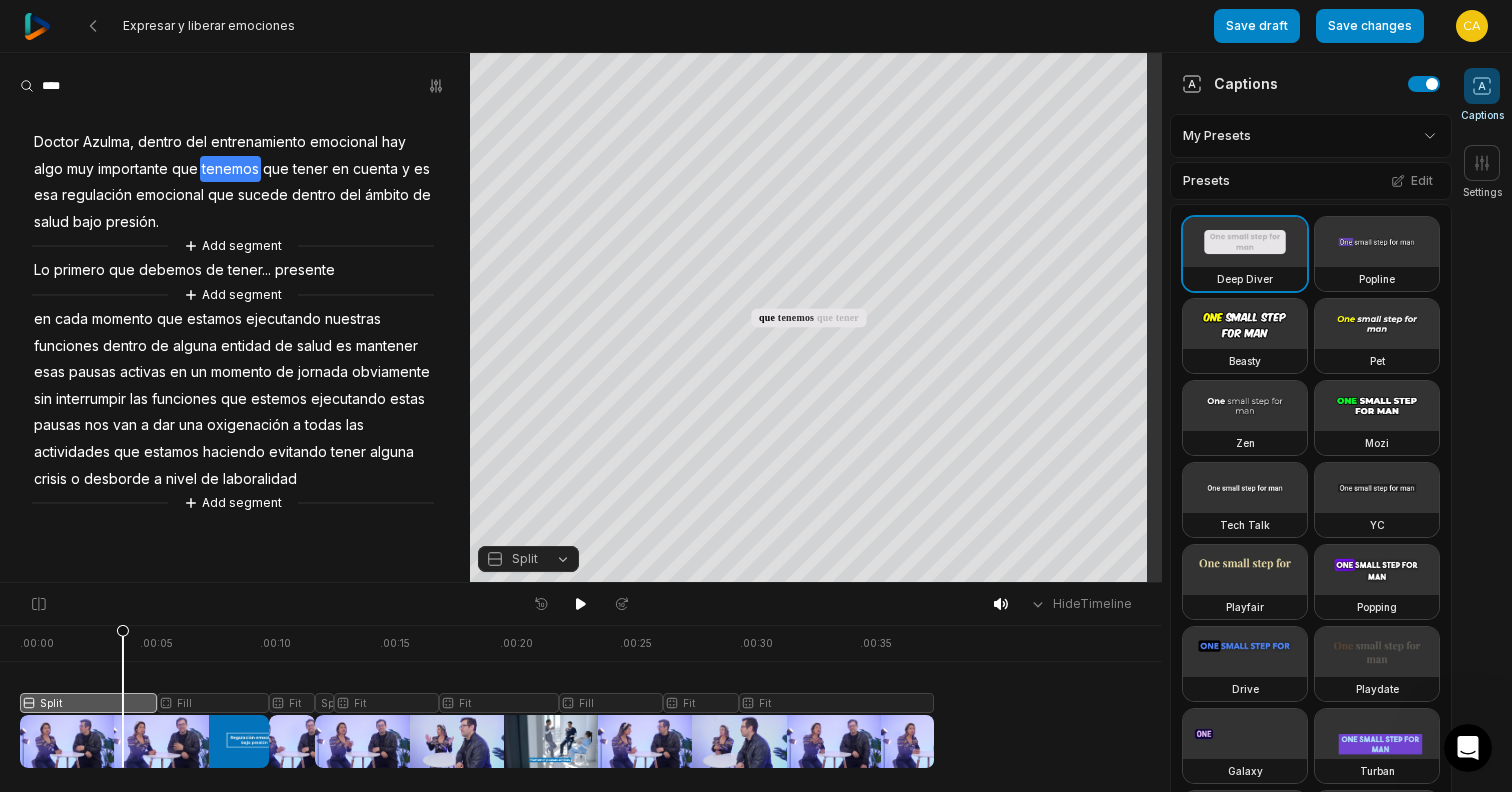 click on "Doctor Azulma, dentro del entrenamiento emocional hay algo muy importante que tenemos que tener en cuenta y es esa regulación emocional que sucede dentro del ámbito de salud bajo presión.   Add segment Lo primero que debemos de tener... presente   Add segment en cada momento que estamos ejecutando nuestras funciones dentro de alguna entidad de salud es mantener esas pausas activas en un momento de jornada obviamente sin interrumpir las funciones que estemos ejecutando estas pausas nos van a dar una oxigenación a todas las actividades que estamos haciendo evitando tener alguna crisis o desborde a nivel de laboralidad   Add segment" at bounding box center [235, 317] 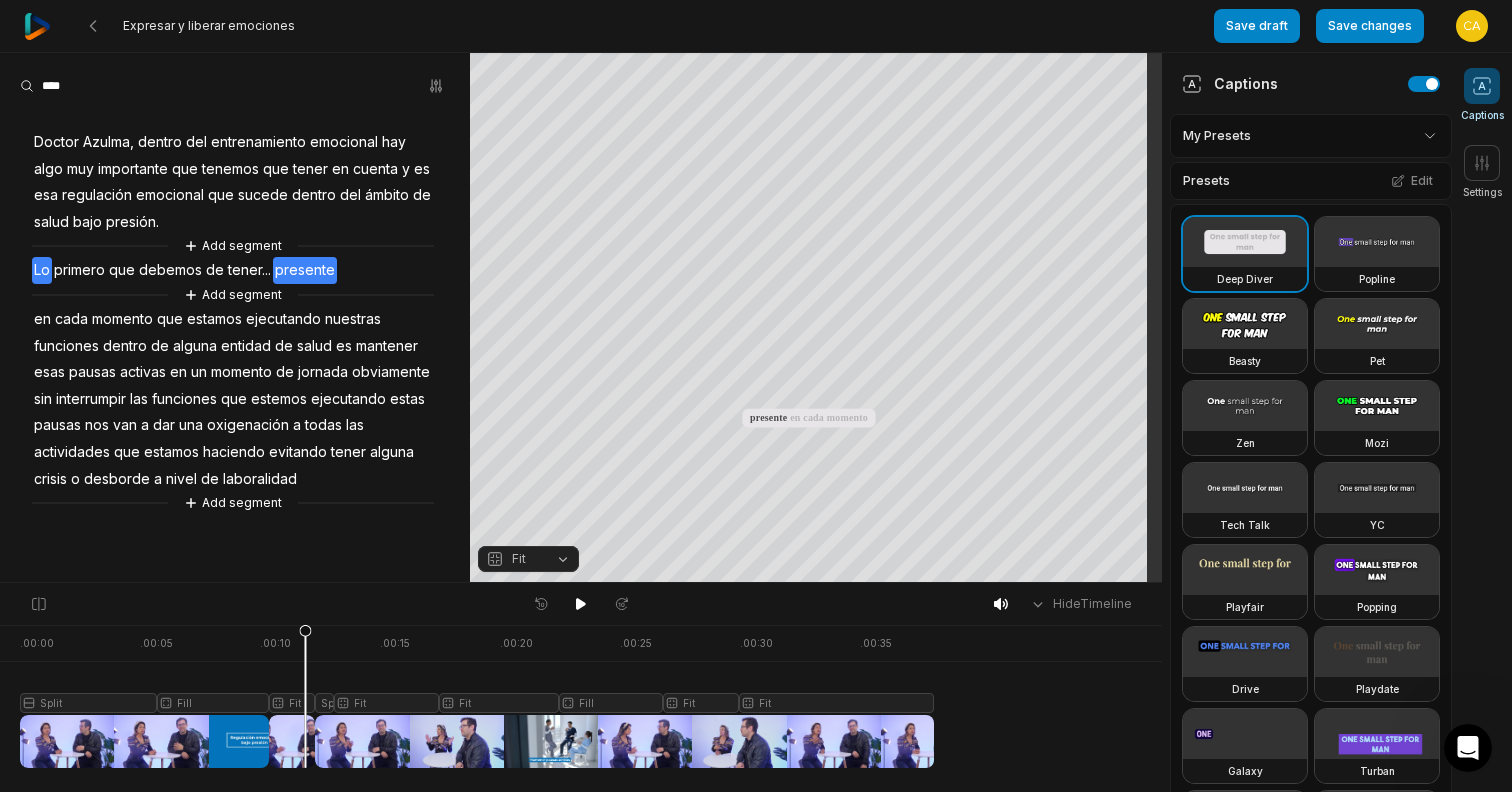 click on "Lo" at bounding box center (42, 270) 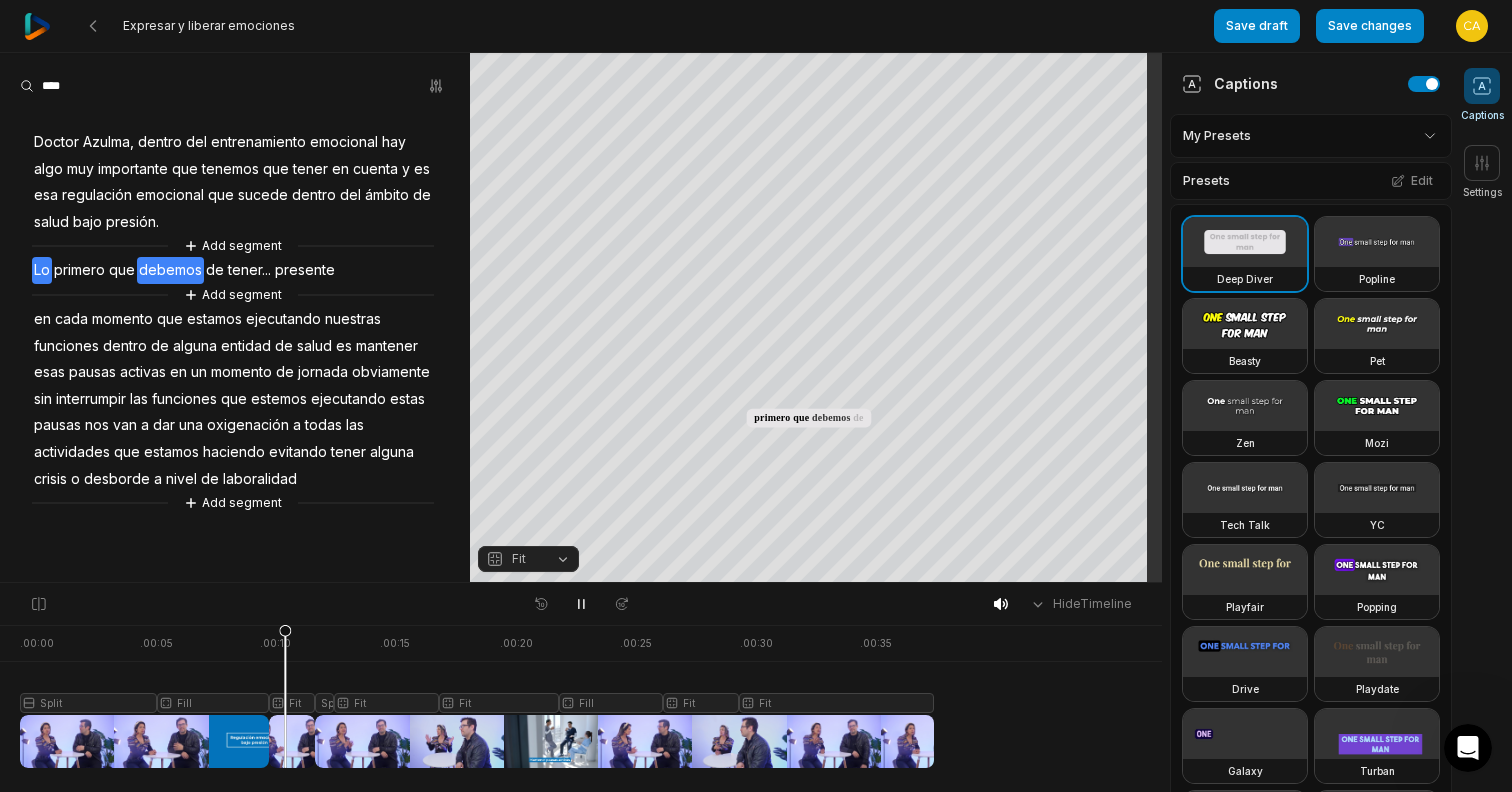 click on "Lo" at bounding box center (42, 270) 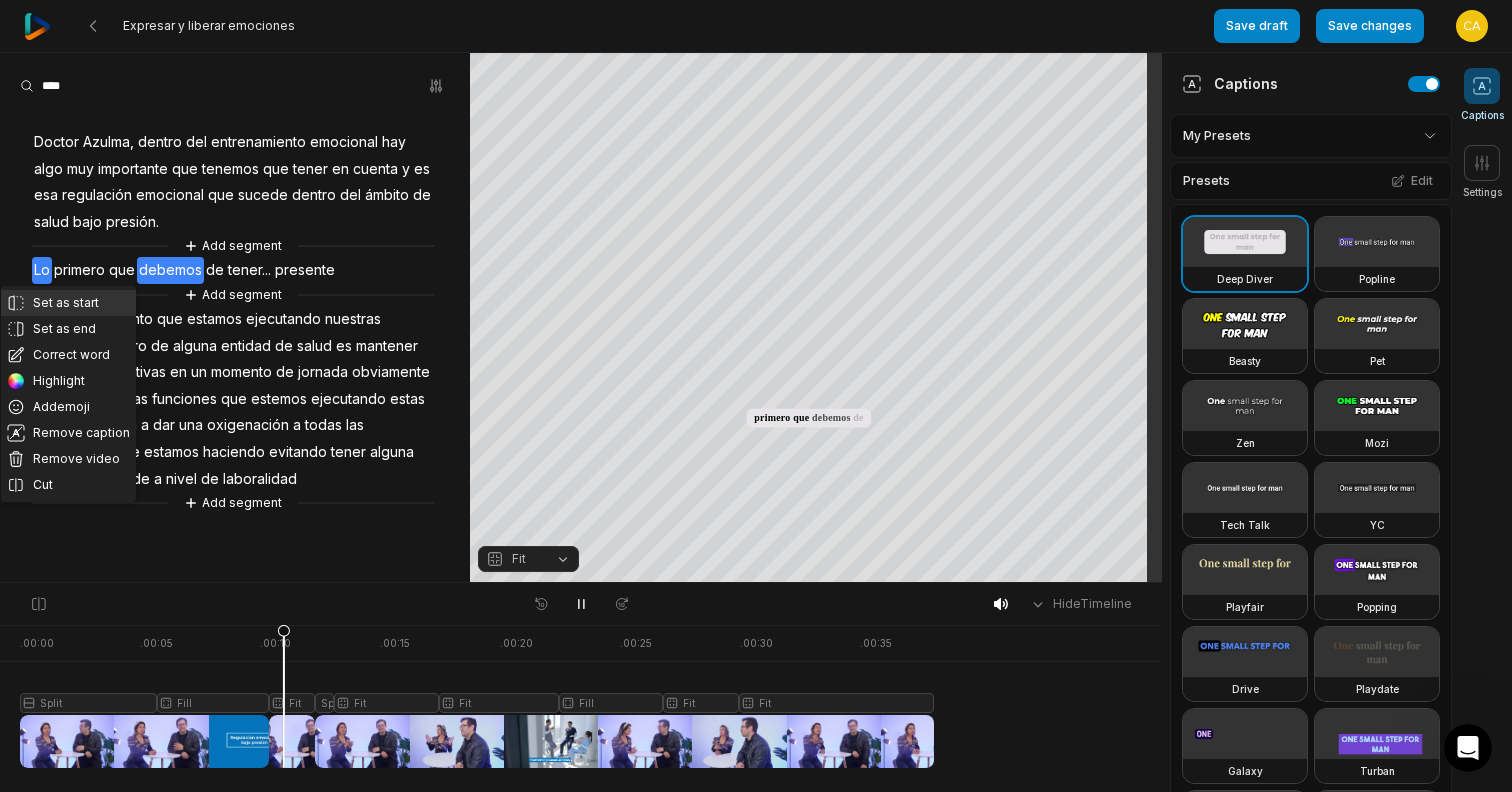 click on "Set as start" at bounding box center (68, 303) 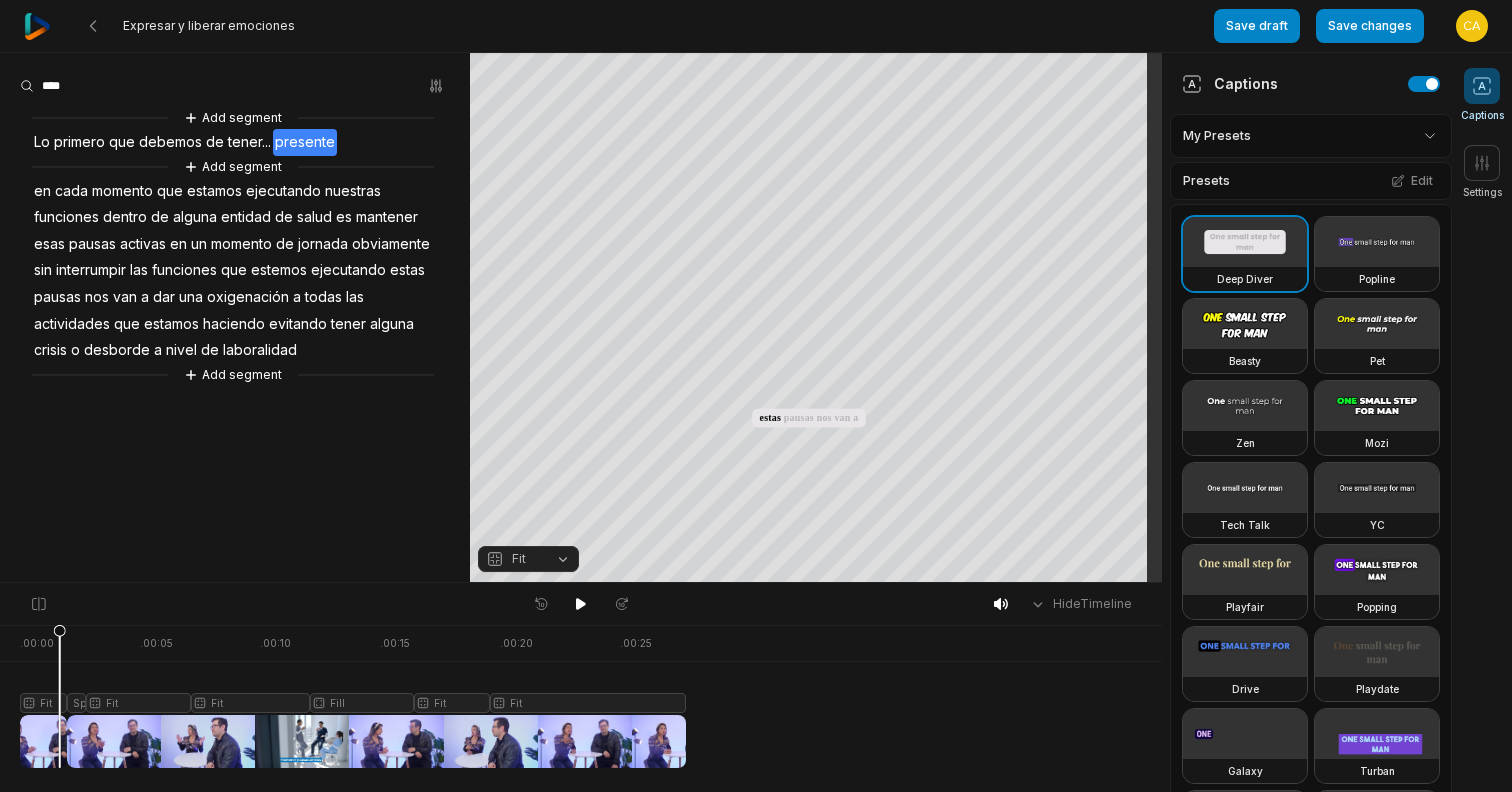 scroll, scrollTop: 0, scrollLeft: 0, axis: both 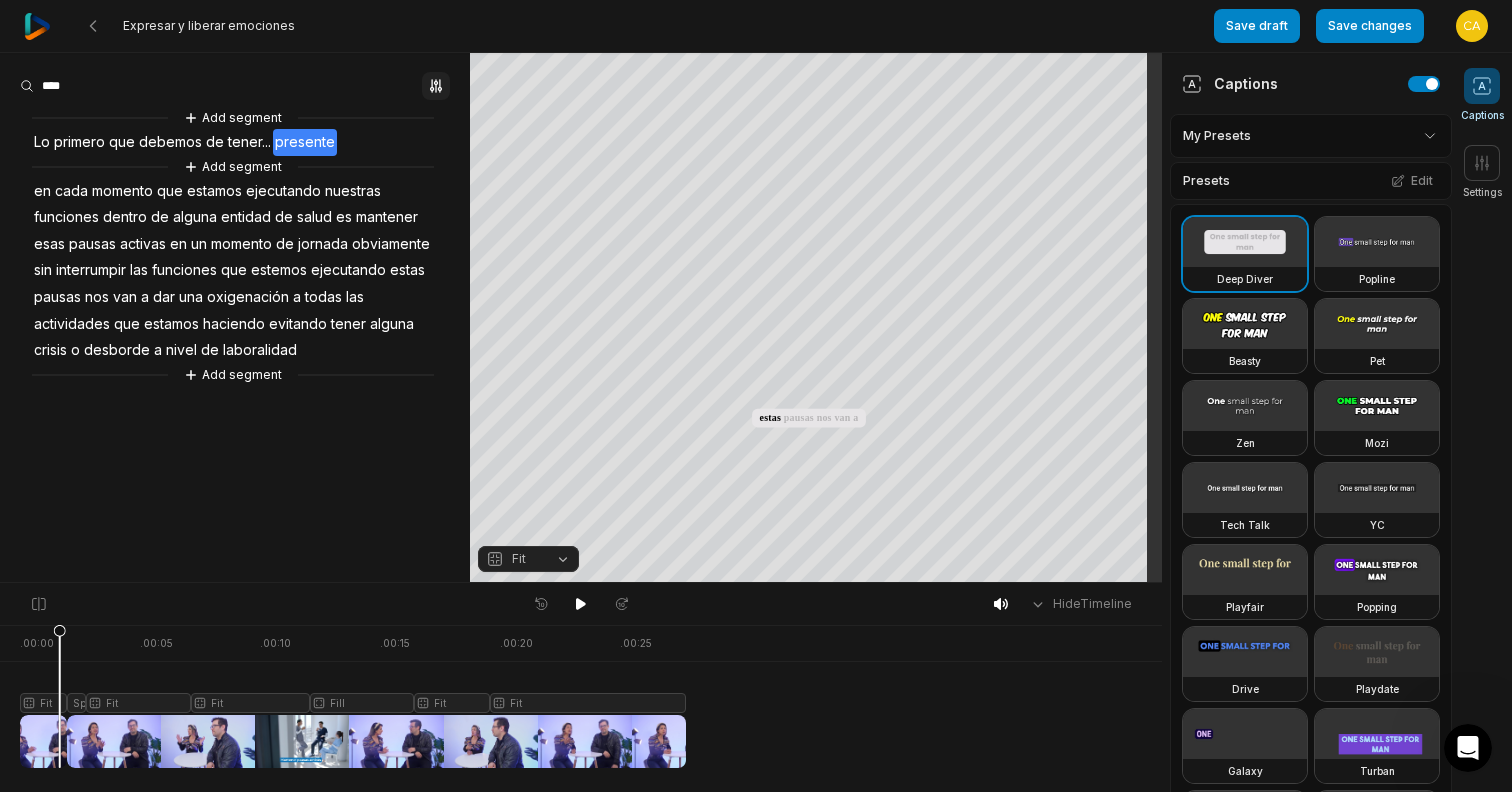 click 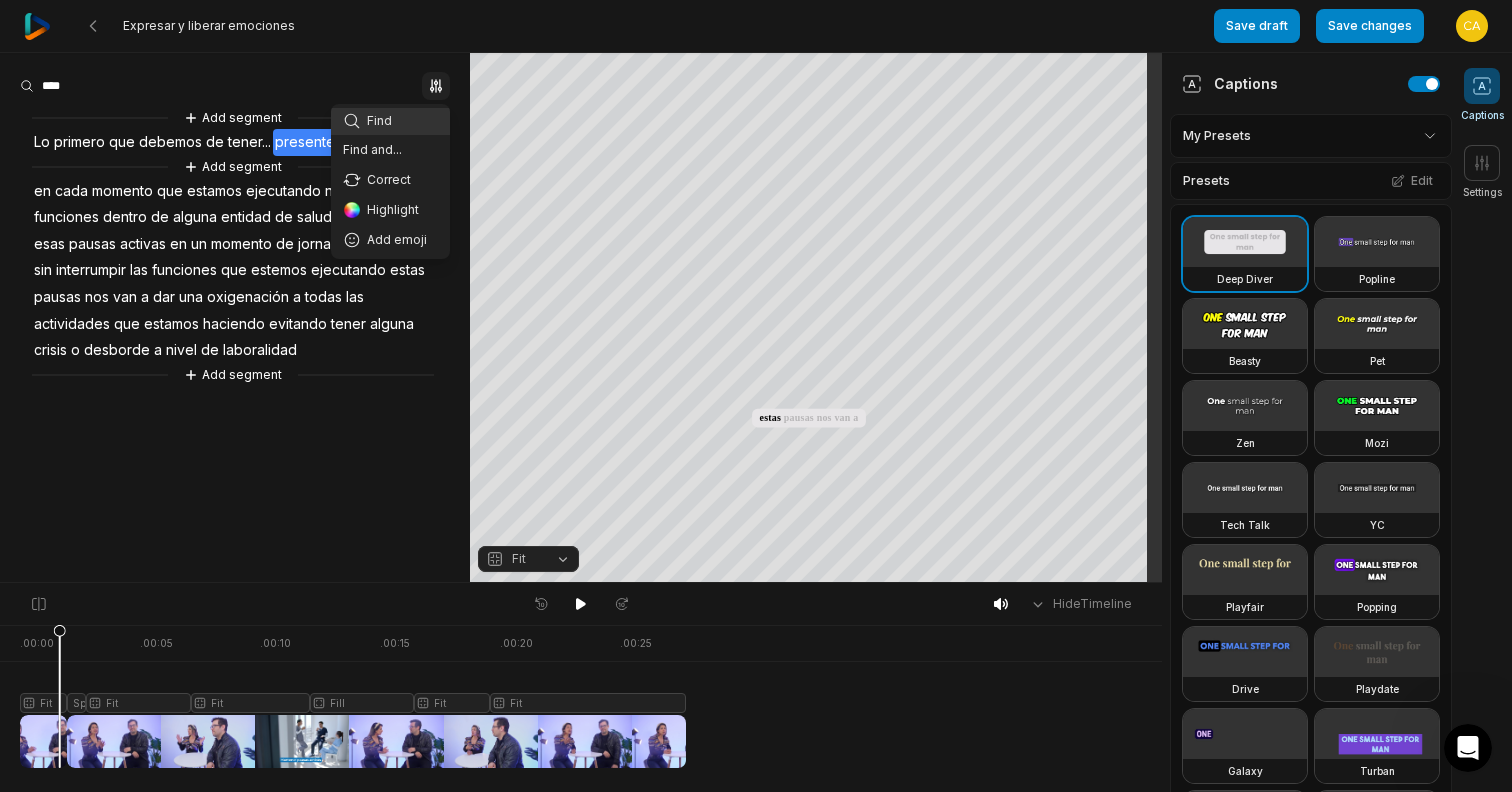 click on "Expresar y liberar emociones Save draft Save changes Open user menu Captions Settings Your browser does not support mp4 format. Your browser does not support mp4 format. Lo   primero   que   debemos de   tener.. presente   en   cada   momento que   estamos   ejecutando nuestras   funciones   dentro de   alguna   entidad   de   salud es   mantener   esas   pausas activas   en   un   momento de   jornada   obviamente sin   interrumpir   las   funciones que   estemos   ejecutando estas   pausas   nos   van   a dar   una   oxigenación   a todas   las   actividades que   estamos   haciendo   evitando tener   alguna   crisis   o desborde   a   nivel   de   laboralidad Crop Hex ********* * % Fit Hide  Timeline .  00:00 .  00:05 .  00:10 .  00:15 .  00:20 .  00:25 Fit Split Fit Fit Fill Fit Fit Find Find and... Correct Highlight Add emoji   Add segment Lo primero que debemos de tener... presente   Add segment en cada momento que estamos ejecutando nuestras funciones de" at bounding box center (756, 291) 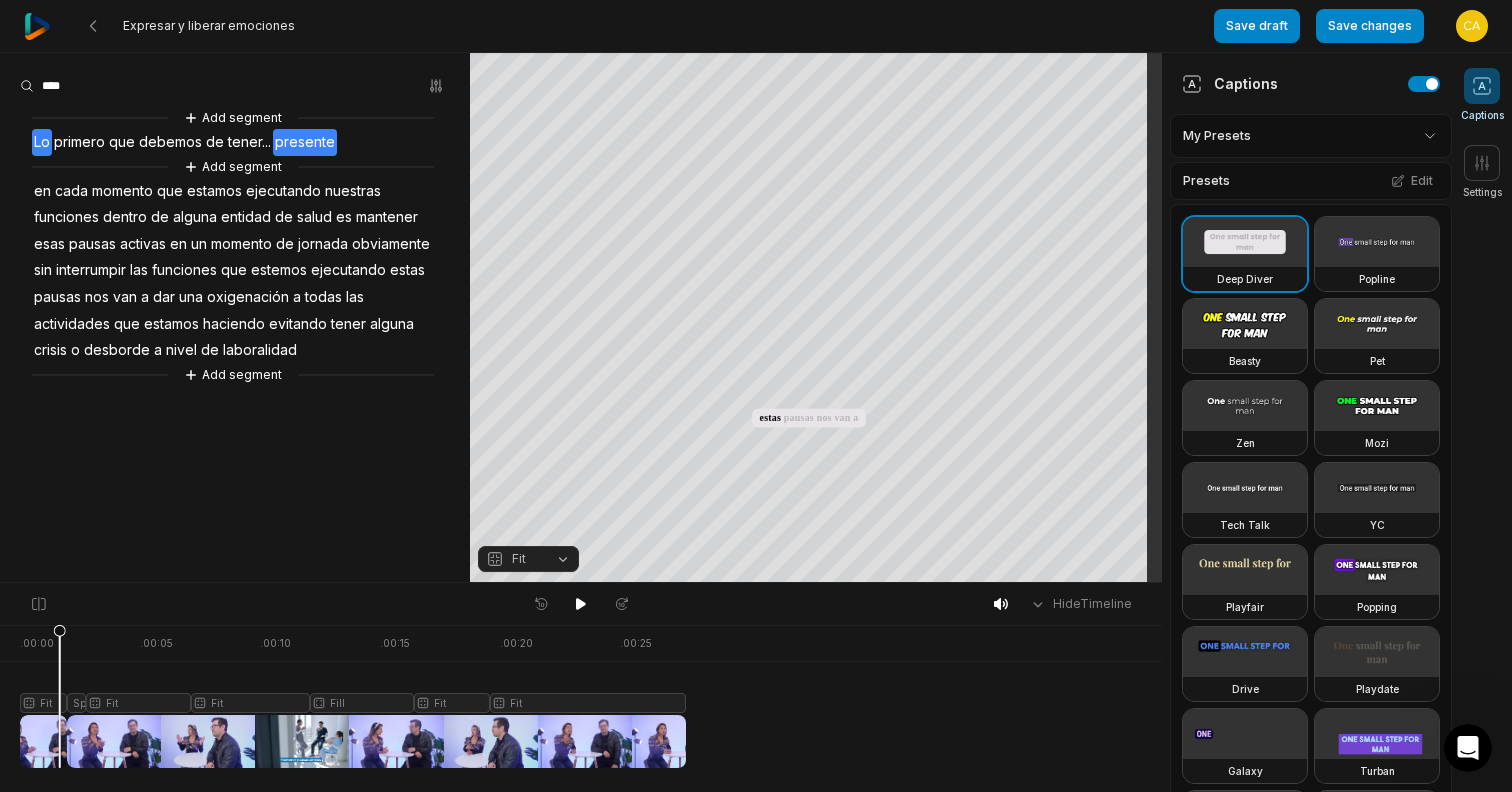 click on "Lo" at bounding box center [42, 142] 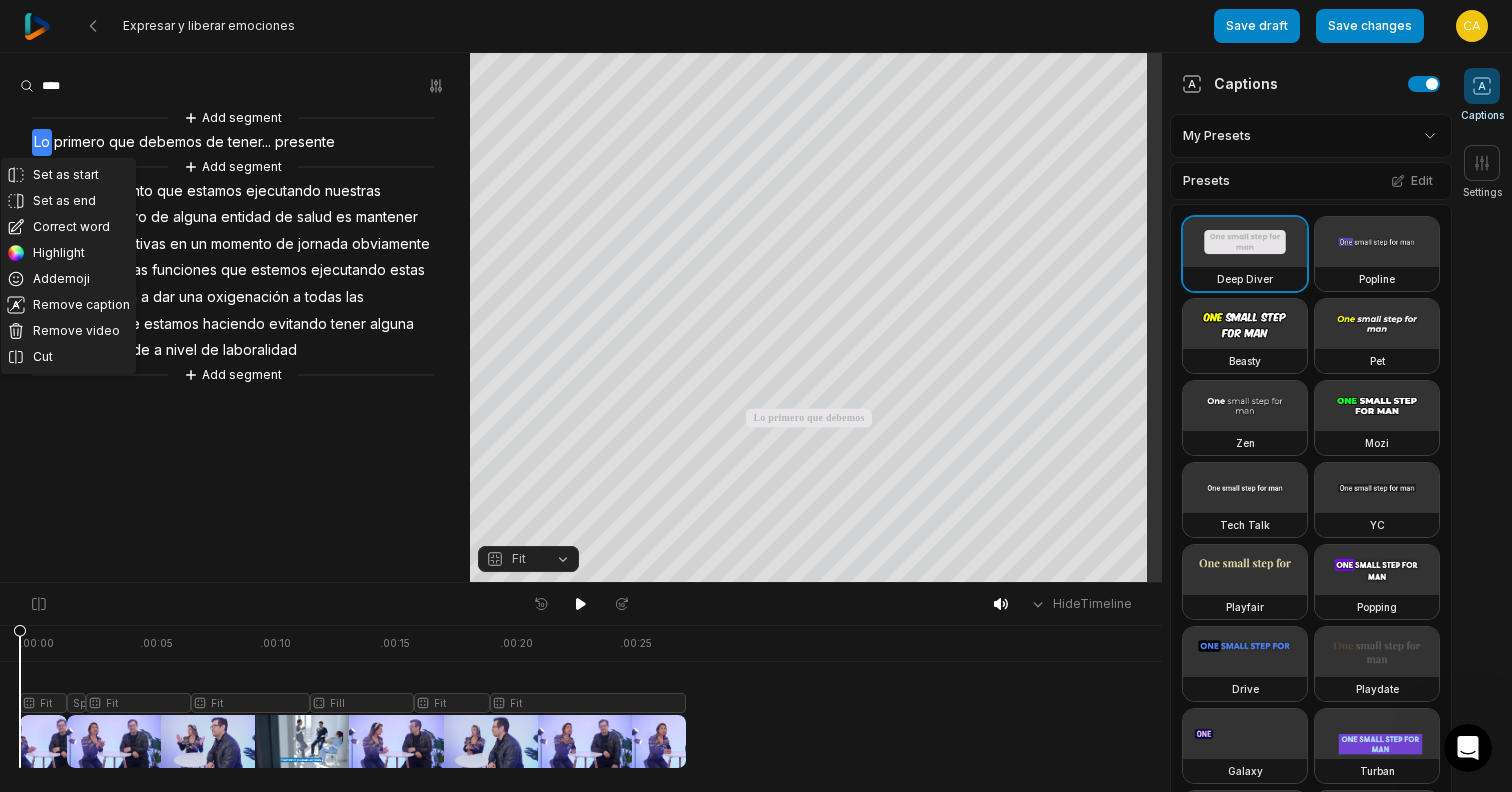 click on "Expresar y liberar emociones Save draft Save changes Open user menu Captions Settings Your browser does not support mp4 format. Your browser does not support mp4 format. Lo   primero   que   debemos de   tener.. presente   en   cada   momento que   estamos   ejecutando nuestras   funciones   dentro de   alguna   entidad   de   salud es   mantener   esas   pausas activas   en   un   momento de   jornada   obviamente sin   interrumpir   las   funciones que   estemos   ejecutando estas   pausas   nos   van   a dar   una   oxigenación   a todas   las   actividades que   estamos   haciendo   evitando tener   alguna   crisis   o desborde   a   nivel   de   laboralidad Crop Hex ********* * % Fit Hide  Timeline .  00:00 .  00:05 .  00:10 .  00:15 .  00:20 .  00:25 Fit Split Fit Fit Fill Fit Fit Set as start Set as end Correct word Highlight Add  emoji Remove caption Remove video Cut   Add segment Lo primero que debemos de tener... presente   Add segment en cada momento" at bounding box center (756, 396) 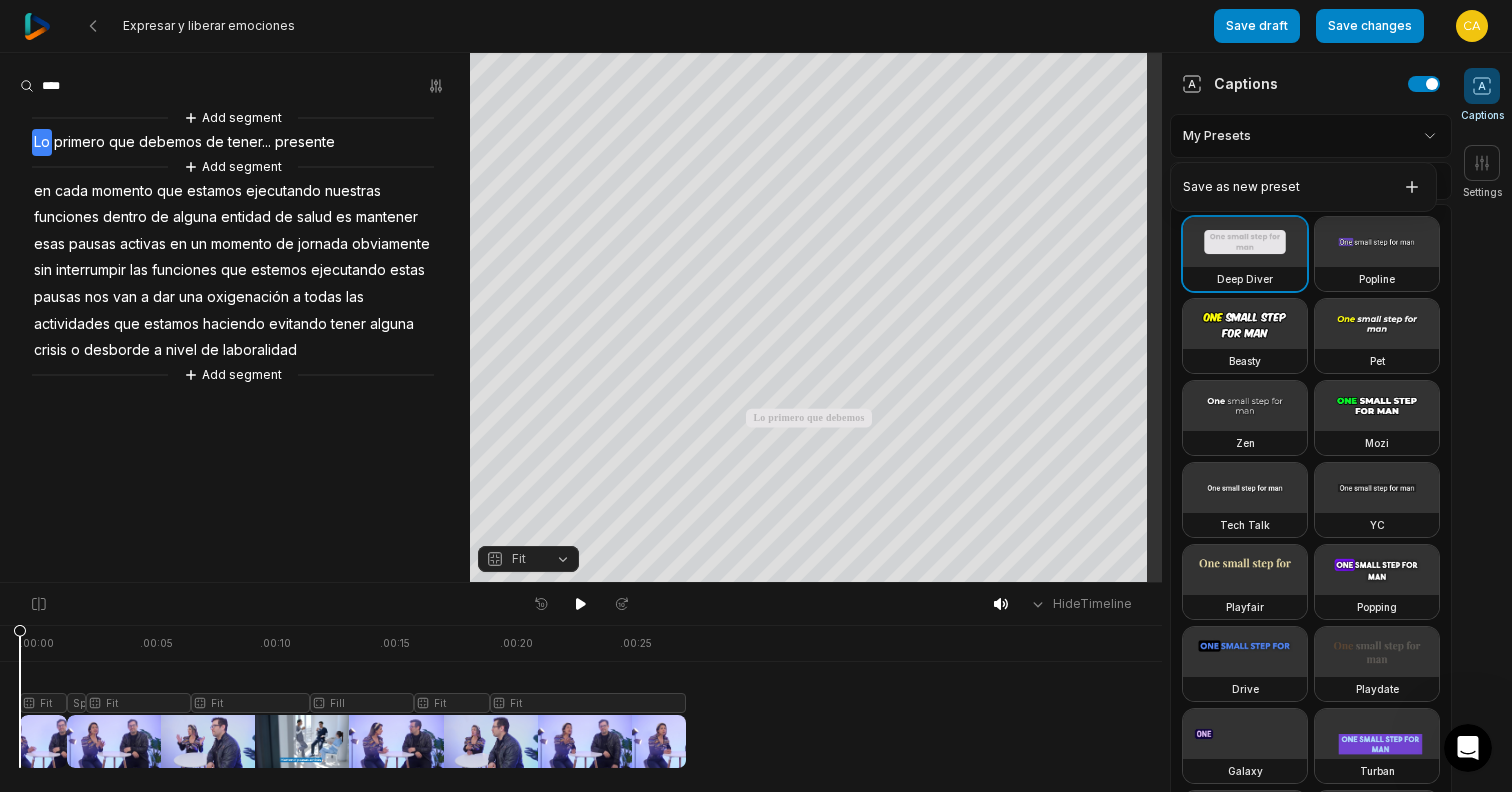 click on "Expresar y liberar emociones Save draft Save changes Open user menu Captions Settings Your browser does not support mp4 format. Your browser does not support mp4 format. Lo   primero   que   debemos de   tener.. presente   en   cada   momento que   estamos   ejecutando nuestras   funciones   dentro de   alguna   entidad   de   salud es   mantener   esas   pausas activas   en   un   momento de   jornada   obviamente sin   interrumpir   las   funciones que   estemos   ejecutando estas   pausas   nos   van   a dar   una   oxigenación   a todas   las   actividades que   estamos   haciendo   evitando tener   alguna   crisis   o desborde   a   nivel   de   laboralidad Crop Hex ********* * % Fit Hide  Timeline .  00:00 .  00:05 .  00:10 .  00:15 .  00:20 .  00:25 Fit Split Fit Fit Fill Fit Fit   Add segment Lo primero que debemos de tener... presente   Add segment en cada momento que estamos ejecutando nuestras funciones dentro de alguna entidad de salud es mantener en" at bounding box center (756, 396) 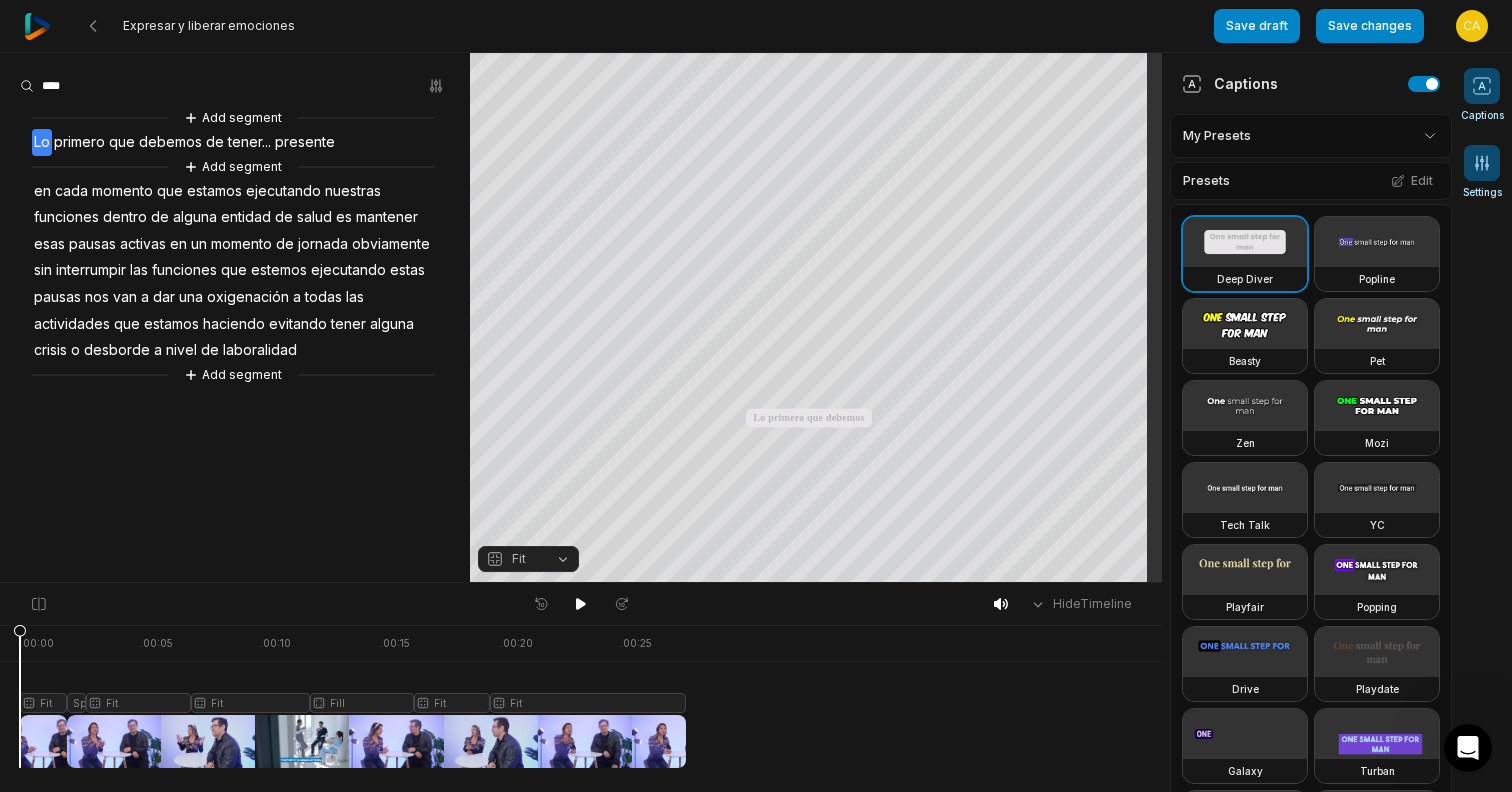 click at bounding box center [1482, 163] 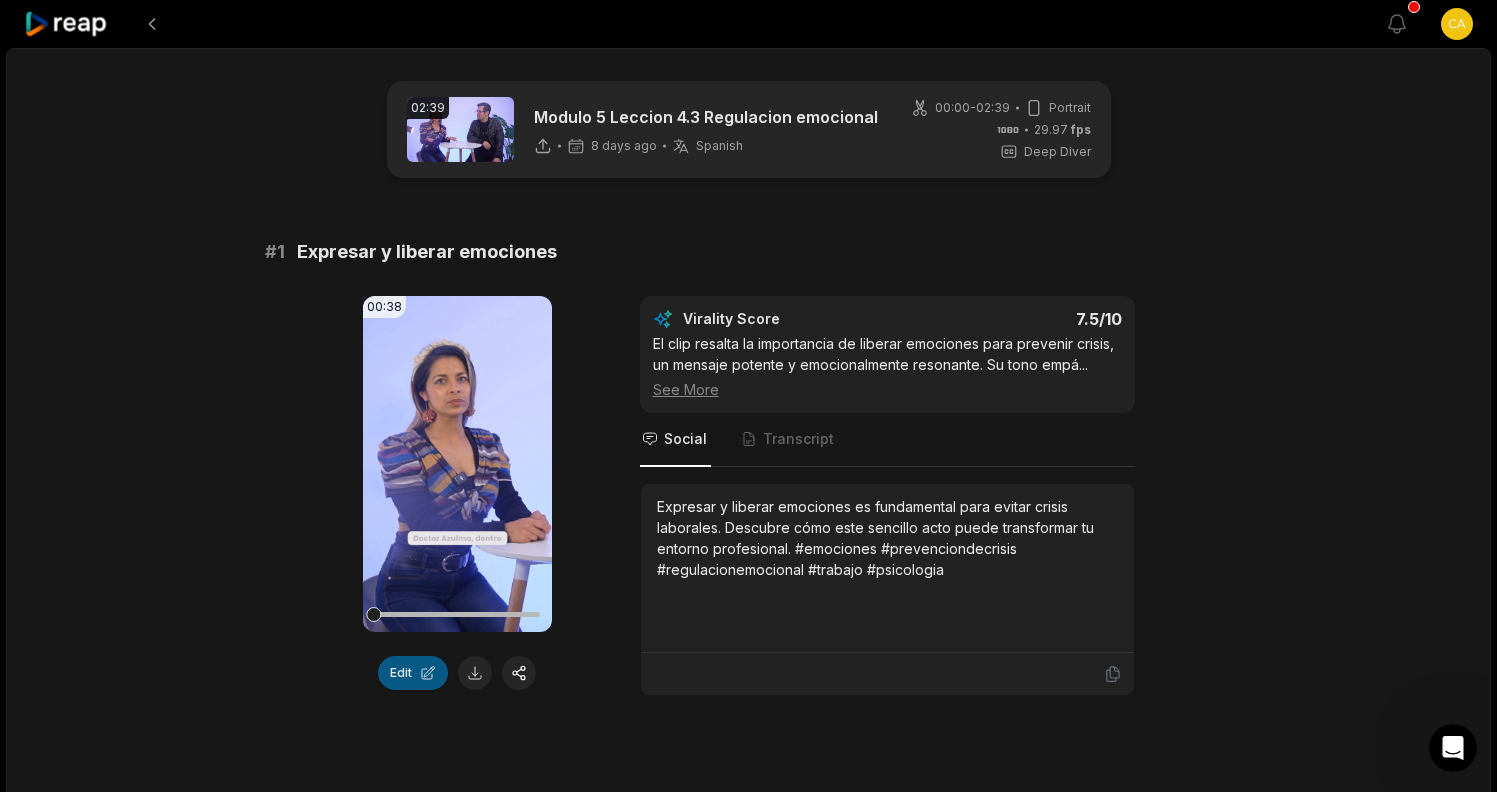 click on "Edit" at bounding box center [413, 673] 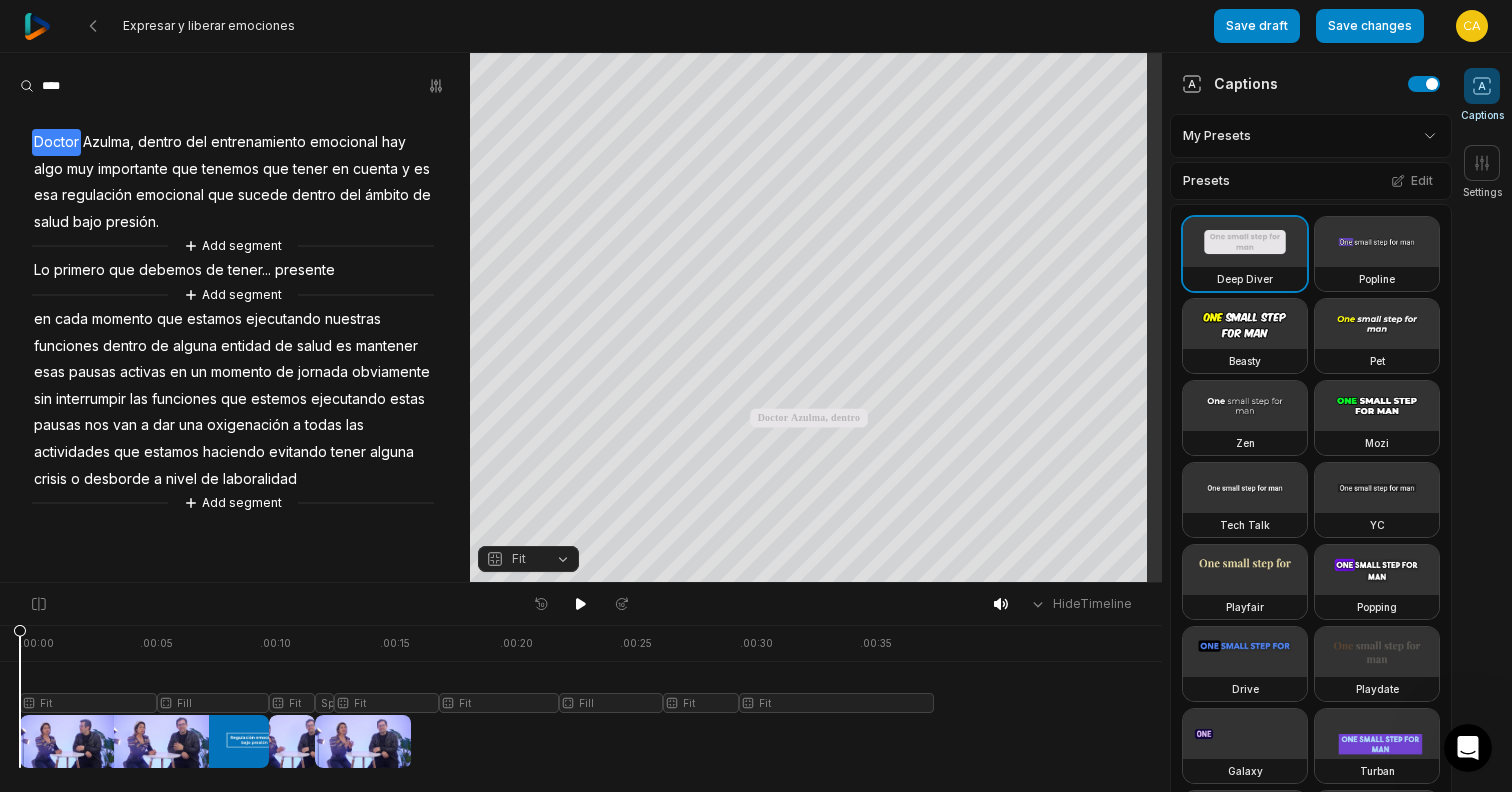 click on "Doctor" at bounding box center [56, 142] 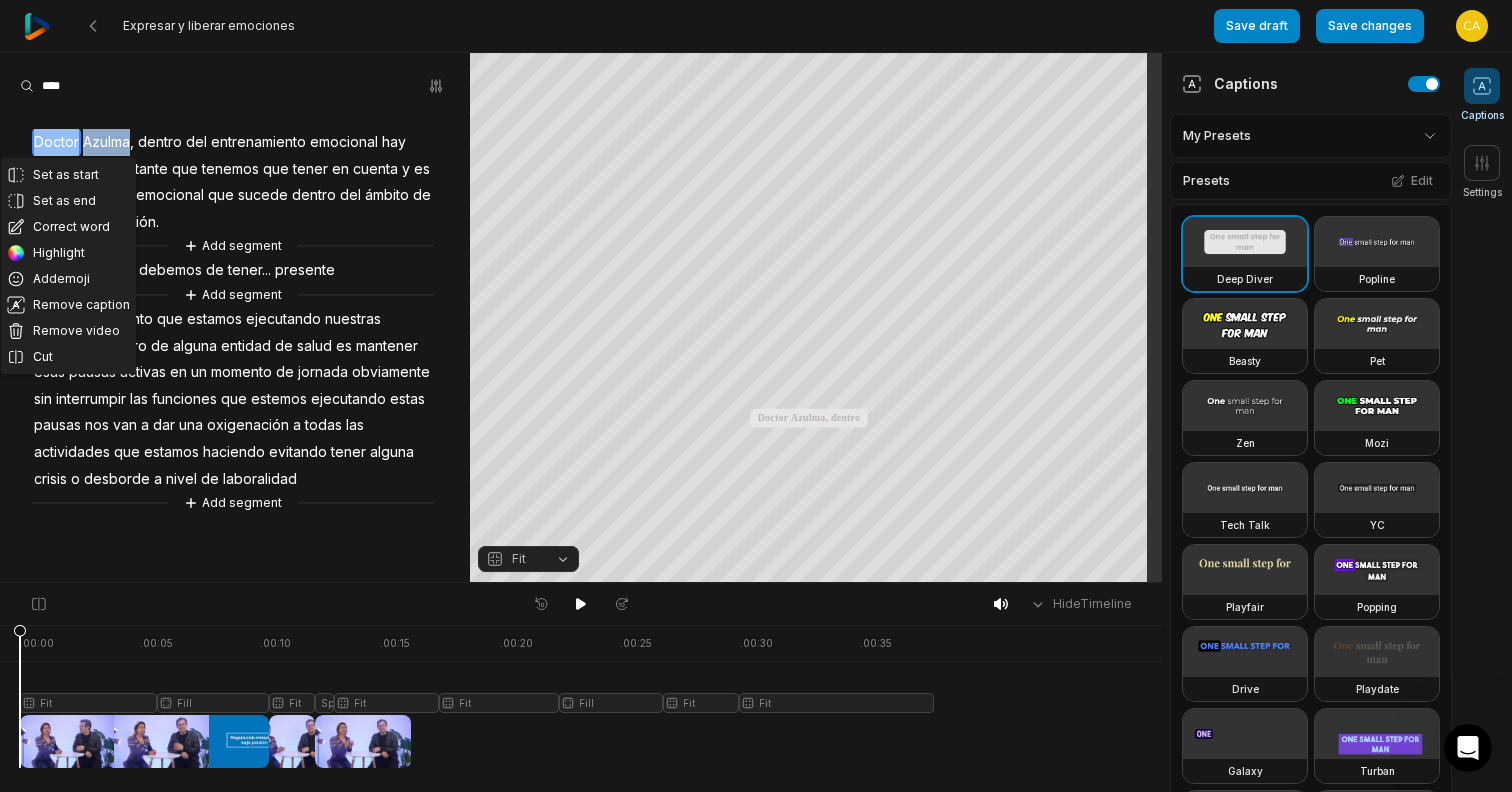 click on "Doctor" at bounding box center (56, 142) 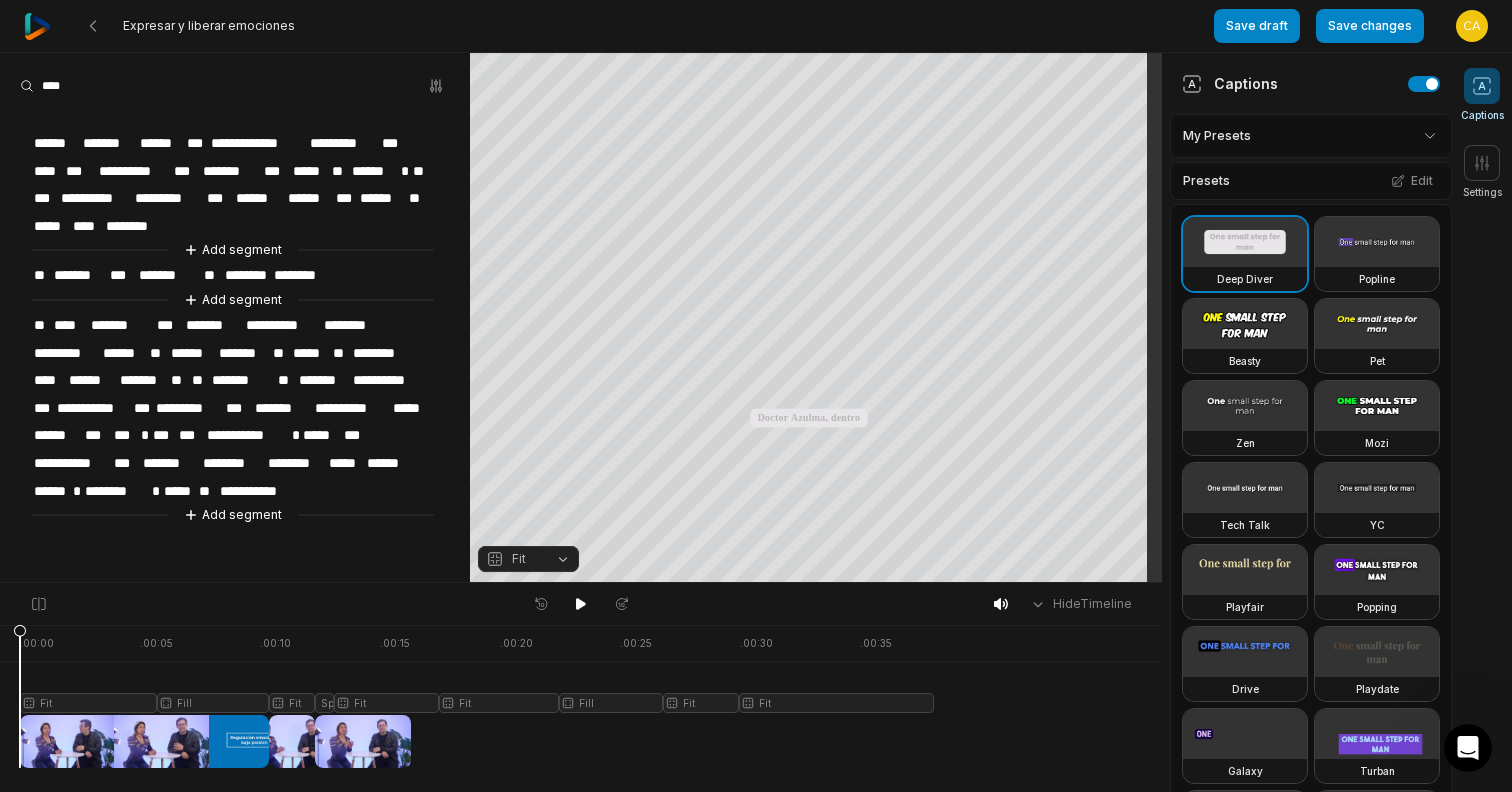 click on "******" at bounding box center [56, 143] 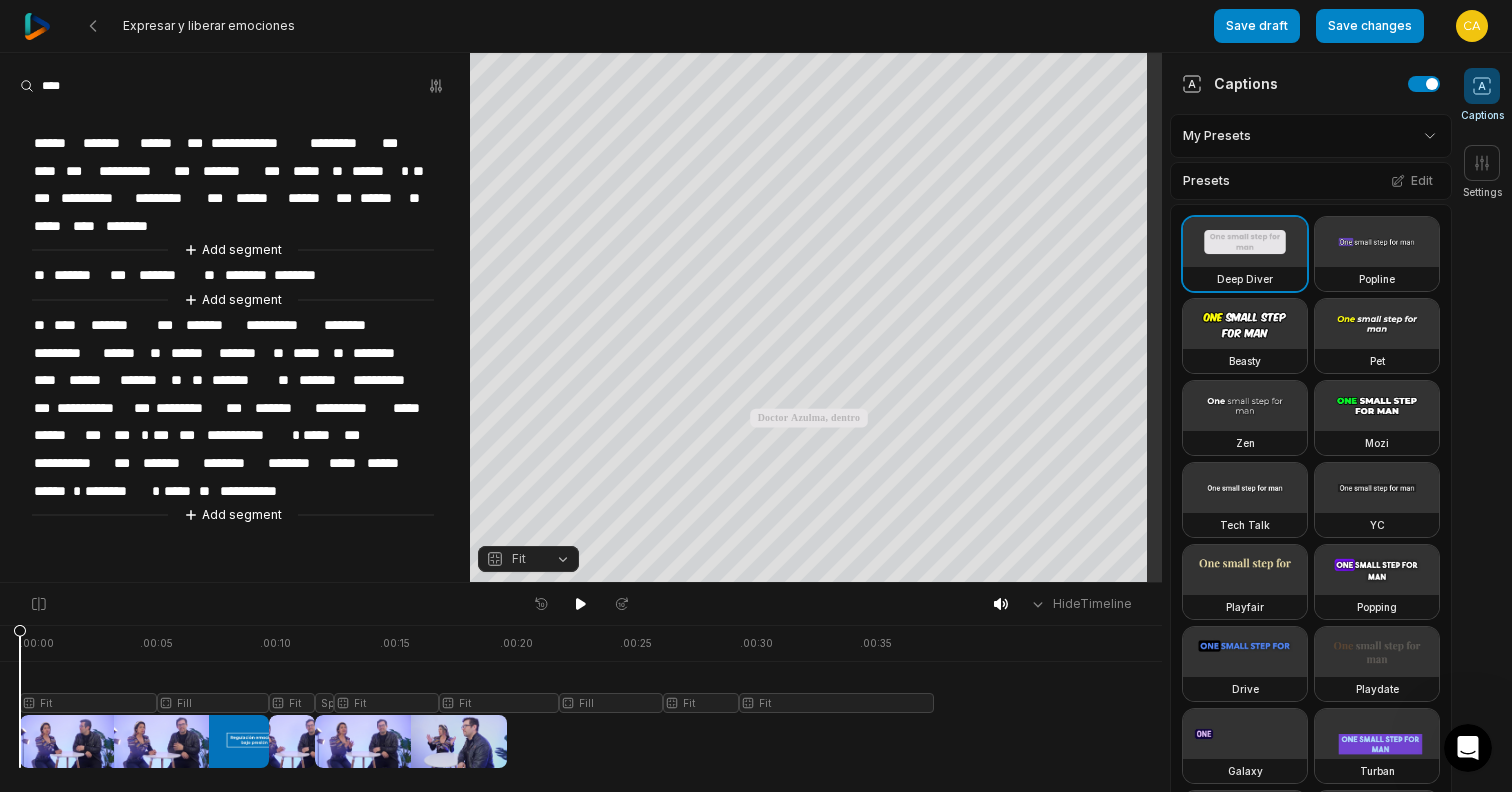 type 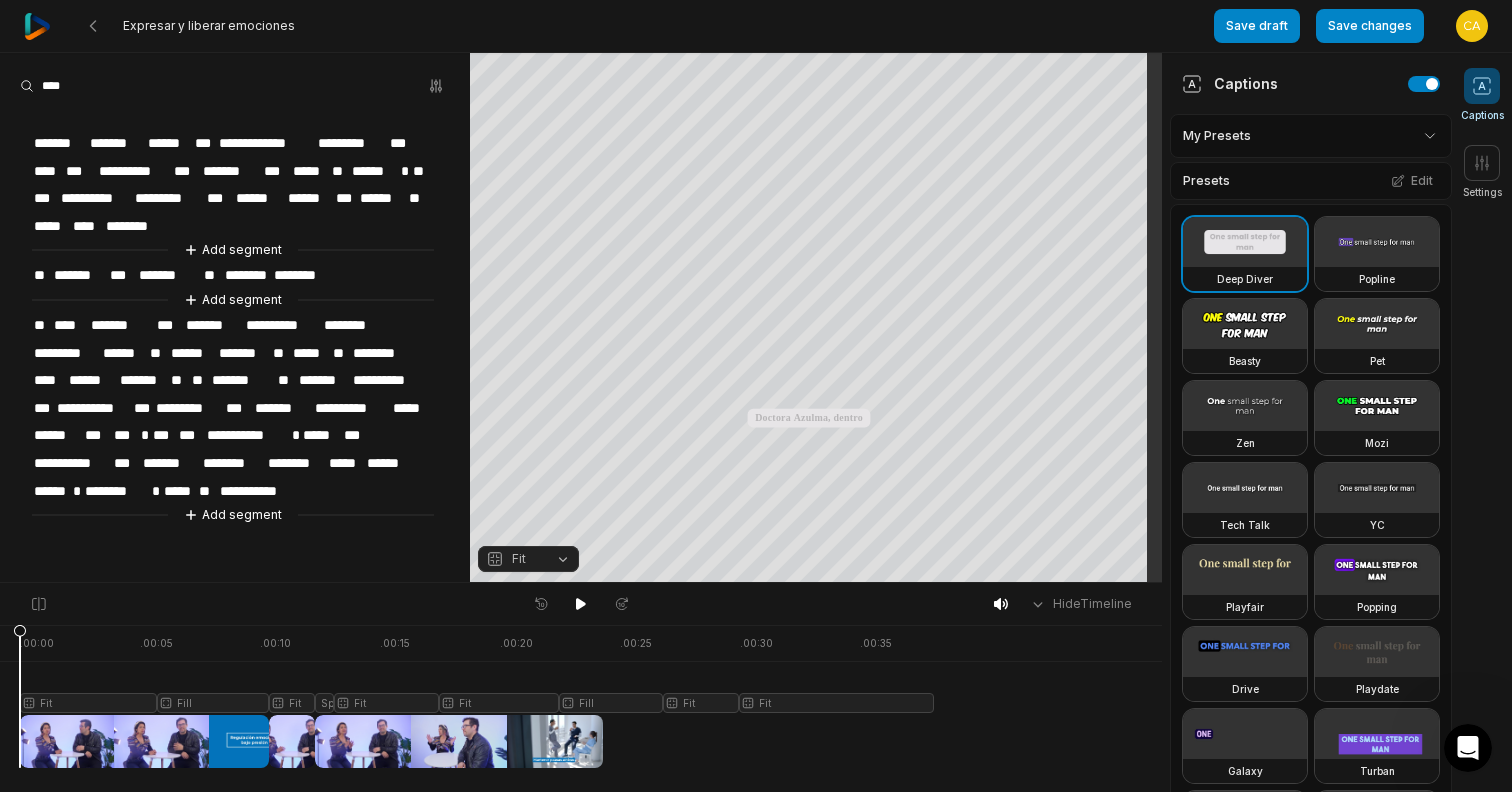 click on "*******" at bounding box center (116, 143) 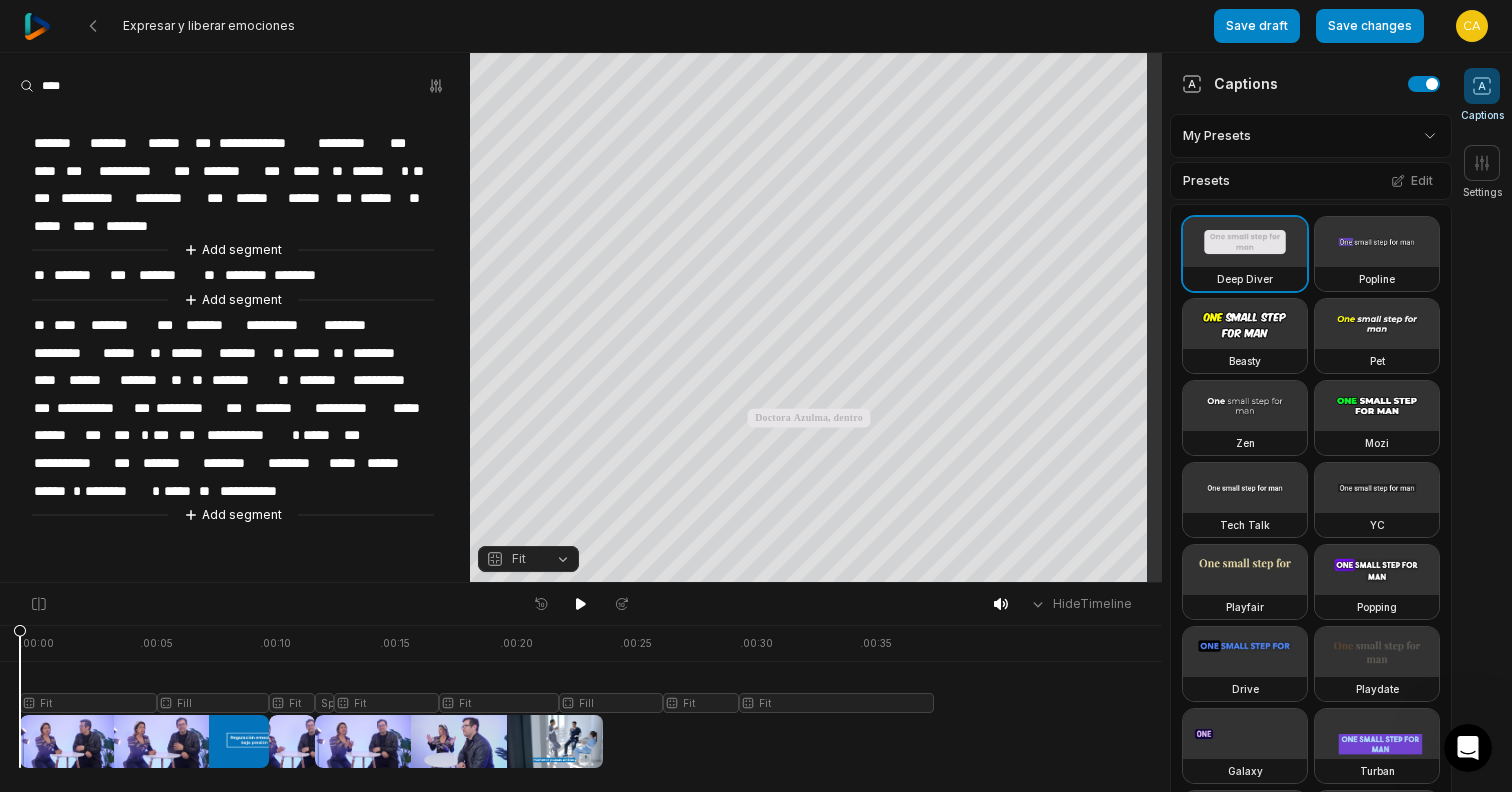 click on "*******" at bounding box center (116, 143) 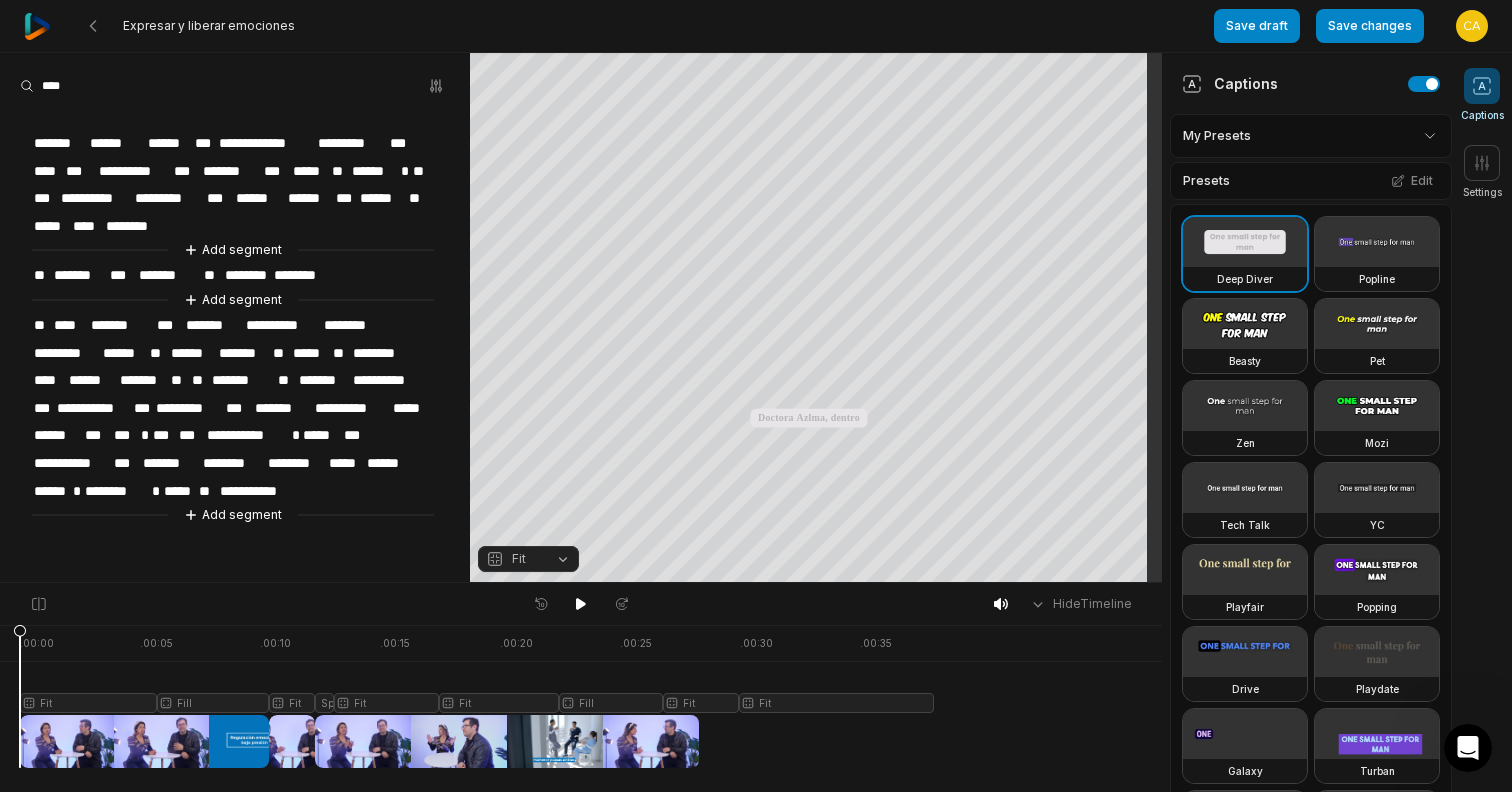 type 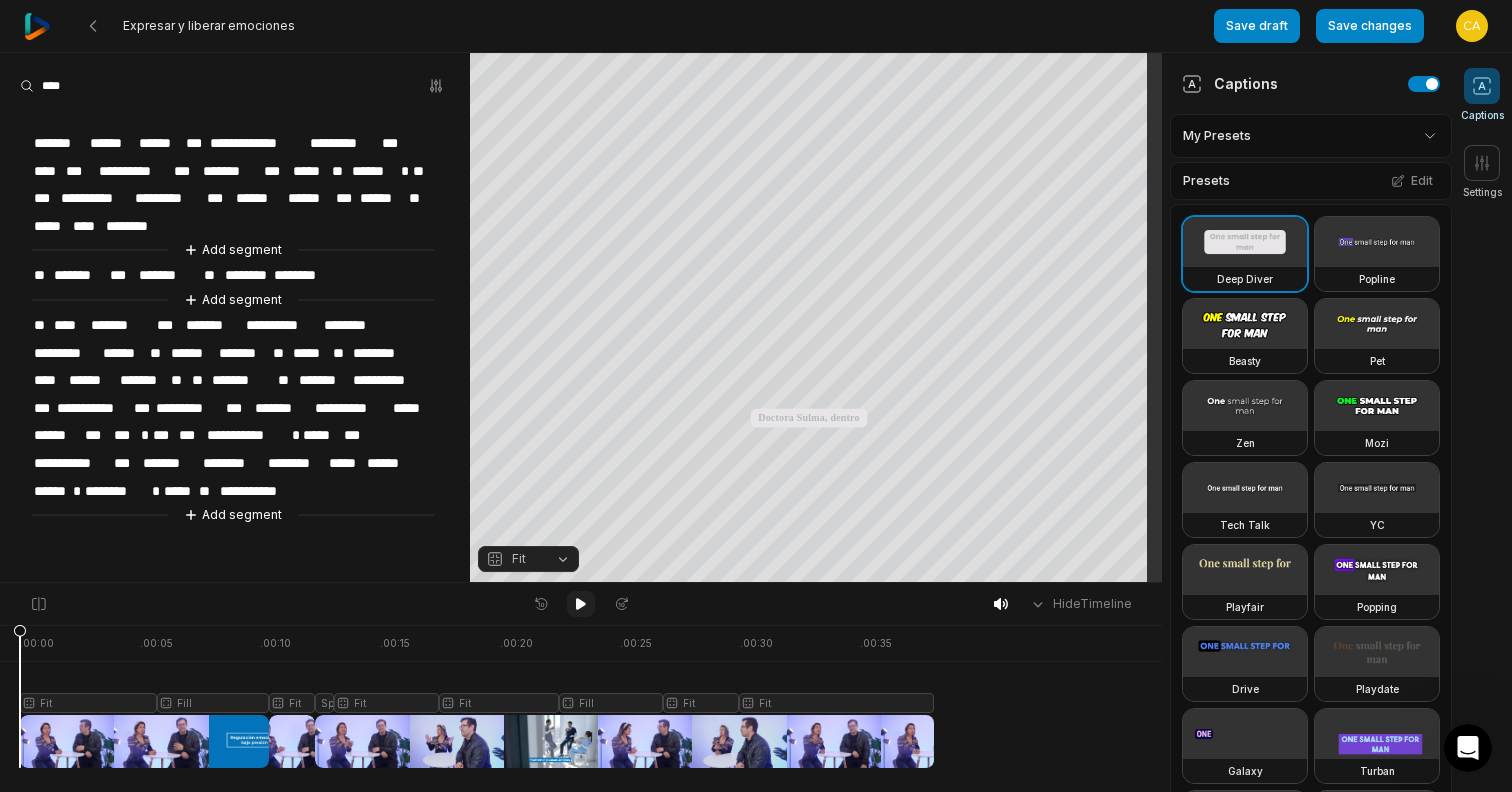 click at bounding box center [581, 604] 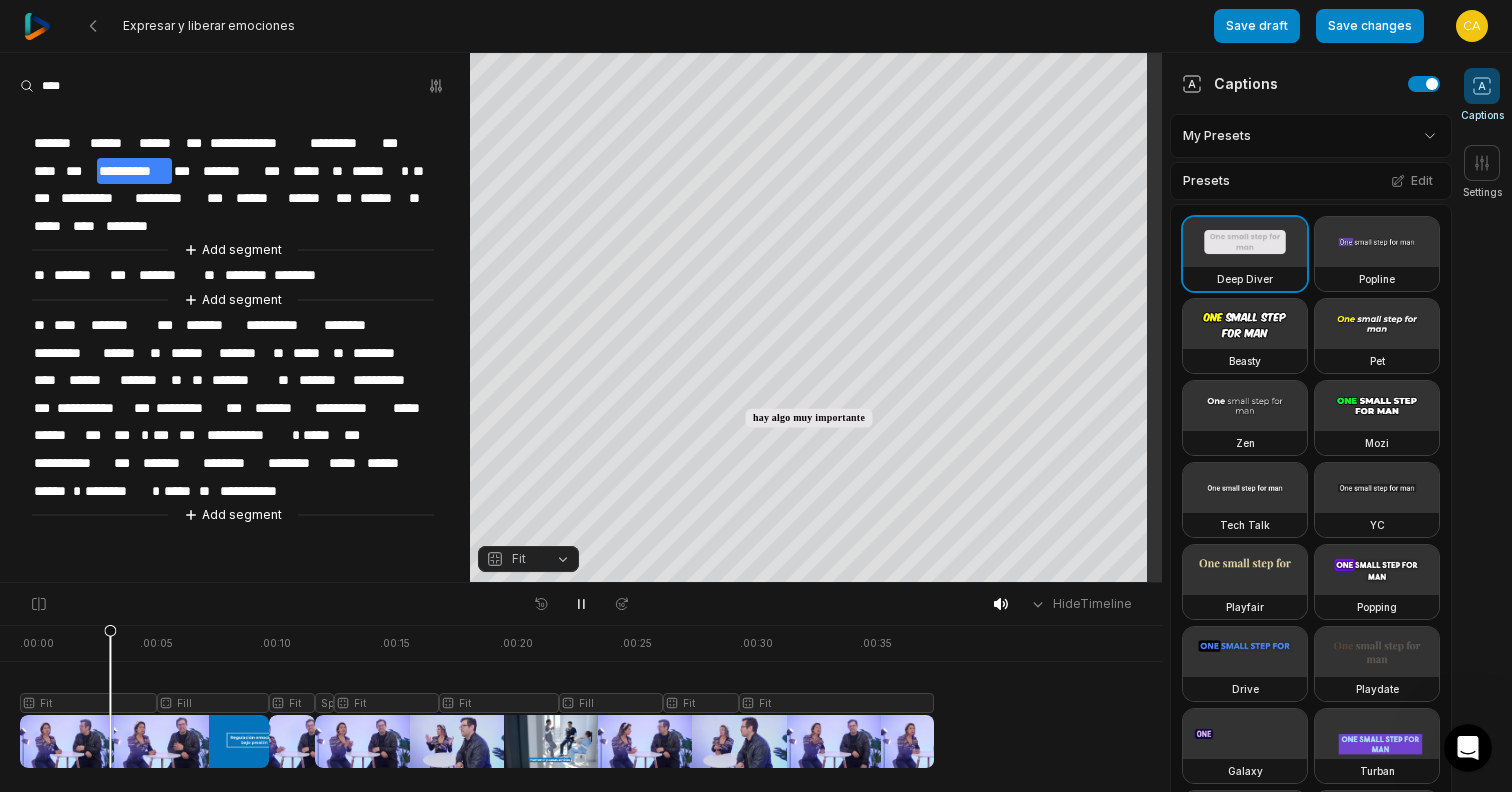 click at bounding box center (477, 696) 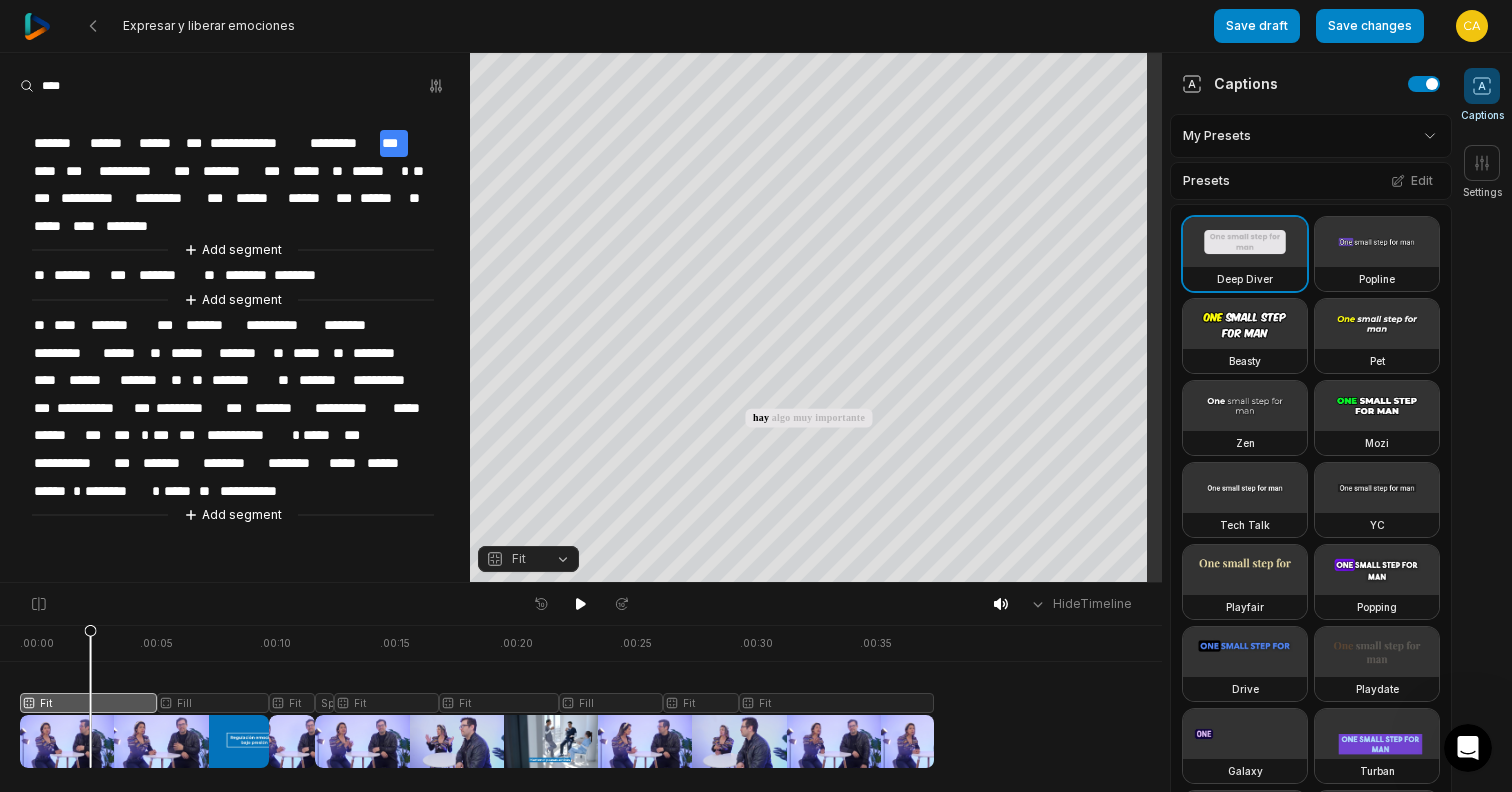 click on "Fit" at bounding box center [528, 560] 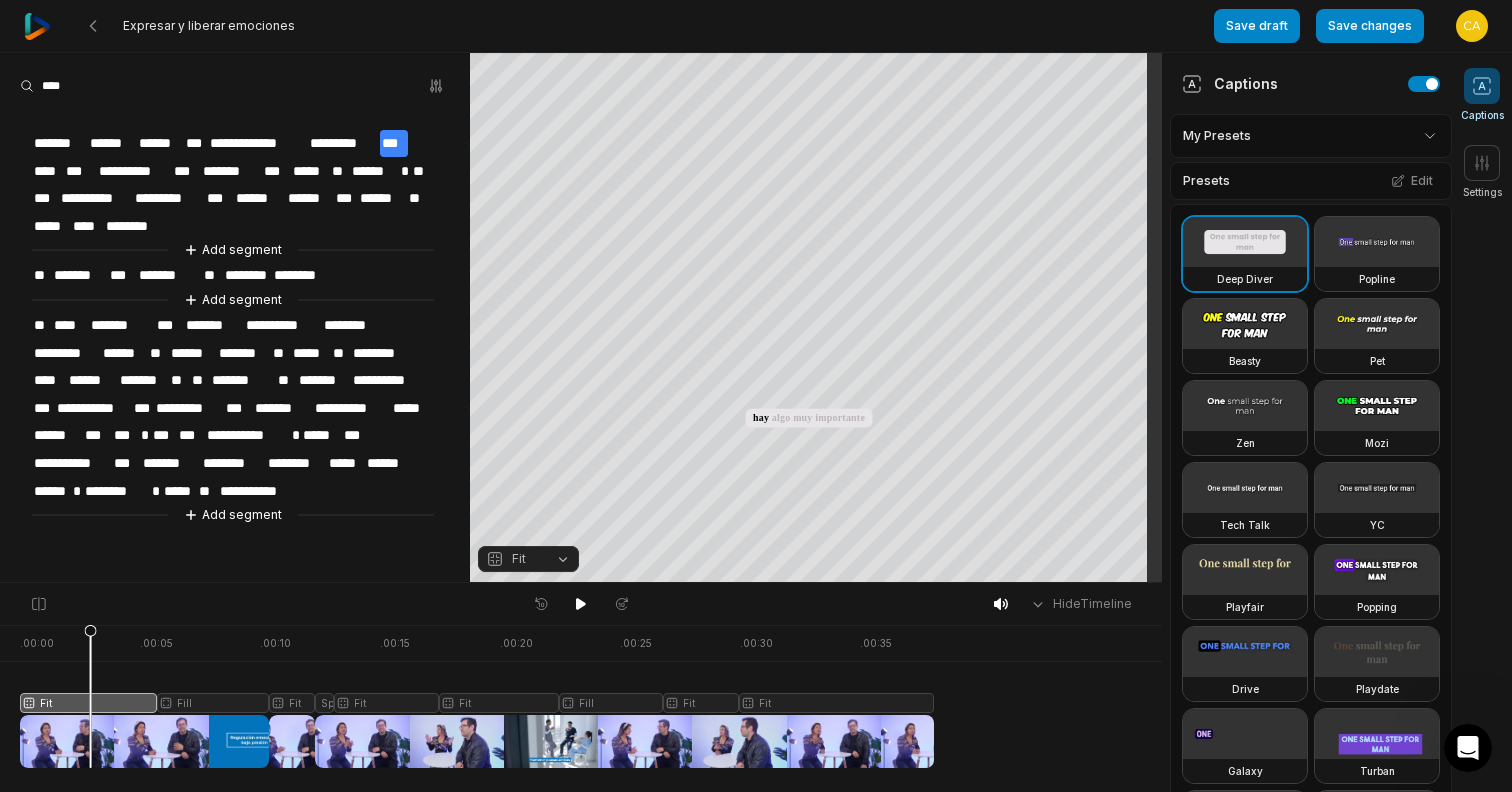 click on "Fit" at bounding box center [528, 559] 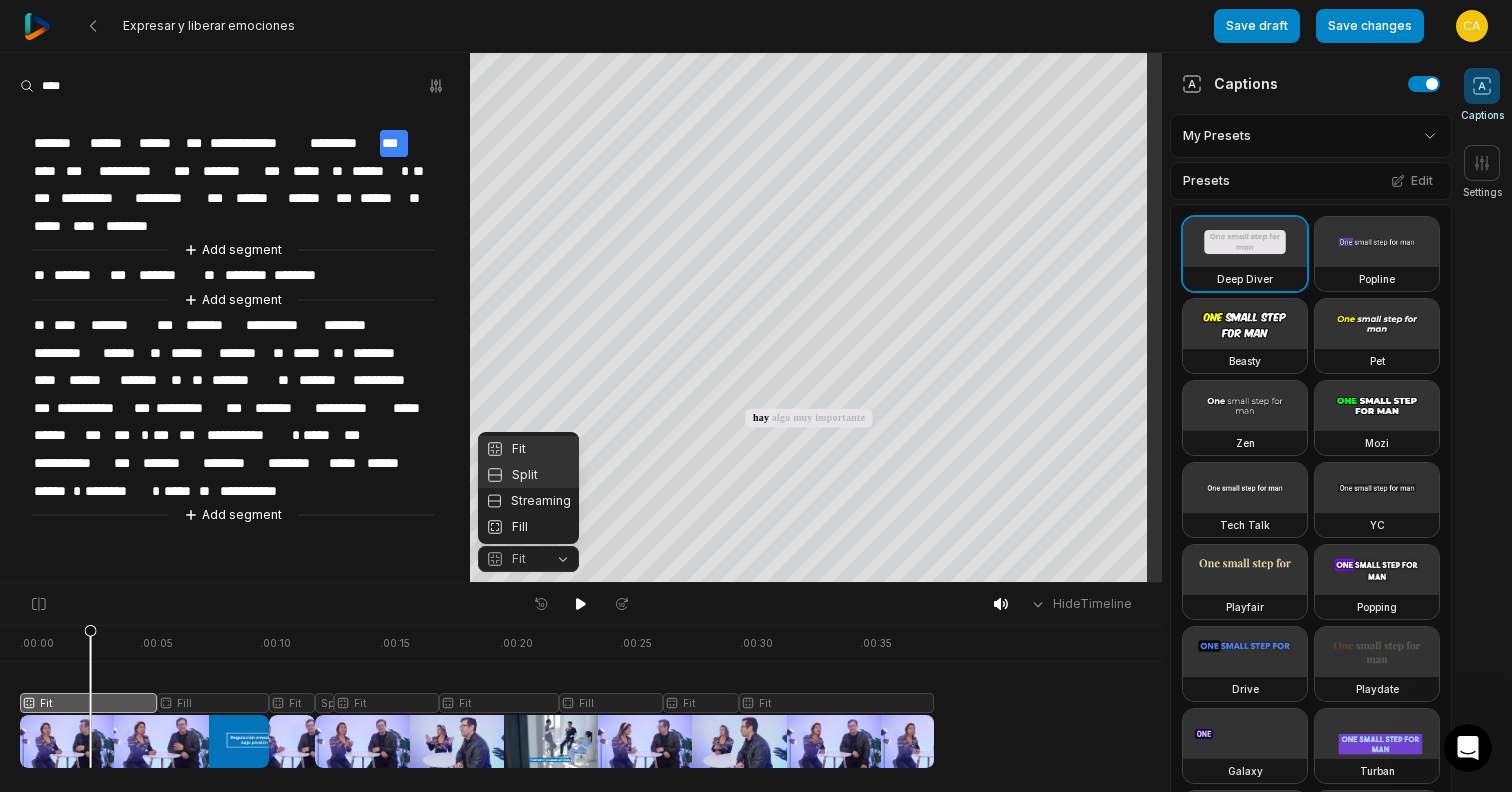 click on "Split" at bounding box center [528, 475] 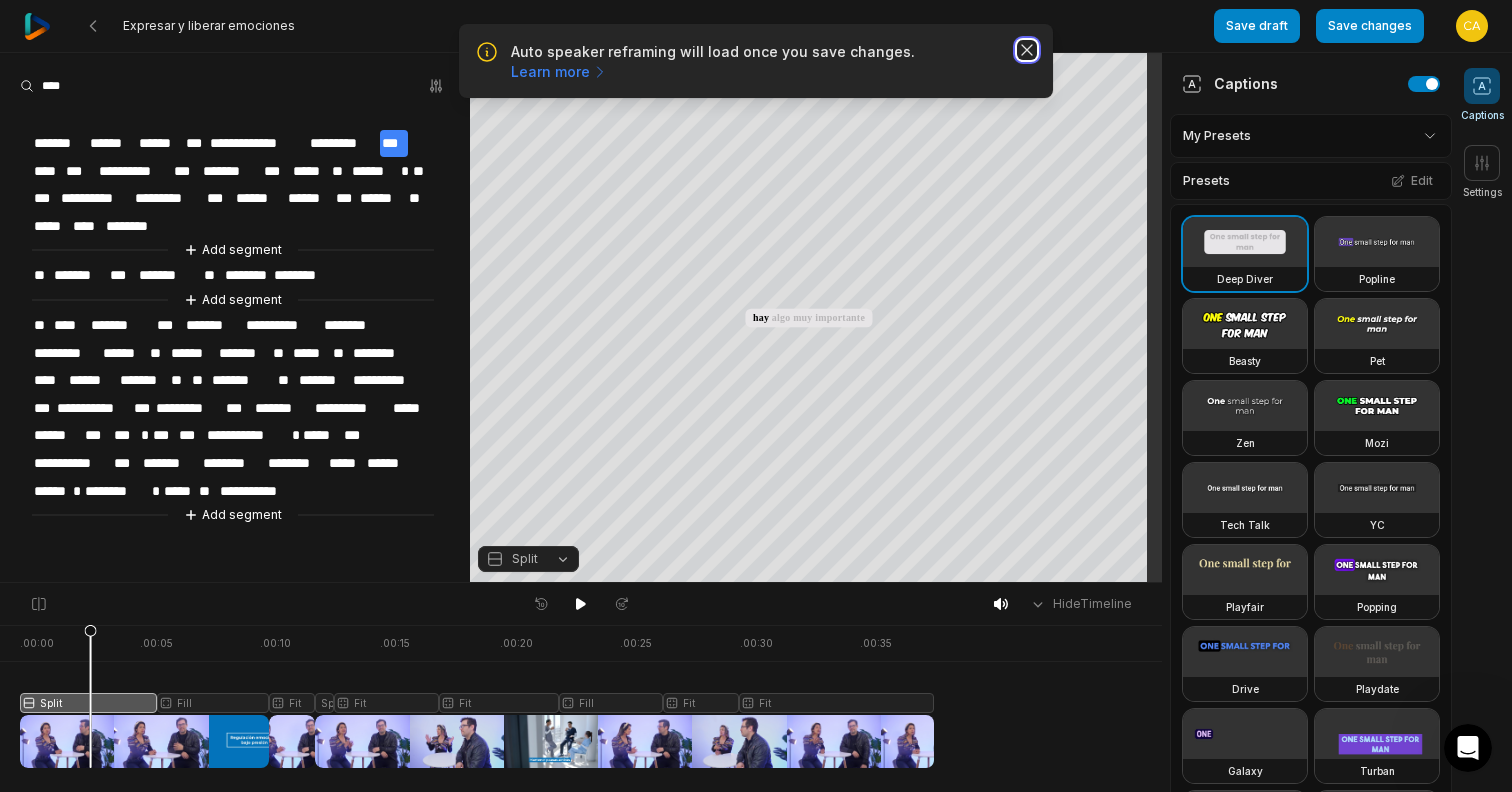click 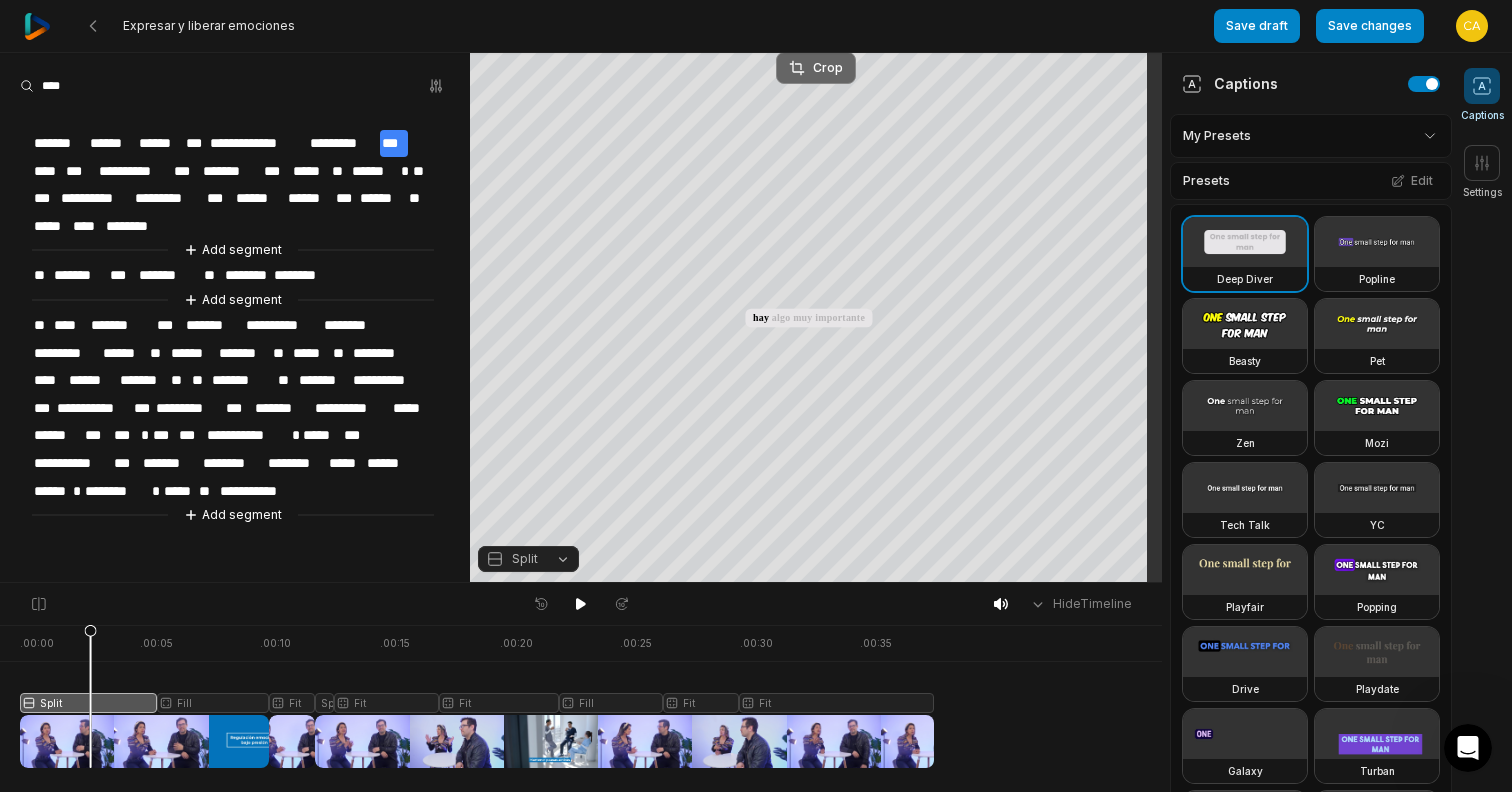 click on "Crop" at bounding box center [816, 68] 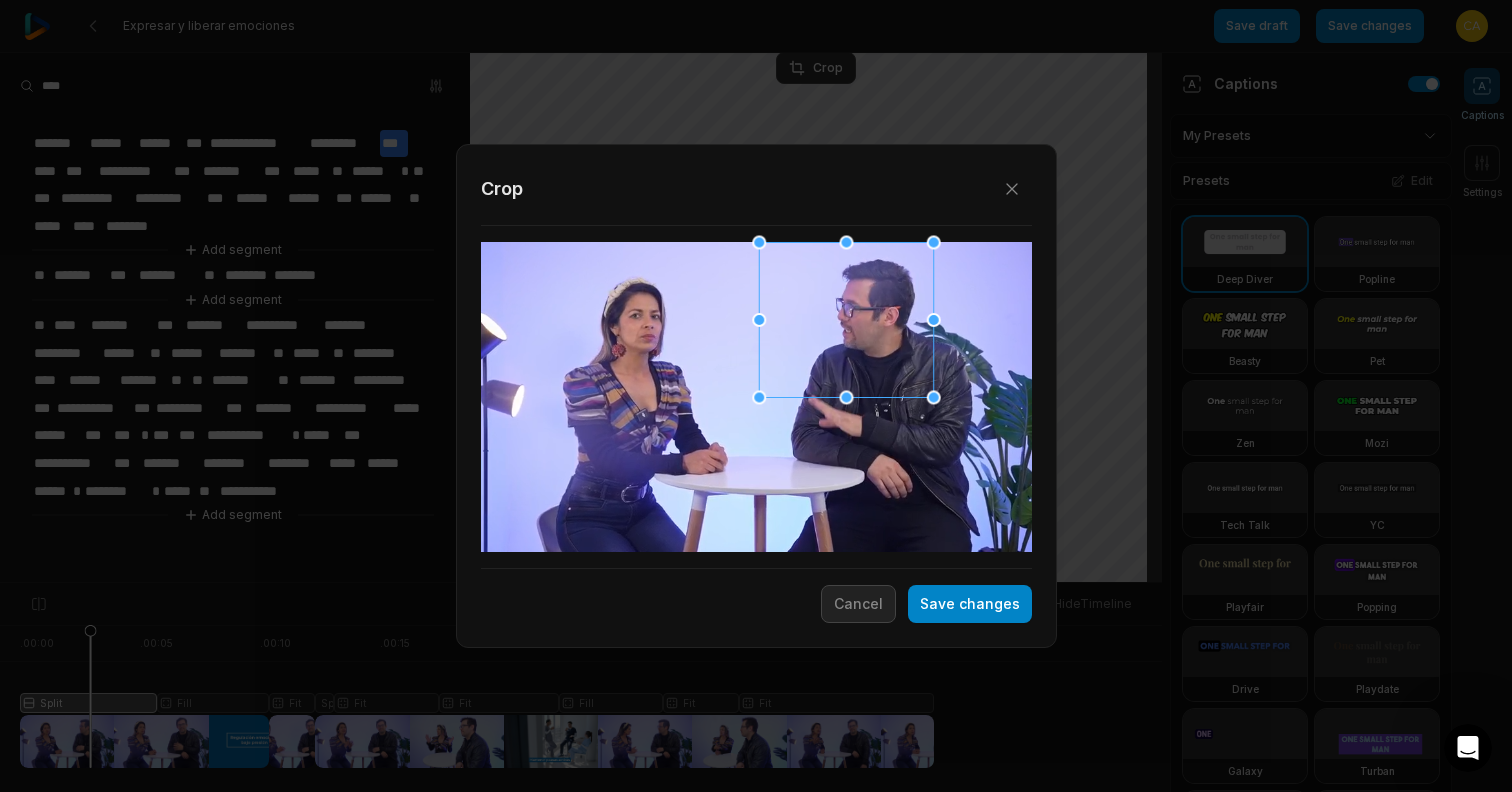 drag, startPoint x: 810, startPoint y: 365, endPoint x: 899, endPoint y: 285, distance: 119.67038 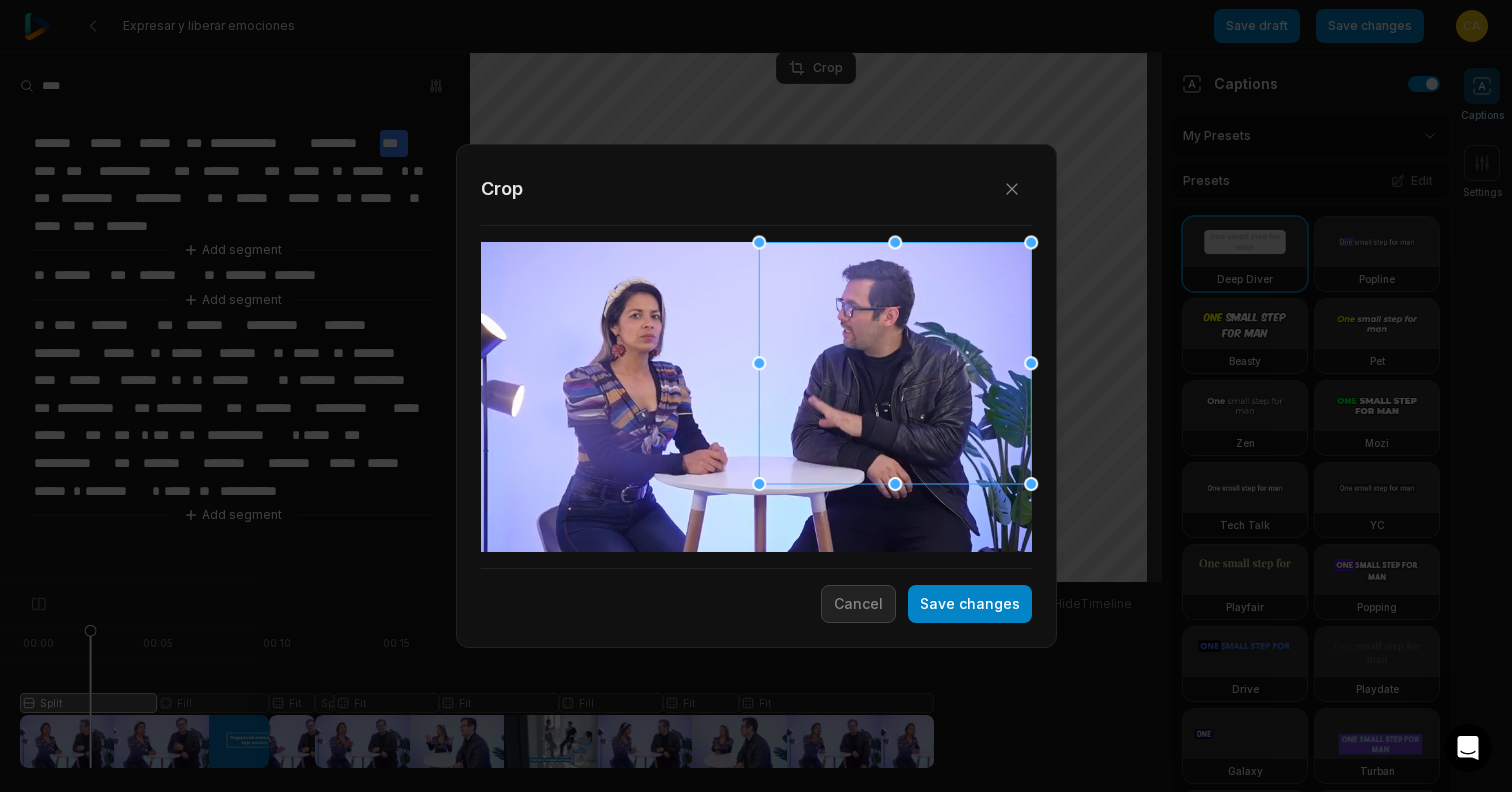 drag, startPoint x: 934, startPoint y: 397, endPoint x: 1074, endPoint y: 494, distance: 170.32028 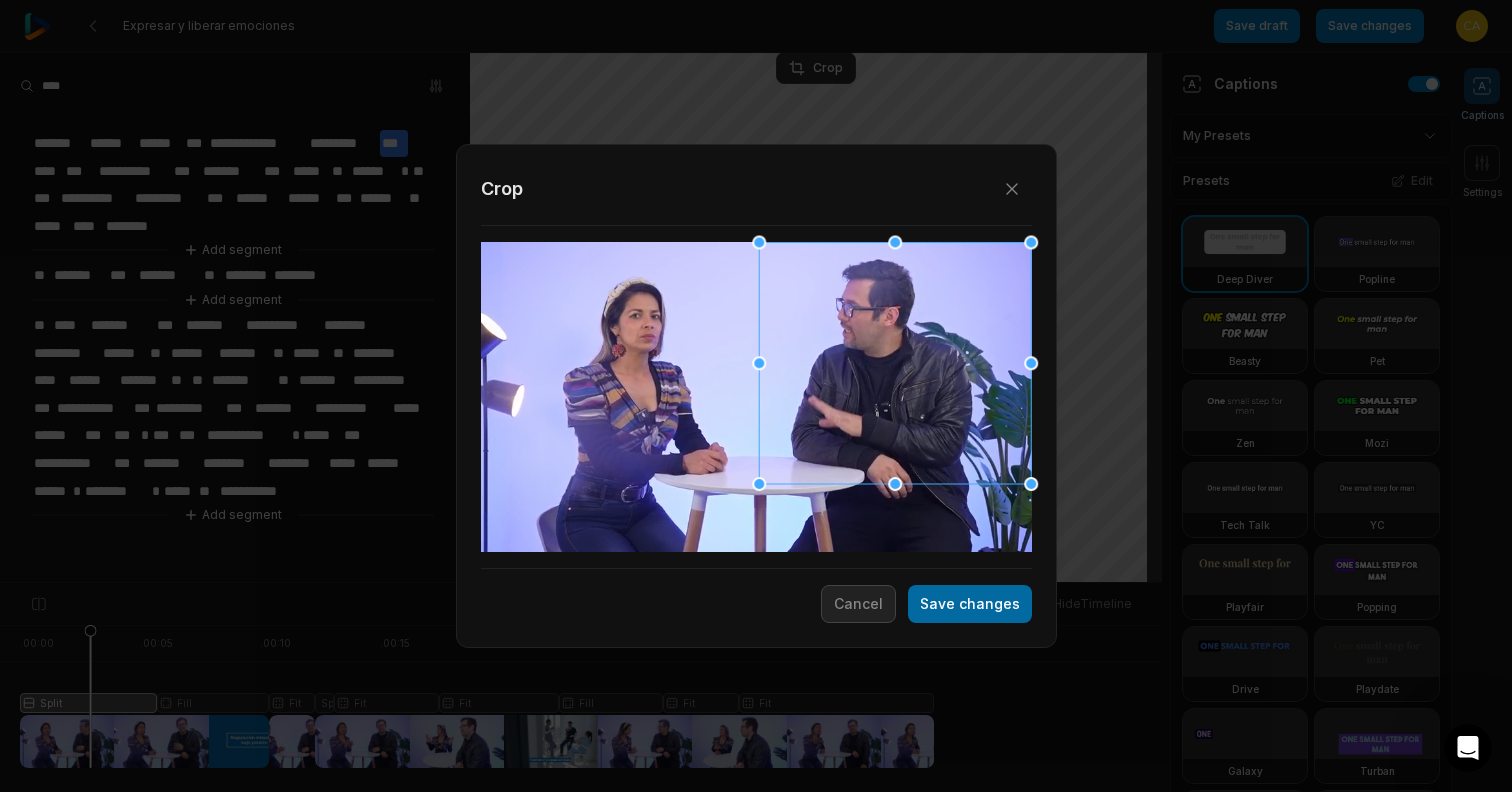 click on "Save changes" at bounding box center (970, 604) 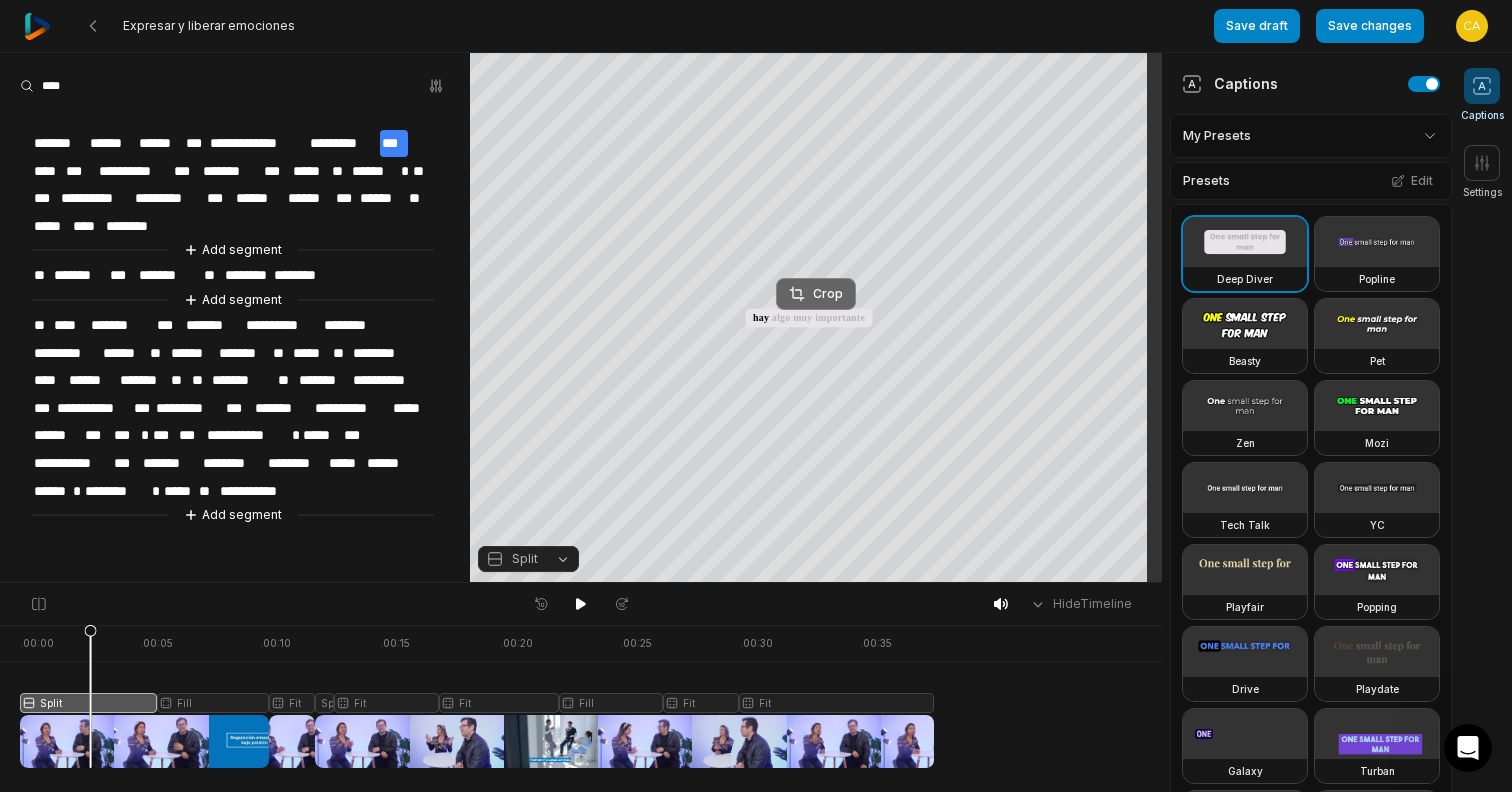 click on "Crop" at bounding box center (816, 294) 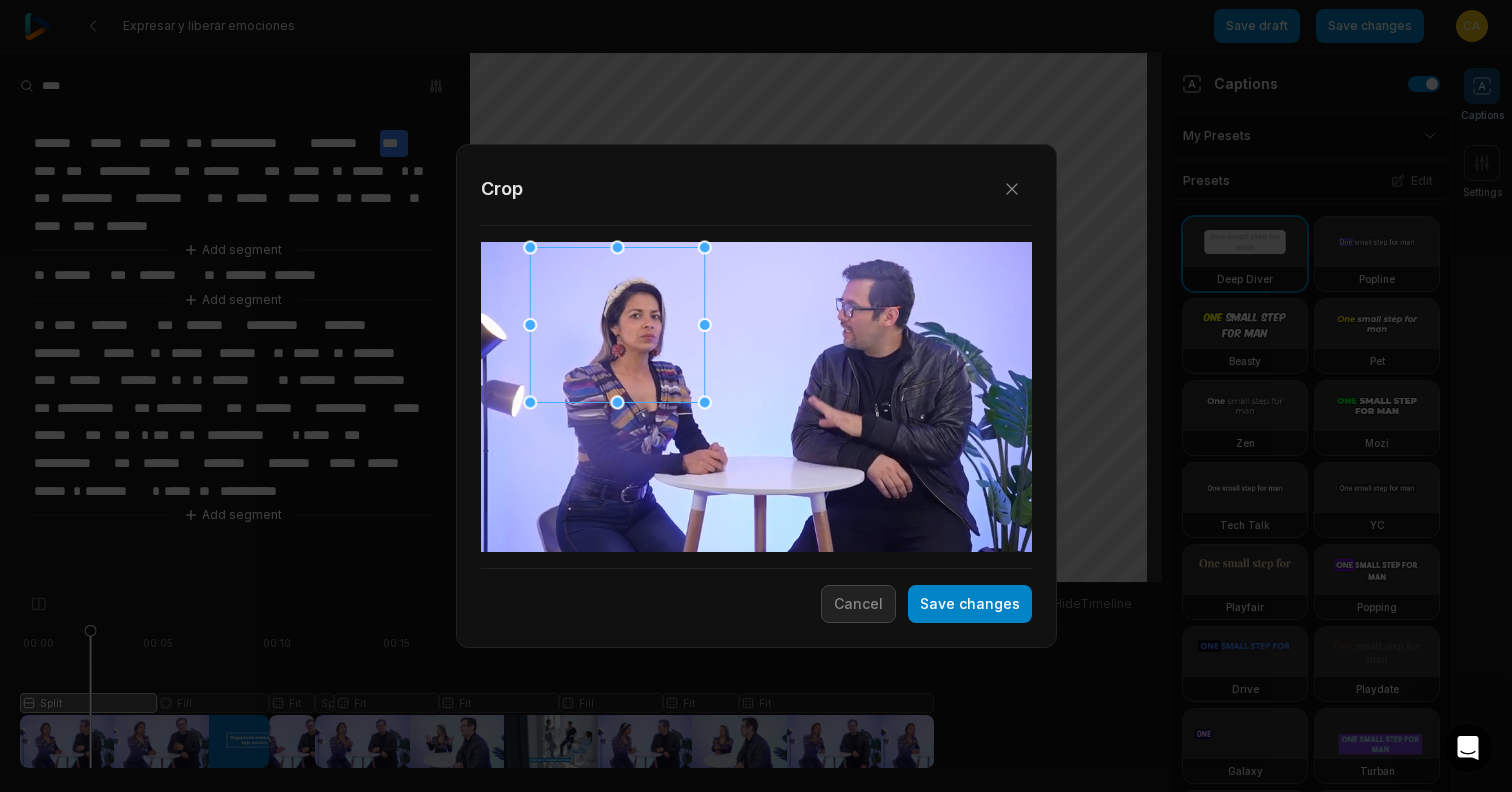 drag, startPoint x: 744, startPoint y: 365, endPoint x: 590, endPoint y: 251, distance: 191.60376 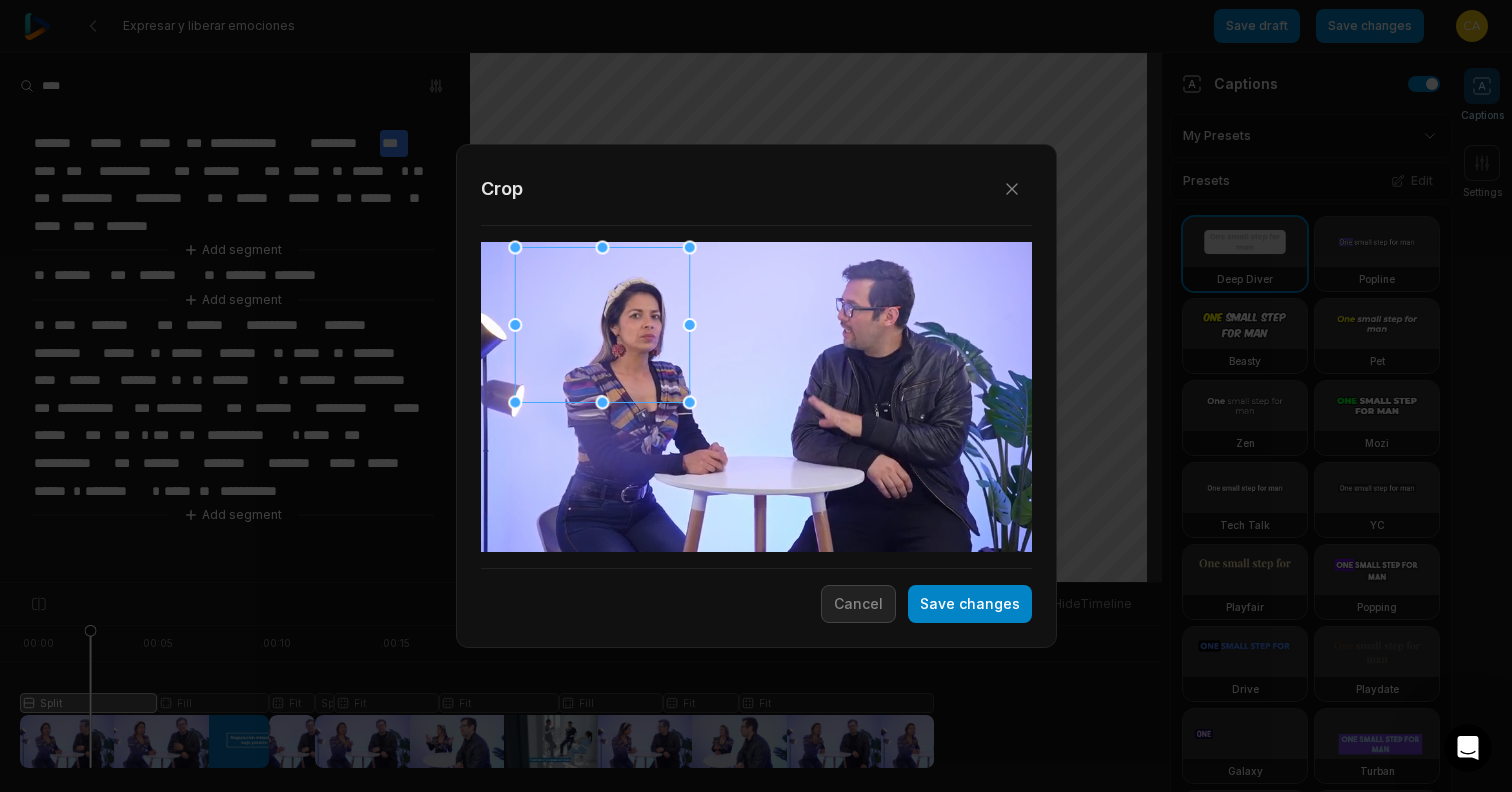 click at bounding box center [602, 325] 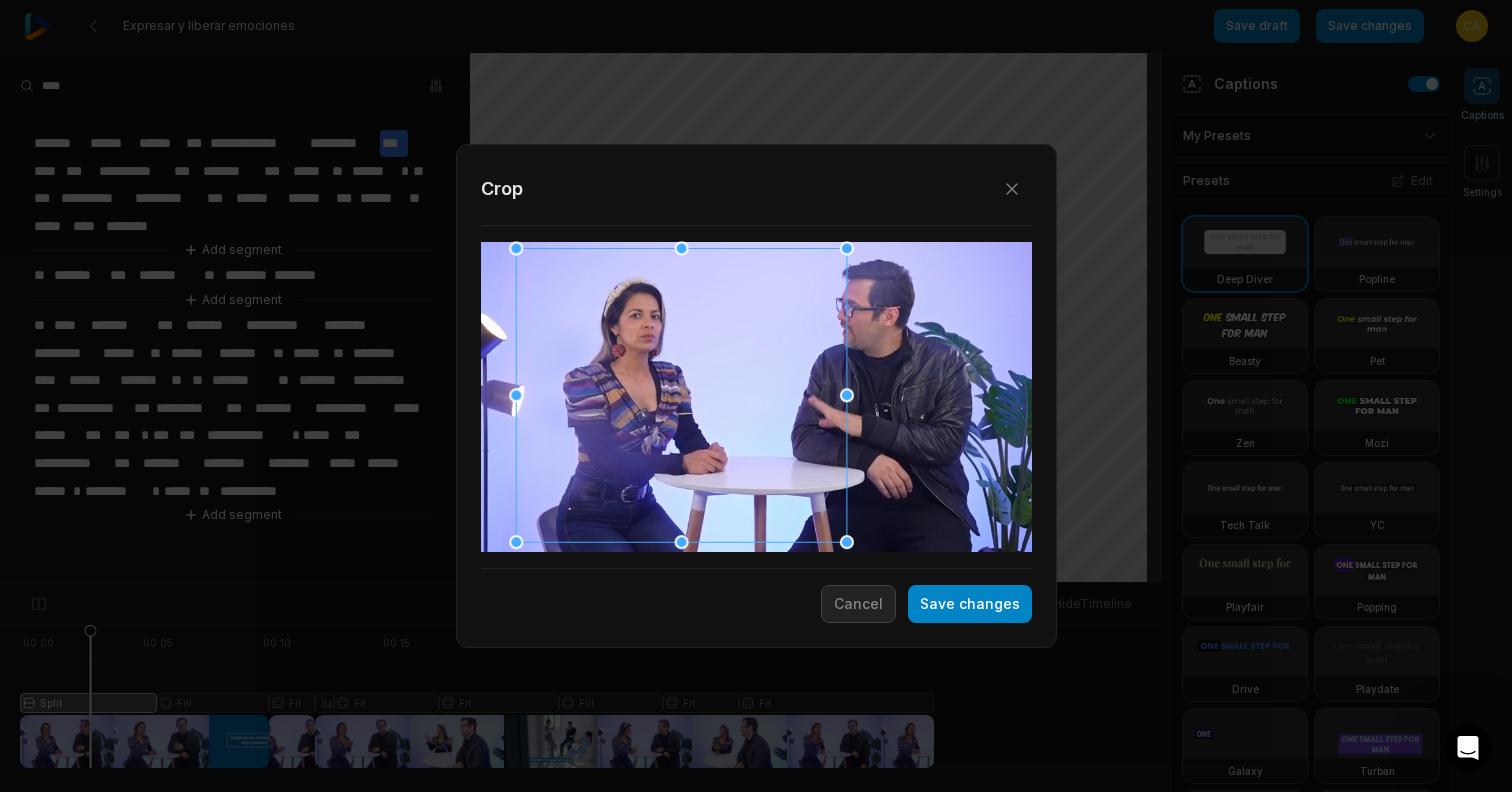 drag, startPoint x: 691, startPoint y: 404, endPoint x: 880, endPoint y: 543, distance: 234.61032 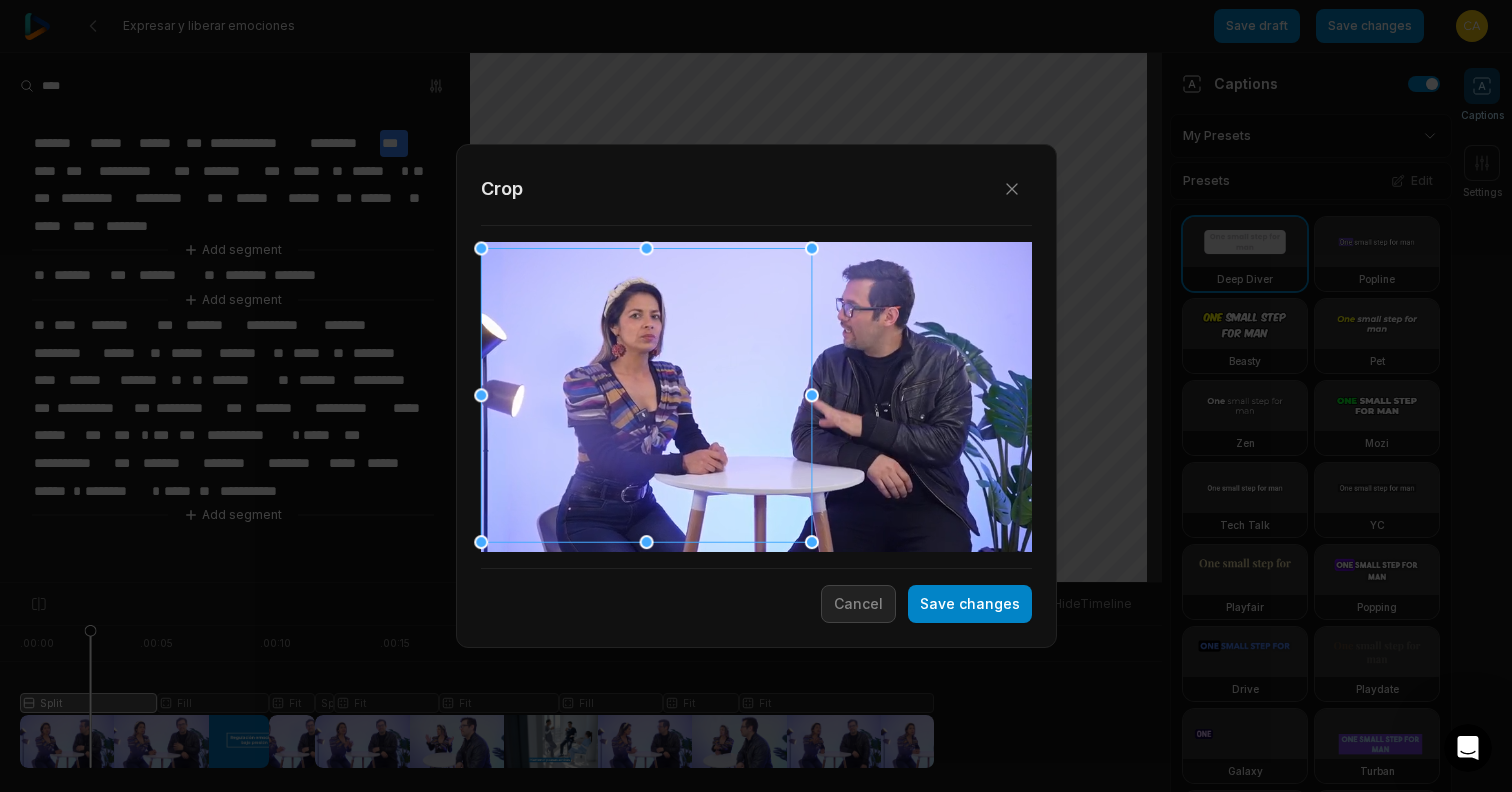 drag, startPoint x: 762, startPoint y: 428, endPoint x: 727, endPoint y: 428, distance: 35 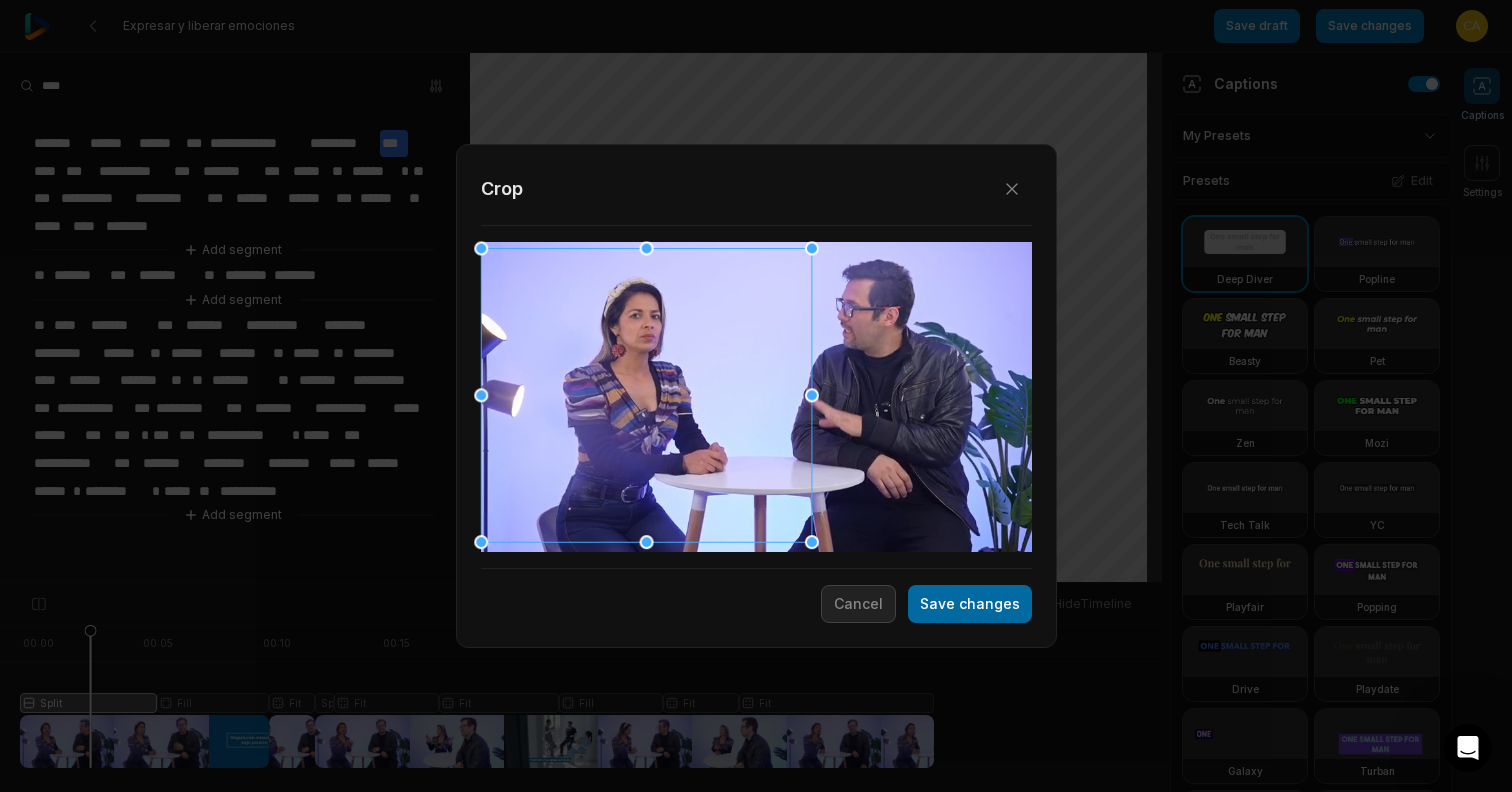 click on "Save changes" at bounding box center [970, 604] 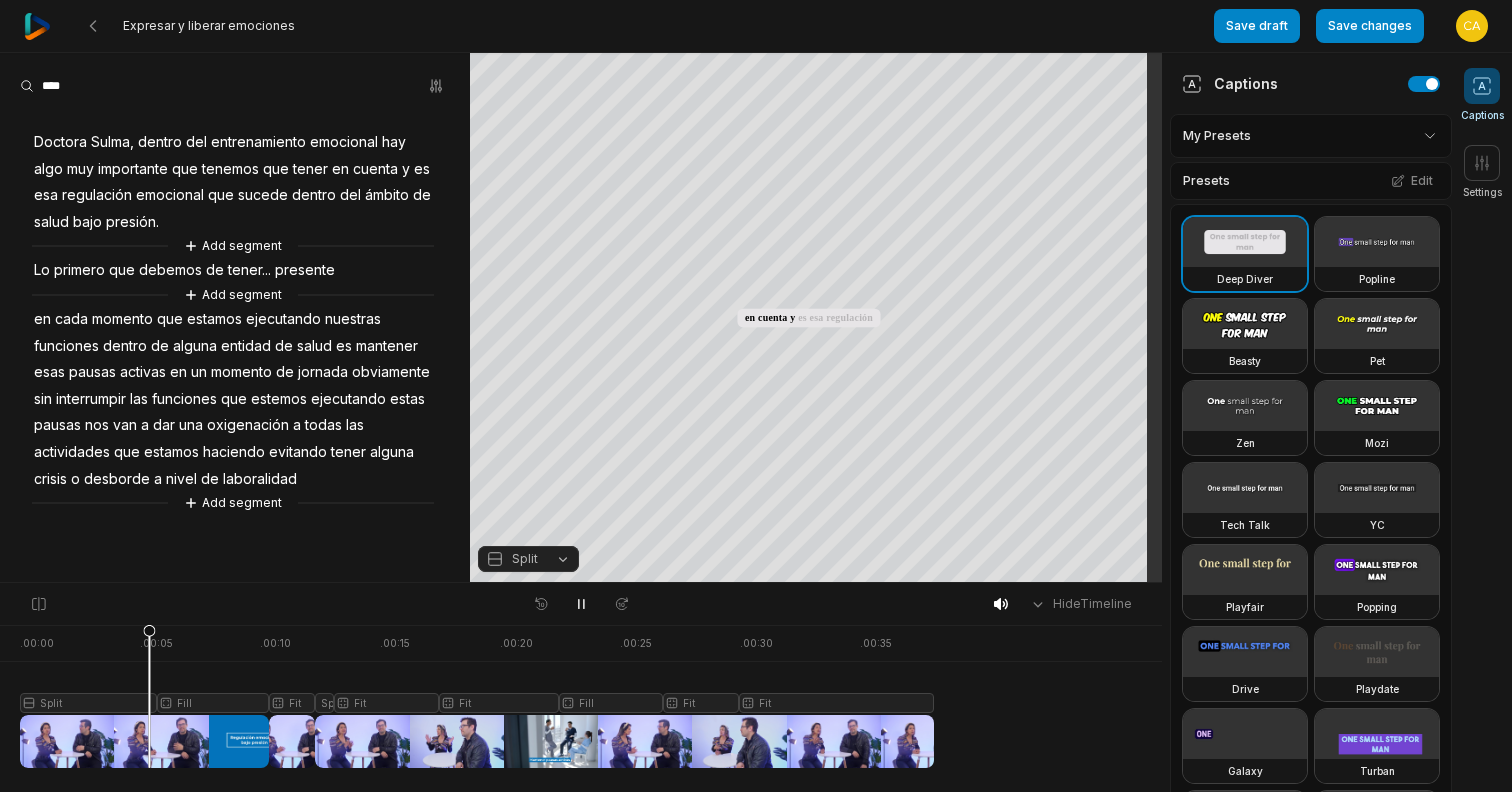 scroll, scrollTop: 0, scrollLeft: 0, axis: both 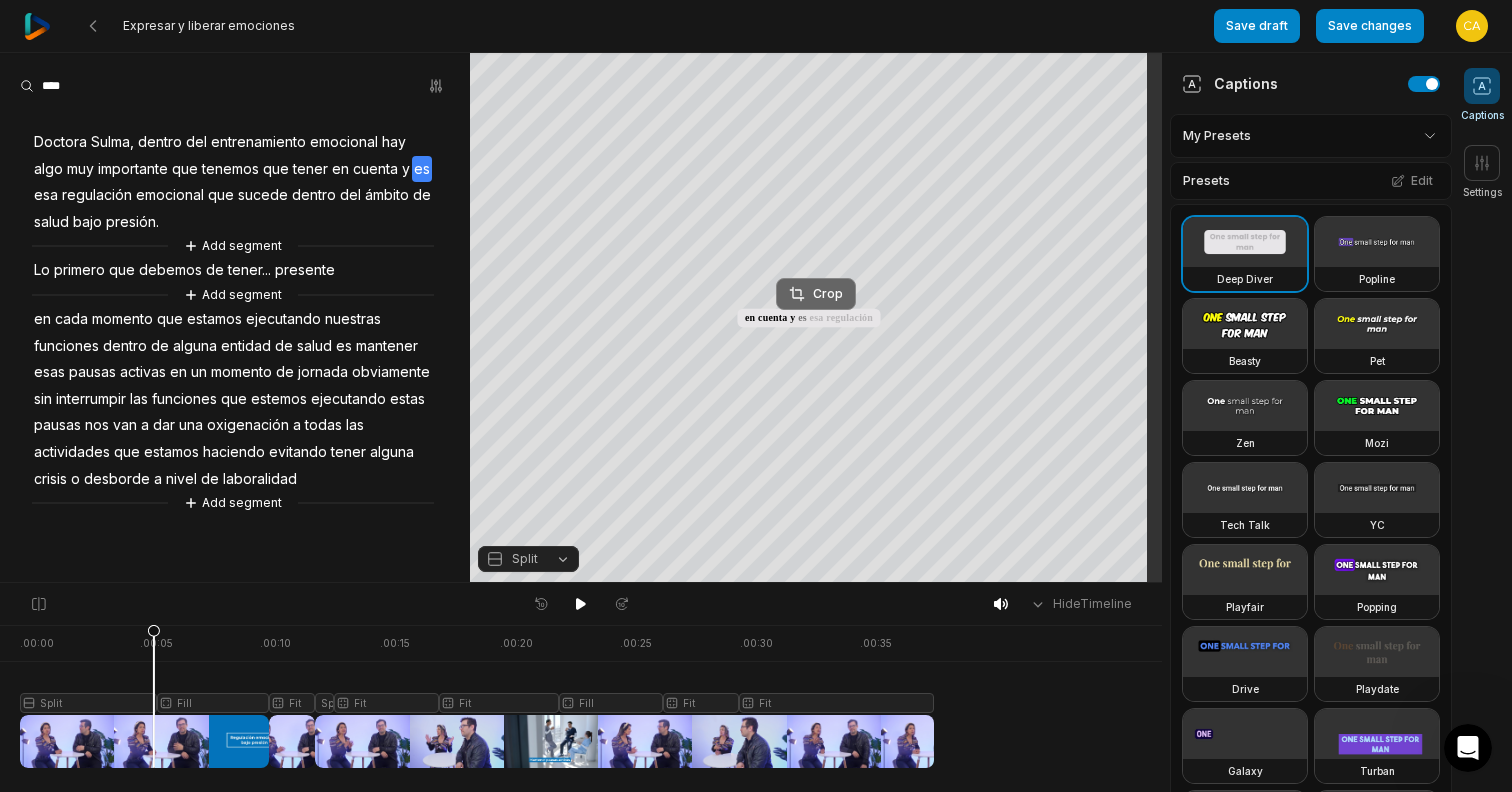 click on "Crop" at bounding box center (816, 294) 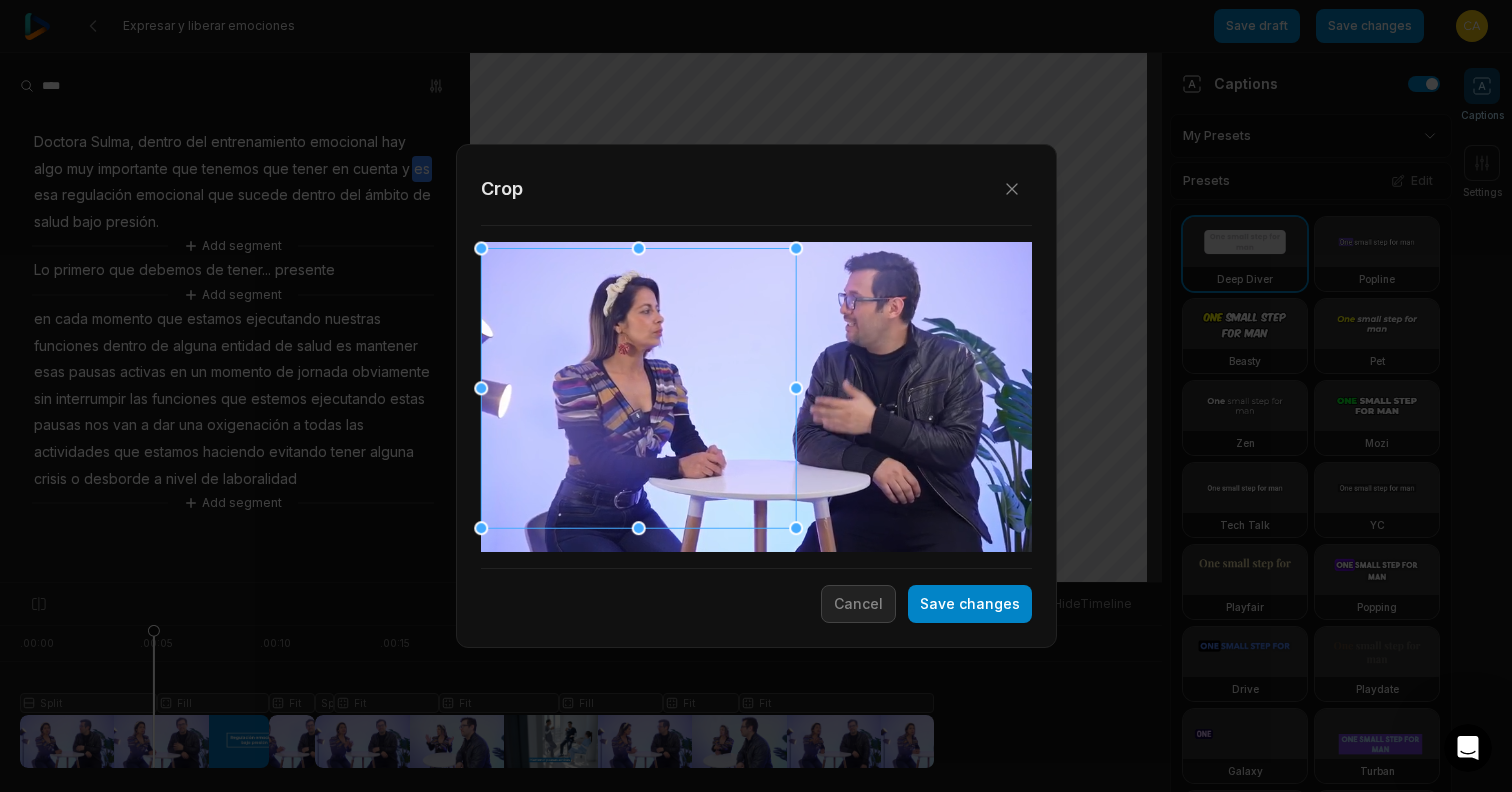drag, startPoint x: 813, startPoint y: 540, endPoint x: 746, endPoint y: 449, distance: 113.004425 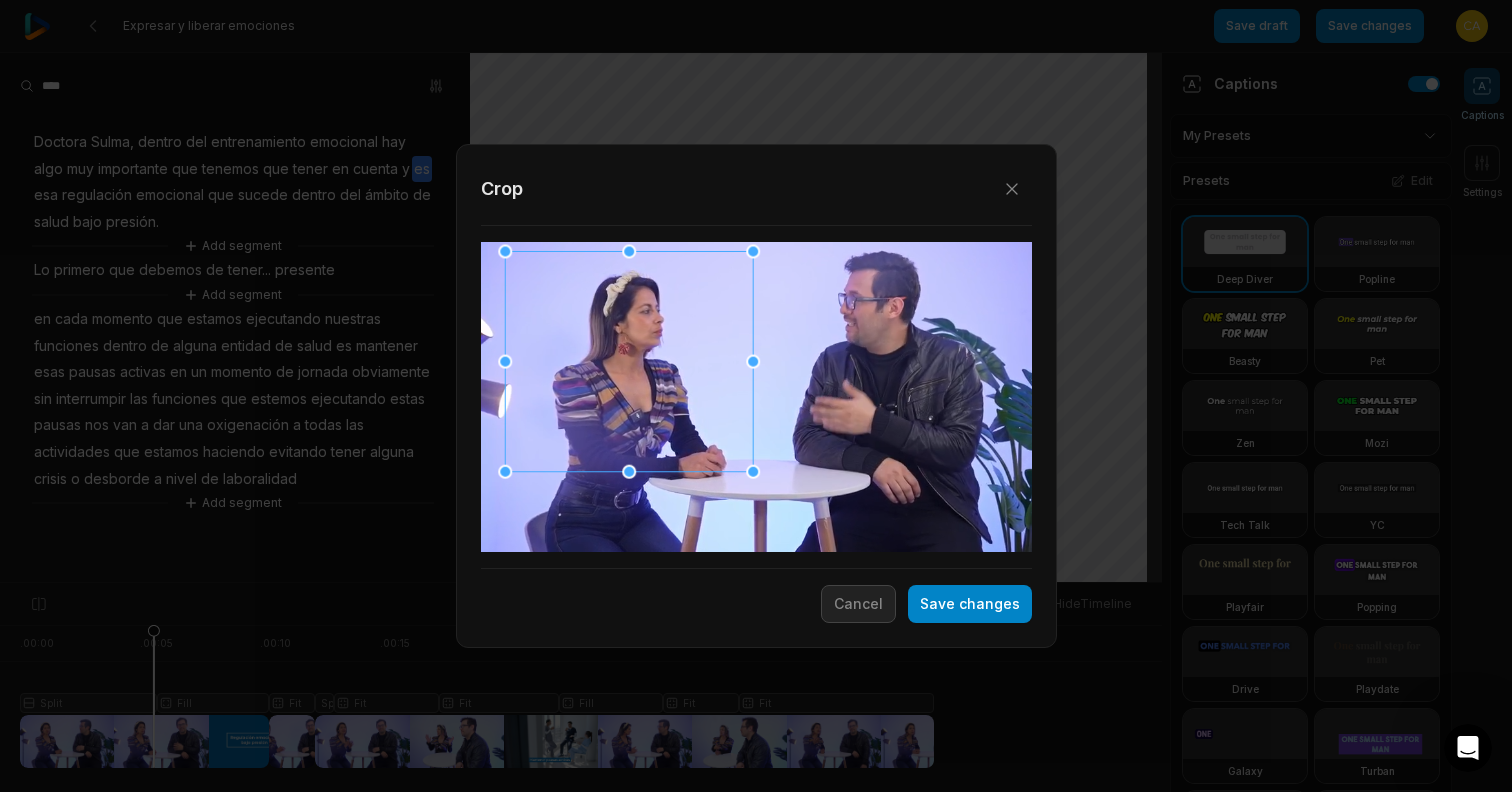 drag, startPoint x: 676, startPoint y: 380, endPoint x: 699, endPoint y: 382, distance: 23.086792 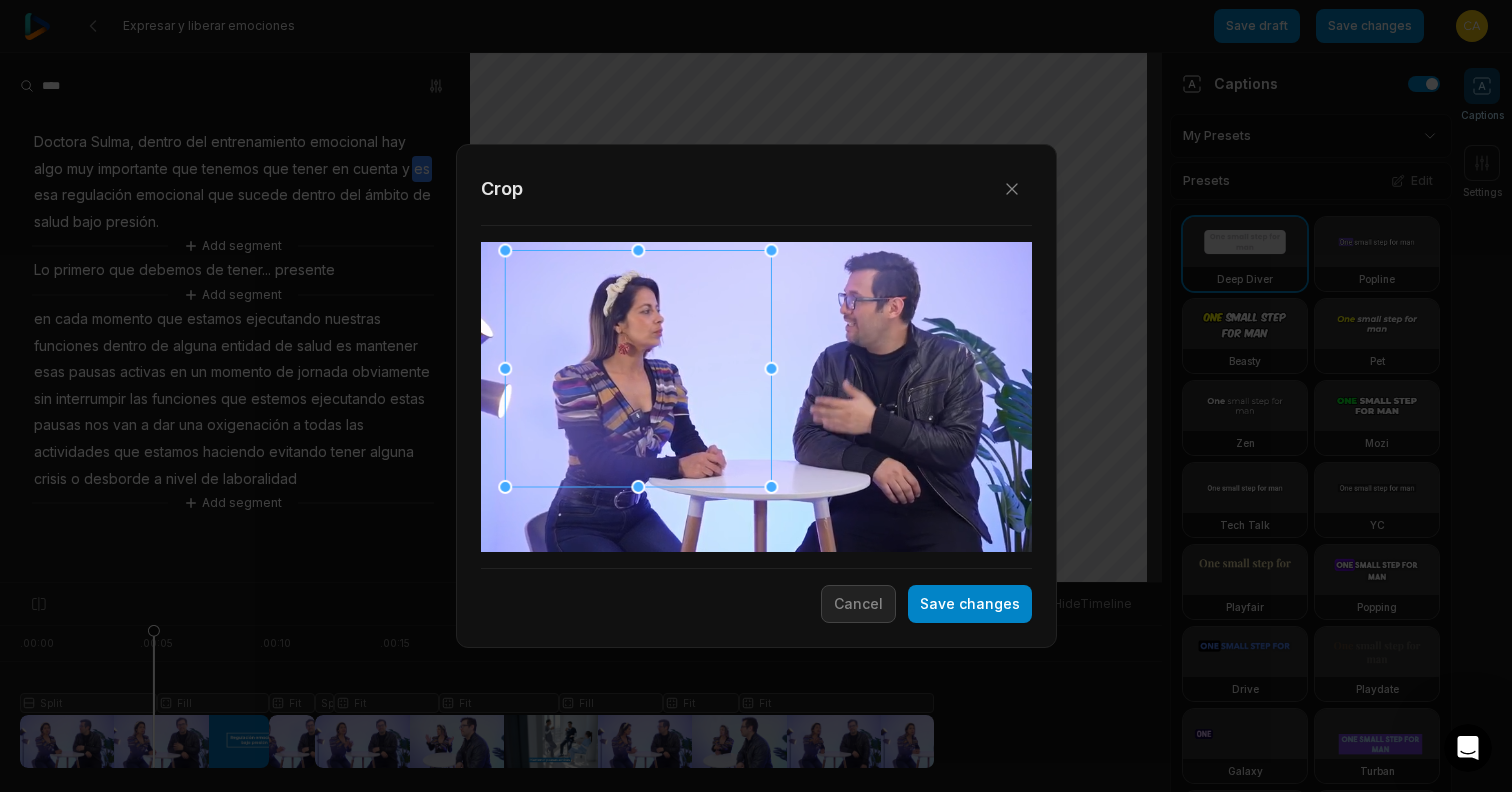 drag, startPoint x: 755, startPoint y: 470, endPoint x: 770, endPoint y: 494, distance: 28.301943 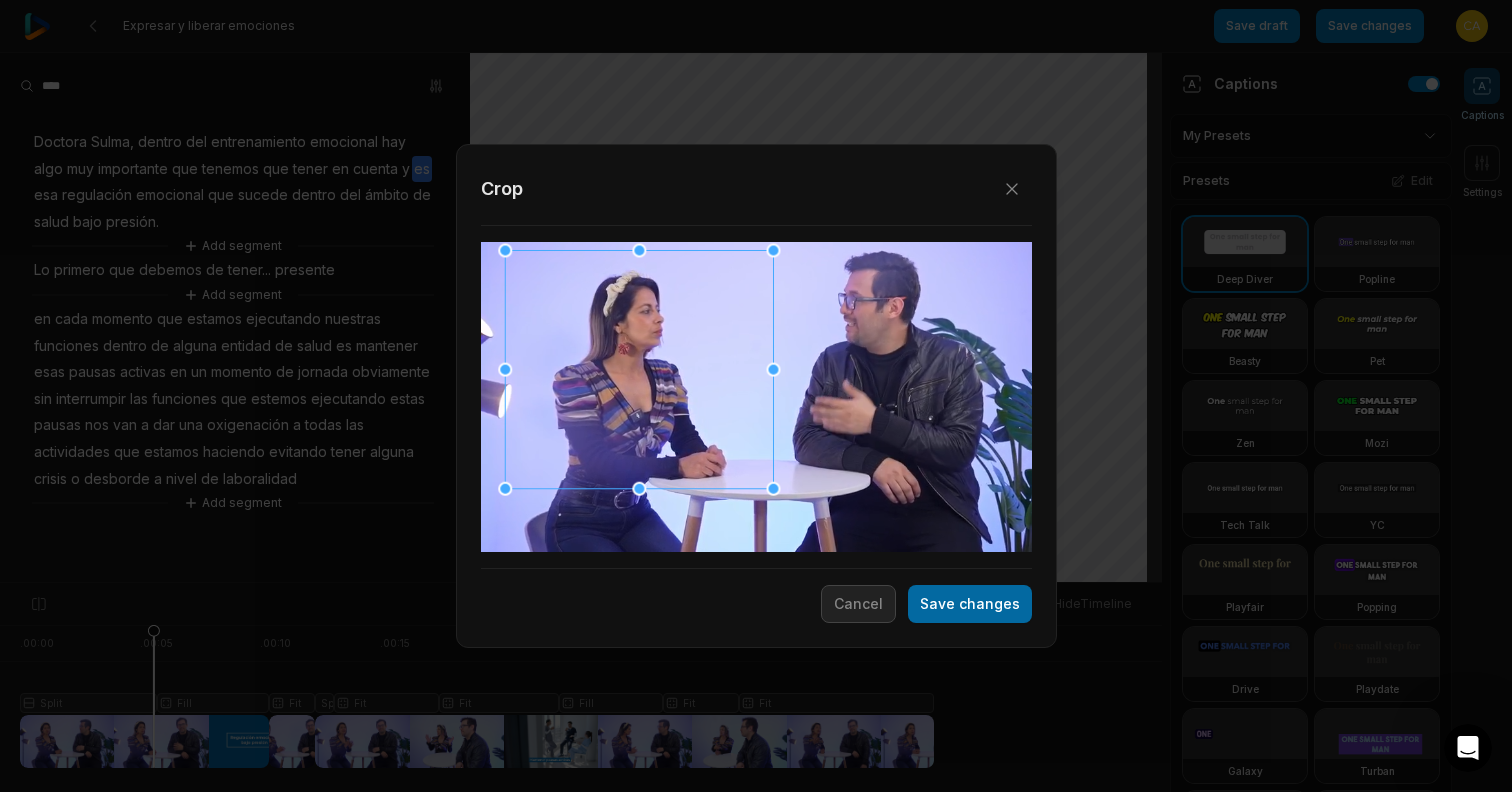 click on "Save changes" at bounding box center [970, 604] 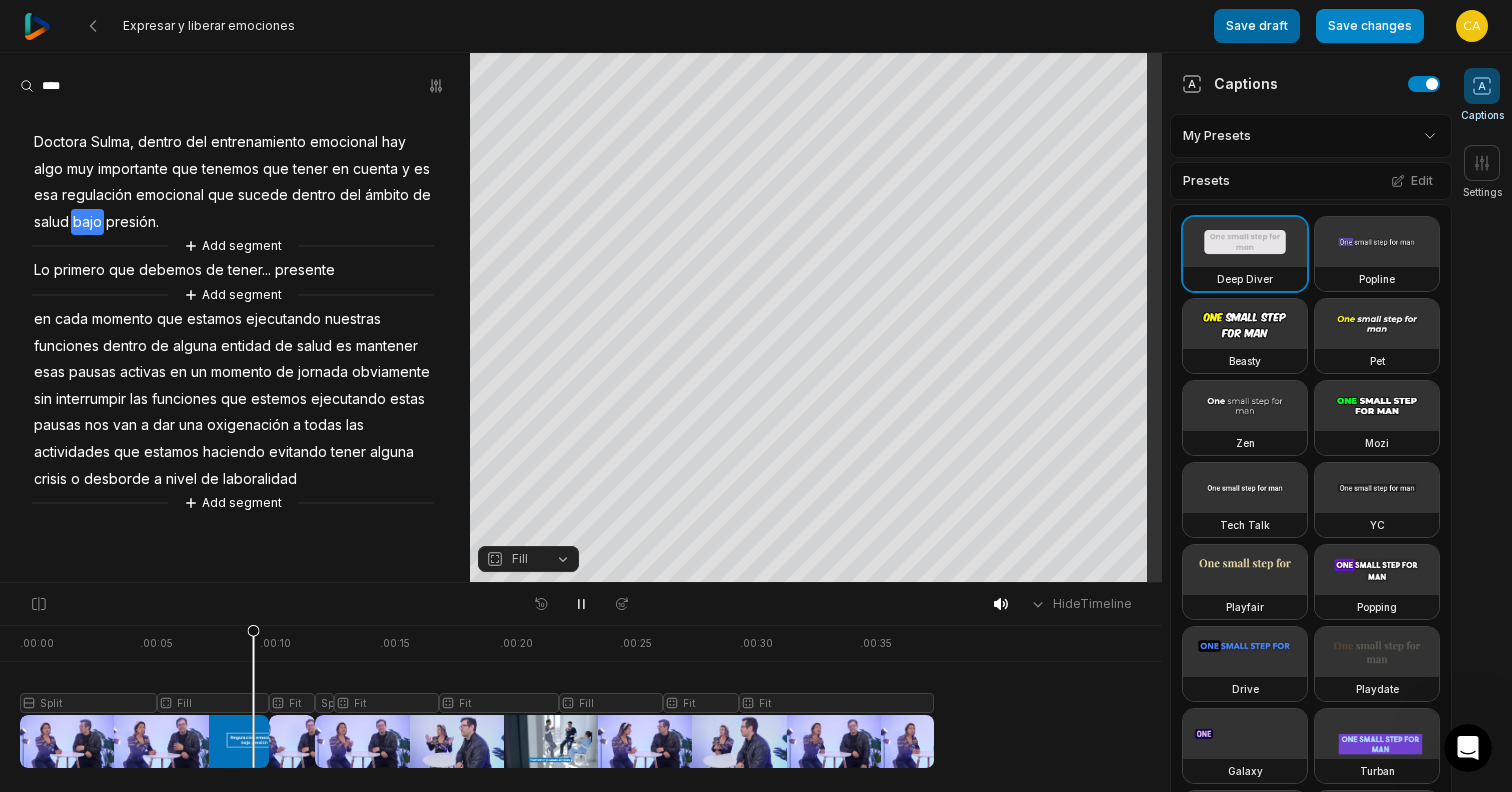 click on "Save draft" at bounding box center [1257, 26] 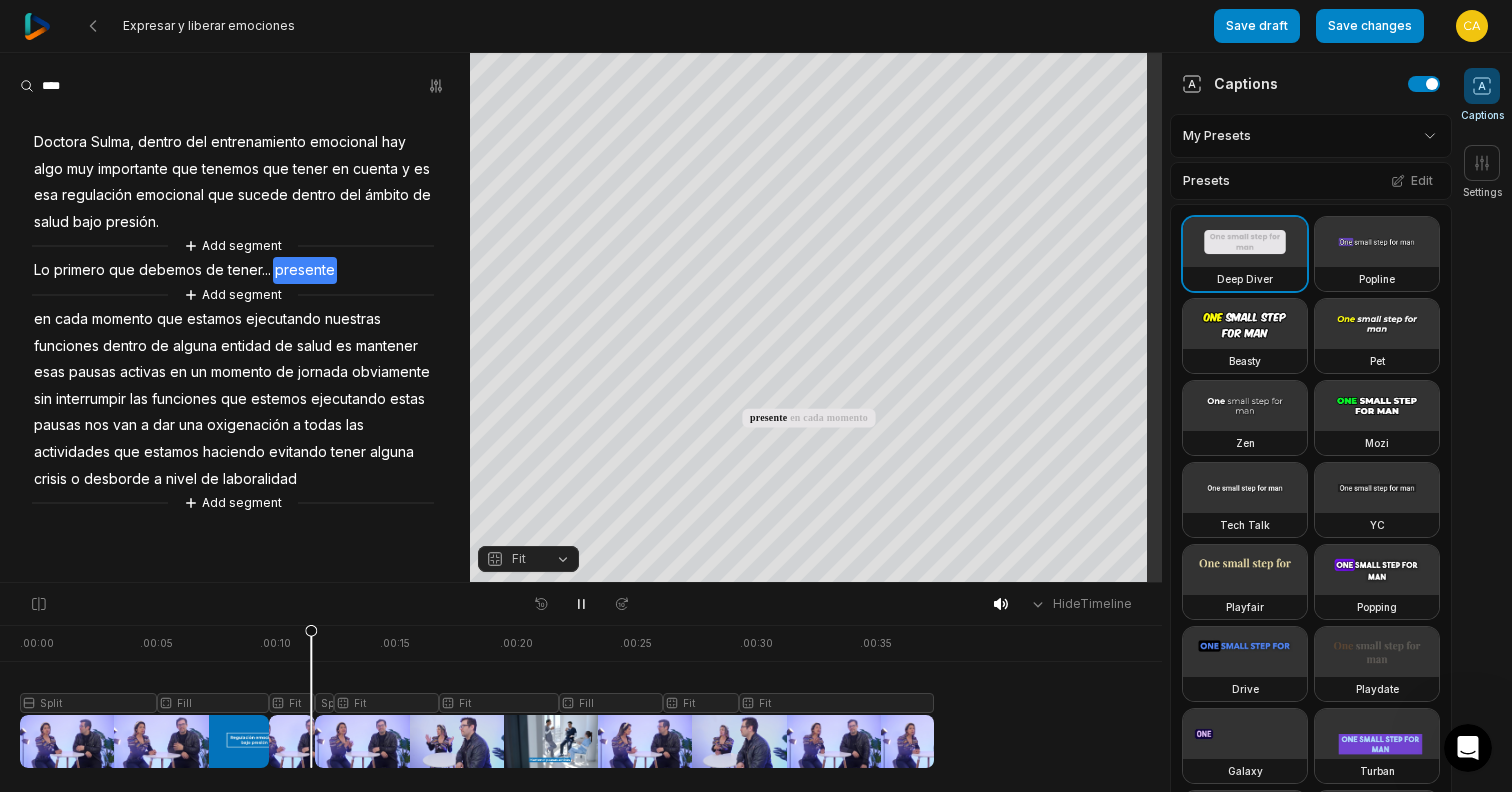 click at bounding box center [477, 696] 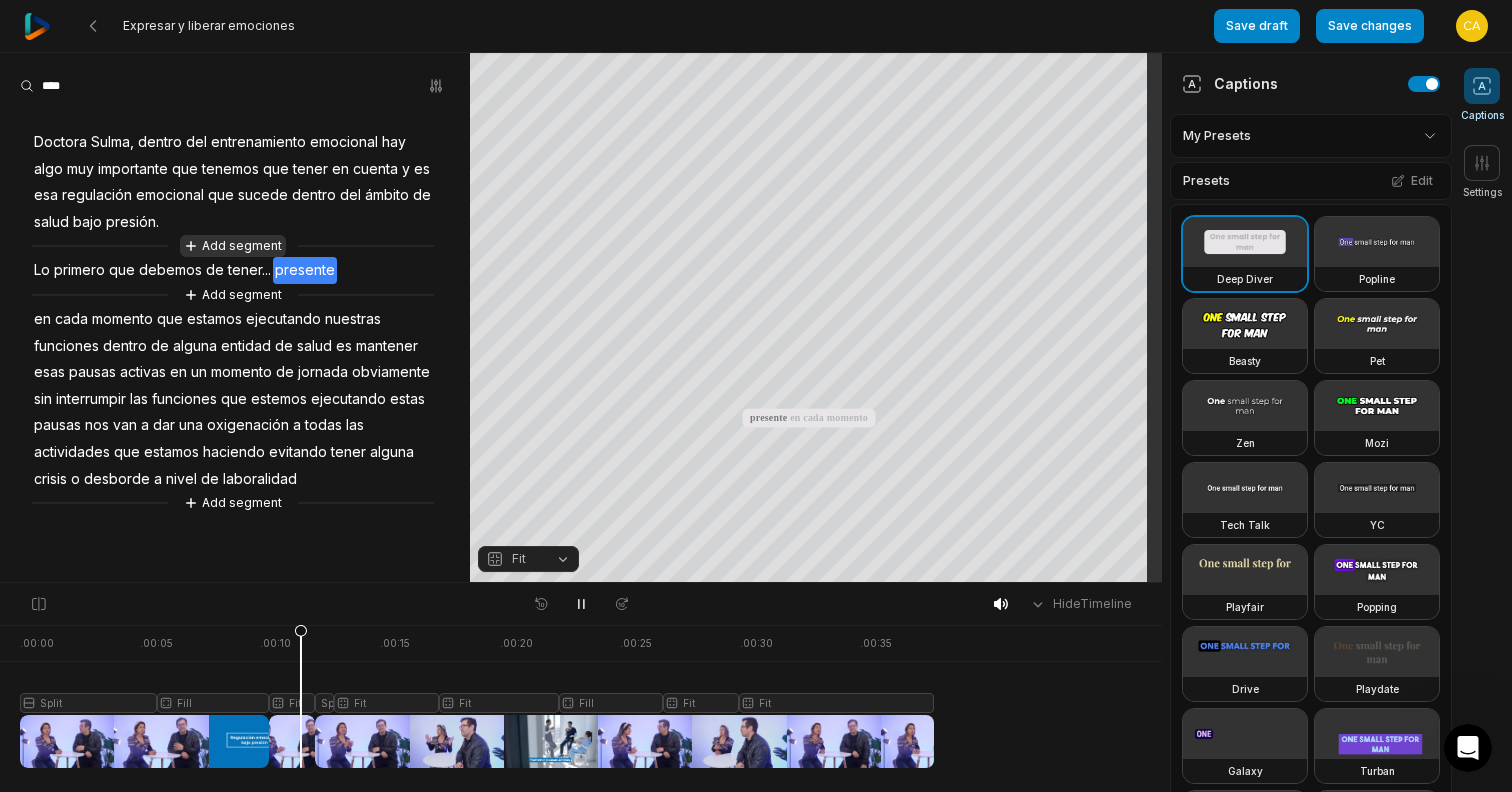 click on "Add segment" at bounding box center [233, 246] 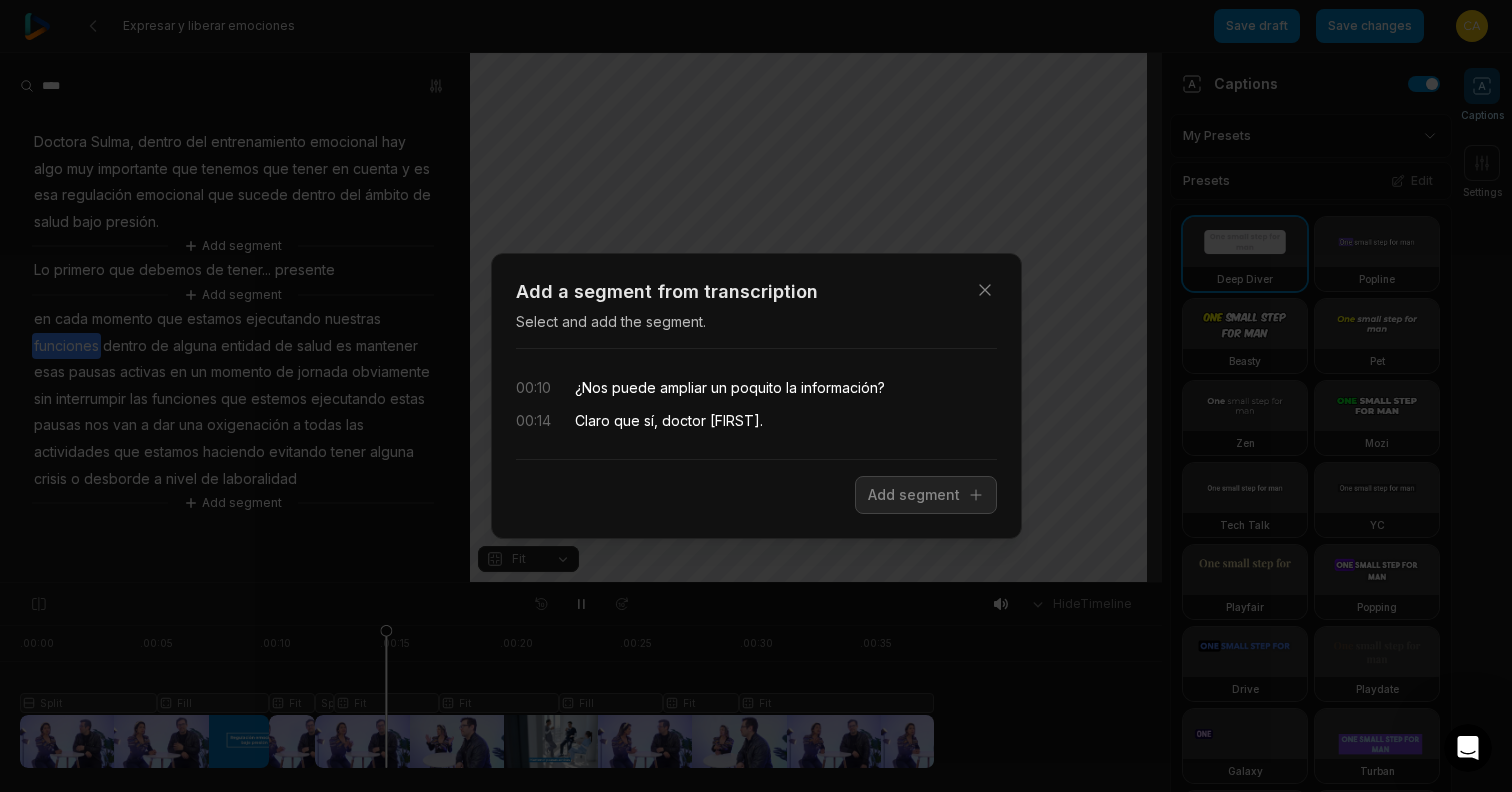drag, startPoint x: 744, startPoint y: 414, endPoint x: 537, endPoint y: 375, distance: 210.64188 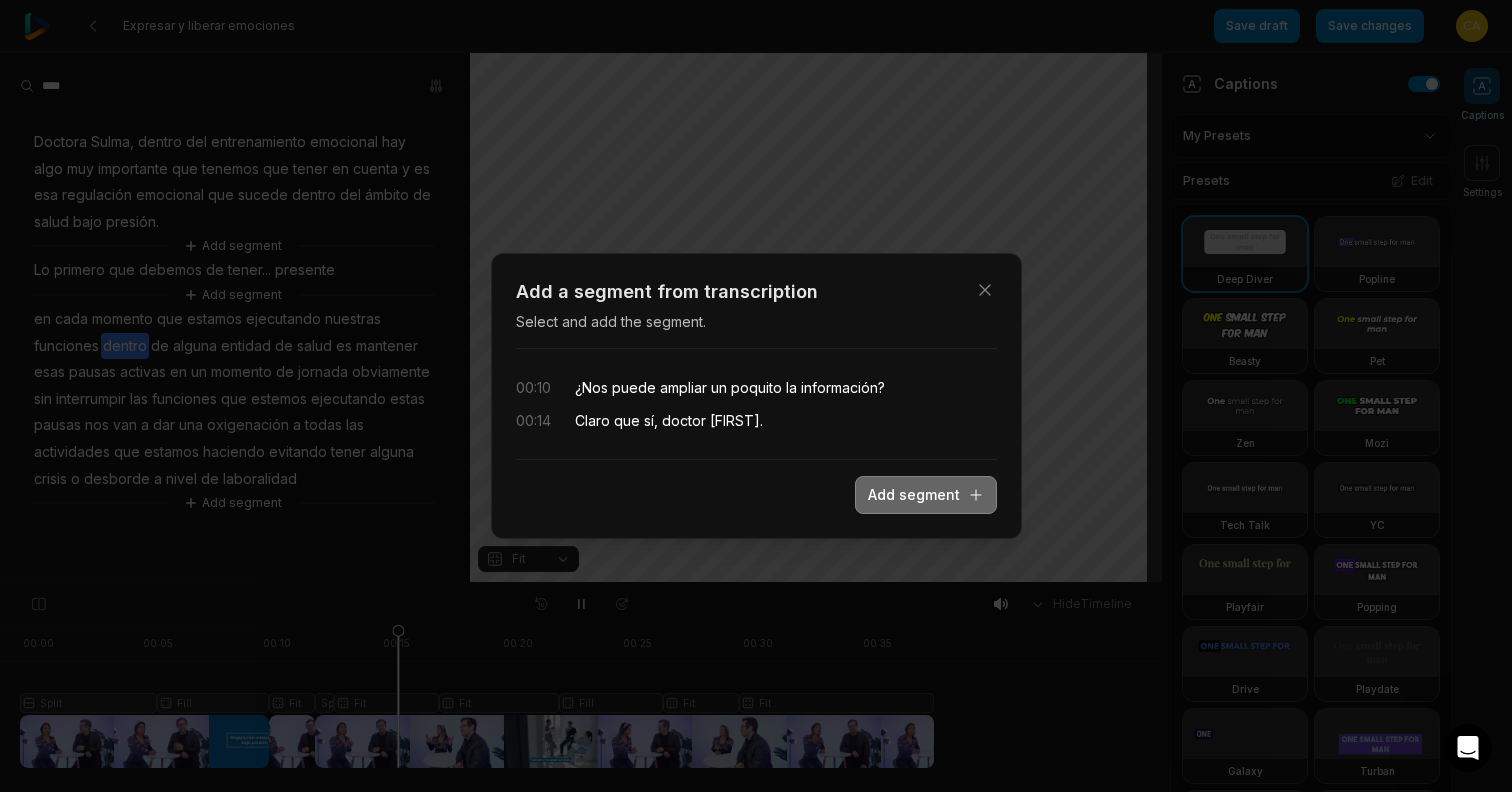 click on "Add segment" at bounding box center [926, 495] 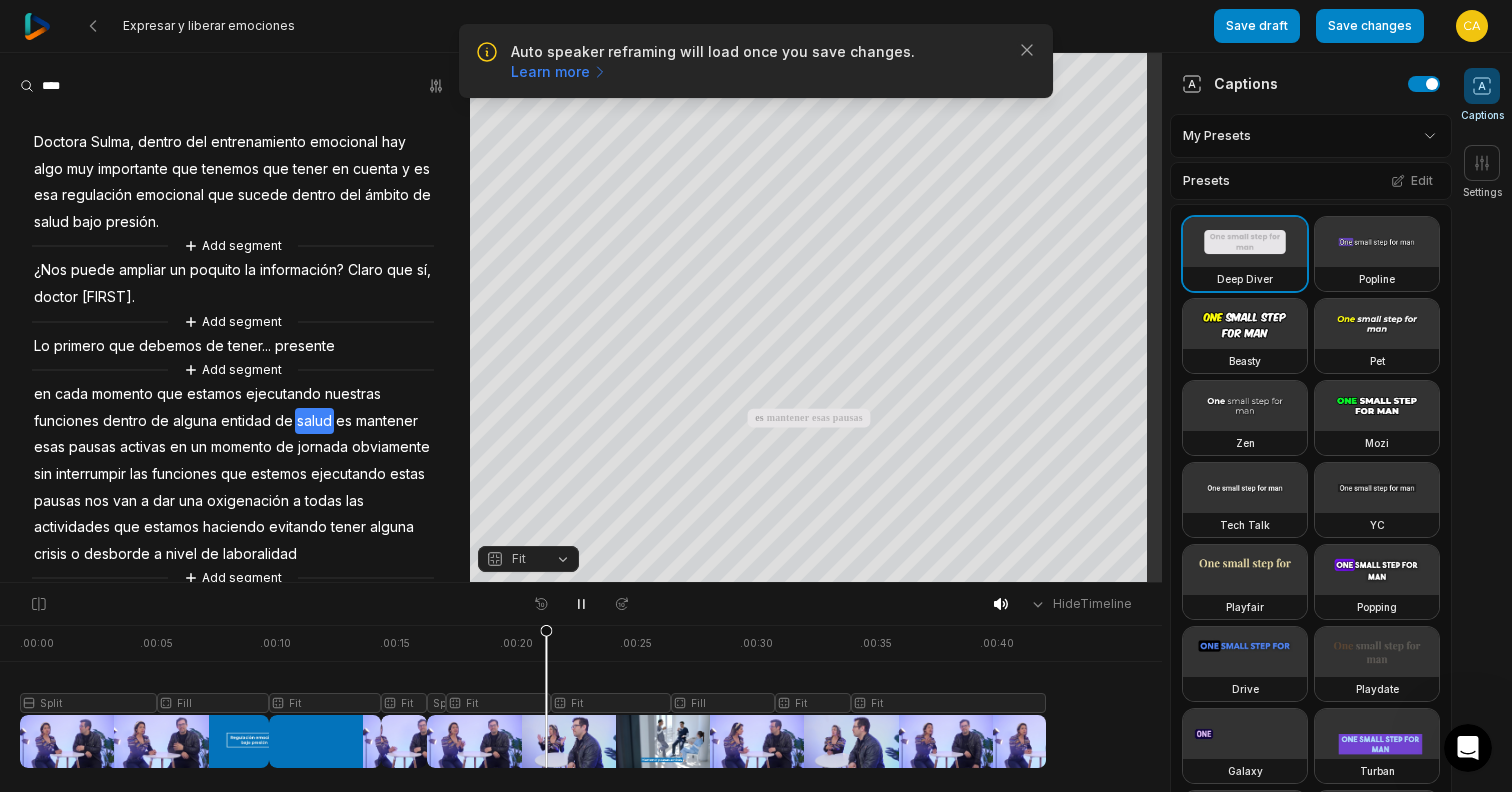 click on "¿Nos" at bounding box center (50, 270) 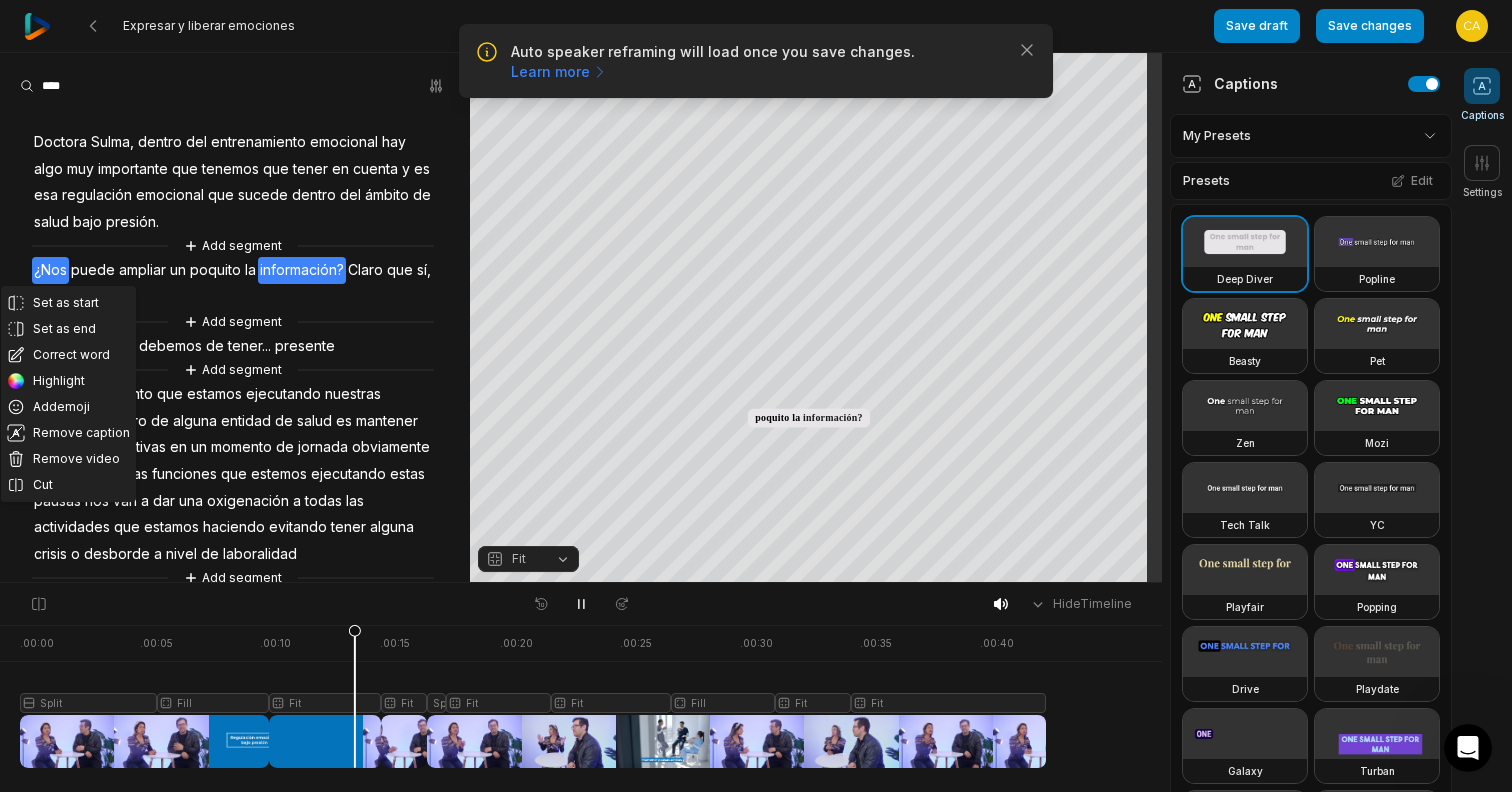 click on "Set as start Set as end Correct word Highlight Add  emoji Remove caption Remove video Cut Doctora Sulma, dentro del entrenamiento emocional hay algo muy importante que tenemos que tener en cuenta y es esa regulación emocional que sucede dentro del ámbito de salud bajo presión.   Add segment ¿Nos puede ampliar un poquito la información? Claro que sí, doctor Alejandro.   Add segment Lo primero que debemos de tener... presente   Add segment en cada momento que estamos ejecutando nuestras funciones dentro de alguna entidad de salud es mantener esas pausas activas en un momento de jornada obviamente sin interrumpir las funciones que estemos ejecutando estas pausas nos van a dar una oxigenación a todas las actividades que estamos haciendo evitando tener alguna crisis o desborde a nivel de laboralidad   Add segment" at bounding box center [235, 348] 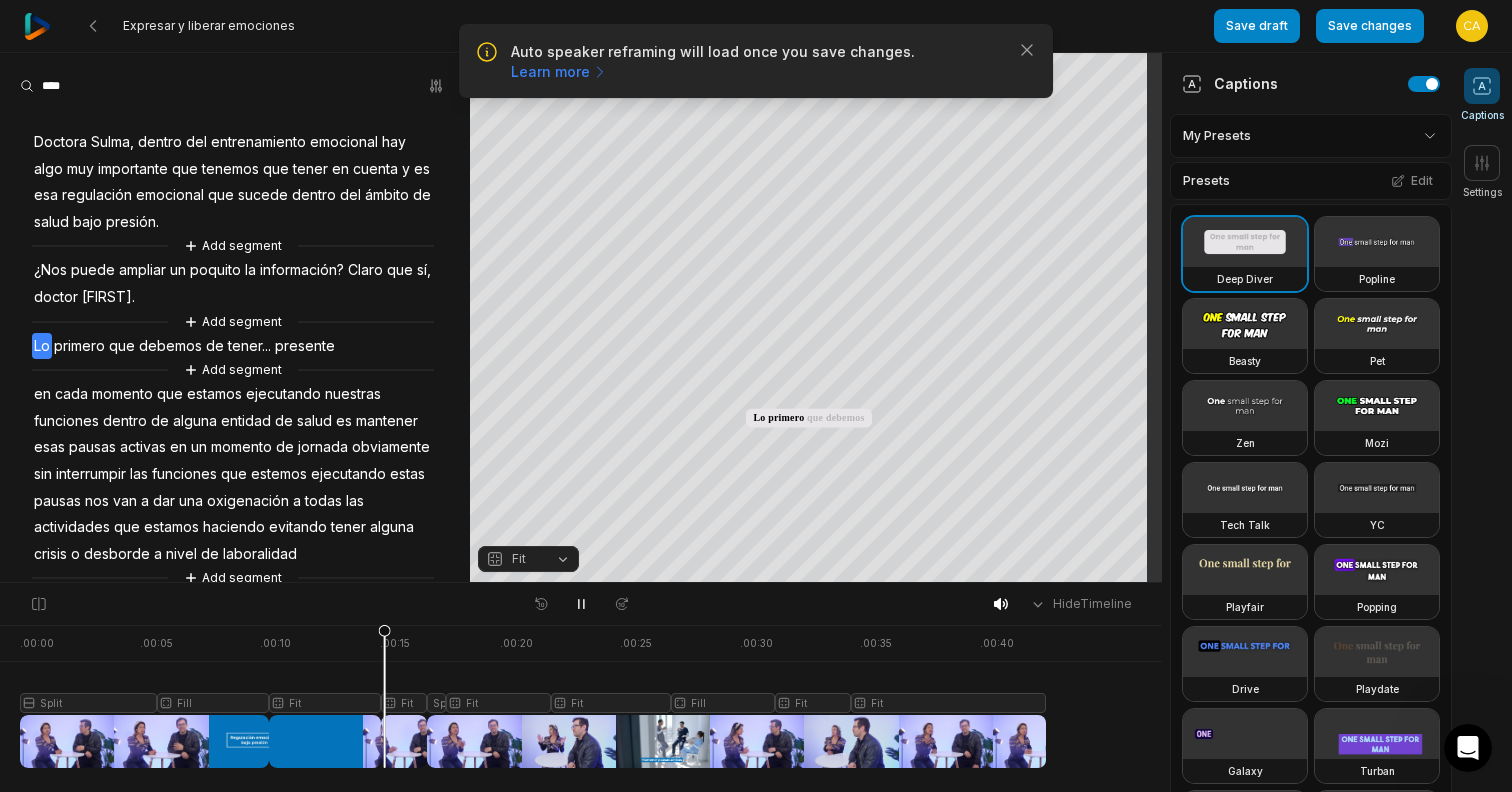 click on "Add segment" at bounding box center (233, 322) 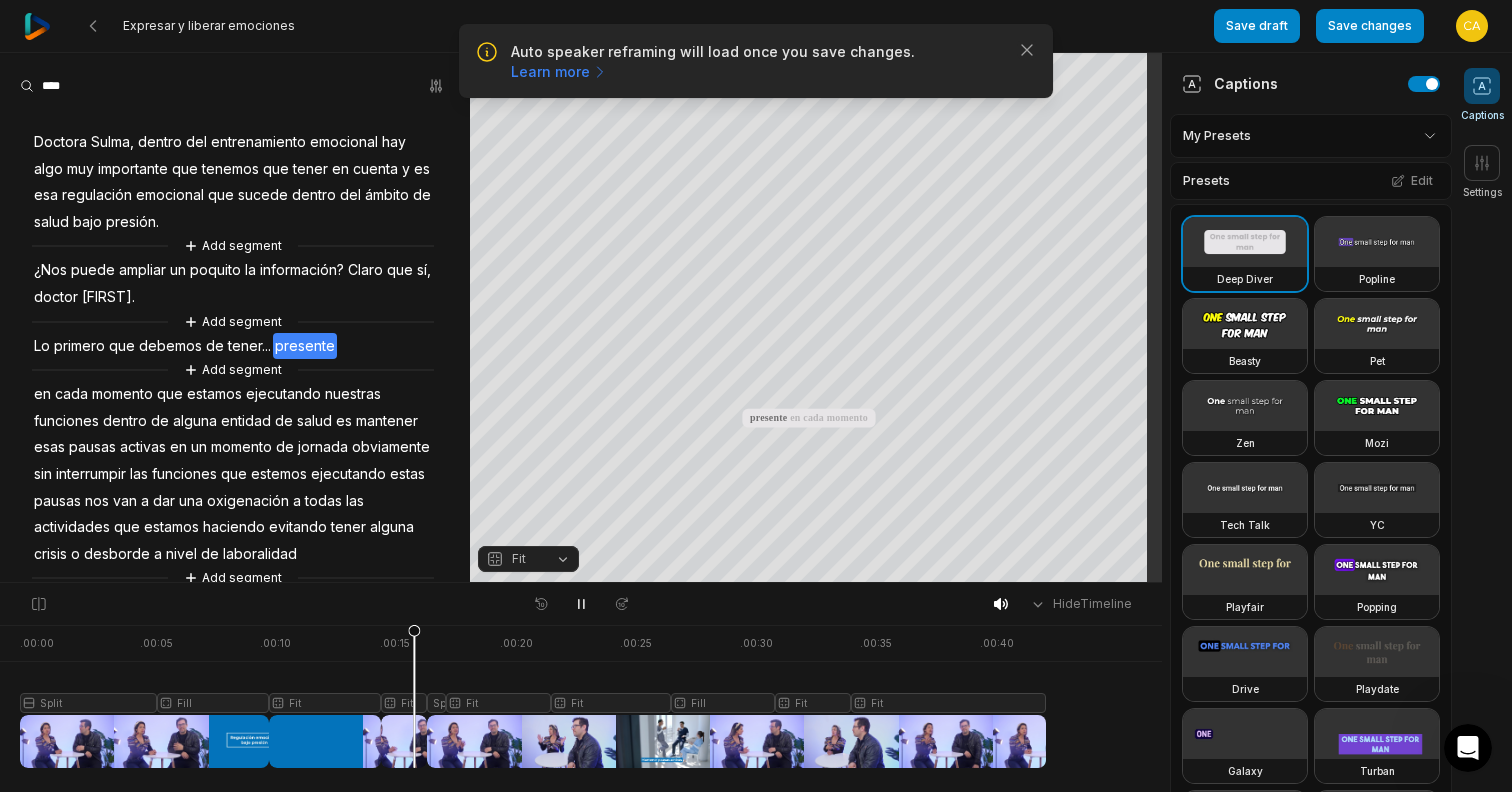 click on "información?" at bounding box center [302, 270] 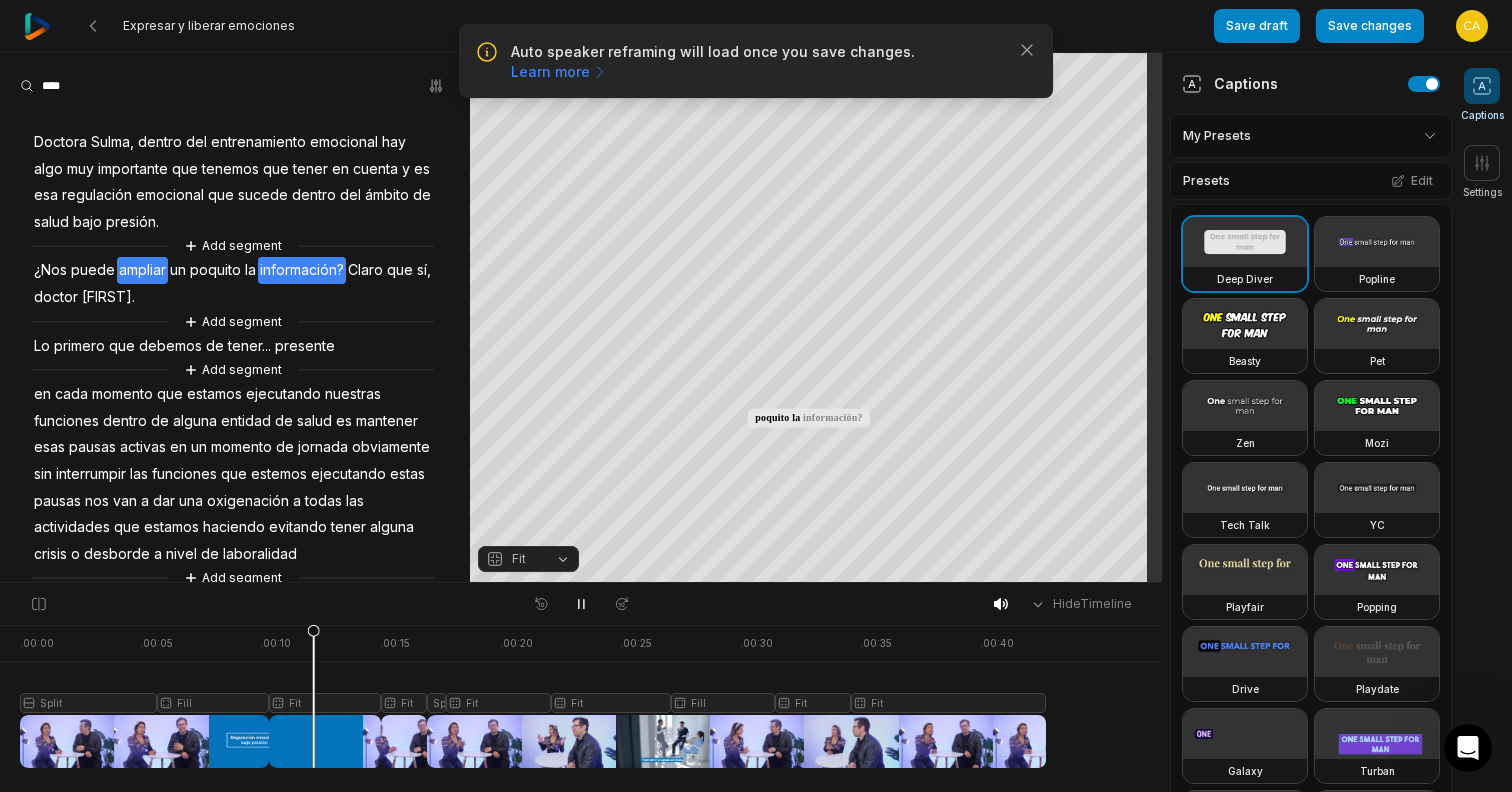 click on "un" at bounding box center (178, 270) 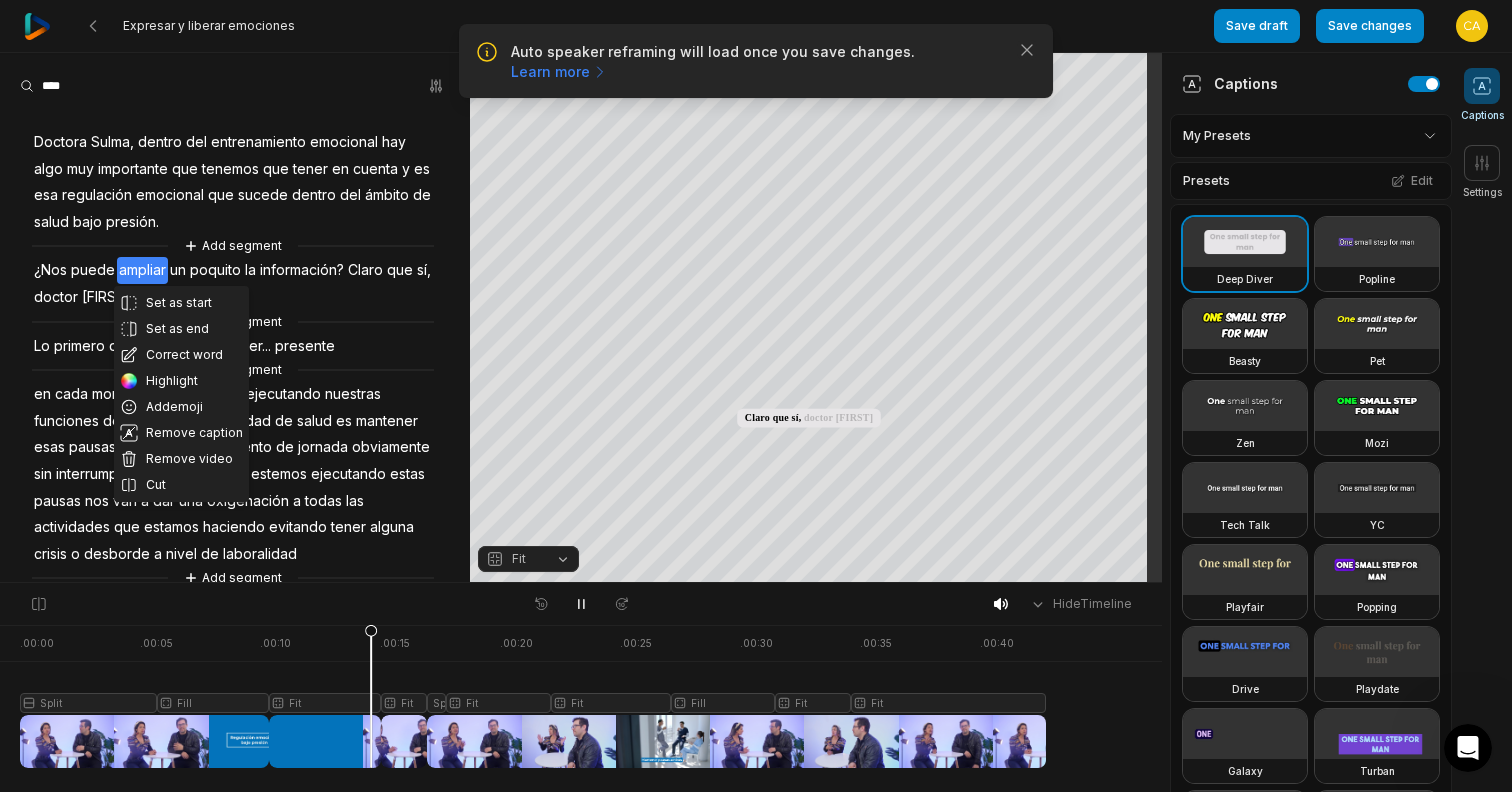 click on "Set as start Set as end Correct word Highlight Add  emoji Remove caption Remove video Cut Doctora Sulma, dentro del entrenamiento emocional hay algo muy importante que tenemos que tener en cuenta y es esa regulación emocional que sucede dentro del ámbito de salud bajo presión.   Add segment ¿Nos puede ampliar un poquito la información? Claro que sí, doctor Alejandro.   Add segment Lo primero que debemos de tener... presente   Add segment en cada momento que estamos ejecutando nuestras funciones dentro de alguna entidad de salud es mantener esas pausas activas en un momento de jornada obviamente sin interrumpir las funciones que estemos ejecutando estas pausas nos van a dar una oxigenación a todas las actividades que estamos haciendo evitando tener alguna crisis o desborde a nivel de laboralidad   Add segment" at bounding box center [235, 348] 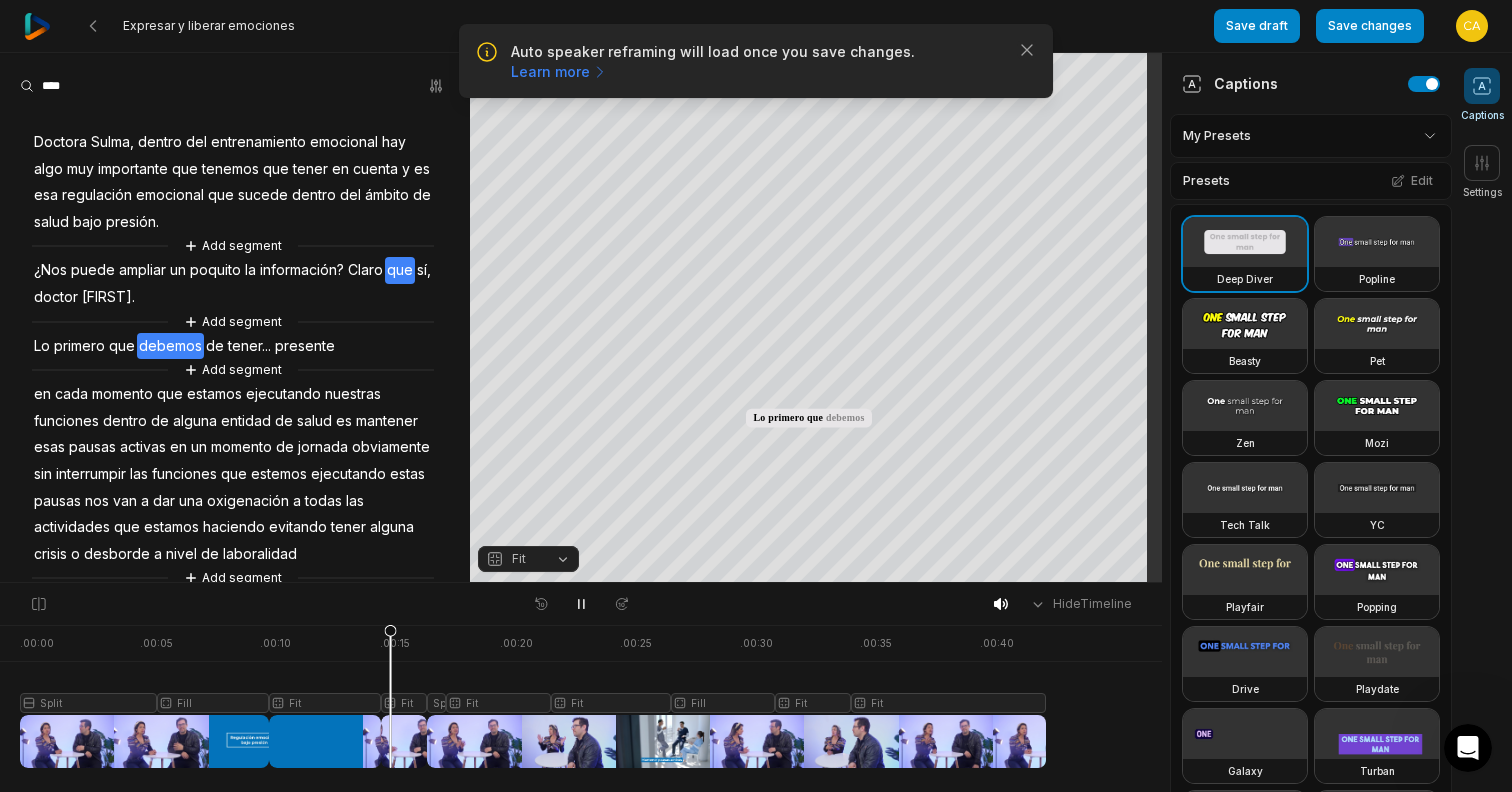 click on "que" at bounding box center [400, 270] 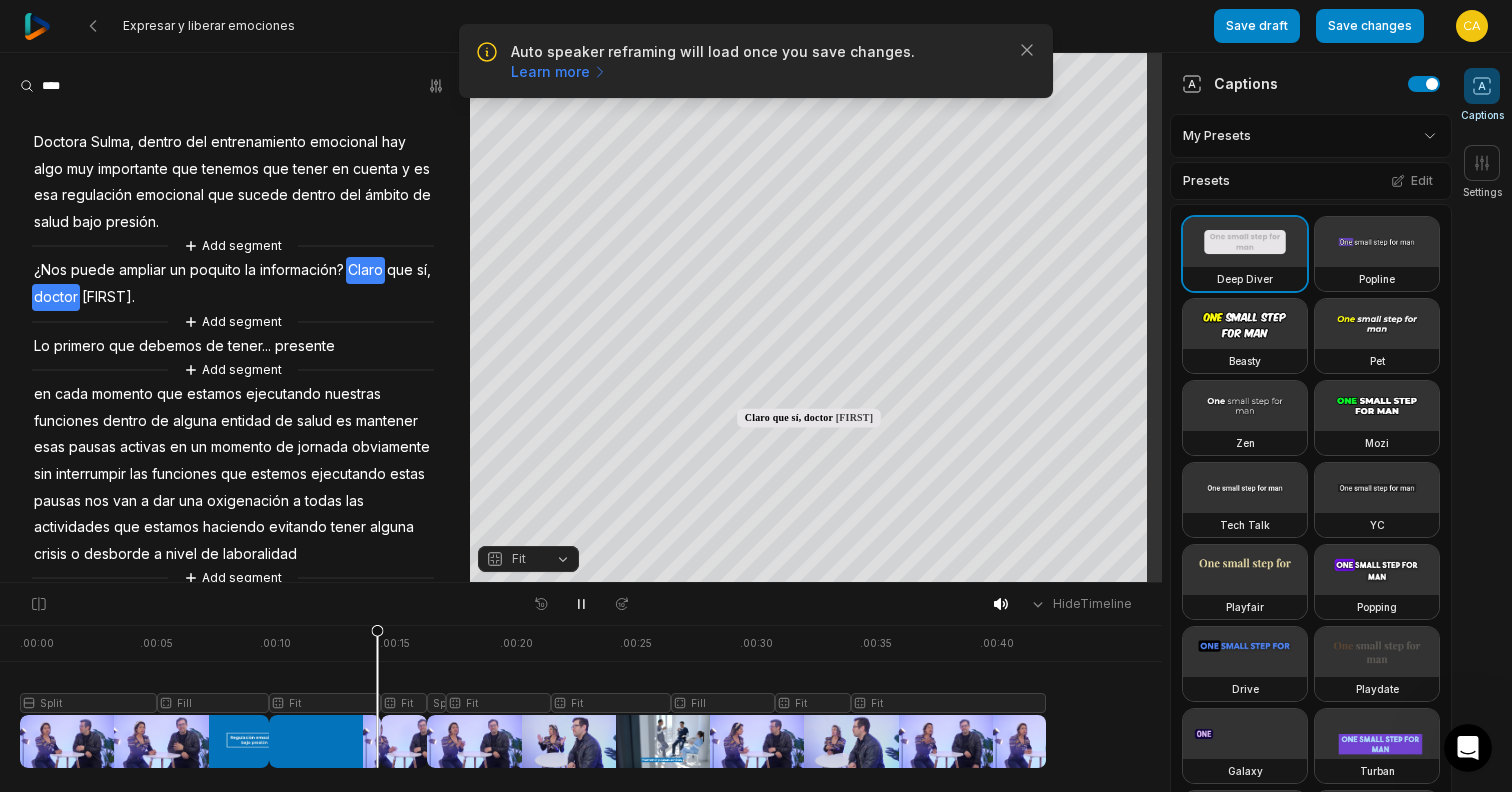 click on "Claro" at bounding box center (365, 270) 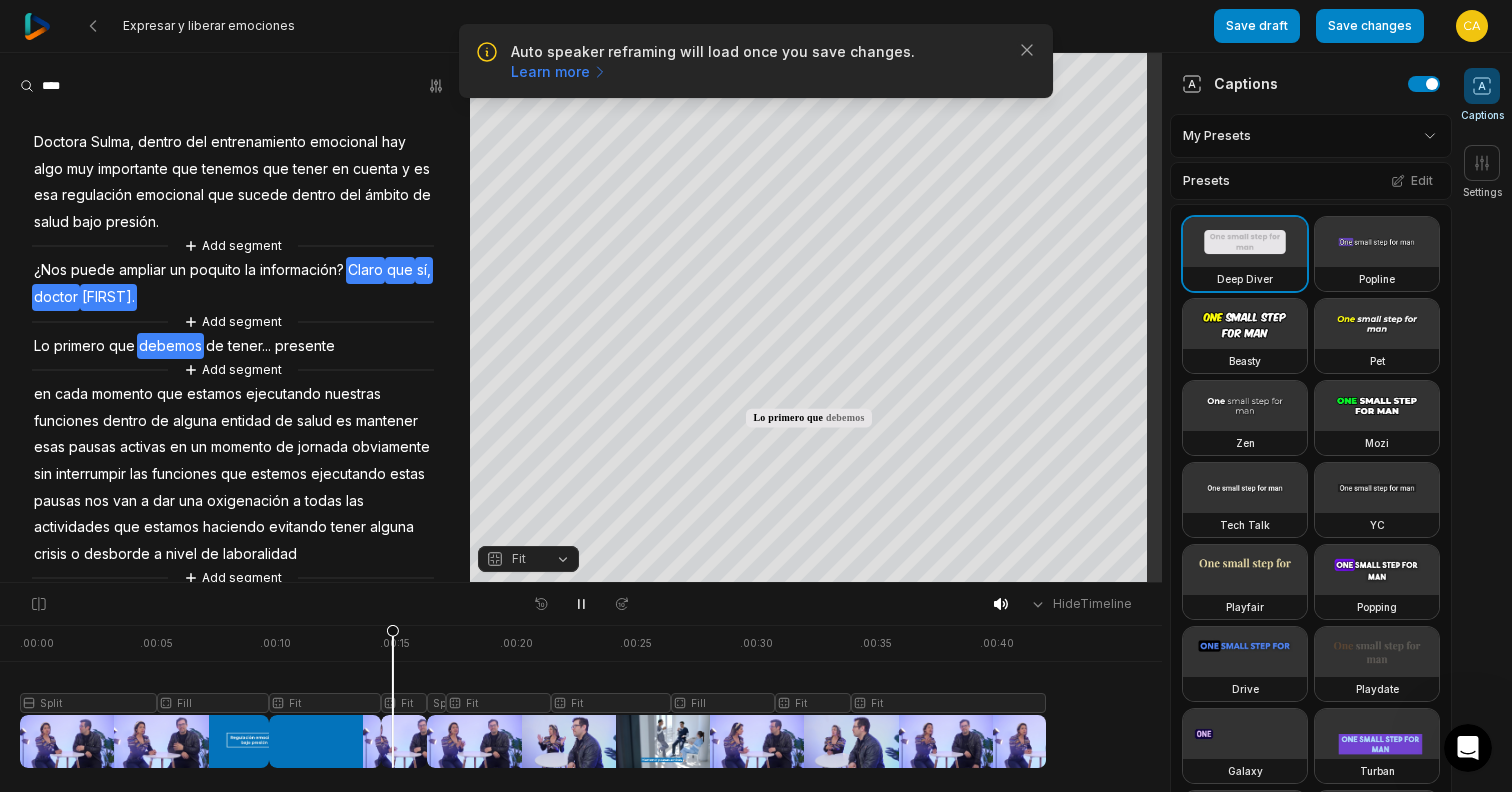 drag, startPoint x: 356, startPoint y: 269, endPoint x: 413, endPoint y: 288, distance: 60.083275 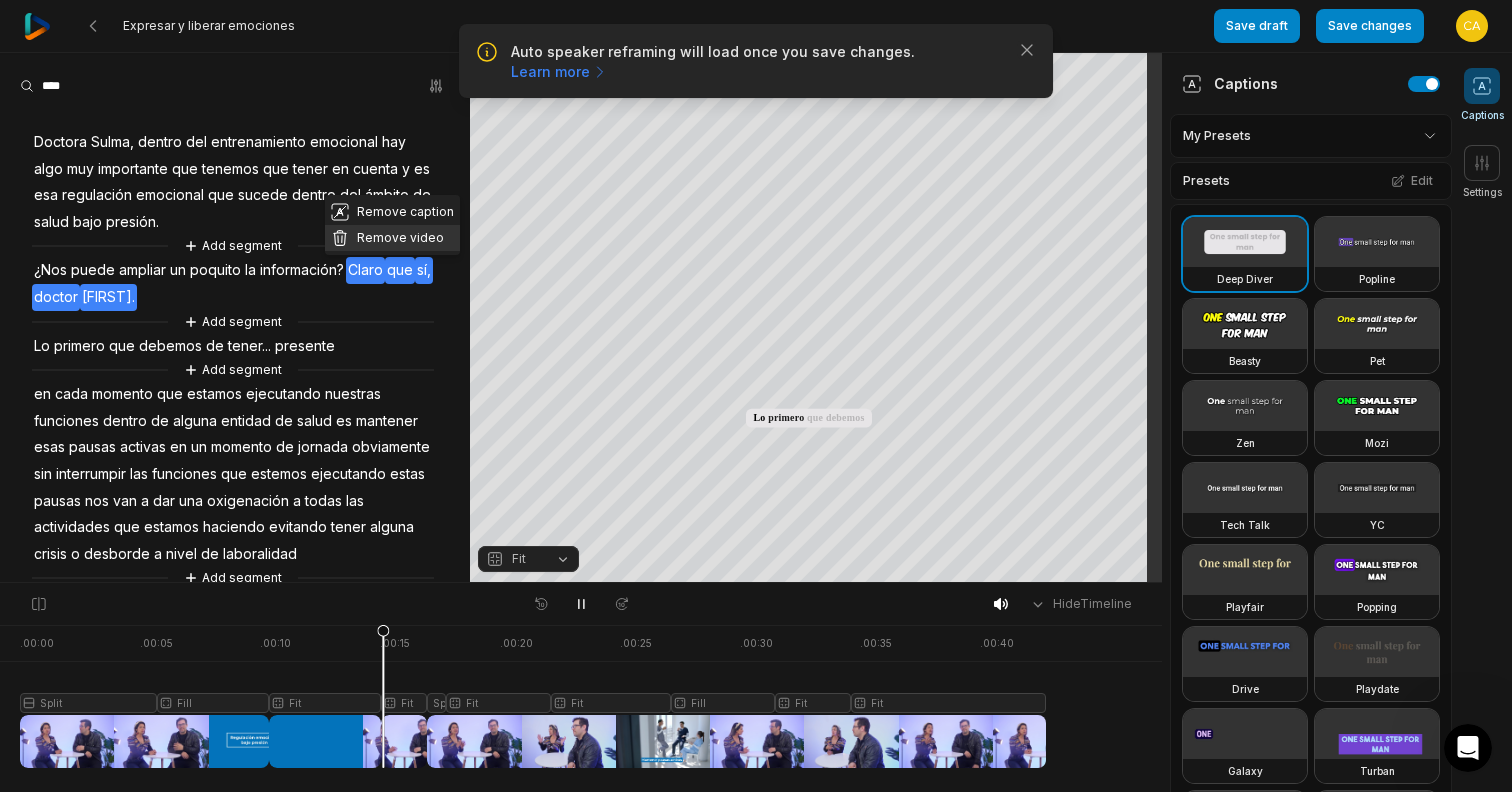 click on "Remove video" at bounding box center (392, 238) 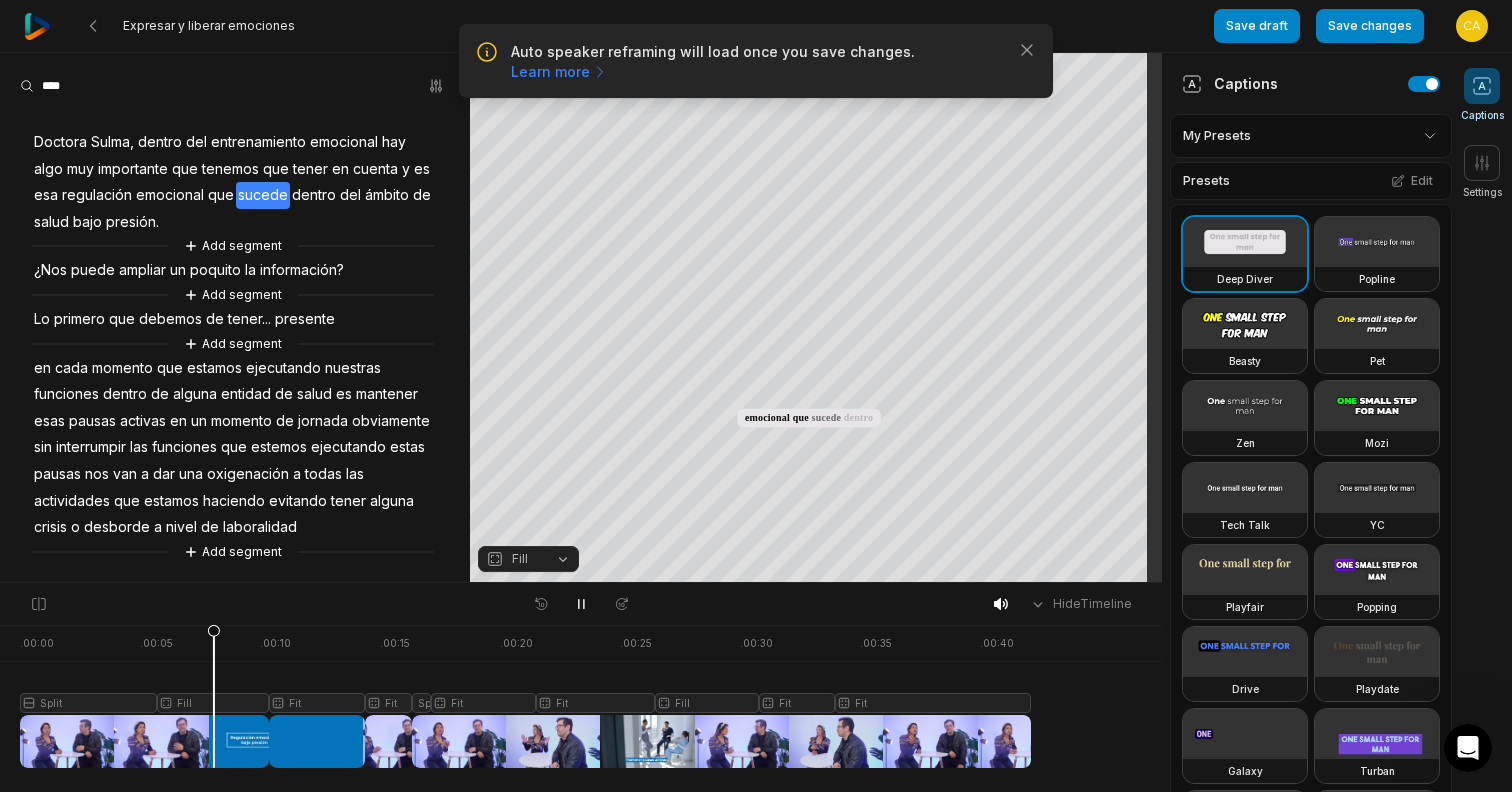 click at bounding box center (525, 696) 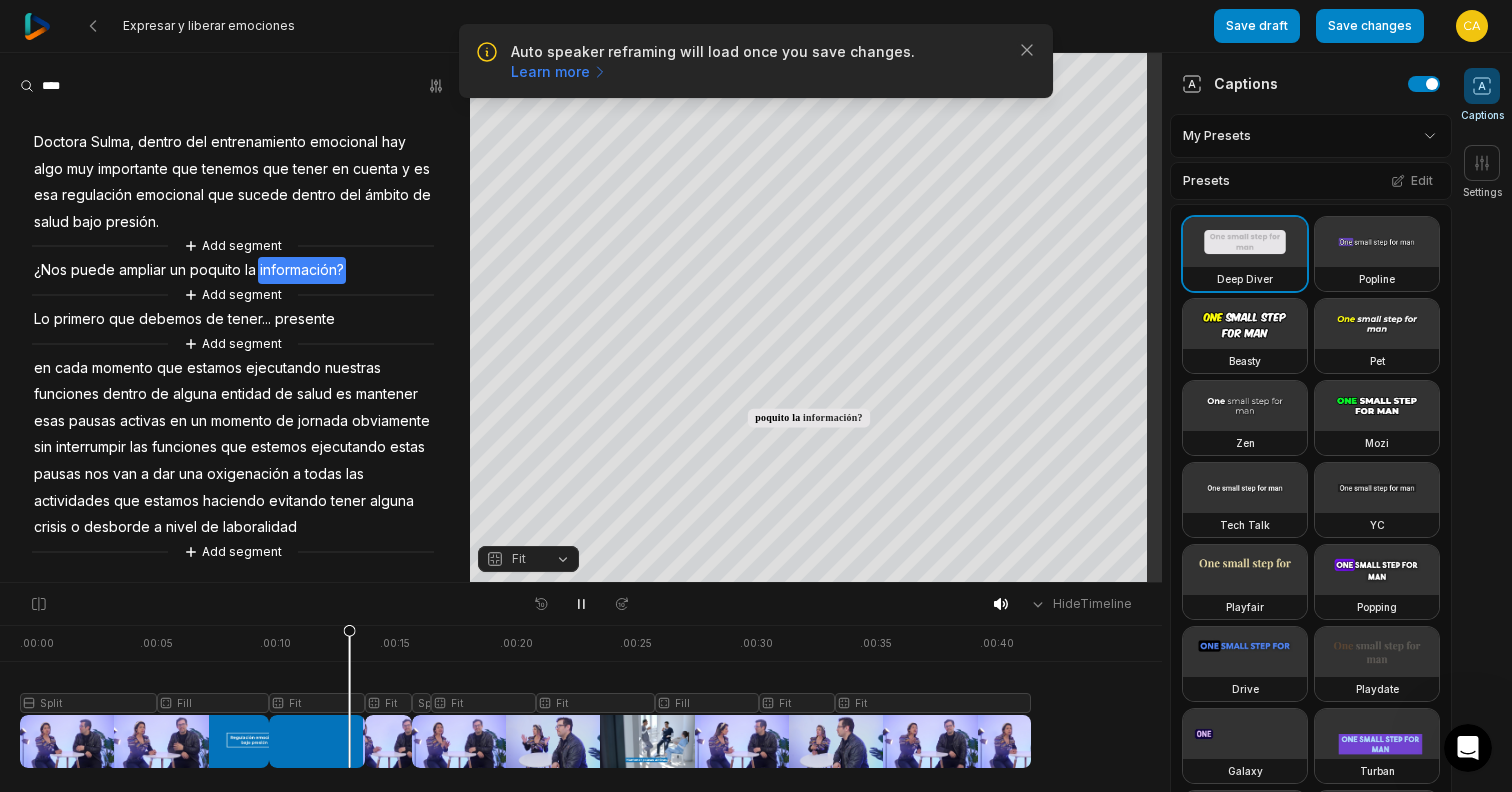 click at bounding box center [525, 696] 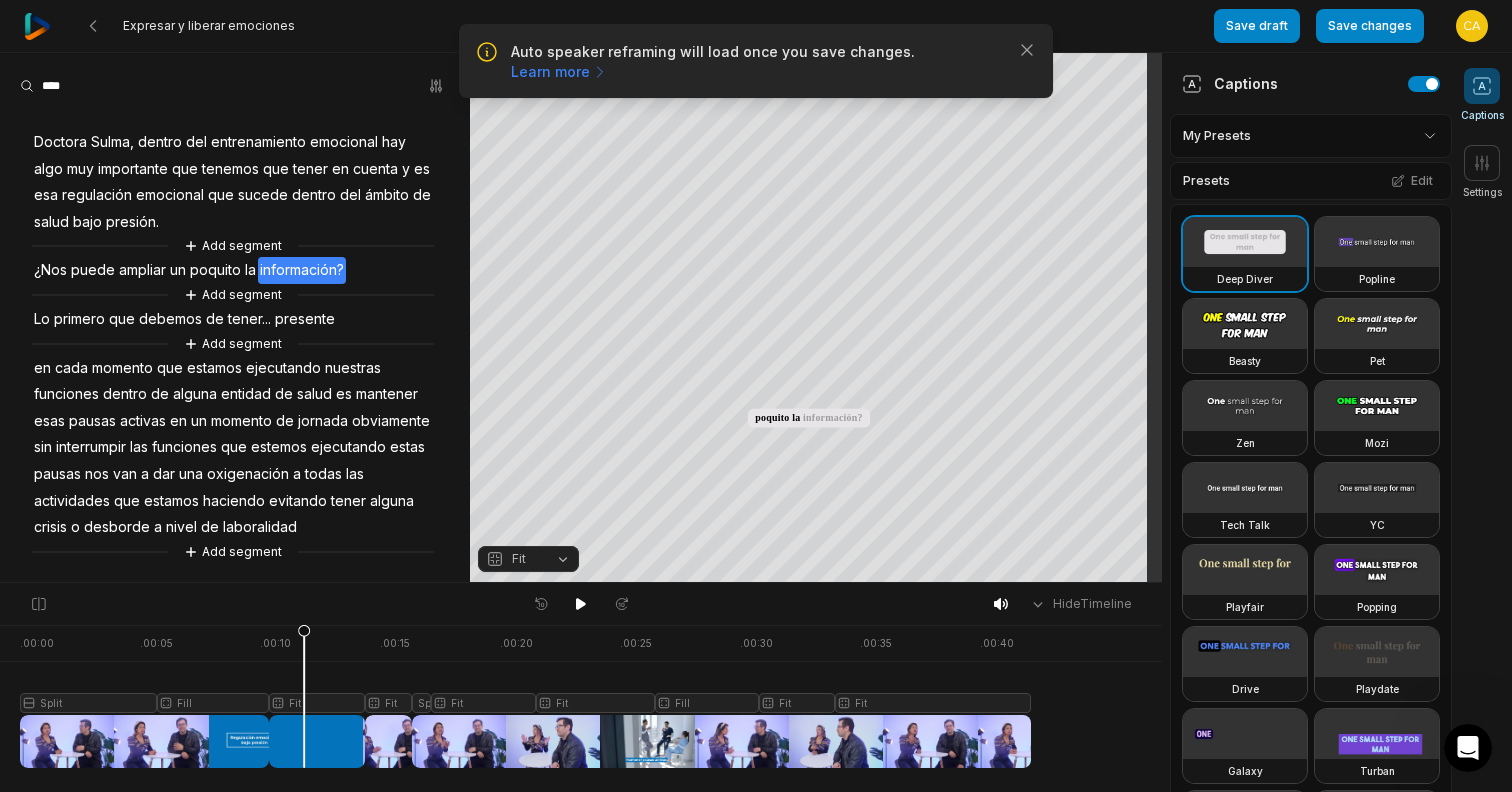 click at bounding box center [525, 696] 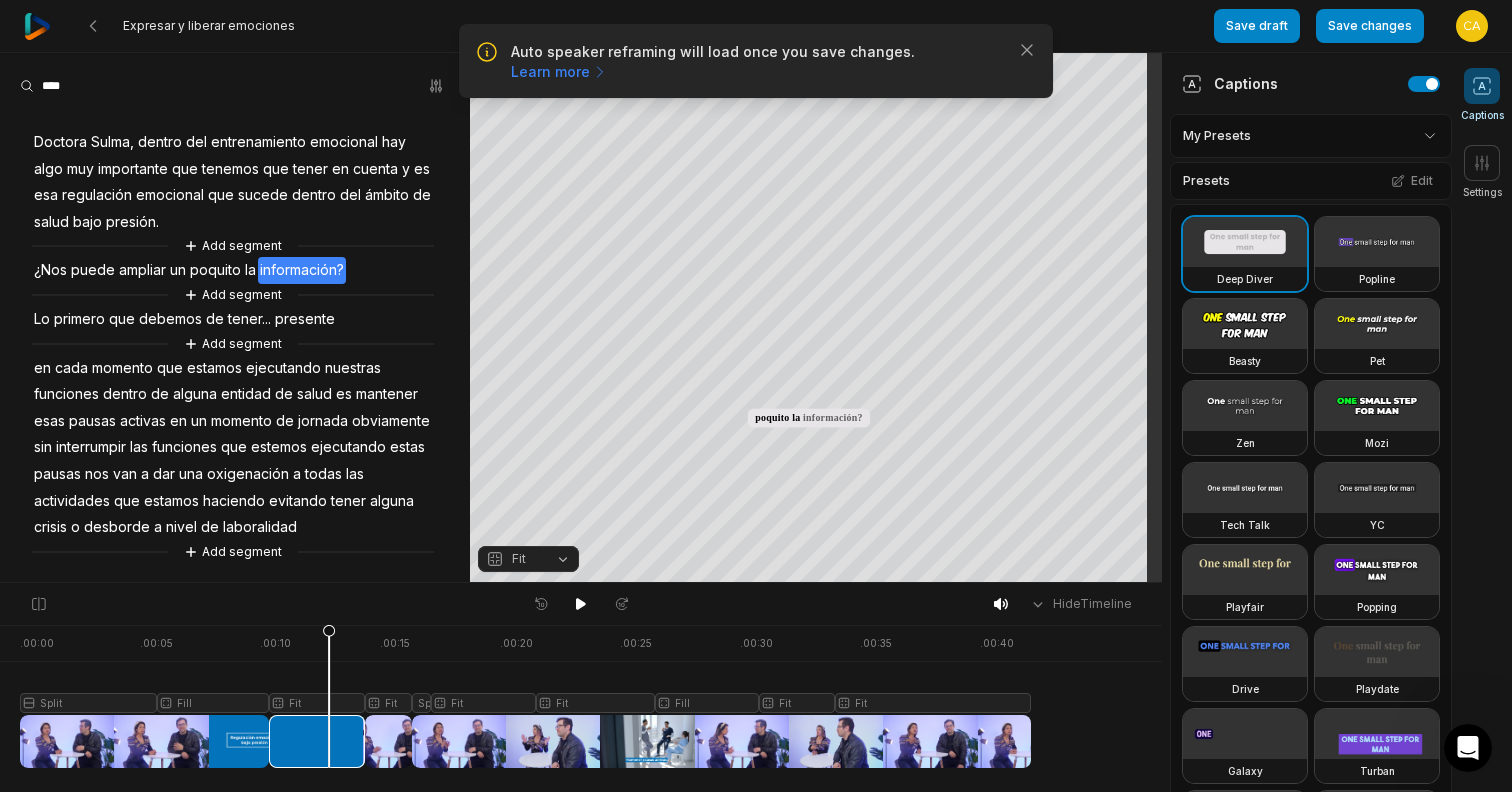click at bounding box center [525, 696] 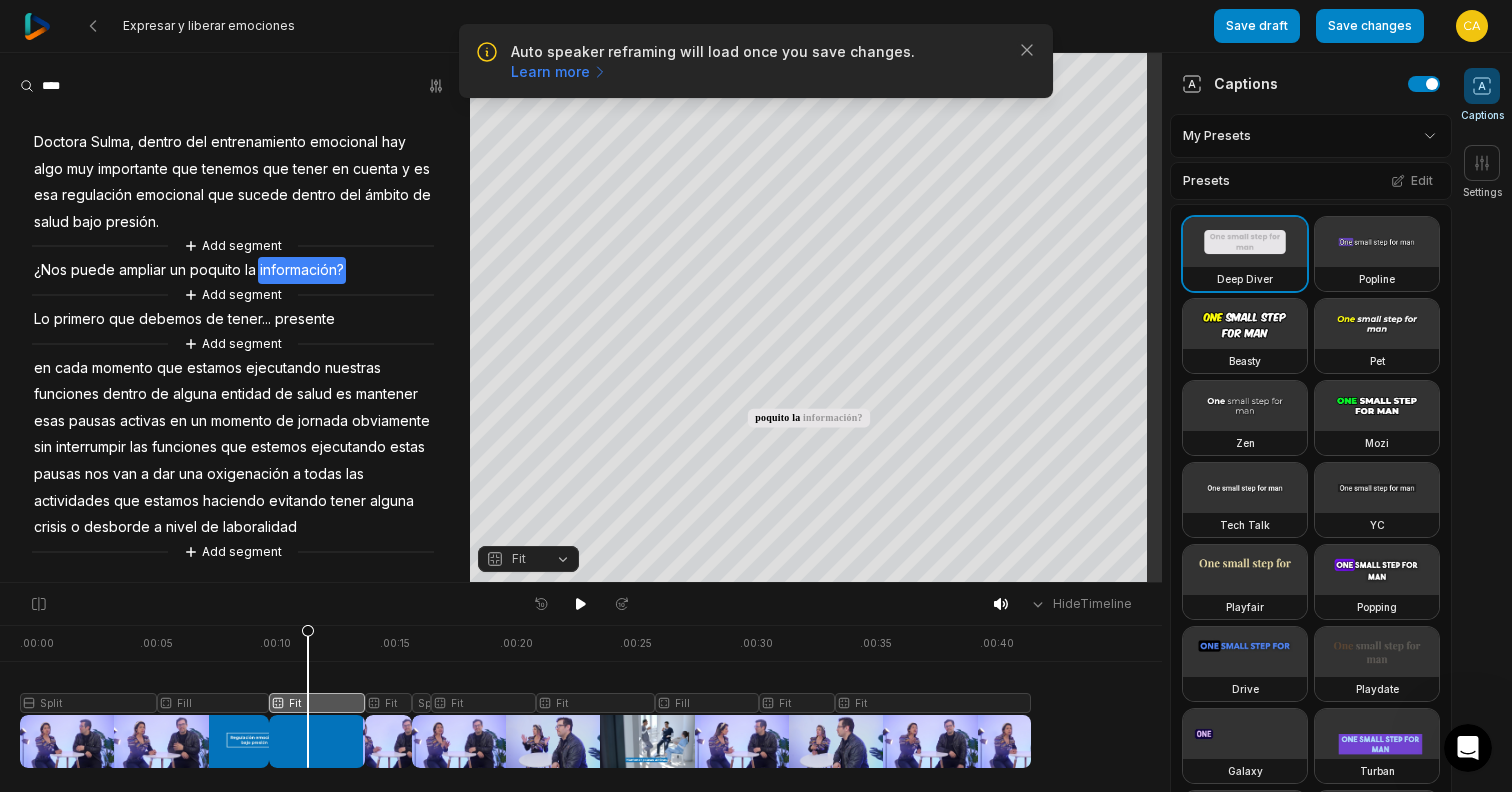 click on "Fit" at bounding box center [512, 559] 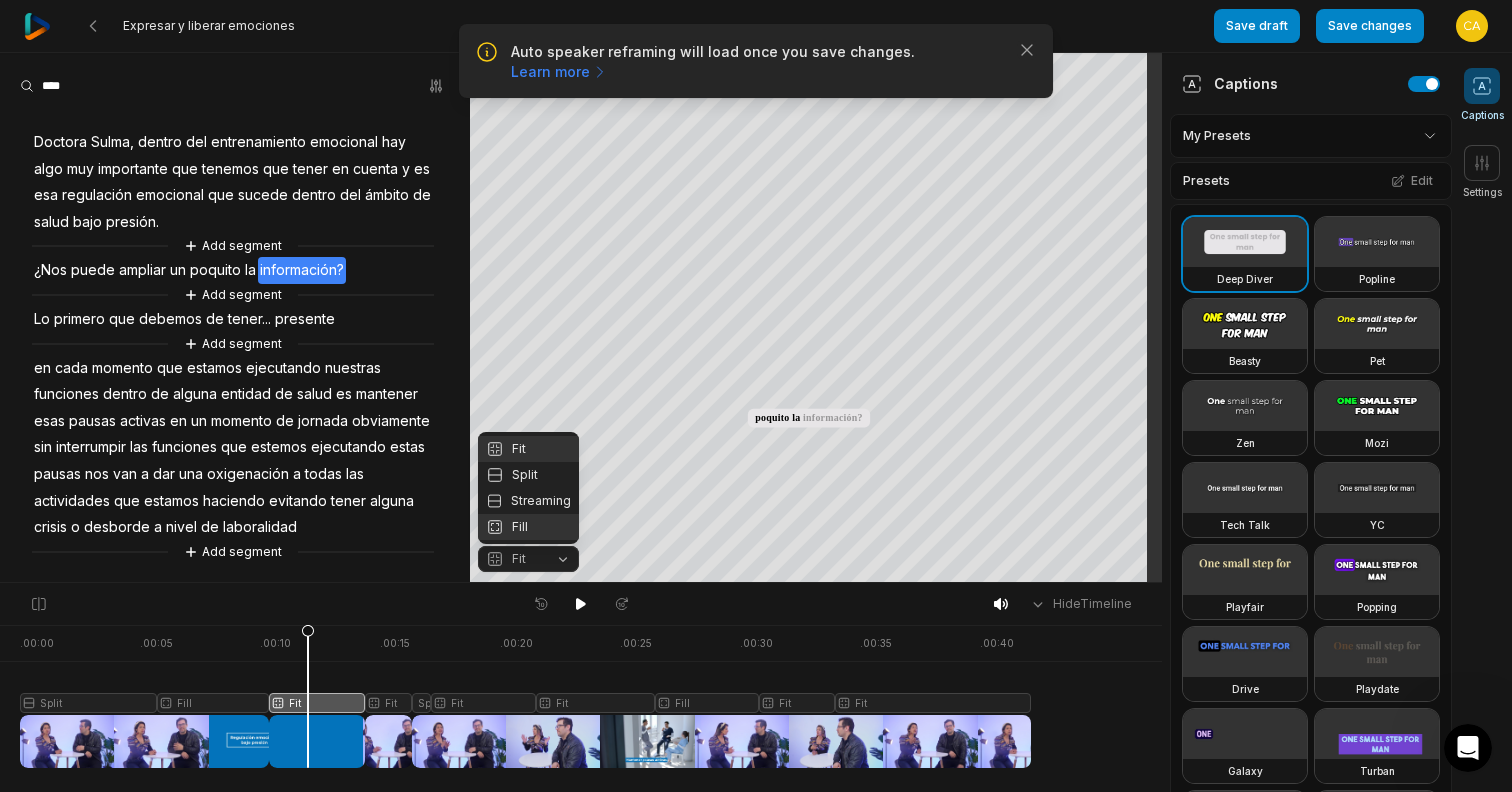 click on "Fill" at bounding box center (528, 527) 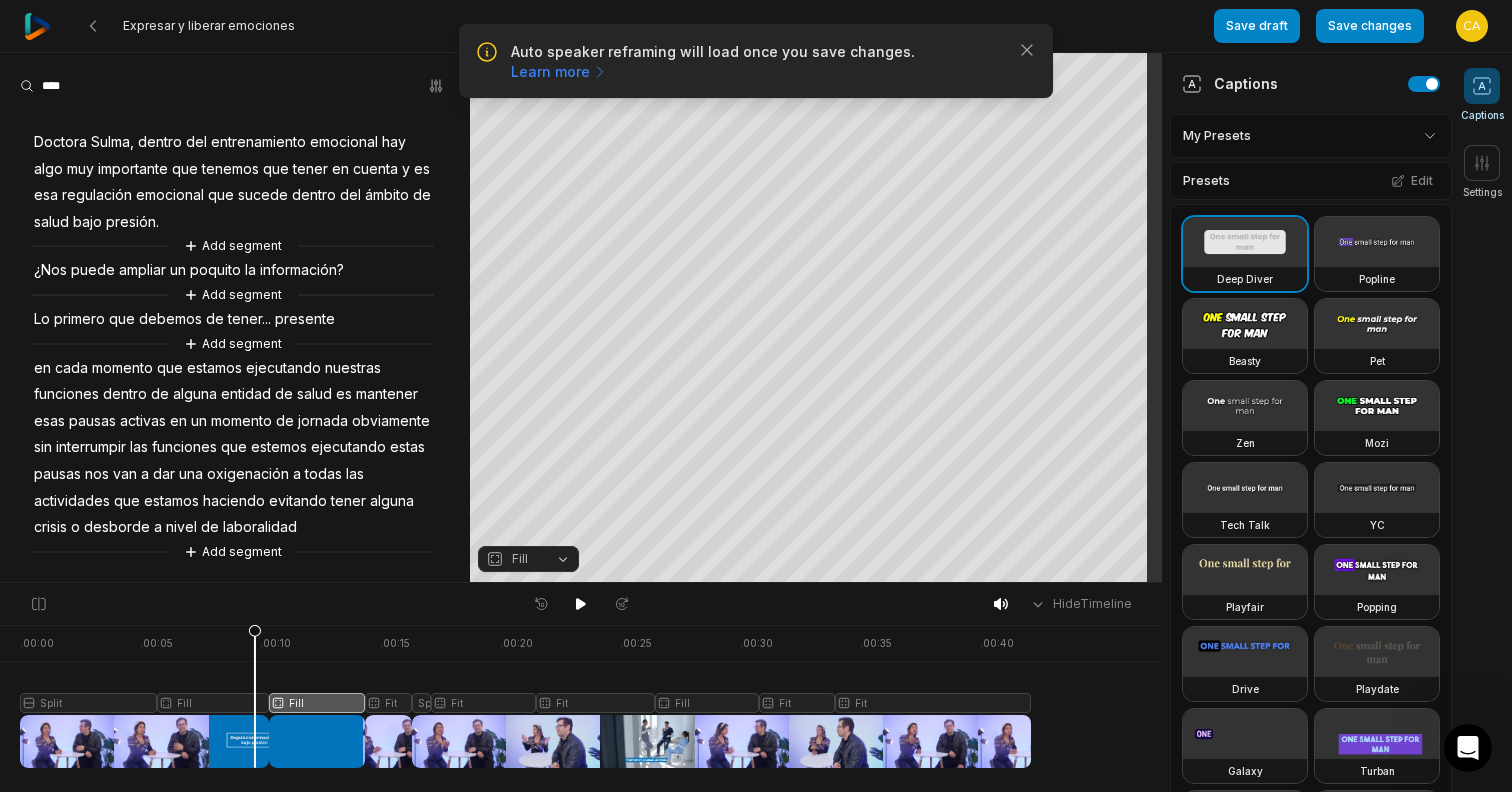 click at bounding box center (525, 696) 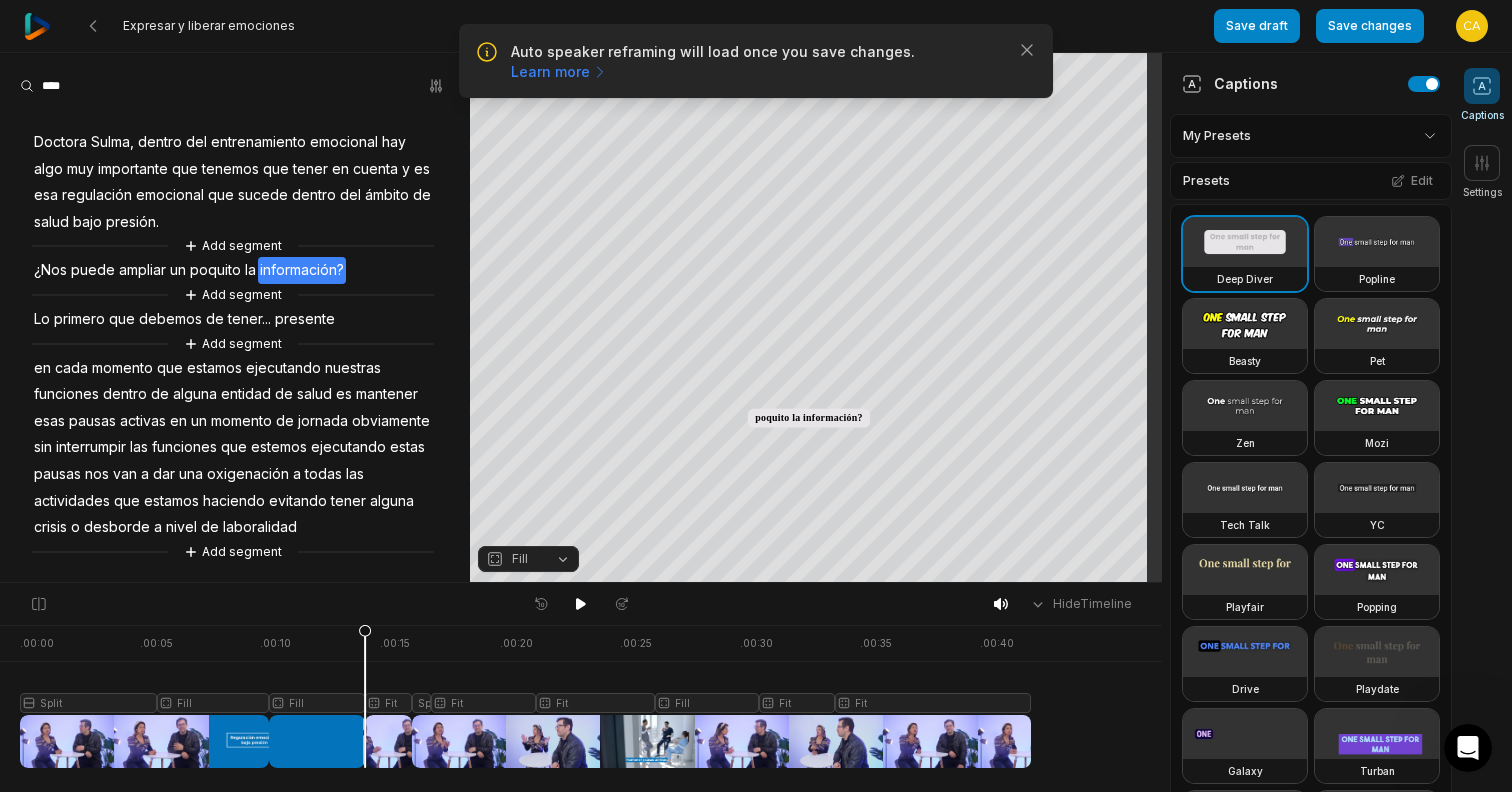 click at bounding box center [525, 696] 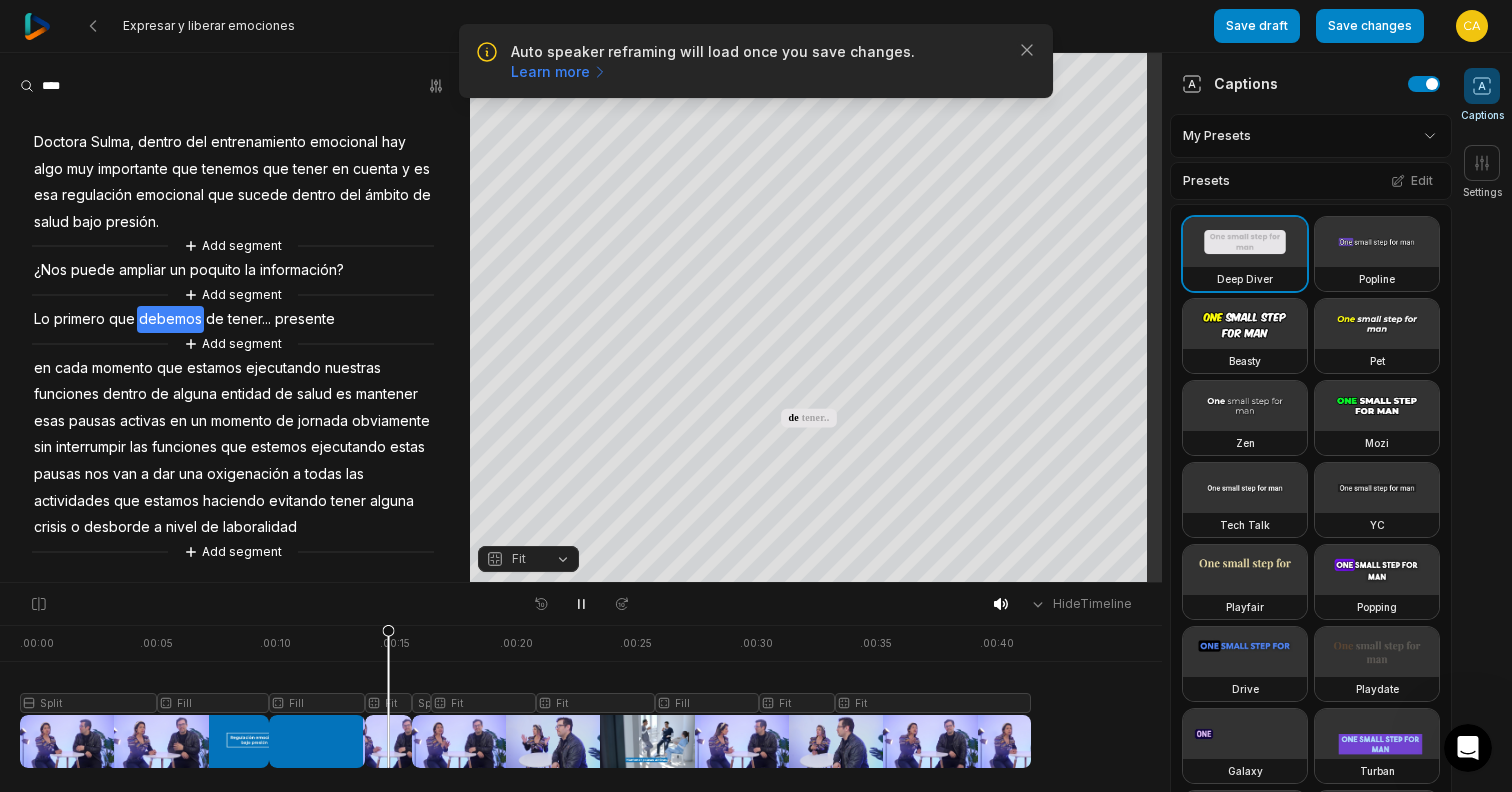 click at bounding box center [525, 696] 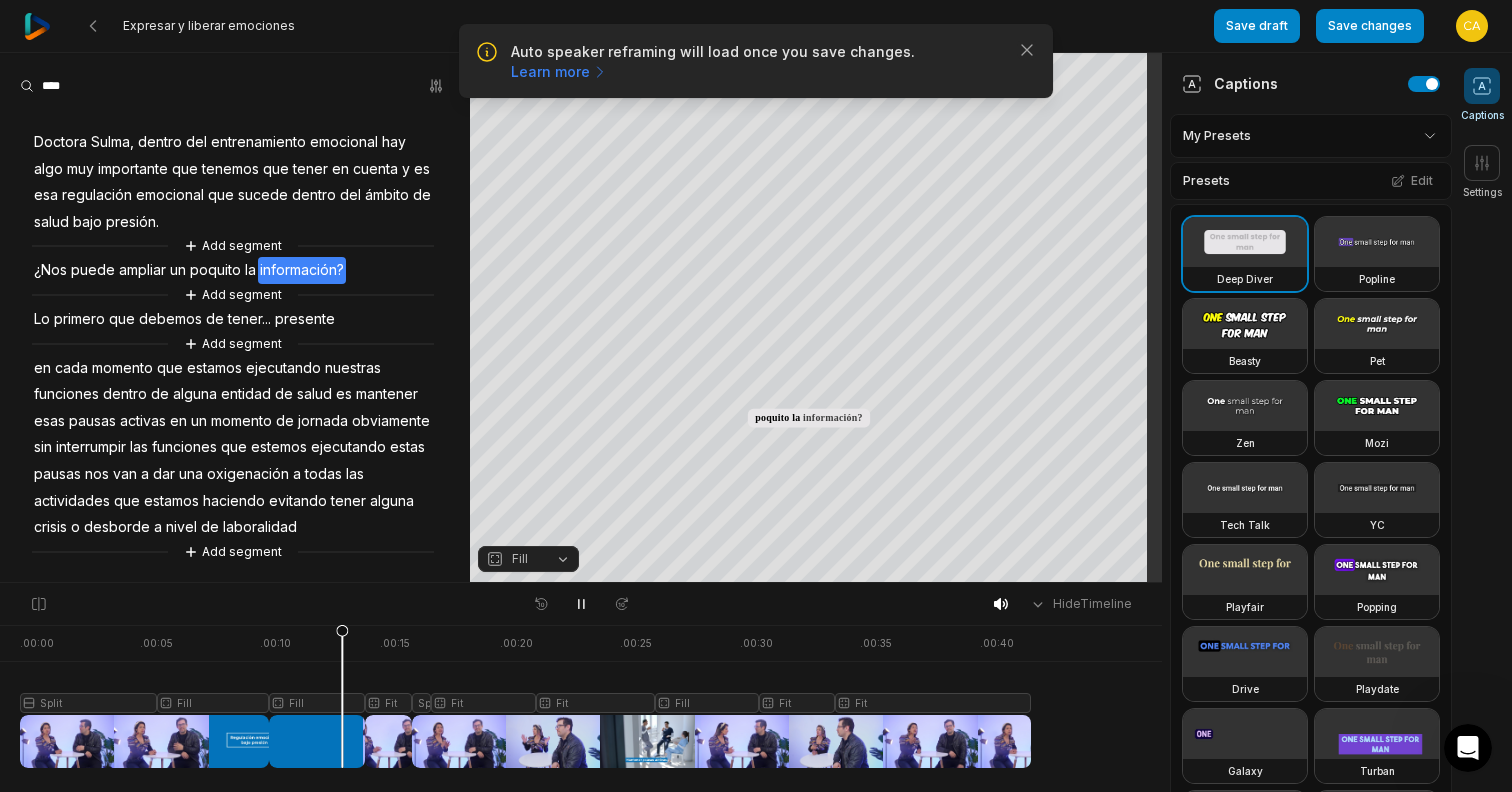 click at bounding box center [525, 696] 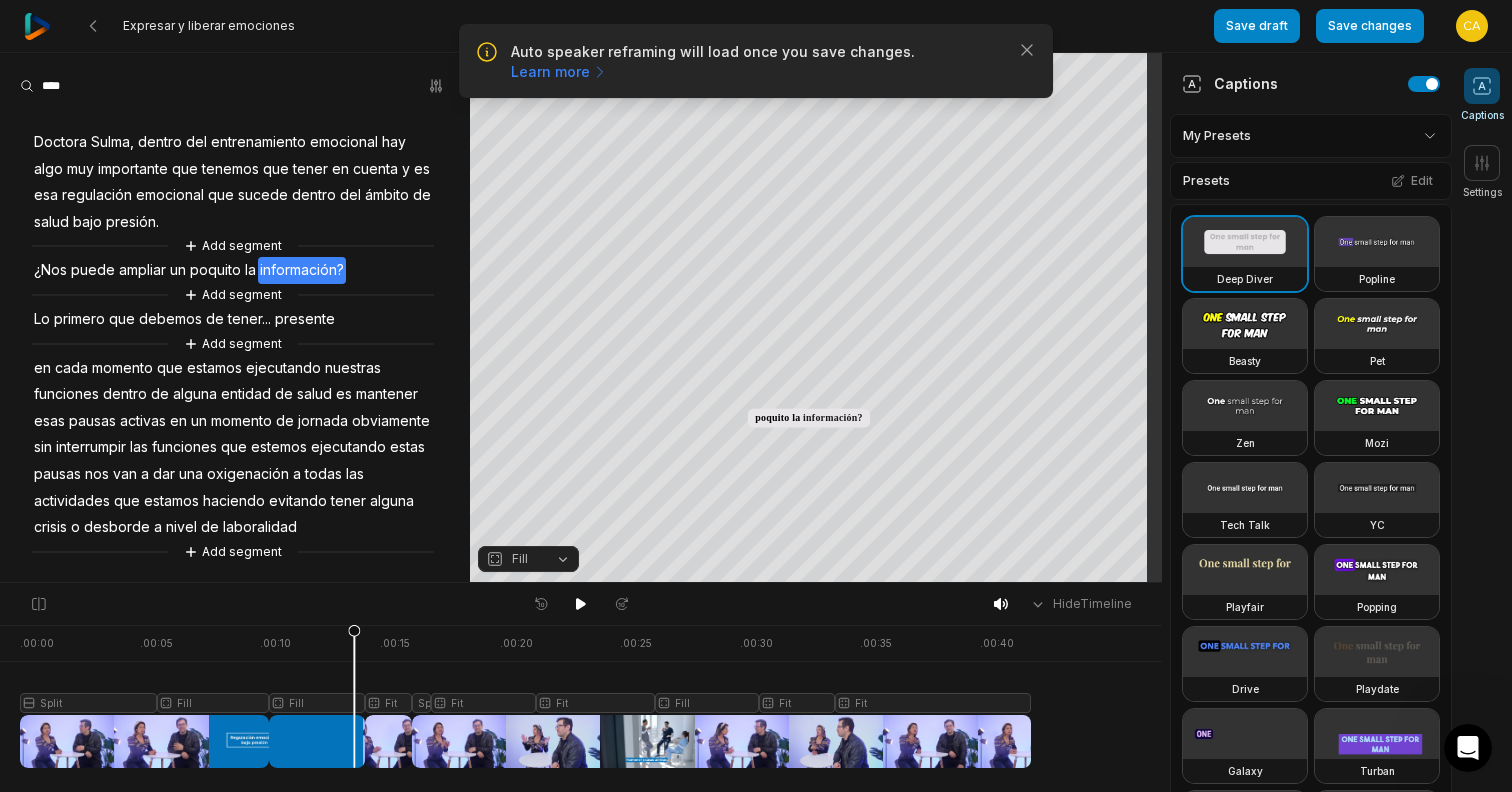 click 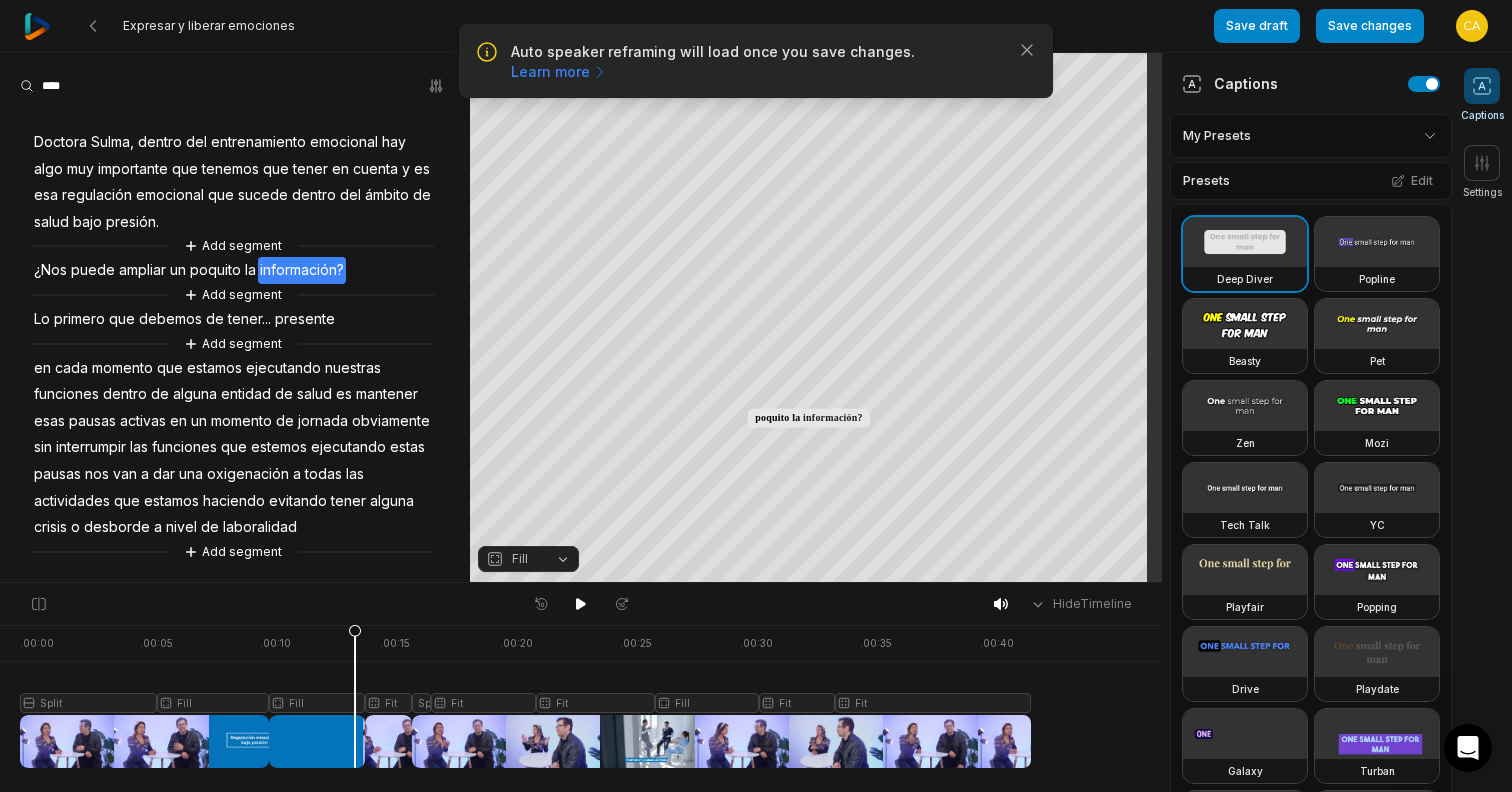 click 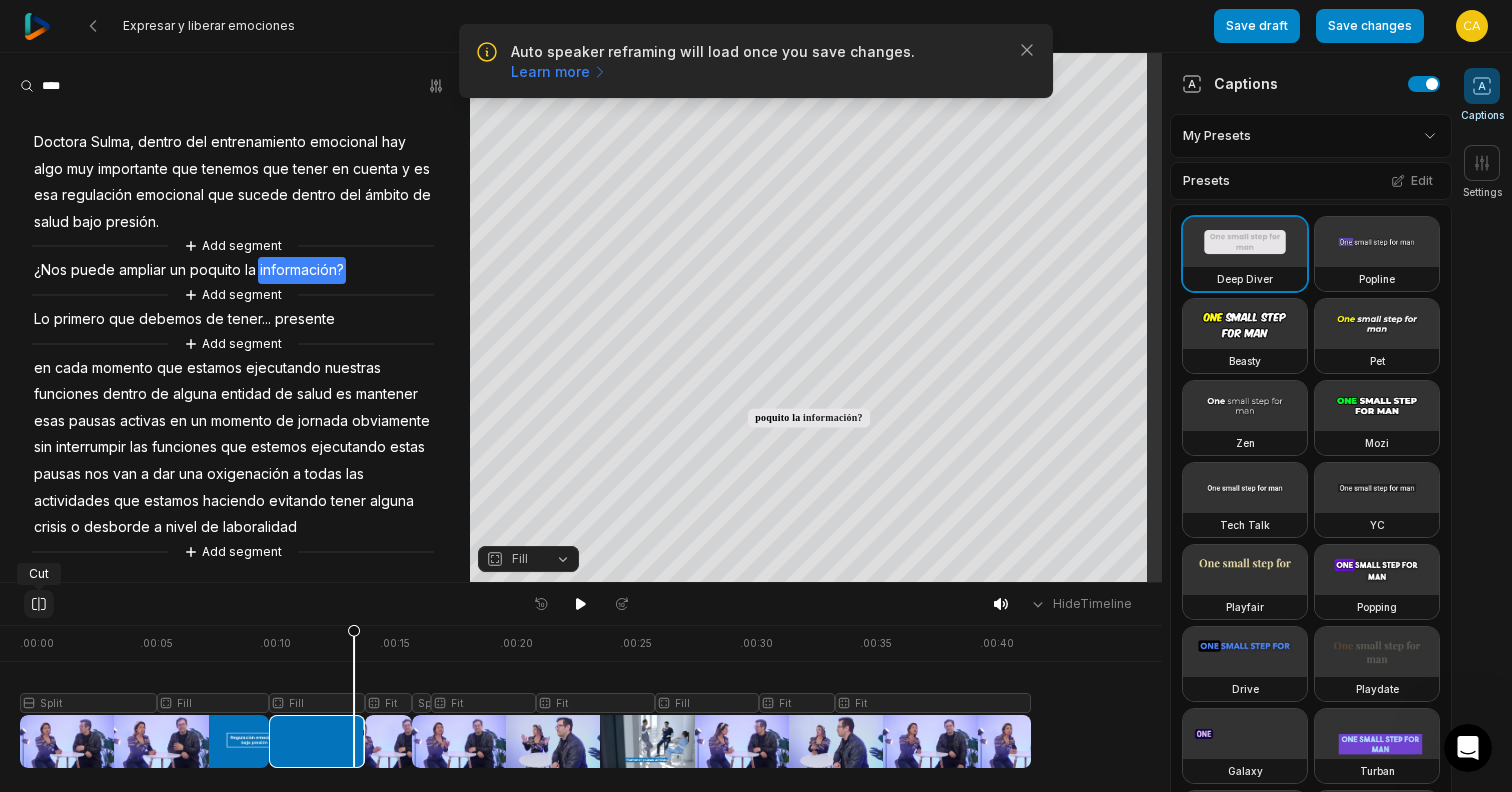click 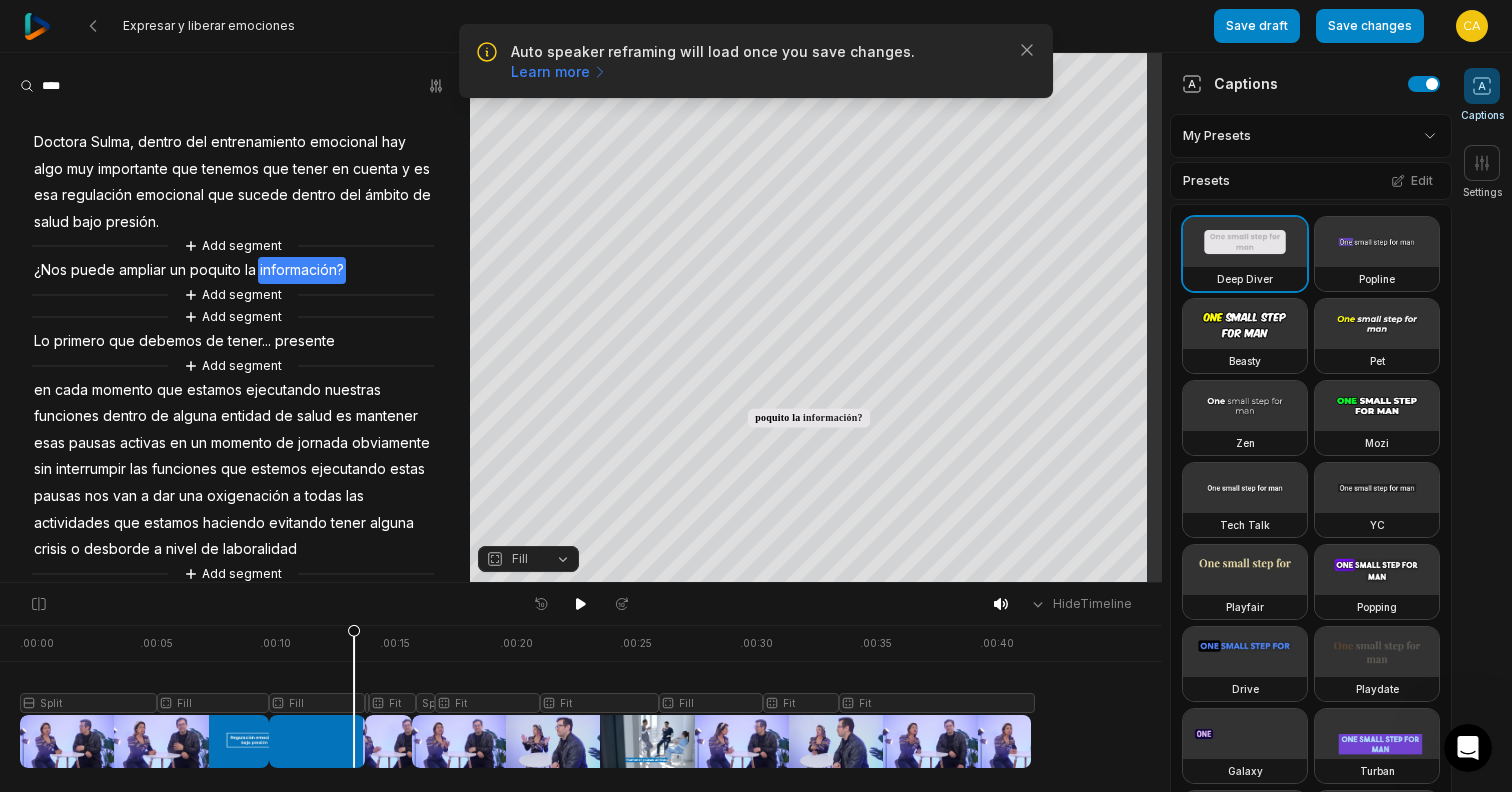 click at bounding box center [525, 696] 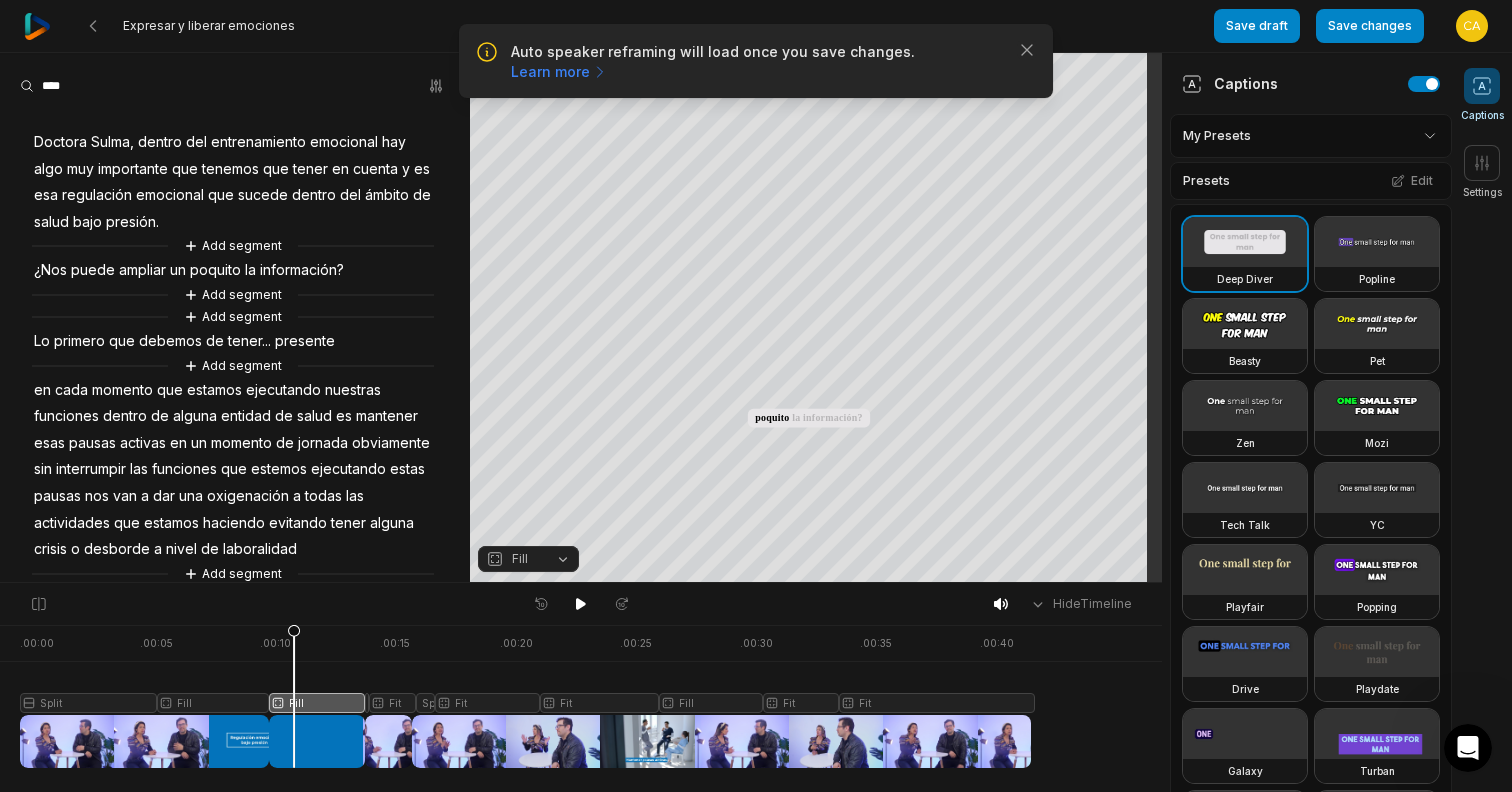 drag, startPoint x: 361, startPoint y: 628, endPoint x: 289, endPoint y: 630, distance: 72.02777 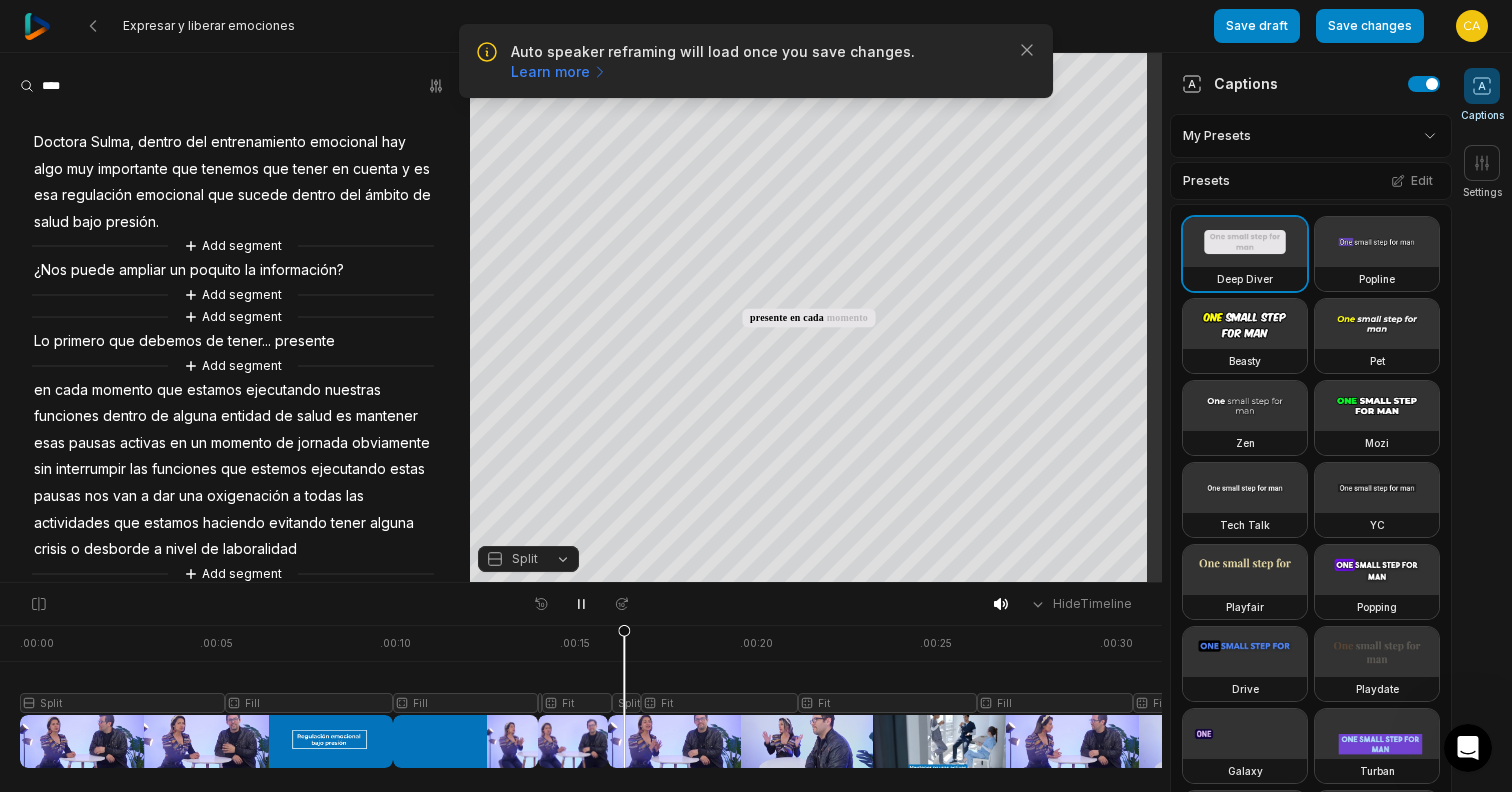 type 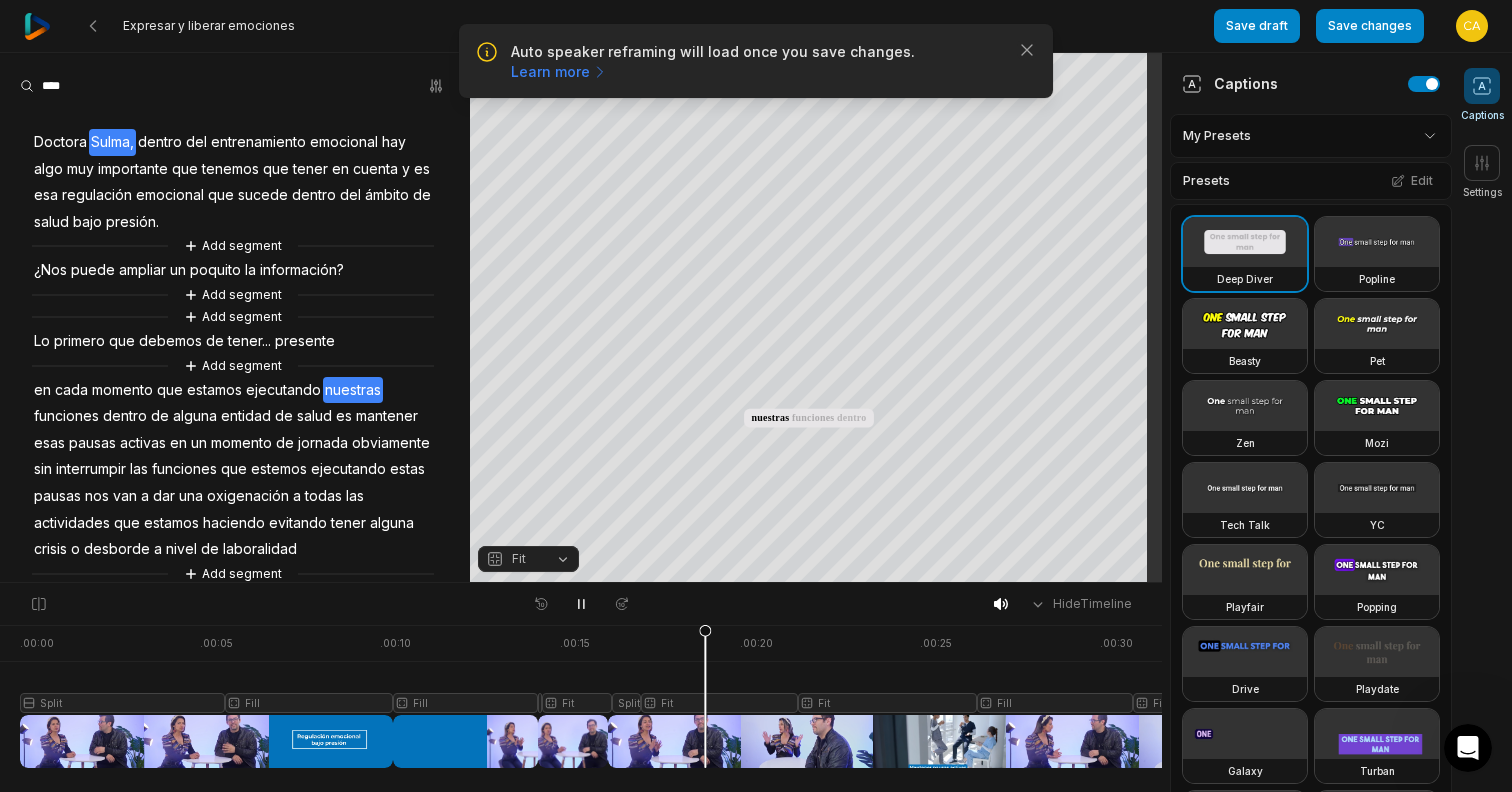 click at bounding box center [778, 696] 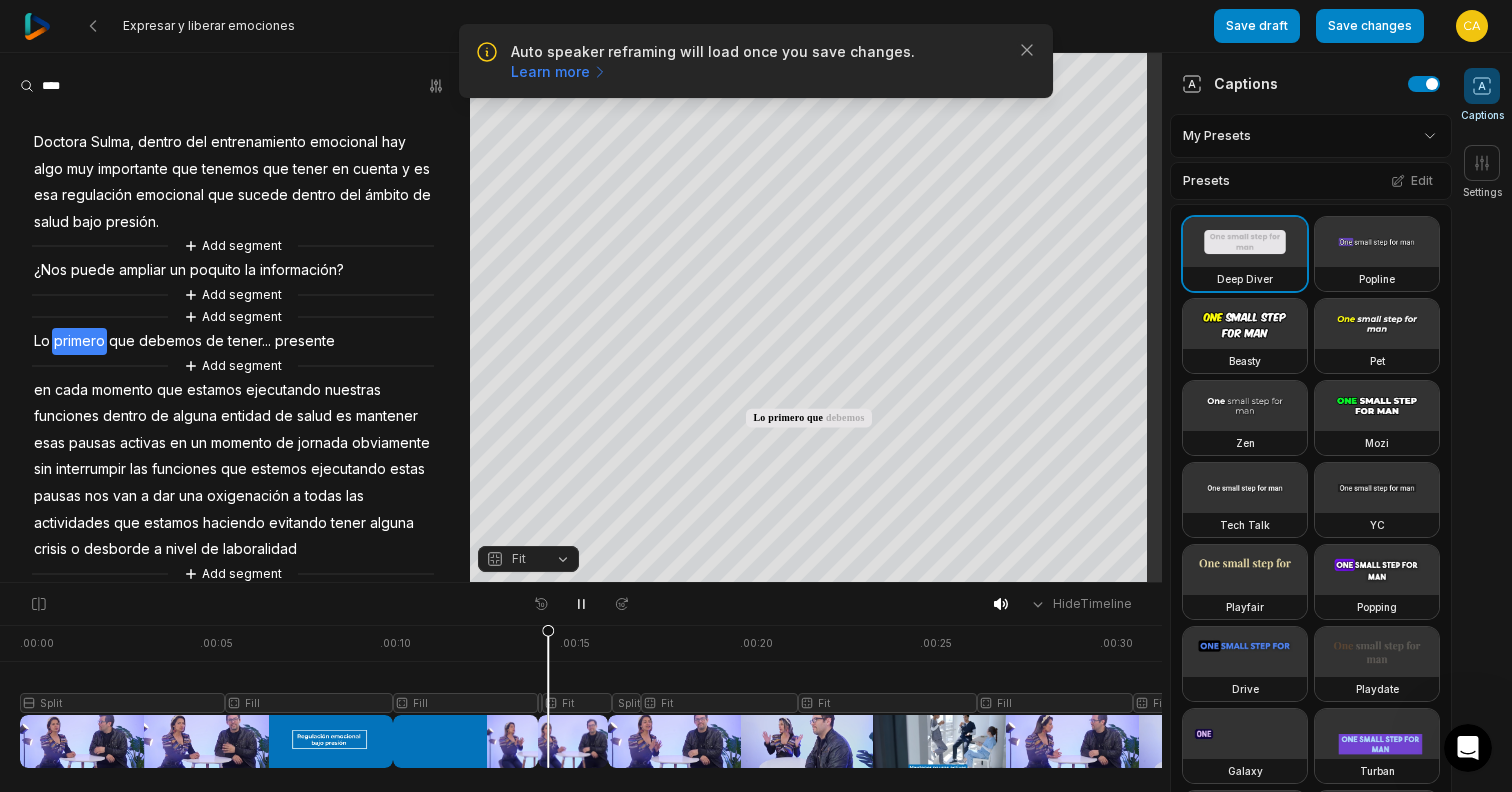 click at bounding box center (778, 696) 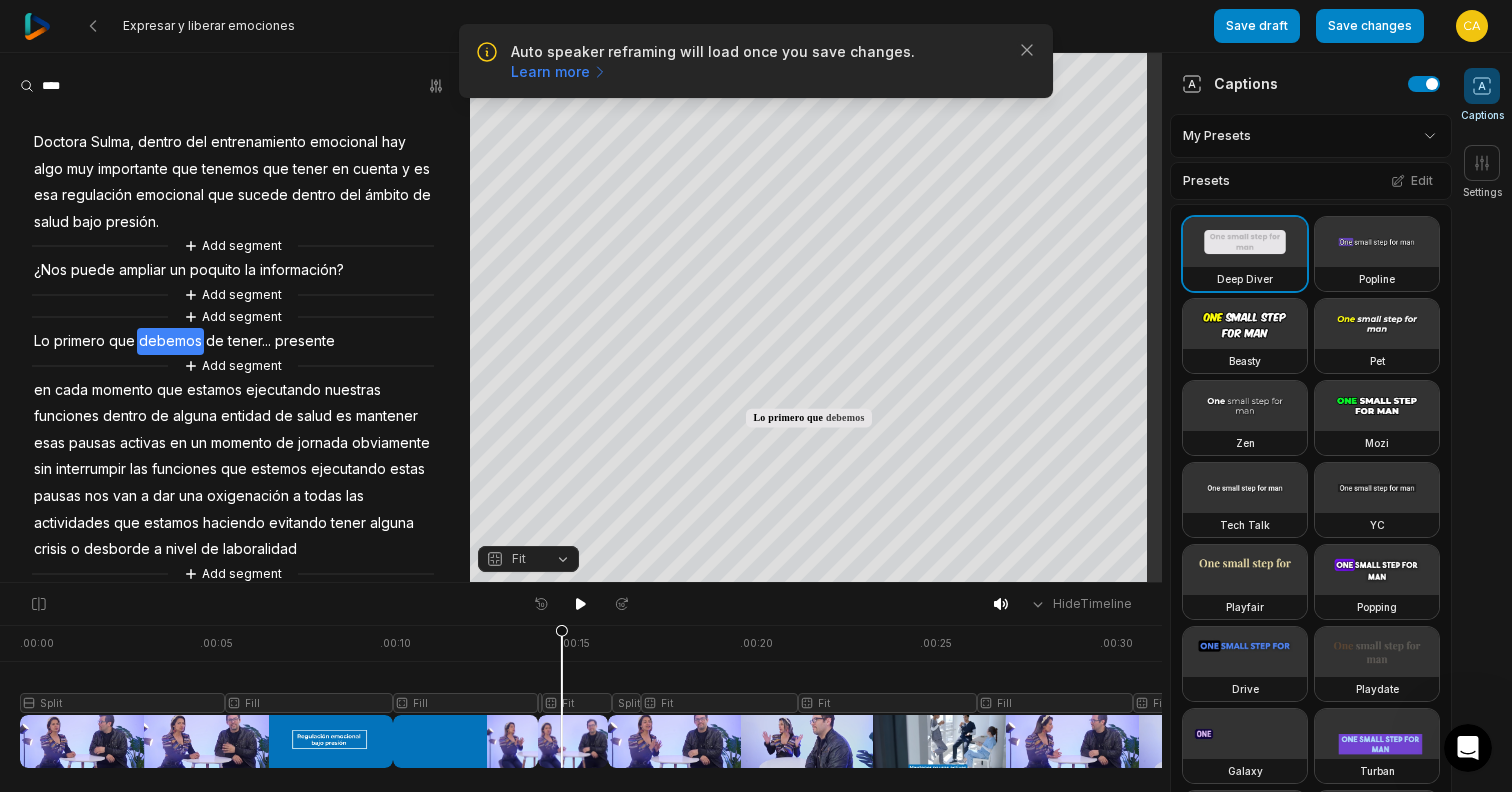 click on "ampliar" at bounding box center (142, 270) 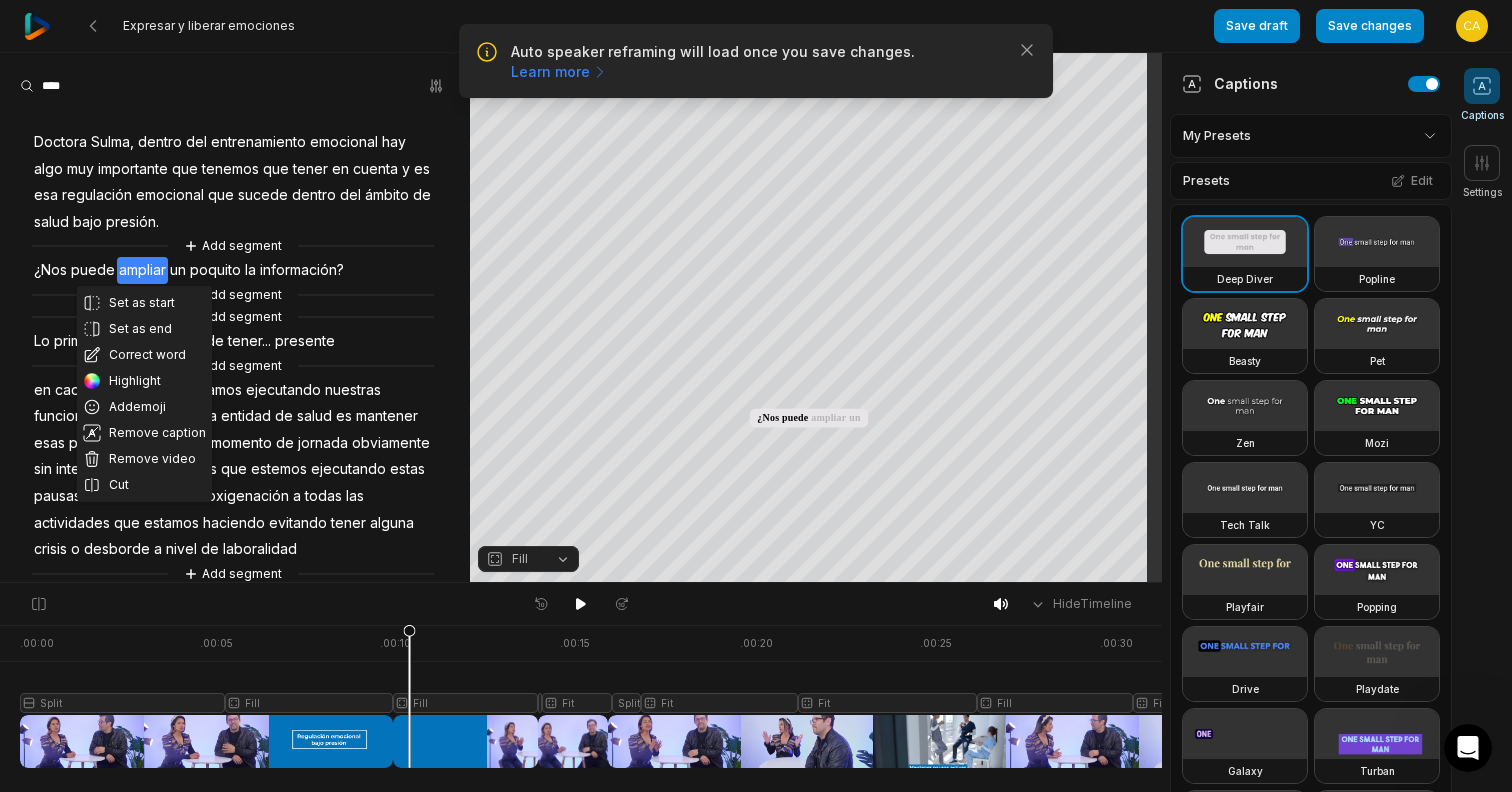 click on "poquito" at bounding box center (215, 270) 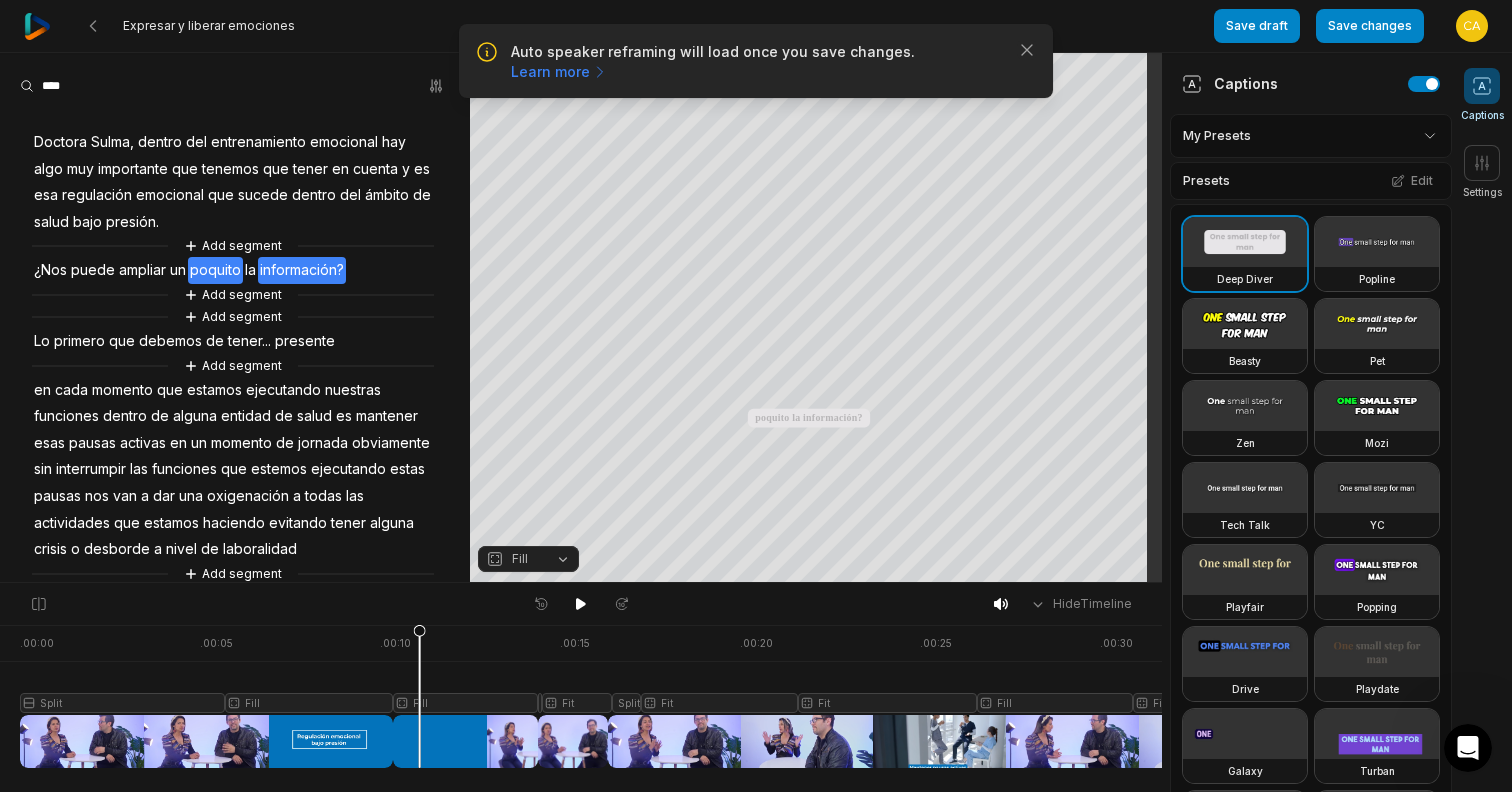 click on "información?" at bounding box center [302, 270] 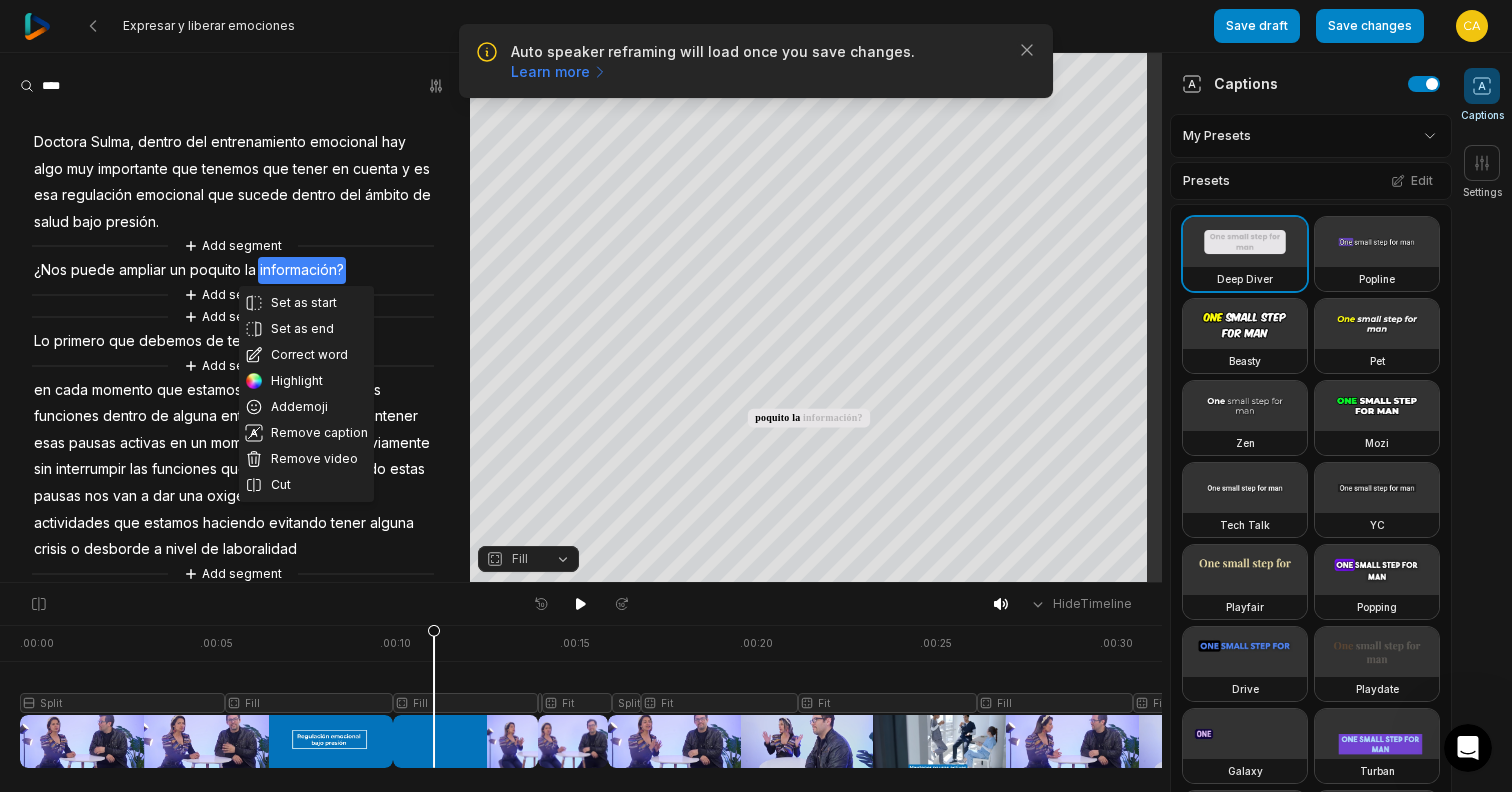 click on "puede" at bounding box center (93, 270) 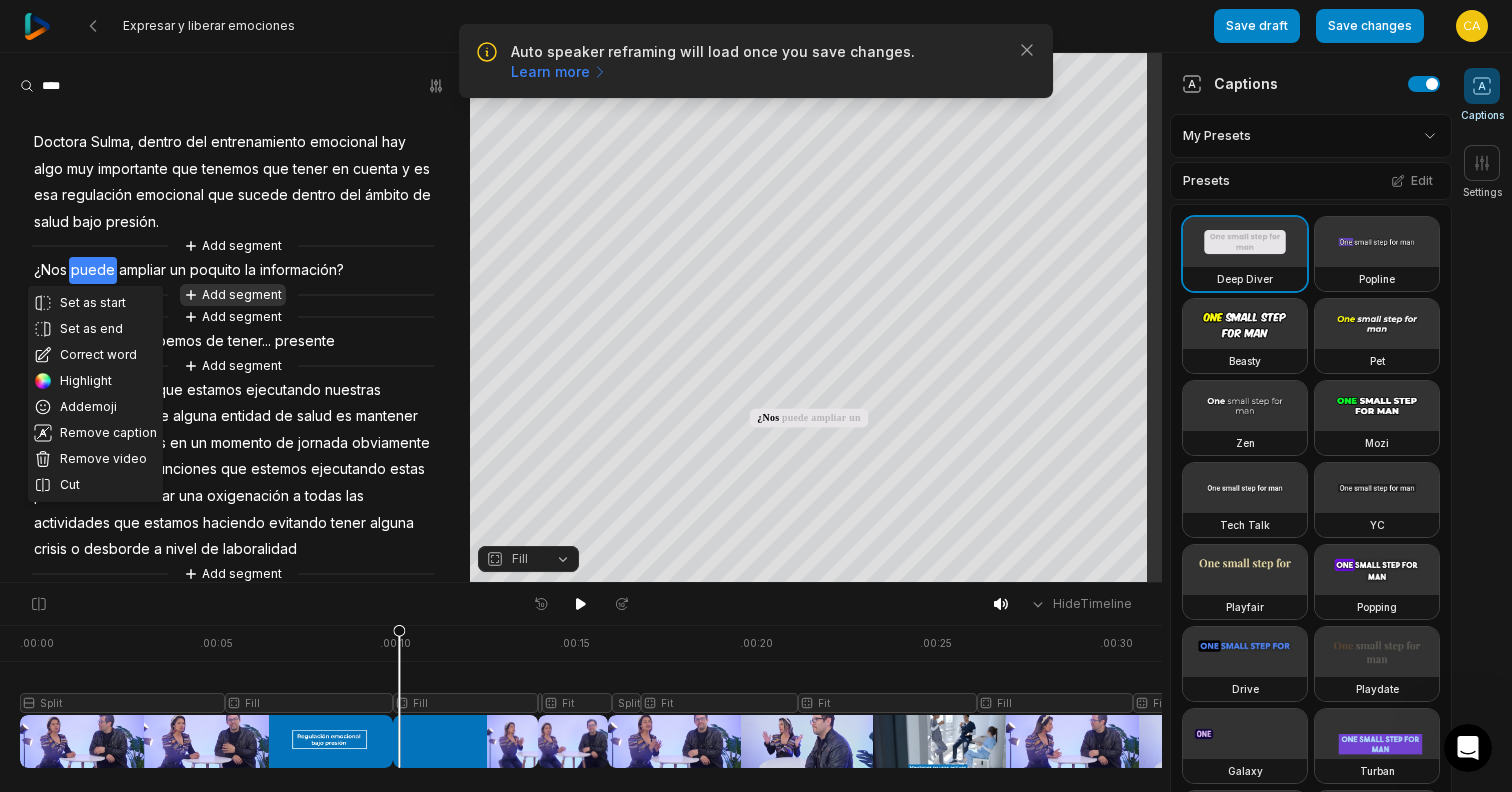 click on "Add segment" at bounding box center (233, 295) 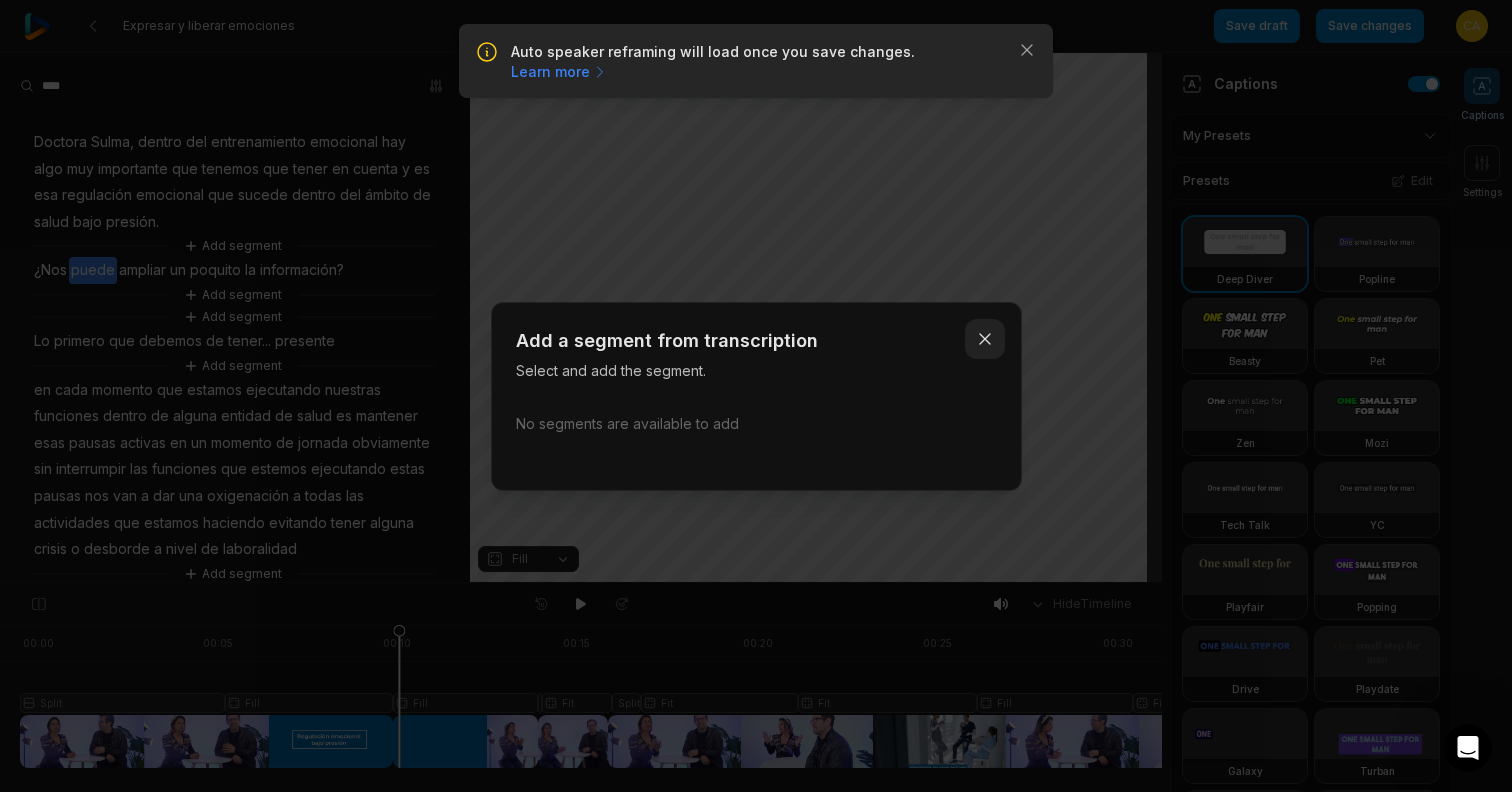 click 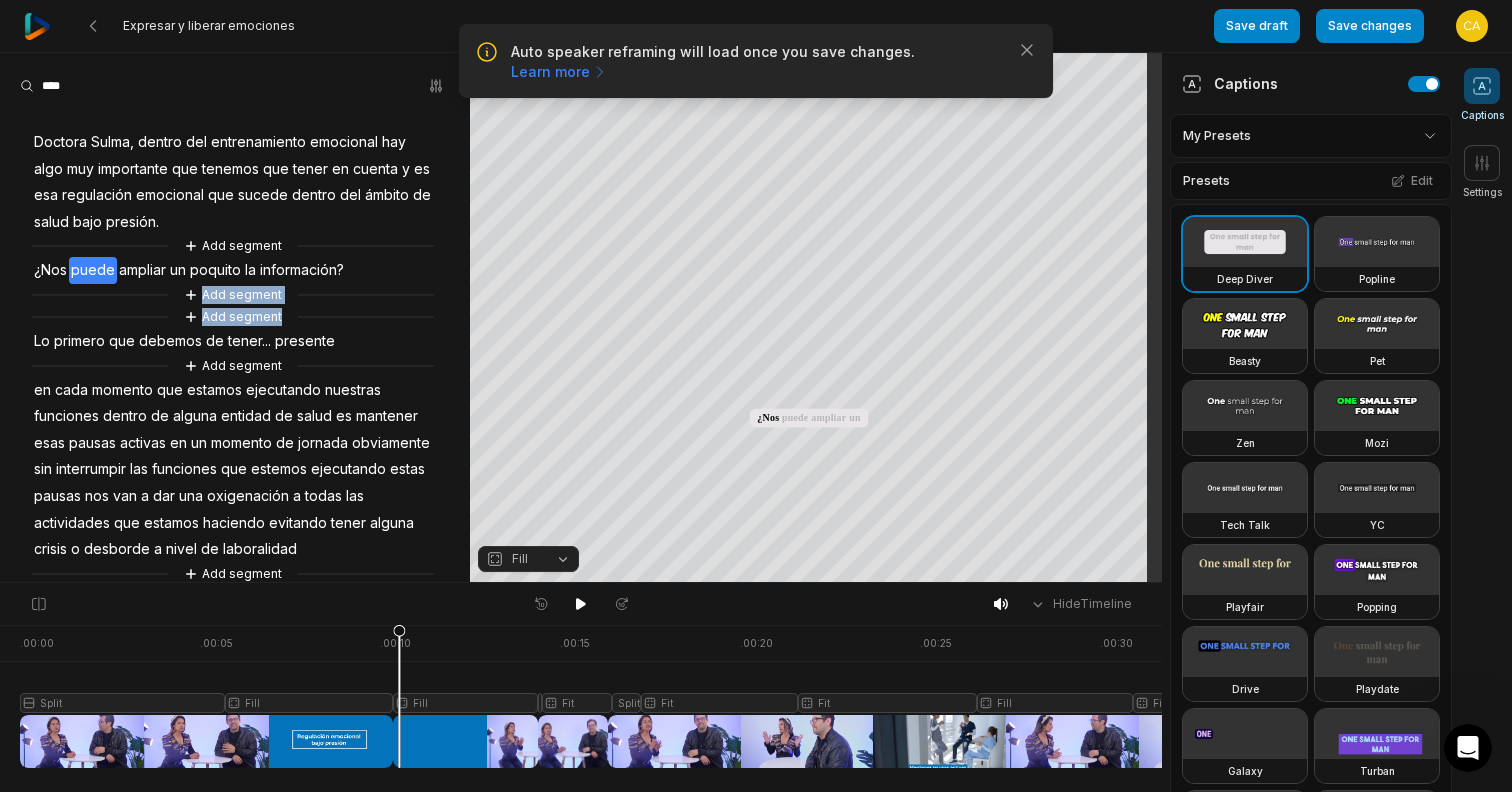 drag, startPoint x: 286, startPoint y: 315, endPoint x: 149, endPoint y: 296, distance: 138.31125 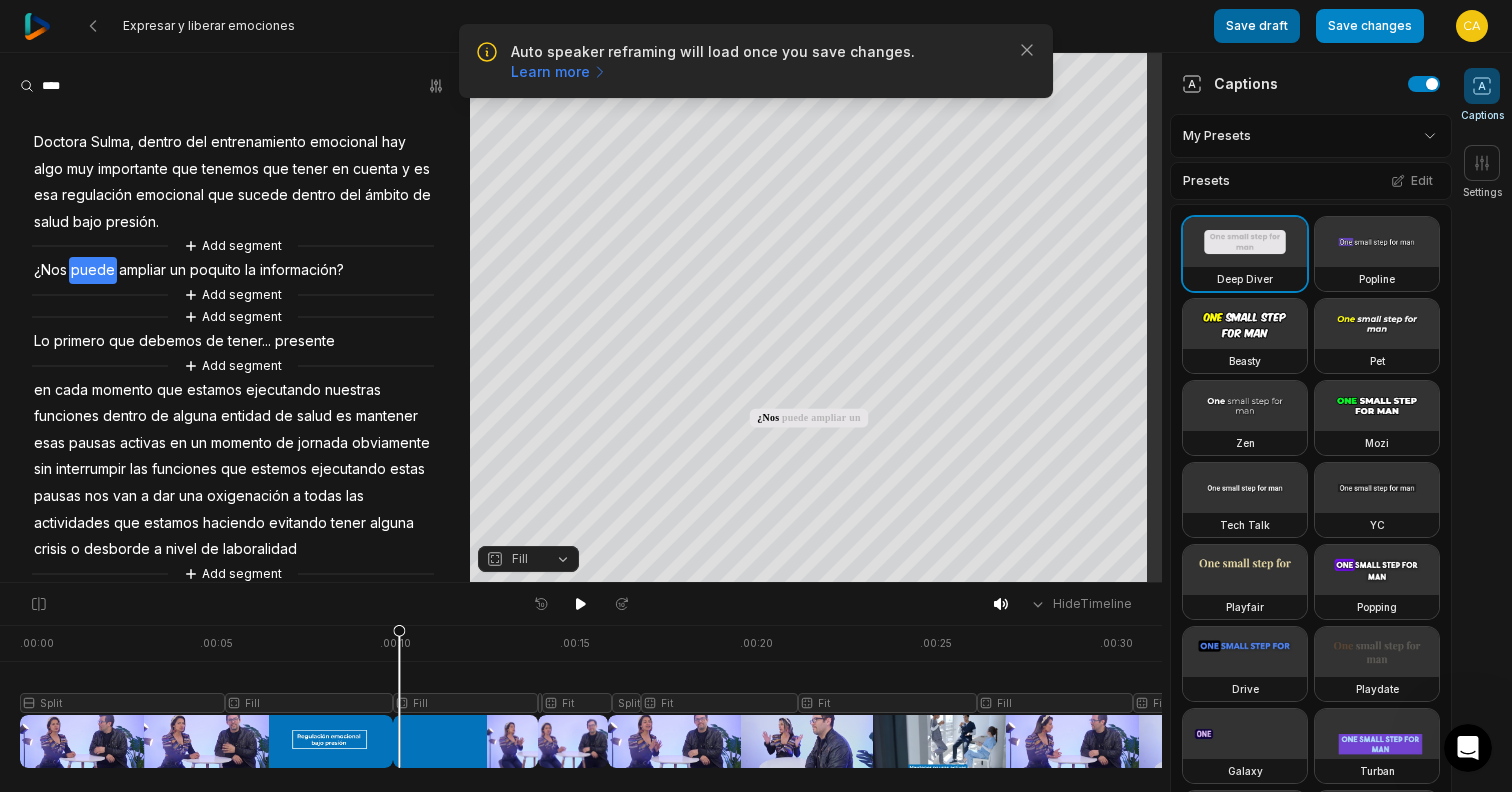 click on "Save draft" at bounding box center (1257, 26) 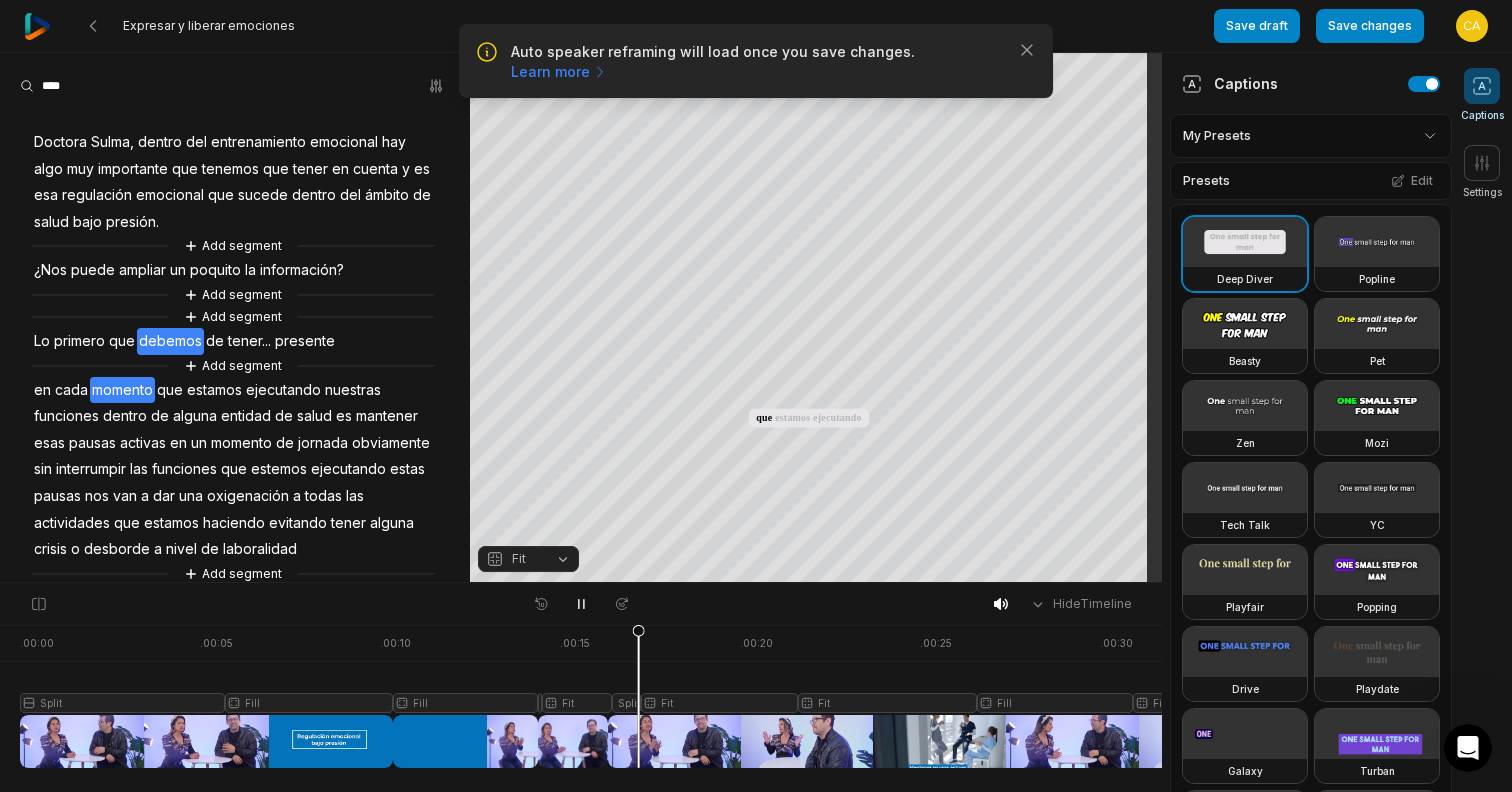 click on "debemos" at bounding box center (170, 341) 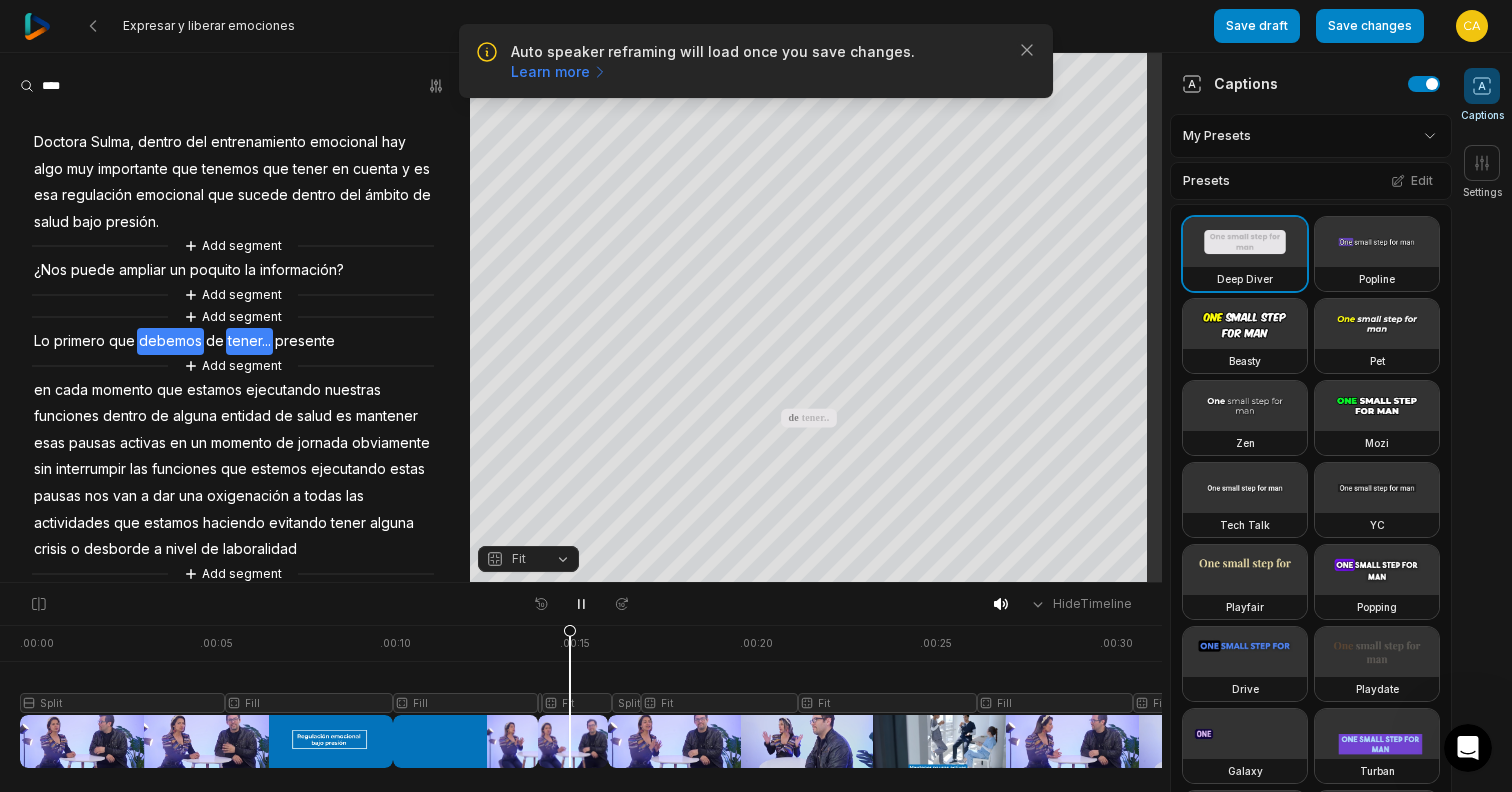 click on "tener..." at bounding box center (249, 341) 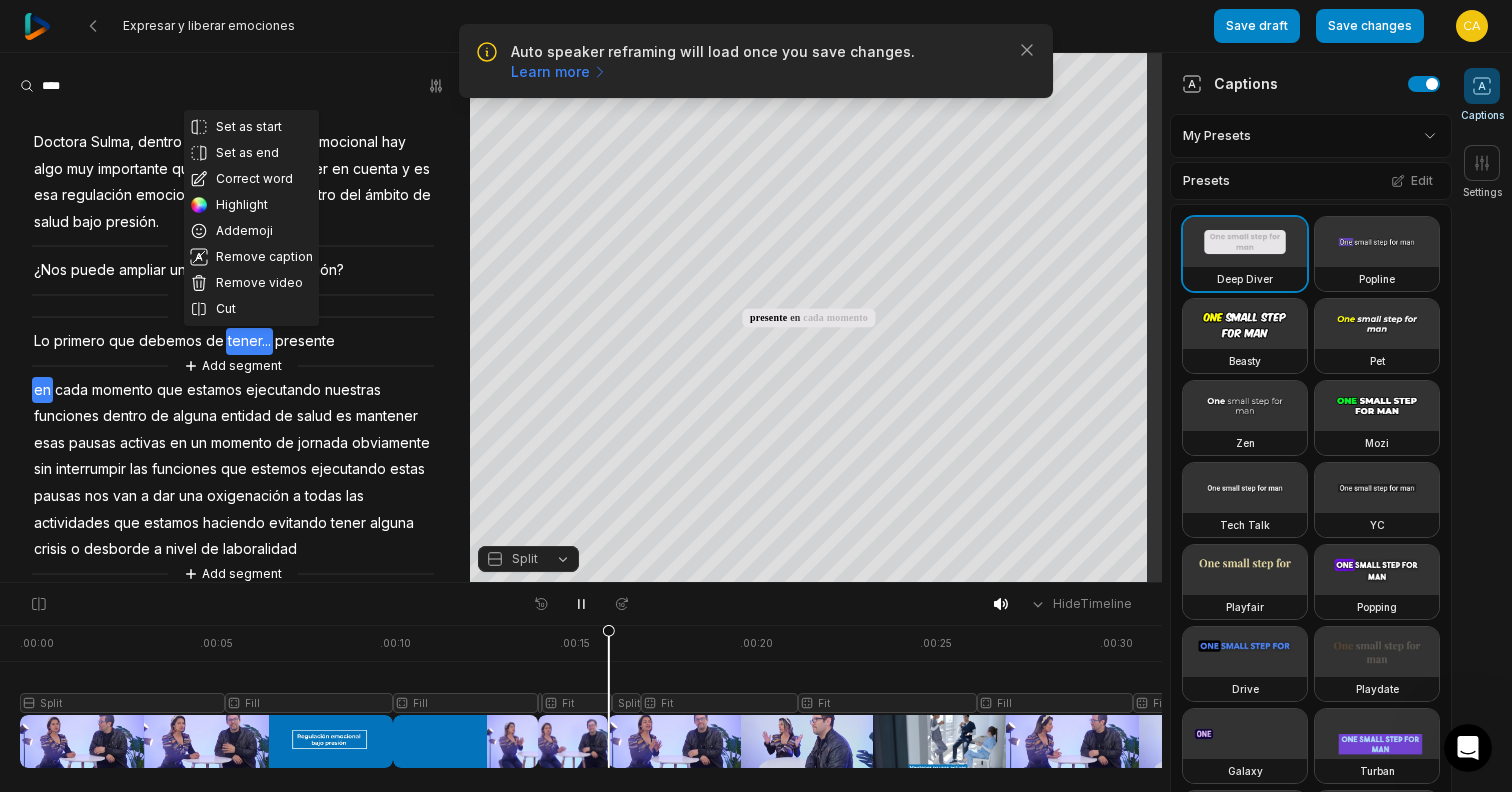 click on "tener..." at bounding box center [249, 341] 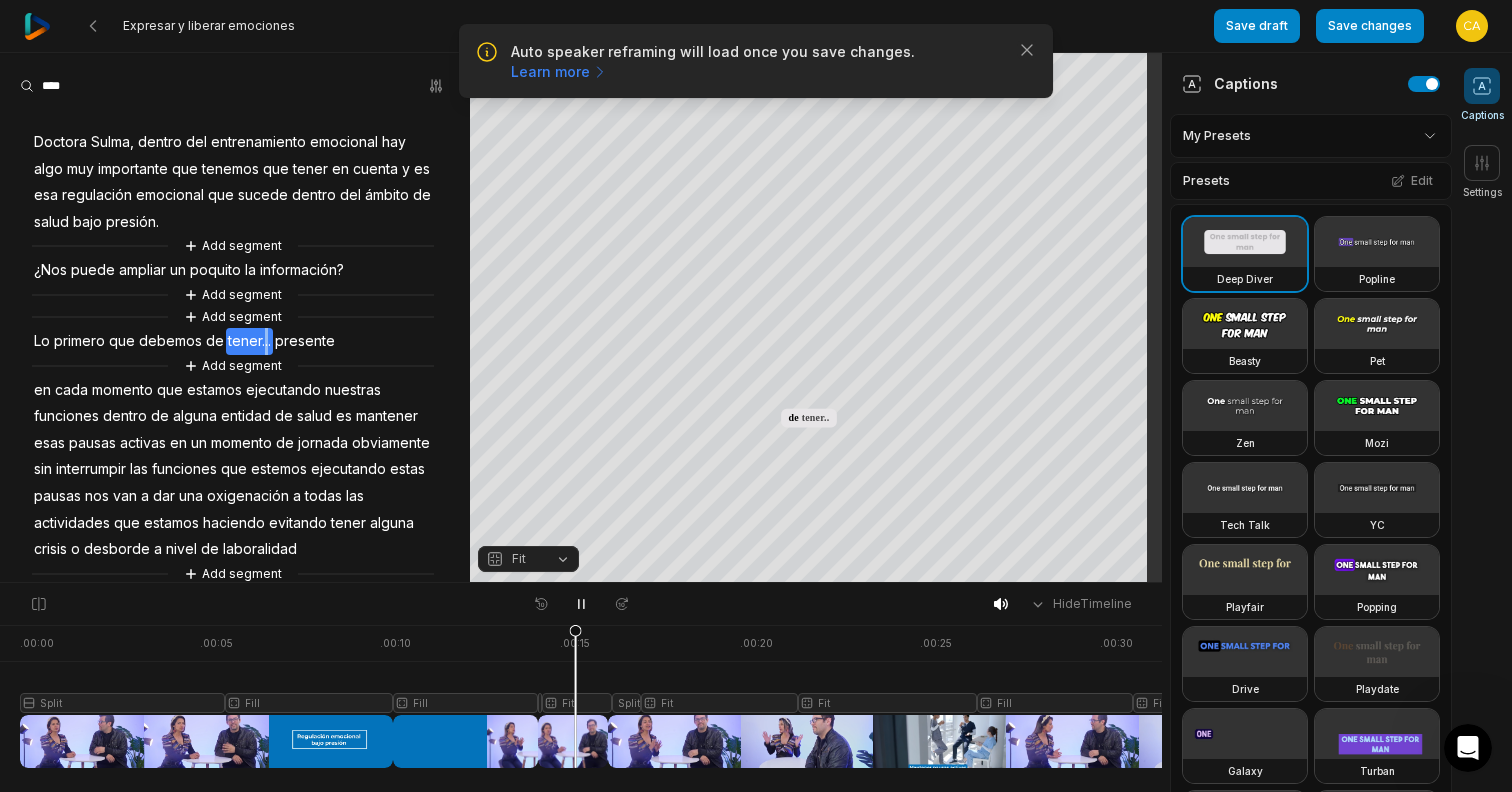 click on "tener..." at bounding box center (249, 341) 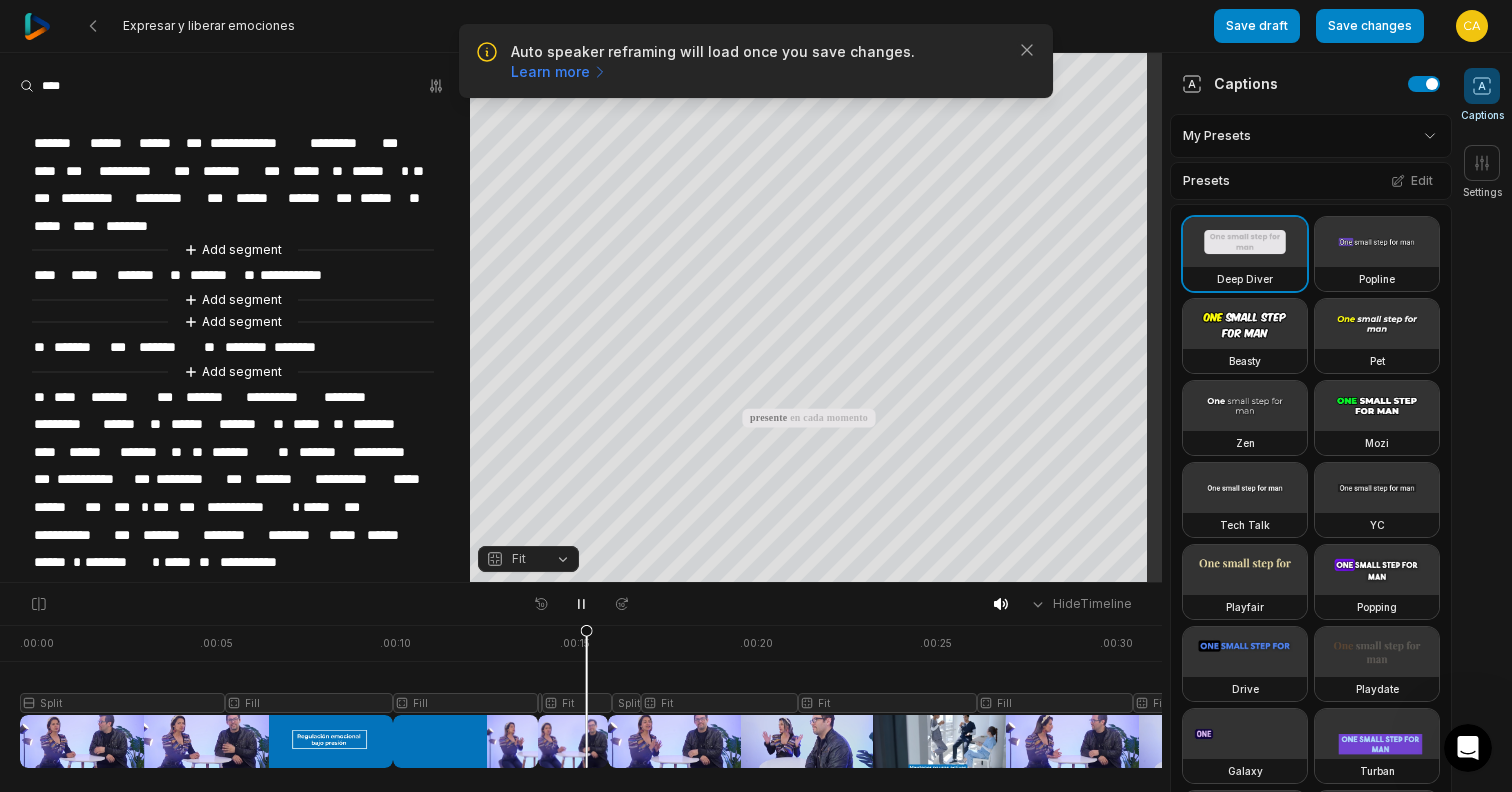 click on "********" at bounding box center (248, 347) 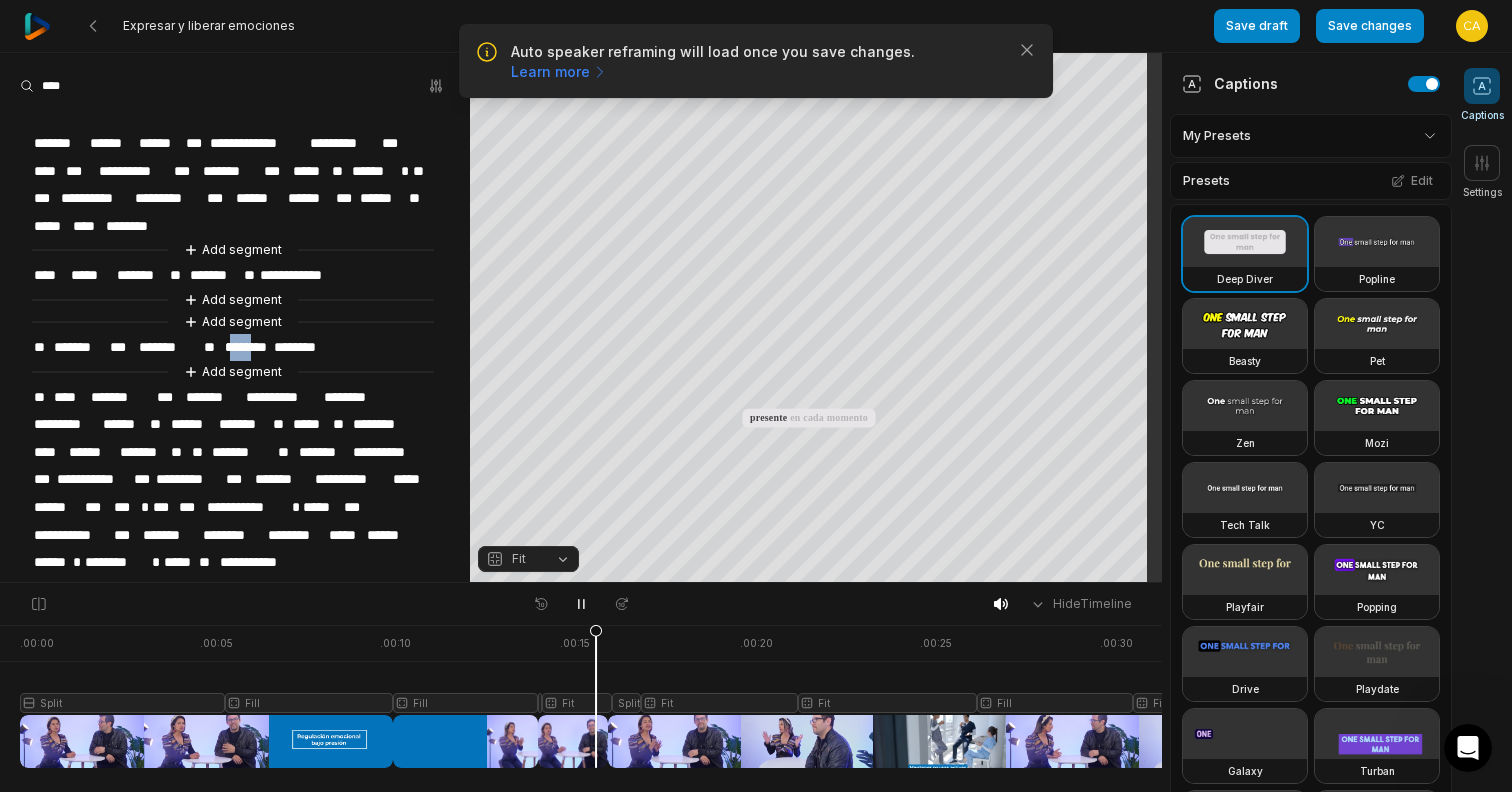 click on "********" at bounding box center (248, 347) 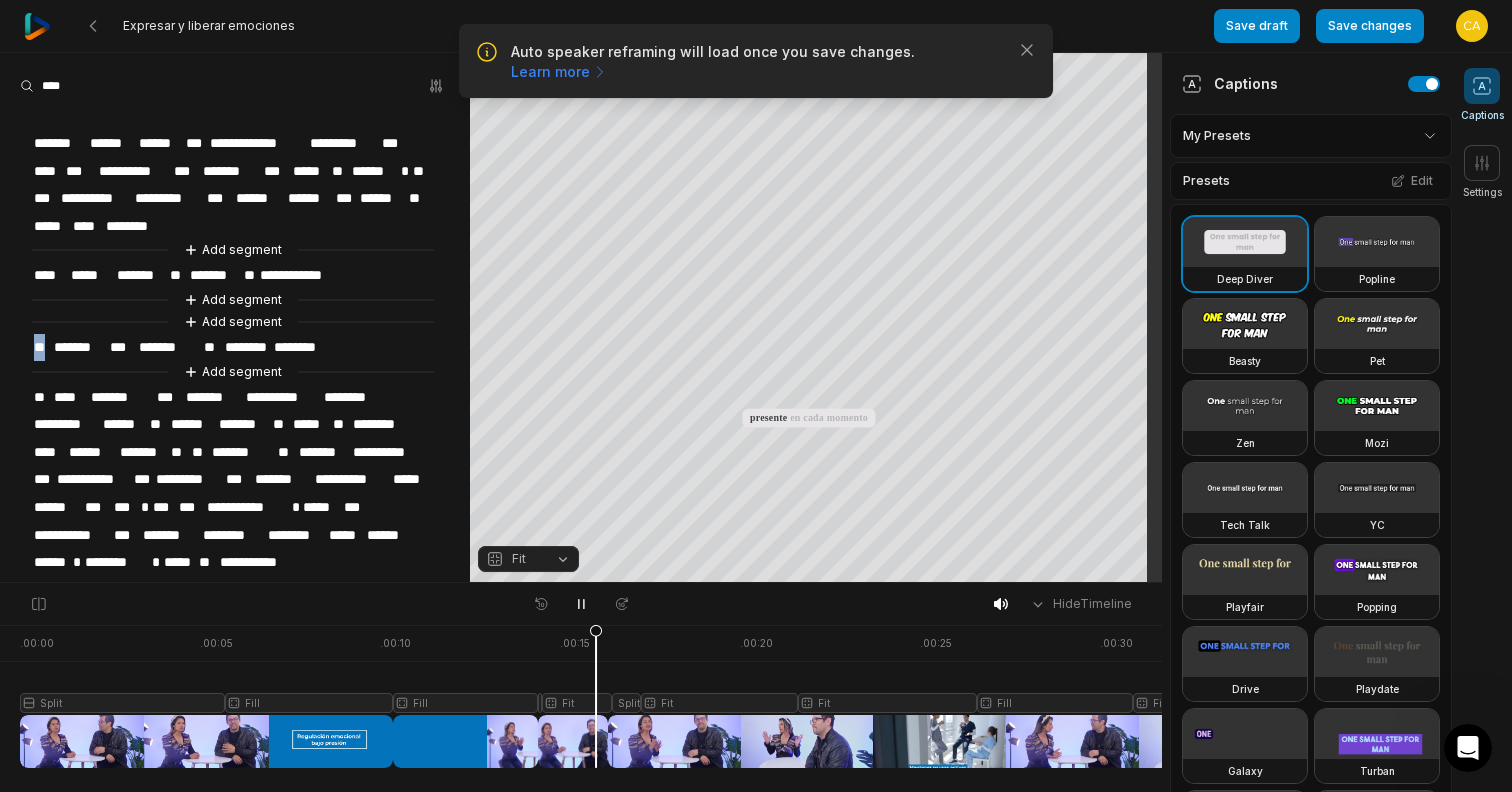 click on "********" at bounding box center [248, 347] 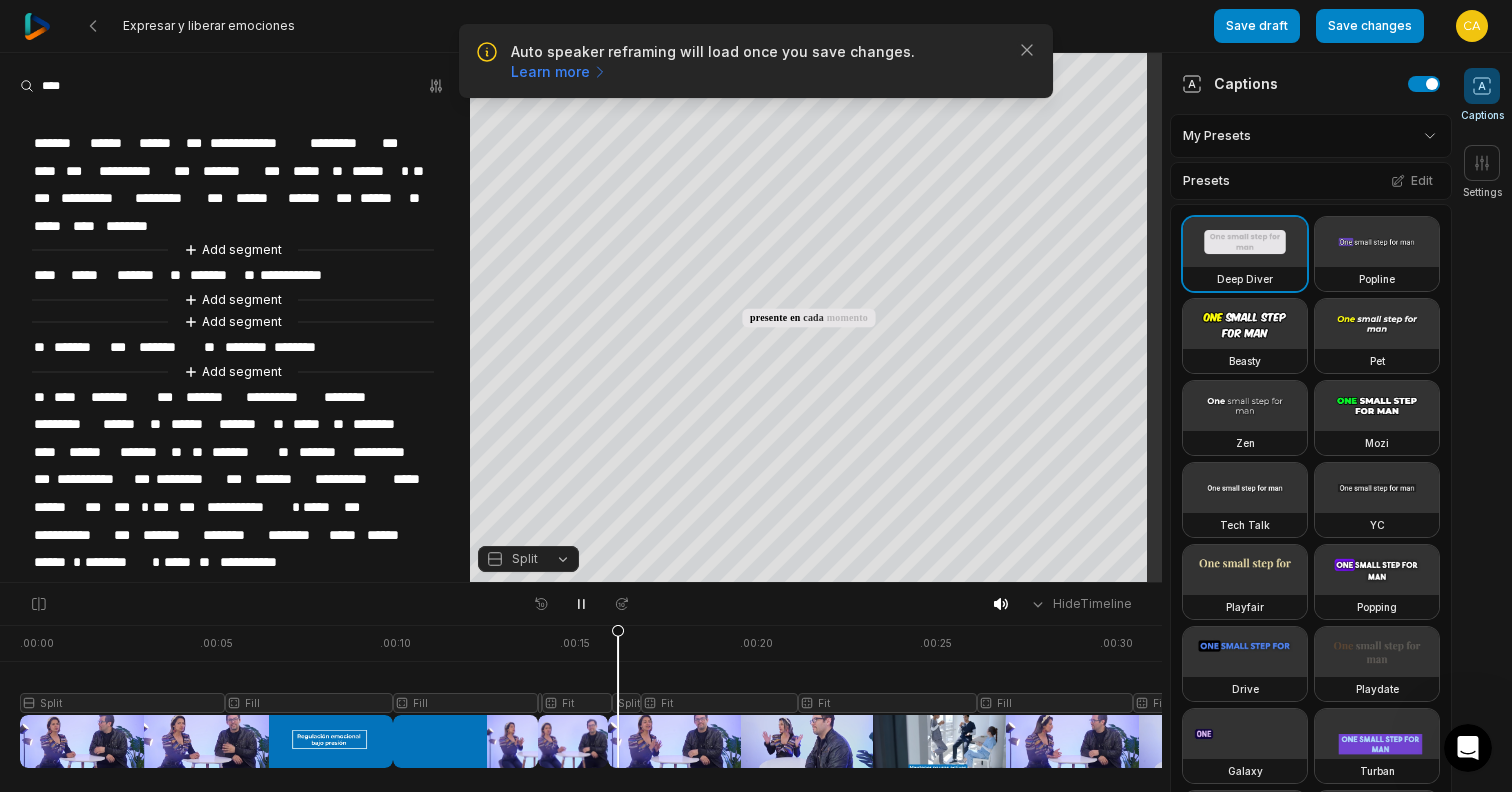 click on "********" at bounding box center (248, 347) 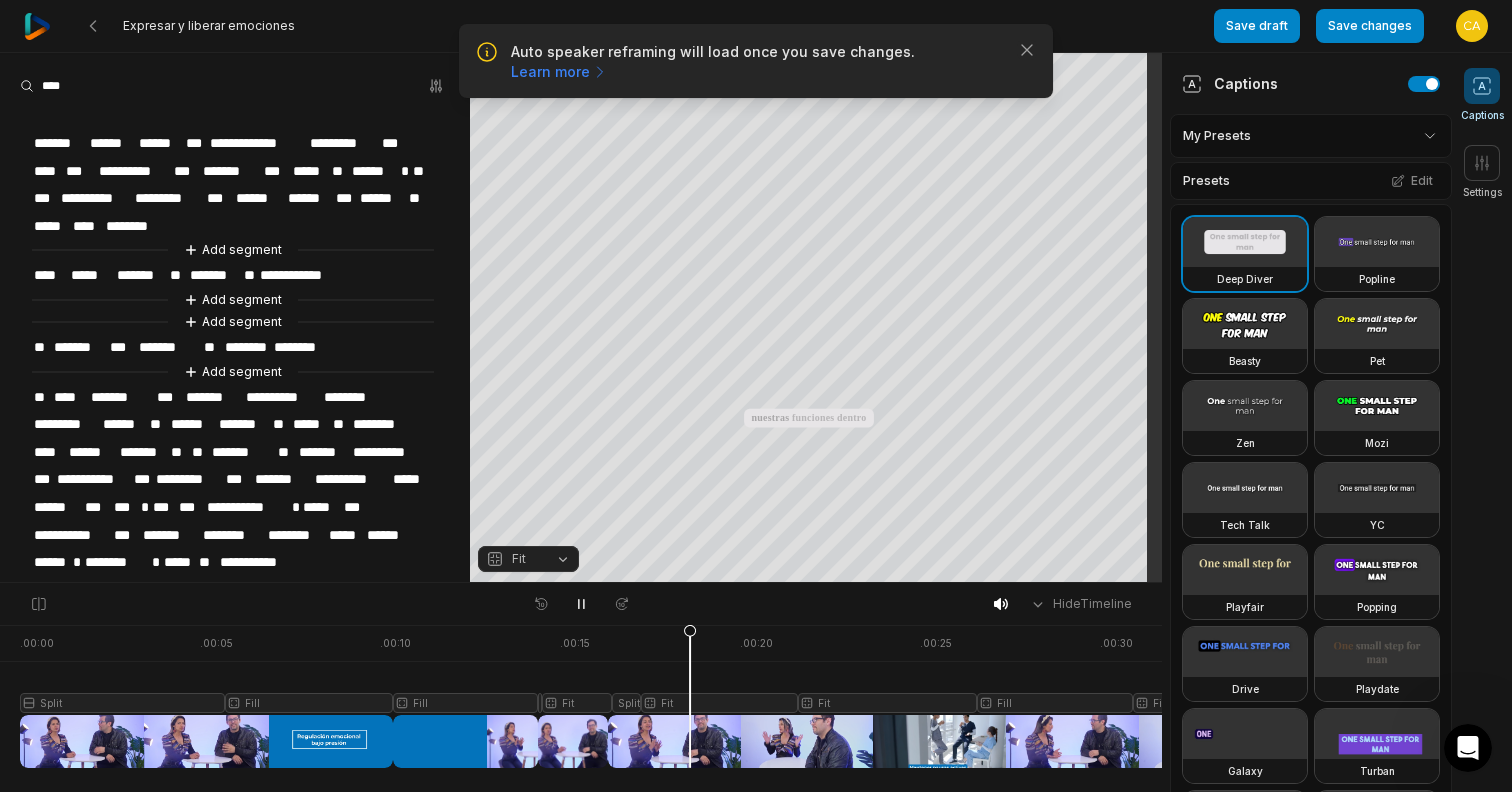 type 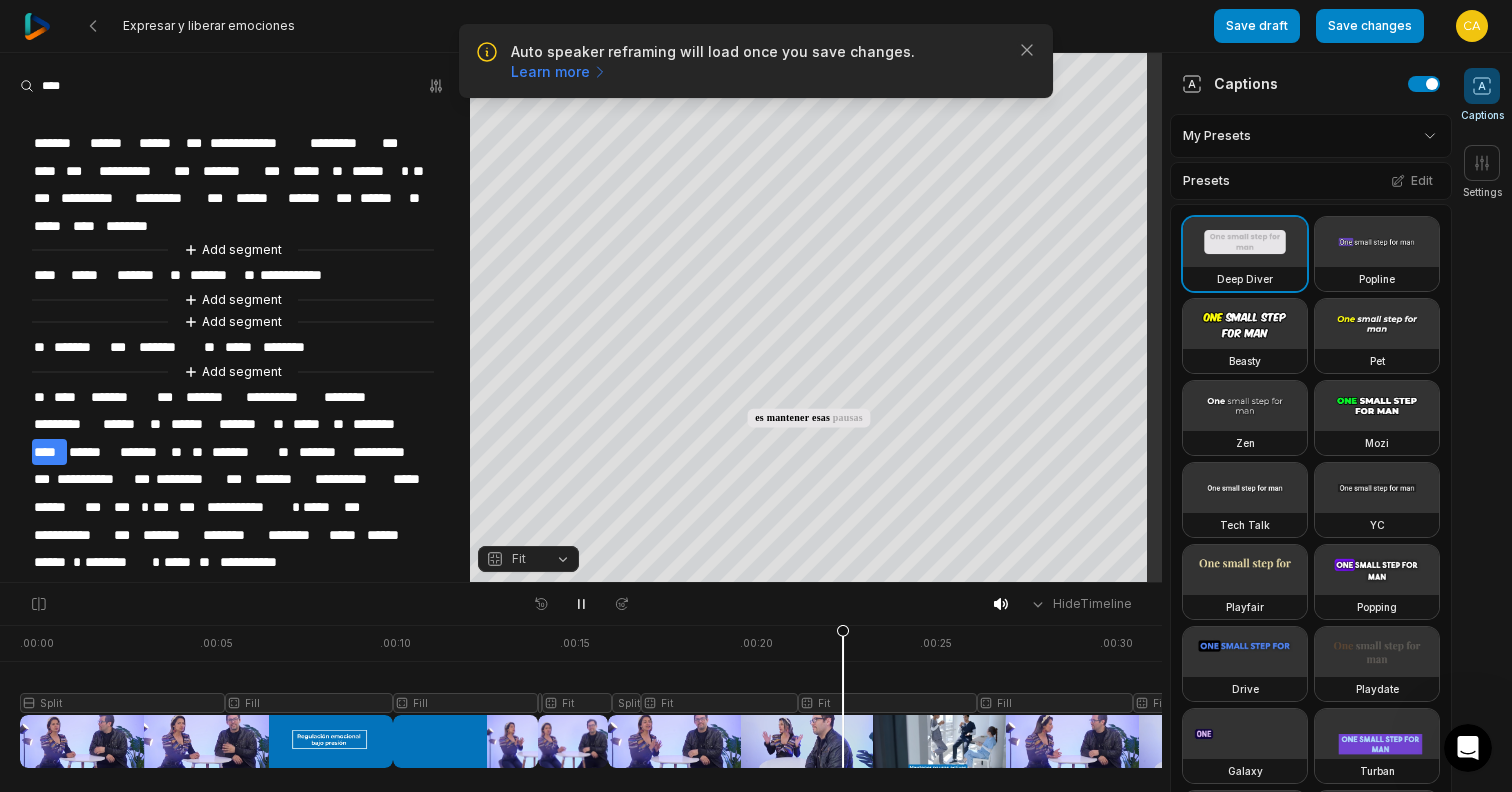 click at bounding box center [778, 696] 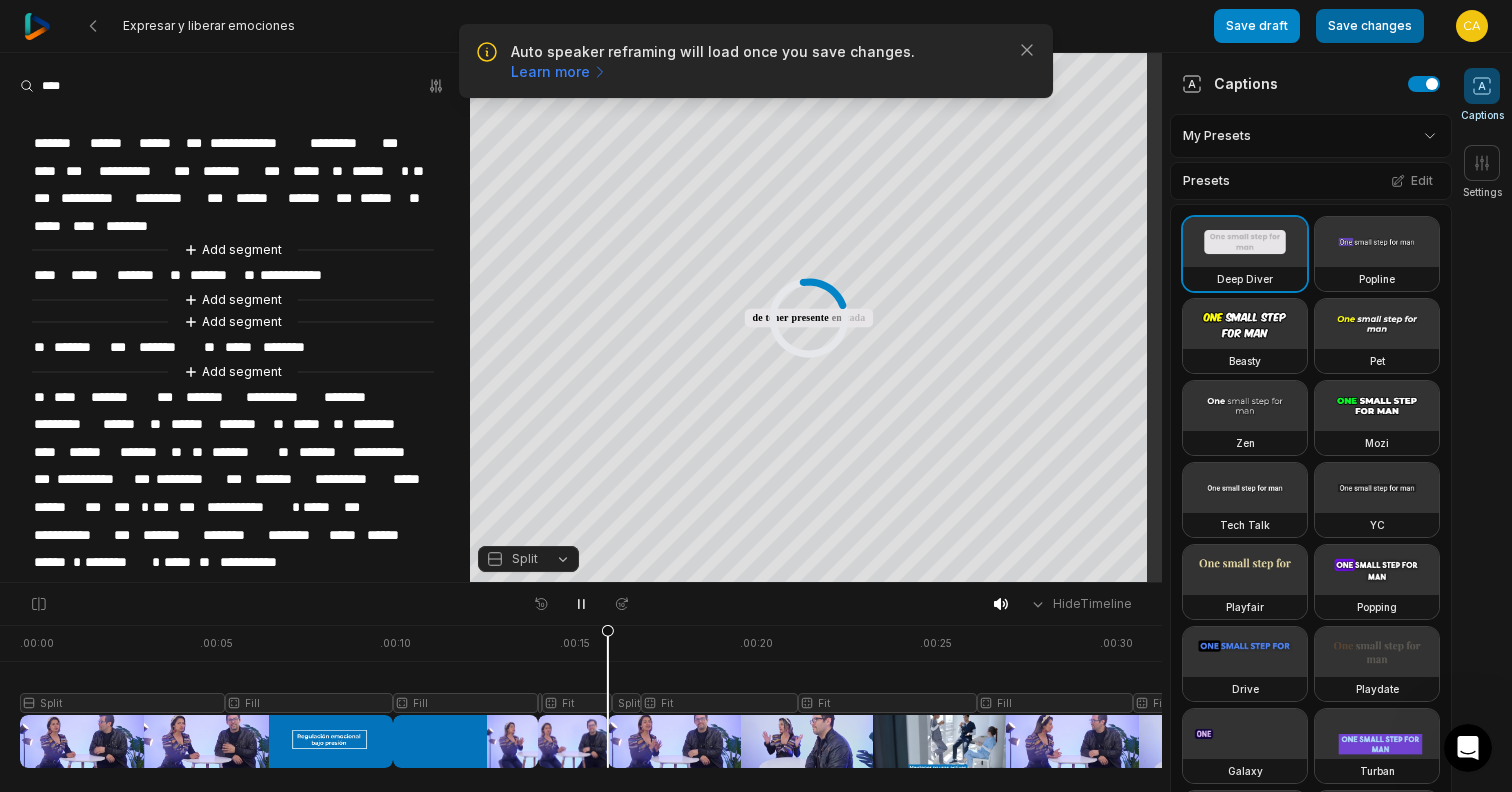 click on "Save changes" at bounding box center [1370, 26] 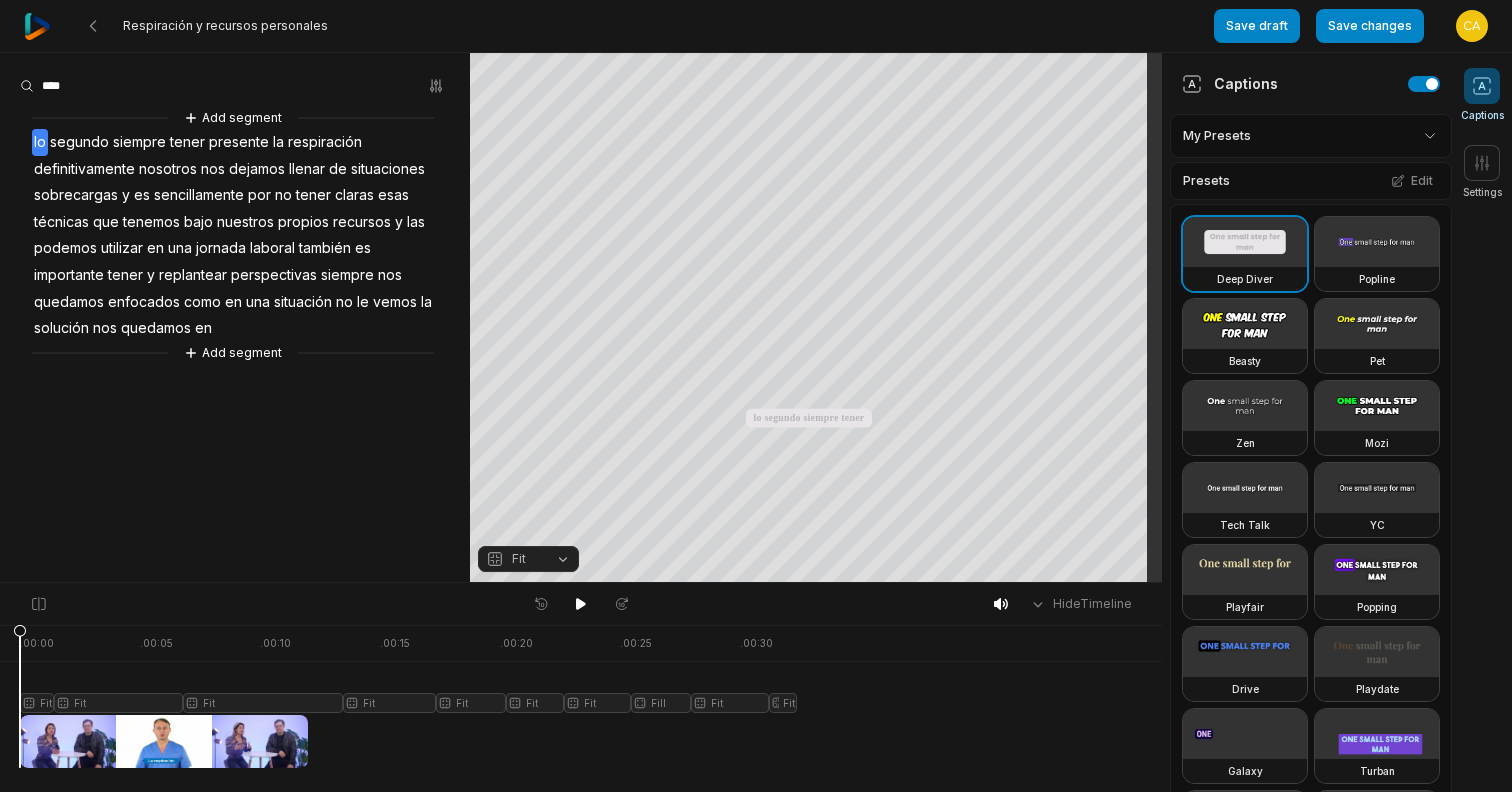 scroll, scrollTop: 0, scrollLeft: 0, axis: both 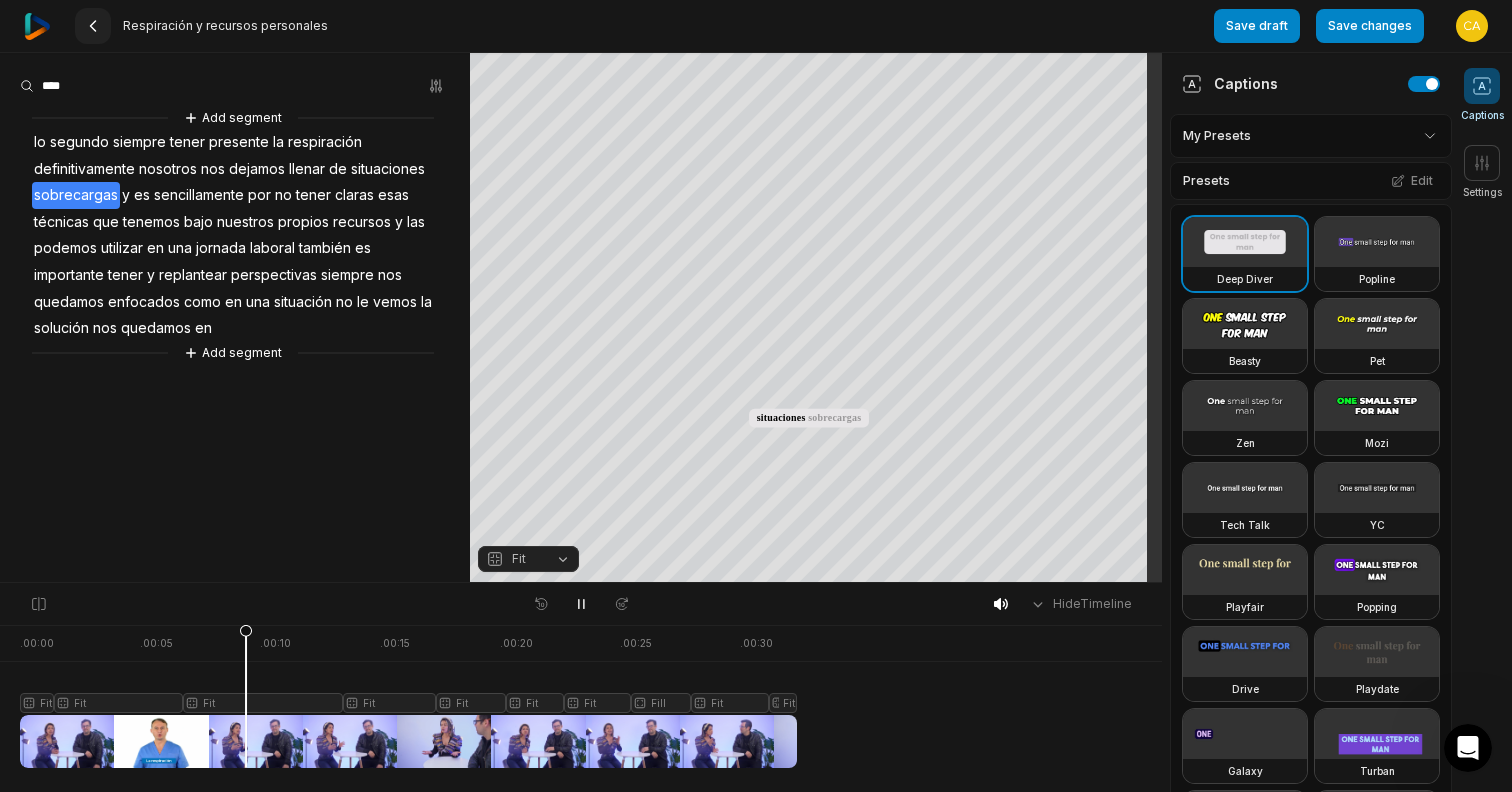 click 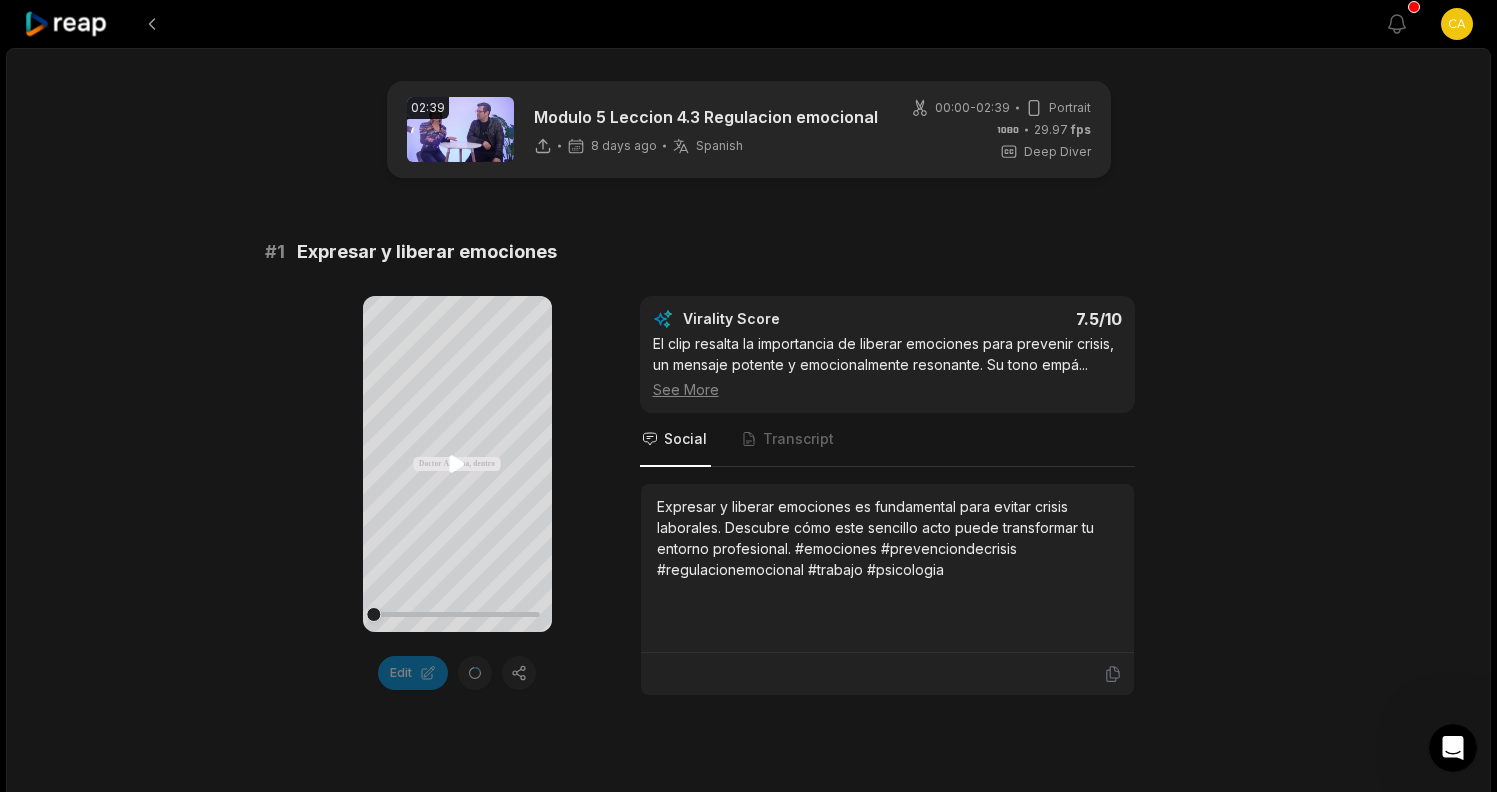 scroll, scrollTop: 36, scrollLeft: 0, axis: vertical 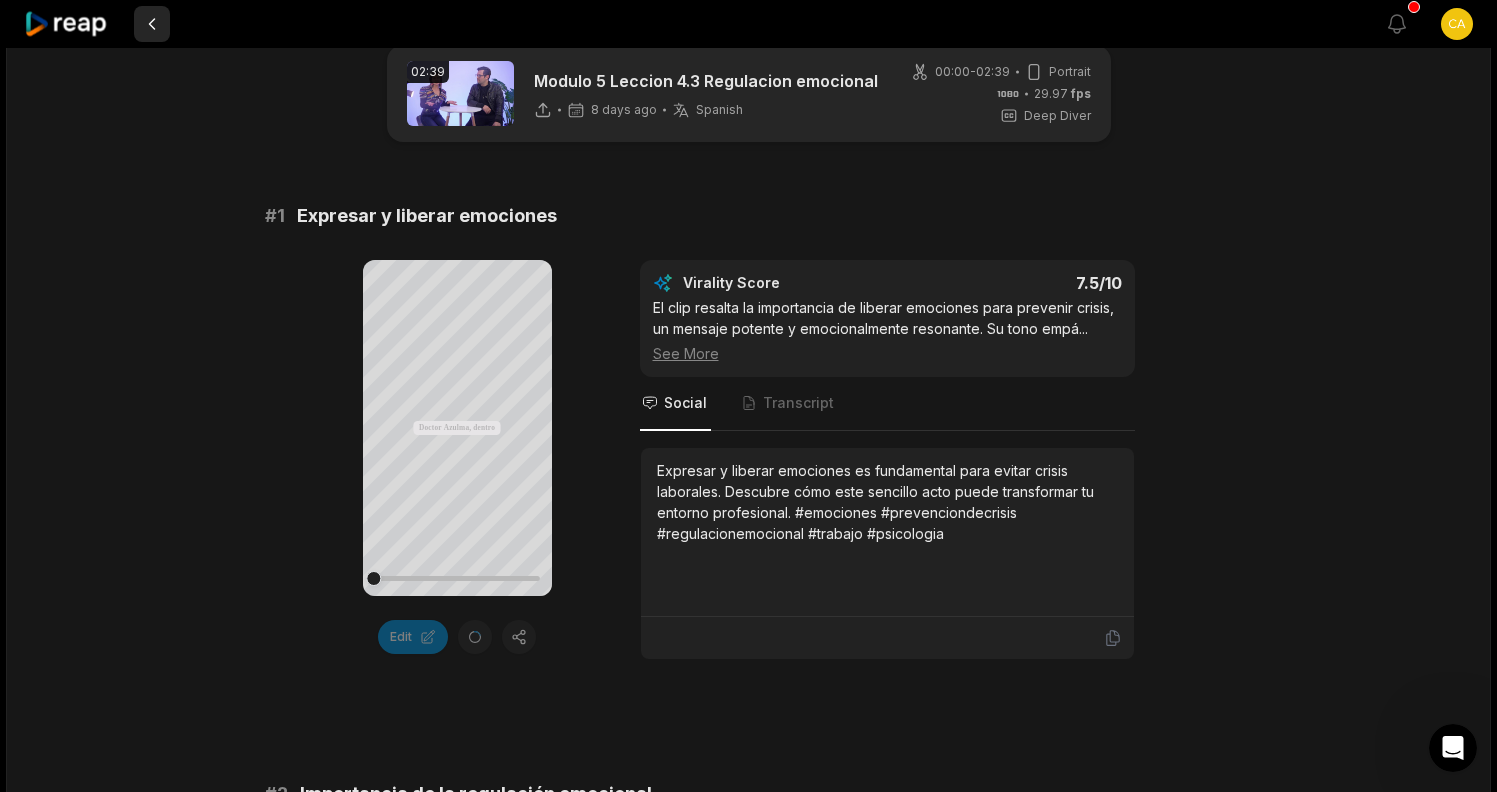 click at bounding box center (152, 24) 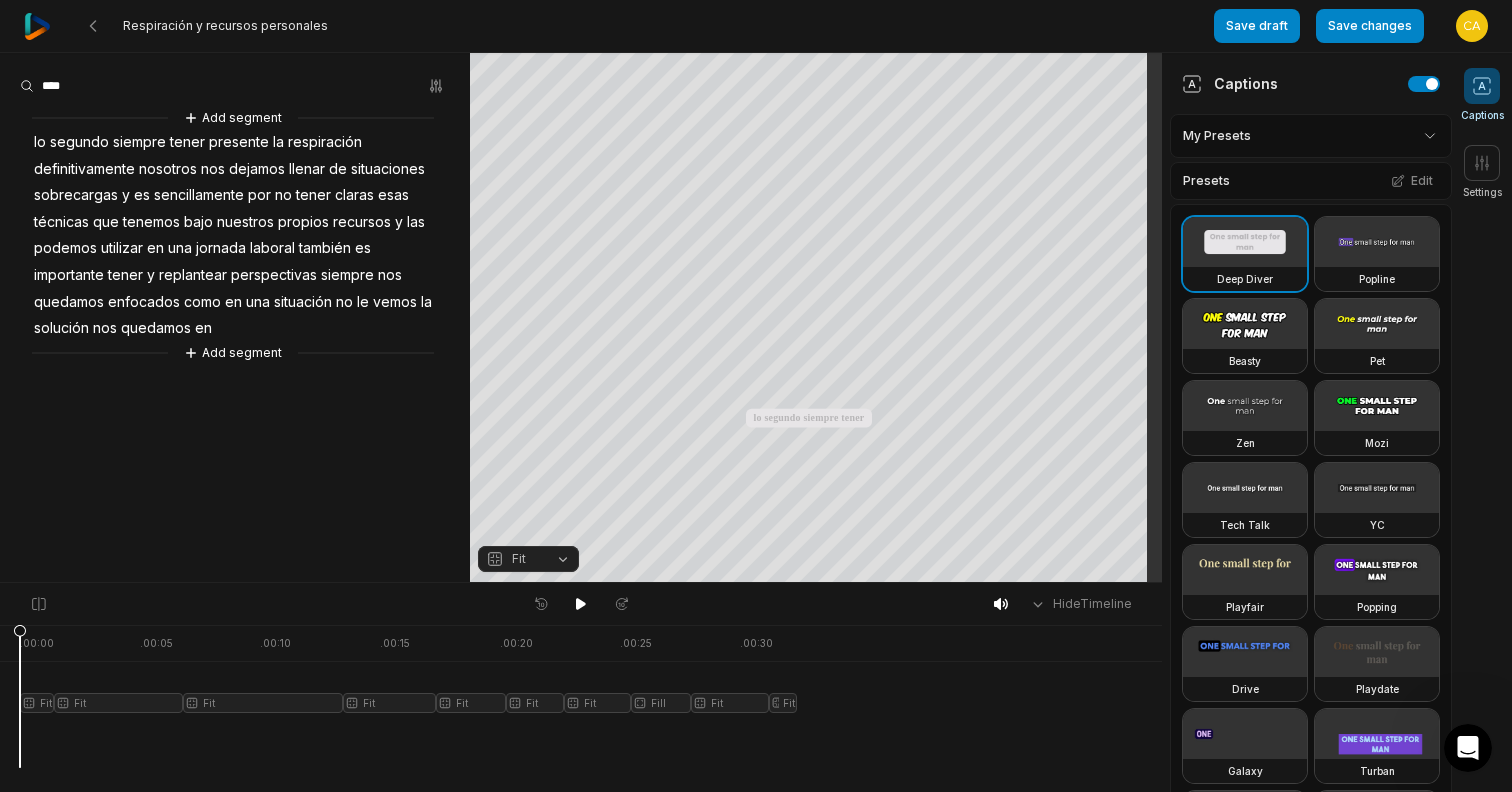 click at bounding box center [37, 26] 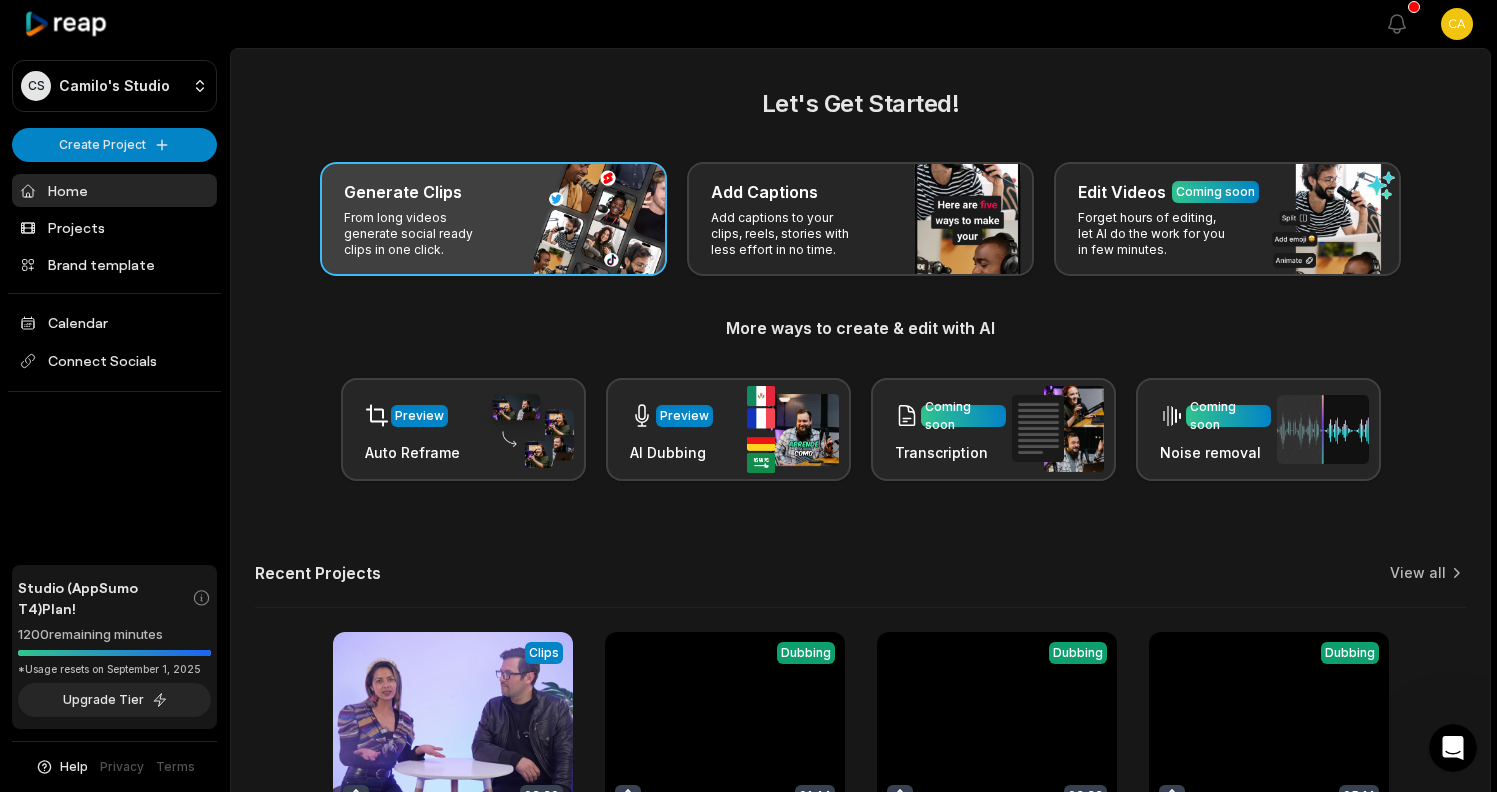 click on "Generate Clips From long videos generate social ready clips in one click." at bounding box center [493, 219] 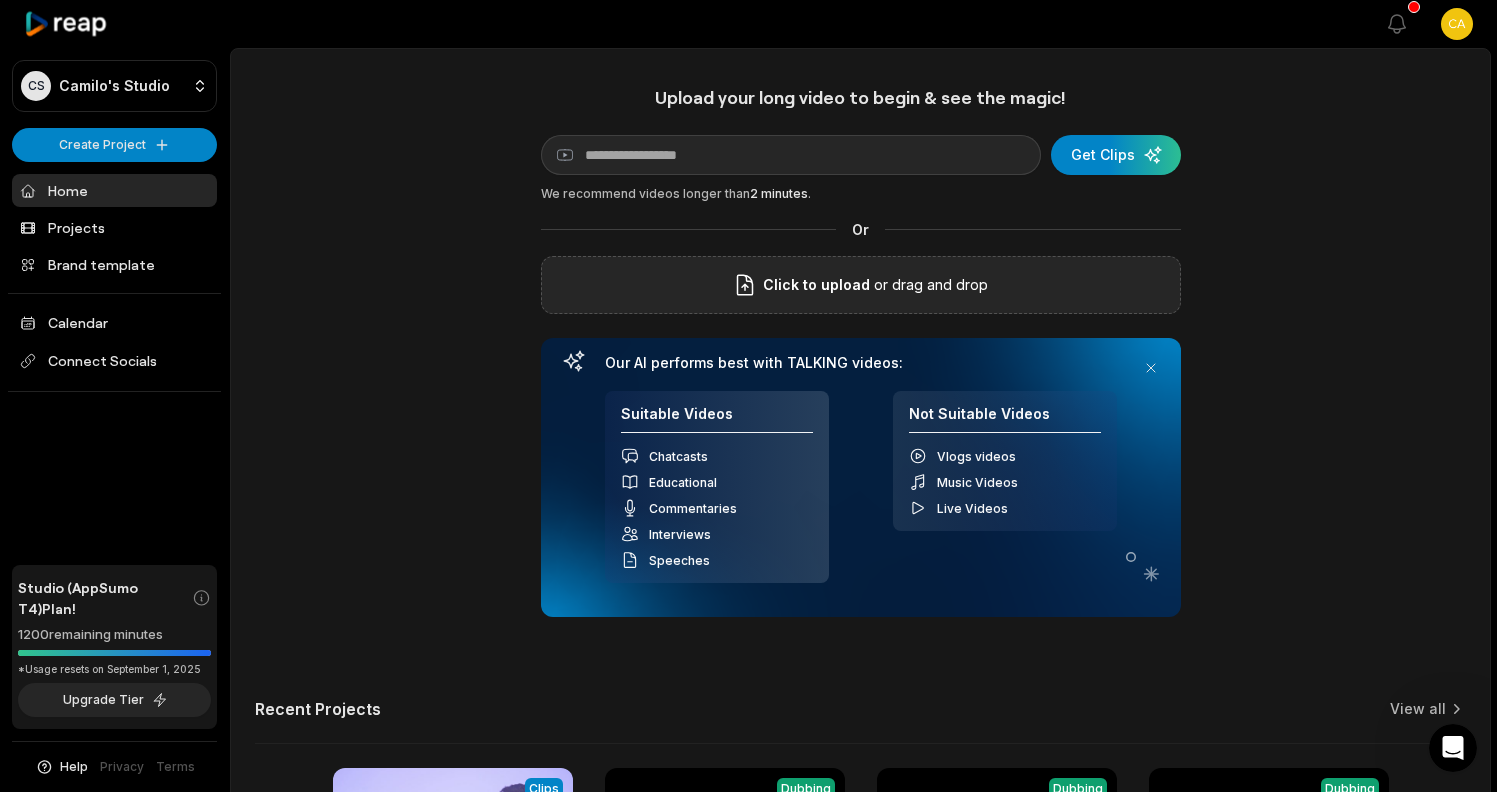 click on "Click to upload or drag and drop" at bounding box center [861, 285] 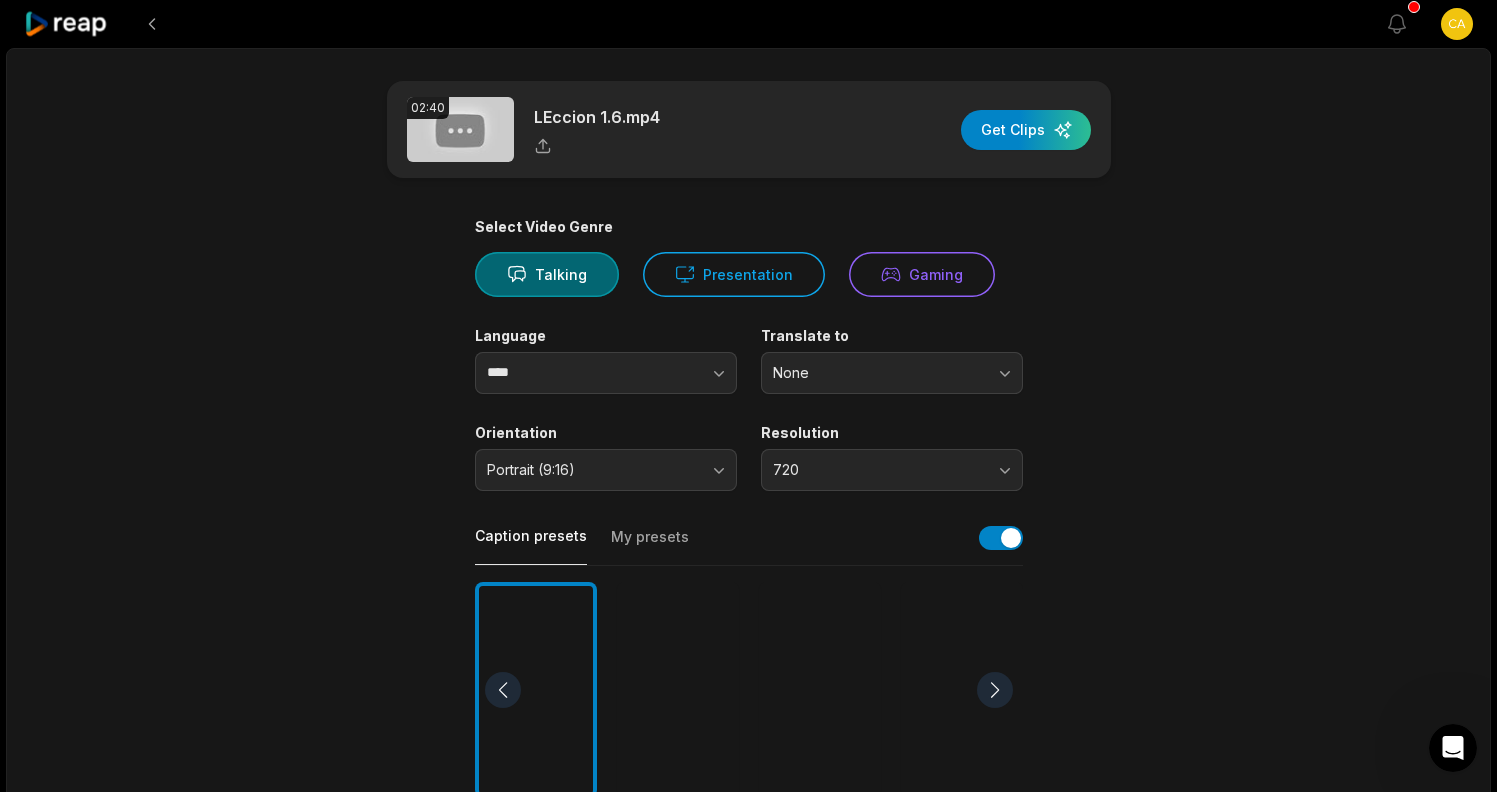 scroll, scrollTop: 39, scrollLeft: 0, axis: vertical 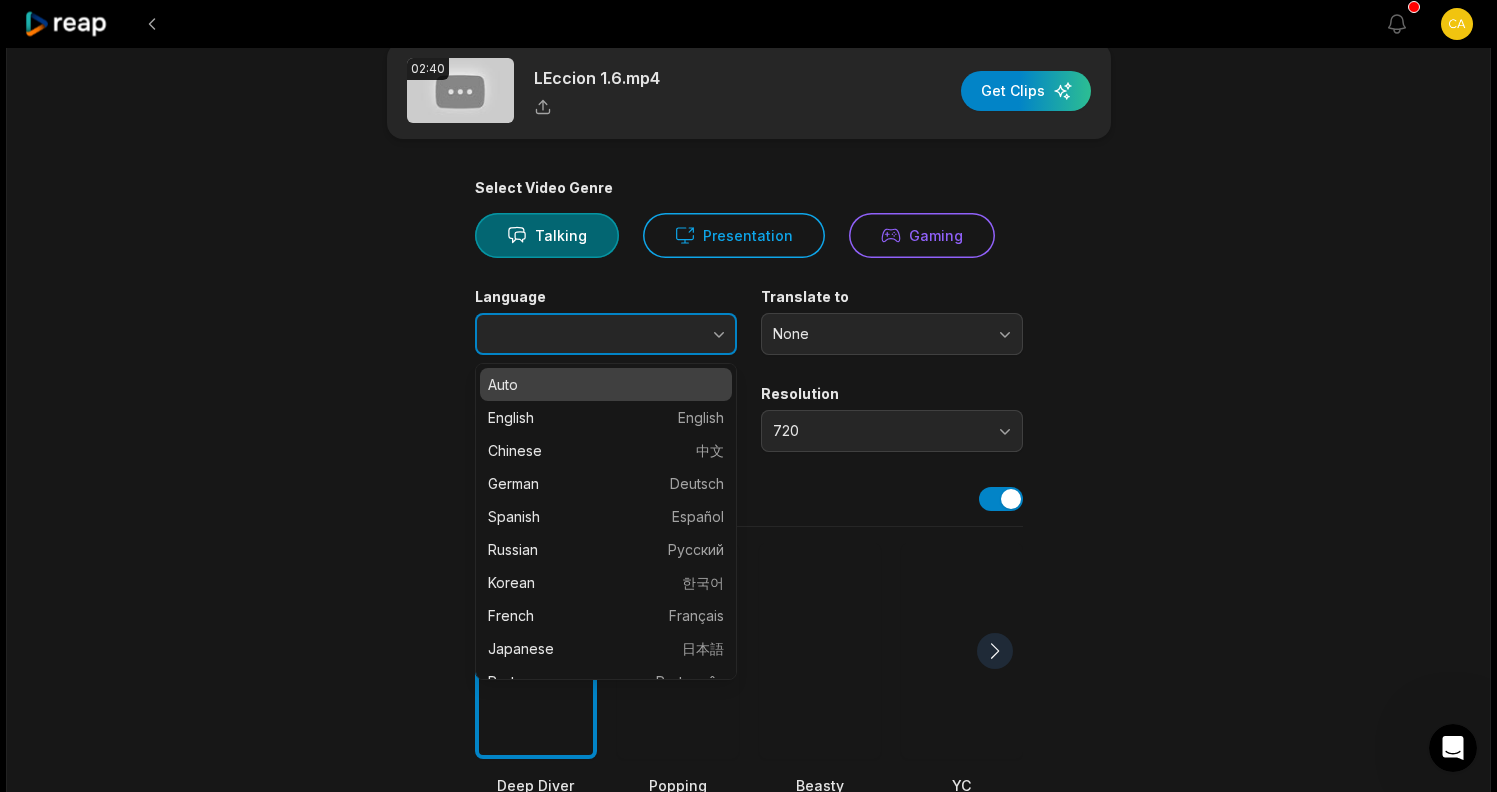 click at bounding box center (679, 334) 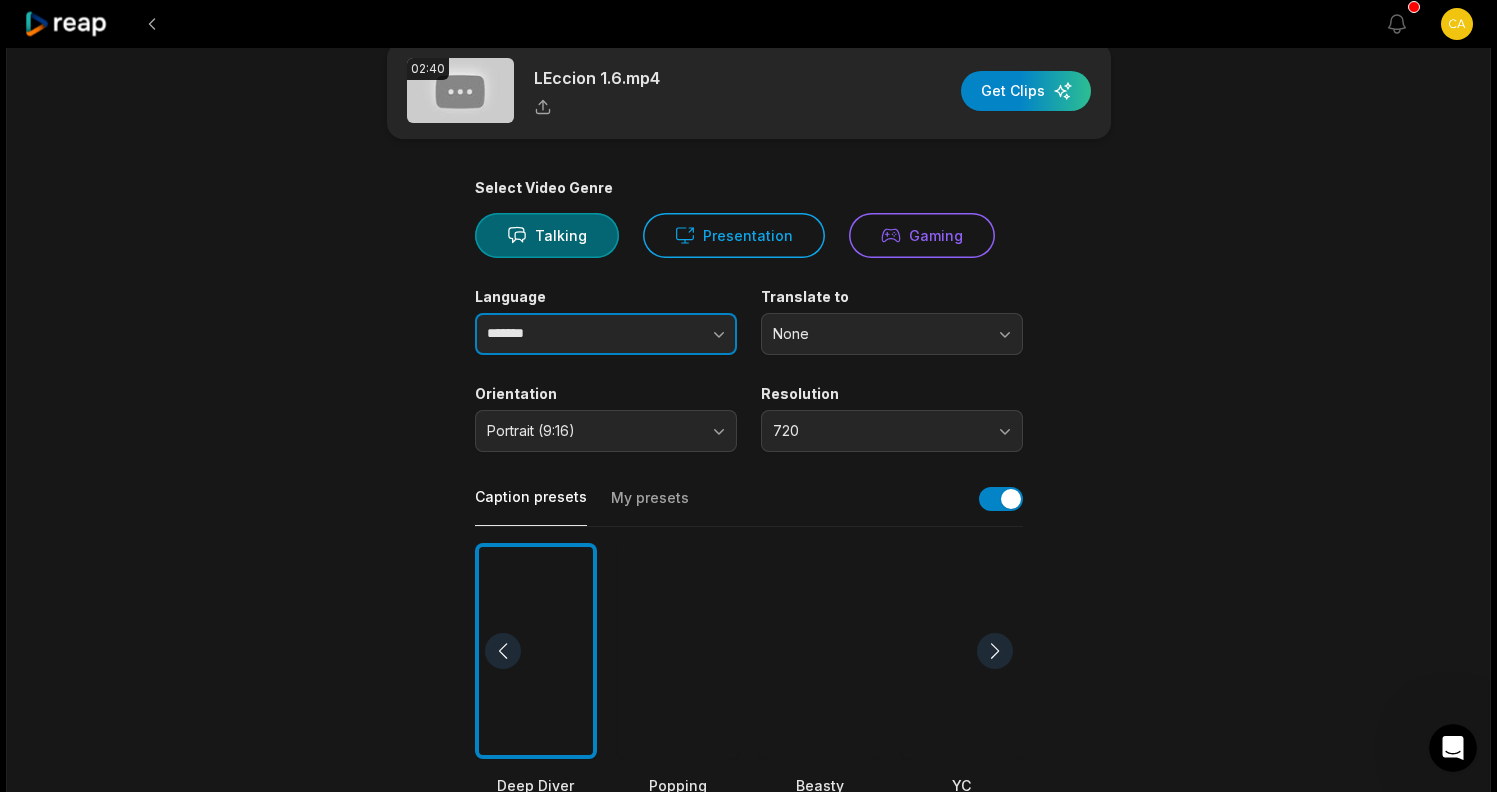 type on "*******" 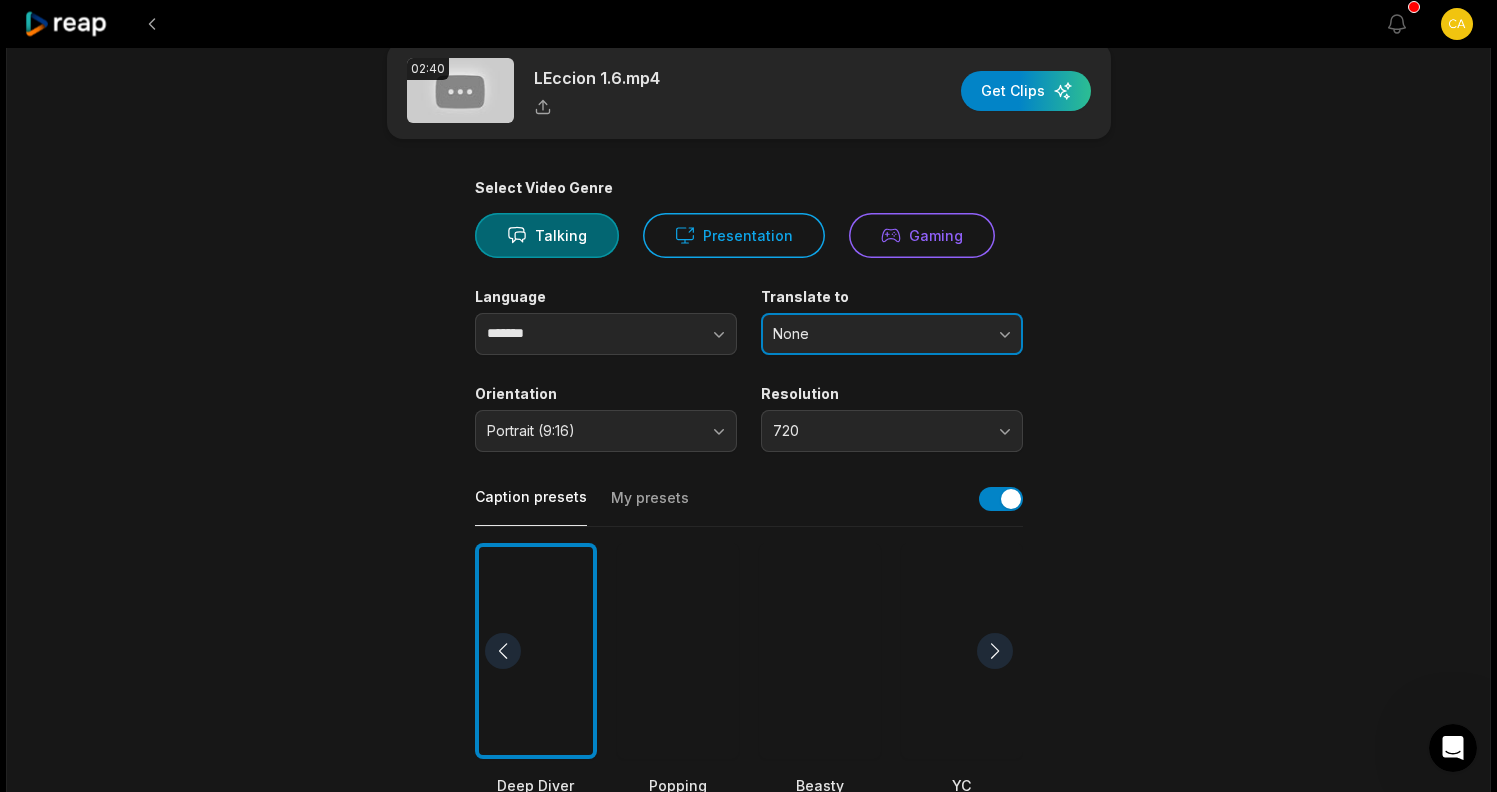 click on "None" at bounding box center [878, 334] 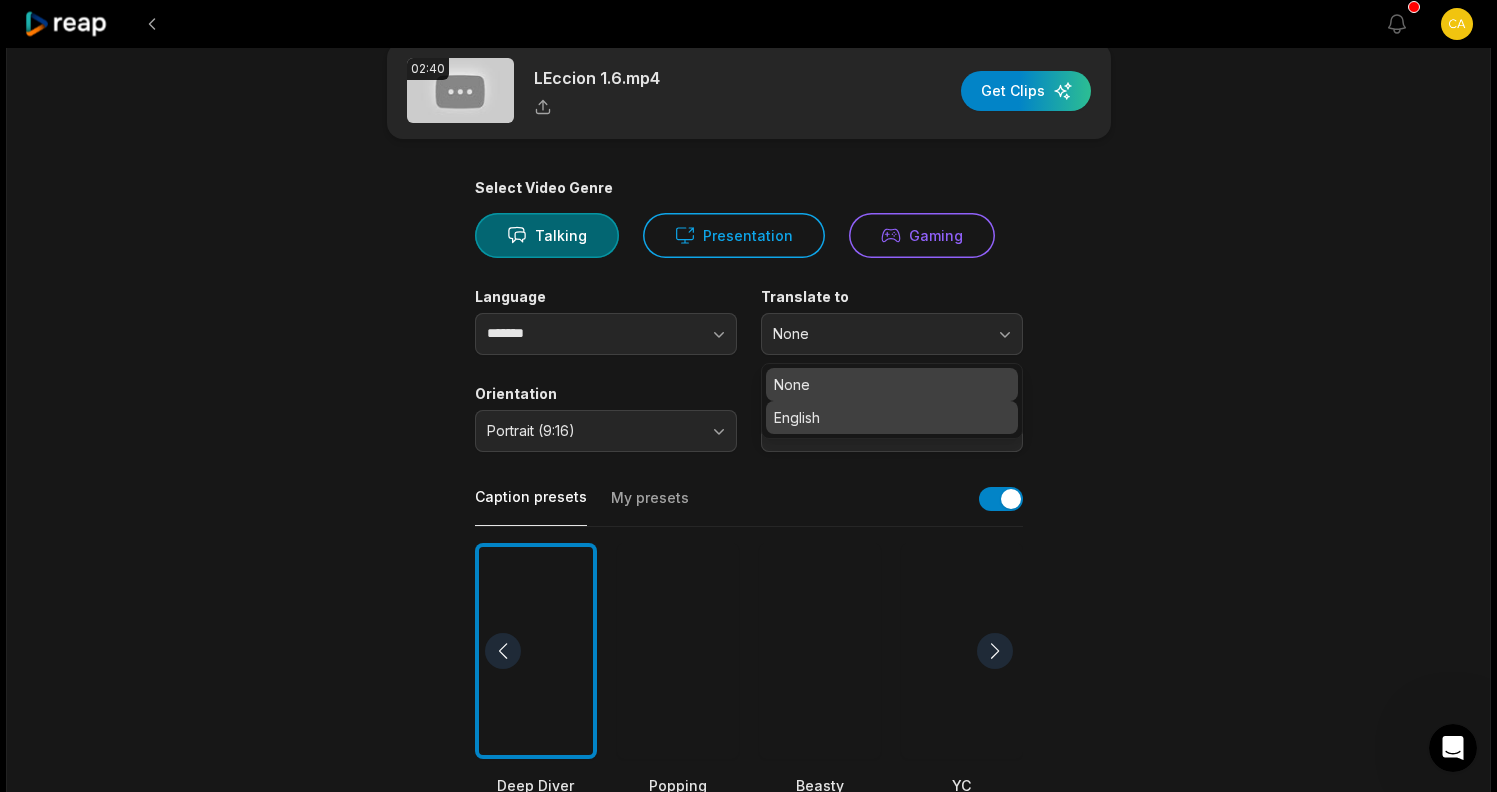 click on "English" at bounding box center (892, 417) 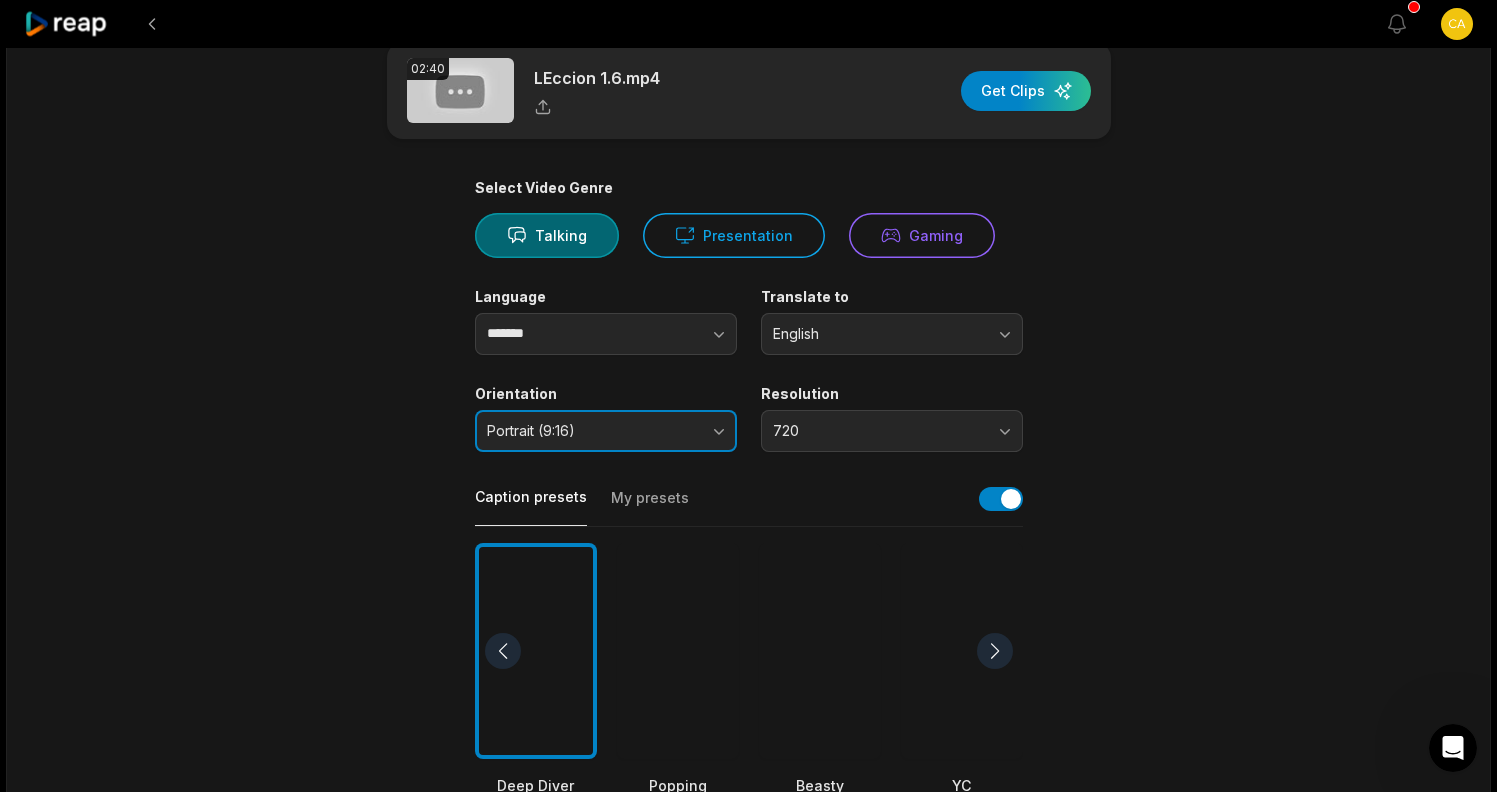 click on "Portrait (9:16)" at bounding box center (606, 431) 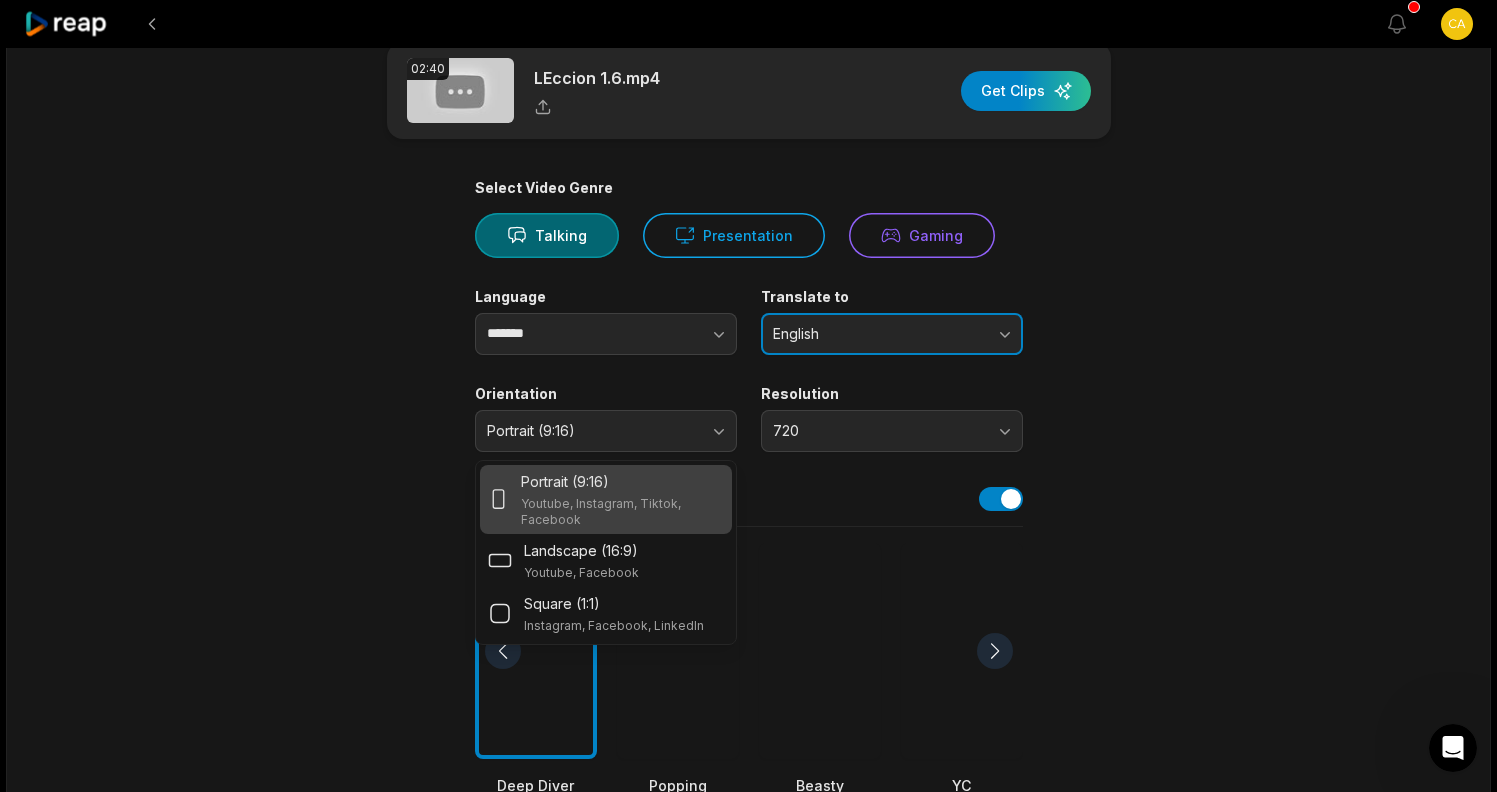 click on "English" at bounding box center [892, 334] 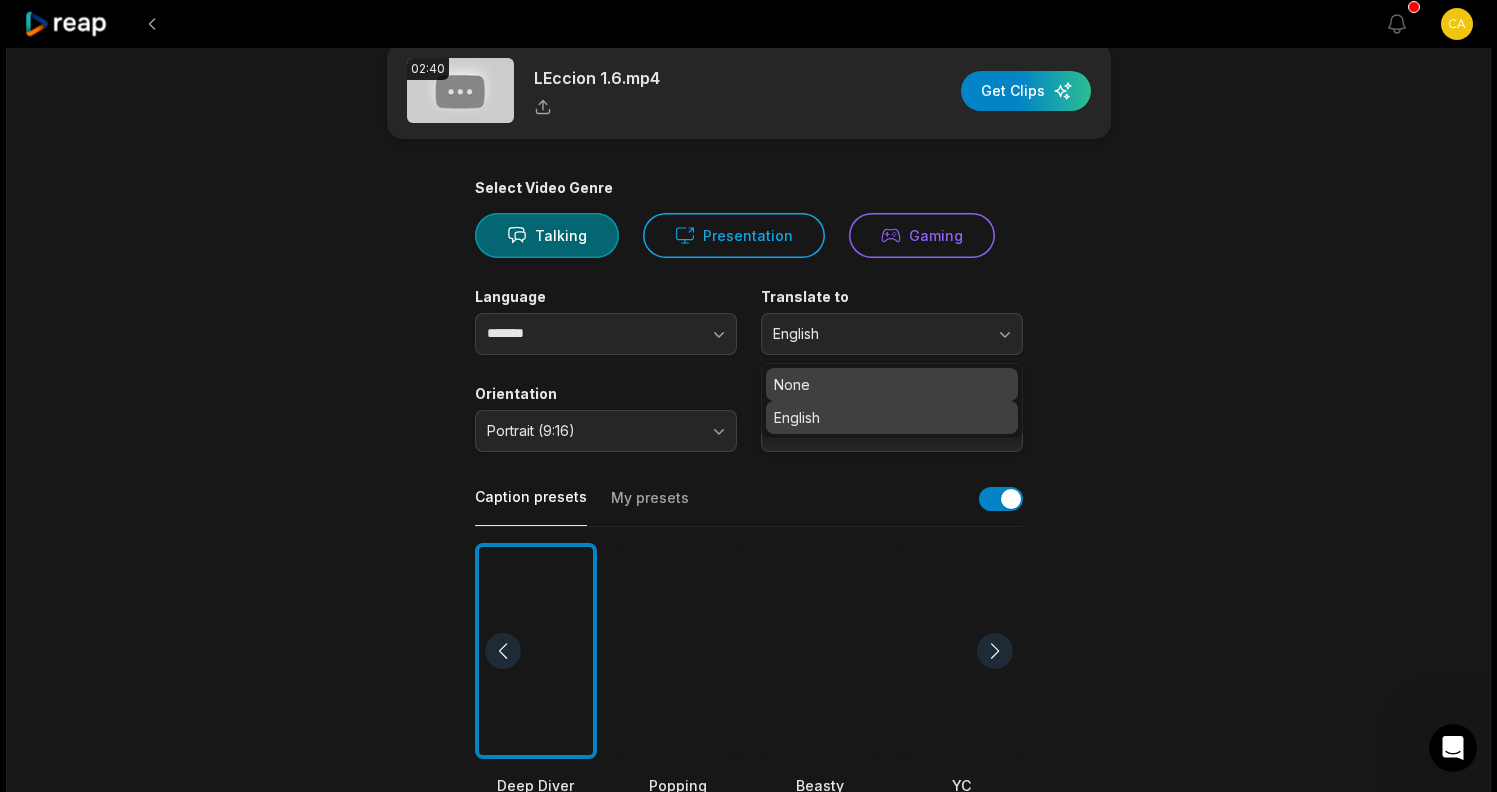 click on "None" at bounding box center (892, 384) 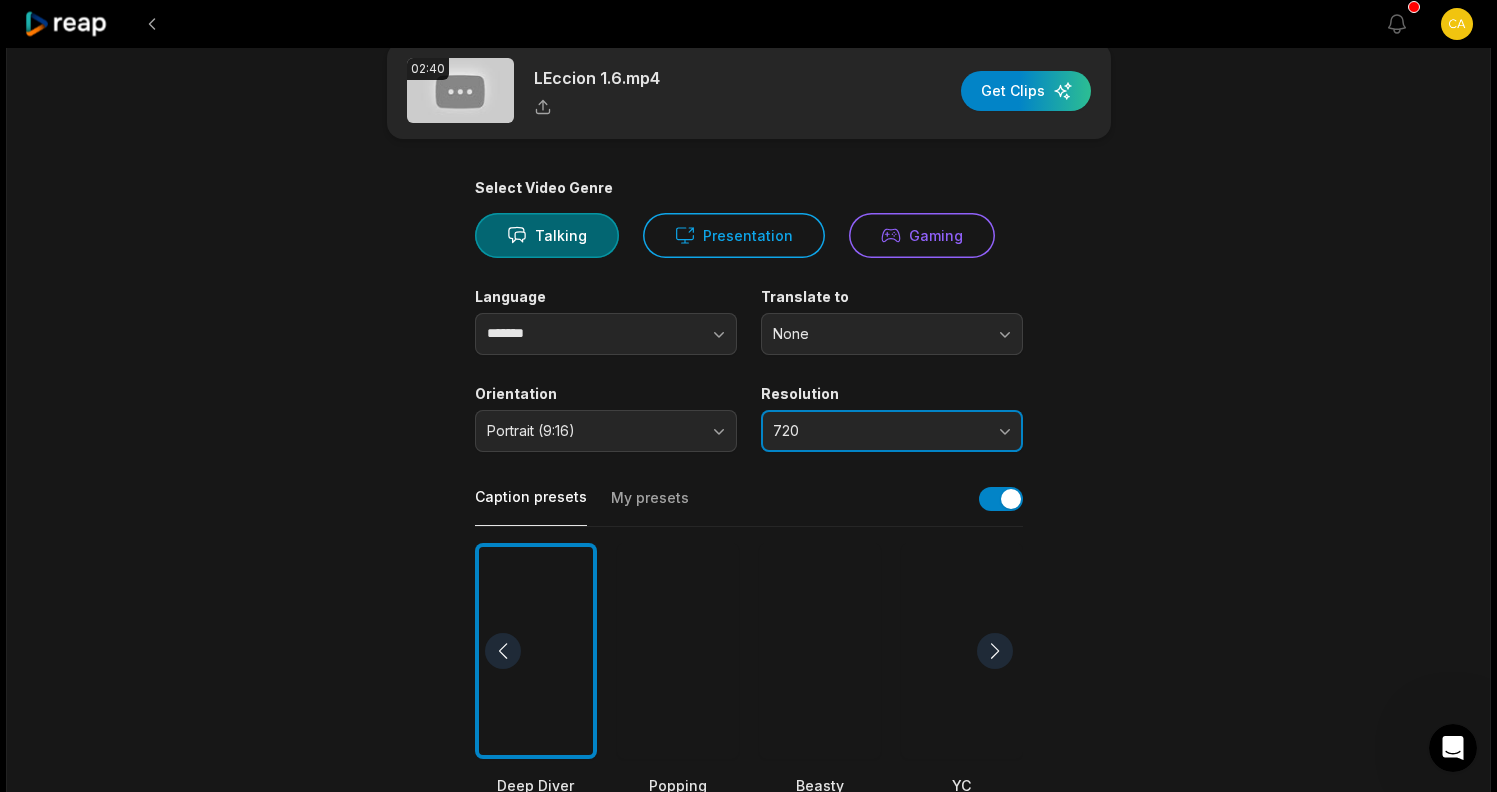 click on "720" at bounding box center (878, 431) 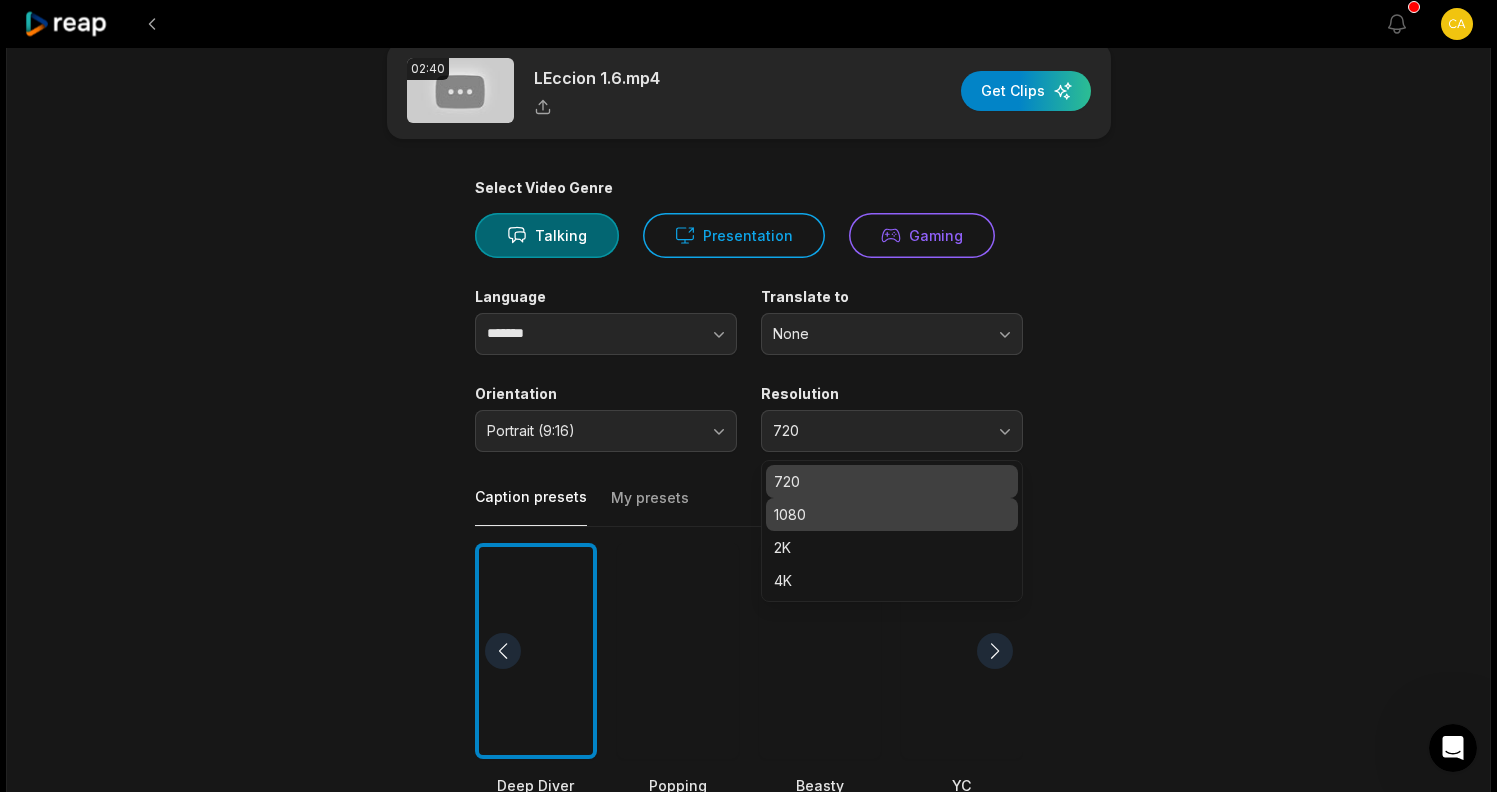 click on "1080" at bounding box center [892, 514] 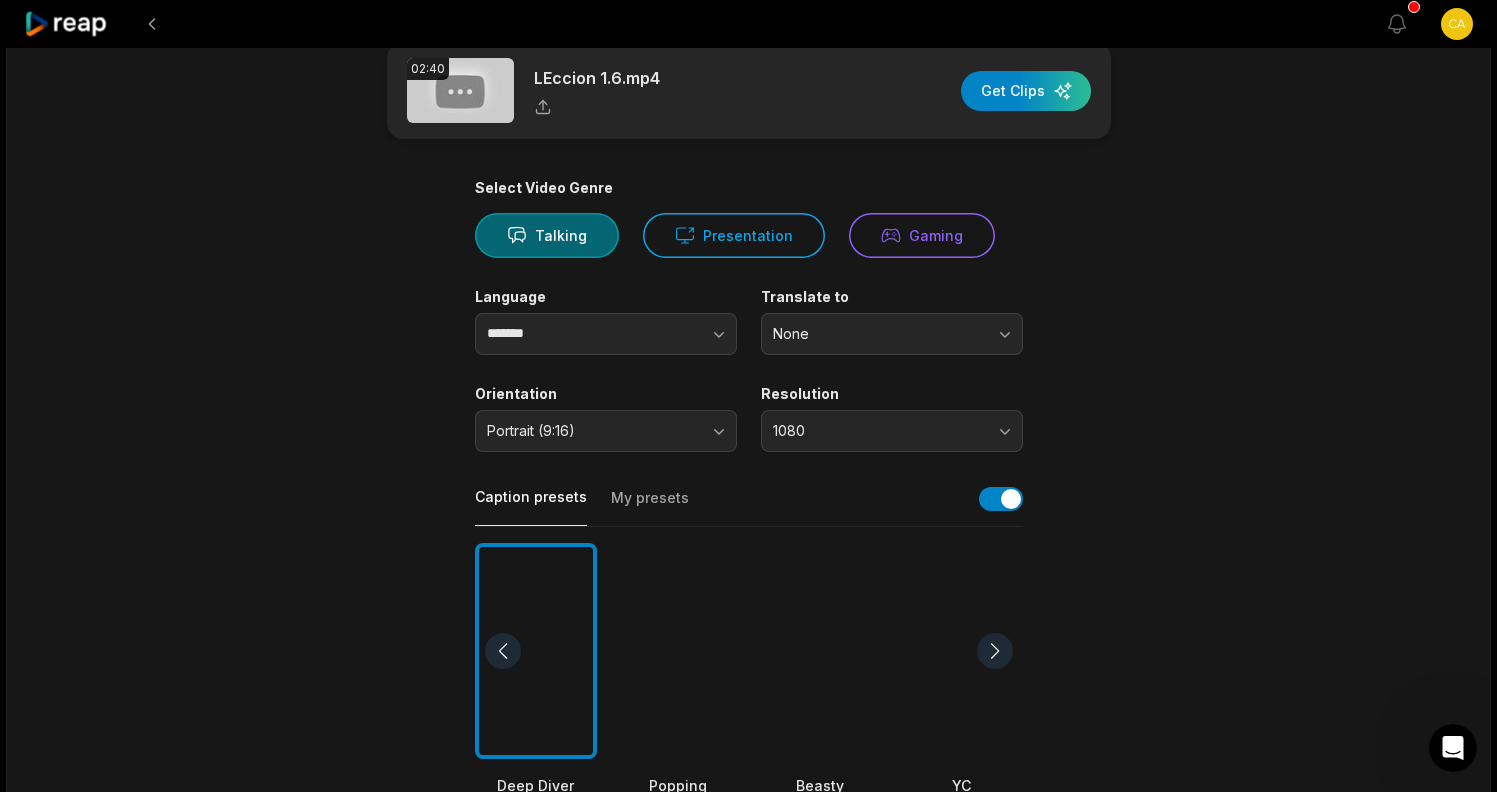 click on "02:40 LEccion 1.6.mp4 Get Clips Select Video Genre Talking Presentation Gaming Language ******* Translate to None Orientation Portrait (9:16) Resolution 1080 Caption presets My presets Deep Diver Popping Beasty YC Playdate Pet Zen More Presets Processing Time Frame 00:00 02:40 Auto Clip Length <30s 30s-60s 60s-90s 90s-3min Clip Topics (optional) Add specific topics that you want AI to clip from the video." at bounding box center [749, 650] 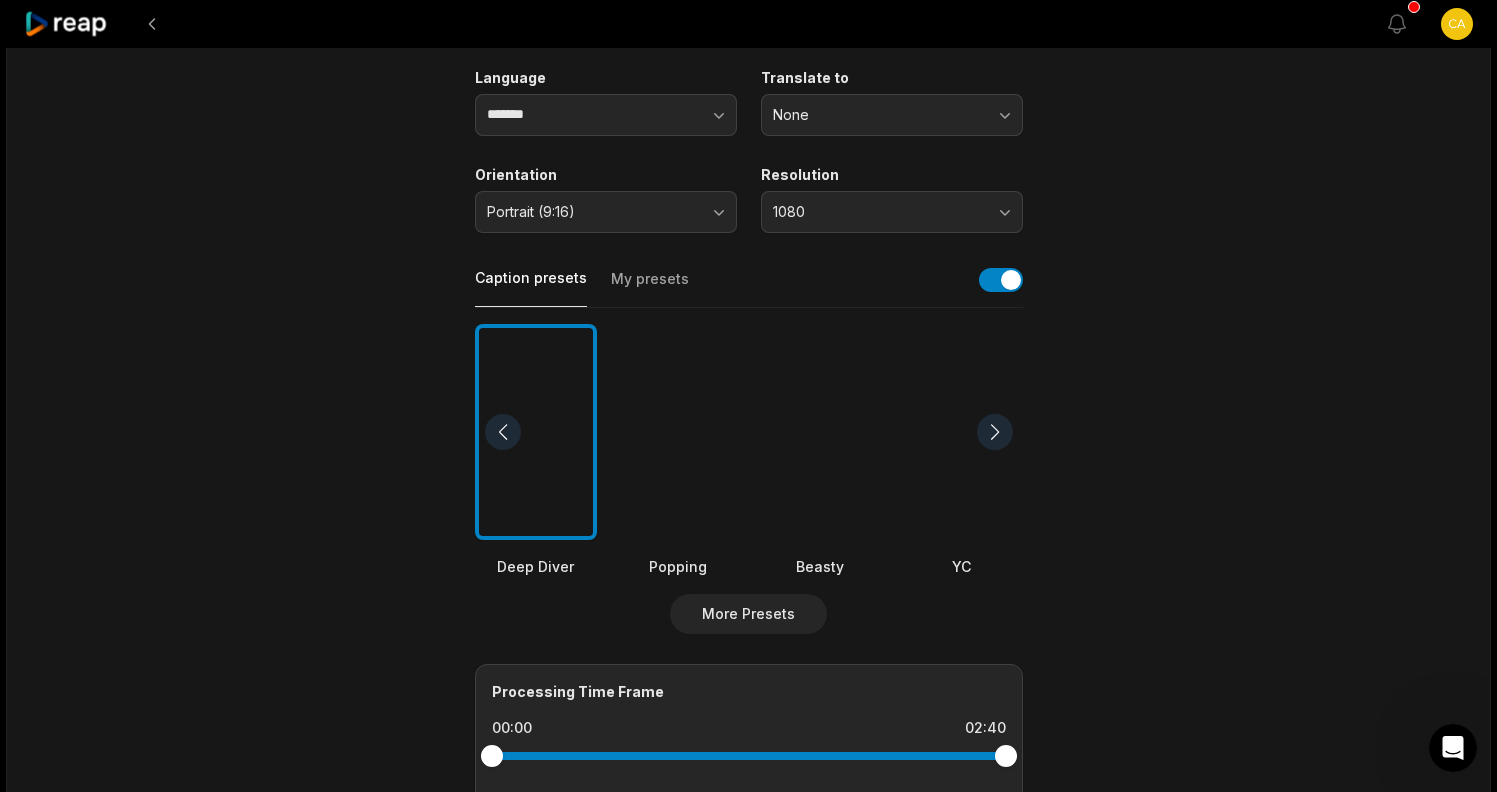 click at bounding box center [678, 432] 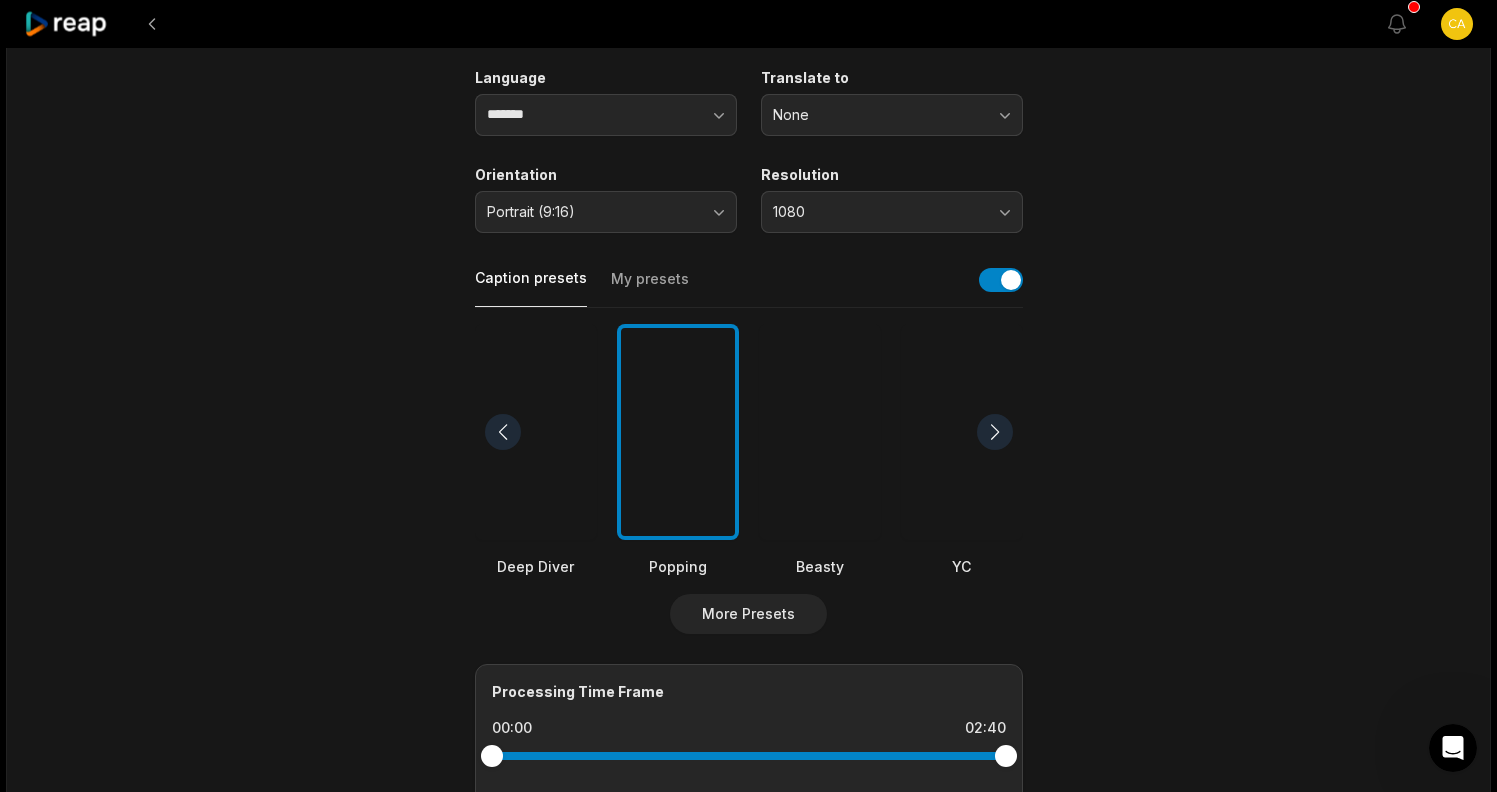 click at bounding box center [995, 432] 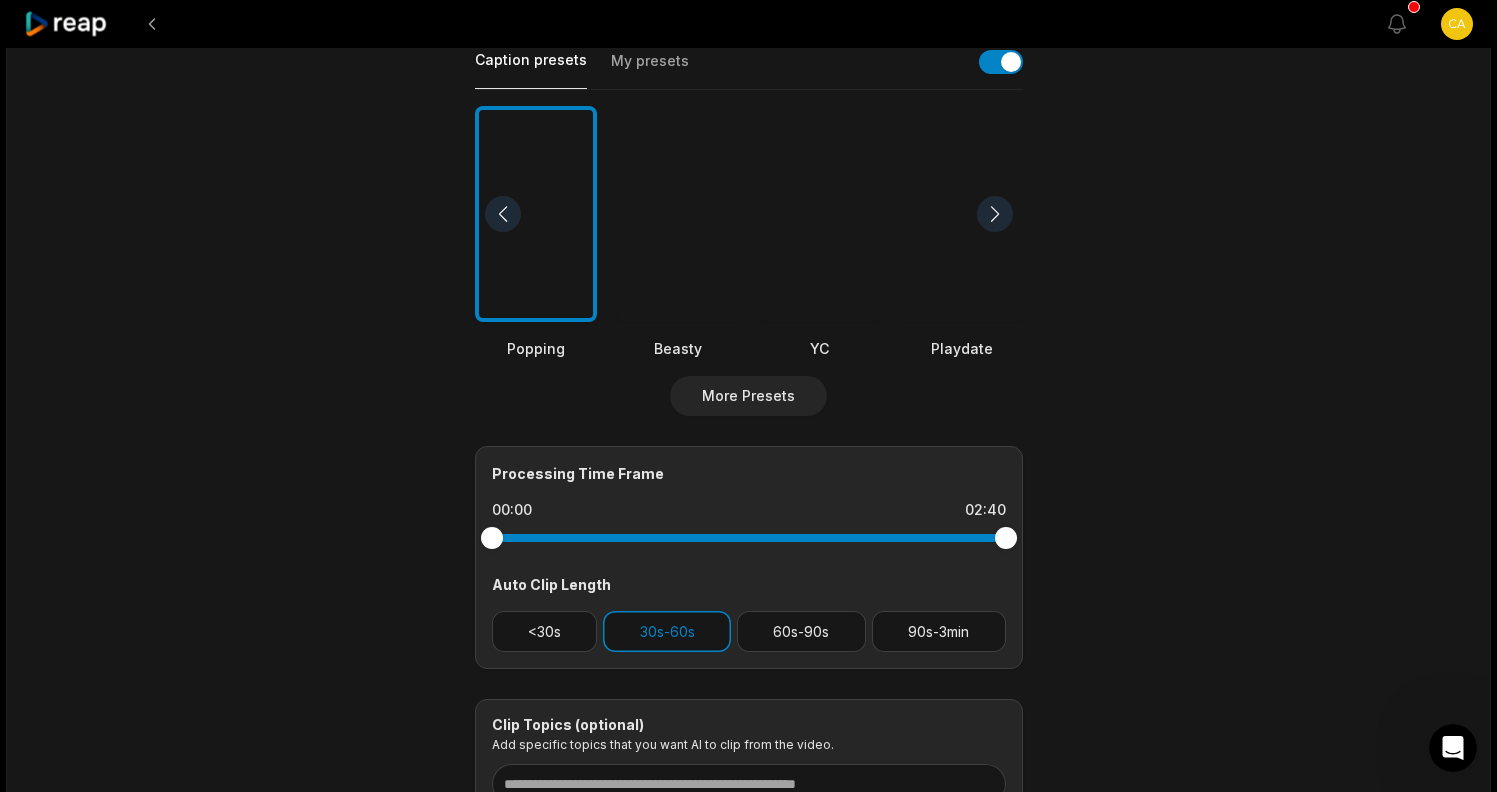 scroll, scrollTop: 579, scrollLeft: 0, axis: vertical 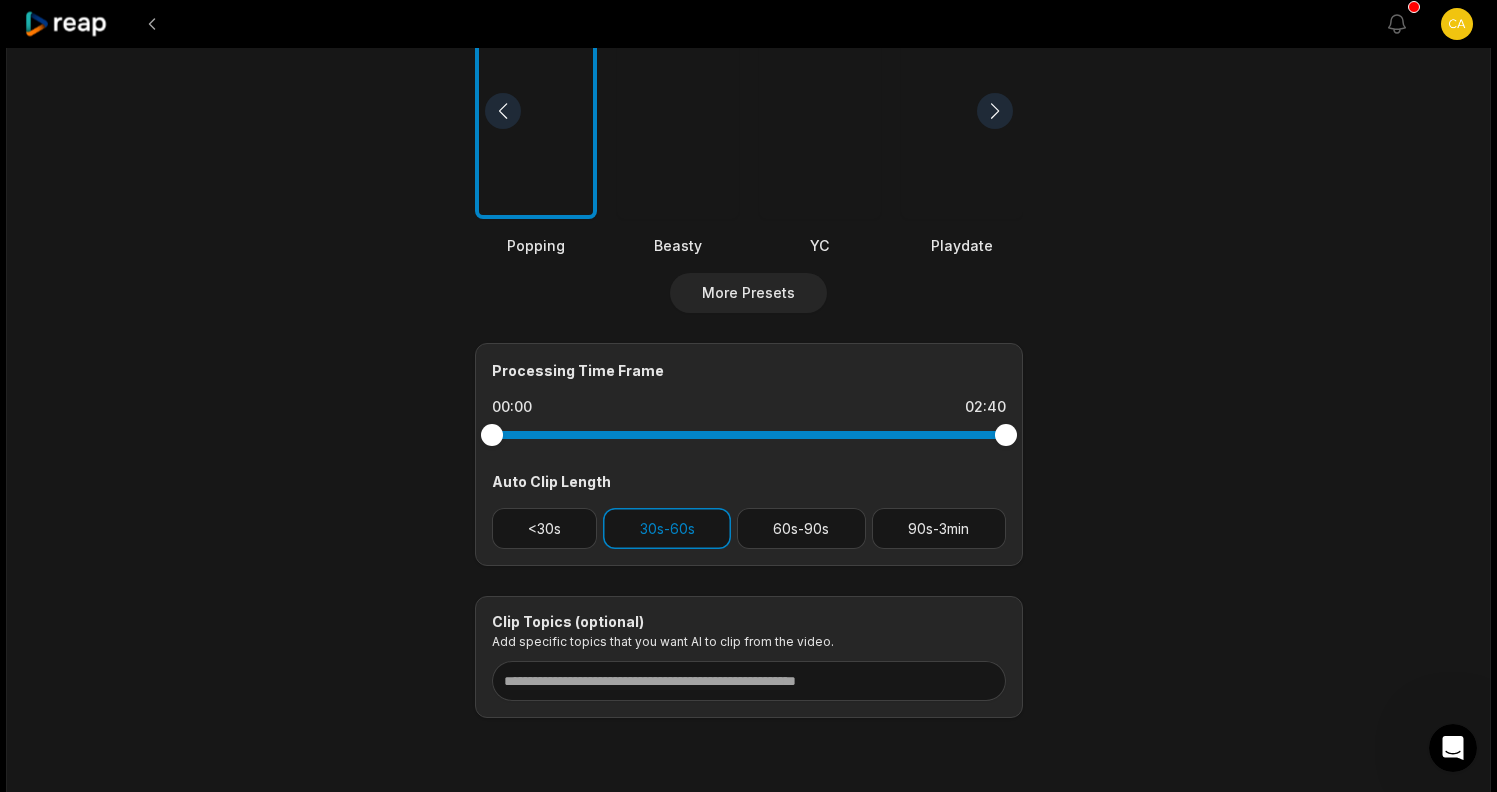 click on "Auto Clip Length" at bounding box center (749, 481) 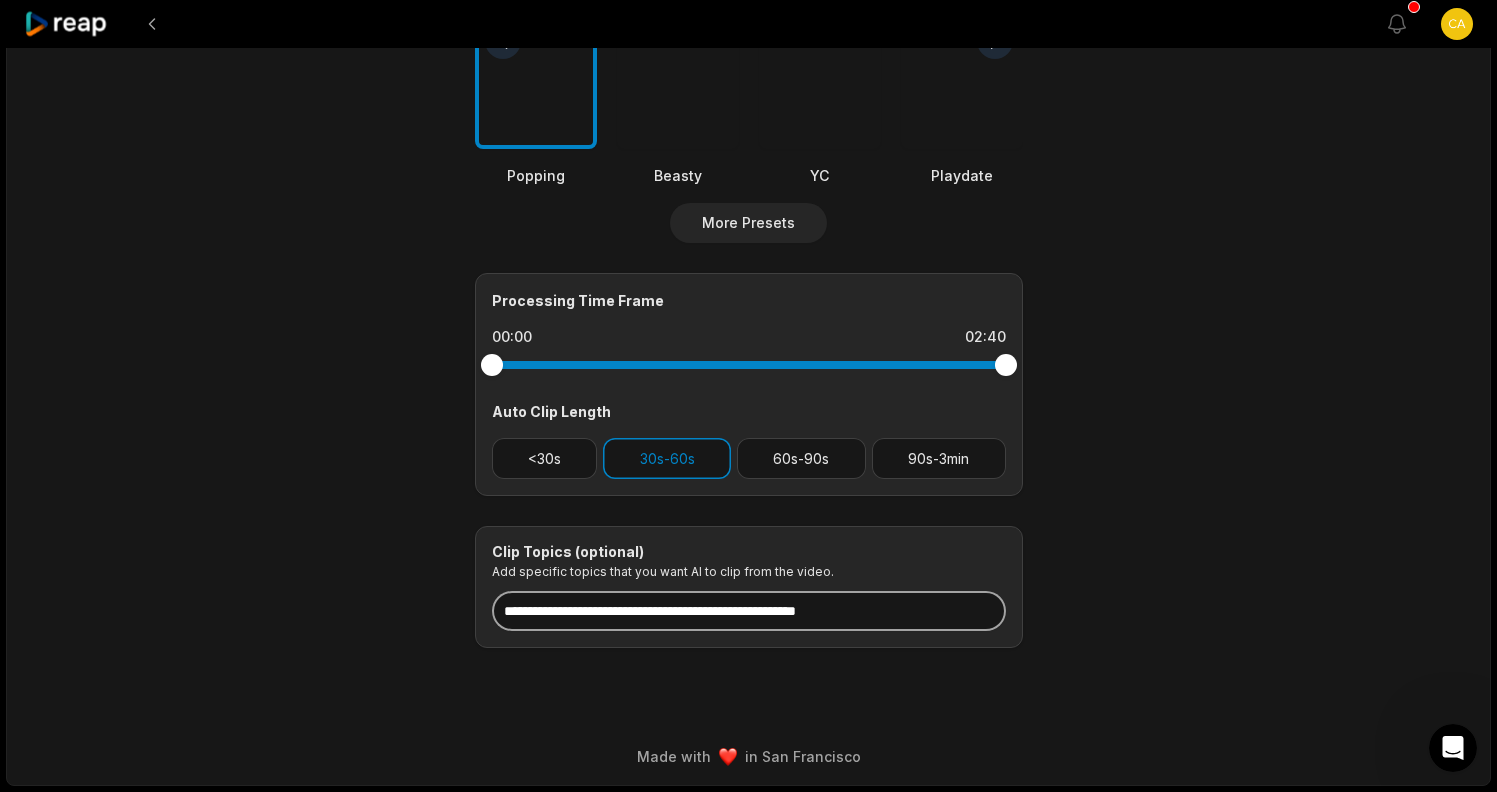 click at bounding box center [749, 611] 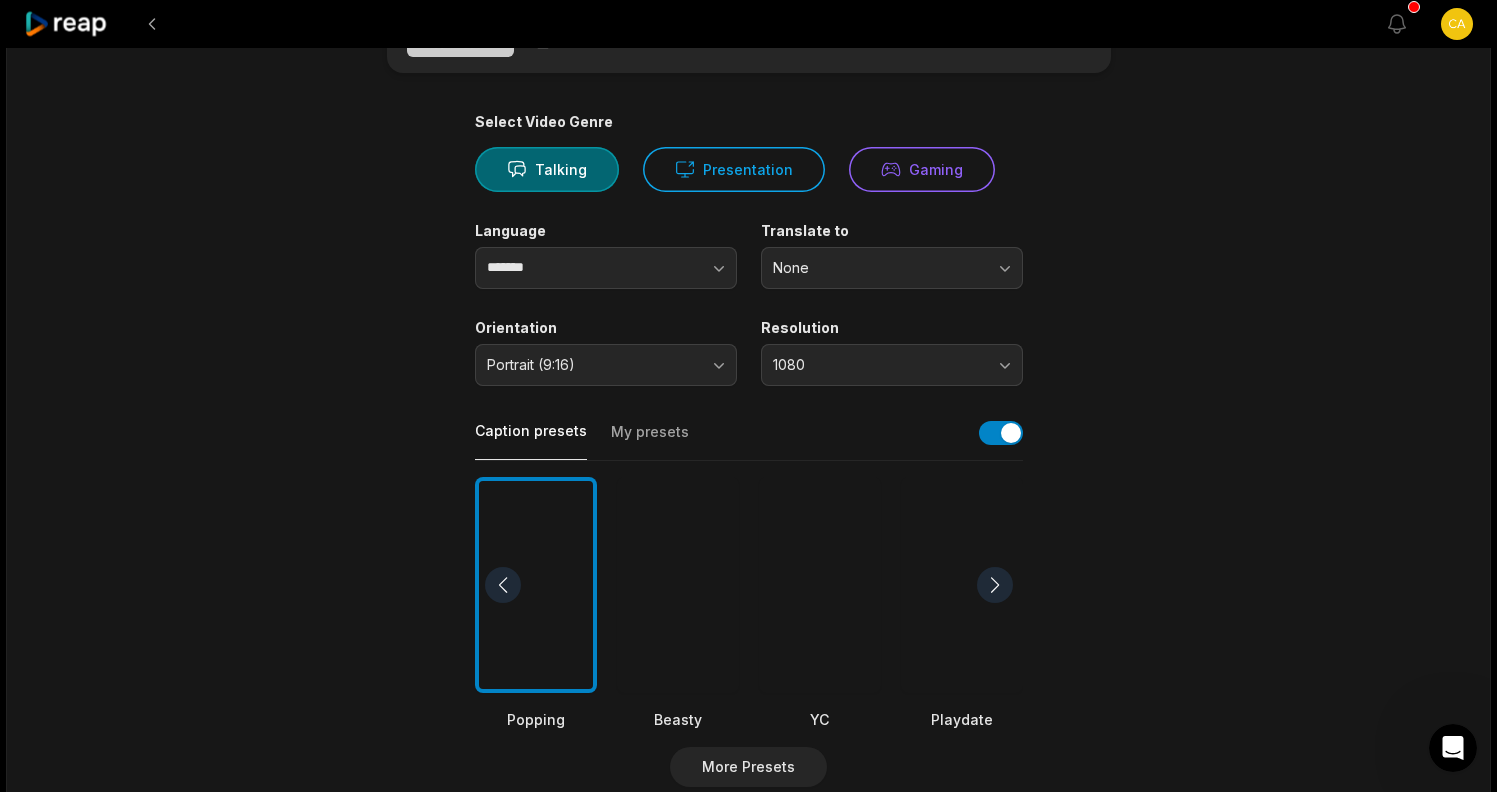 scroll, scrollTop: 0, scrollLeft: 0, axis: both 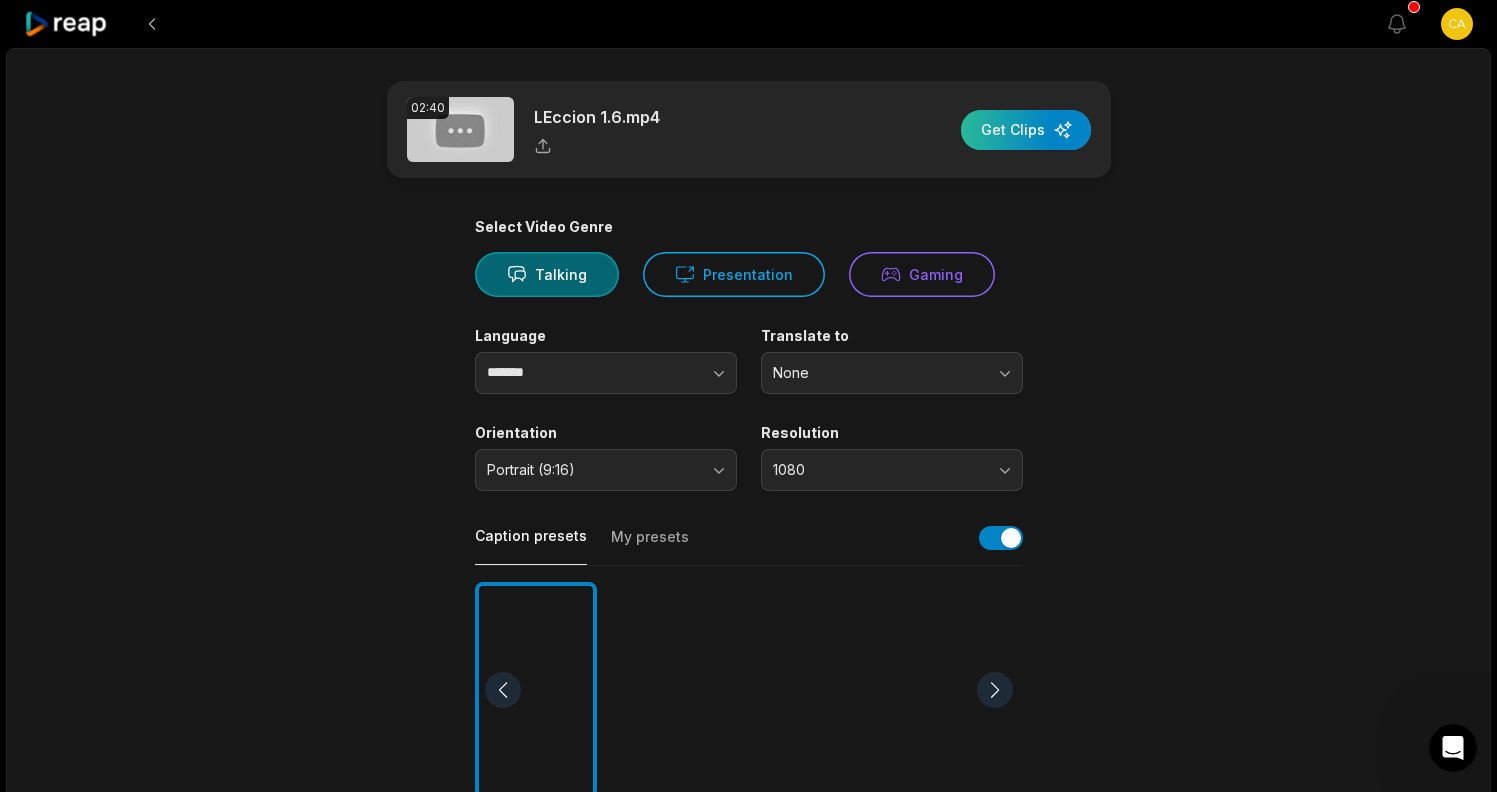 click at bounding box center (1026, 130) 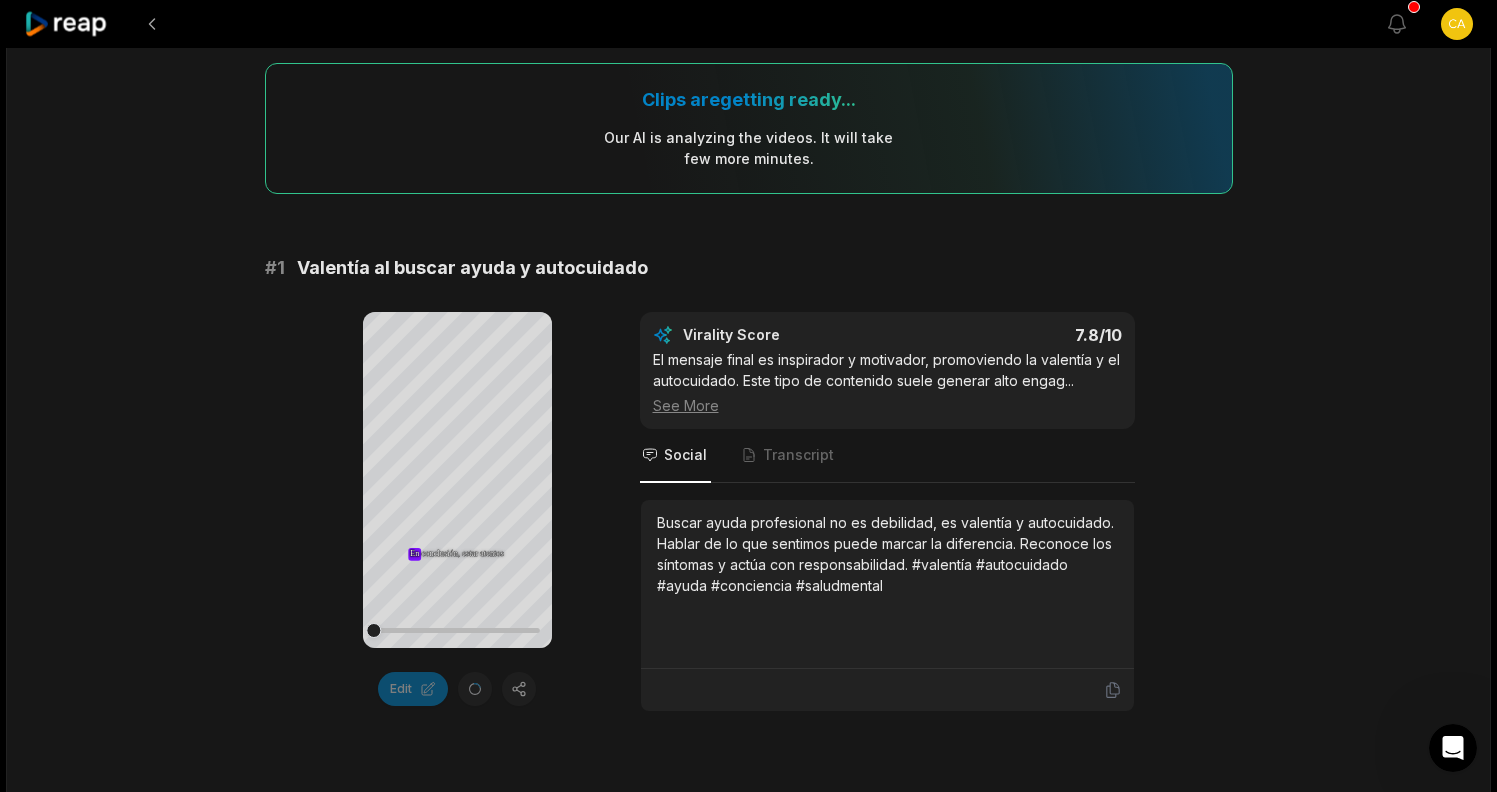 scroll, scrollTop: 248, scrollLeft: 0, axis: vertical 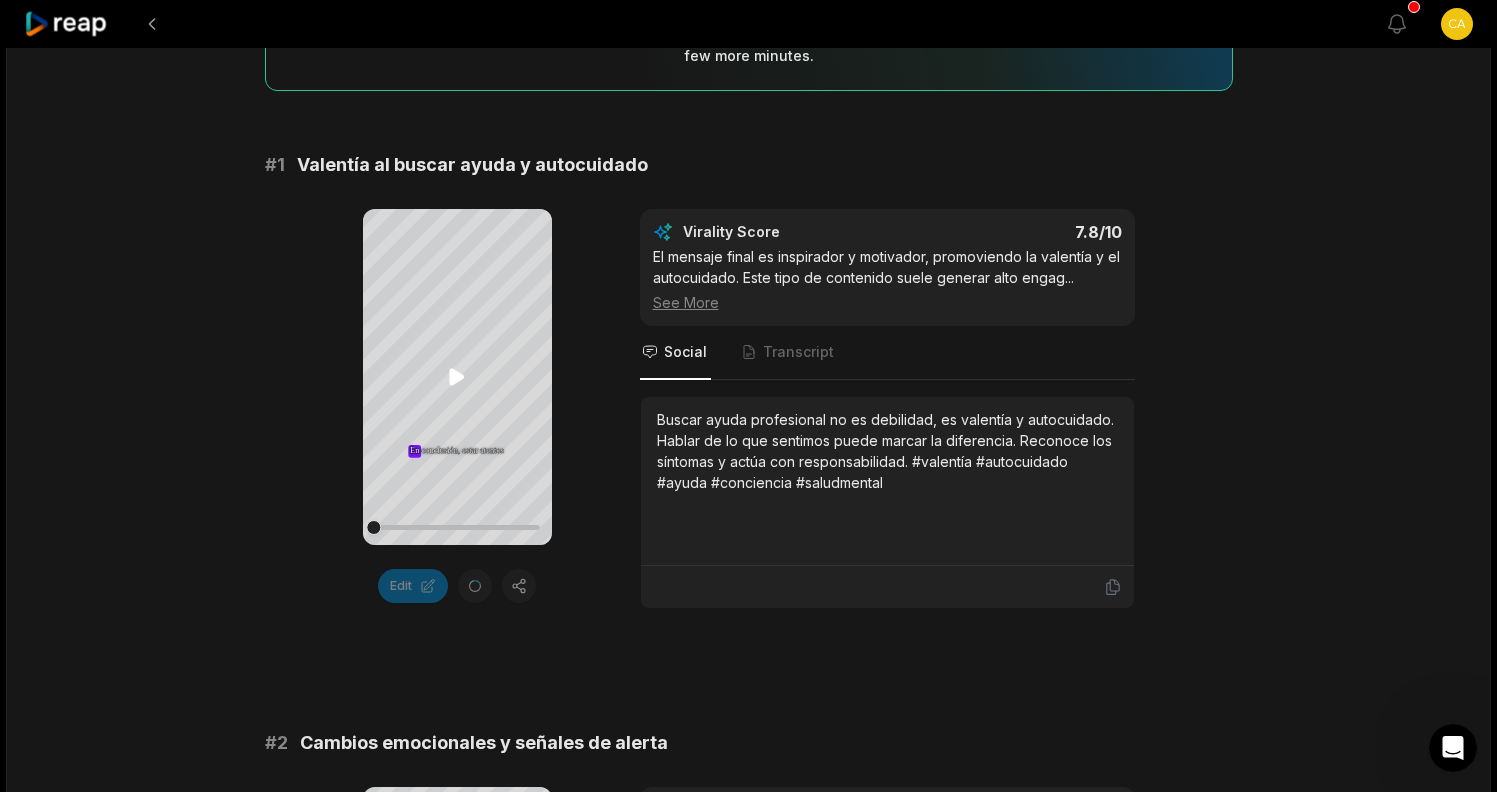 click 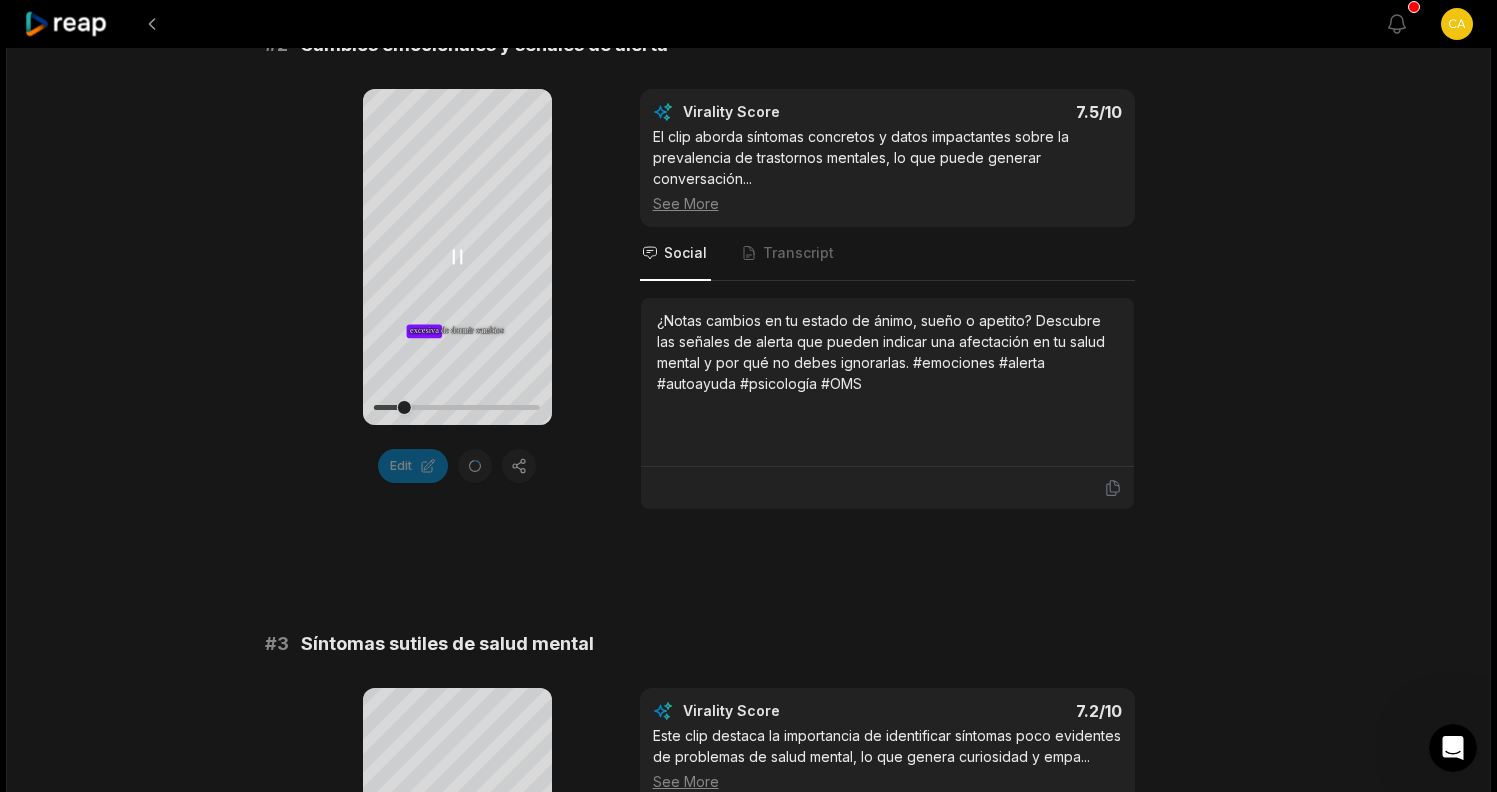 scroll, scrollTop: 934, scrollLeft: 0, axis: vertical 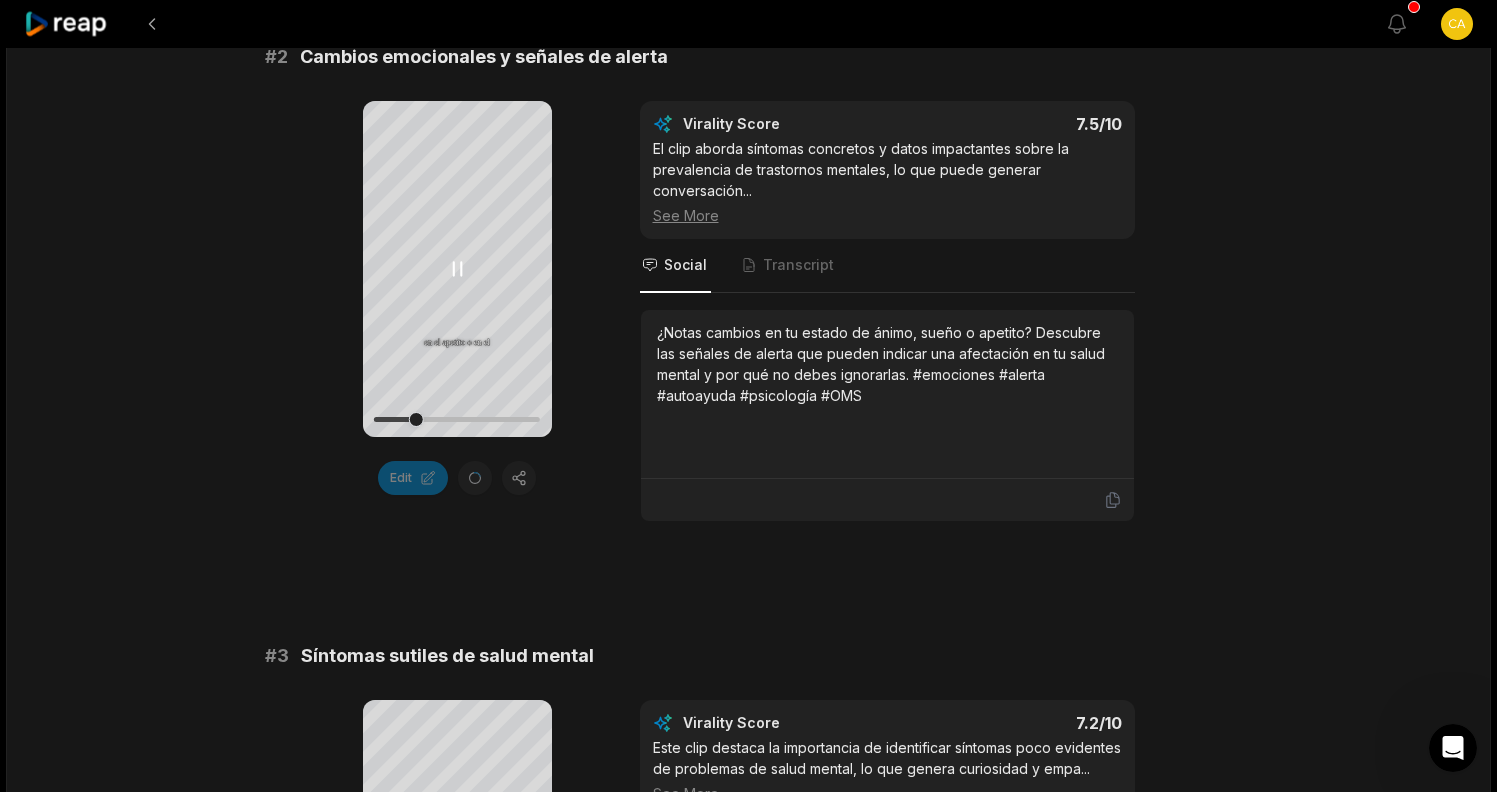click 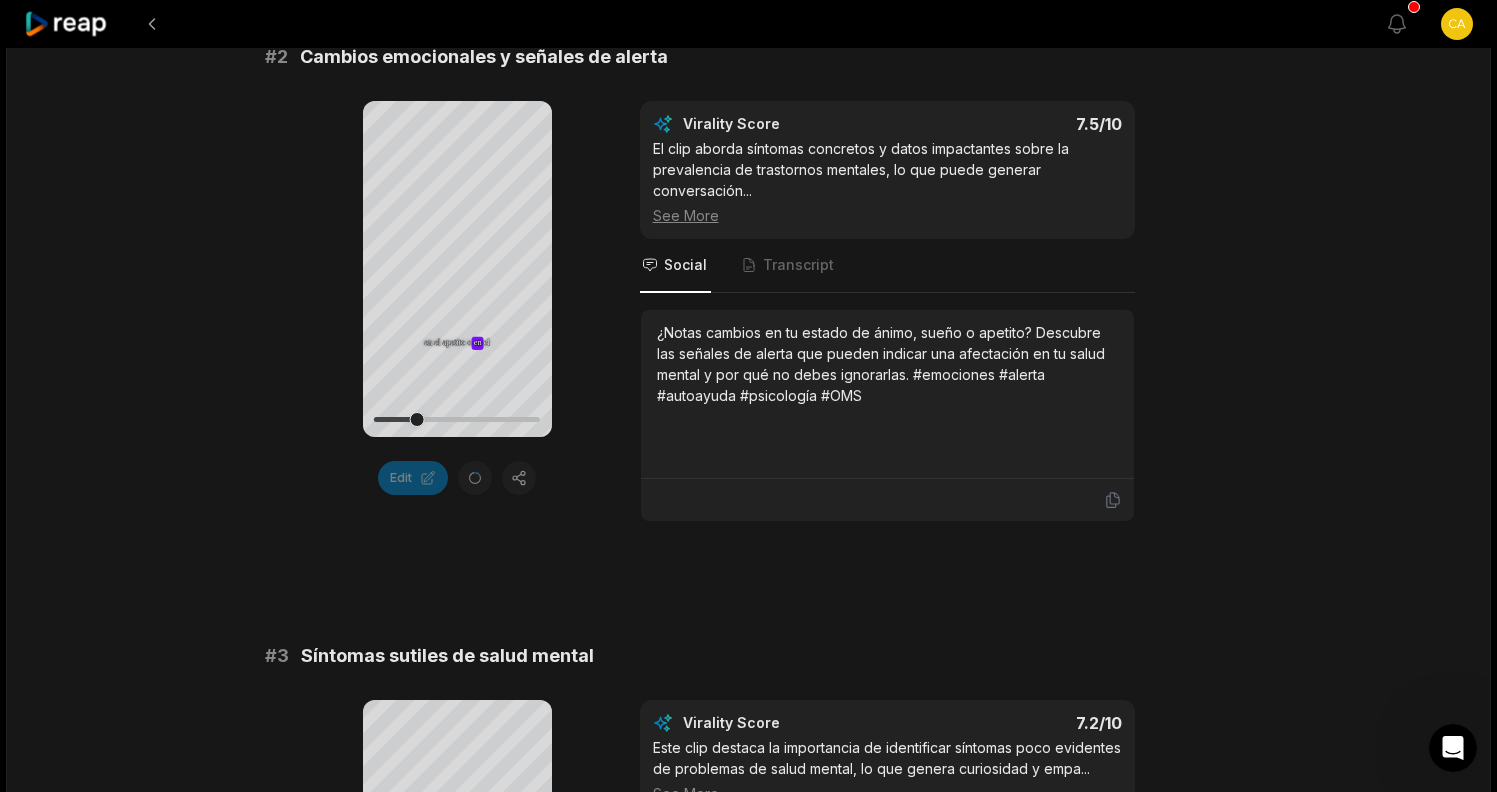 scroll, scrollTop: 1269, scrollLeft: 0, axis: vertical 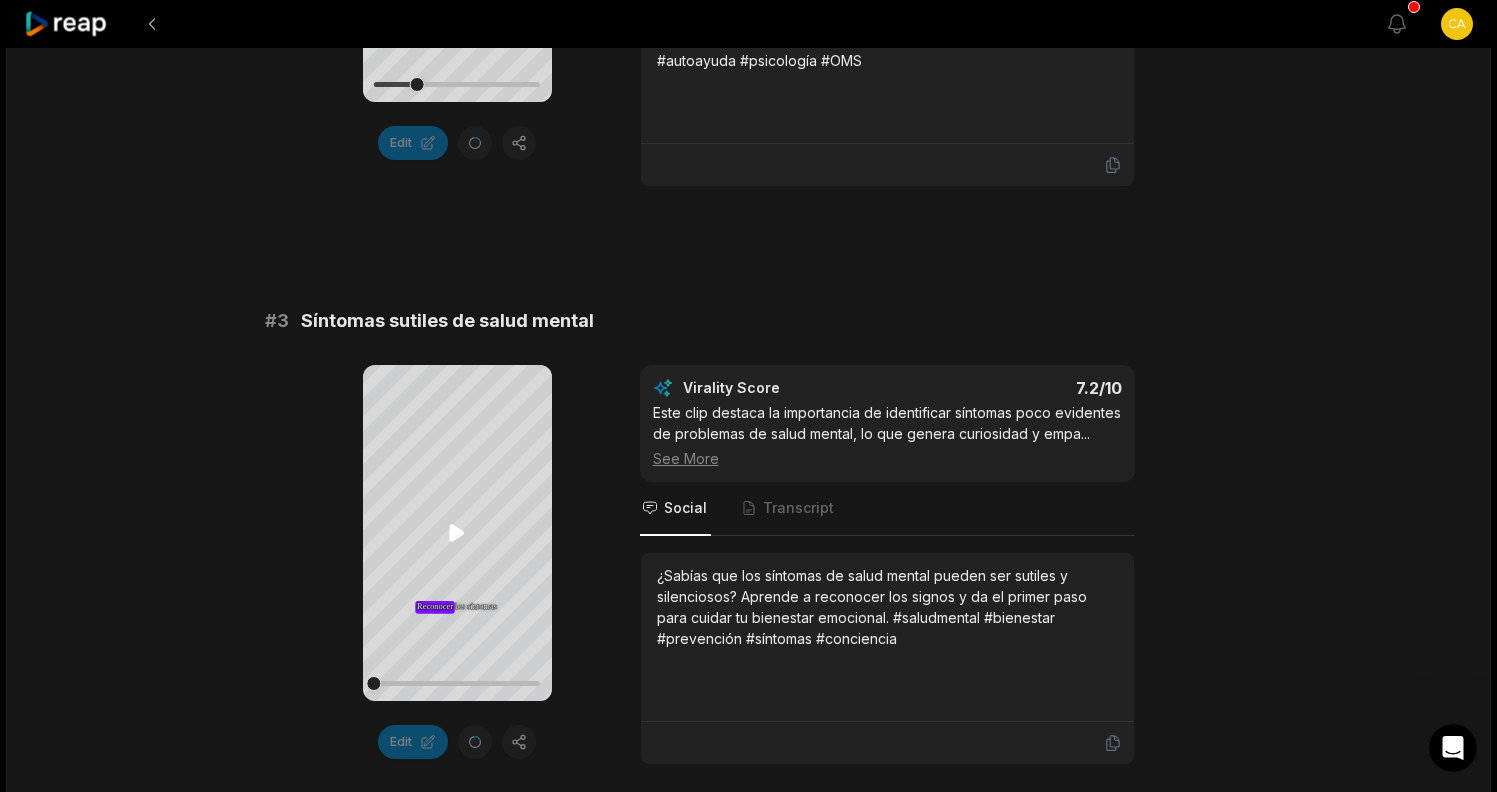 click 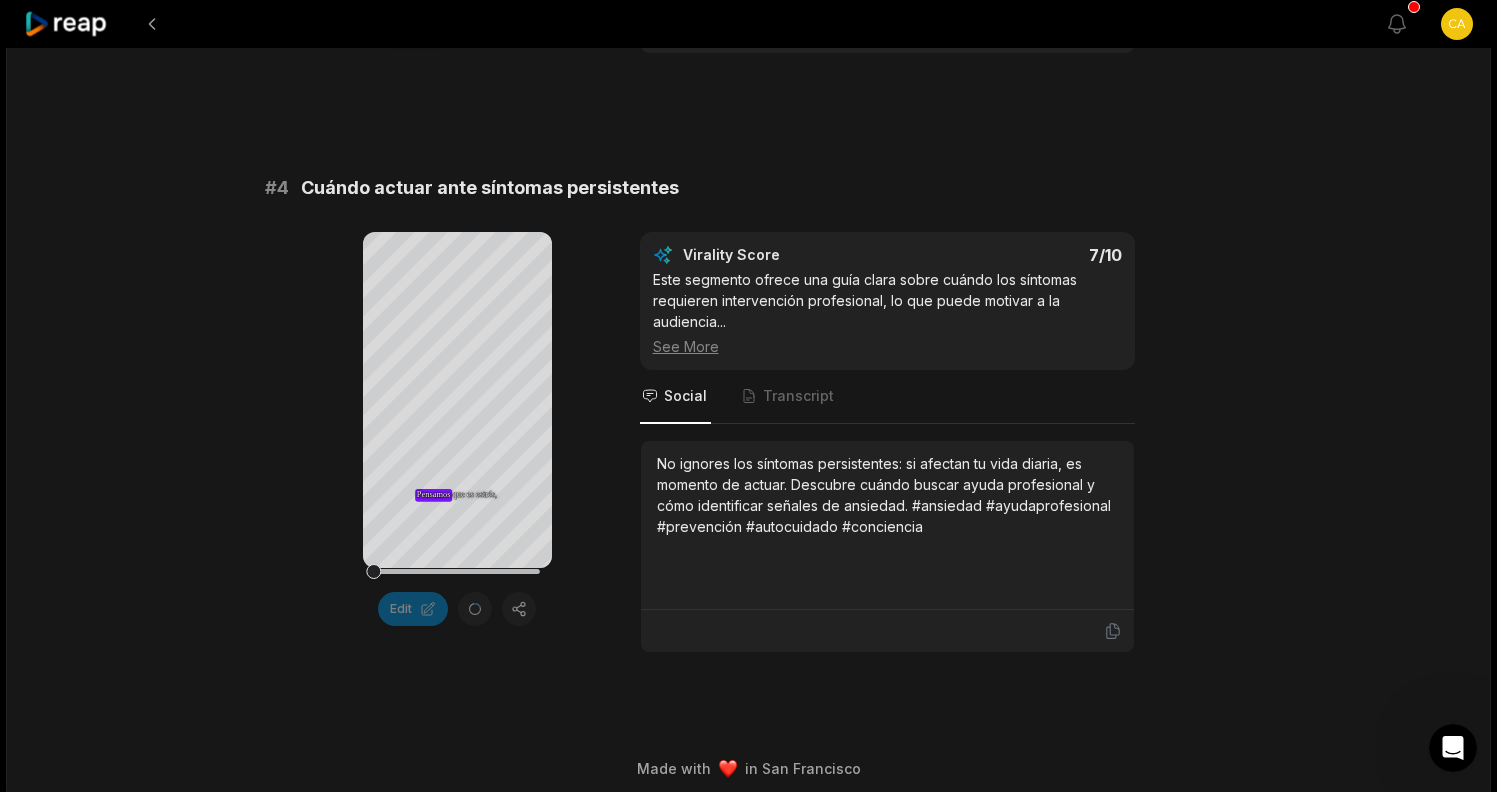 scroll, scrollTop: 2013, scrollLeft: 0, axis: vertical 